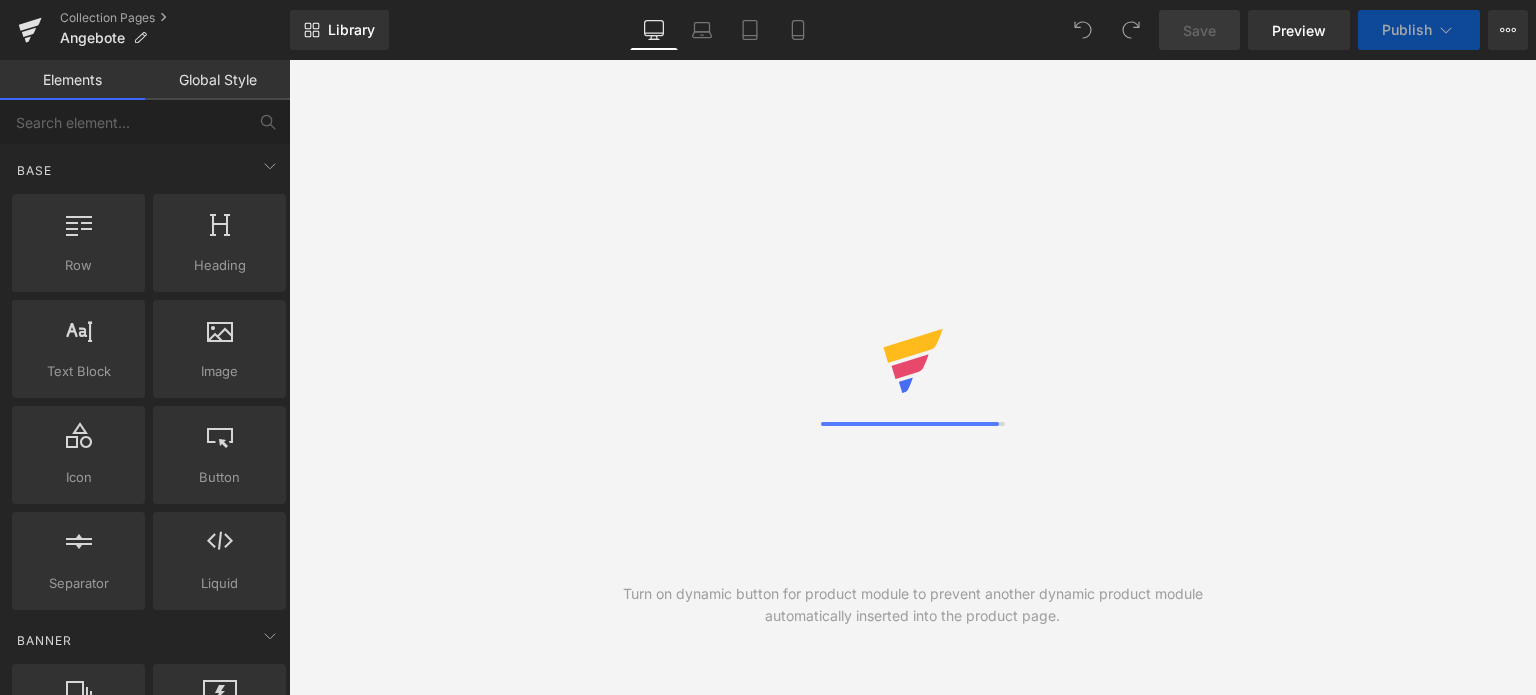 scroll, scrollTop: 0, scrollLeft: 0, axis: both 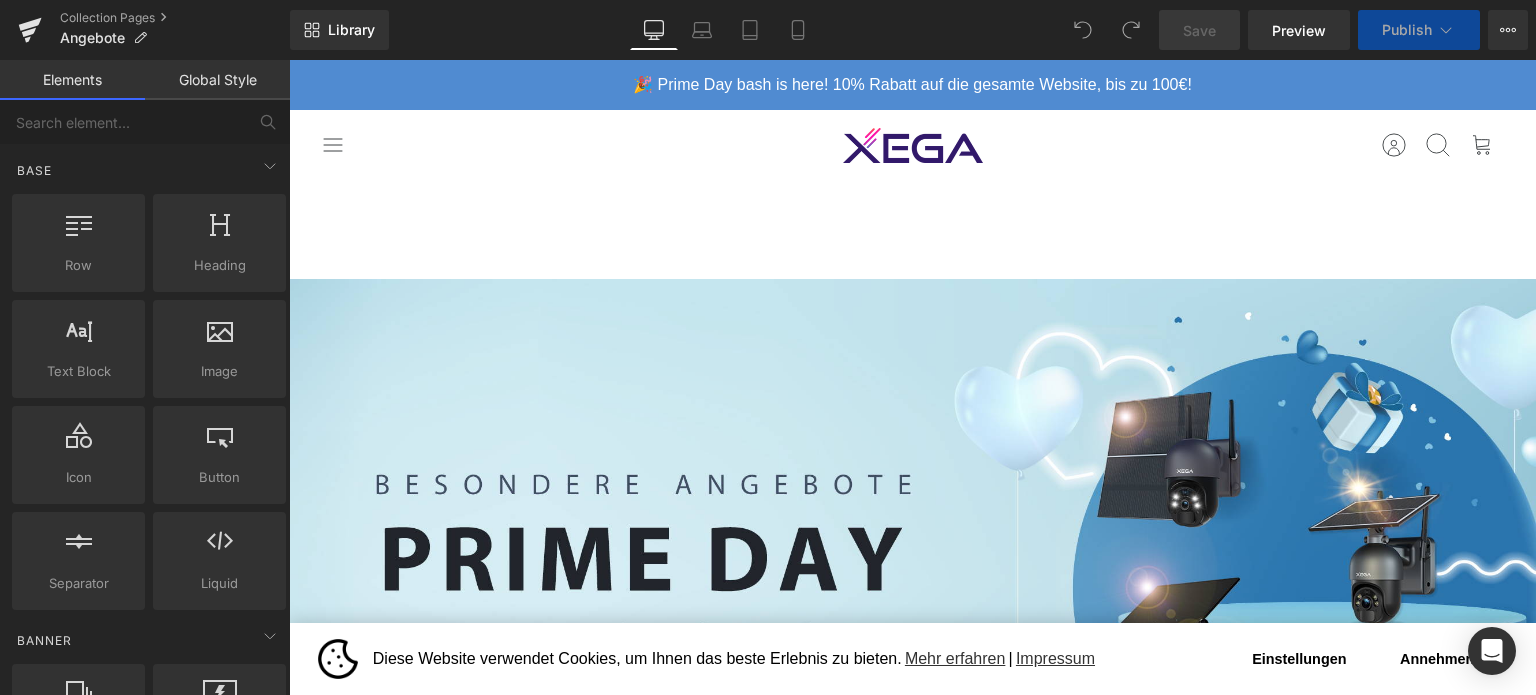 click on "Einstellungen" at bounding box center [1299, 659] 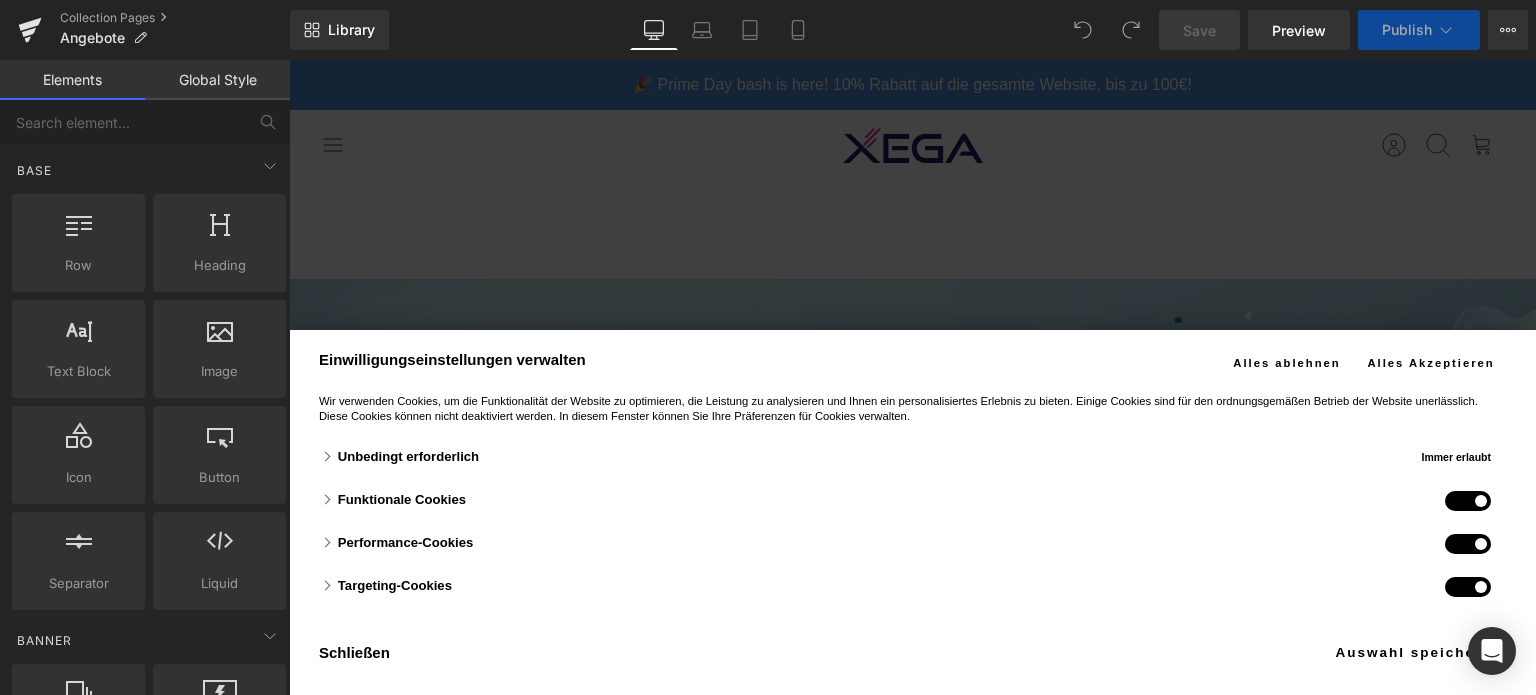 drag, startPoint x: 1332, startPoint y: 264, endPoint x: 1347, endPoint y: 294, distance: 33.54102 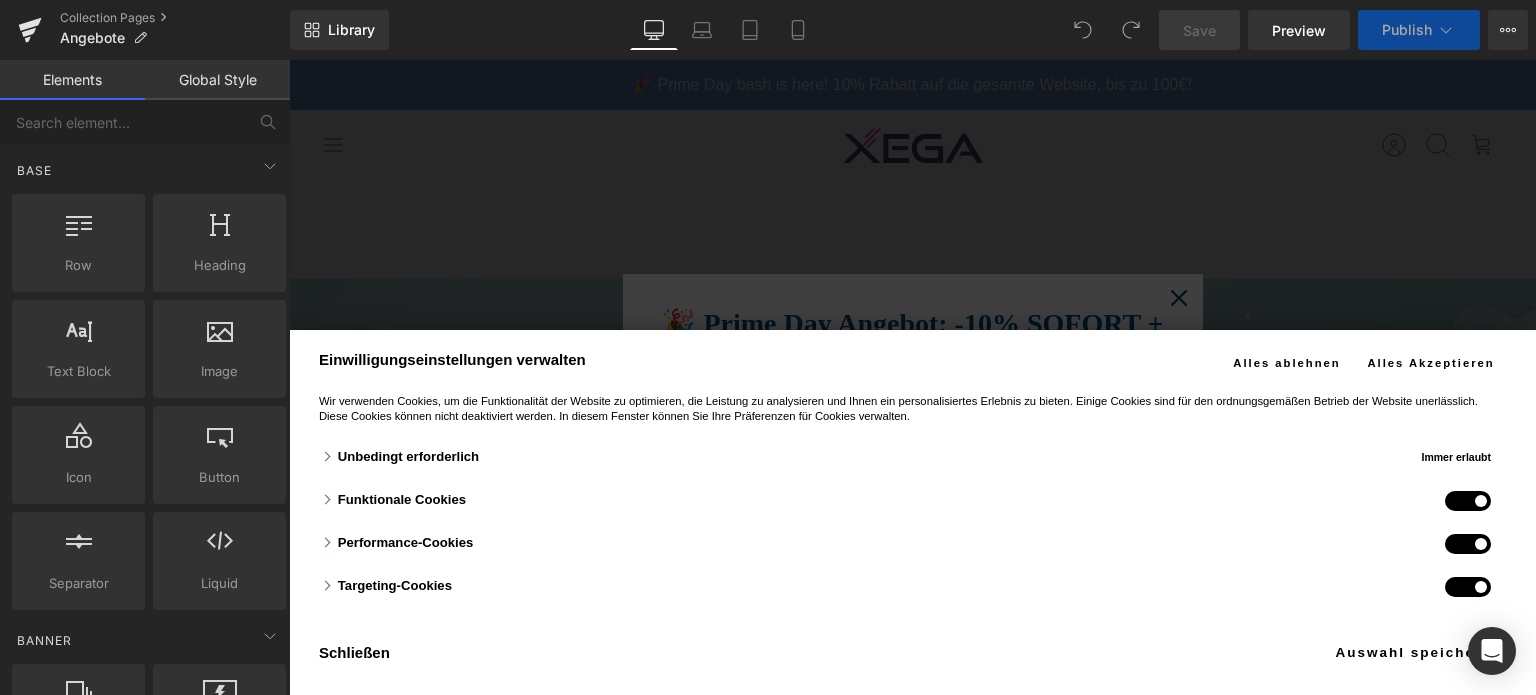 click on "Alles Akzeptieren" at bounding box center (1431, 363) 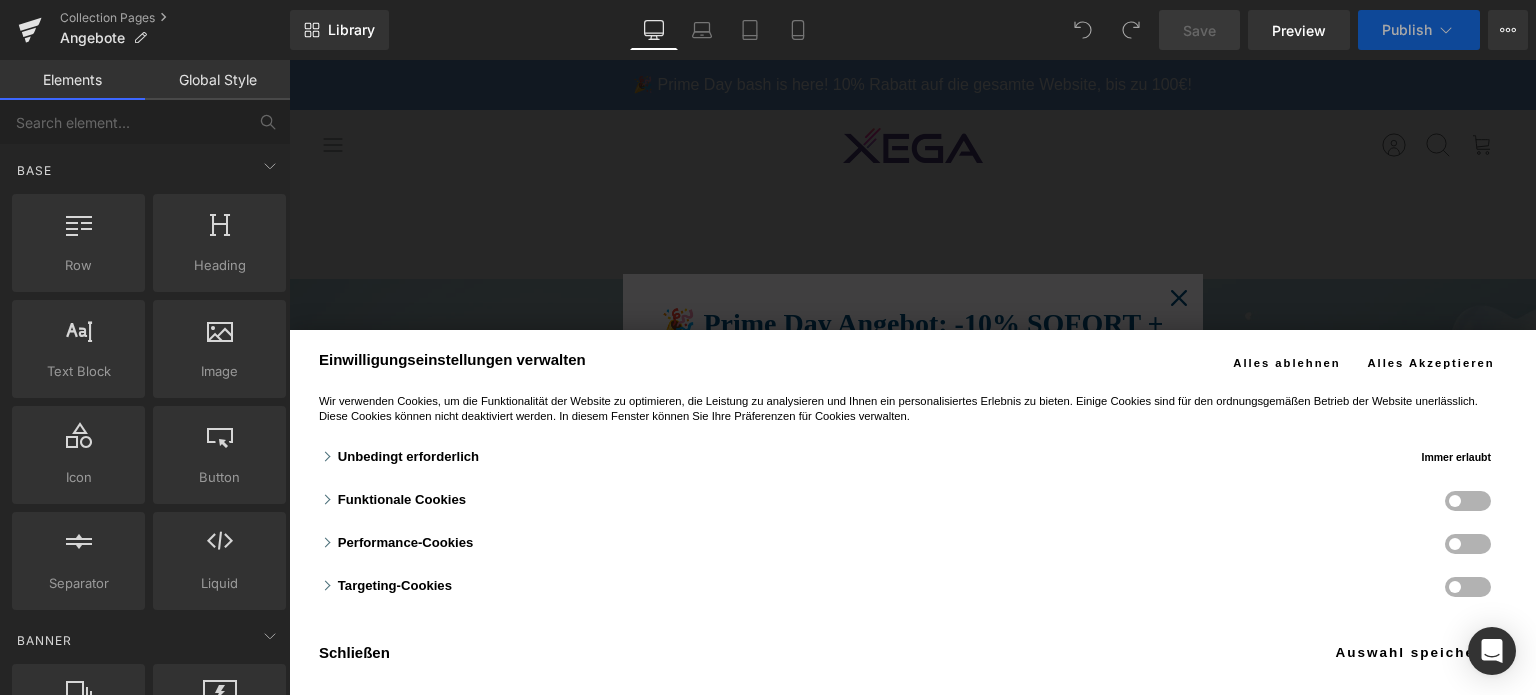 click on "Alles Akzeptieren" at bounding box center (1431, 363) 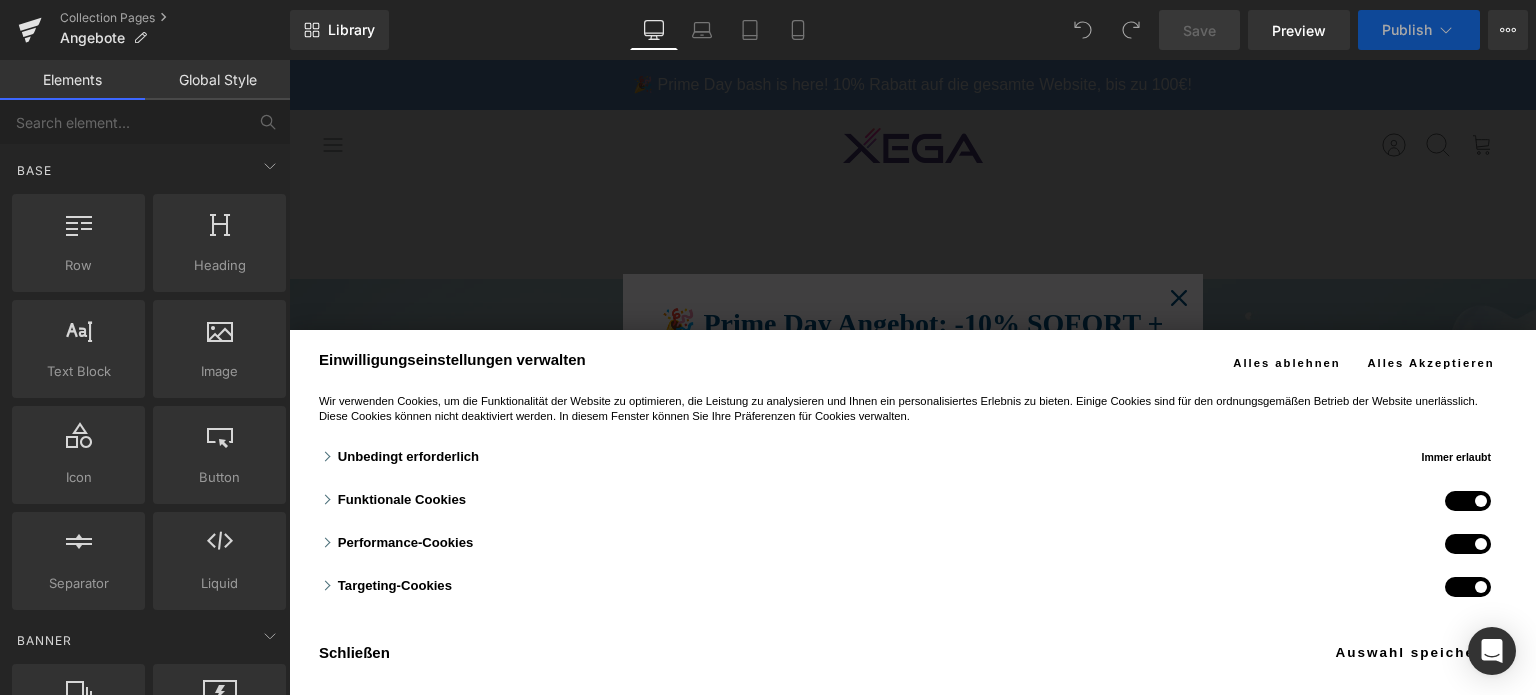 click on "Alles Akzeptieren" at bounding box center (1431, 363) 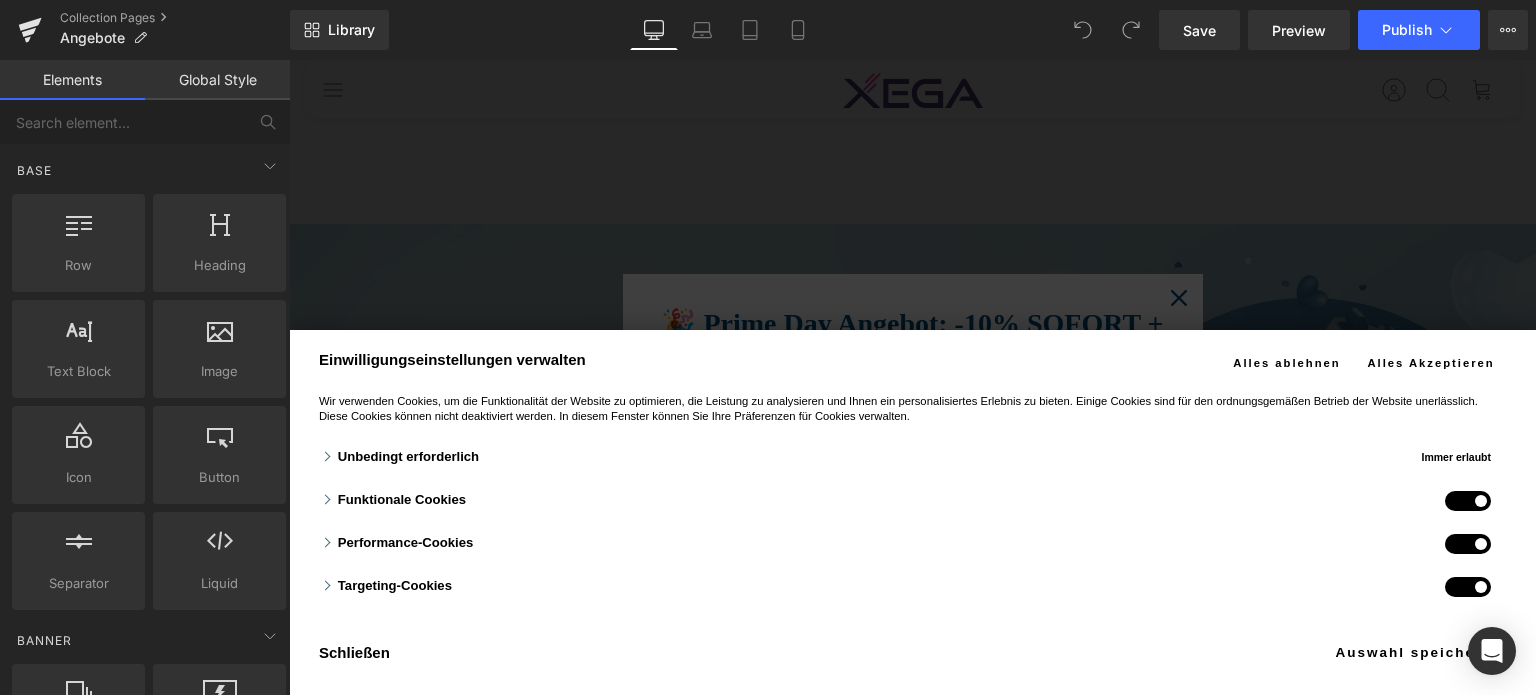 scroll, scrollTop: 200, scrollLeft: 0, axis: vertical 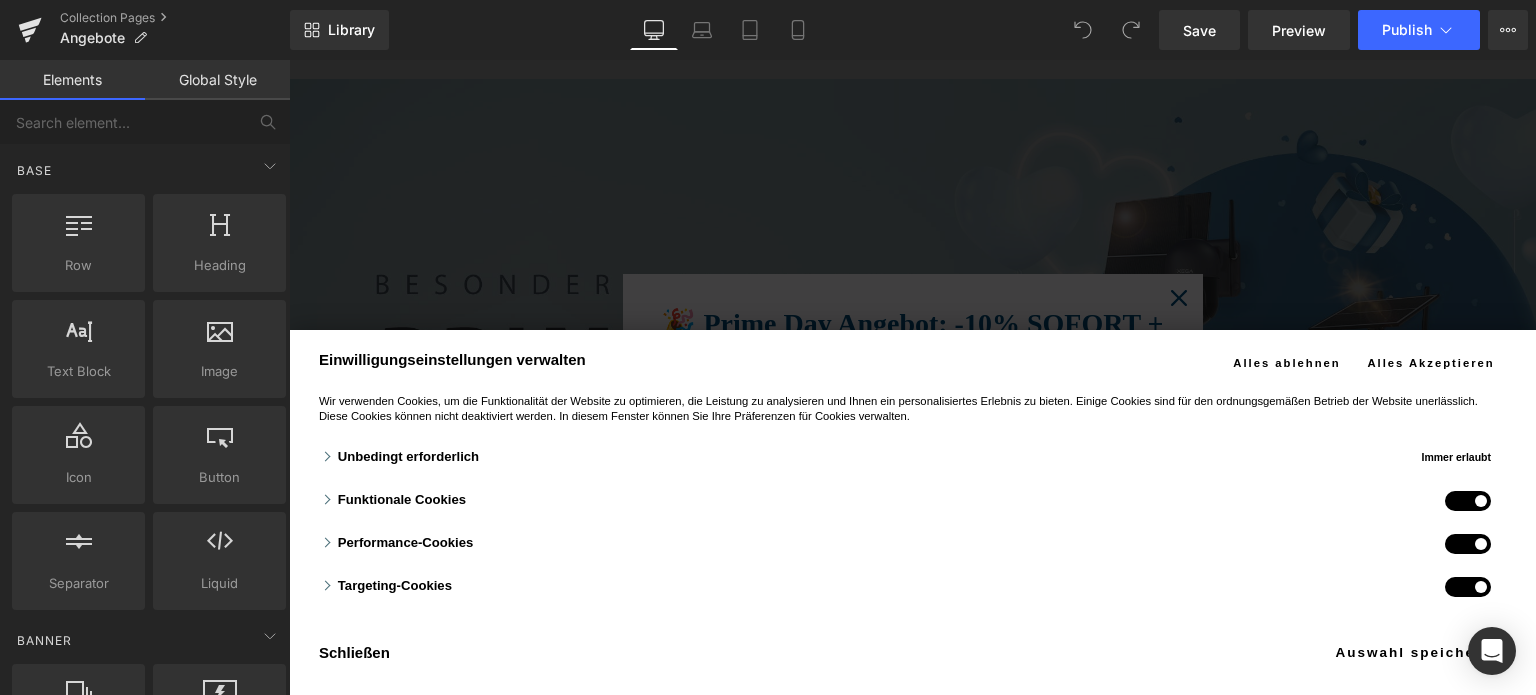 click on "Auswahl speichern" at bounding box center [1414, 652] 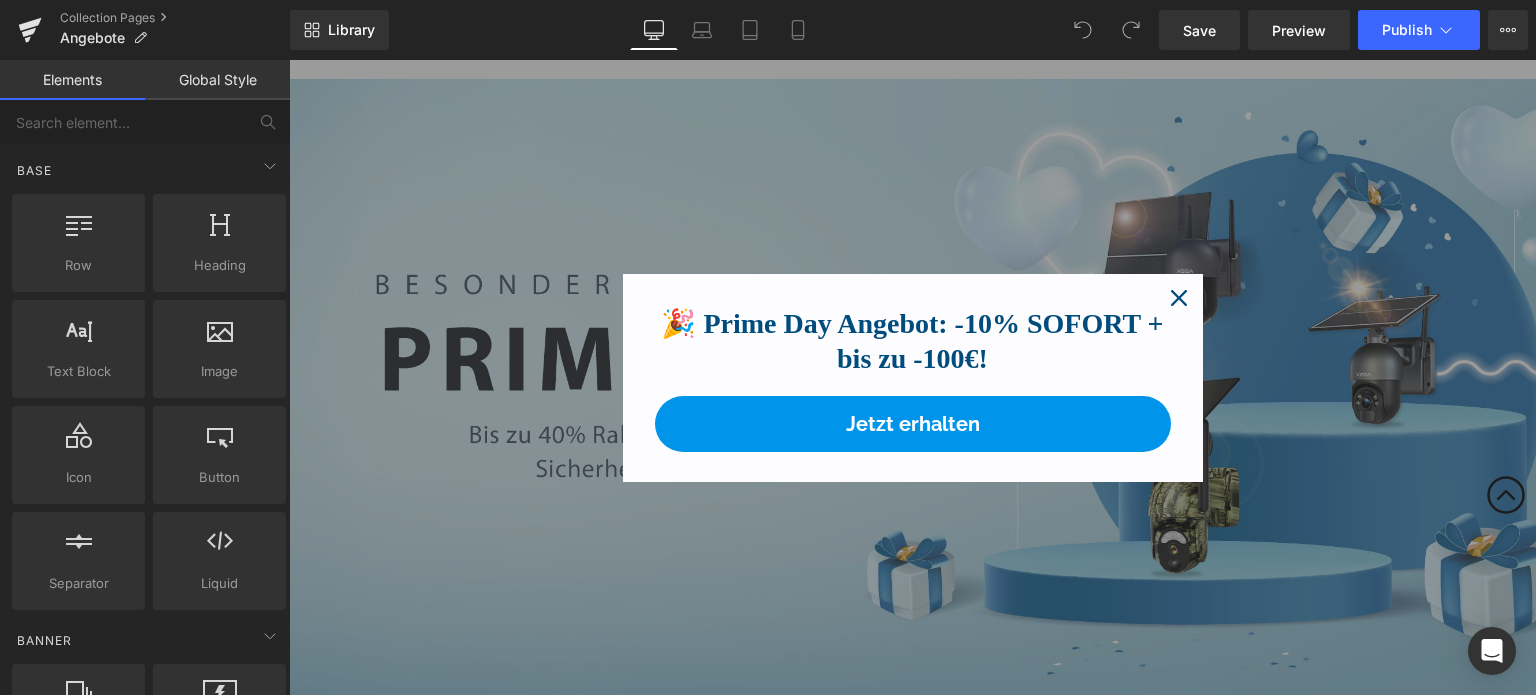click 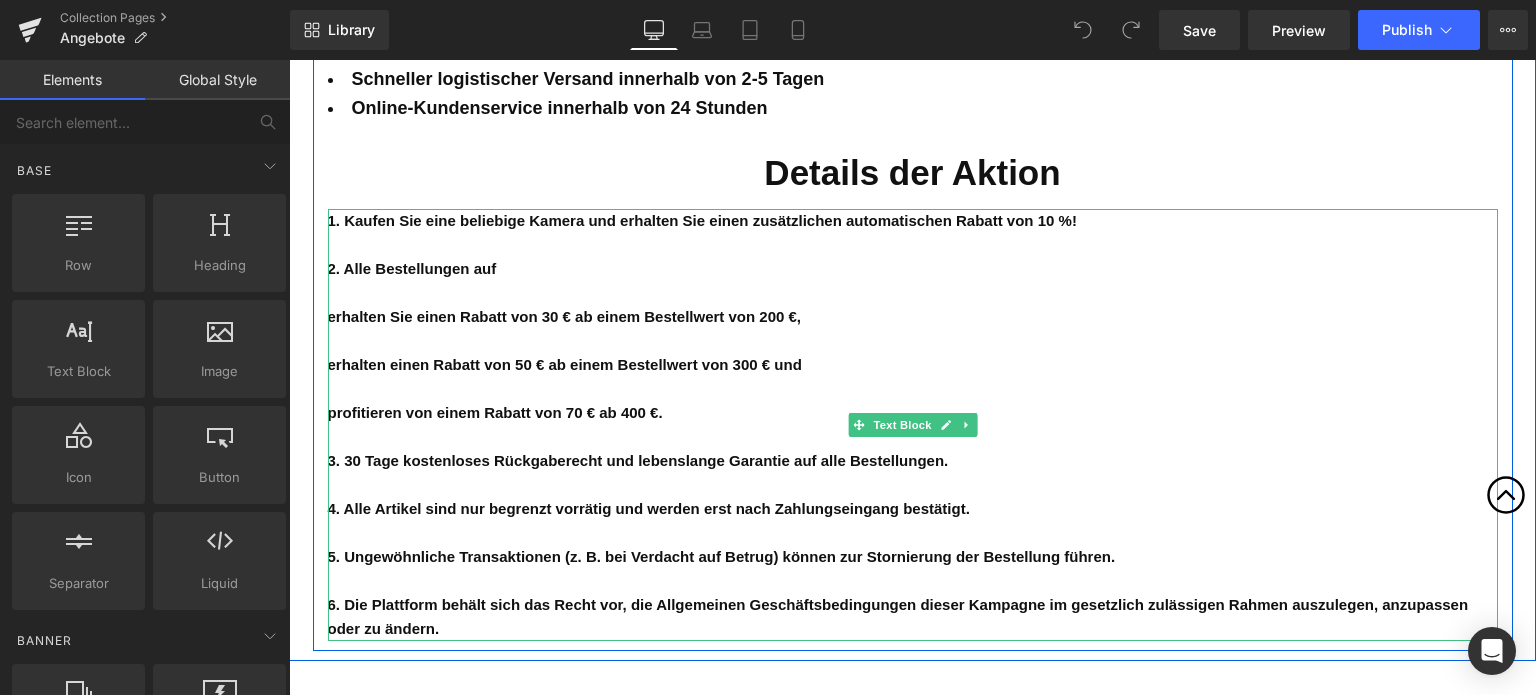 scroll, scrollTop: 4200, scrollLeft: 0, axis: vertical 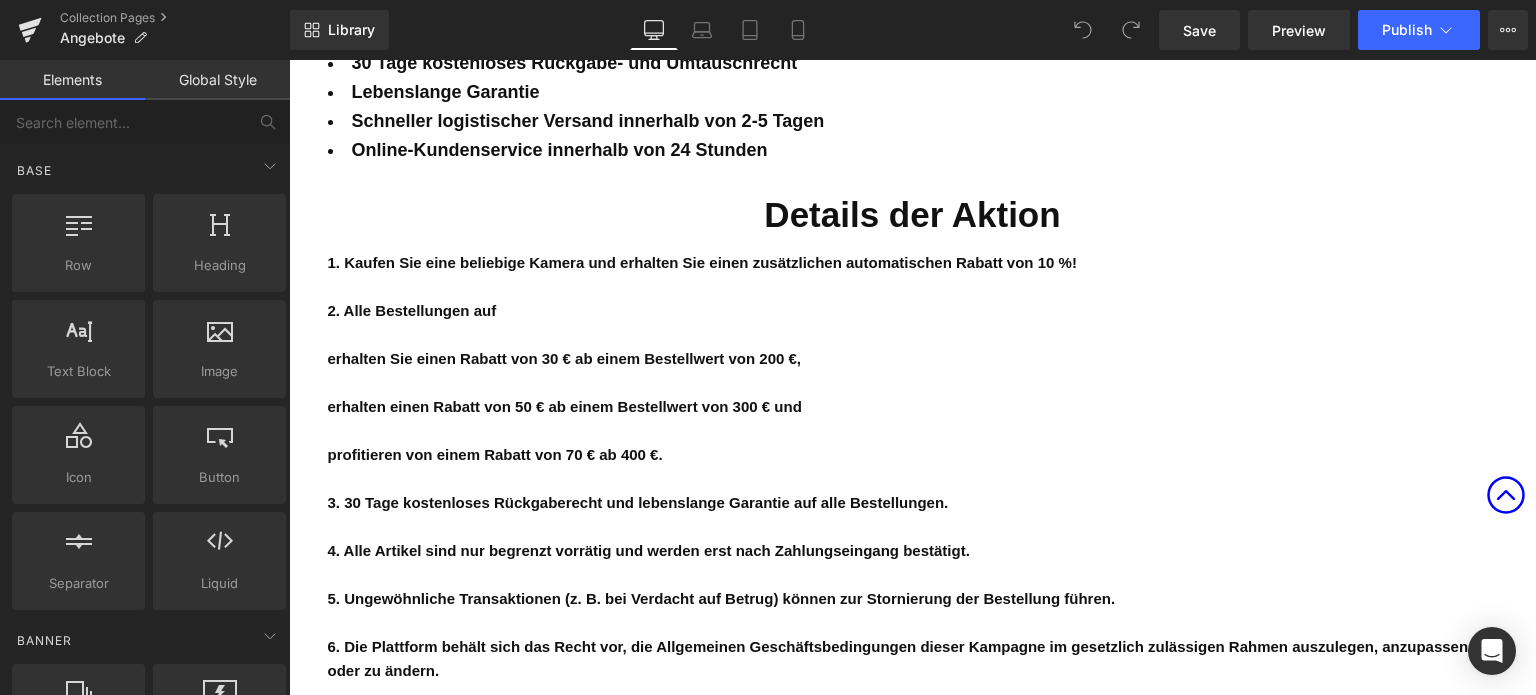 click 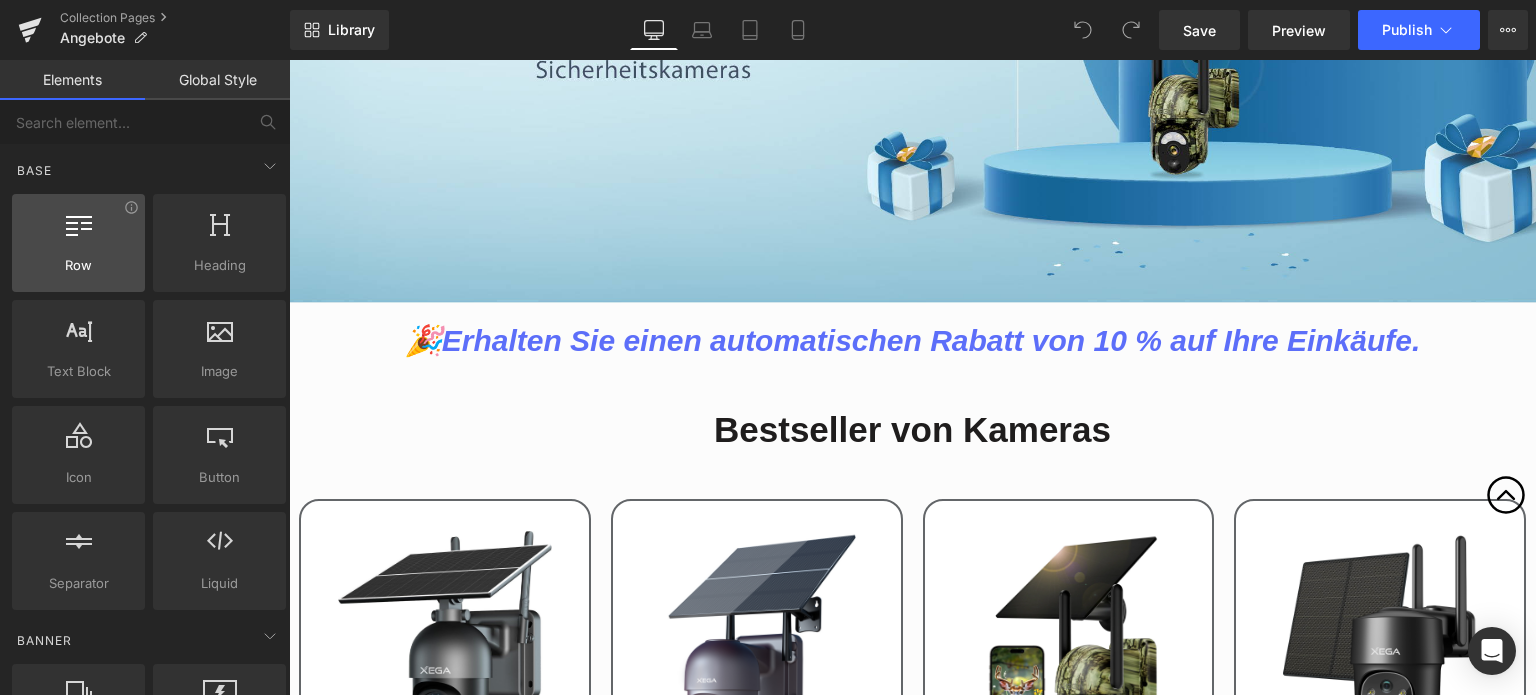 scroll, scrollTop: 600, scrollLeft: 0, axis: vertical 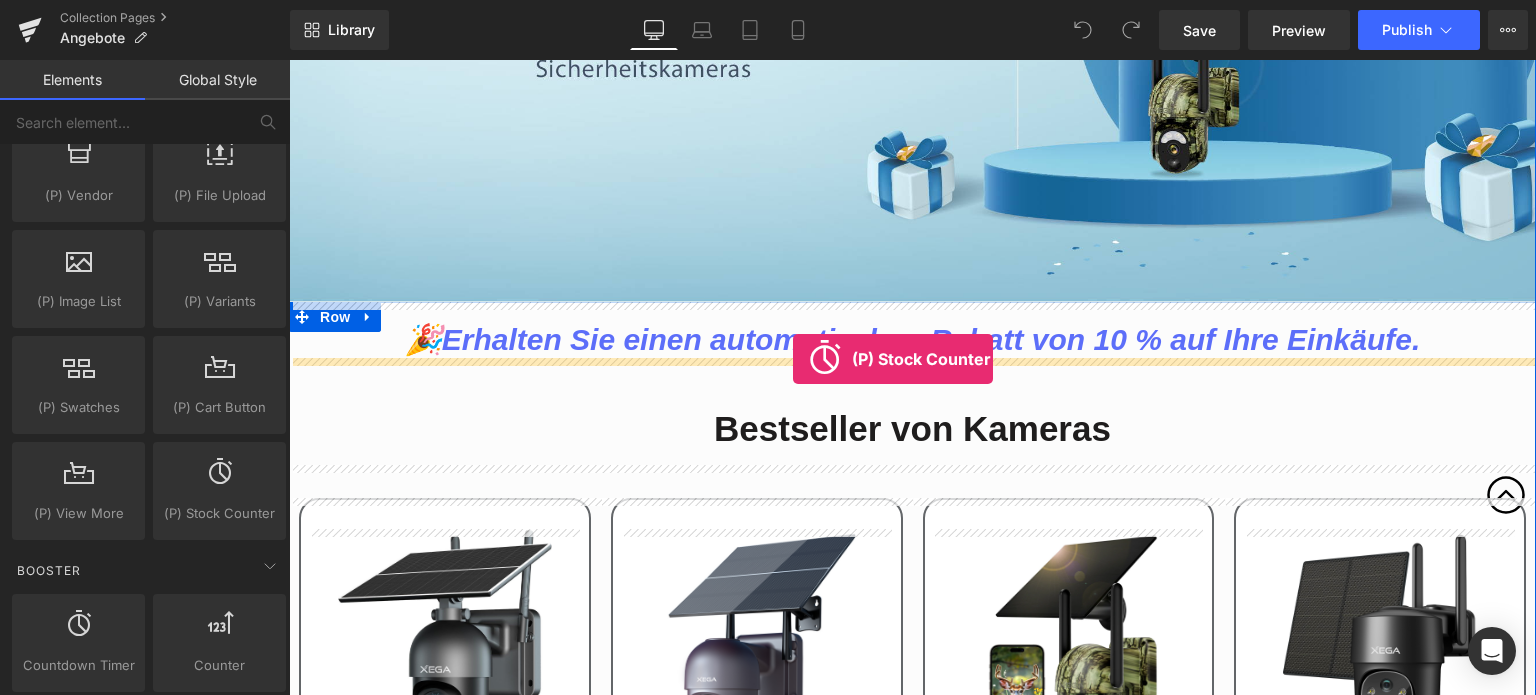 drag, startPoint x: 491, startPoint y: 540, endPoint x: 793, endPoint y: 359, distance: 352.08664 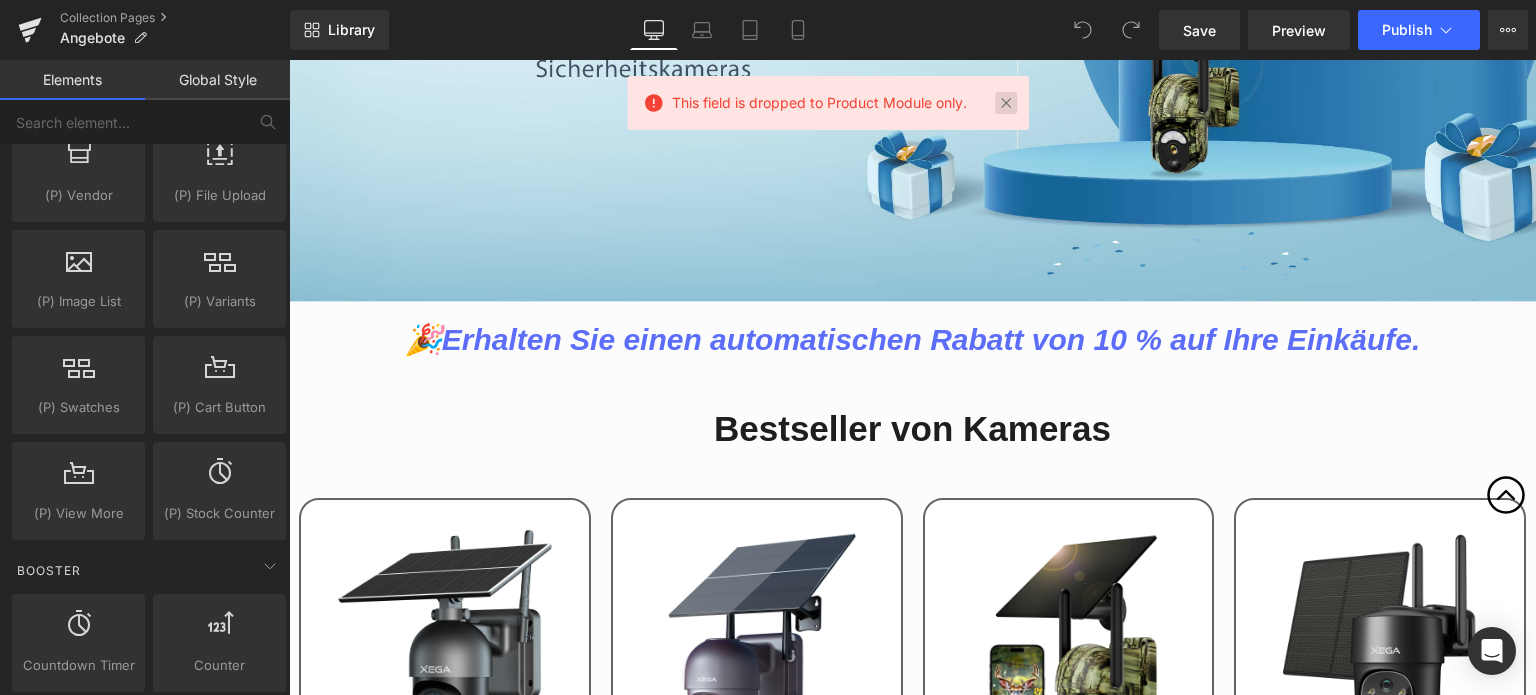 click at bounding box center (1006, 103) 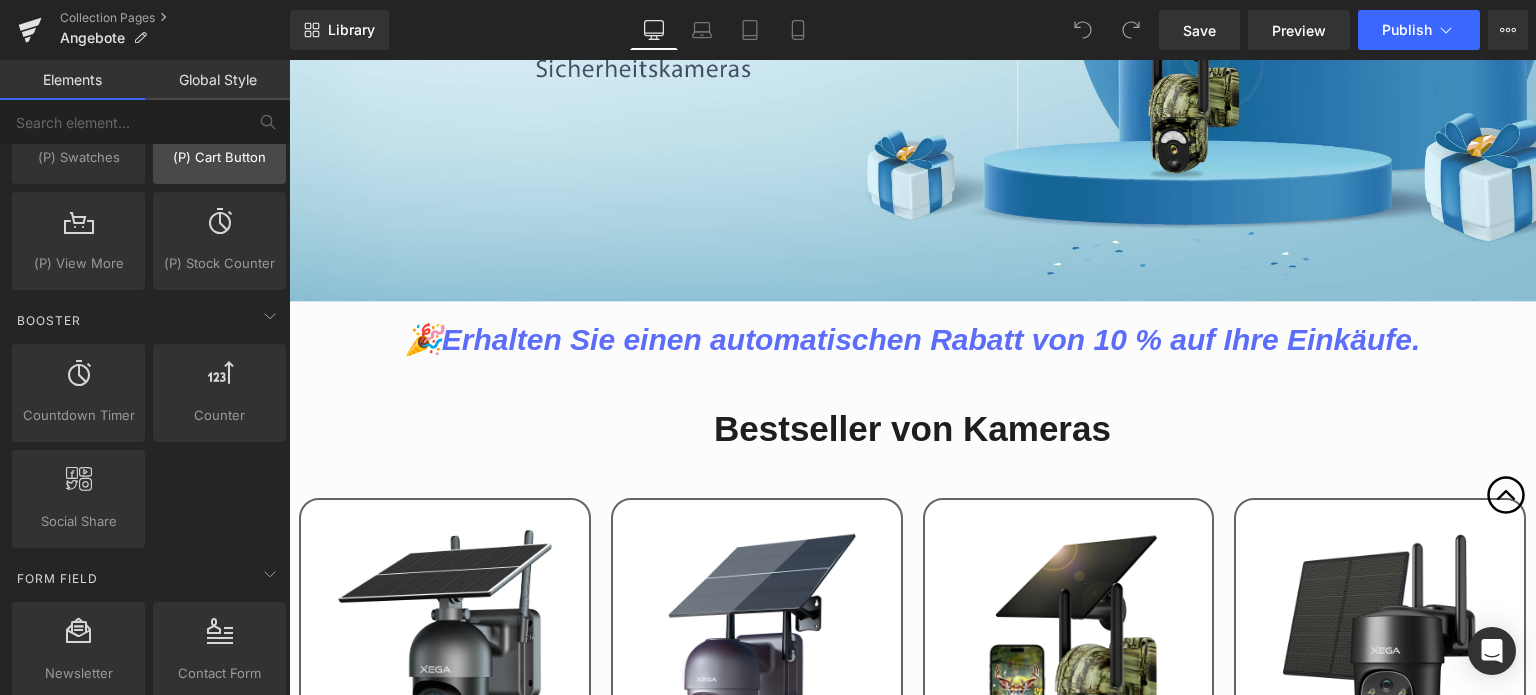 scroll, scrollTop: 2600, scrollLeft: 0, axis: vertical 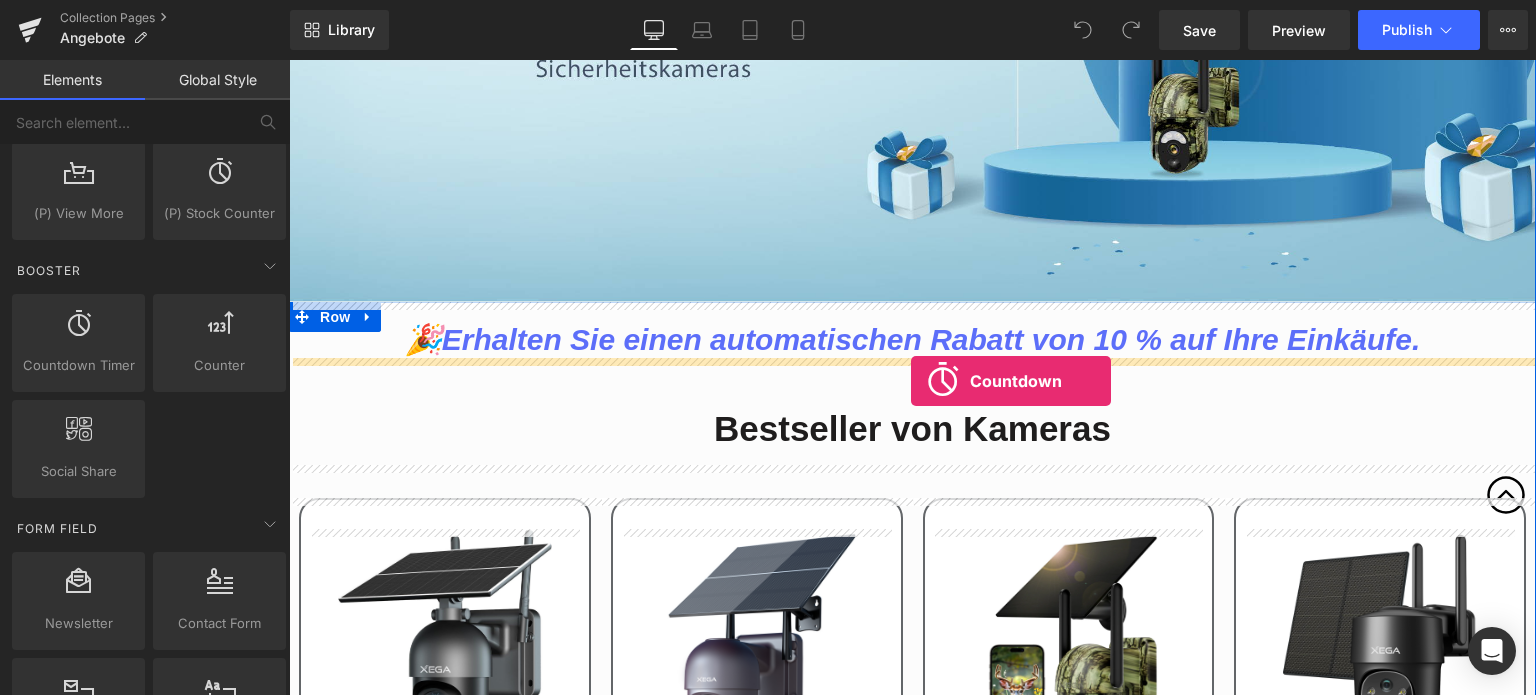 drag, startPoint x: 380, startPoint y: 388, endPoint x: 911, endPoint y: 381, distance: 531.04614 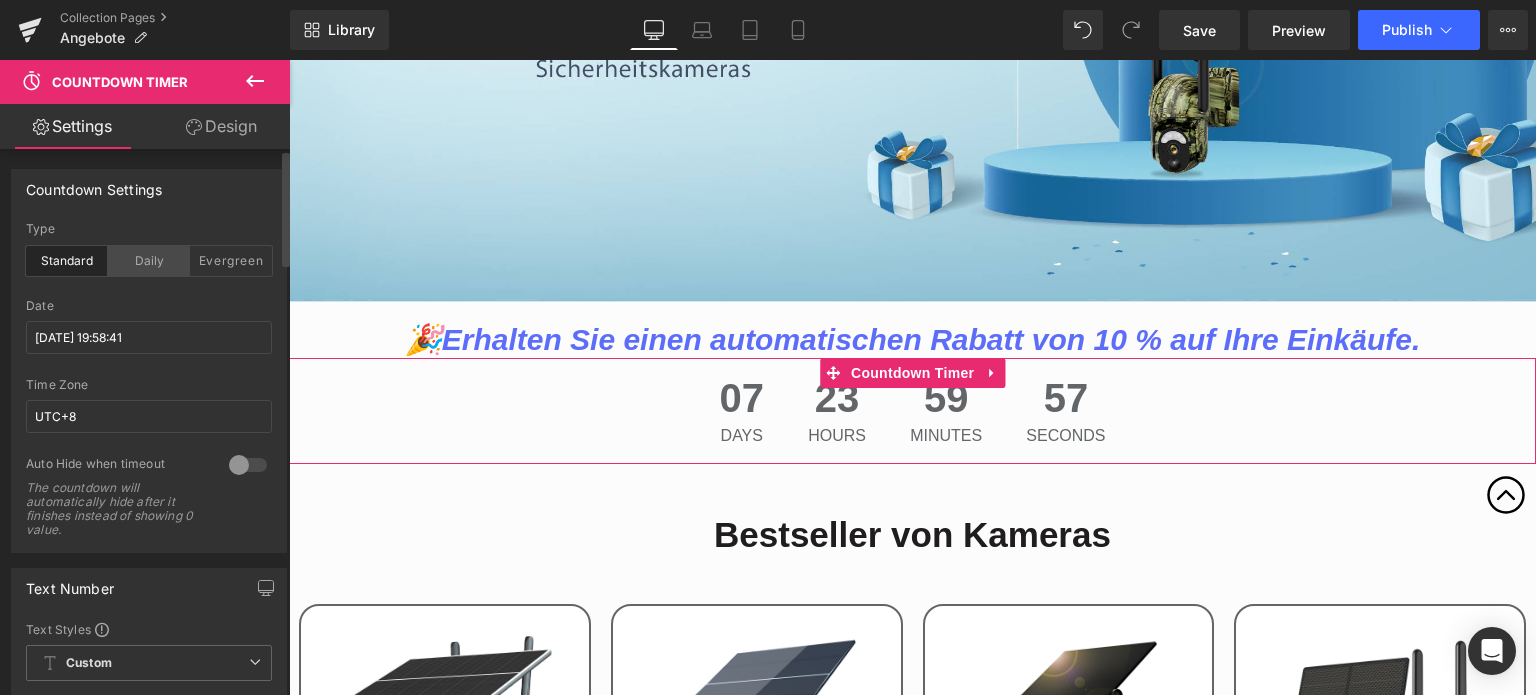 click on "Daily" at bounding box center [149, 261] 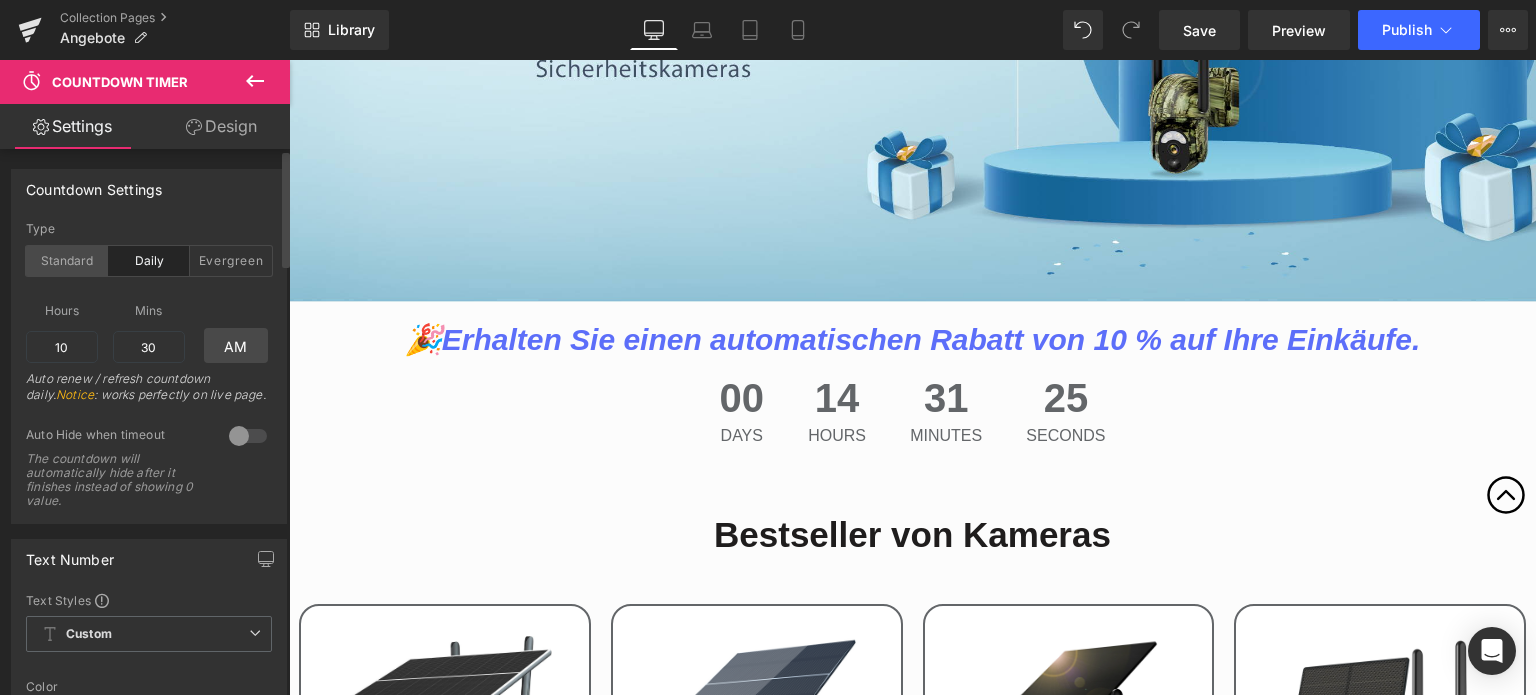 click on "Standard" at bounding box center [67, 261] 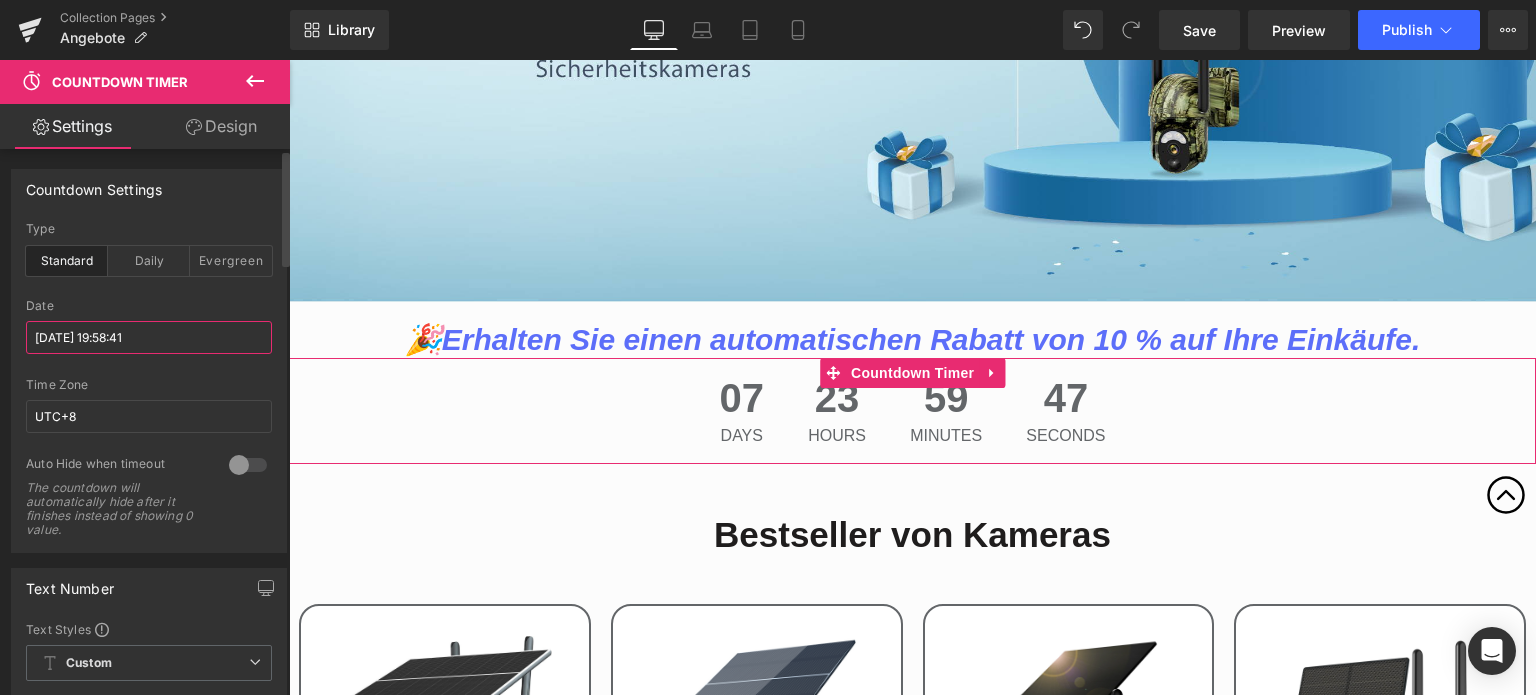 click on "[DATE] 19:58:41" at bounding box center [149, 337] 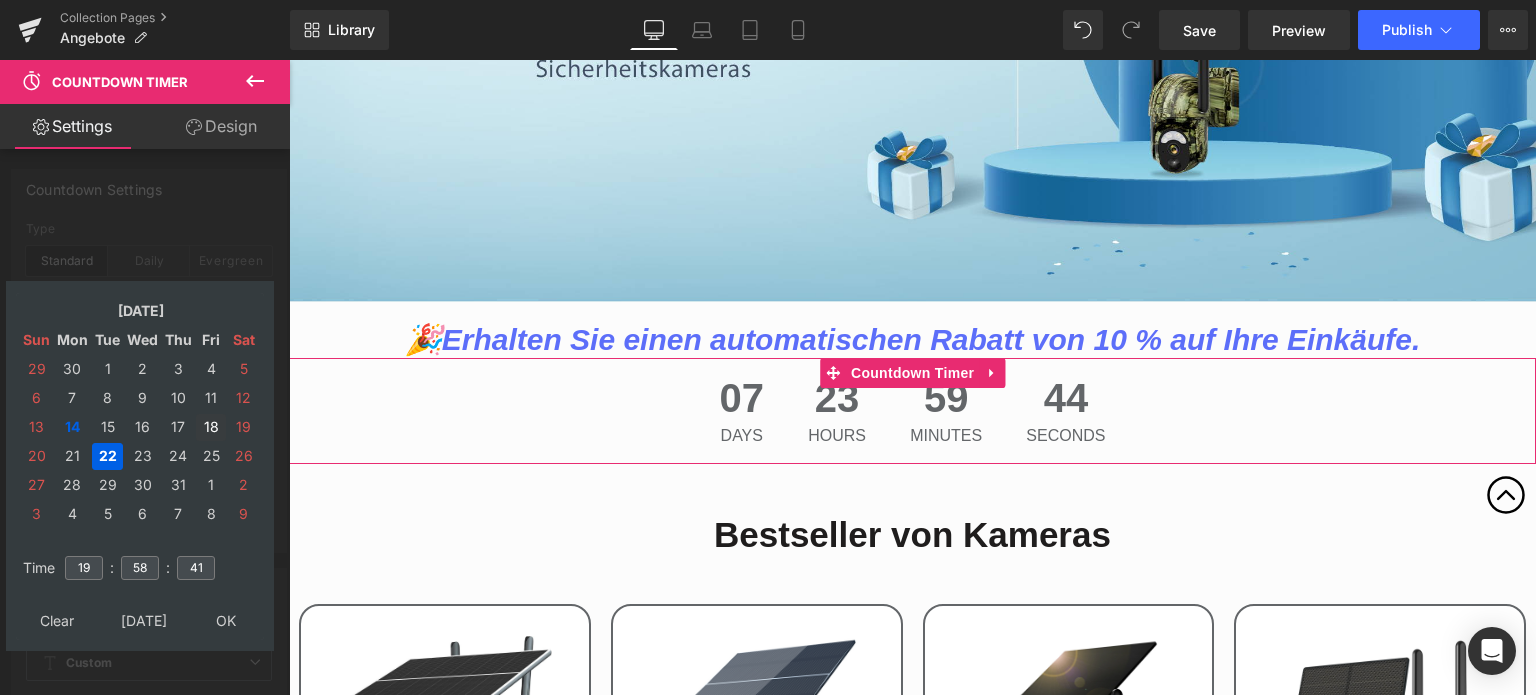 click on "18" at bounding box center (211, 427) 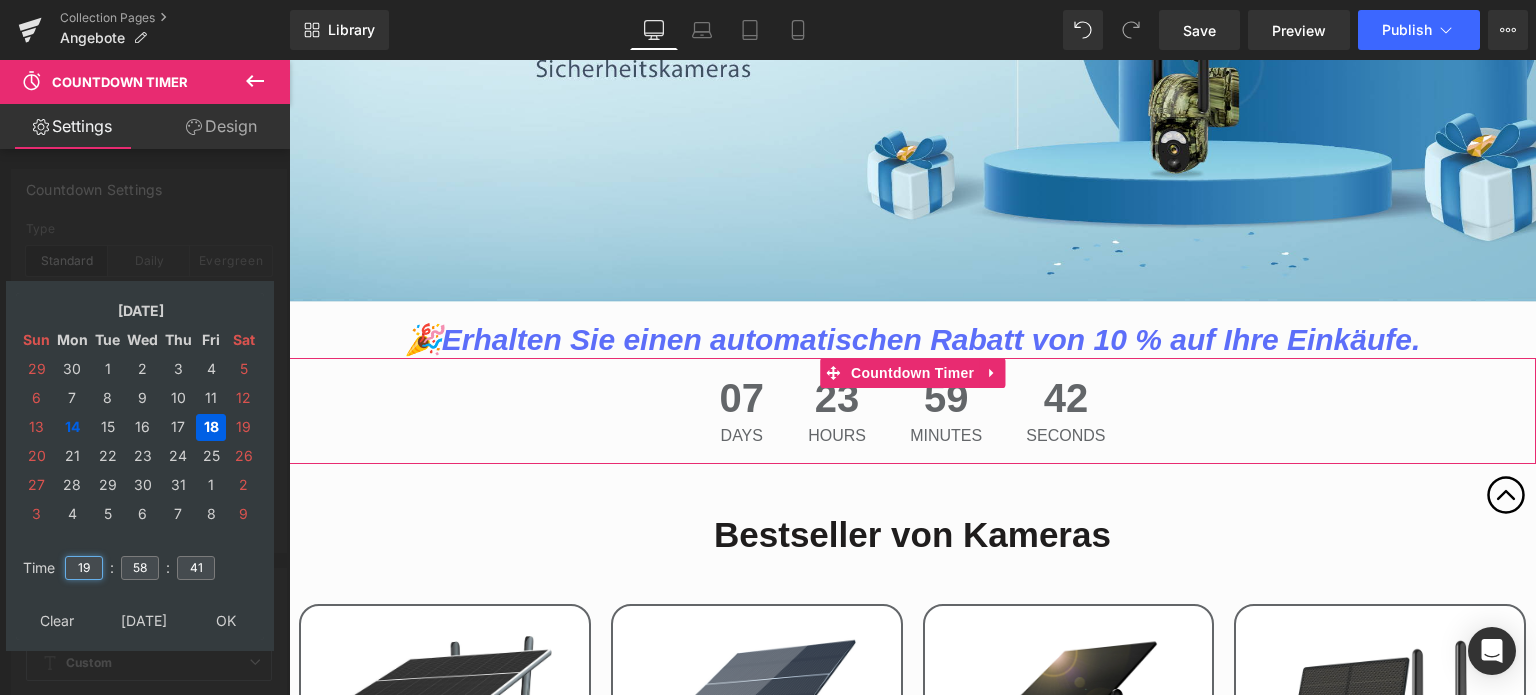 drag, startPoint x: 89, startPoint y: 562, endPoint x: 67, endPoint y: 563, distance: 22.022715 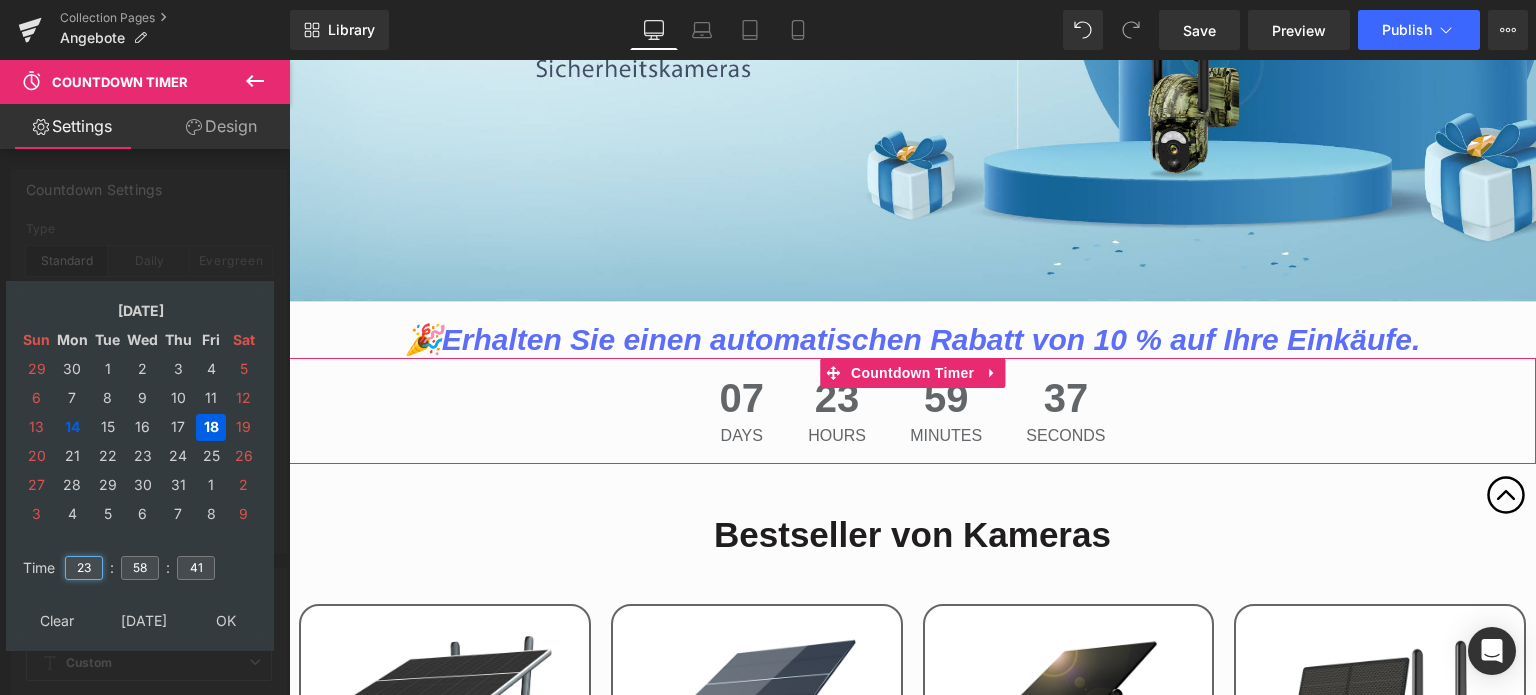 type on "23" 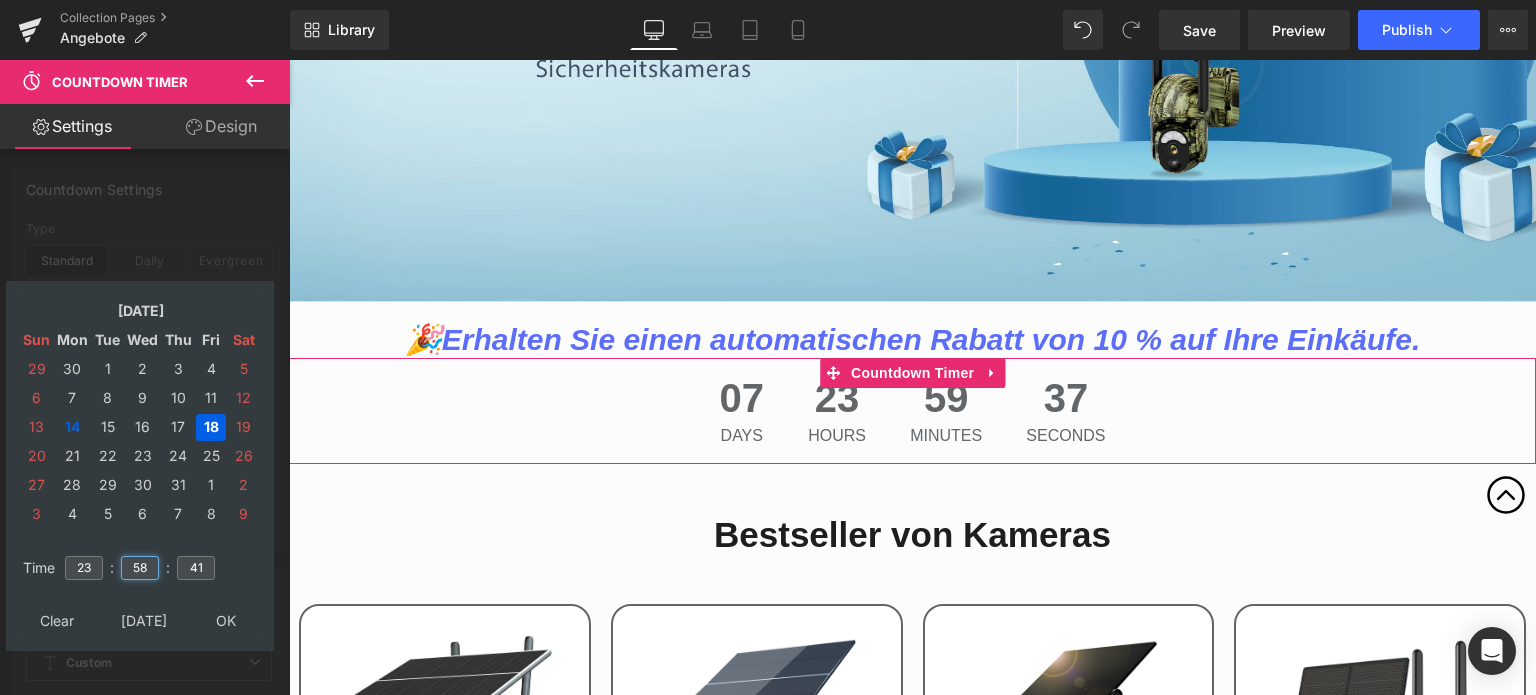 drag, startPoint x: 151, startPoint y: 562, endPoint x: 122, endPoint y: 563, distance: 29.017237 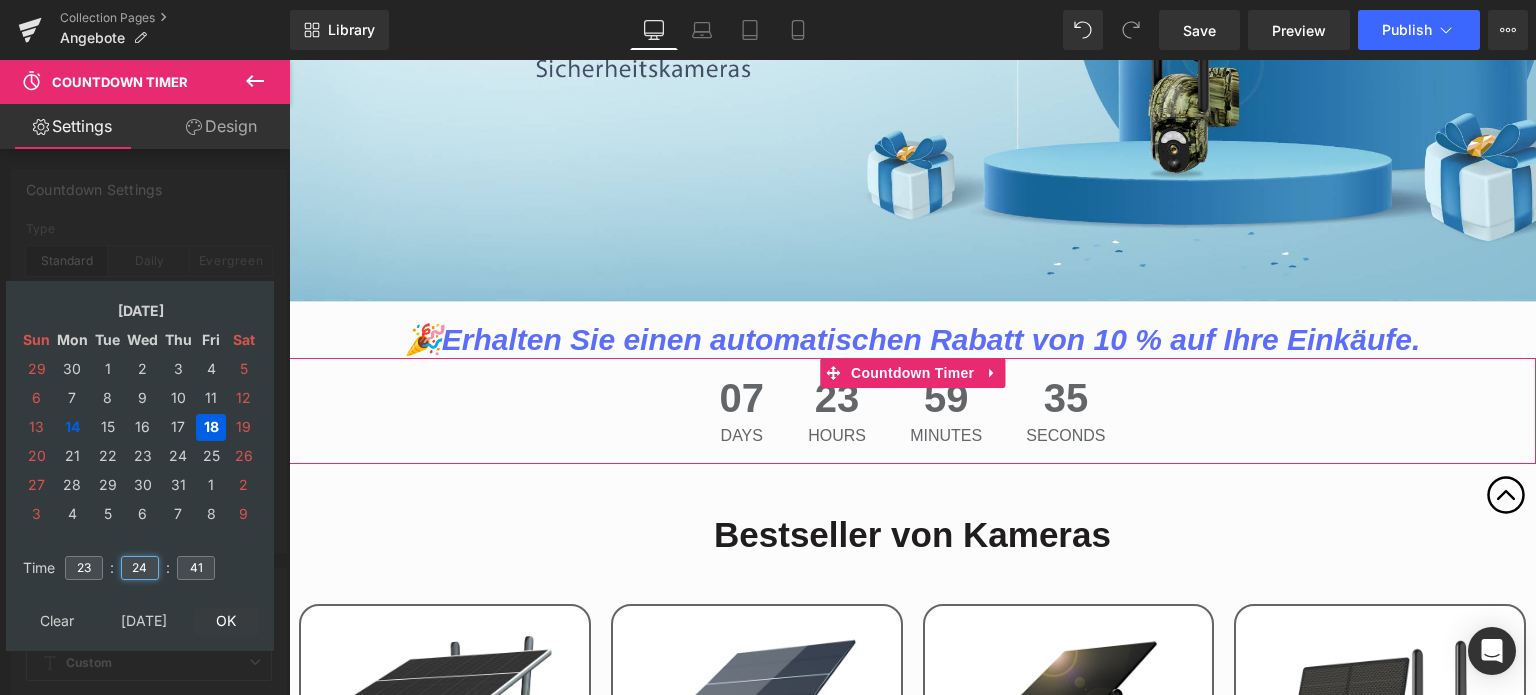 type on "24" 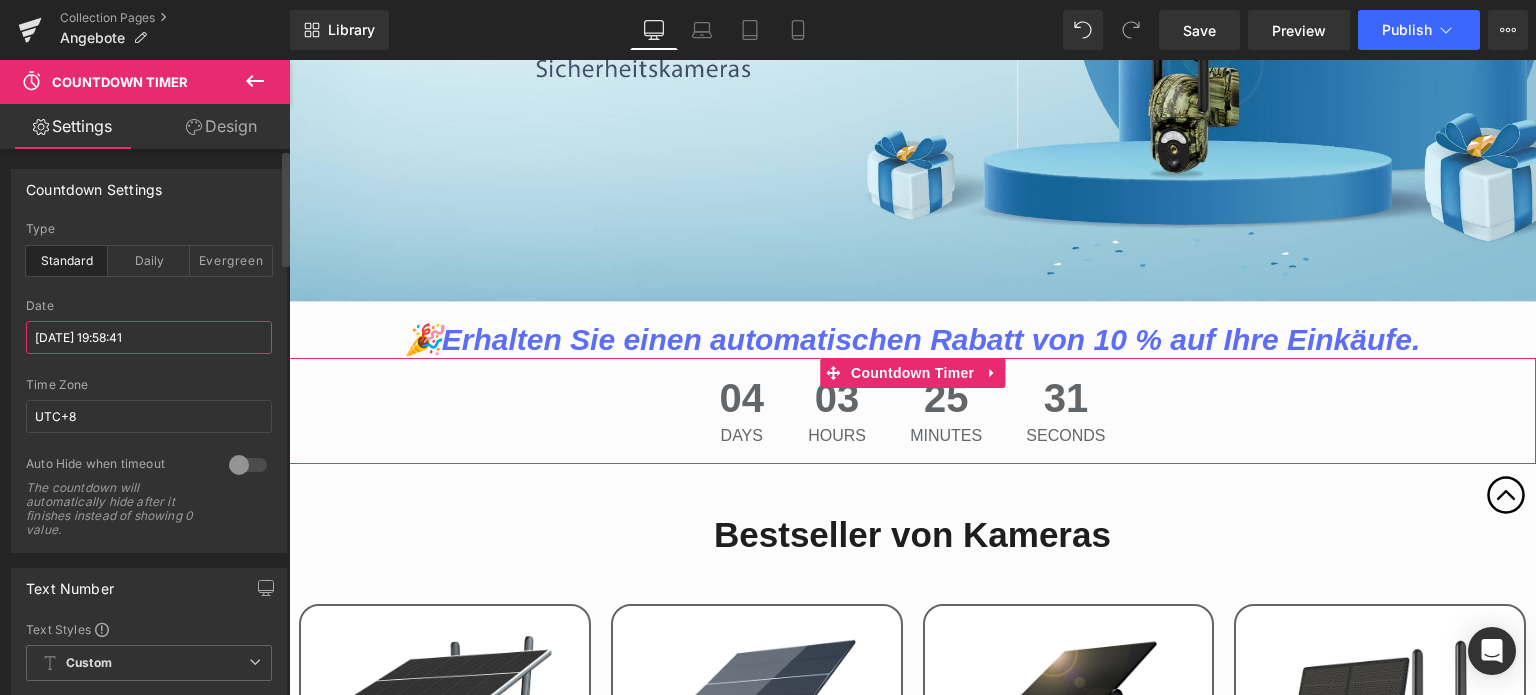 click on "[DATE] 19:58:41" at bounding box center [149, 337] 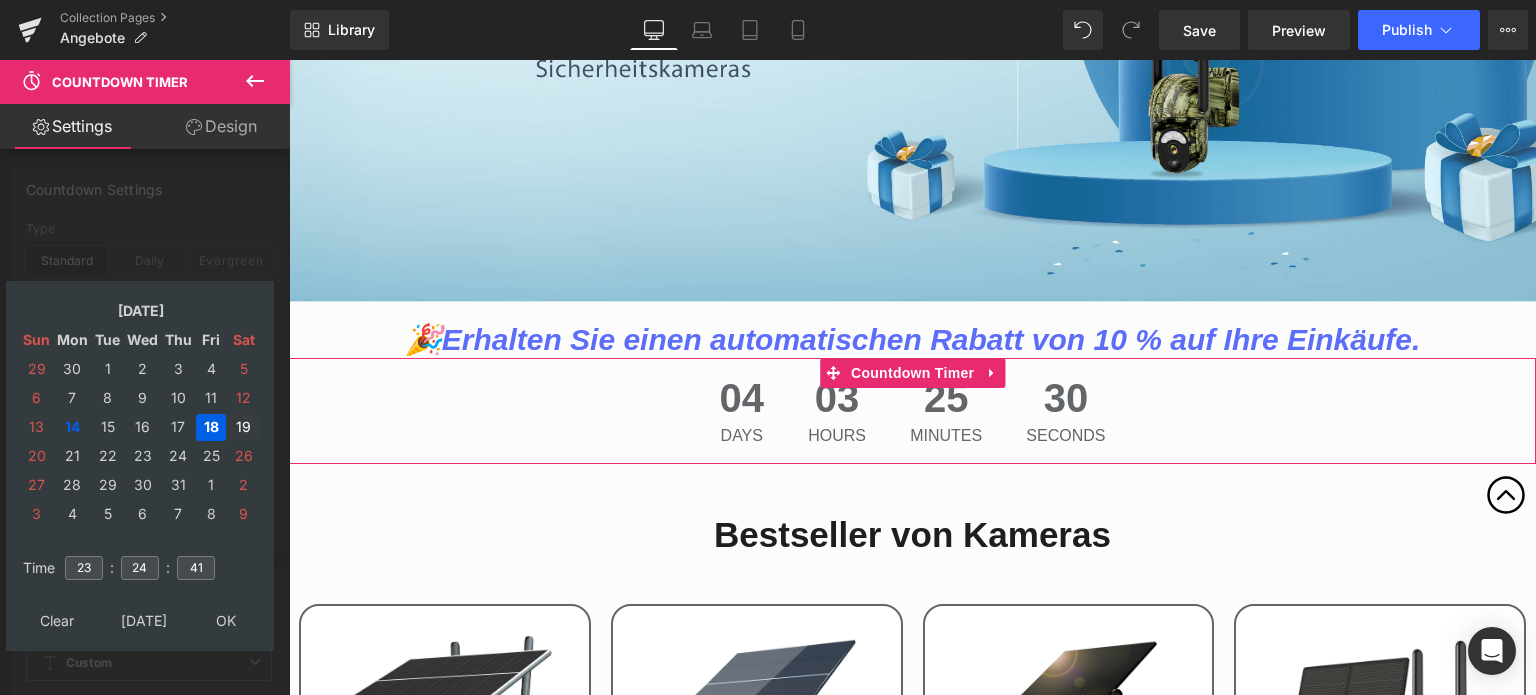 click on "19" at bounding box center (243, 427) 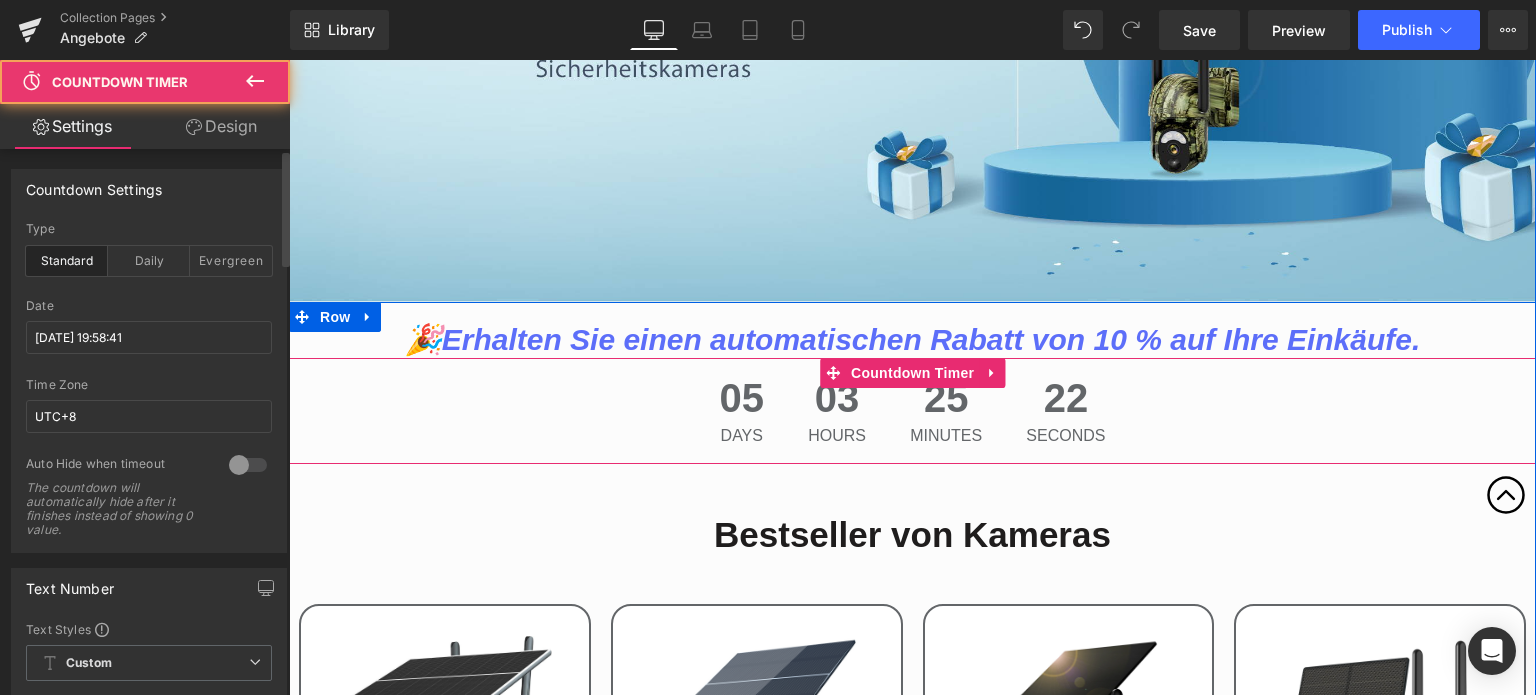 click on "05 Days
03 Hours
25 Minutes
22 Seconds" at bounding box center (912, 411) 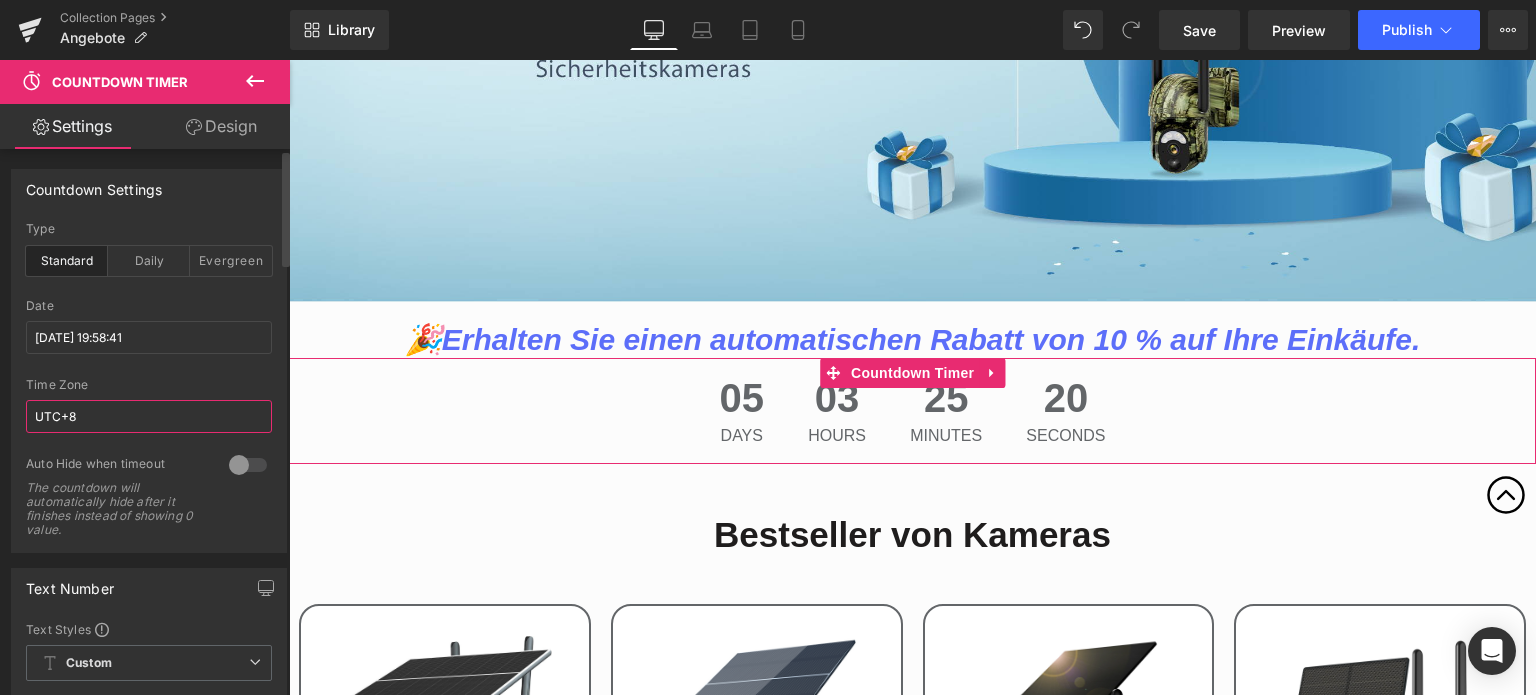 click on "UTC+8" at bounding box center (149, 416) 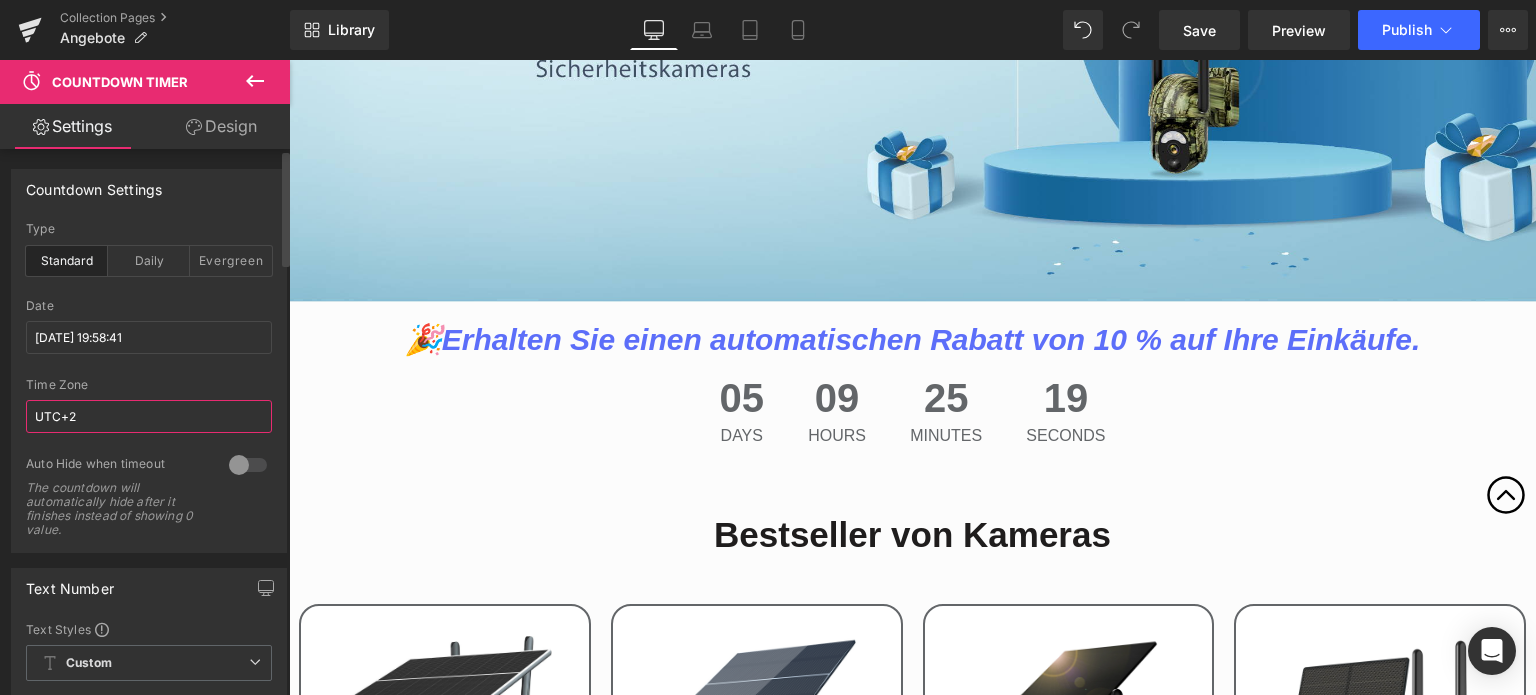type on "UTC+2" 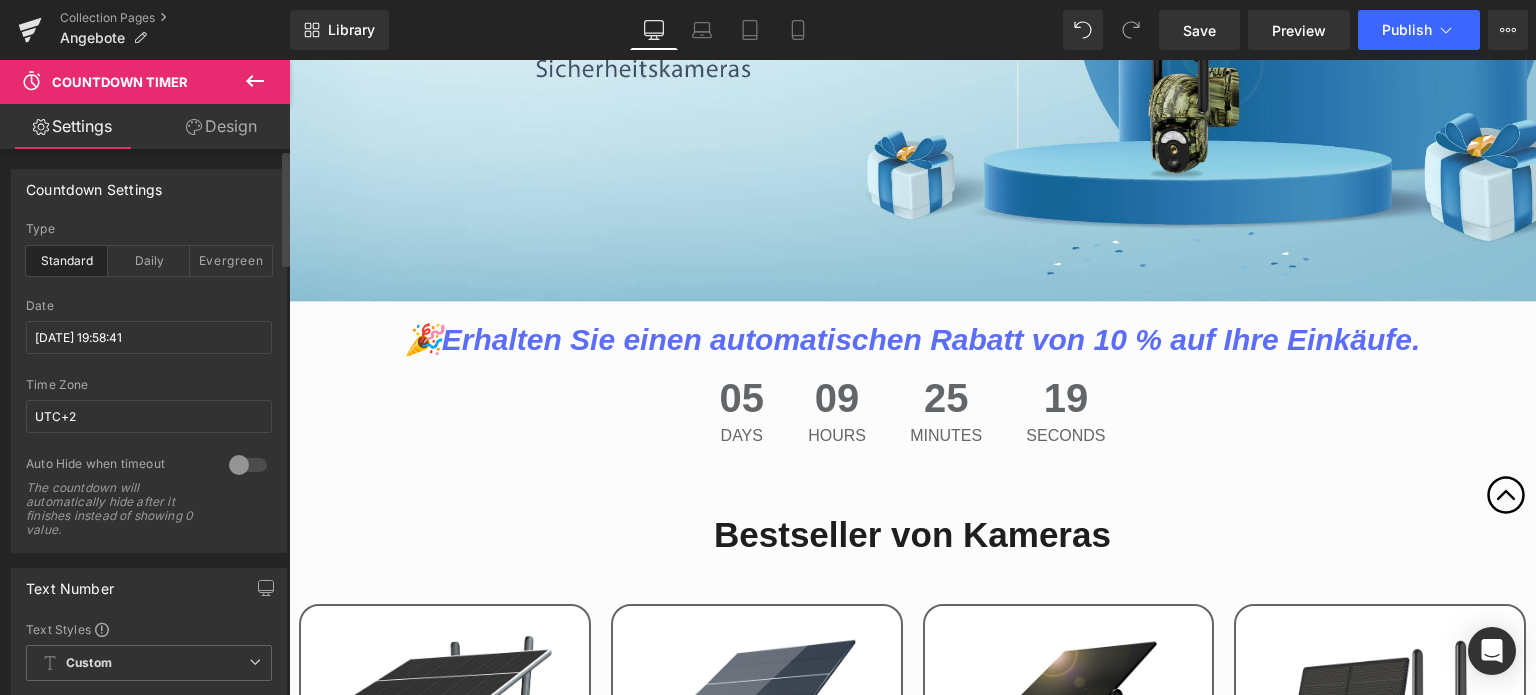 click on "Time Zone" at bounding box center (149, 385) 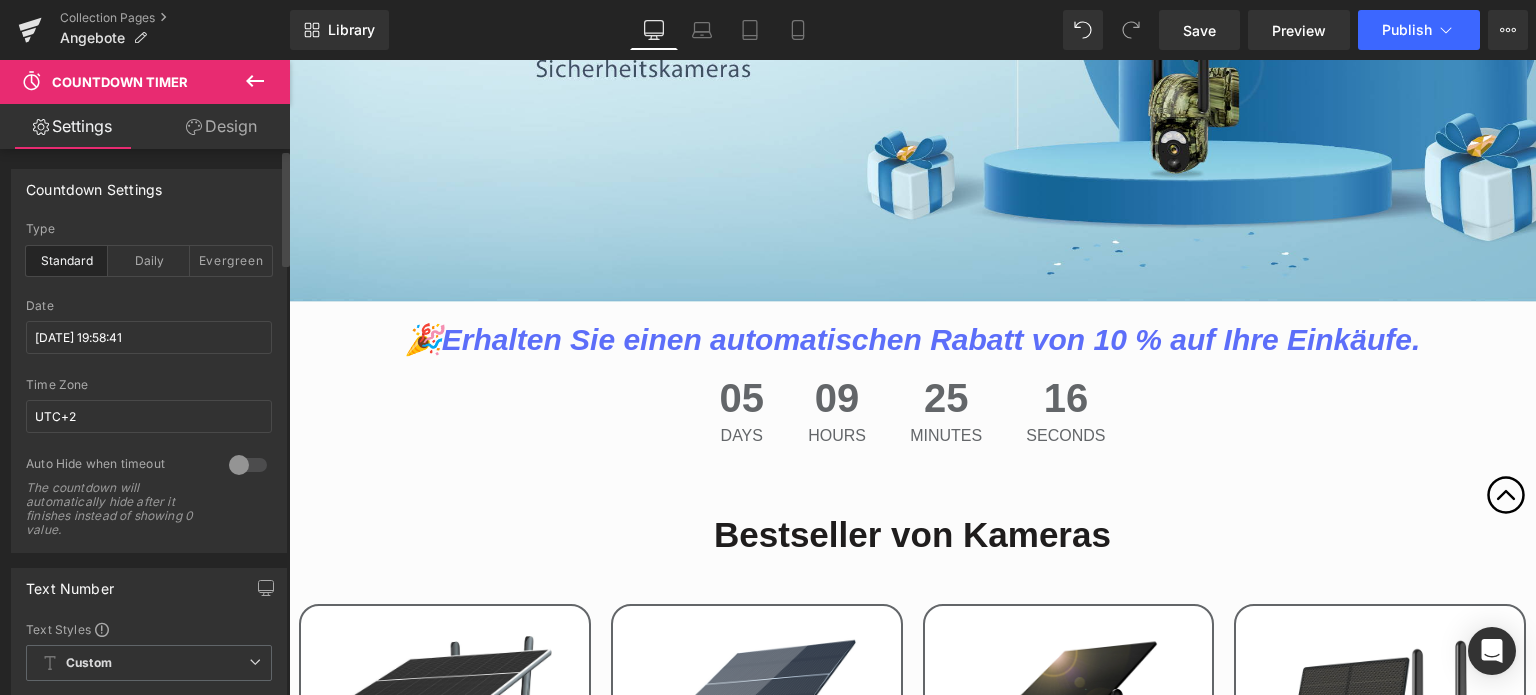 click at bounding box center [248, 465] 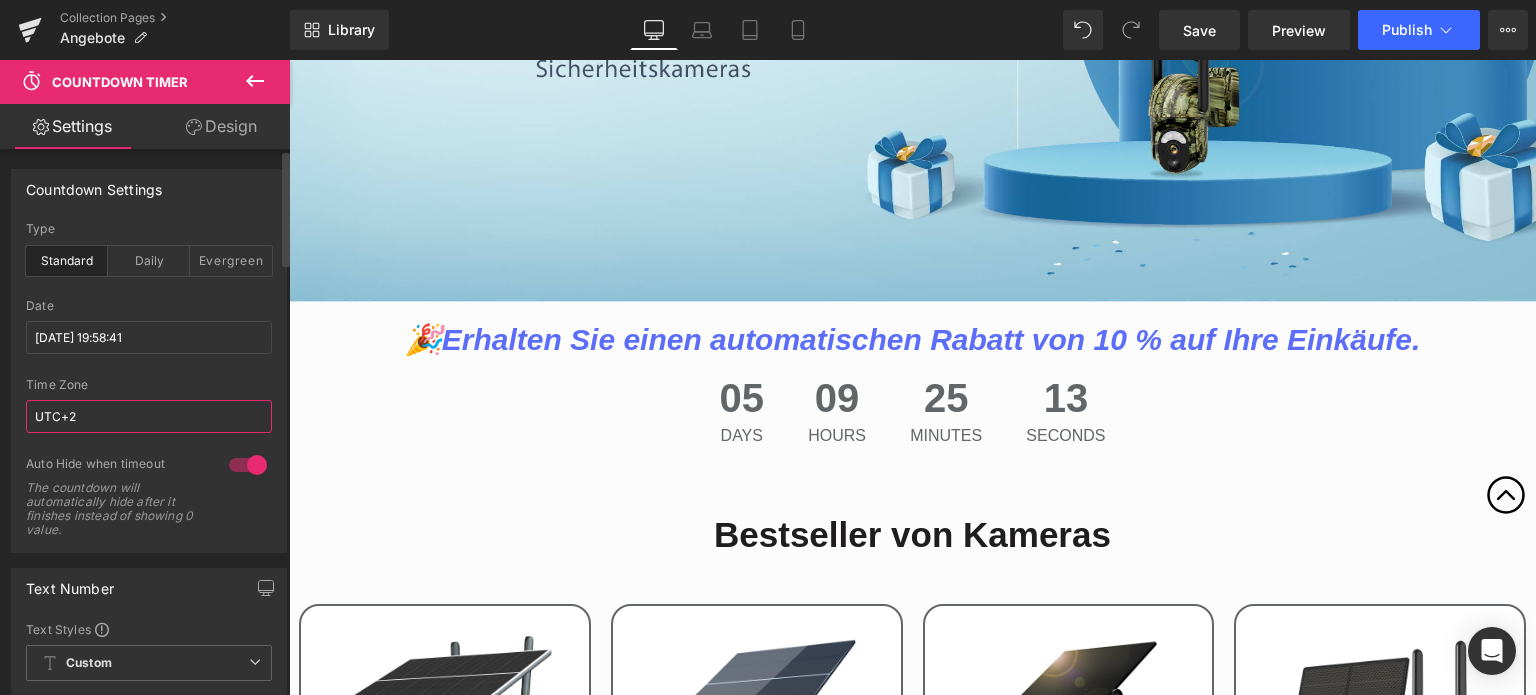click on "UTC+2" at bounding box center [149, 416] 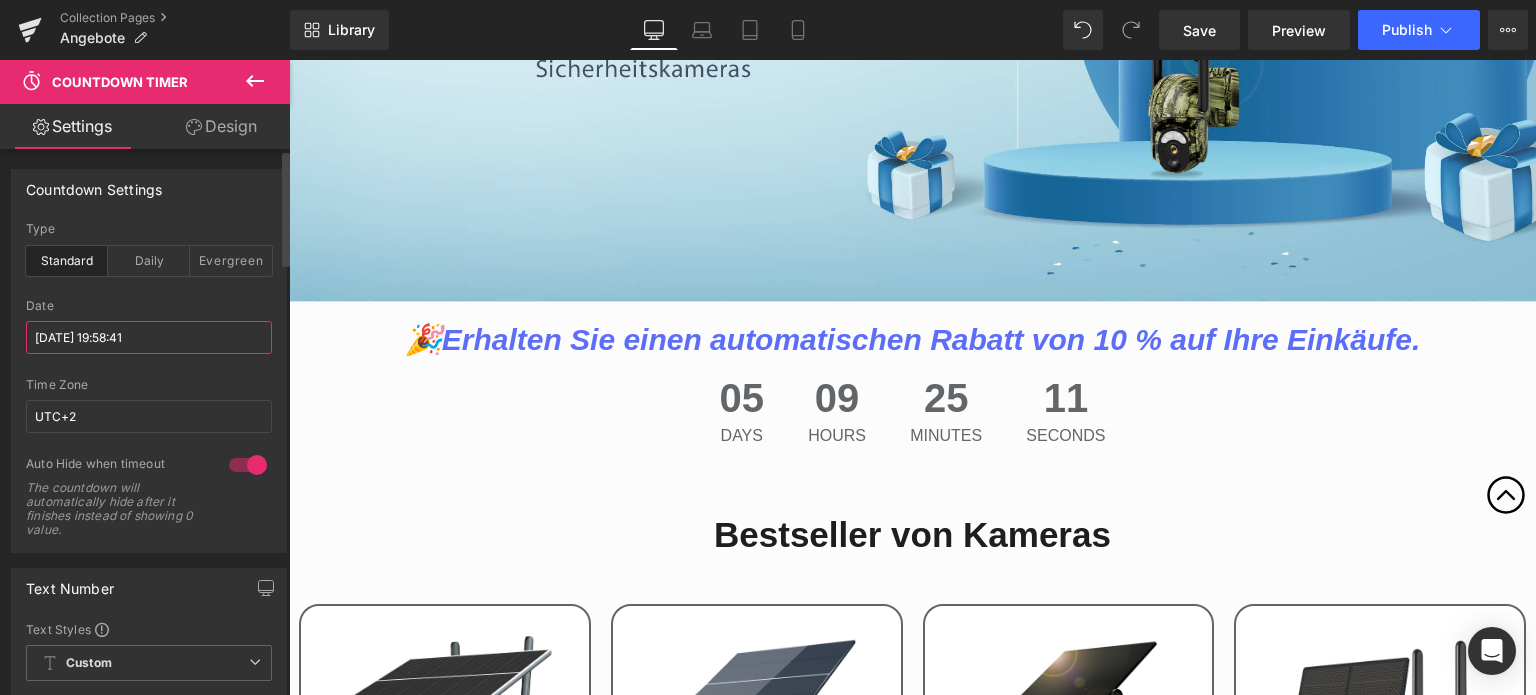 click on "[DATE] 19:58:41" at bounding box center [149, 337] 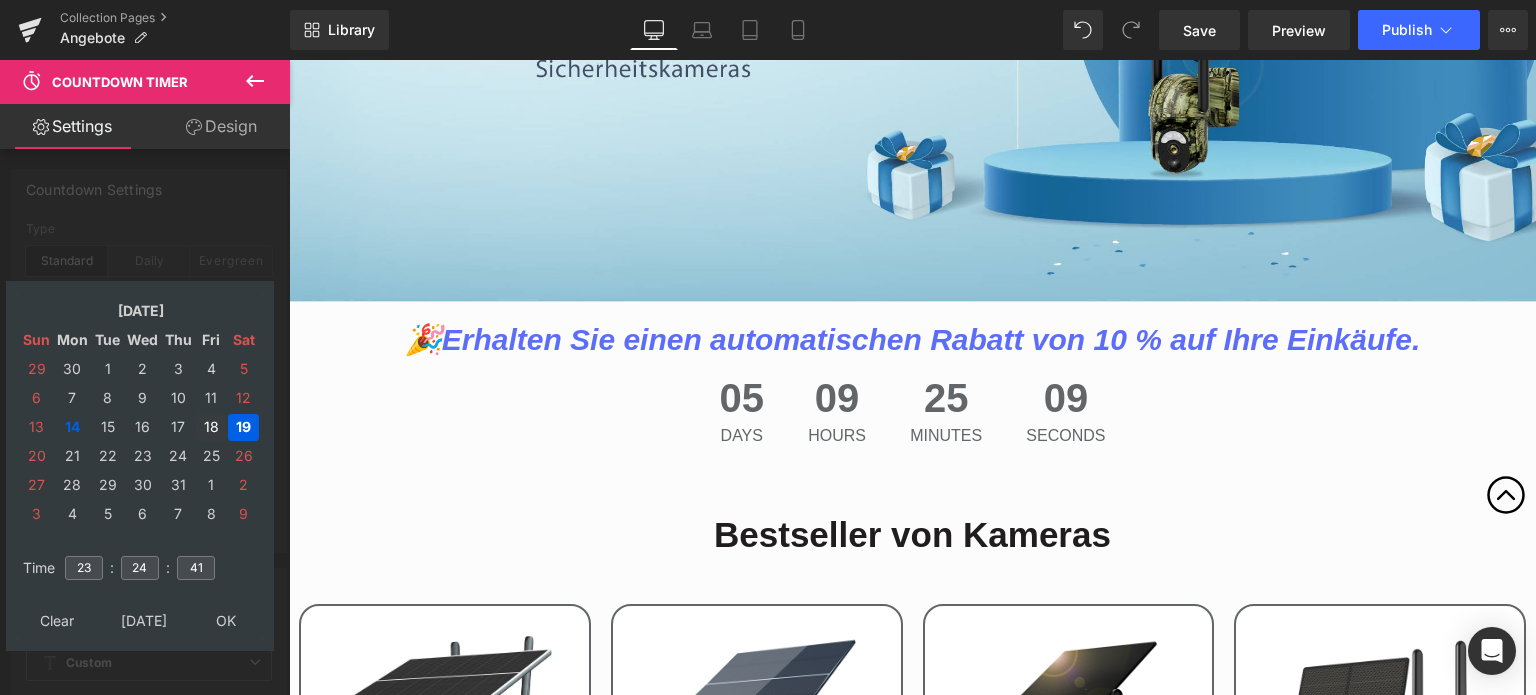 click on "18" at bounding box center [211, 427] 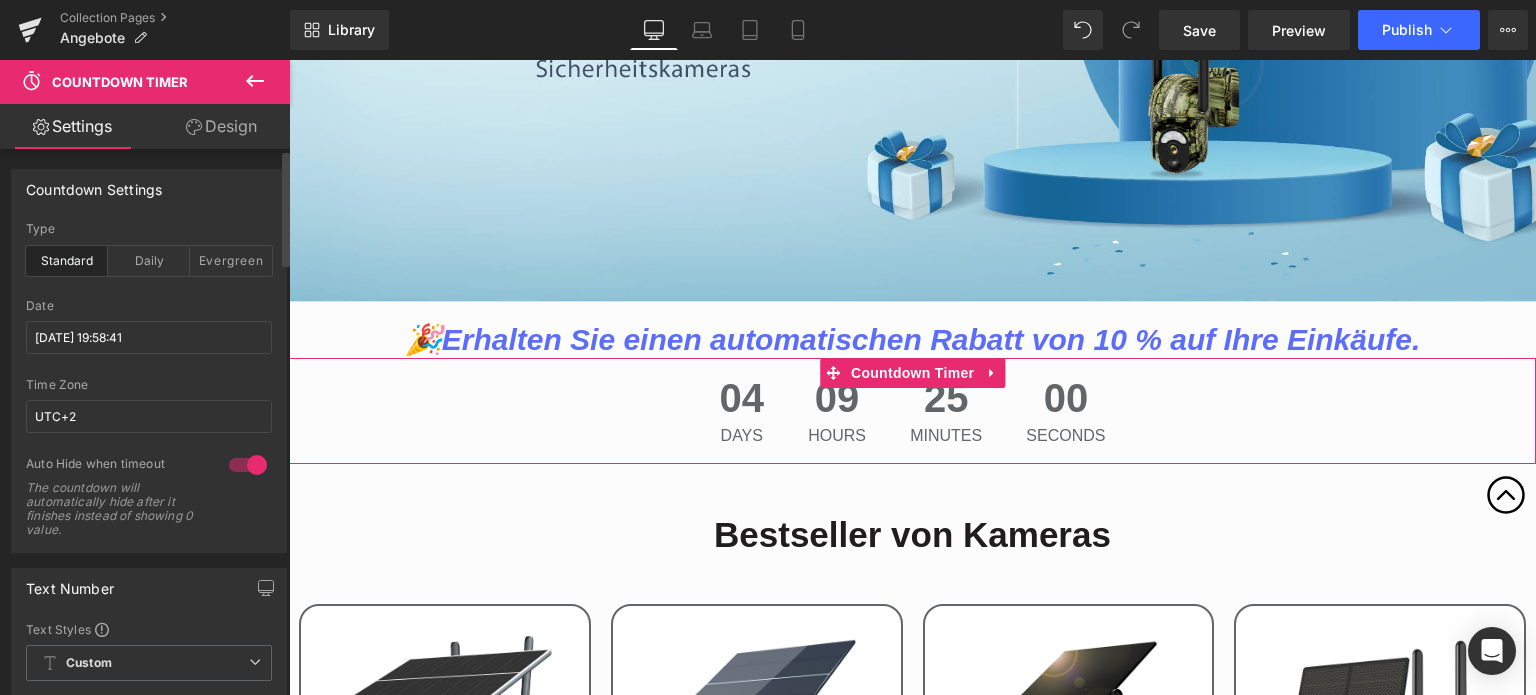click at bounding box center [149, 370] 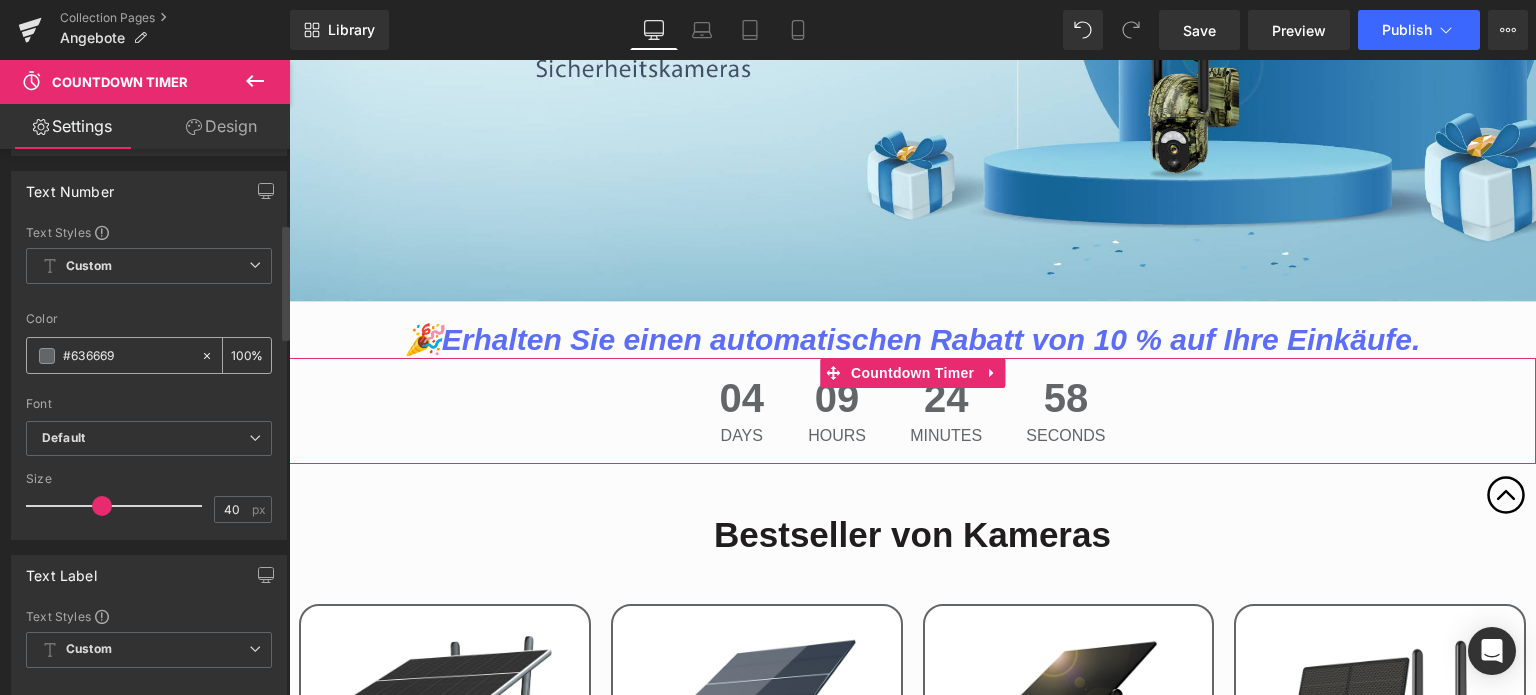 scroll, scrollTop: 400, scrollLeft: 0, axis: vertical 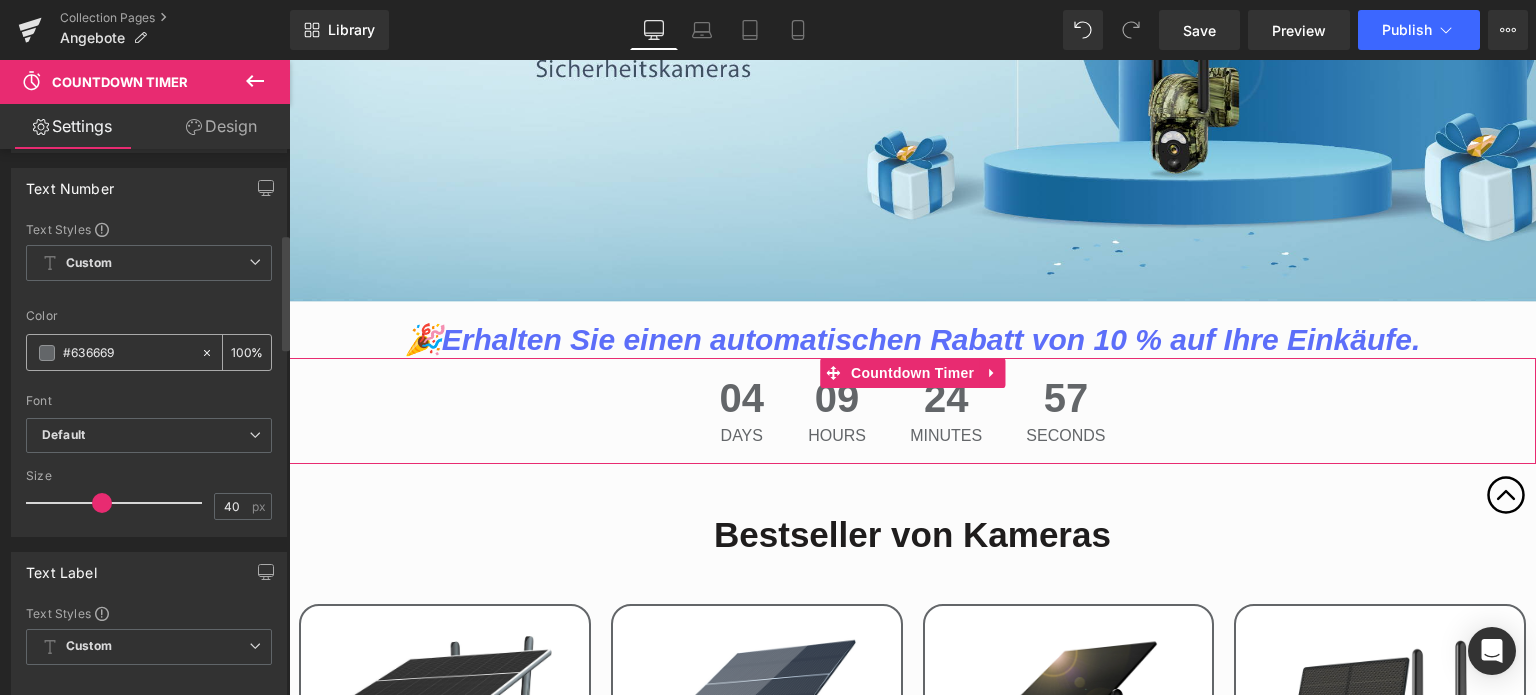 click on "#636669" at bounding box center (113, 352) 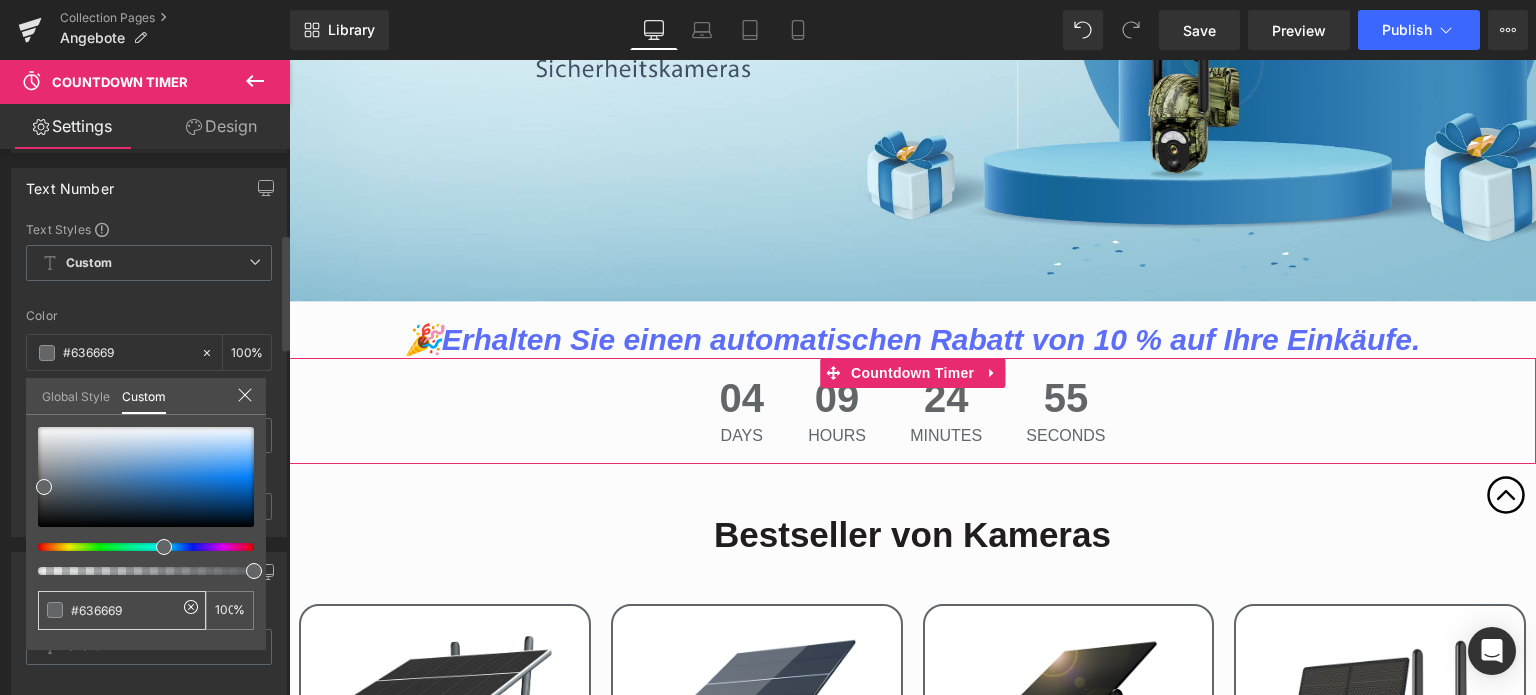 click on "#636669" at bounding box center [124, 610] 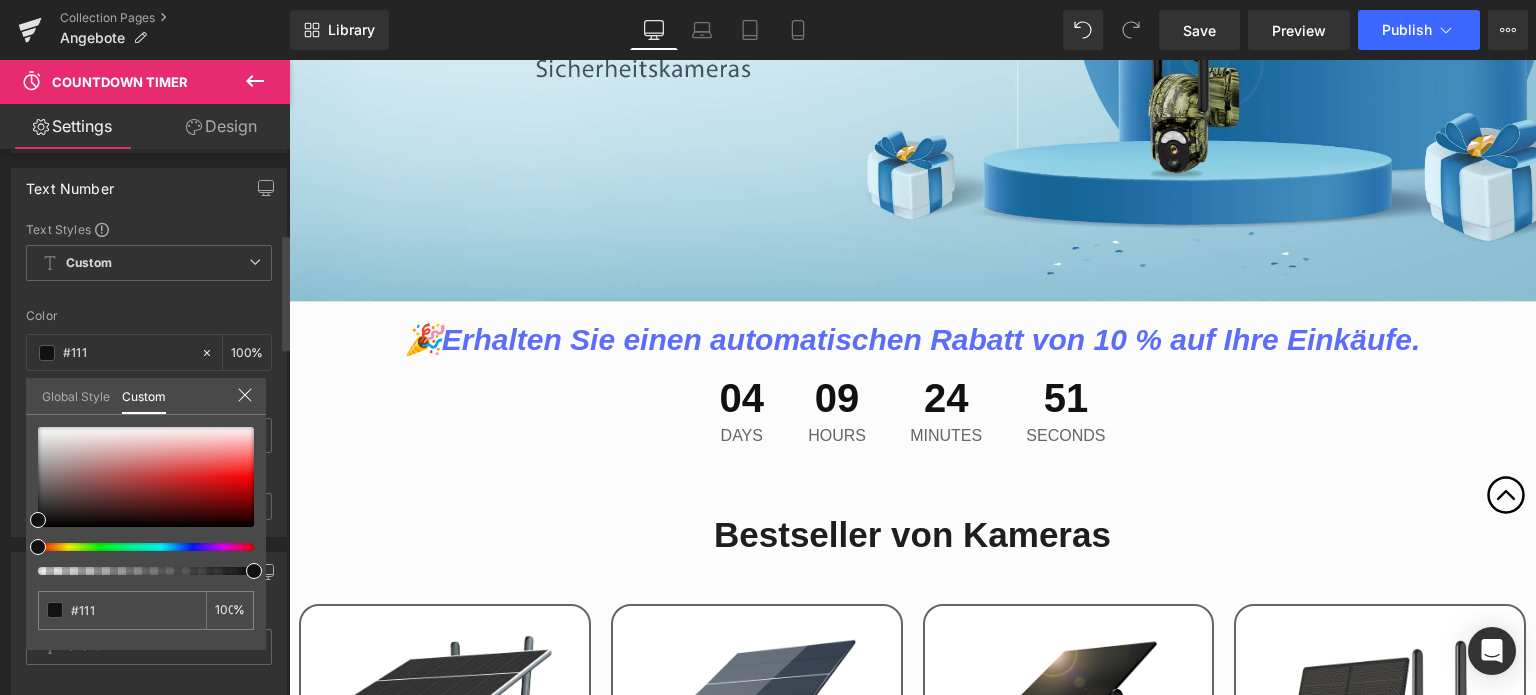type on "#111" 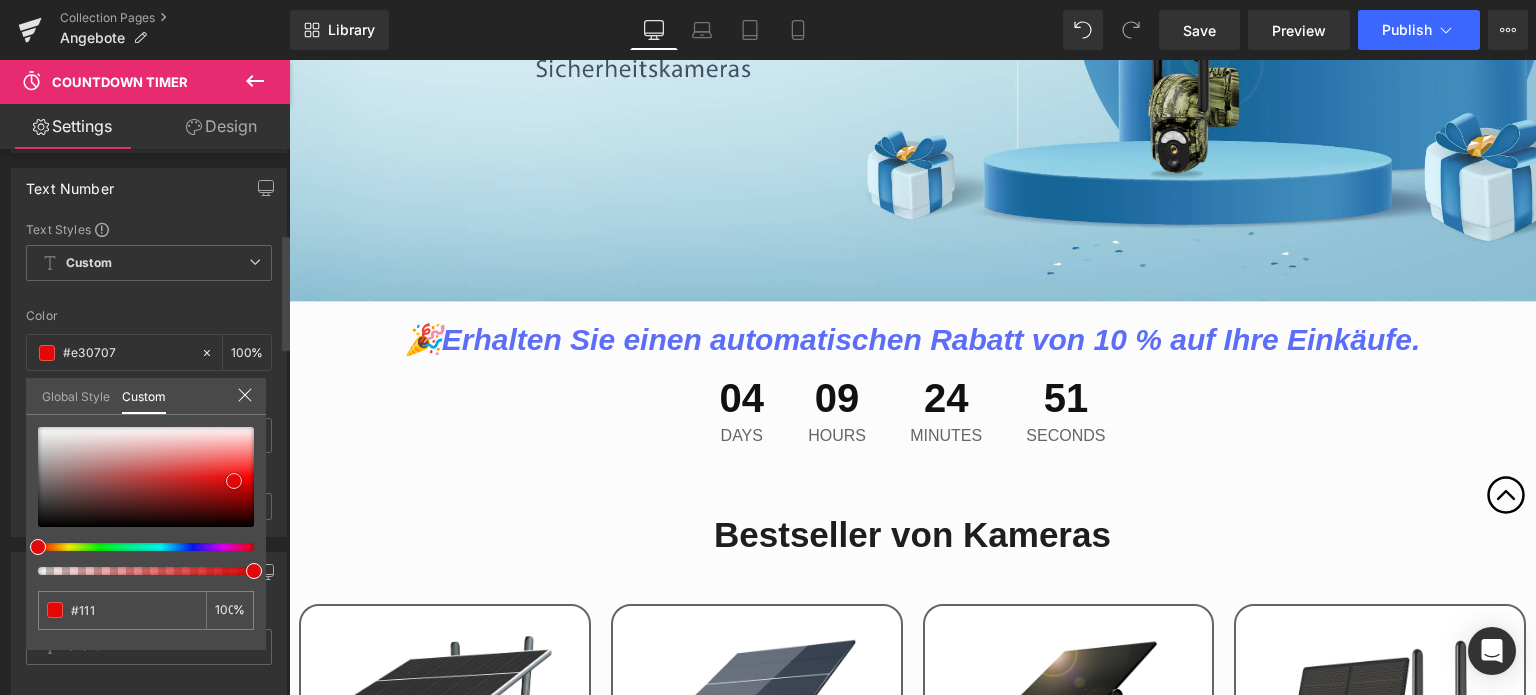 click at bounding box center (146, 477) 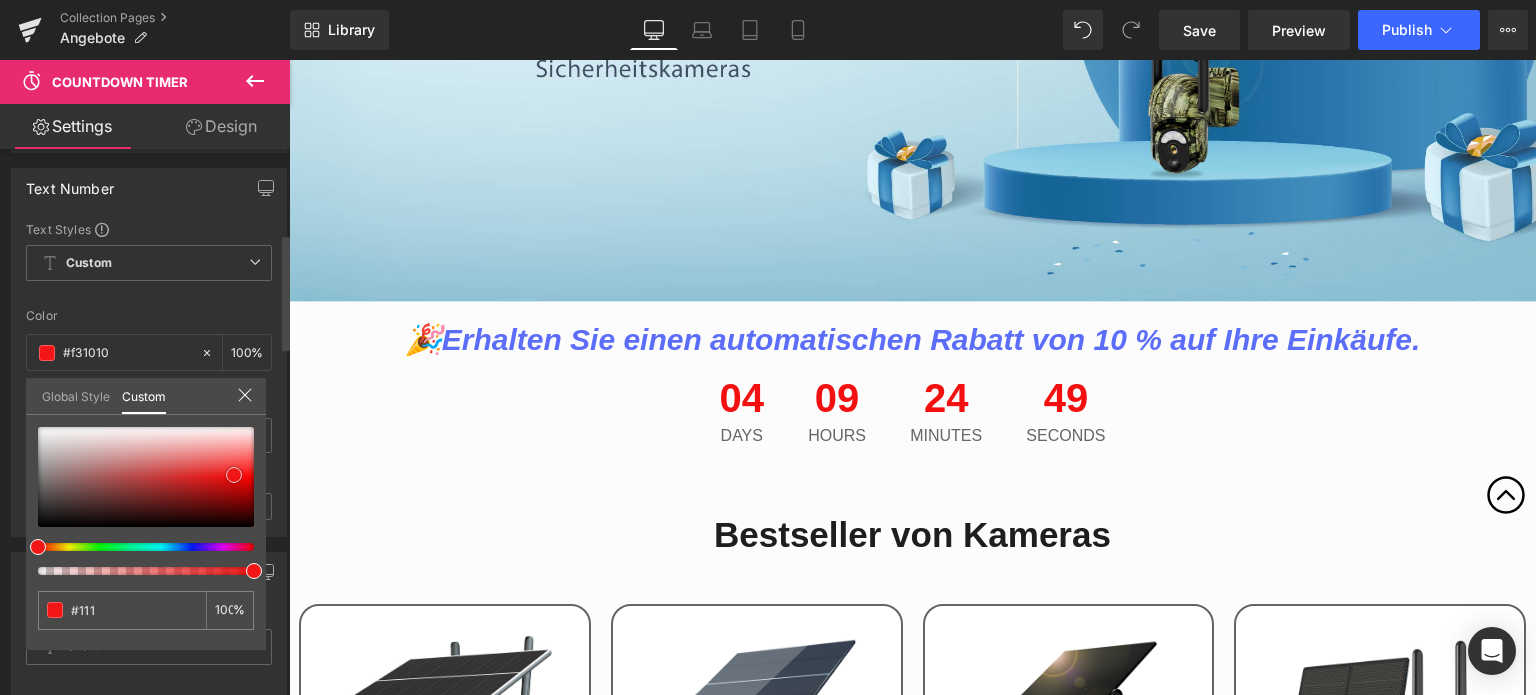 click at bounding box center (234, 475) 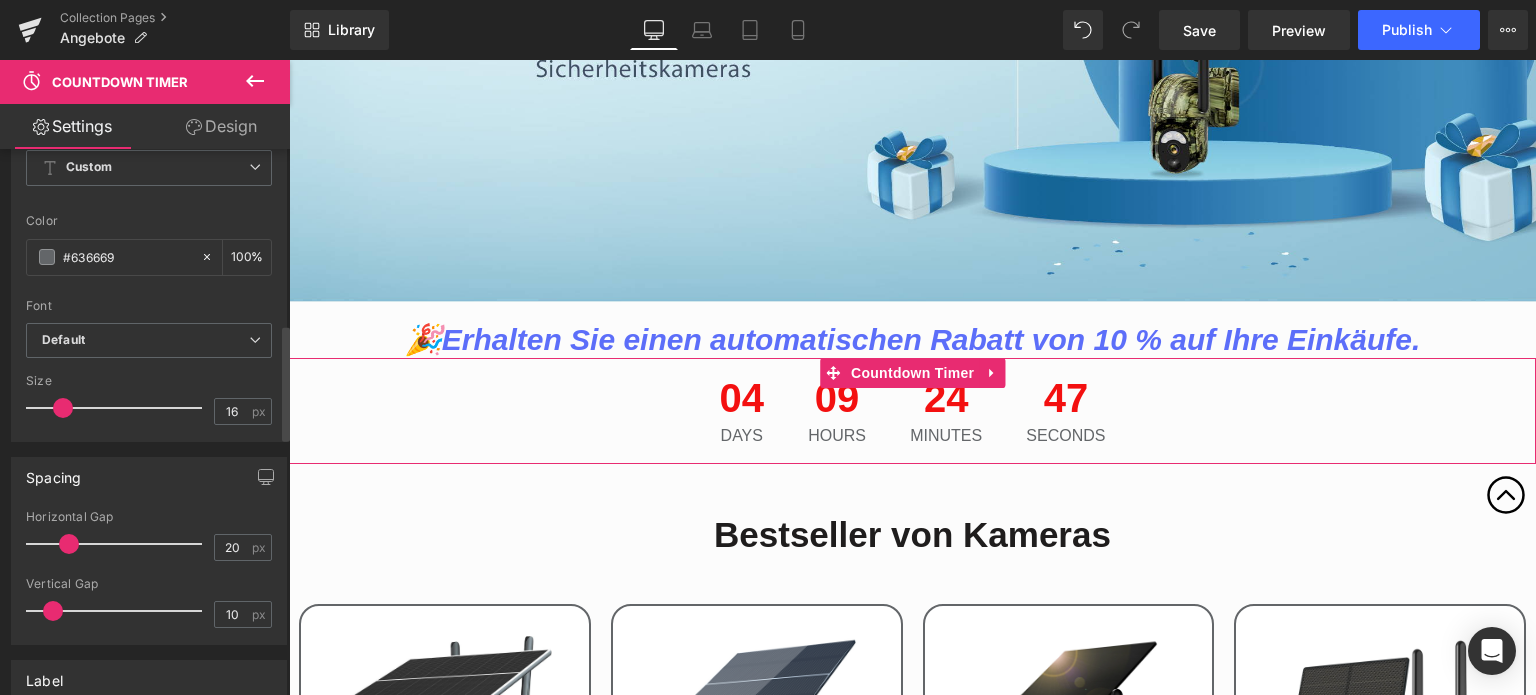 scroll, scrollTop: 900, scrollLeft: 0, axis: vertical 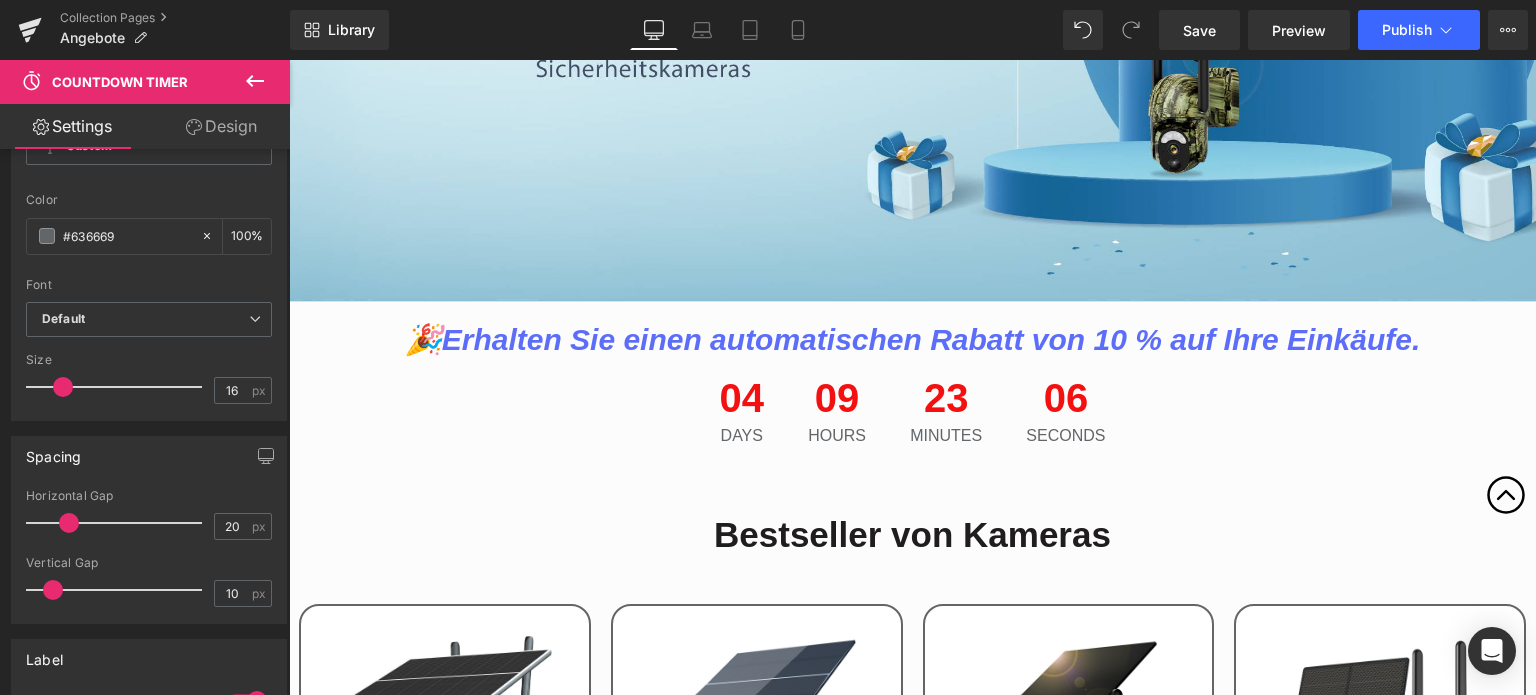 click on "Diese Website verwendet Cookies, um Ihnen das beste Erlebnis zu bieten.  Mehr erfahren  |  Impressum Einstellungen Annehmen
Einwilligungseinstellungen verwalten
Alles ablehnen
Alles Akzeptieren
Wir verwenden Cookies, um die Funktionalität der Website zu optimieren, die Leistung zu analysieren und Ihnen ein personalisiertes Erlebnis zu bieten. Einige Cookies sind für den ordnungsgemäßen Betrieb der Website unerlässlich. Diese Cookies können nicht deaktiviert werden. In diesem Fenster können Sie Ihre Präferenzen für Cookies verwalten.
Unbedingt erforderlich
Immer erlaubt
Diese Cookies sind unerlässlich, damit Sie sich auf der Website bewegen und ihre Funktionen nutzen können, z. B. den Zugriff auf sichere Bereiche der Website. Ohne diese Cookies kann die Website nicht richtig funktionieren.
Cookie-Details
Name secure_customer_sig Anbieter Shopify Domain [DOMAIN_NAME] Weg / Typ 1 Jahre" at bounding box center [912, 2393] 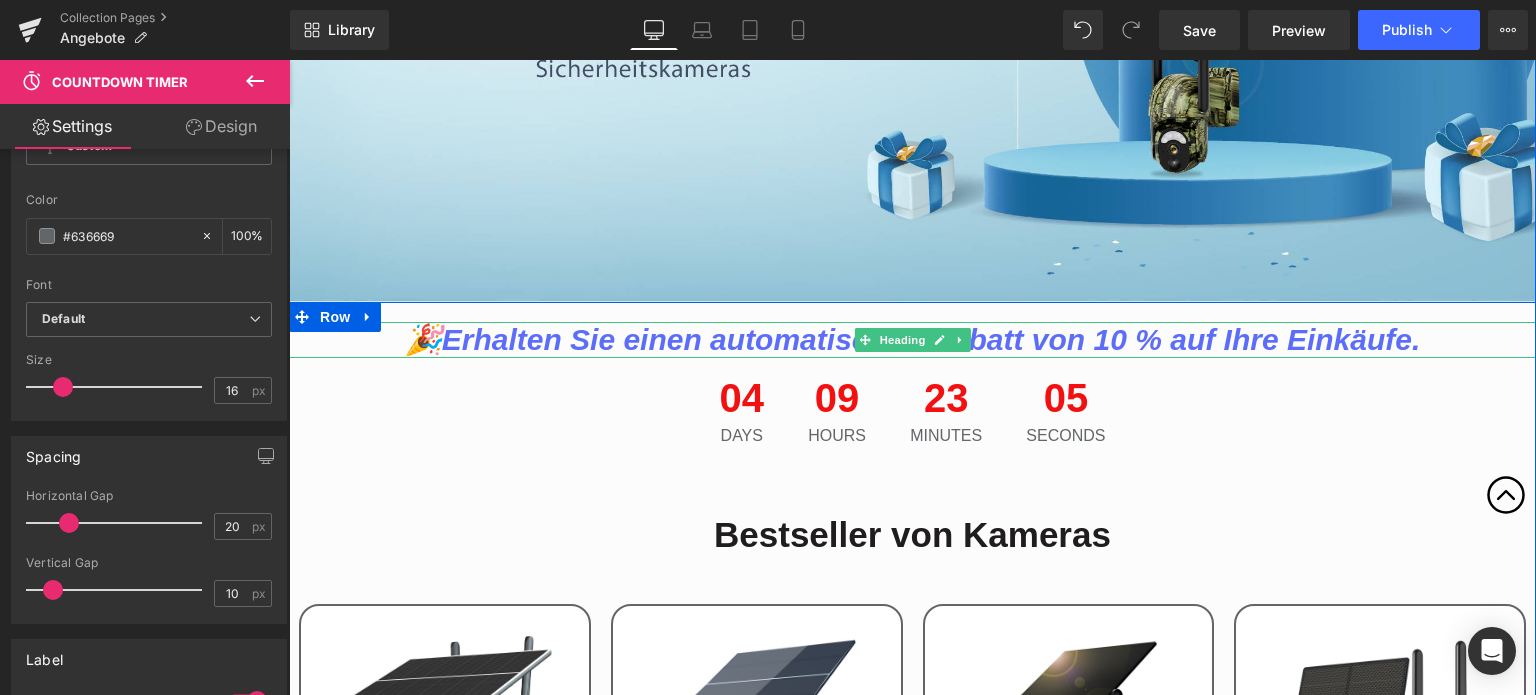 click on "🎉Erhalten Sie einen automatischen Rabatt von 10 % auf Ihre Einkäufe." at bounding box center (913, 339) 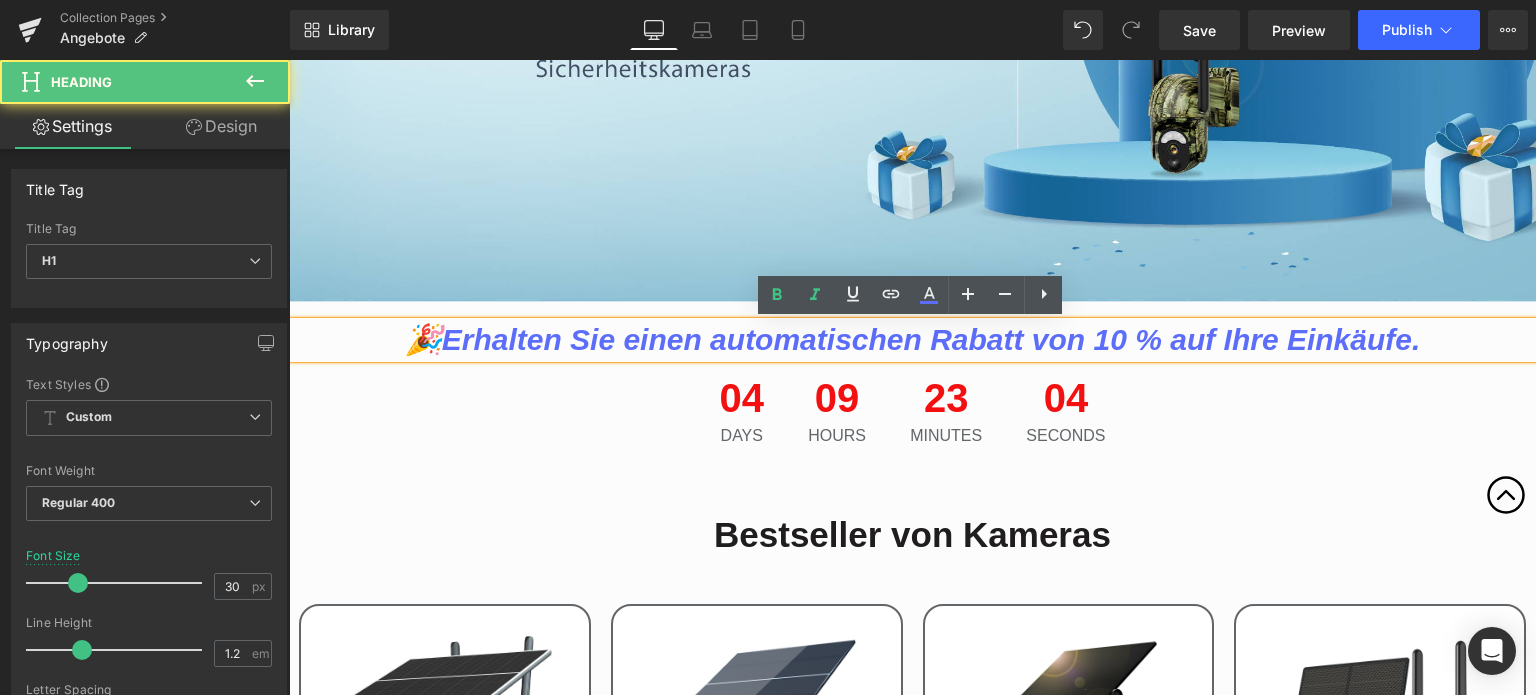 click on "🎉Erhalten Sie einen automatischen Rabatt von 10 % auf Ihre Einkäufe." at bounding box center (913, 339) 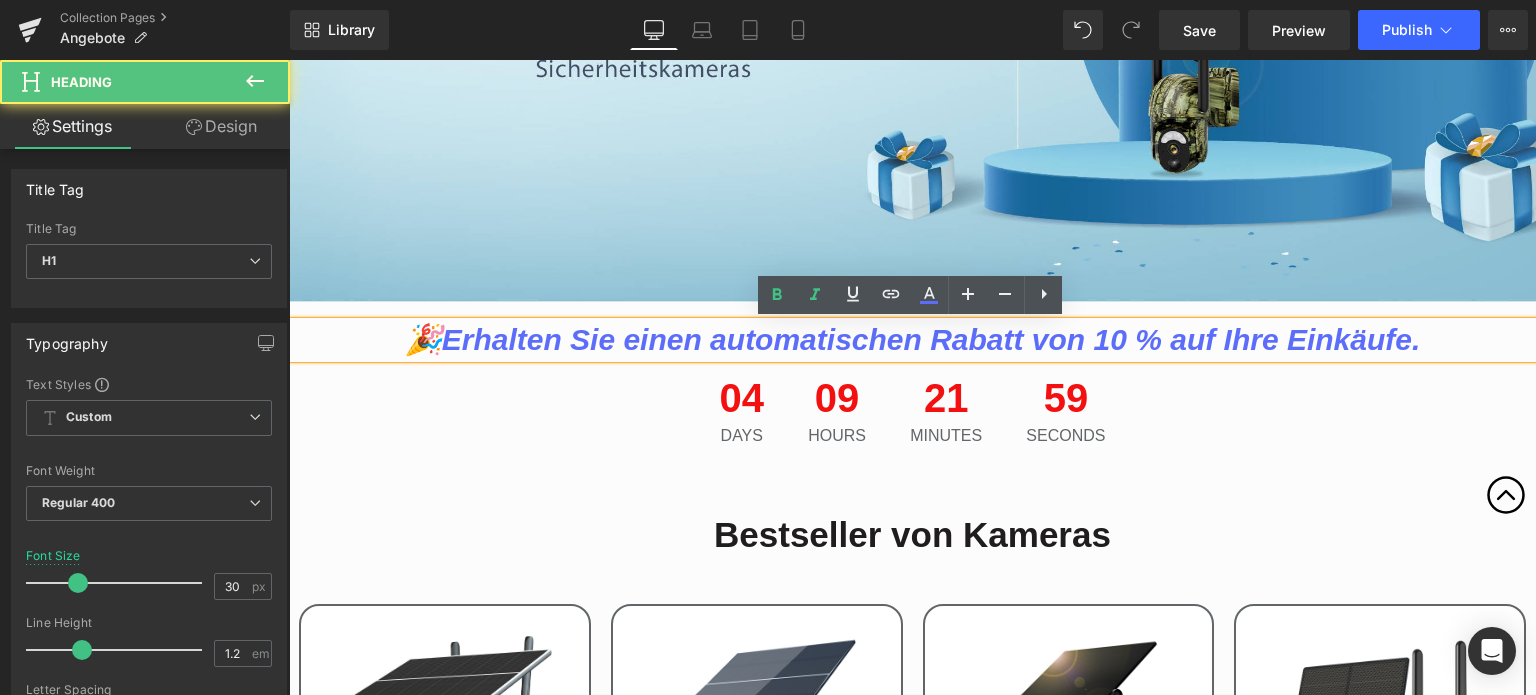 click on "🎉Erhalten Sie einen automatischen Rabatt von 10 % auf Ihre Einkäufe." at bounding box center (913, 339) 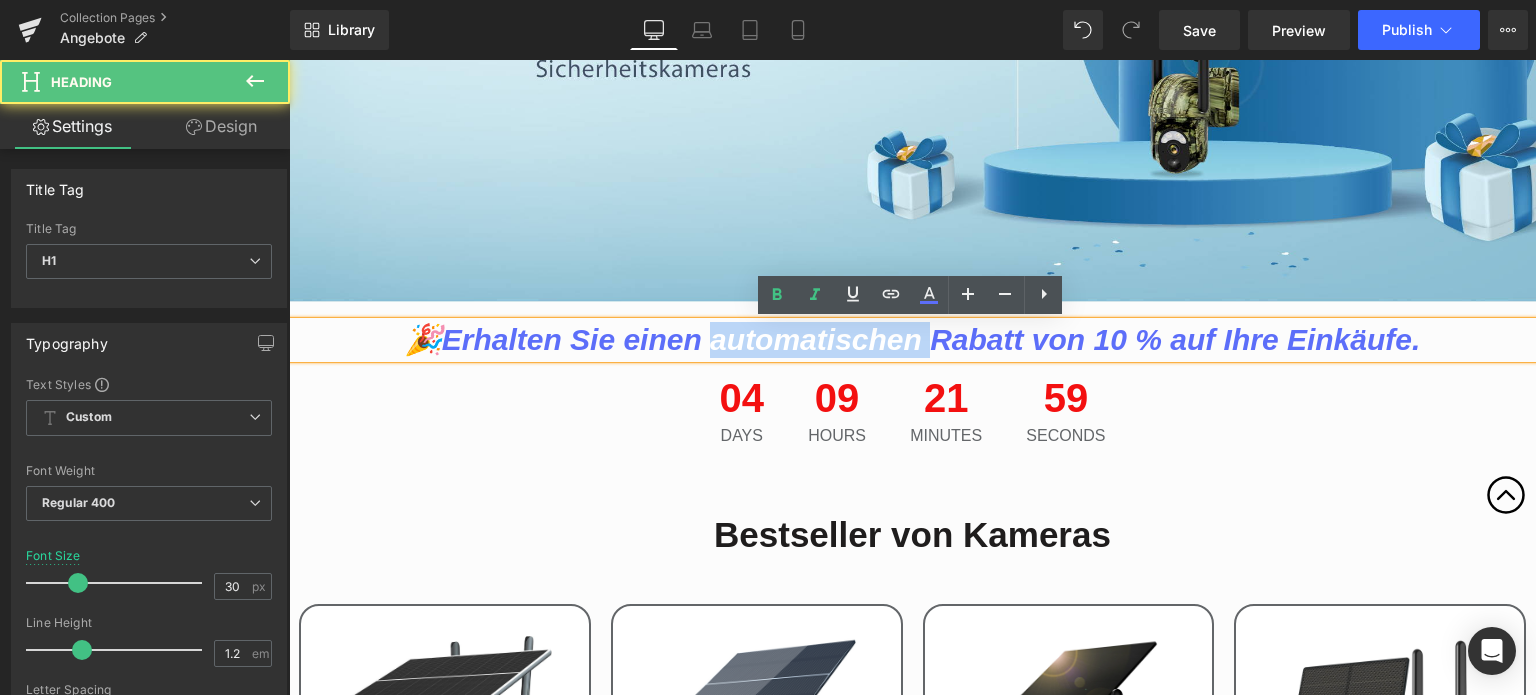 click on "🎉Erhalten Sie einen automatischen Rabatt von 10 % auf Ihre Einkäufe." at bounding box center [913, 339] 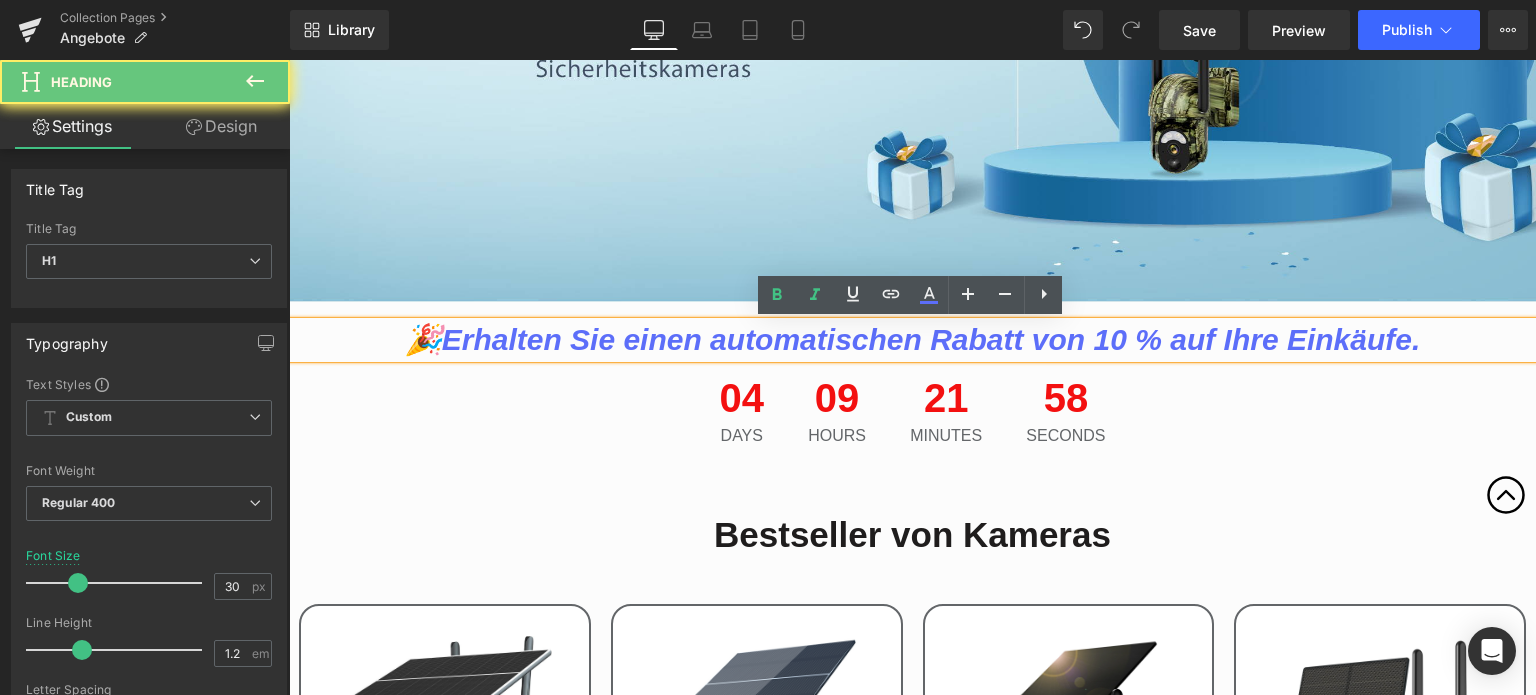 click on "🎉Erhalten Sie einen automatischen Rabatt von 10 % auf Ihre Einkäufe." at bounding box center (913, 339) 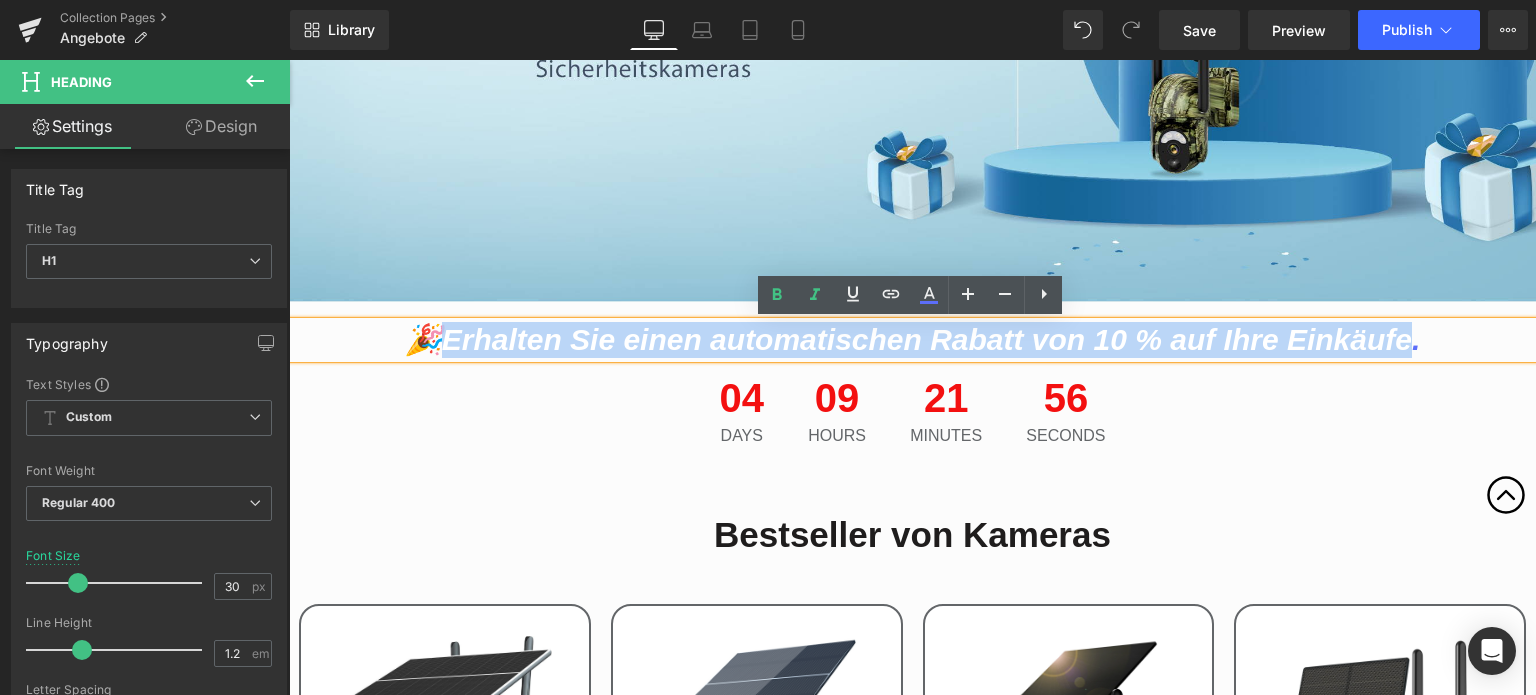 drag, startPoint x: 456, startPoint y: 337, endPoint x: 1398, endPoint y: 335, distance: 942.00214 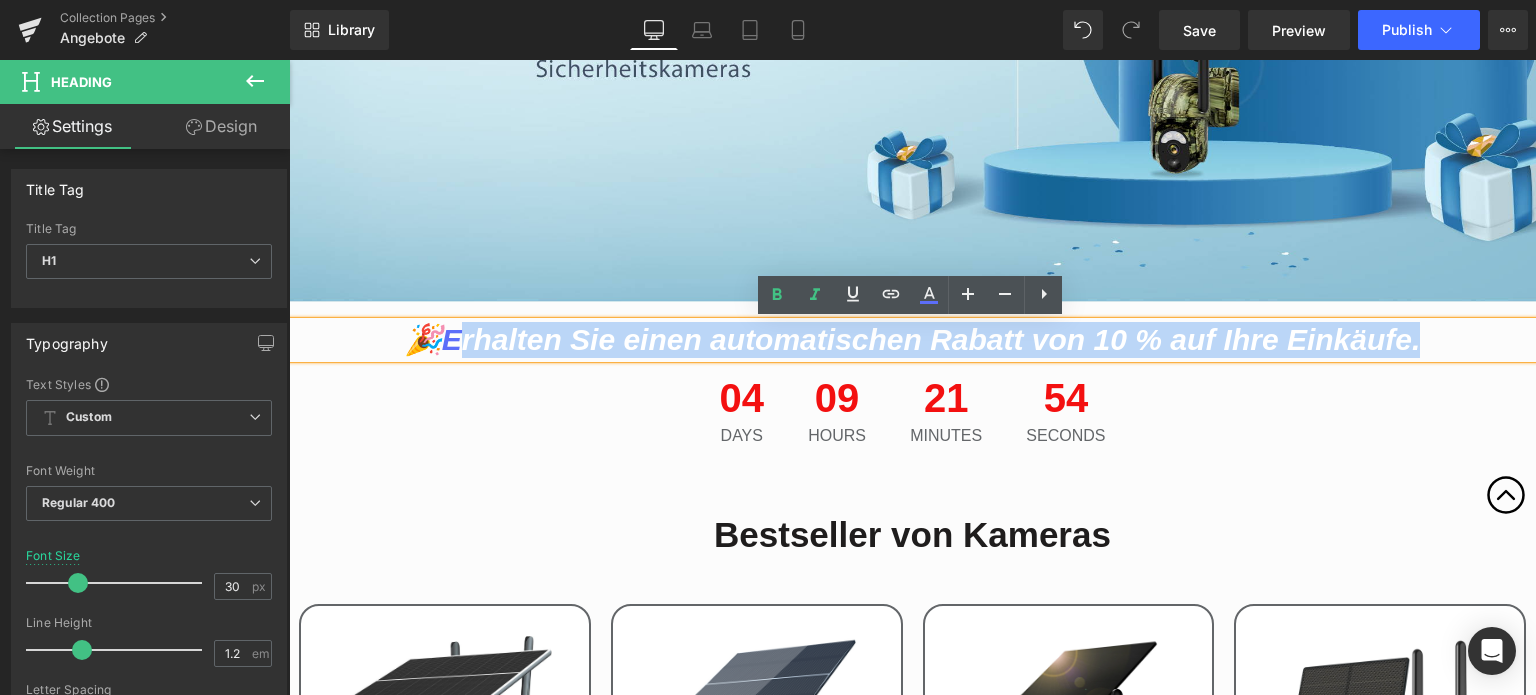 drag, startPoint x: 1417, startPoint y: 343, endPoint x: 464, endPoint y: 333, distance: 953.0525 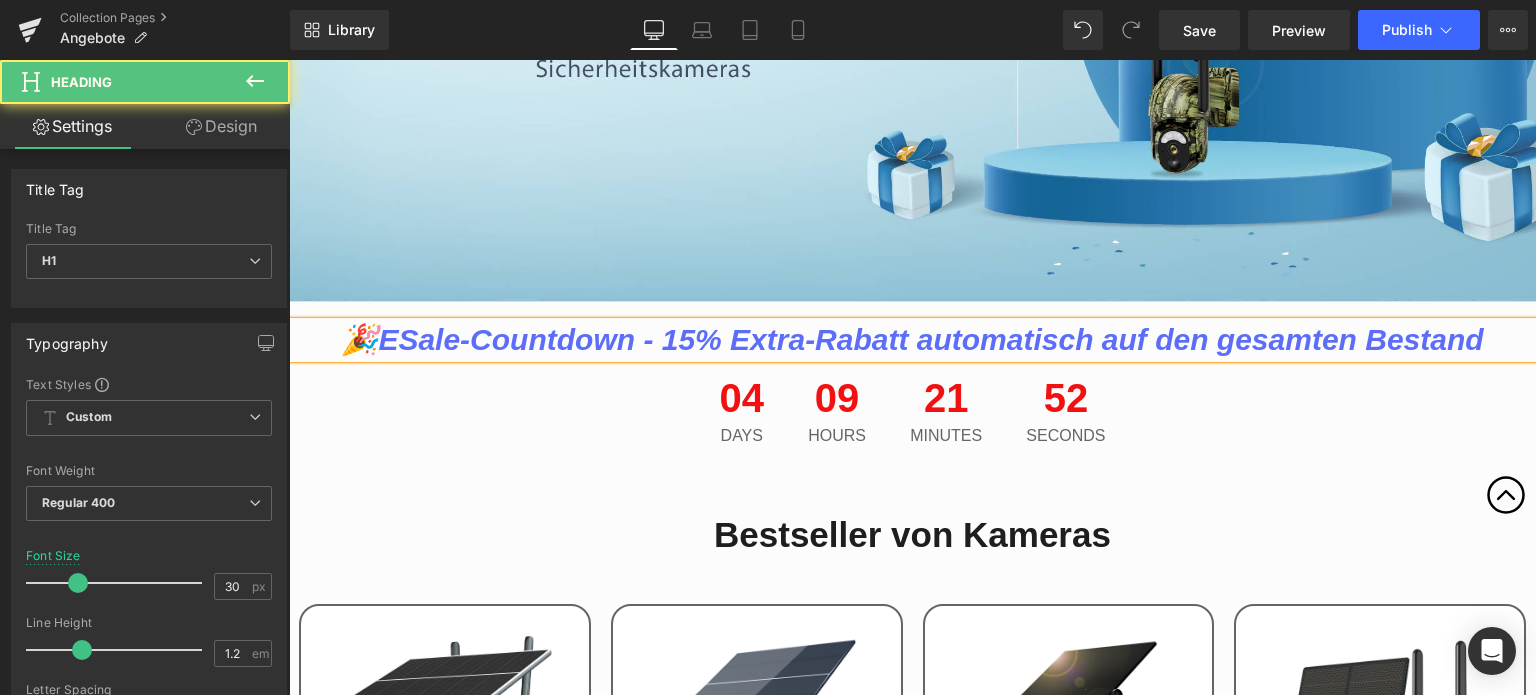 click on "🎉ESale-Countdown - 15% Extra-Rabatt automatisch auf den gesamten Bestand" at bounding box center (912, 339) 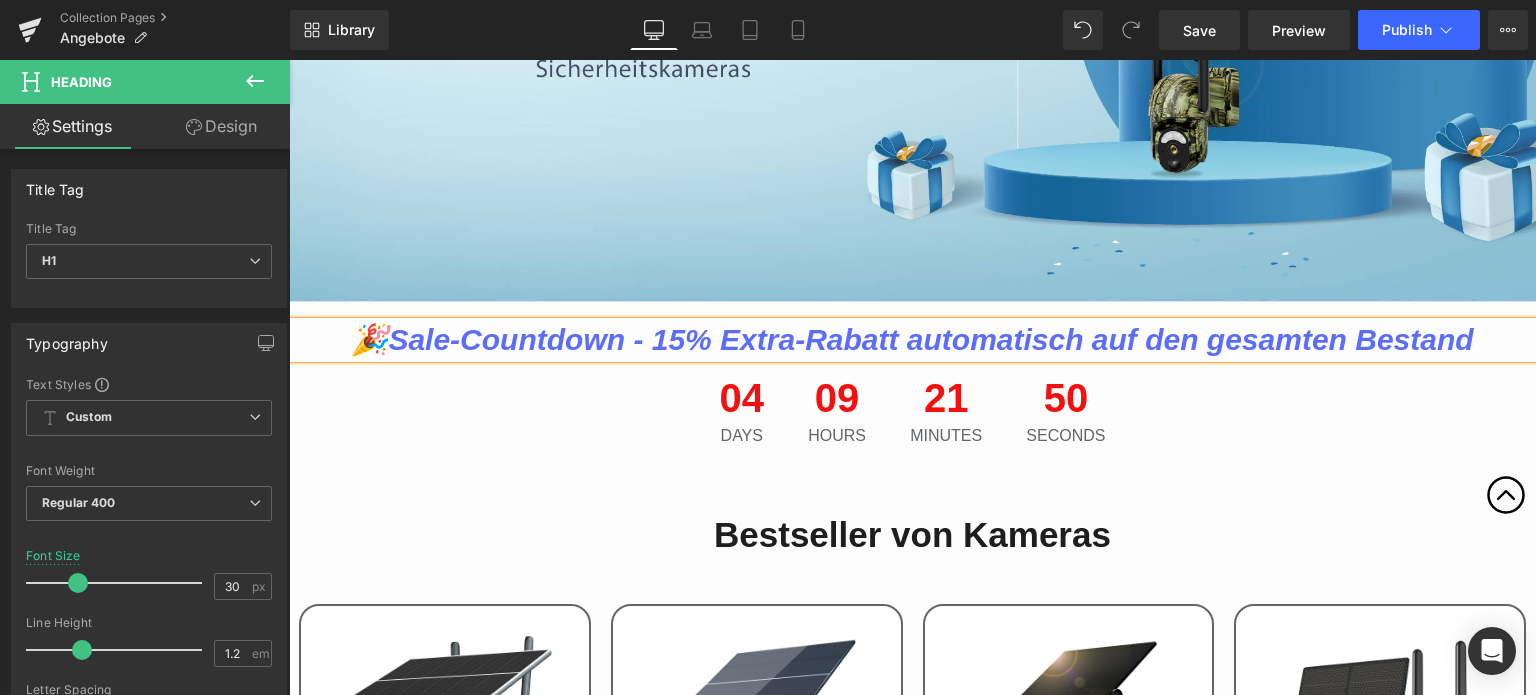click on "🎉Sale-Countdown - 15% Extra-Rabatt automatisch auf den gesamten Bestand" at bounding box center [912, 339] 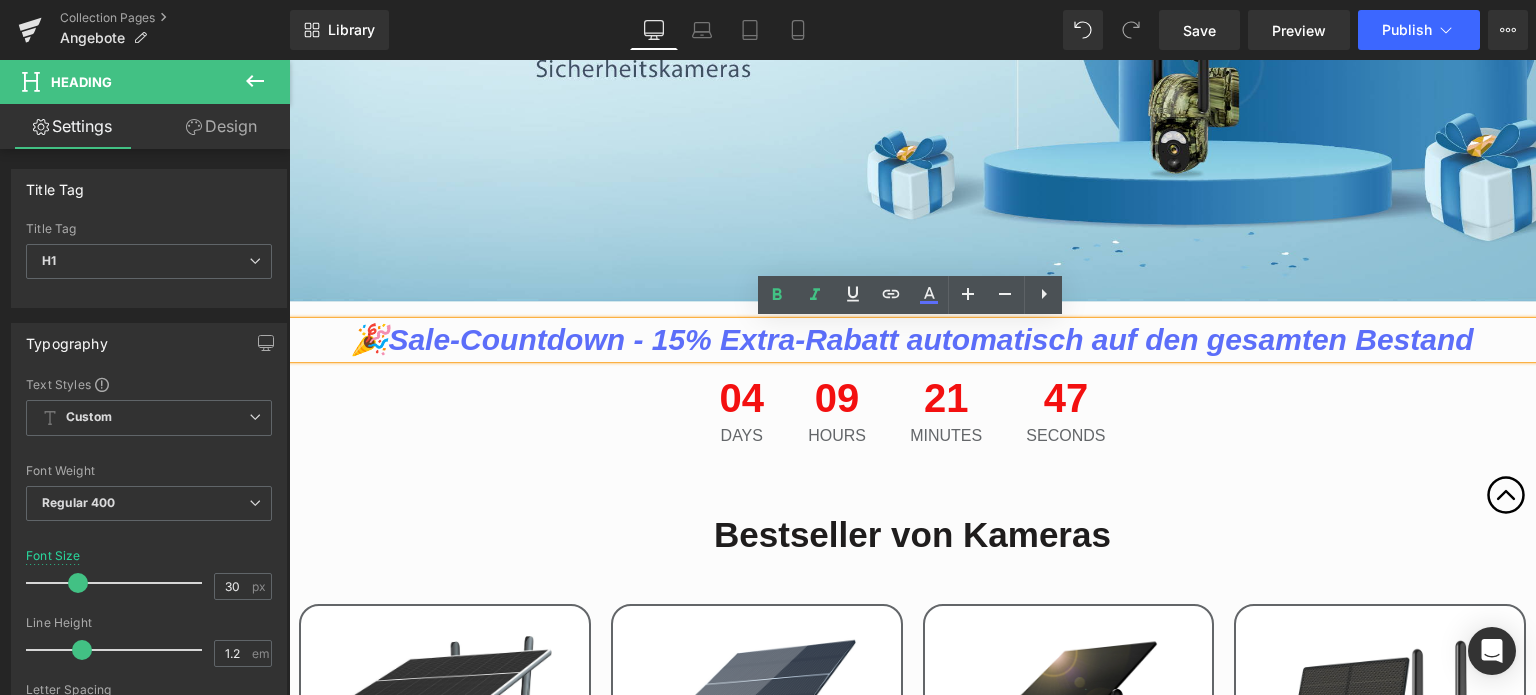 click on "🎉Sale-Countdown - 15% Extra-Rabatt automatisch auf den gesamten Bestand" at bounding box center [912, 339] 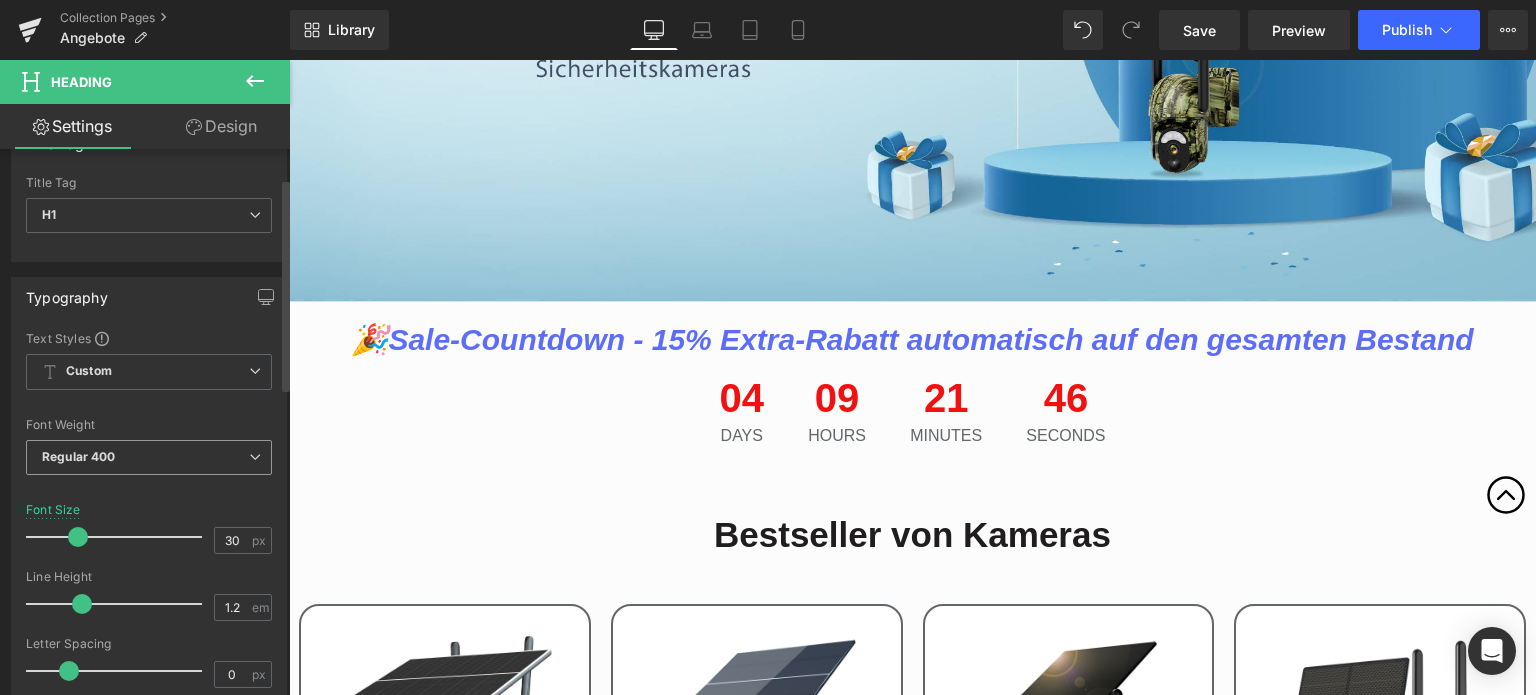 scroll, scrollTop: 100, scrollLeft: 0, axis: vertical 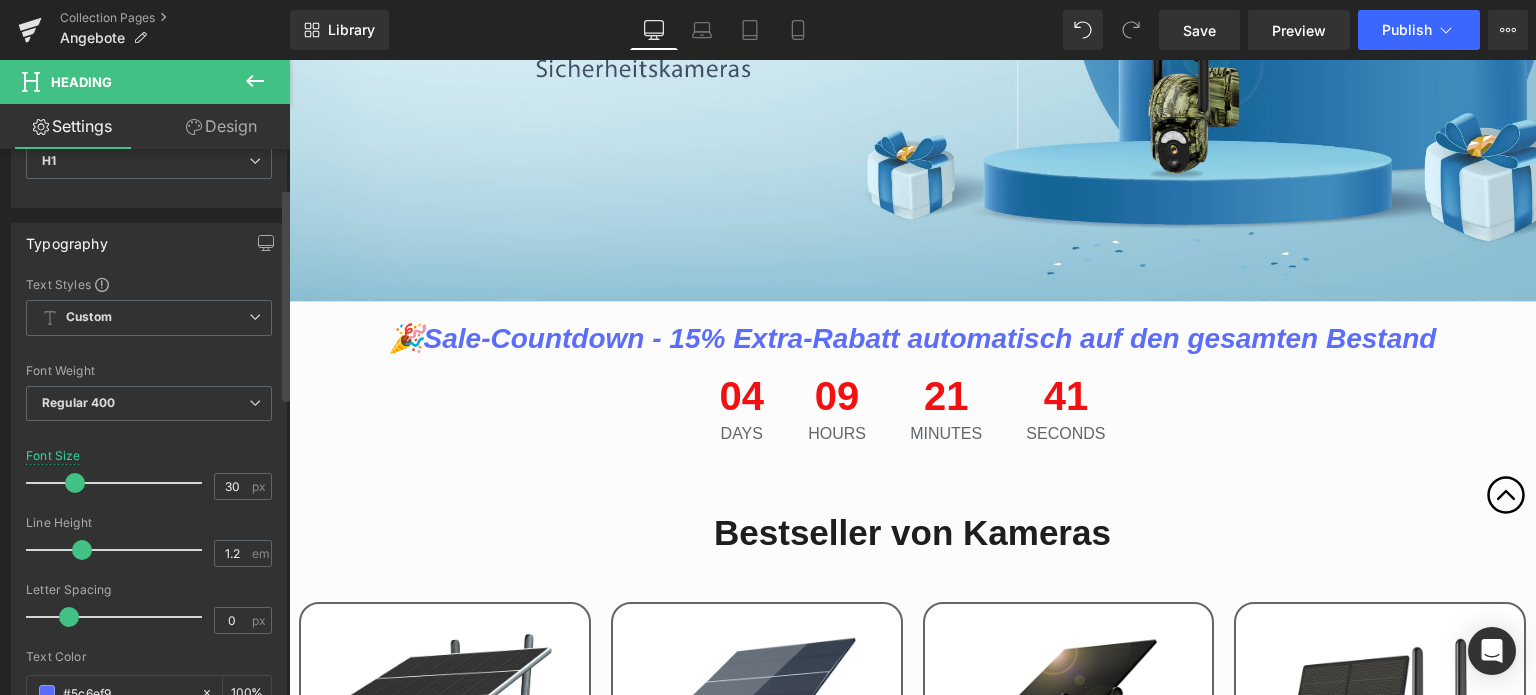 click at bounding box center [75, 483] 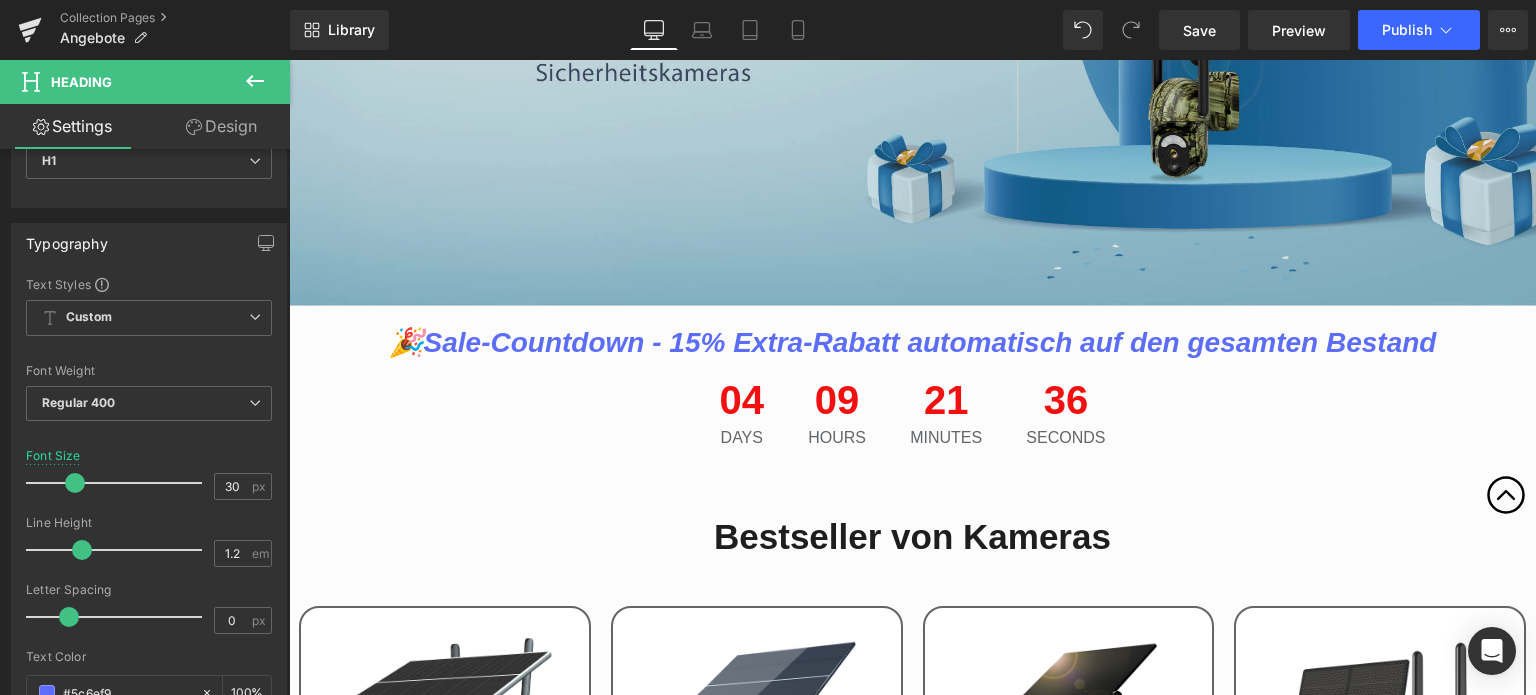 scroll, scrollTop: 600, scrollLeft: 0, axis: vertical 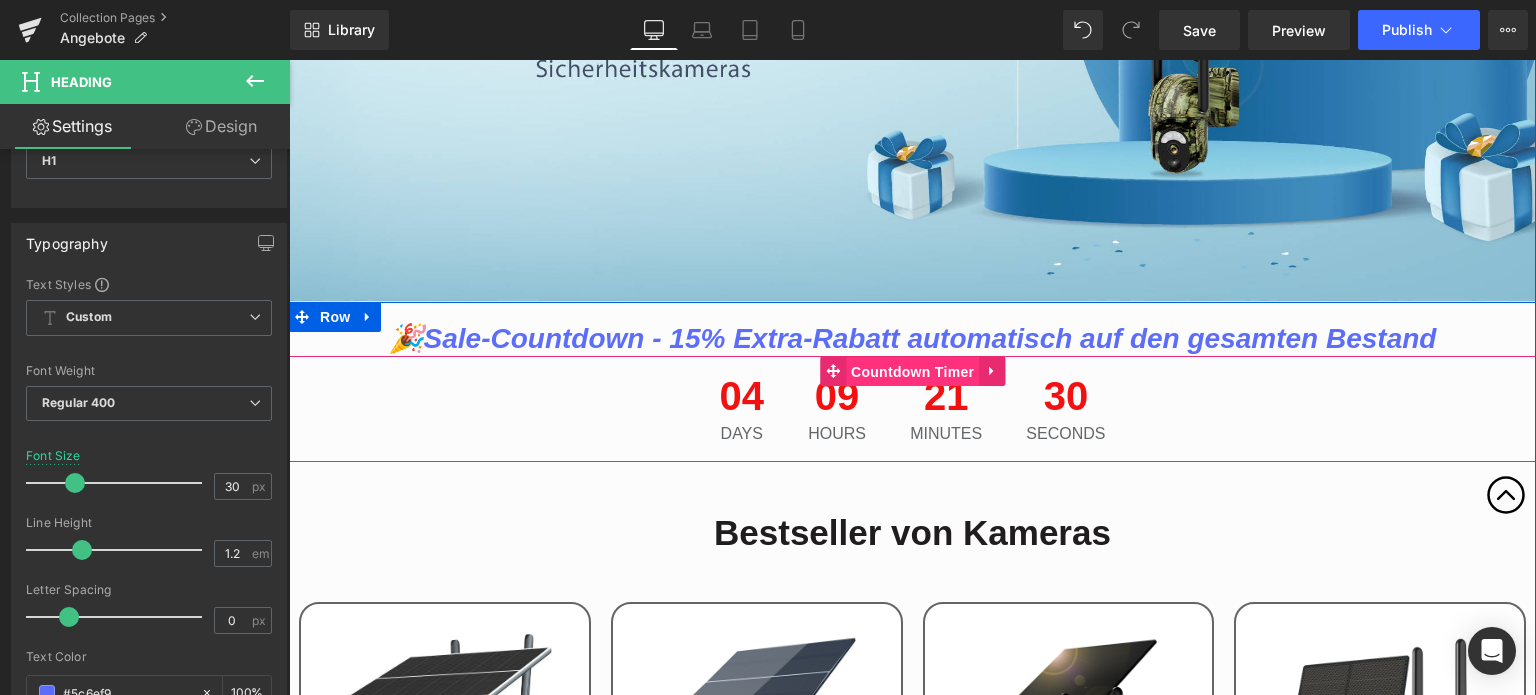 click on "Countdown Timer" at bounding box center [912, 372] 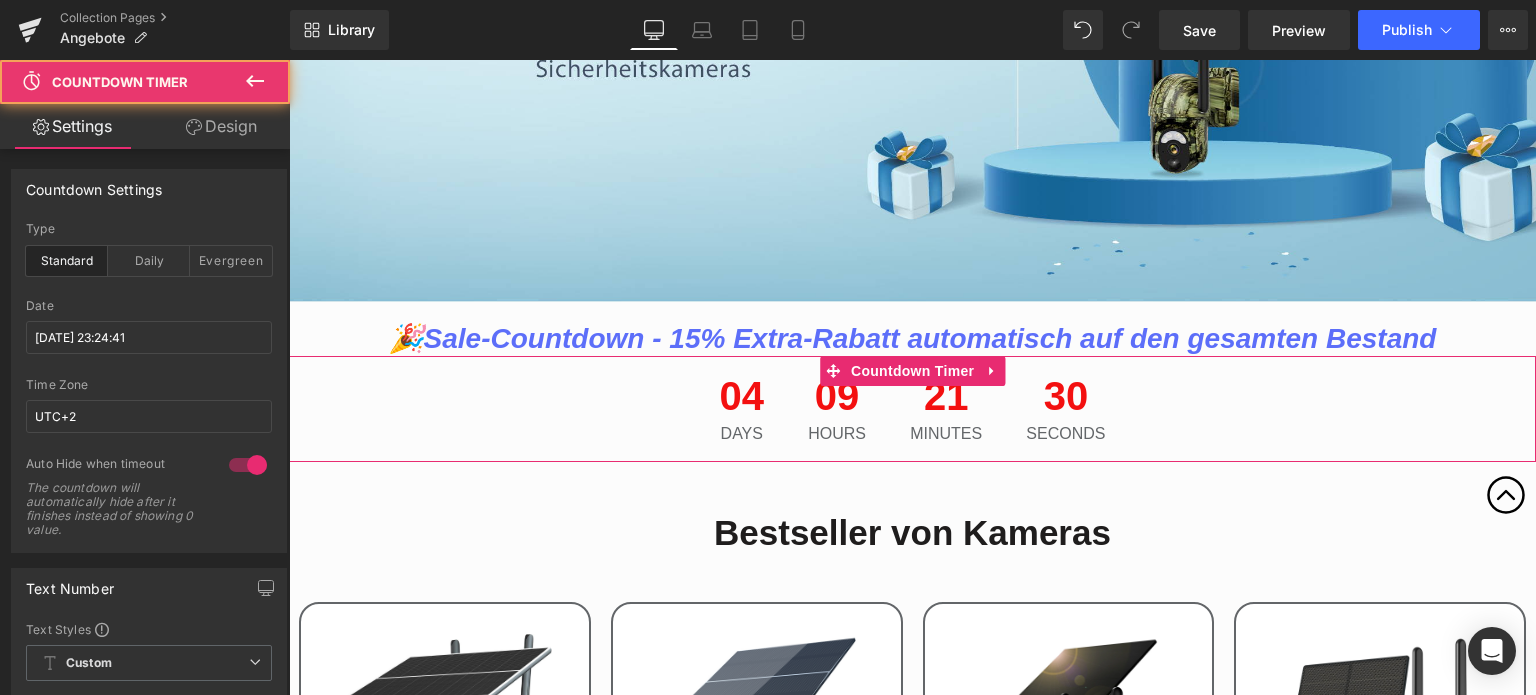 click on "Design" at bounding box center (221, 126) 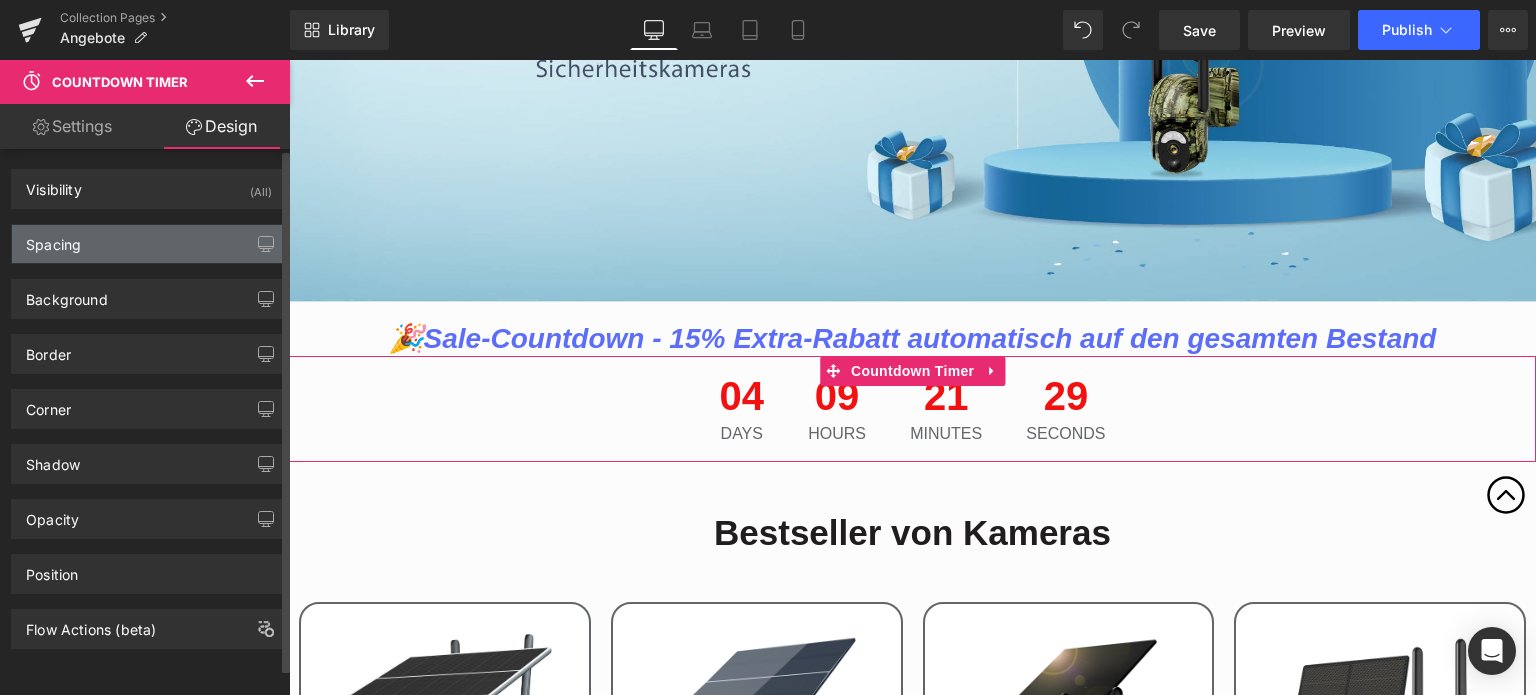 click on "Spacing" at bounding box center [149, 244] 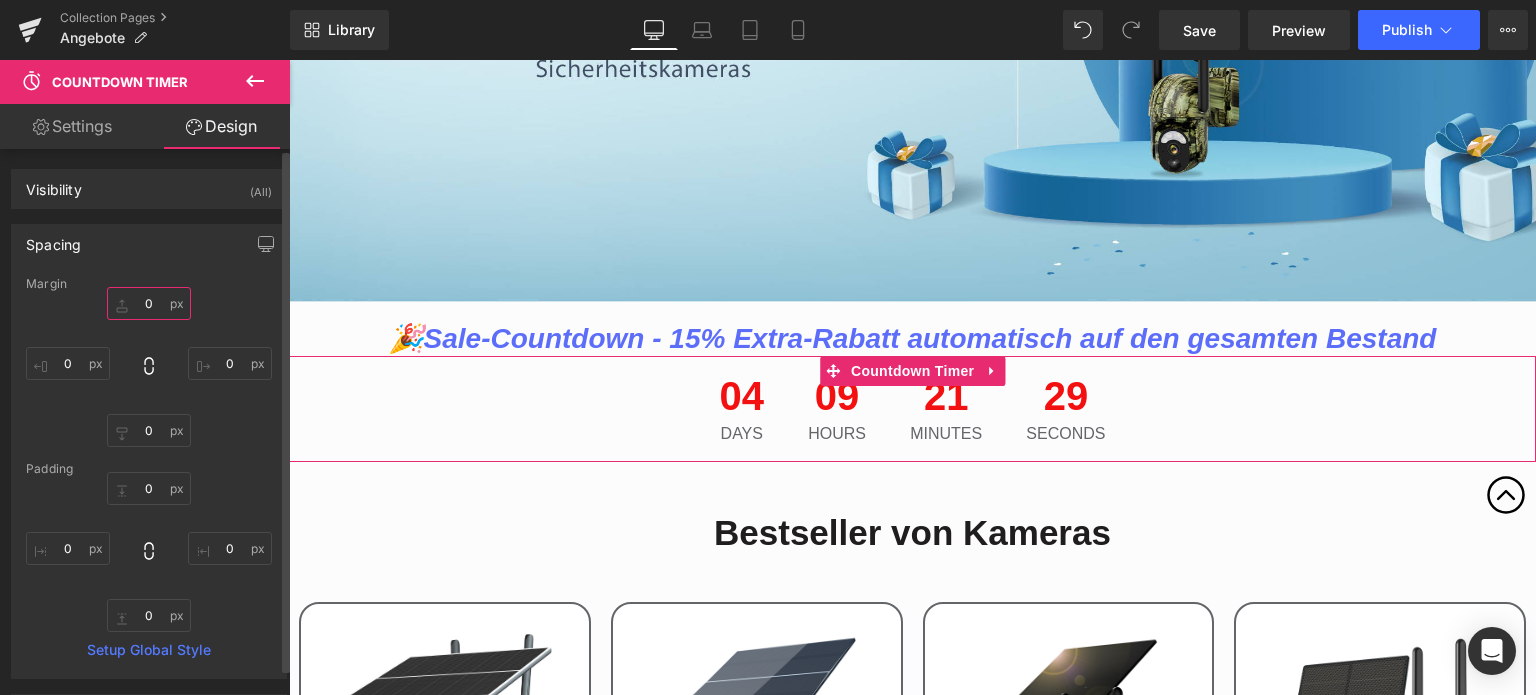 click on "0" at bounding box center (149, 303) 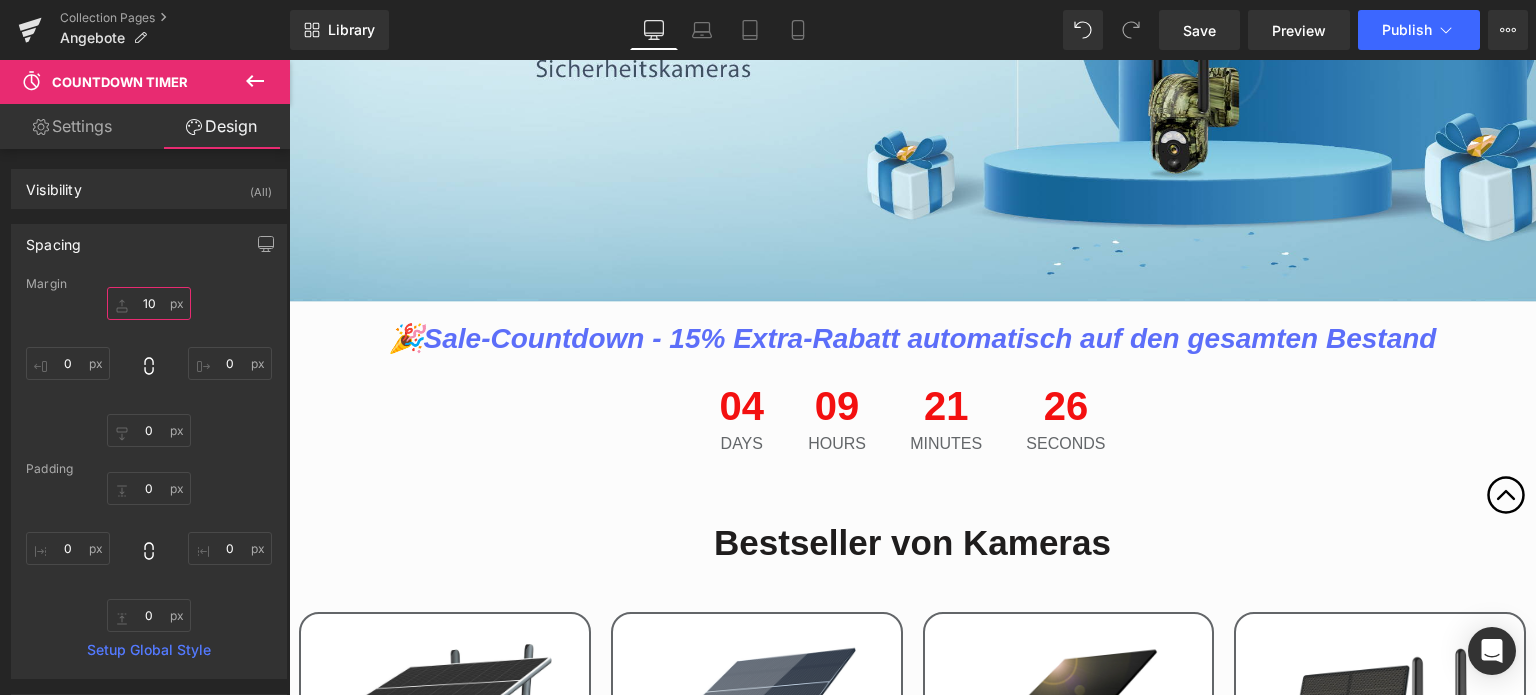 type on "10" 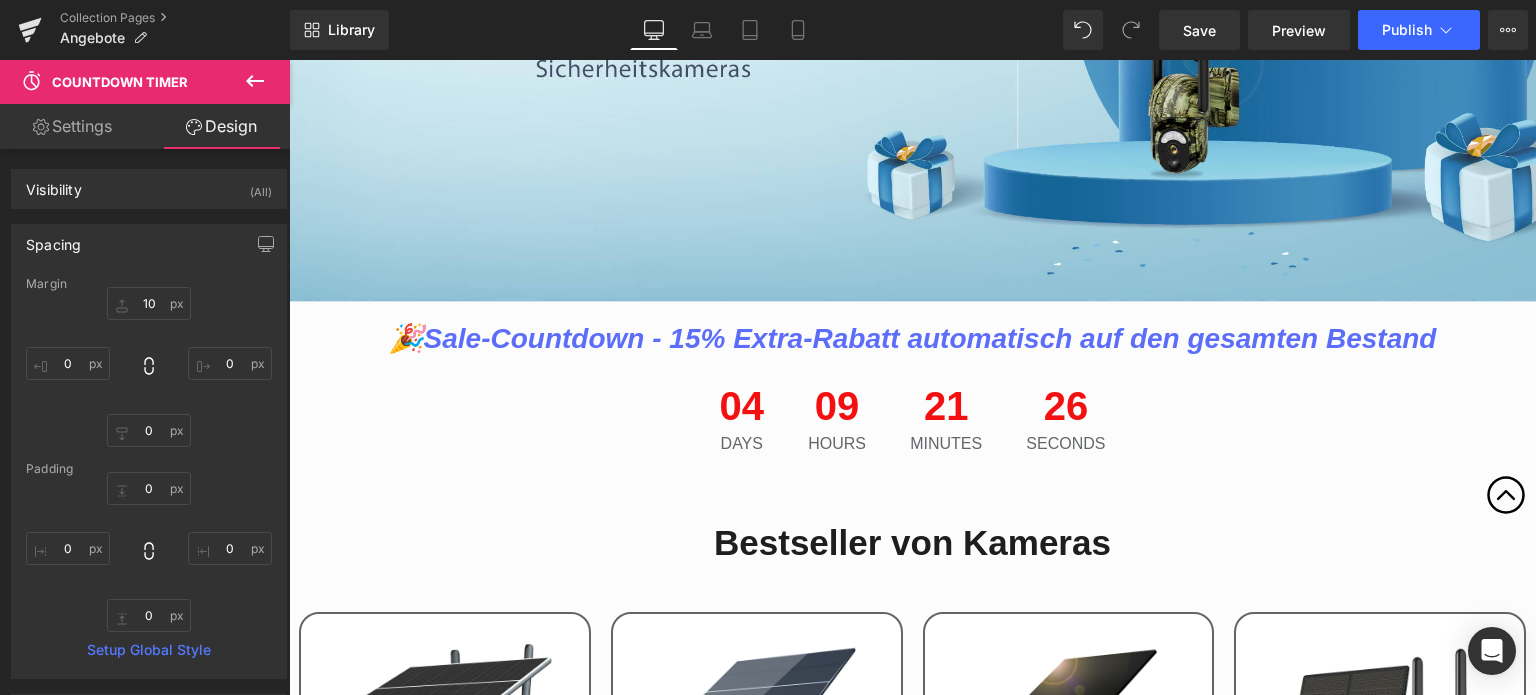click 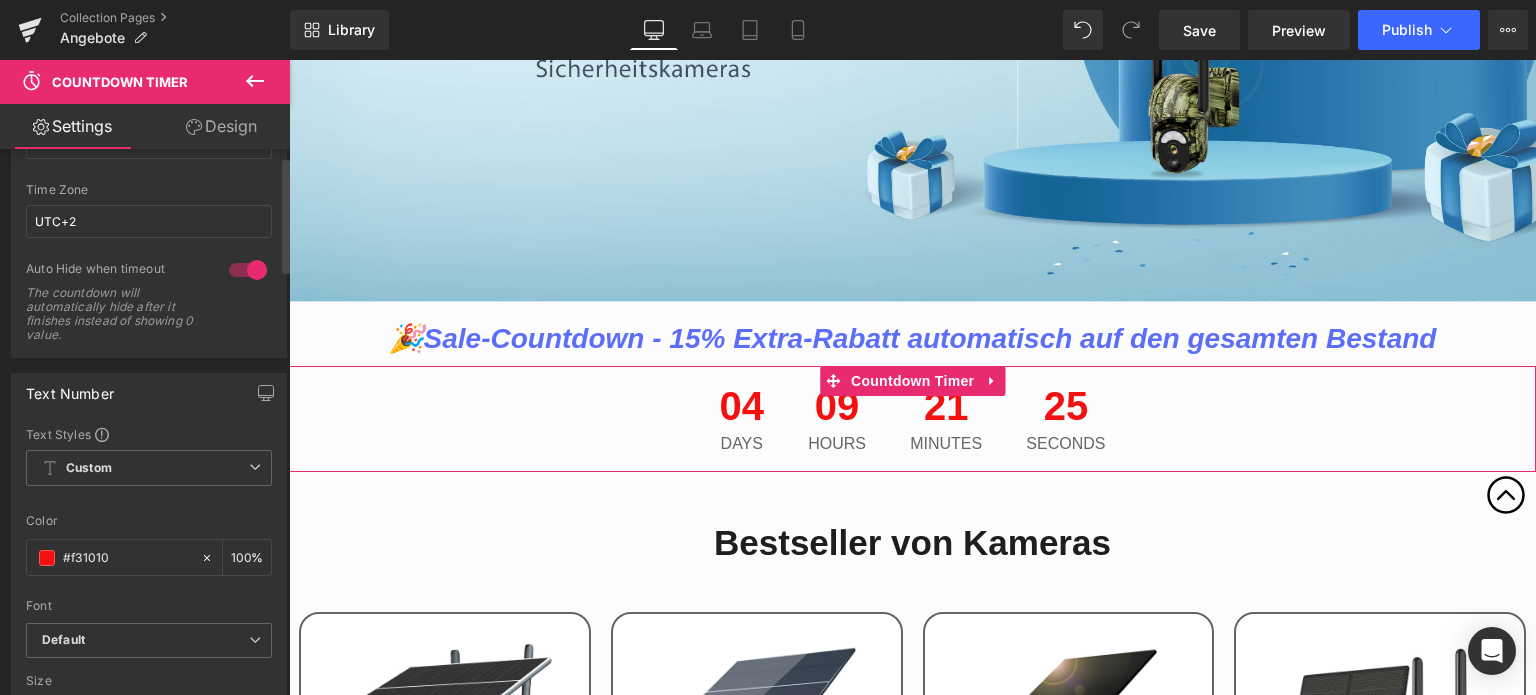 scroll, scrollTop: 200, scrollLeft: 0, axis: vertical 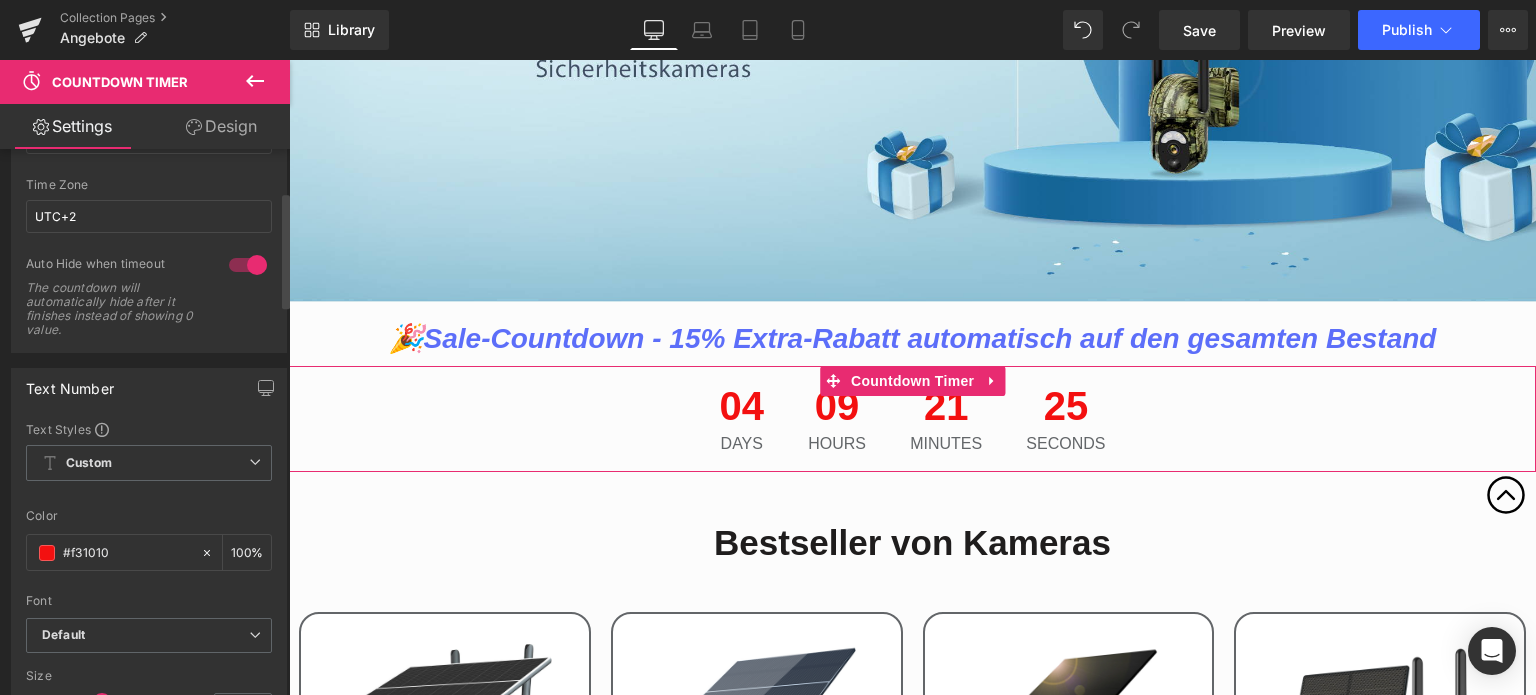 click on "The countdown will automatically hide after it finishes instead of showing 0 value." at bounding box center [116, 309] 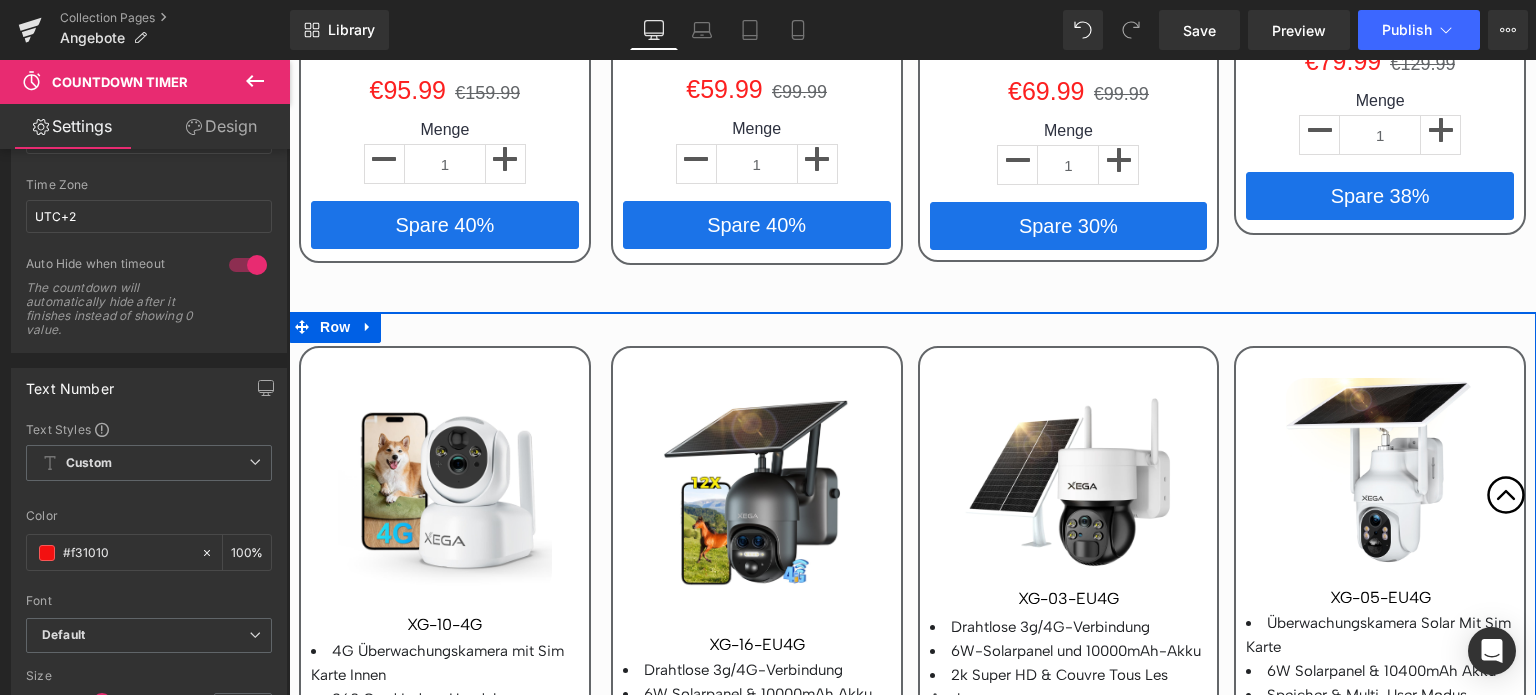scroll, scrollTop: 3200, scrollLeft: 0, axis: vertical 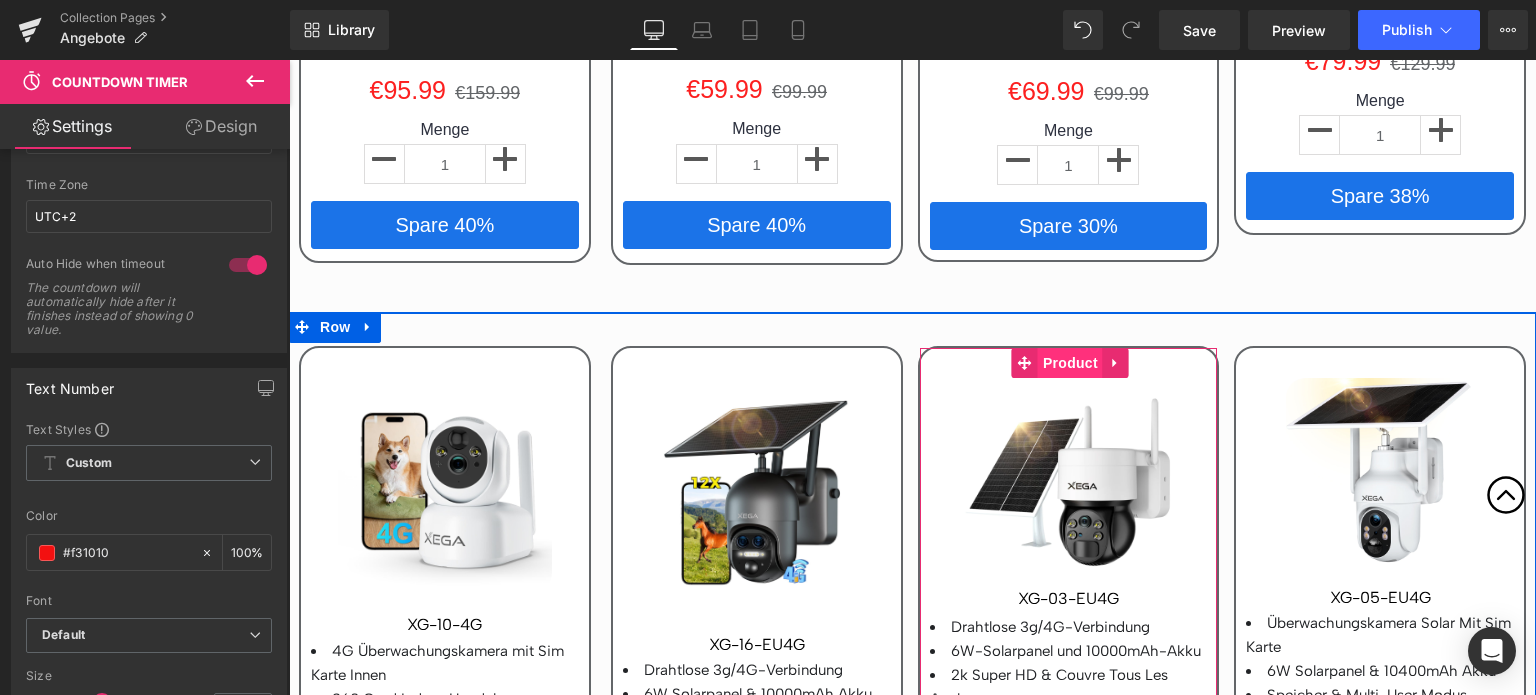 click on "Product" at bounding box center (1070, 363) 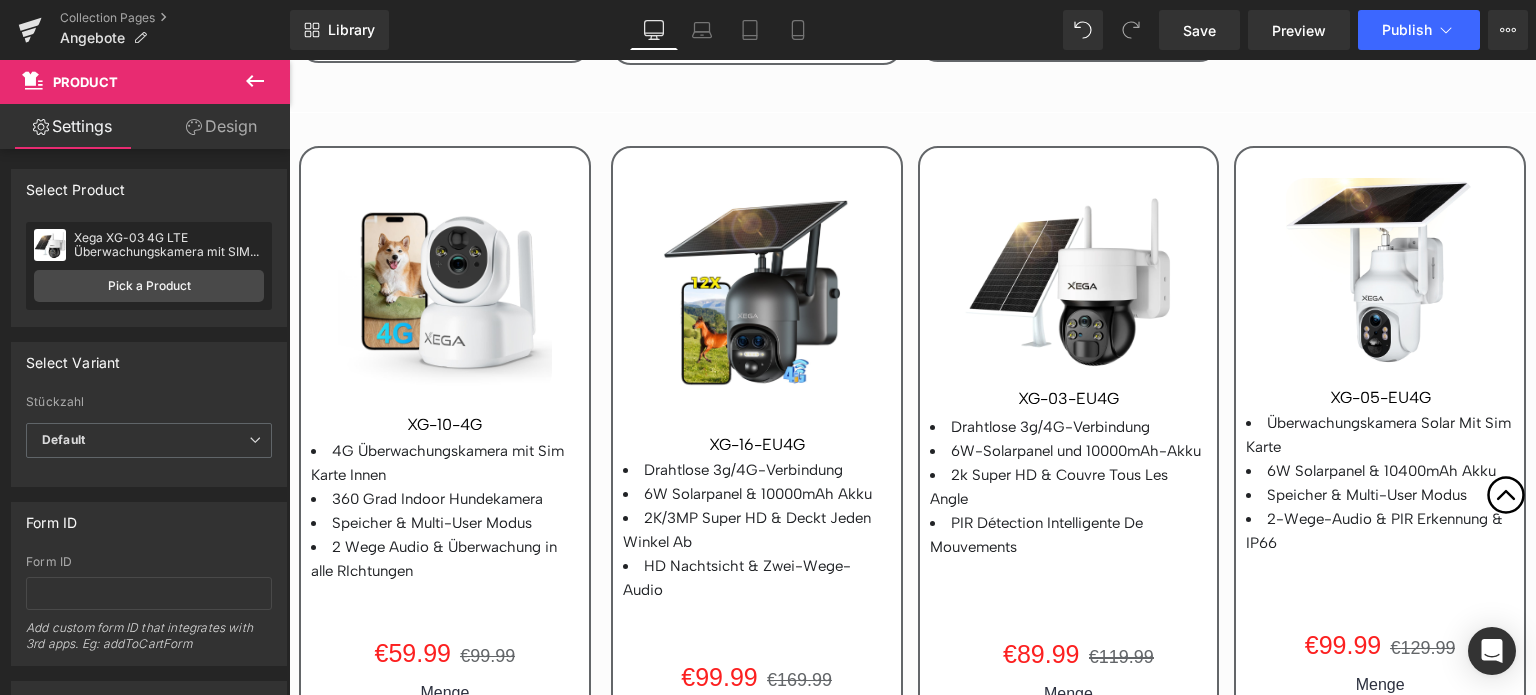 scroll, scrollTop: 3300, scrollLeft: 0, axis: vertical 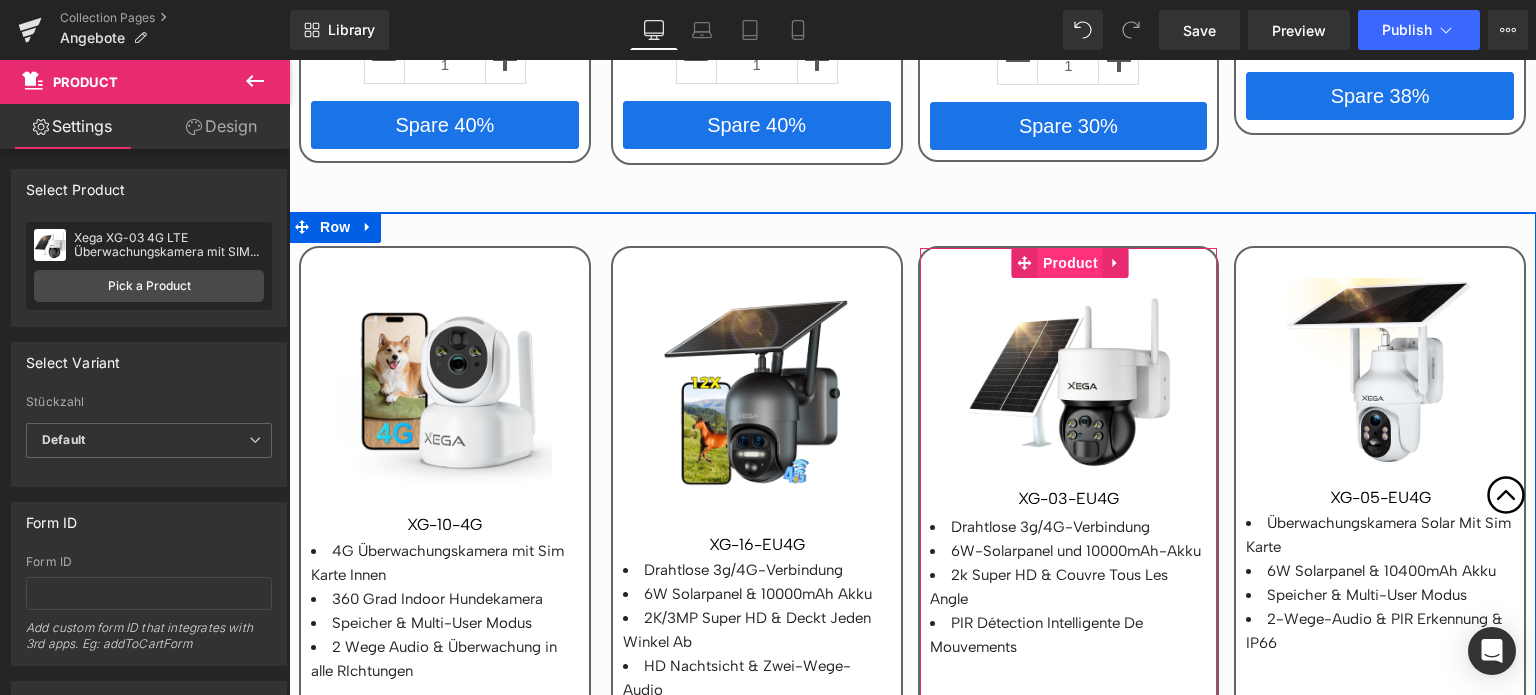 click on "Product" at bounding box center [1070, 263] 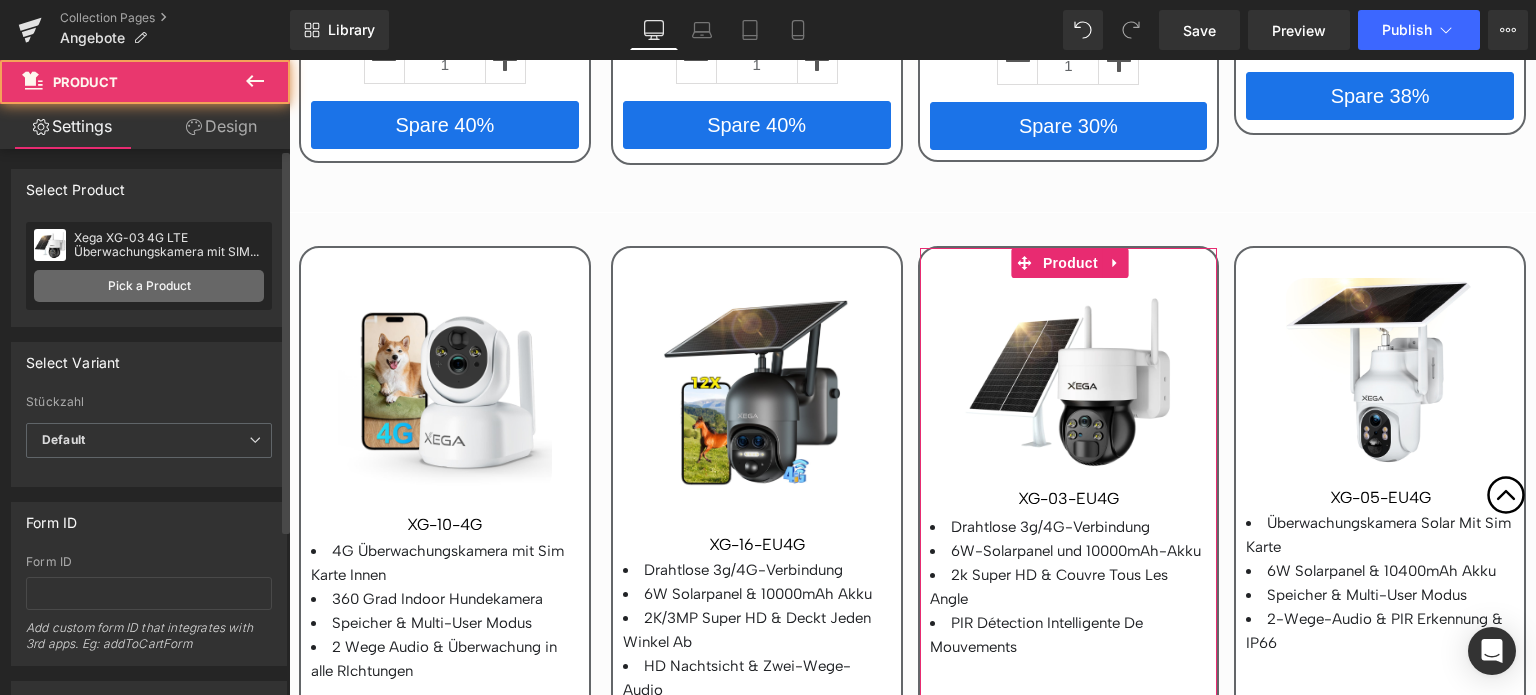 click on "Pick a Product" at bounding box center [149, 286] 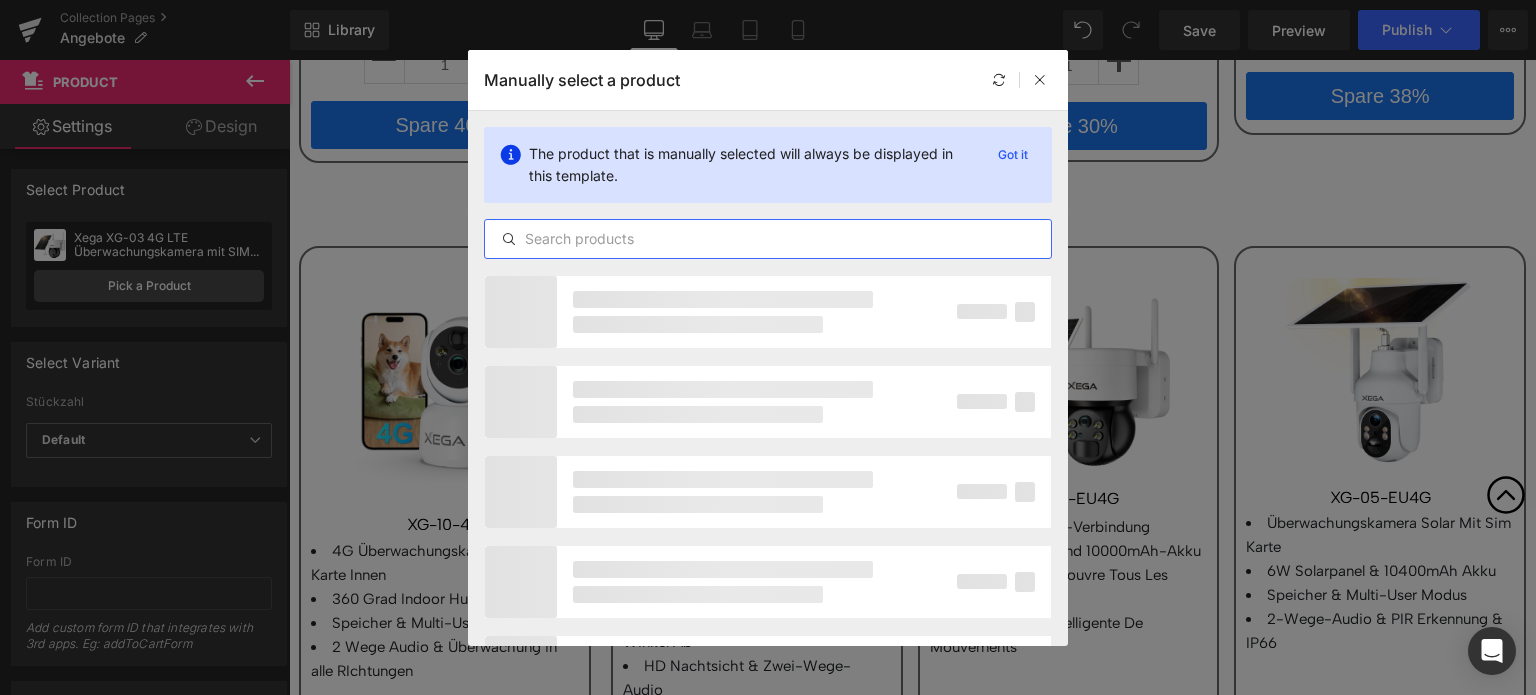 click at bounding box center [768, 239] 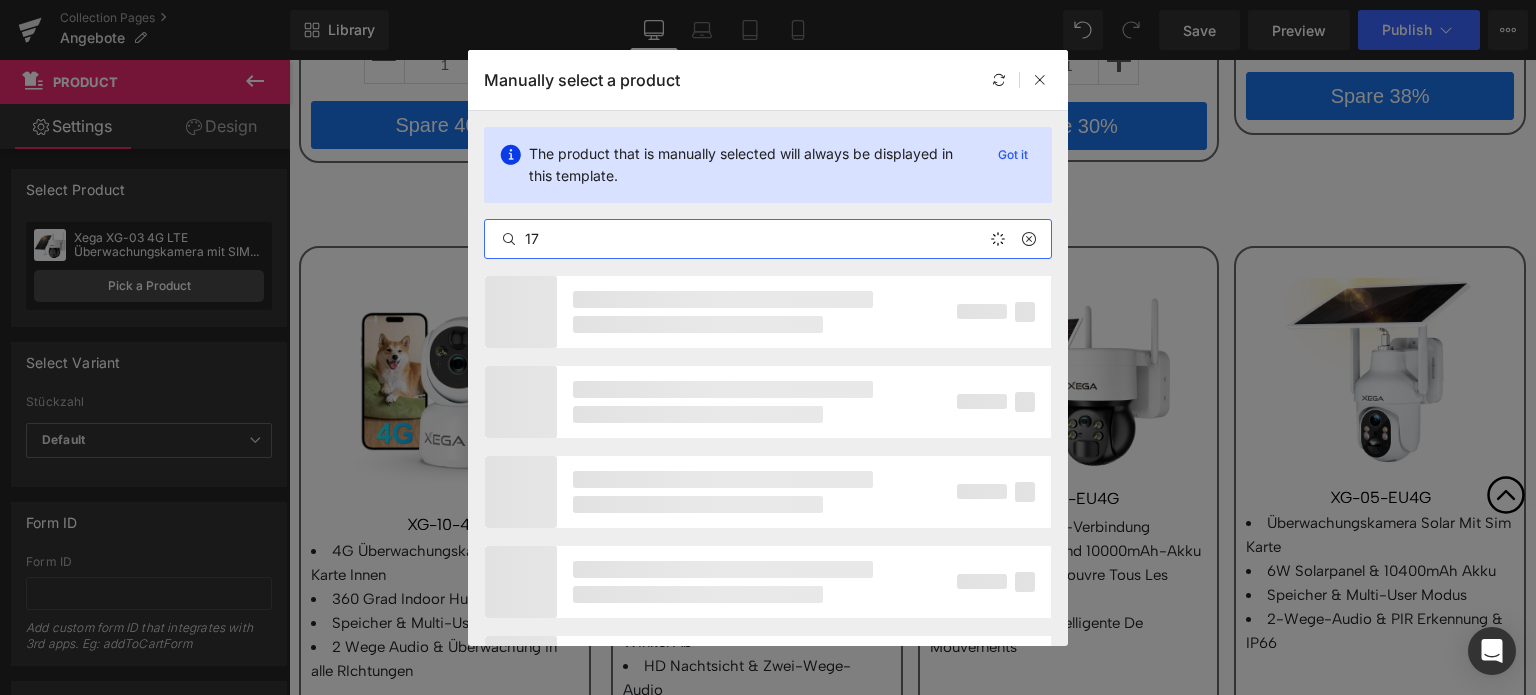 type on "17" 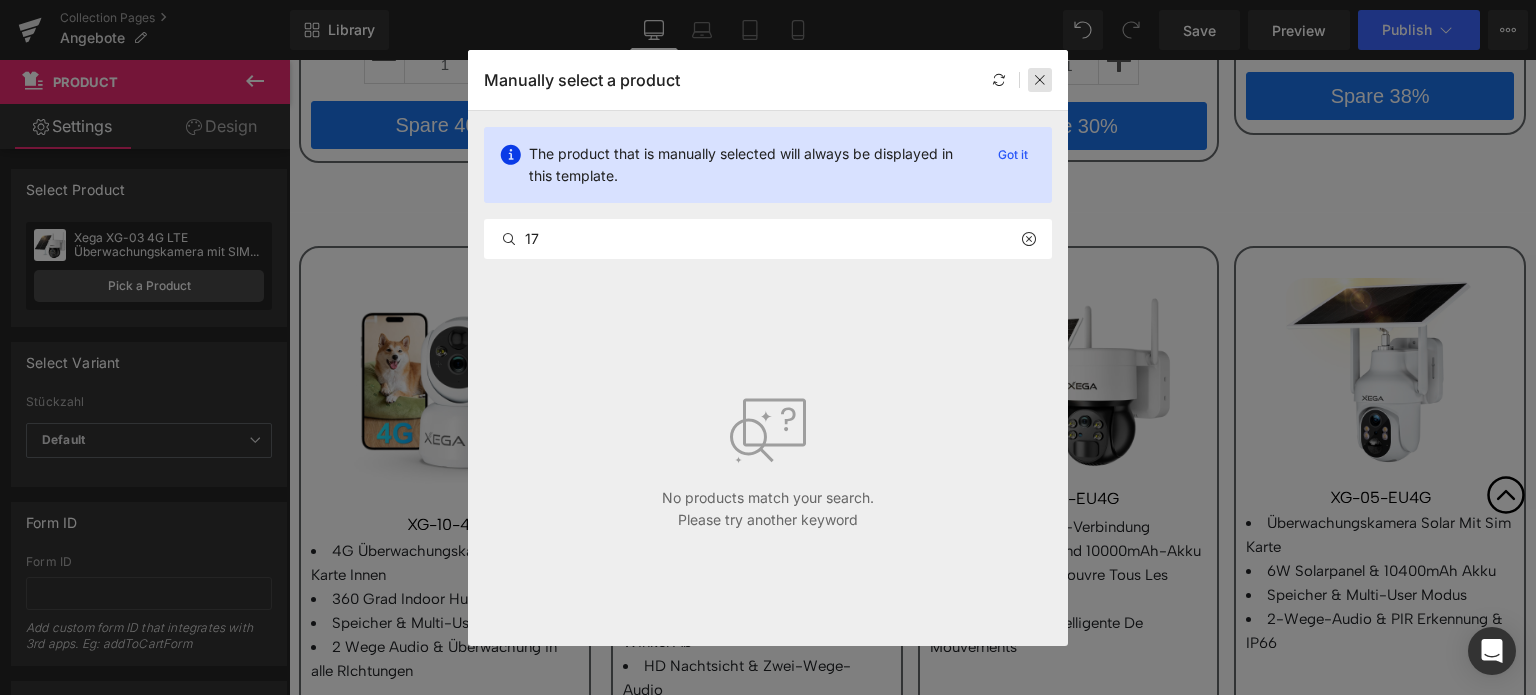 drag, startPoint x: 1036, startPoint y: 69, endPoint x: 725, endPoint y: 133, distance: 317.51694 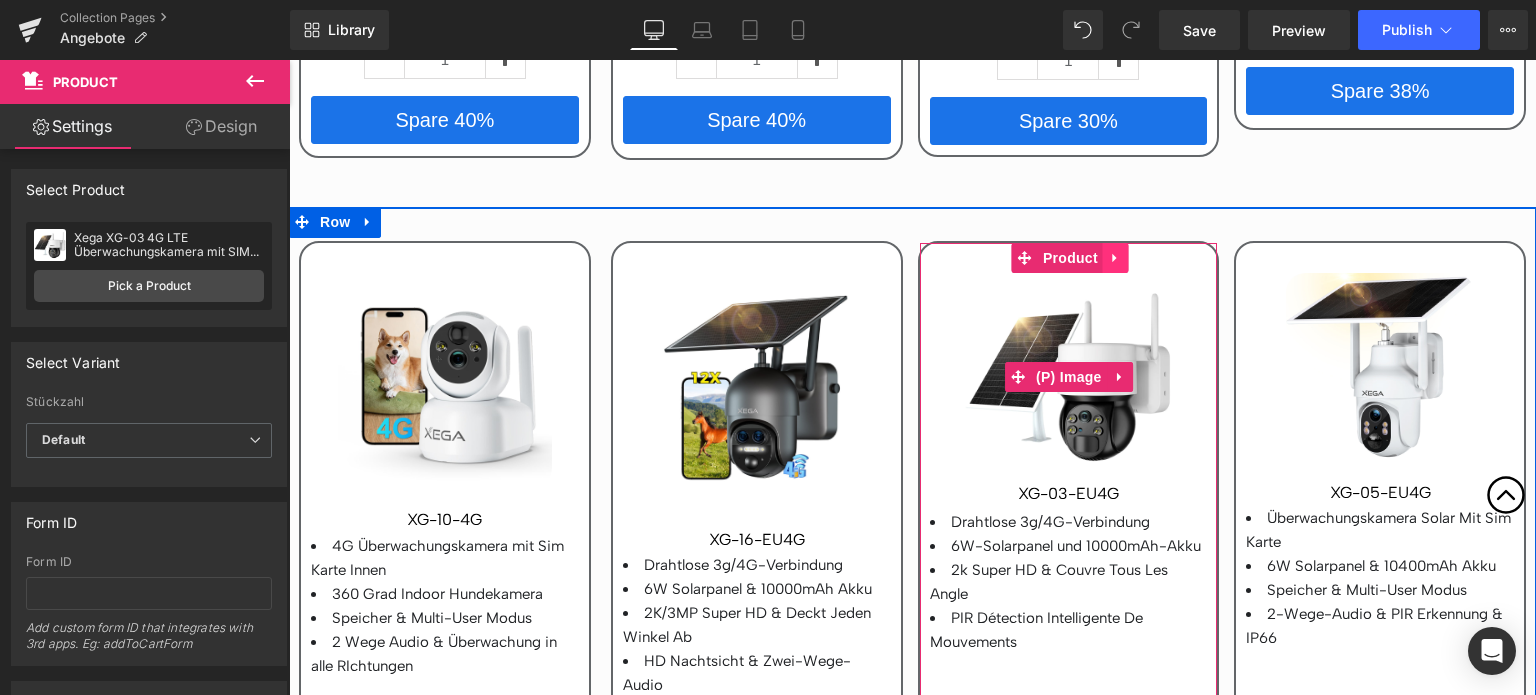 scroll, scrollTop: 3300, scrollLeft: 0, axis: vertical 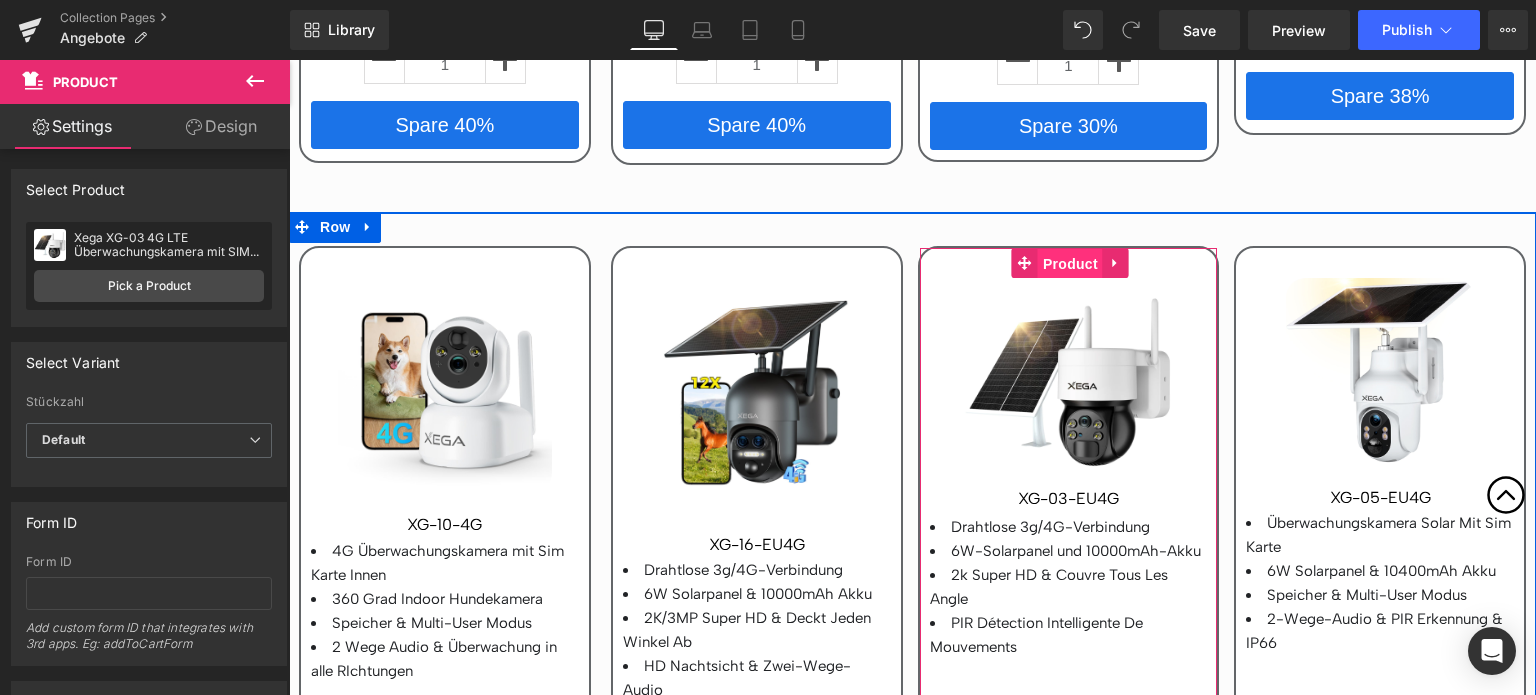 click on "Product" at bounding box center (1070, 264) 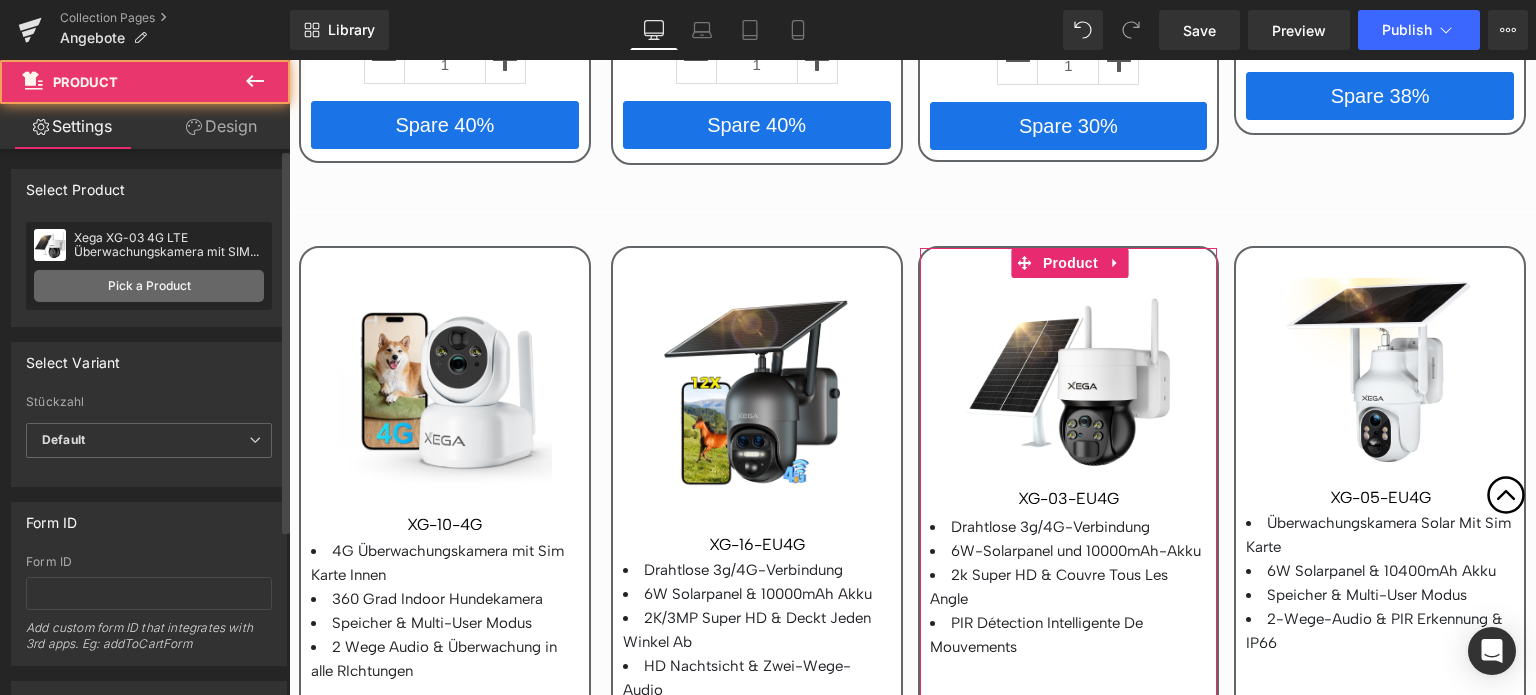 click on "Pick a Product" at bounding box center (149, 286) 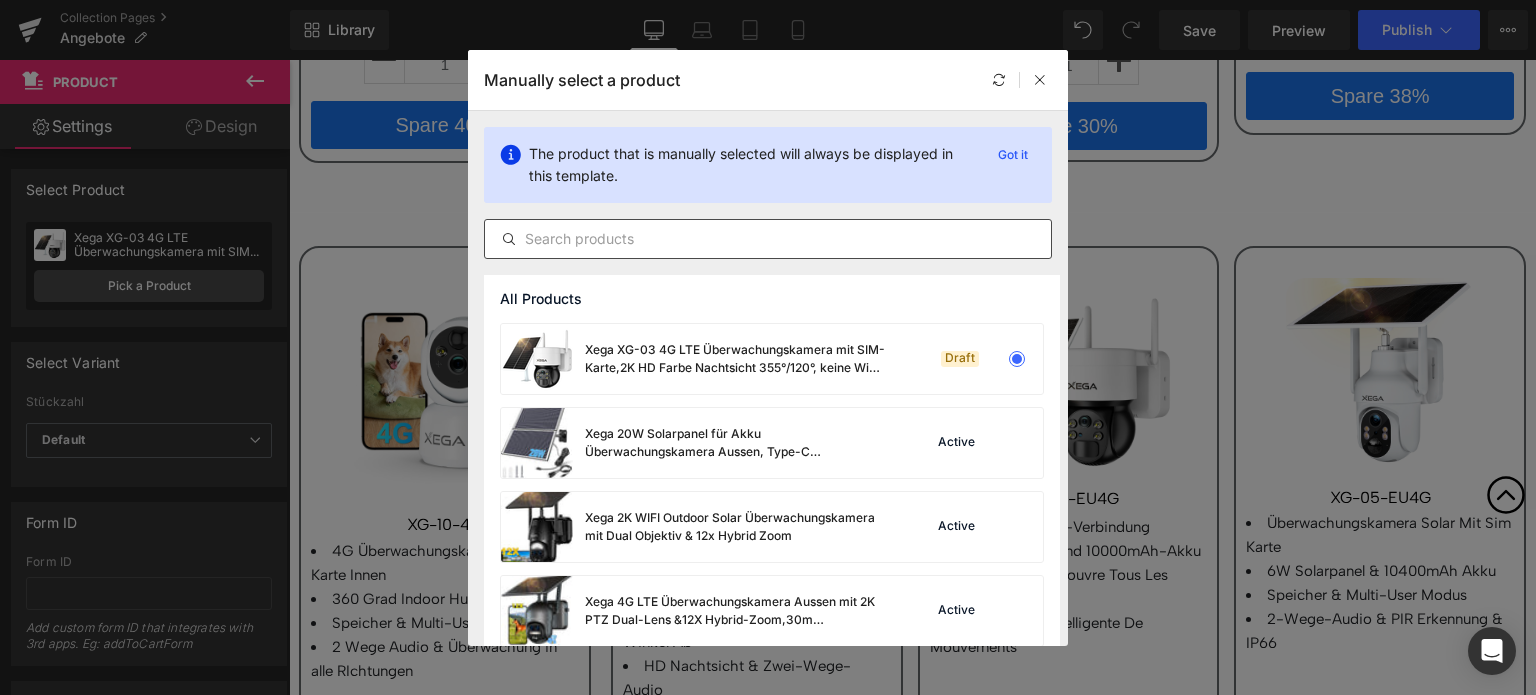 click at bounding box center [768, 239] 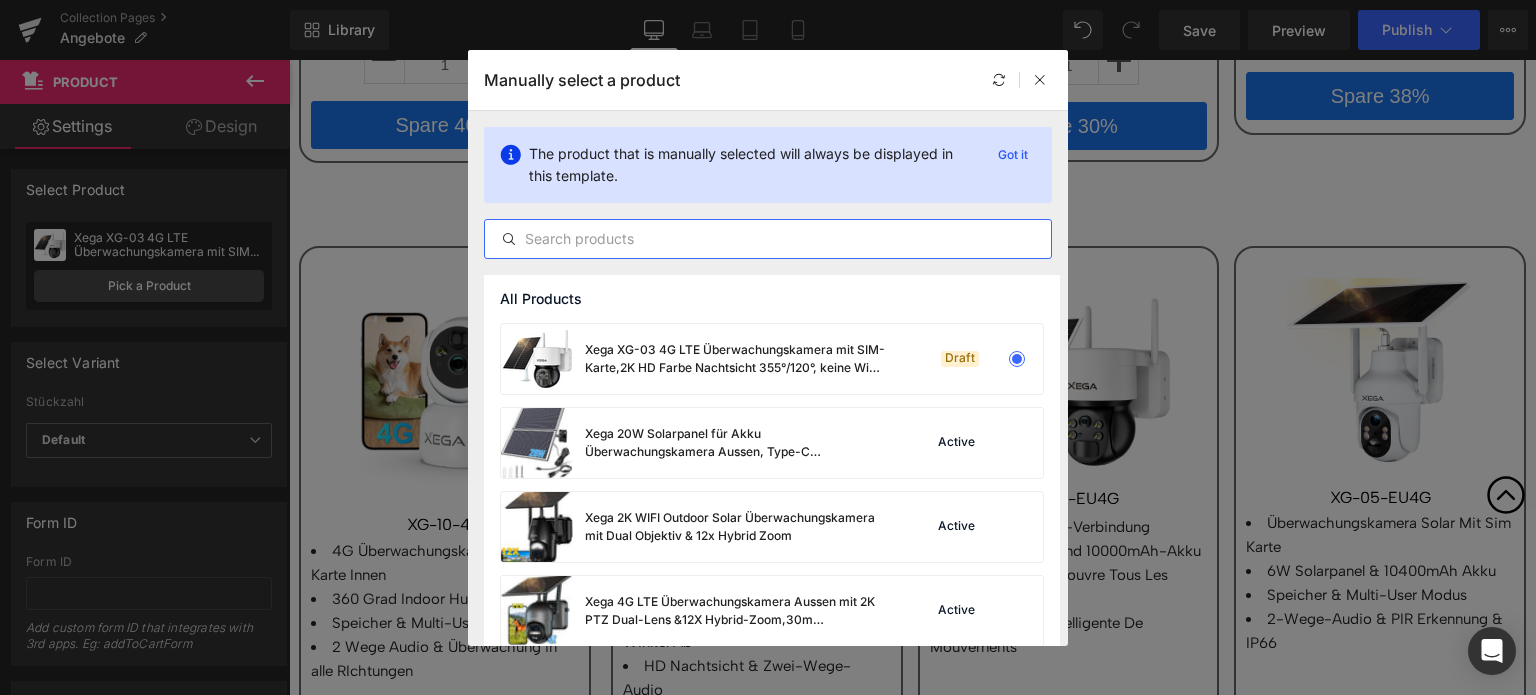 paste on "Xega 4G LTE Innen Kamera tragbare, 2K Super HD,3MP Farbe Nachtsicht, 2-Wege Audio & 6000mAh Batterie" 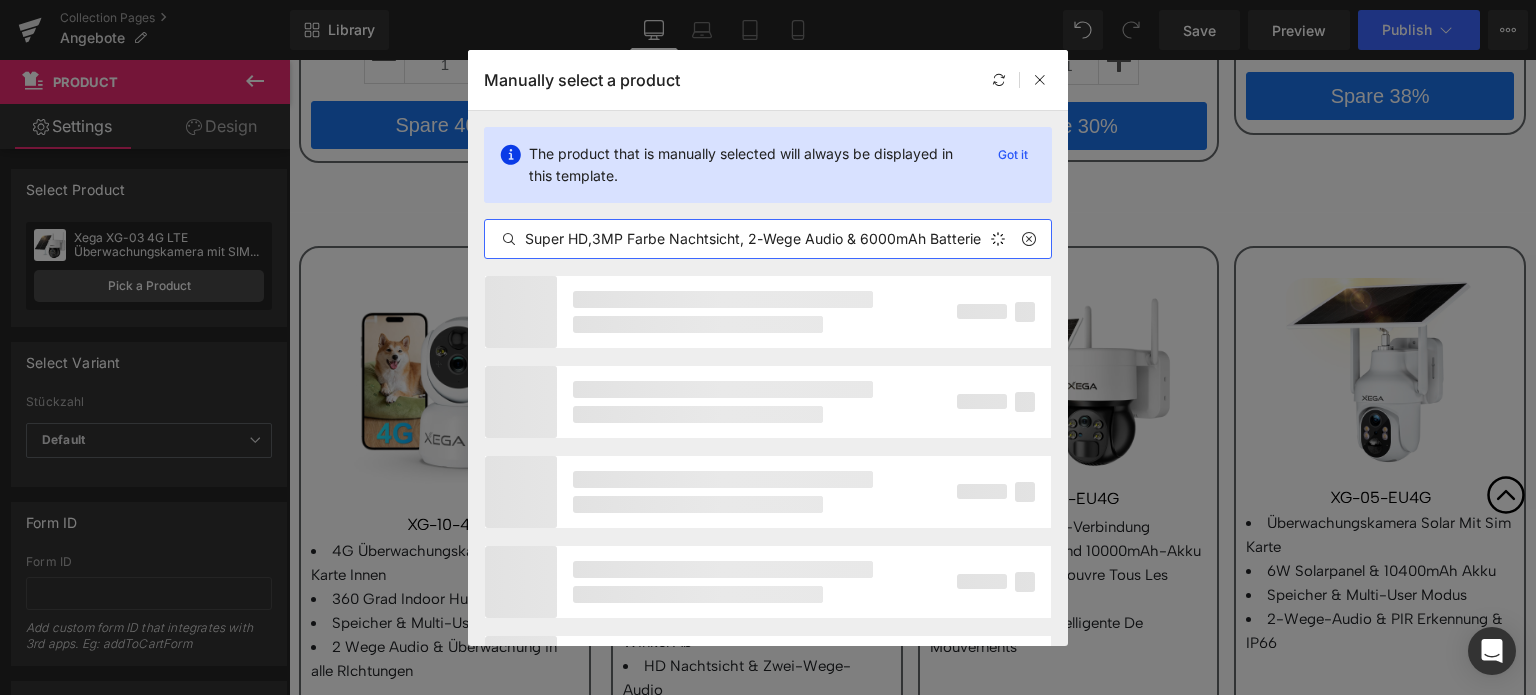 scroll, scrollTop: 0, scrollLeft: 269, axis: horizontal 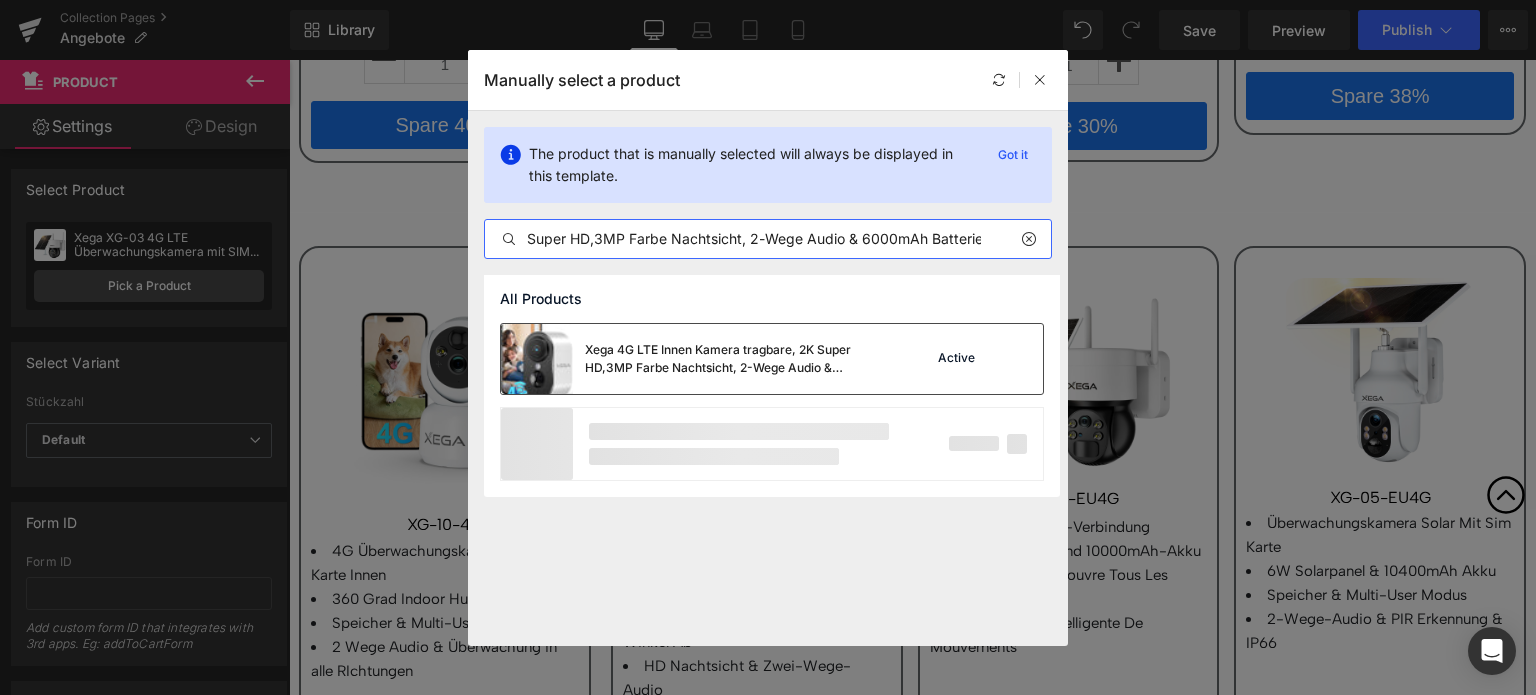 type on "Xega 4G LTE Innen Kamera tragbare, 2K Super HD,3MP Farbe Nachtsicht, 2-Wege Audio & 6000mAh Batterie" 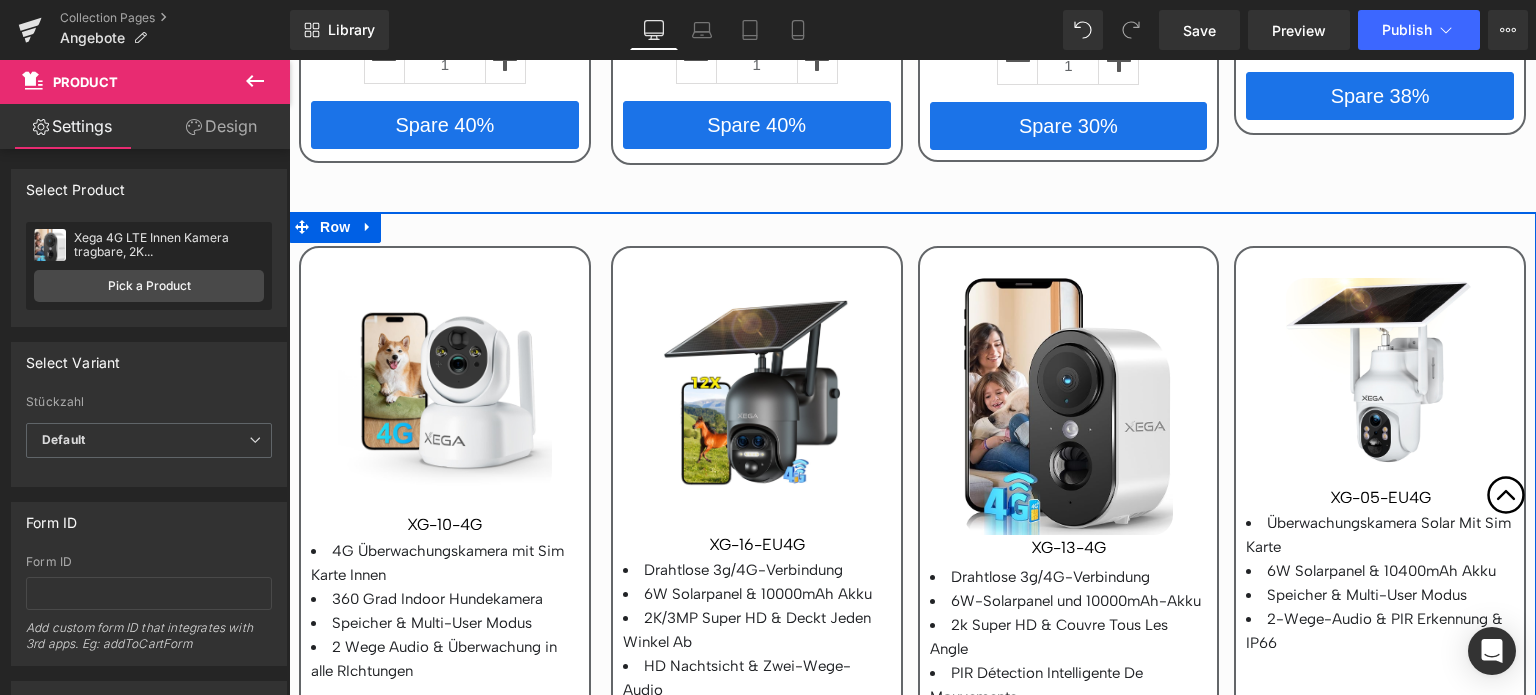 click at bounding box center (1068, 407) 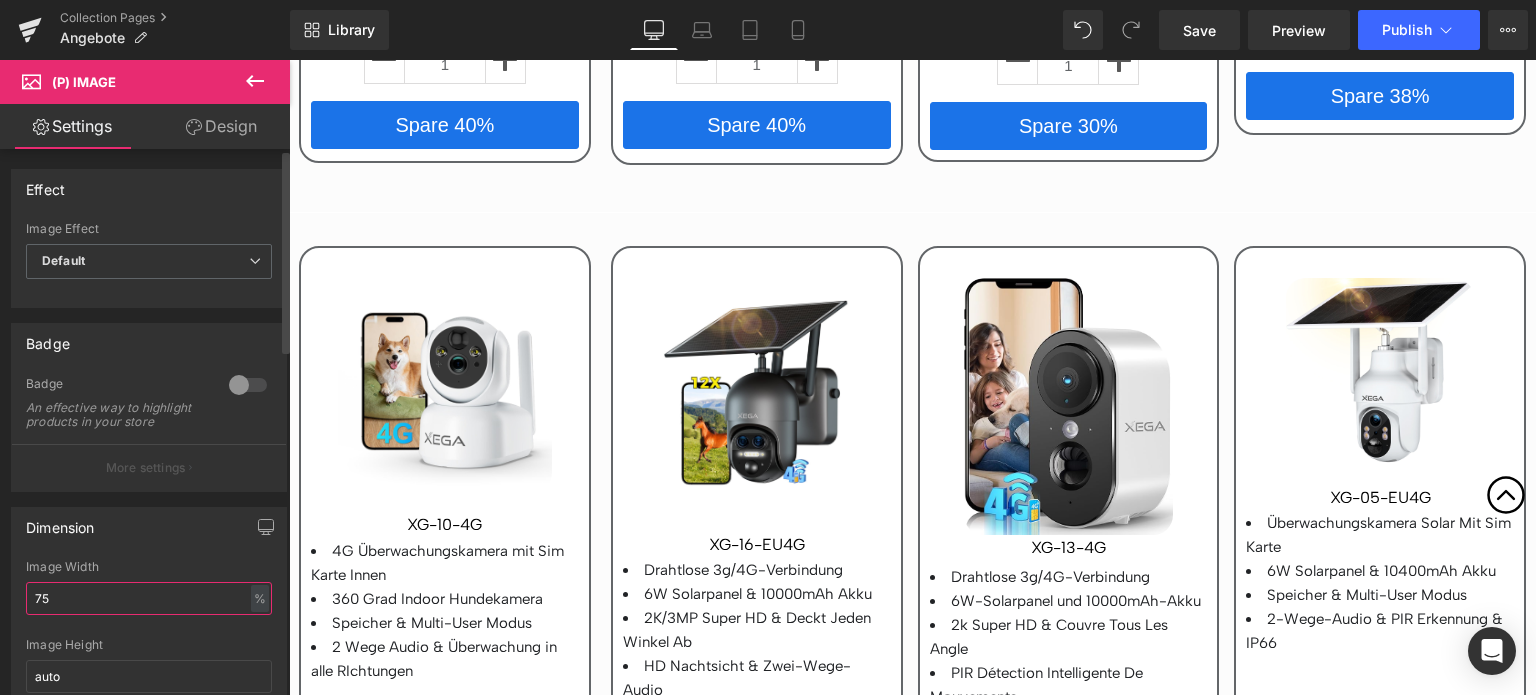 click on "75" at bounding box center (149, 598) 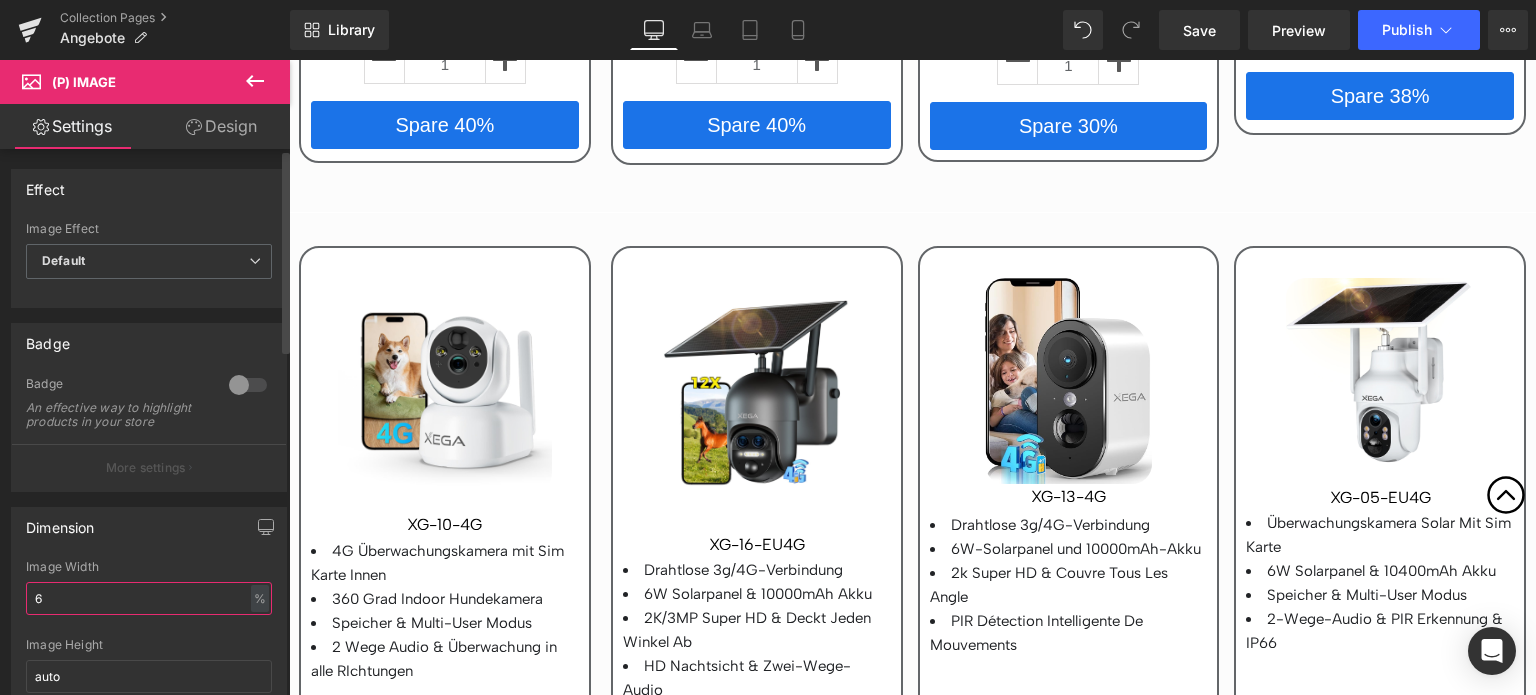 type on "65" 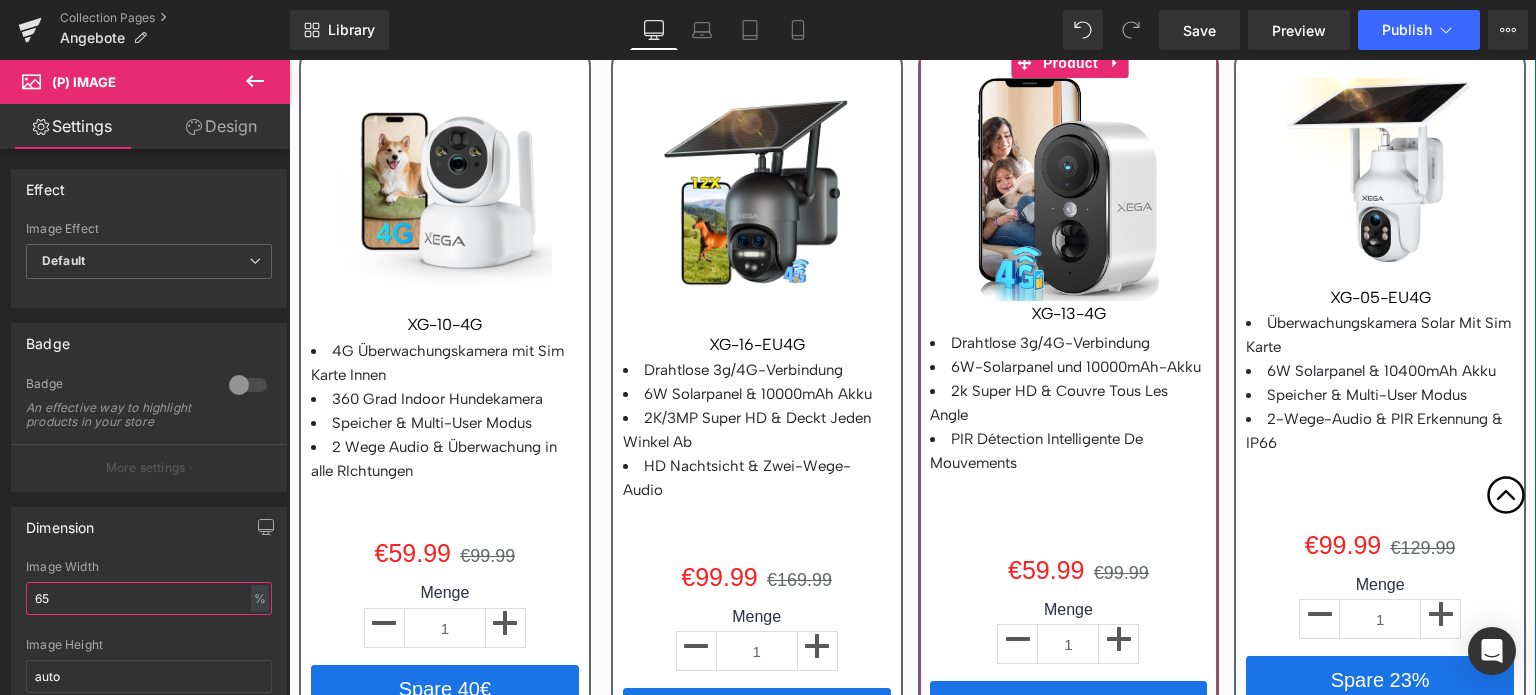 scroll, scrollTop: 3500, scrollLeft: 0, axis: vertical 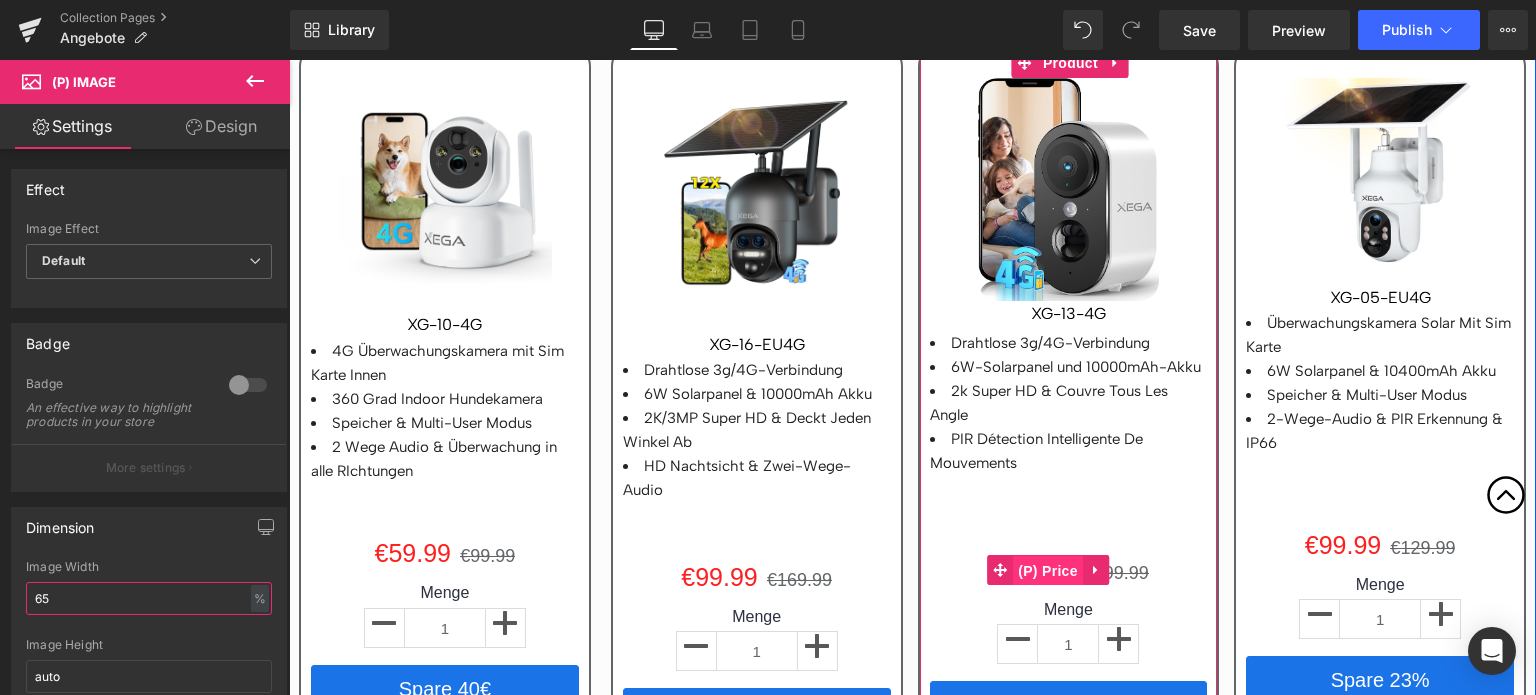 drag, startPoint x: 1064, startPoint y: 547, endPoint x: 1047, endPoint y: 552, distance: 17.720045 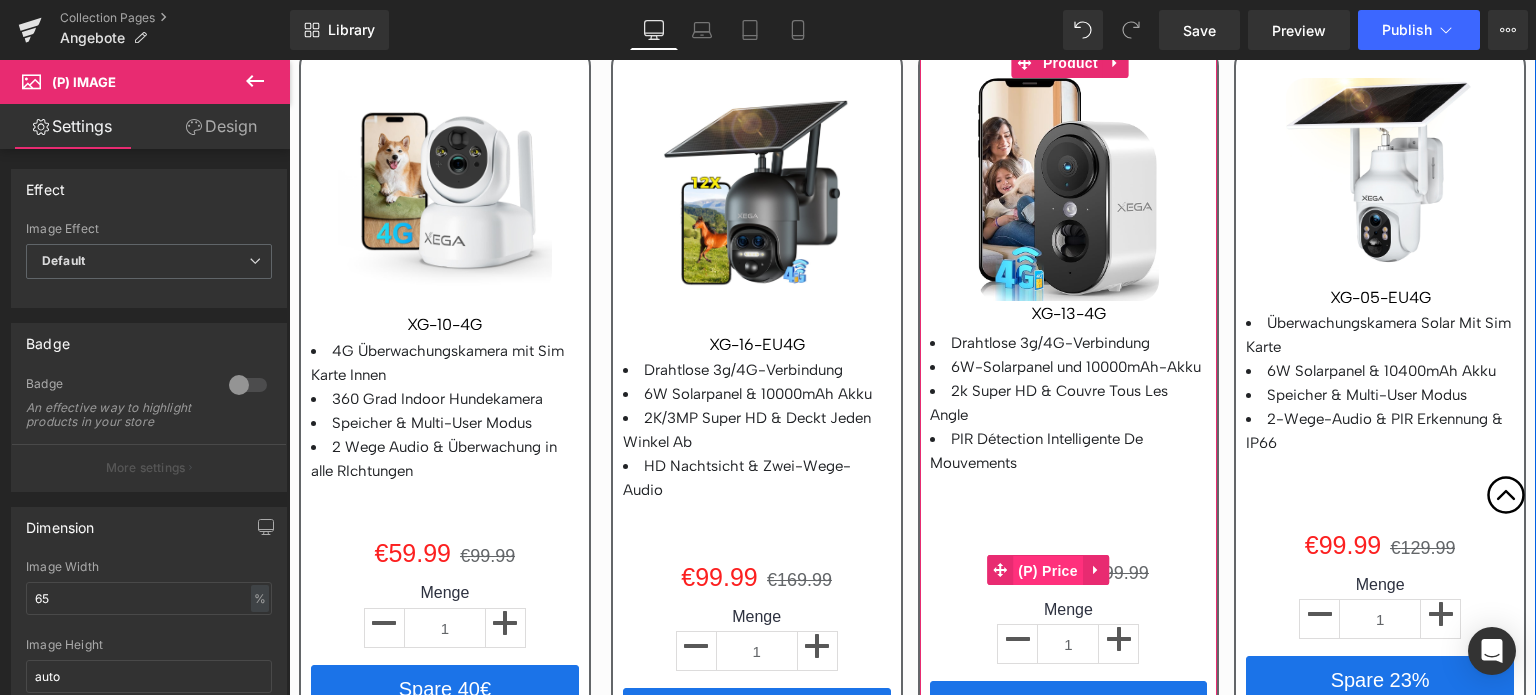 click on "(P) Price" at bounding box center (1048, 571) 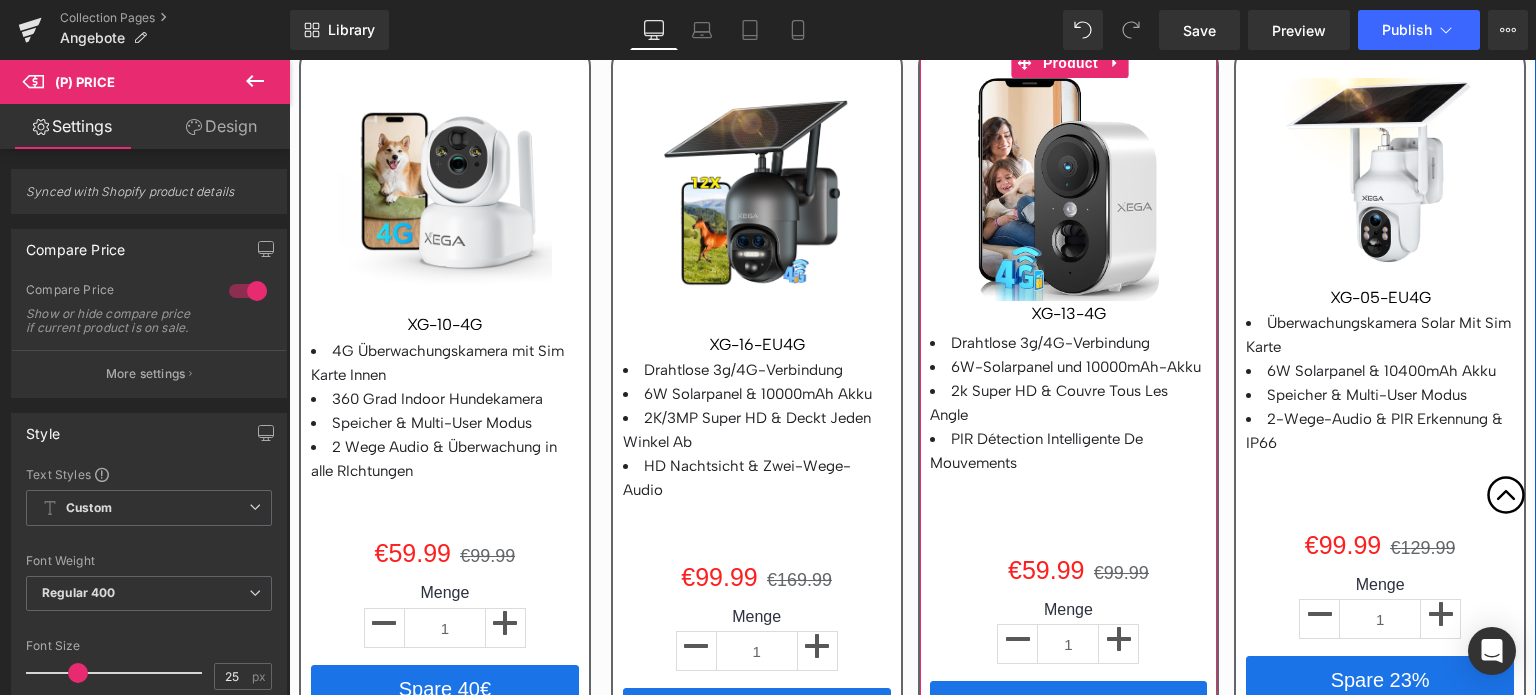 click on "(P) Price" at bounding box center [1048, 570] 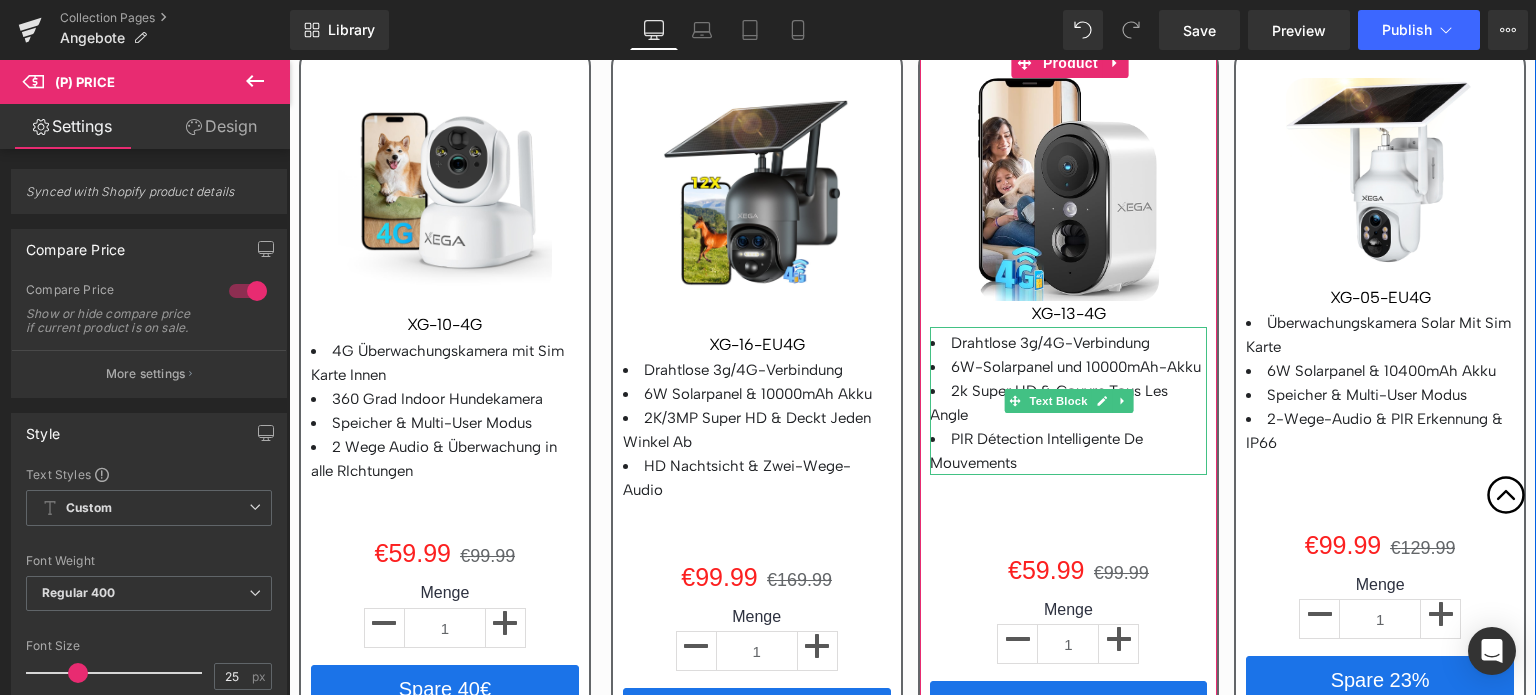 click on "6W-Solarpanel und 10000mAh-Akku" at bounding box center (1076, 367) 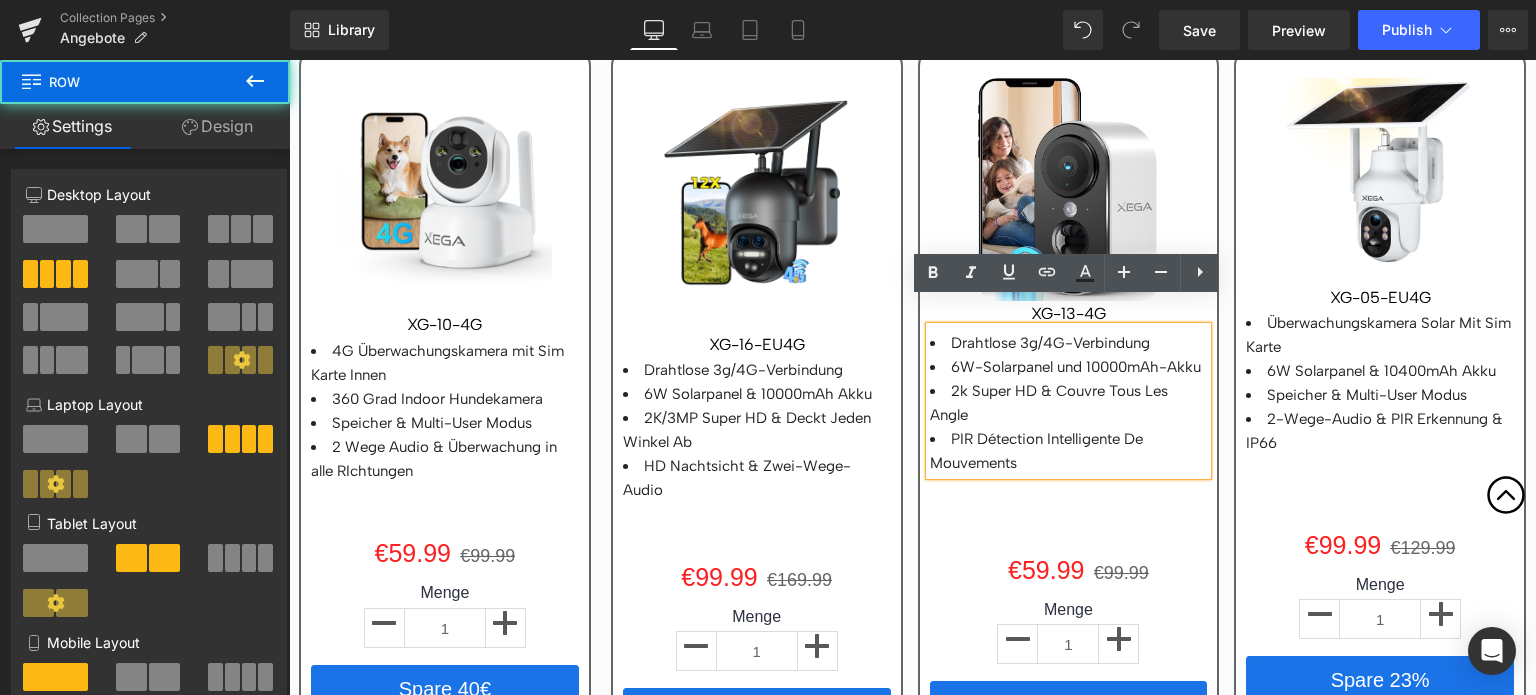 click on "Sale Off
(P) Image
XG-13-4G
(P) SKU
Drahtlose 3g/4G-Verbindung 6W-Solarpanel und 10000mAh-Akku 2k Super HD & Couvre Tous Les Angle
PIR Détection Intelligente De Mouvements
Text Block
€59.99
€99.99
(P) Price
Menge
1
(P) Quantity" at bounding box center [1069, 393] 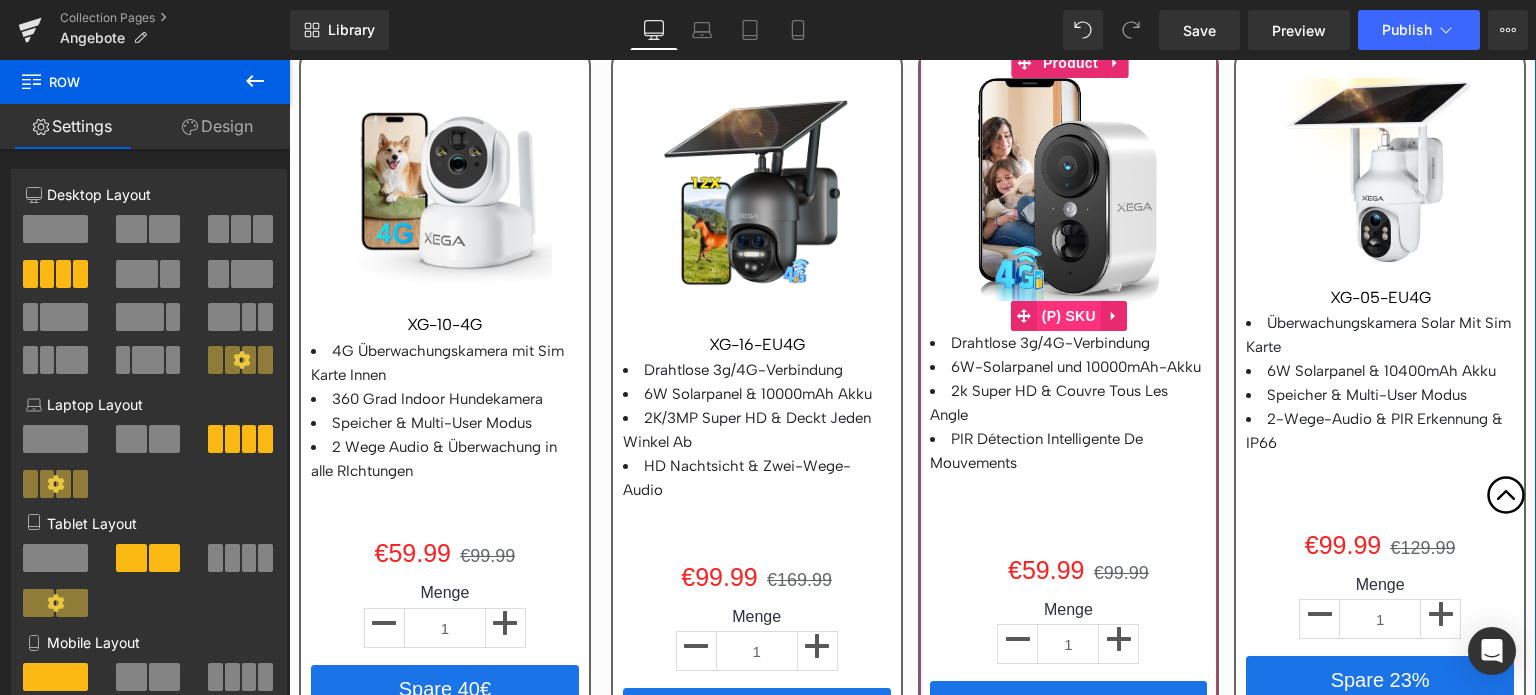 click on "(P) SKU" at bounding box center [1069, 316] 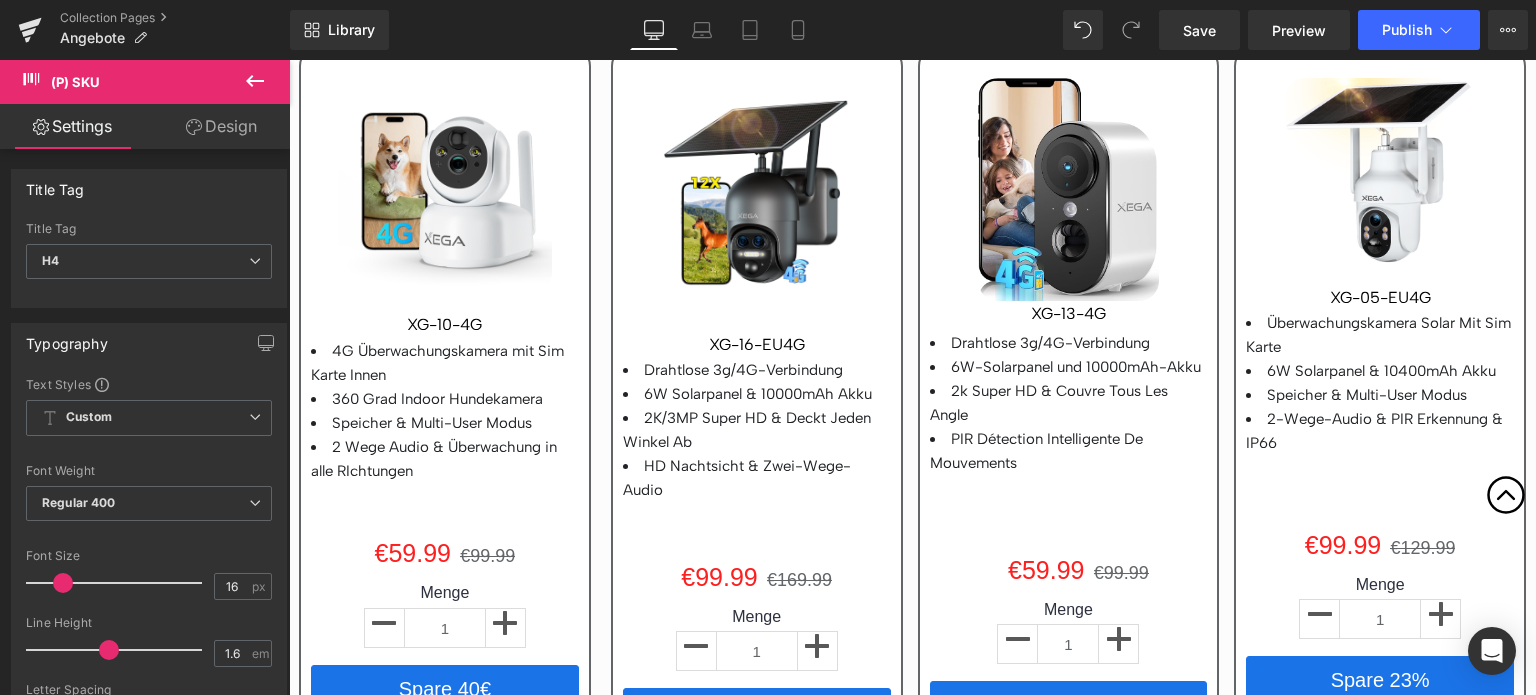 click 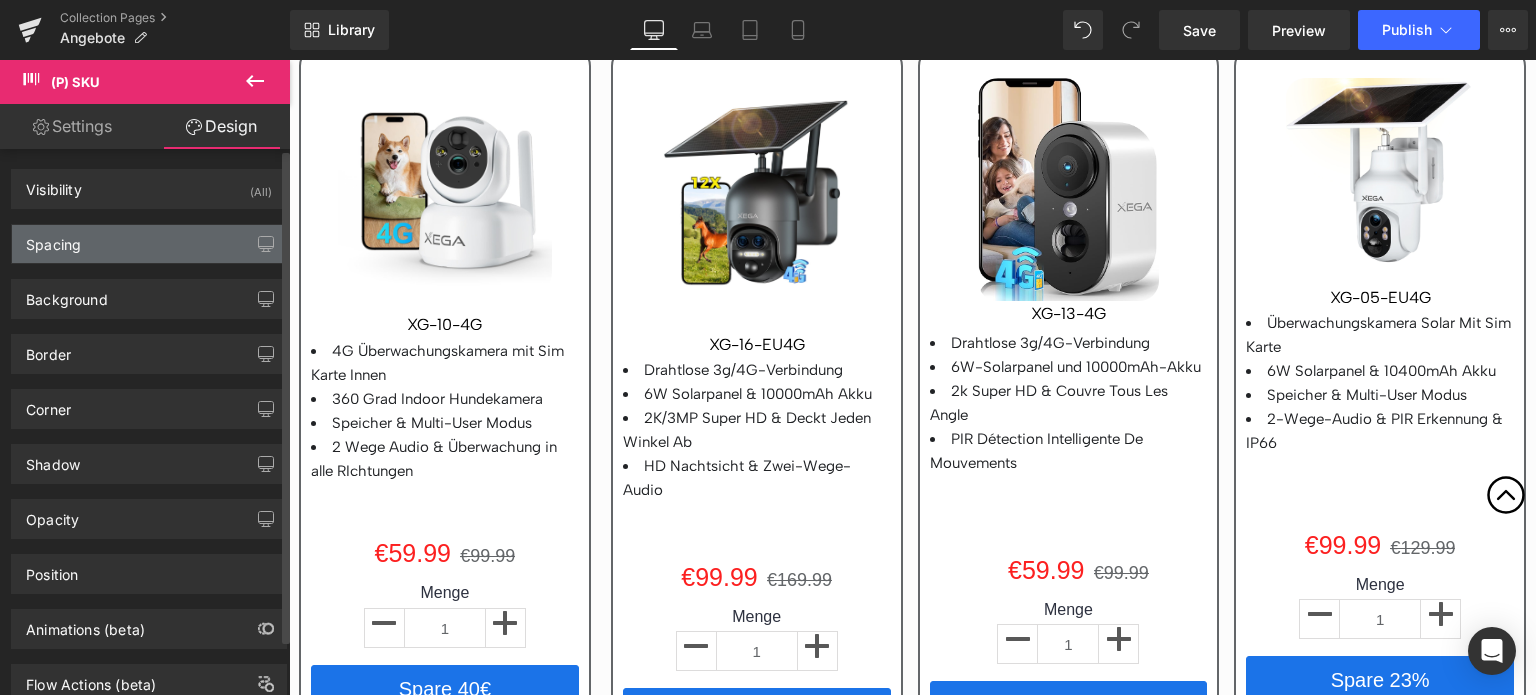 click on "Spacing" at bounding box center [149, 244] 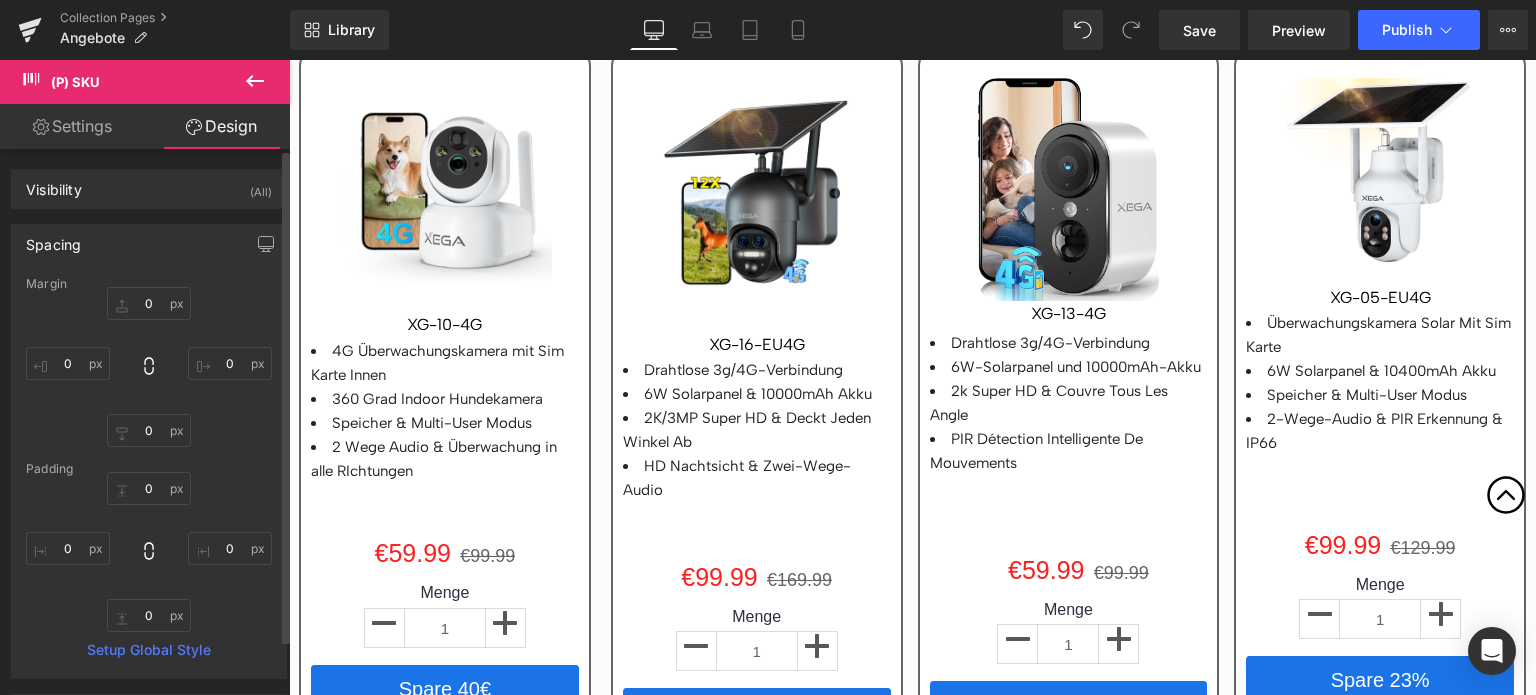 click on "Spacing
[GEOGRAPHIC_DATA]
[GEOGRAPHIC_DATA]
Setup Global Style" at bounding box center (149, 444) 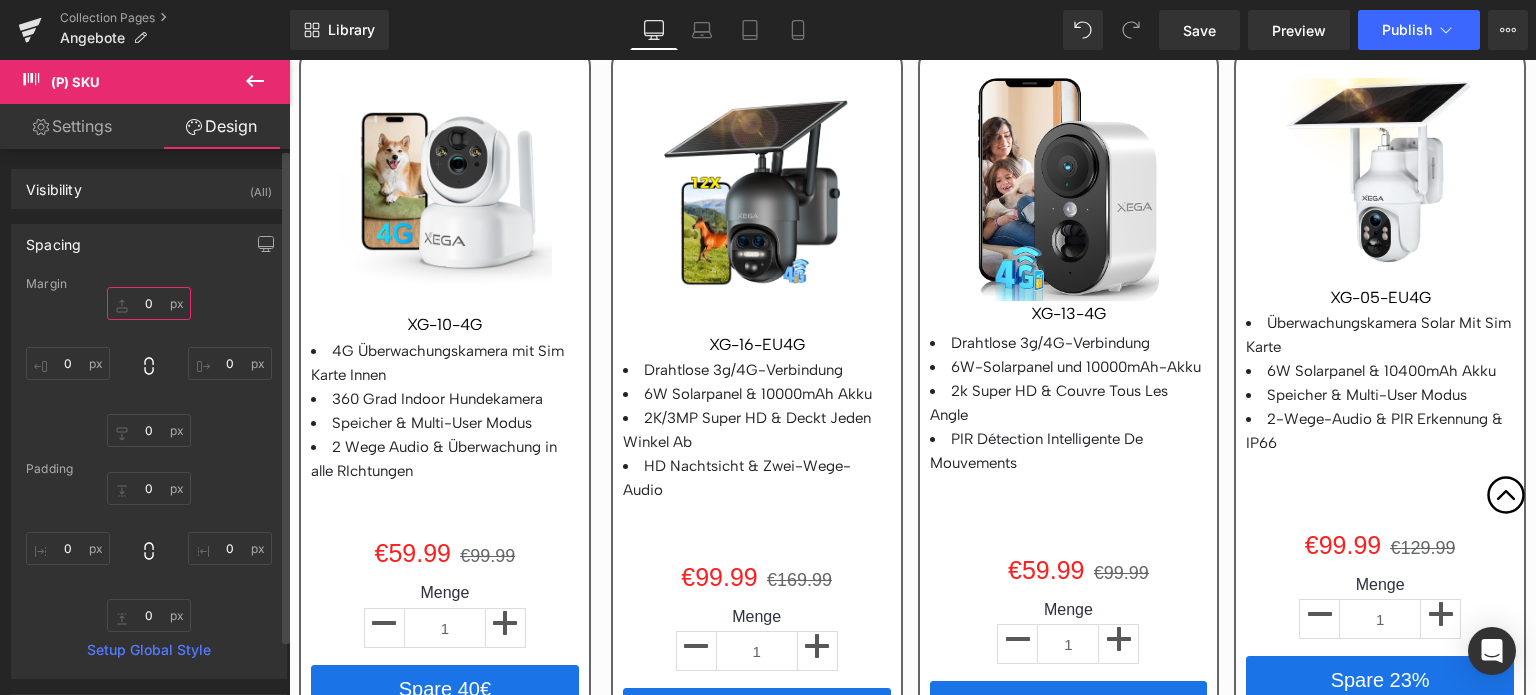click at bounding box center [149, 303] 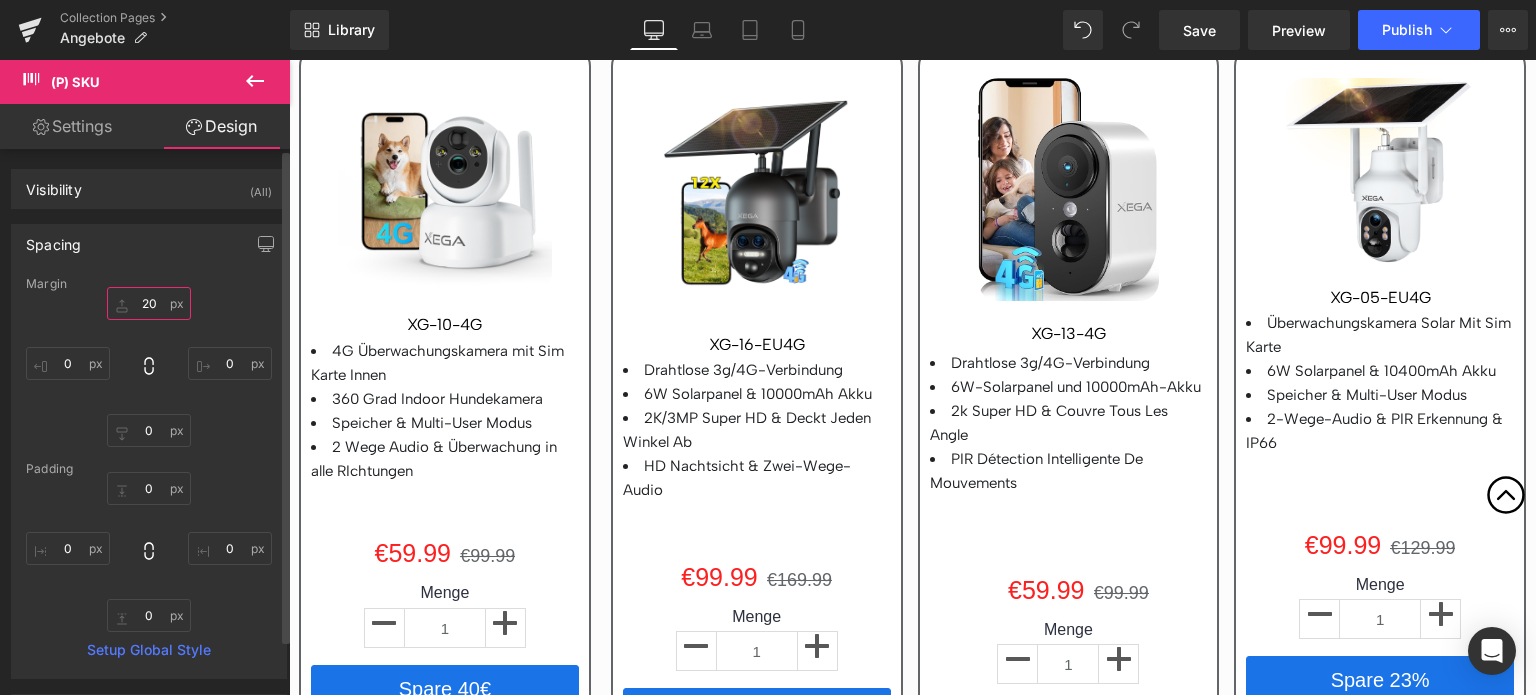 click on "20" at bounding box center [149, 303] 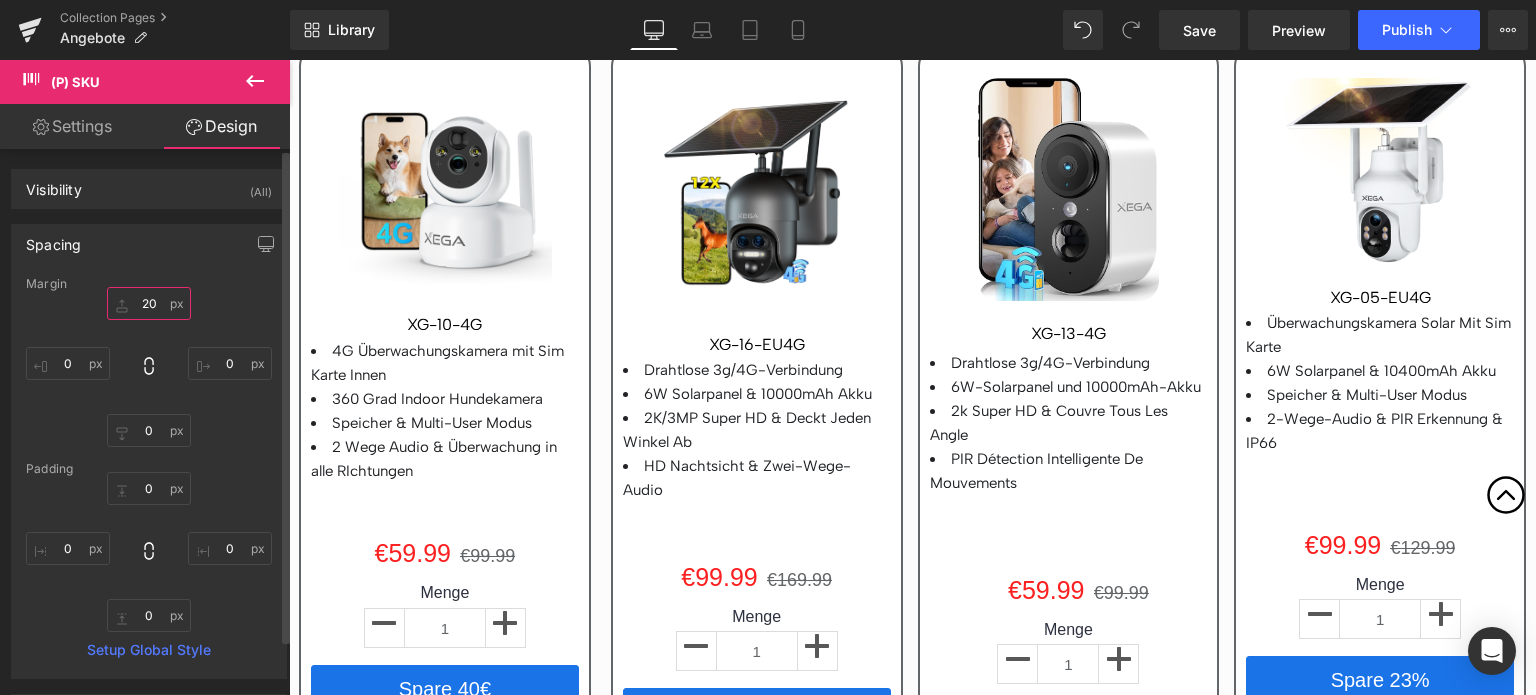 click on "20" at bounding box center [149, 303] 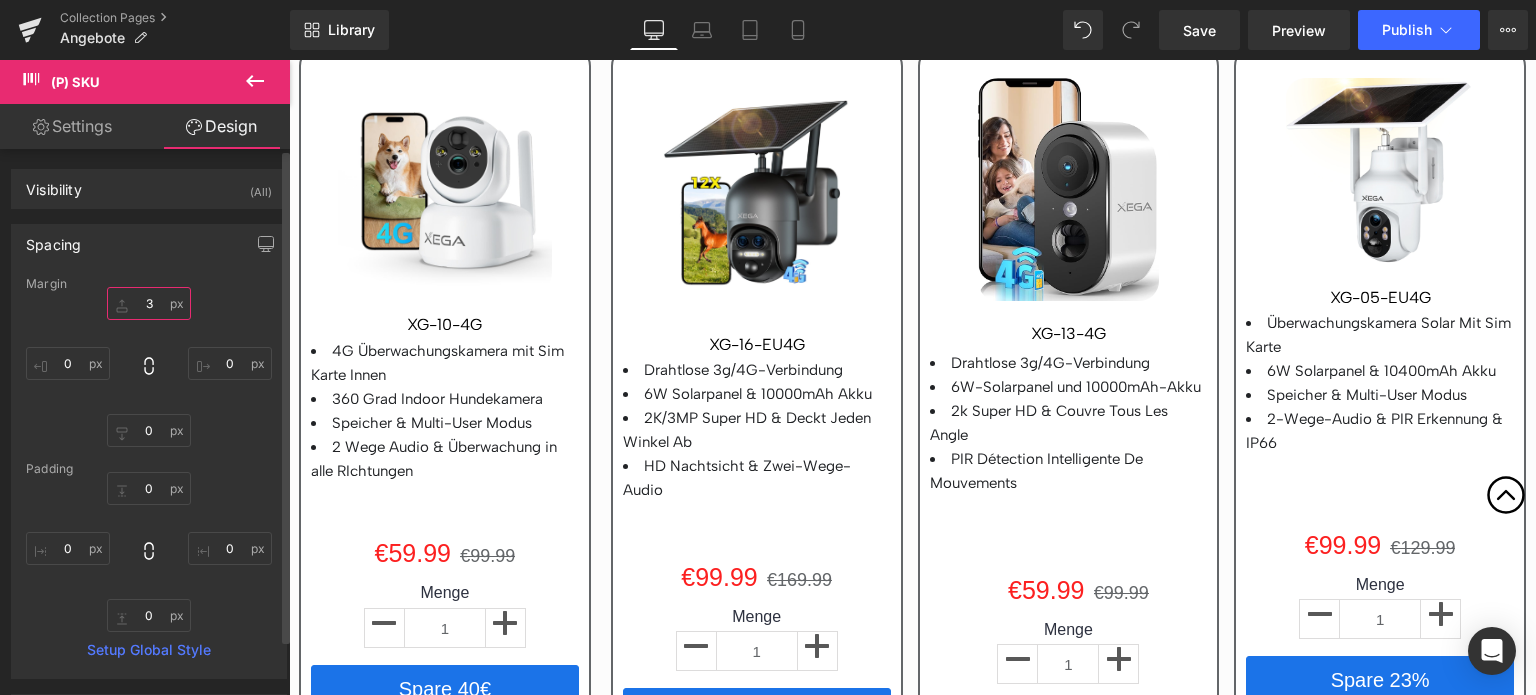 type on "30" 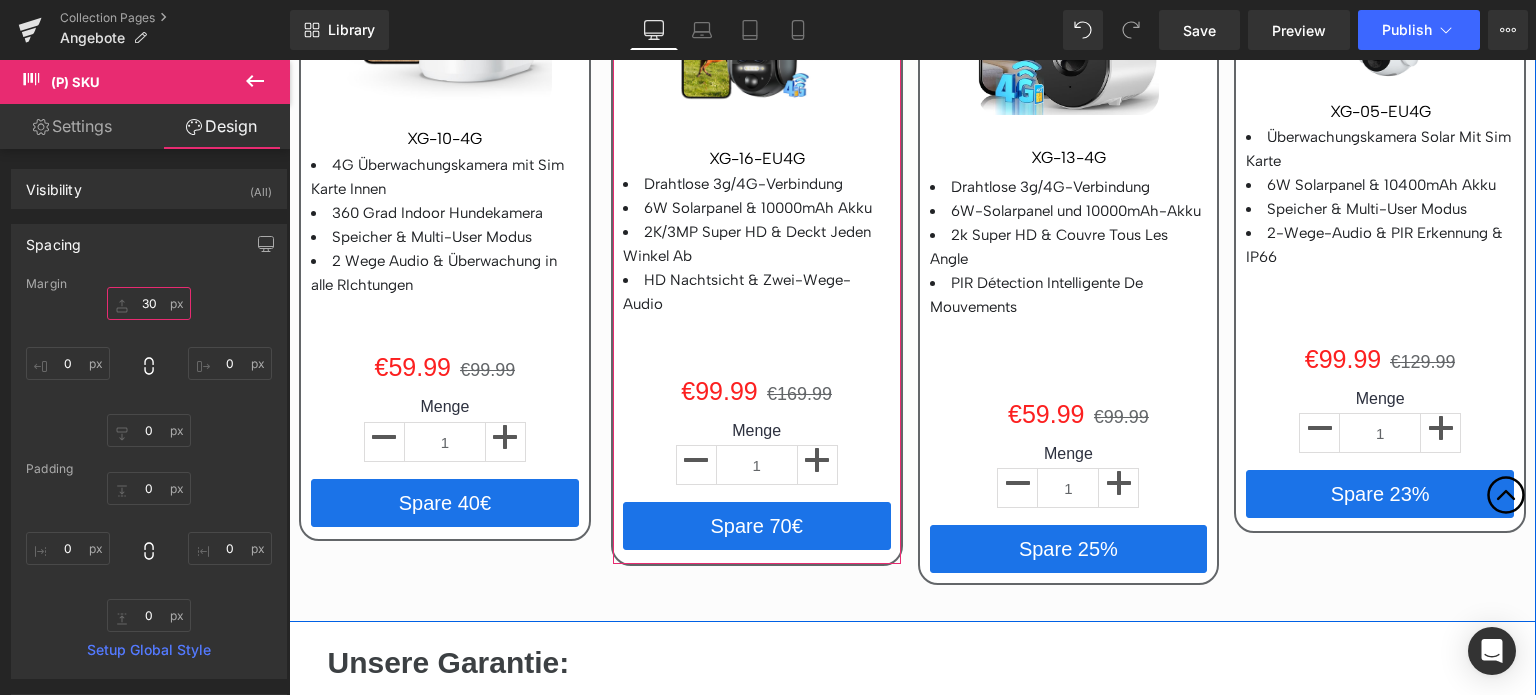 scroll, scrollTop: 3700, scrollLeft: 0, axis: vertical 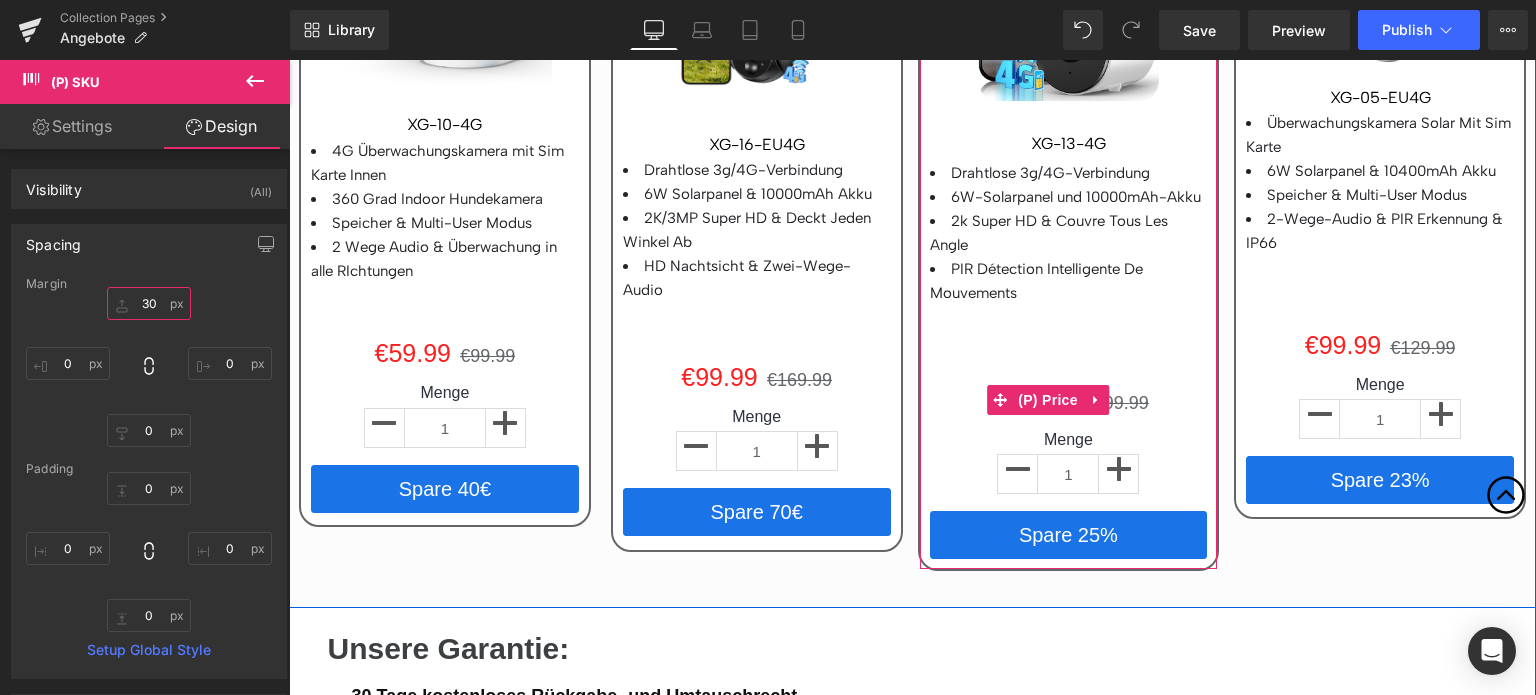 drag, startPoint x: 1052, startPoint y: 367, endPoint x: 940, endPoint y: 379, distance: 112.64102 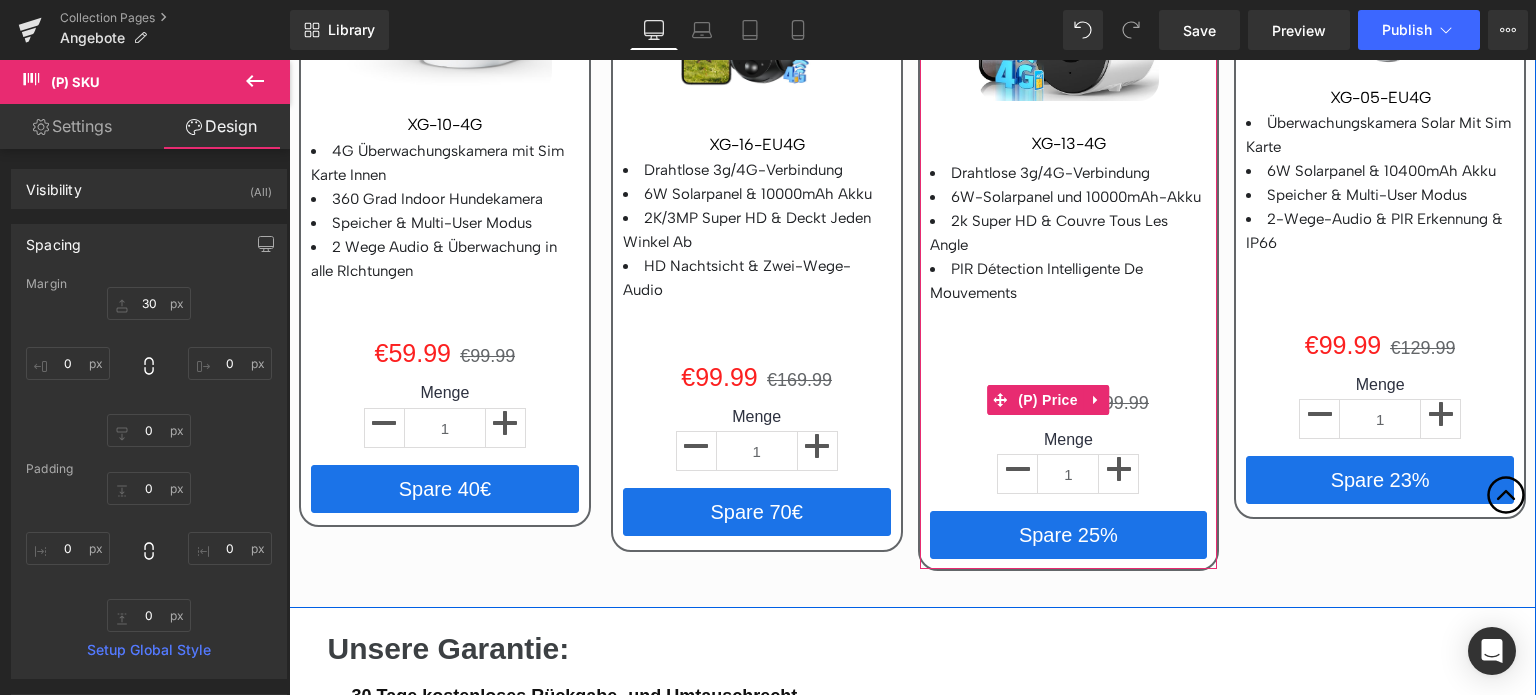 click on "(P) Price" at bounding box center (1048, 400) 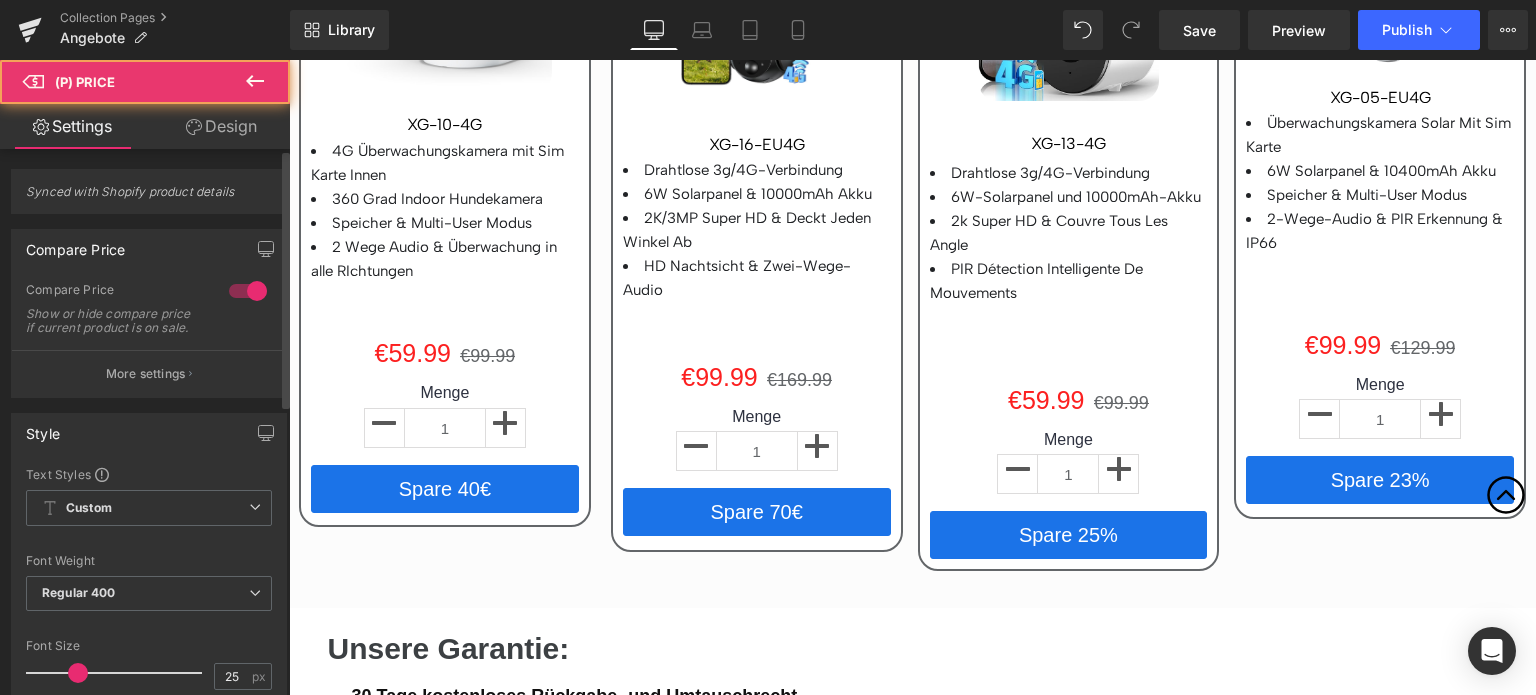 click on "Synced with Shopify product details Compare Price 1 Compare Price Show or hide compare price if current product is on sale. More settings Compare Price Text Styles Custom
Custom
Setup Global Style
Custom
Setup Global Style
0 Compare First Display compare price before or after regular price. Thin 100 Semi Thin 200 Light 300 Regular 400 Medium 500 Semi Bold 600 Super Bold 800 Boldest 900 Bold 700 Lighter Bolder Font Weight
Regular 400
Thin 100 Semi Thin 200 Light 300 Regular 400 Medium 500 Semi Bold 600 Super Bold 800 Boldest 900 Bold 700 Lighter Bolder 18px Font Size 18 px #636669 Color #636669 100 % 5px Price Gaps 5 px , Font style inherit
Font
Default
1" at bounding box center [149, 919] 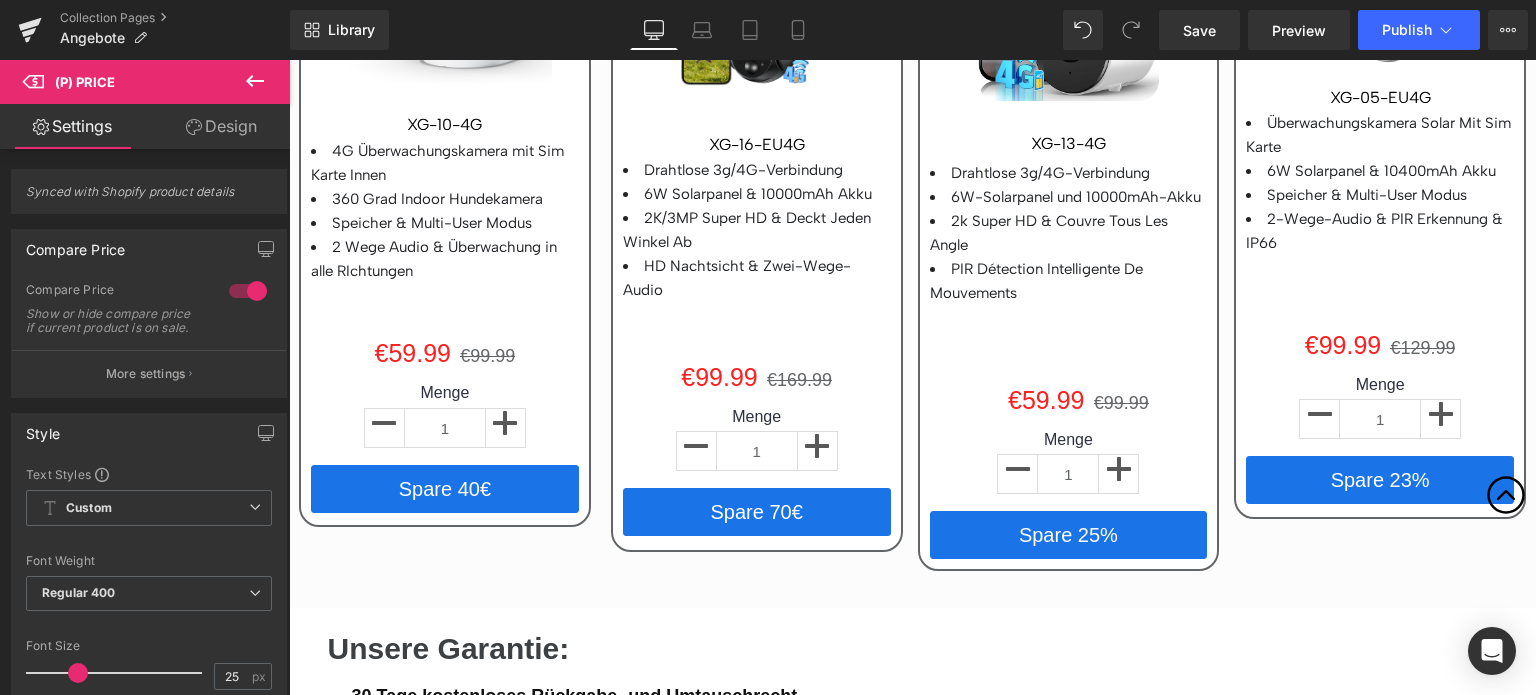 click on "Design" at bounding box center [221, 126] 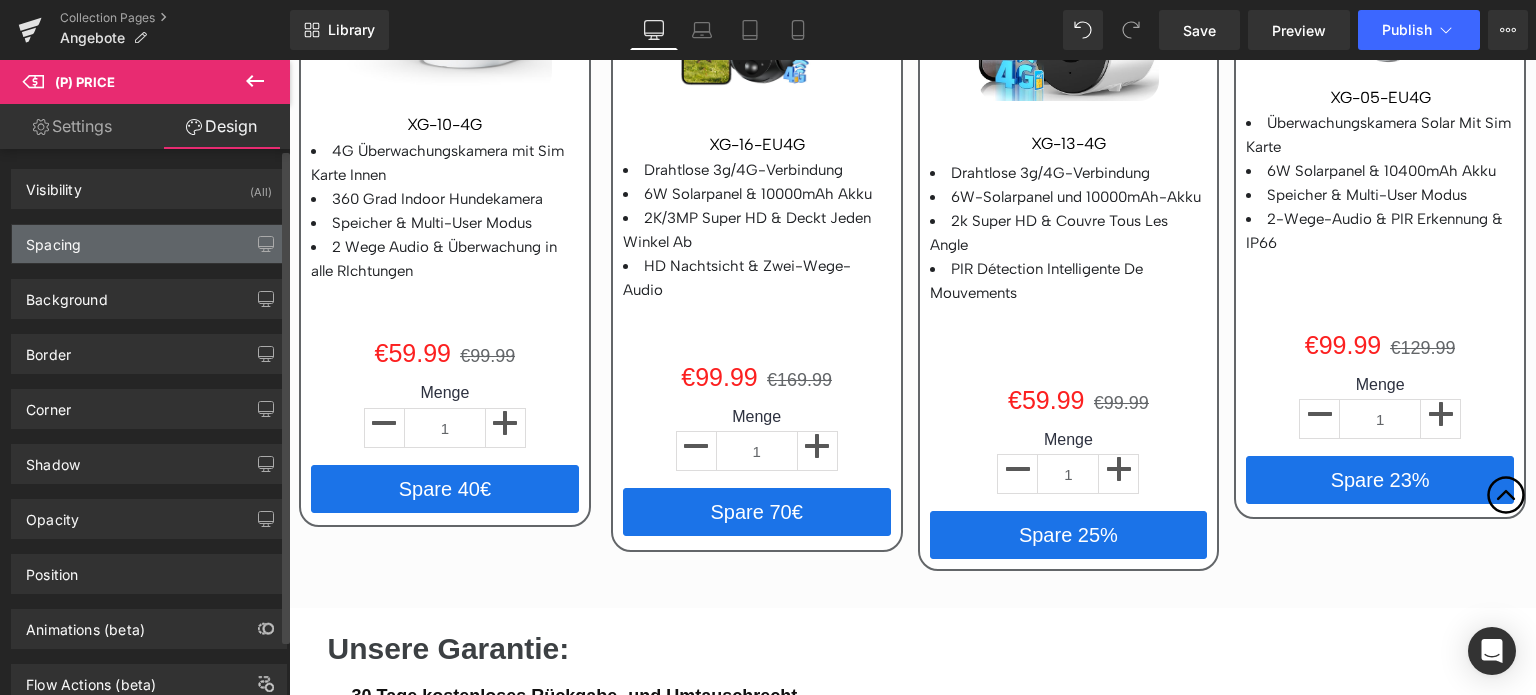 click on "Spacing" at bounding box center (149, 244) 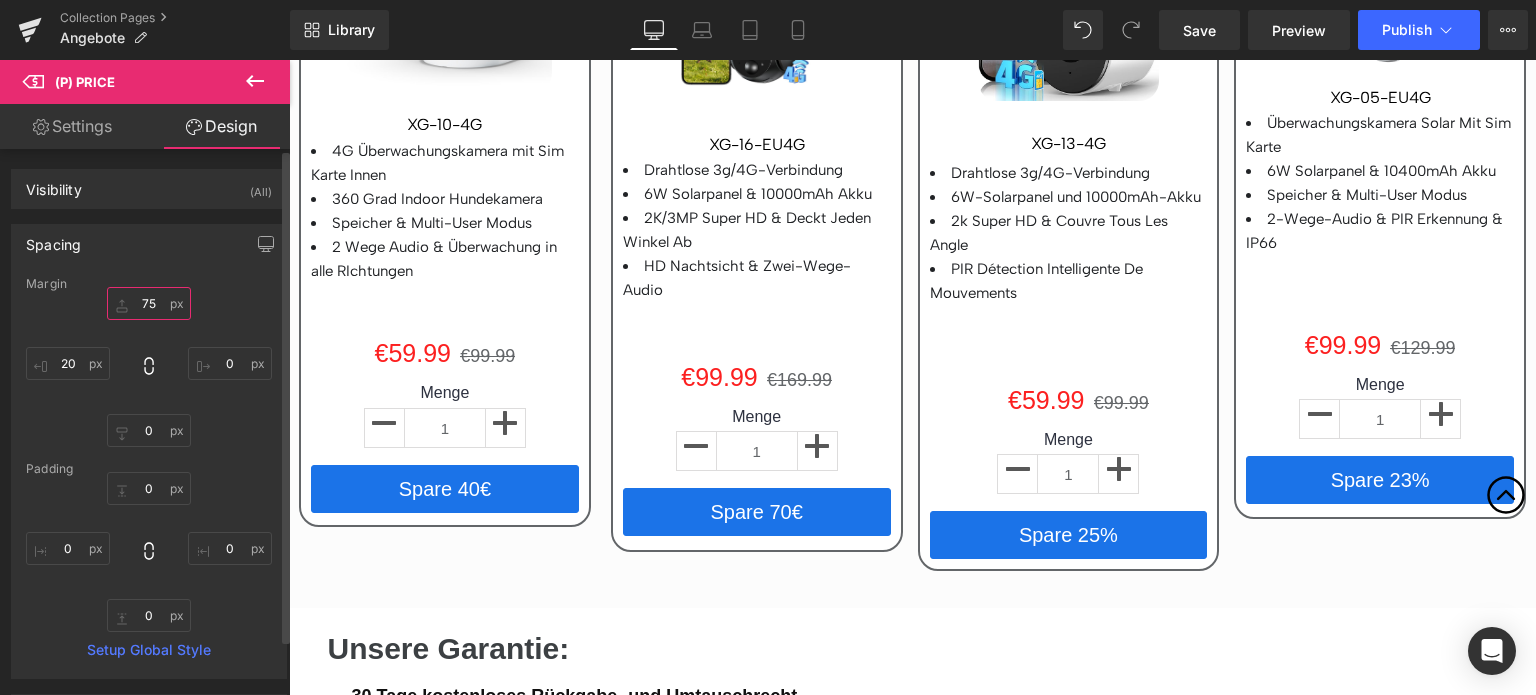 click on "75" at bounding box center [149, 303] 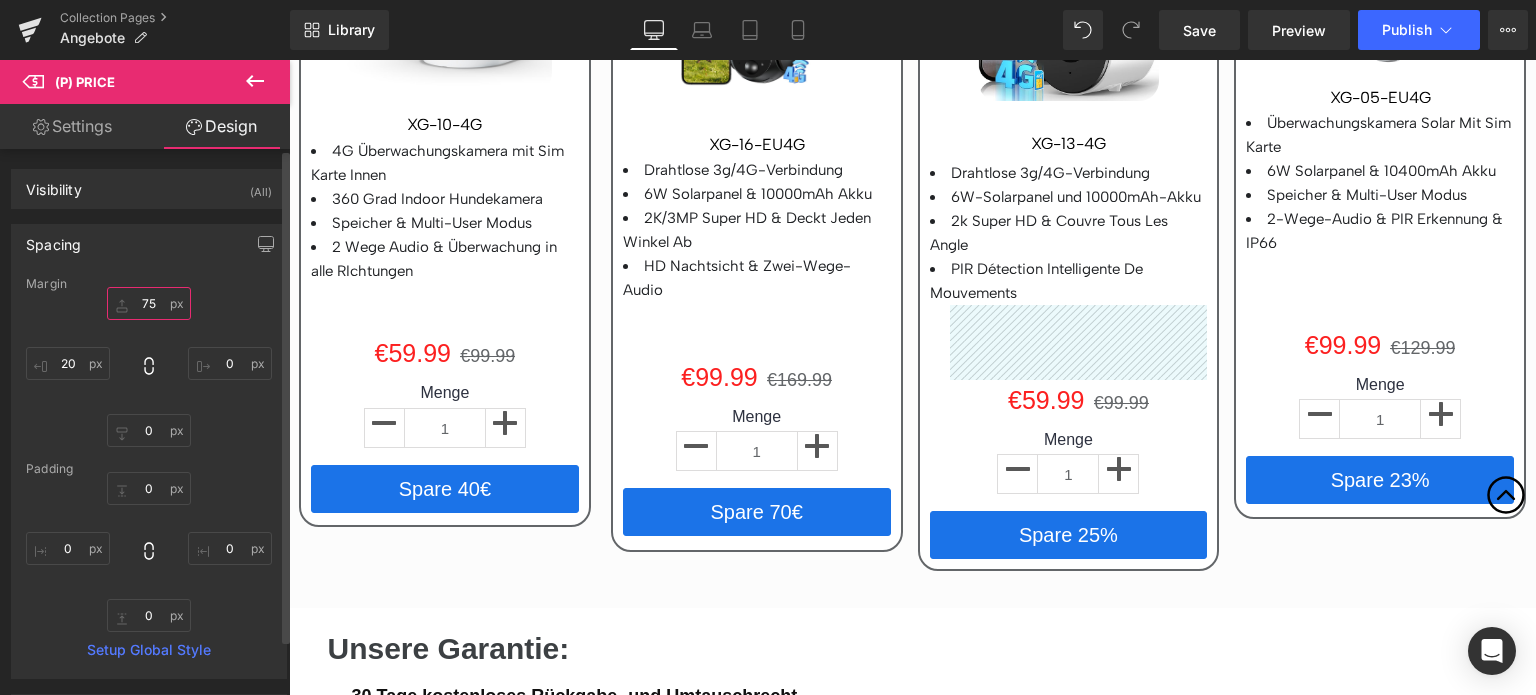 type on "、" 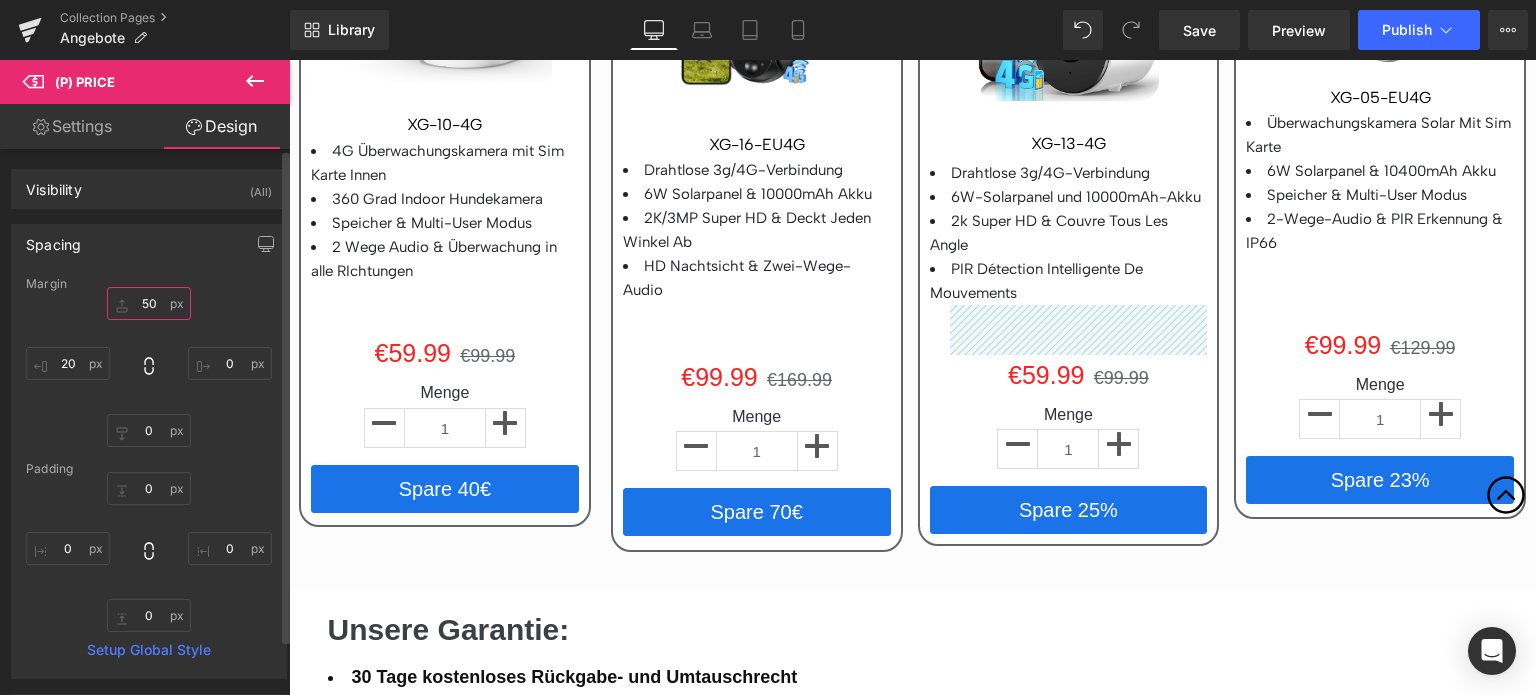 type on "5" 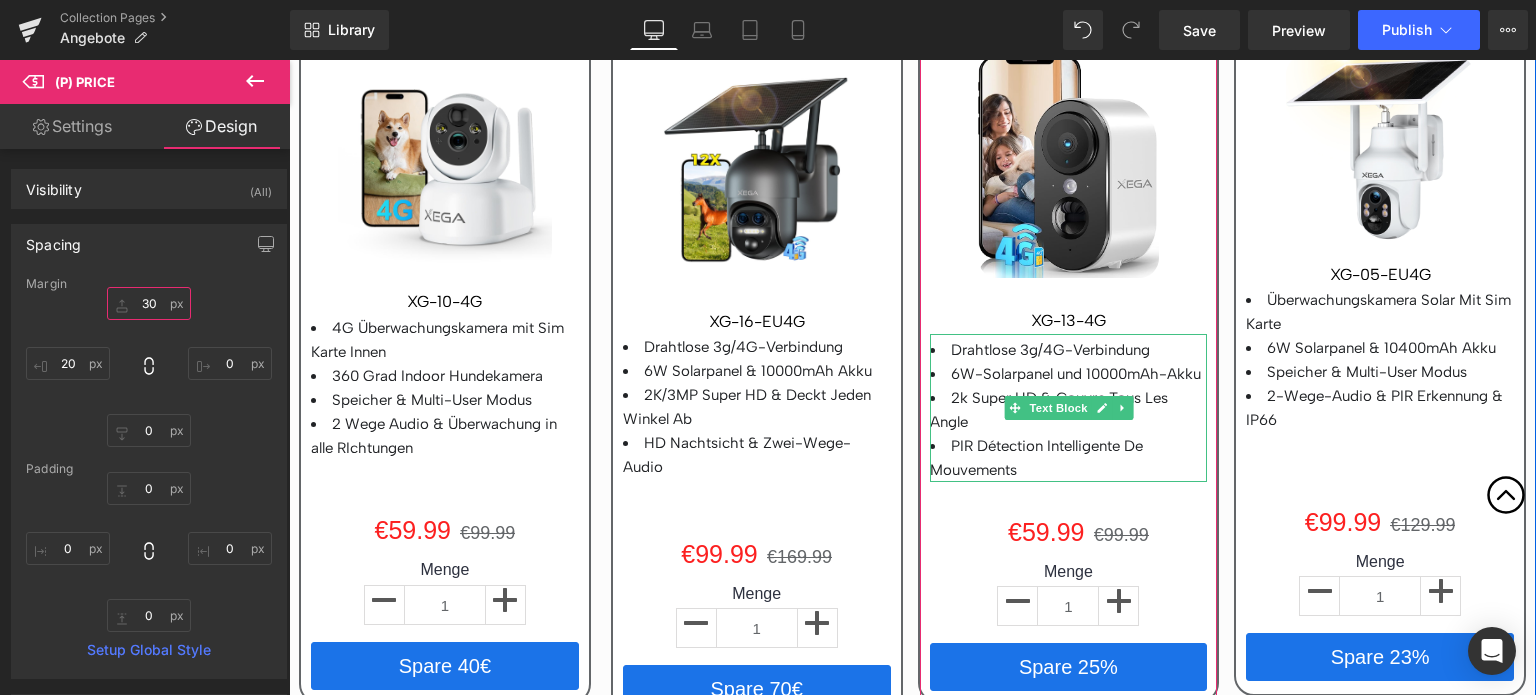 scroll, scrollTop: 3500, scrollLeft: 0, axis: vertical 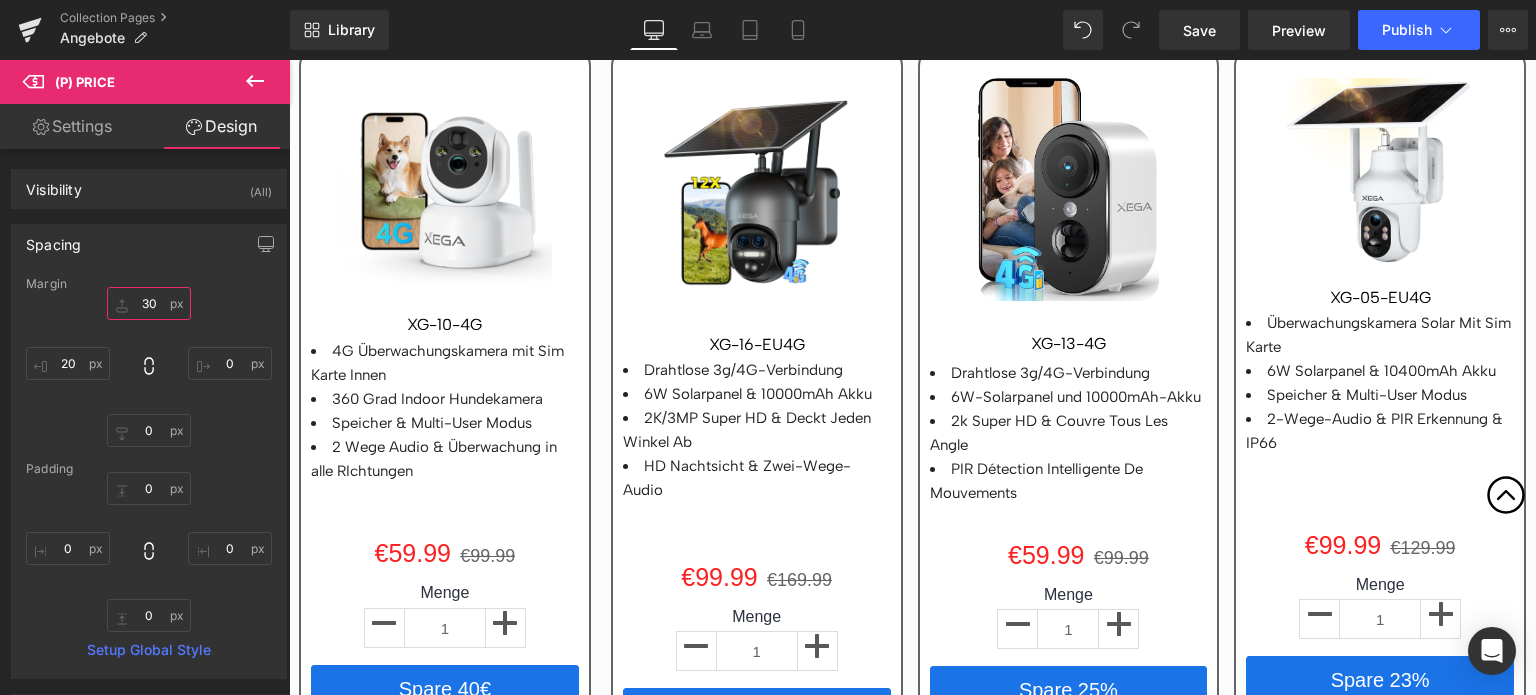 type on "30" 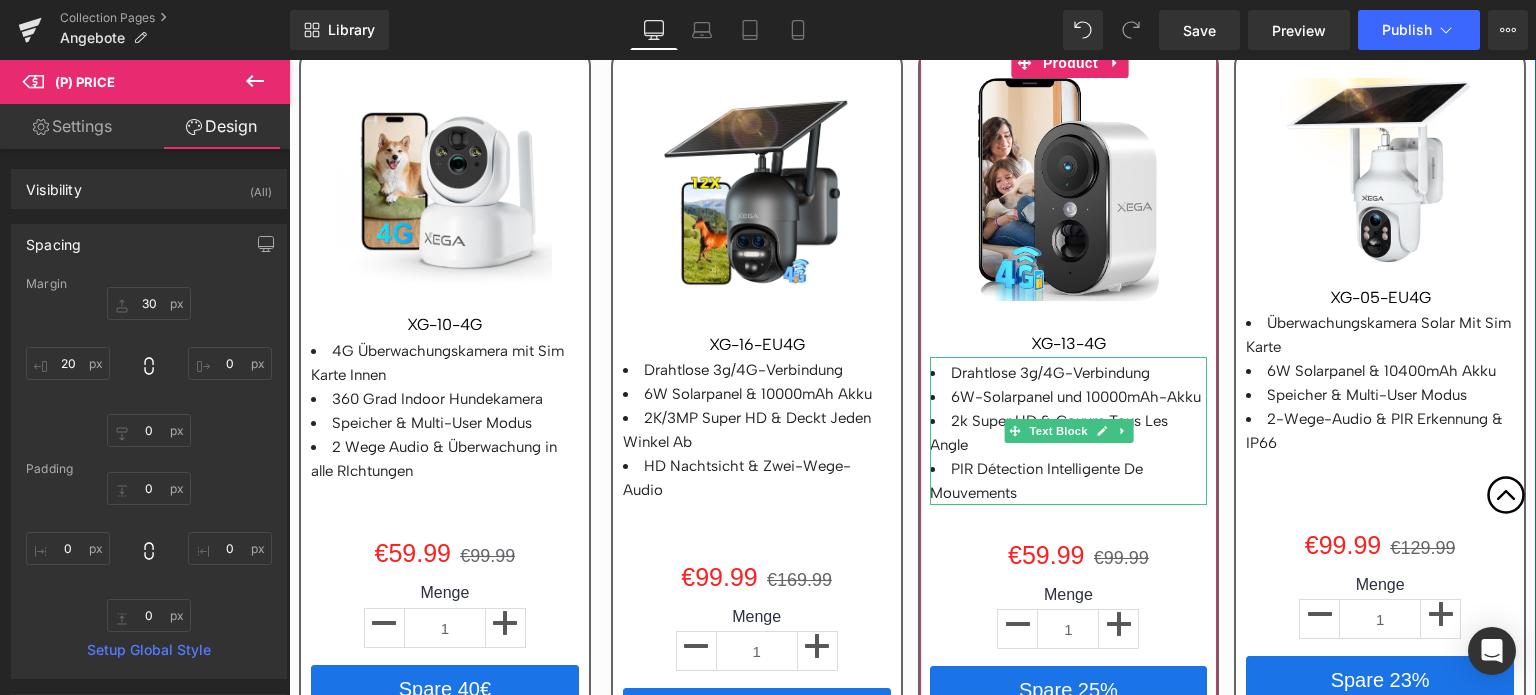 click on "6W-Solarpanel und 10000mAh-Akku" at bounding box center (1076, 397) 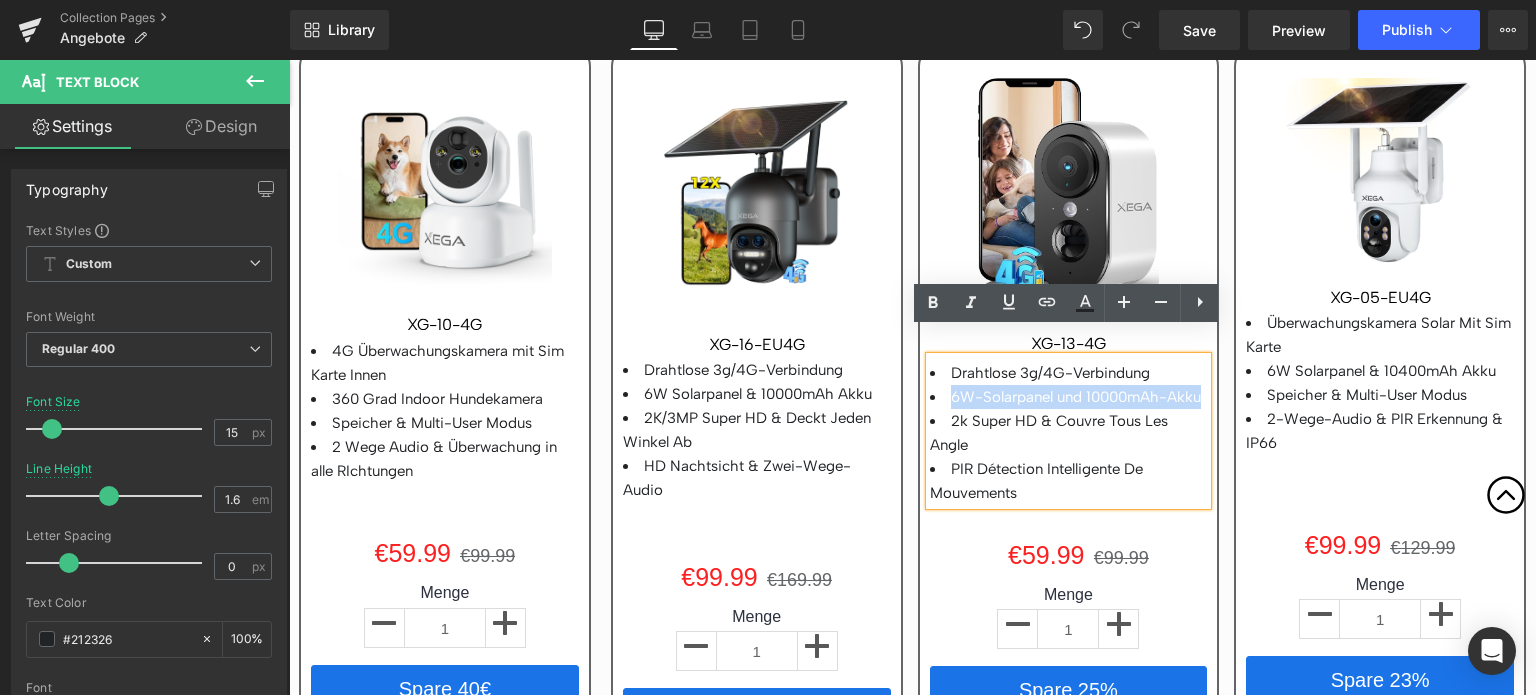 drag, startPoint x: 948, startPoint y: 367, endPoint x: 1200, endPoint y: 363, distance: 252.03174 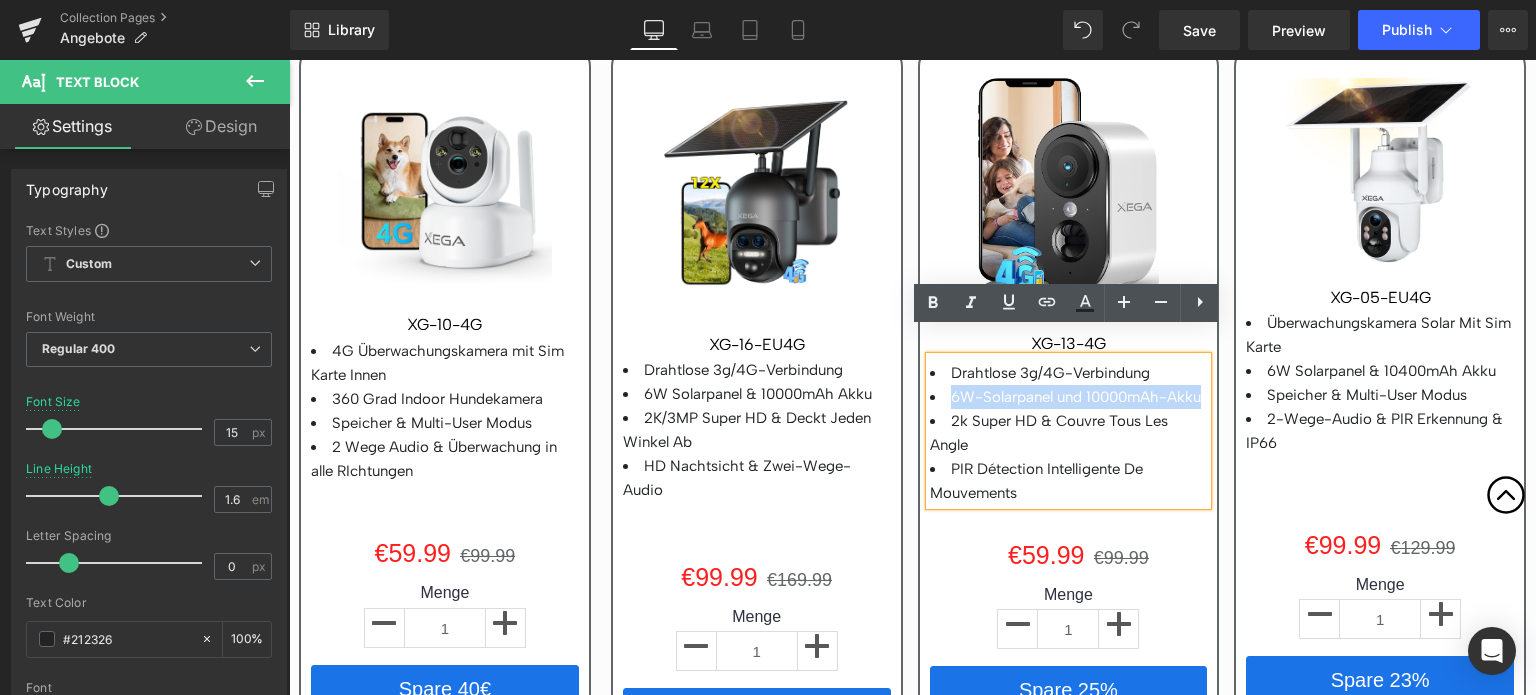 click on "6W-Solarpanel und 10000mAh-Akku" at bounding box center (1076, 397) 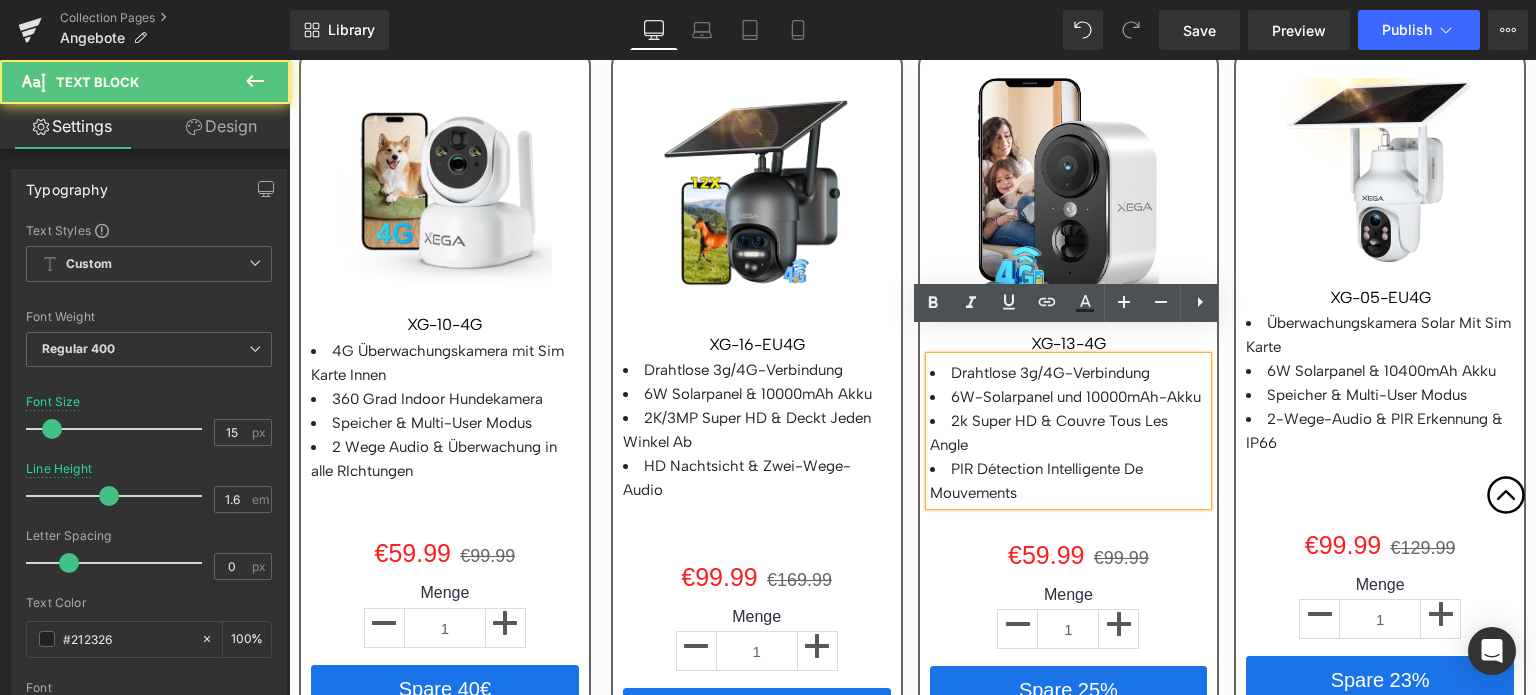 click on "2k Super HD & Couvre Tous Les Angle" at bounding box center [1049, 433] 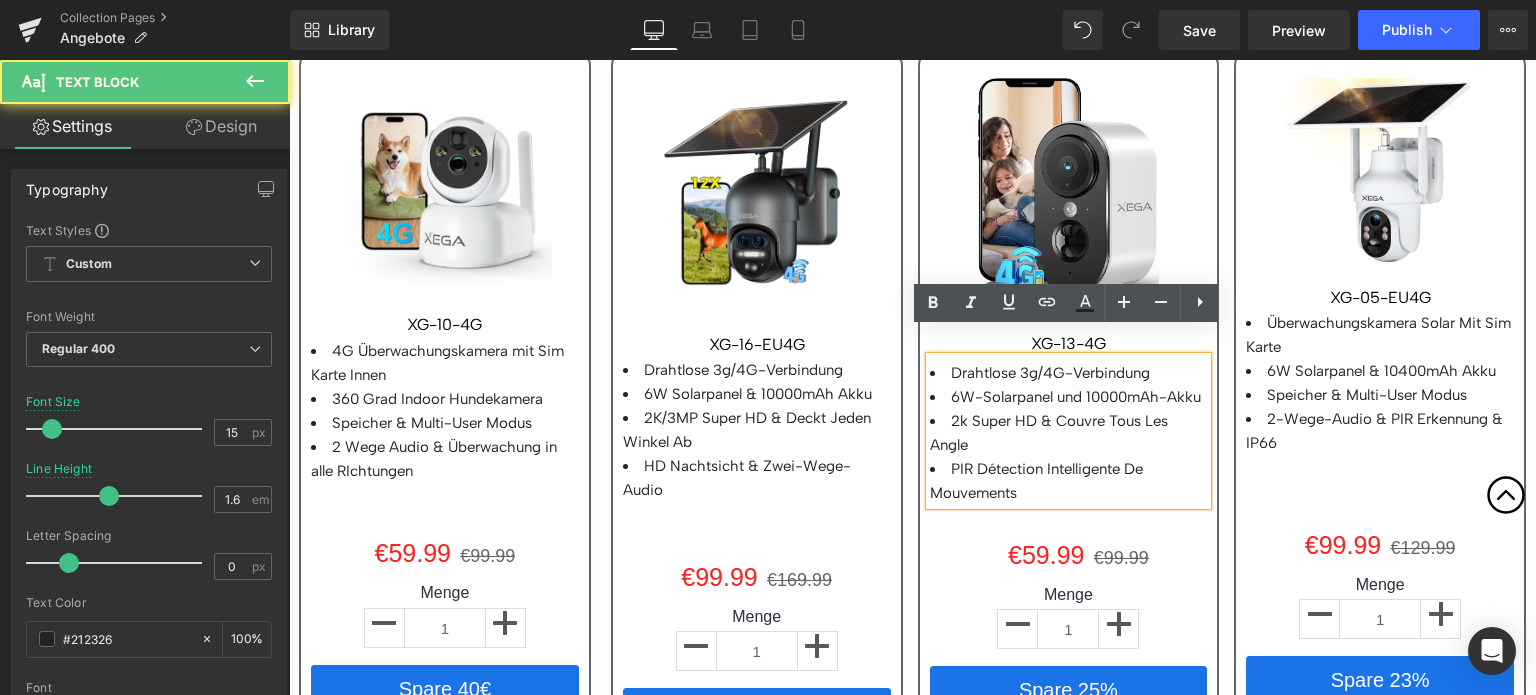 click on "6W-Solarpanel und 10000mAh-Akku" at bounding box center [1076, 397] 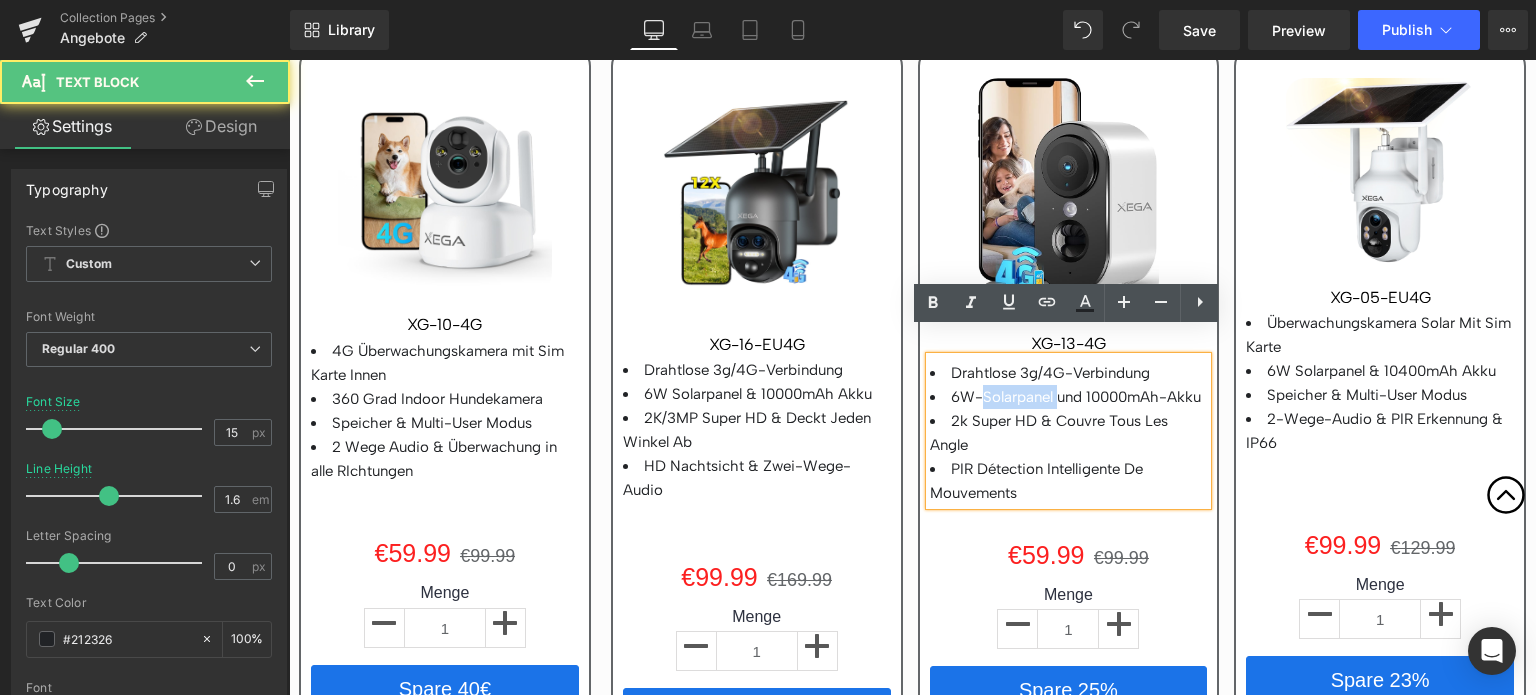 click on "6W-Solarpanel und 10000mAh-Akku" at bounding box center [1076, 397] 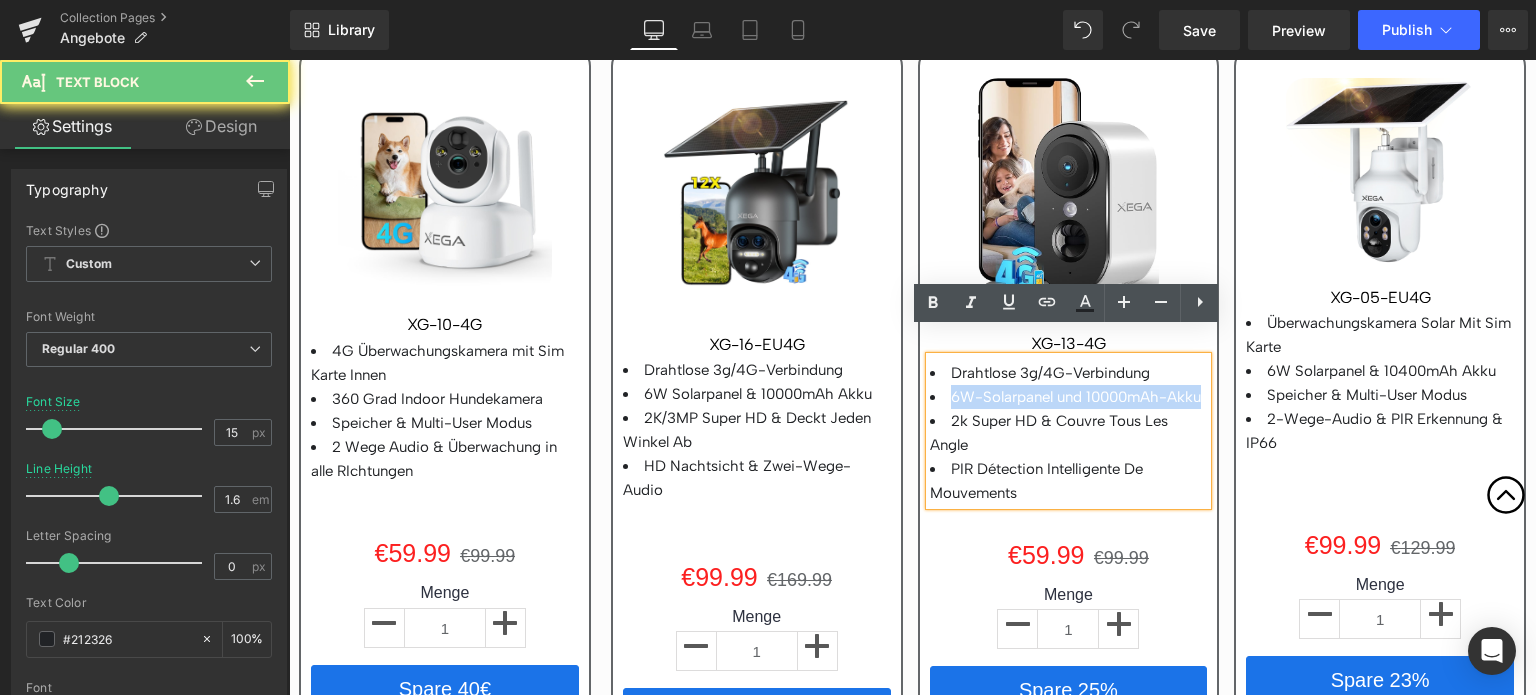 click on "6W-Solarpanel und 10000mAh-Akku" at bounding box center (1076, 397) 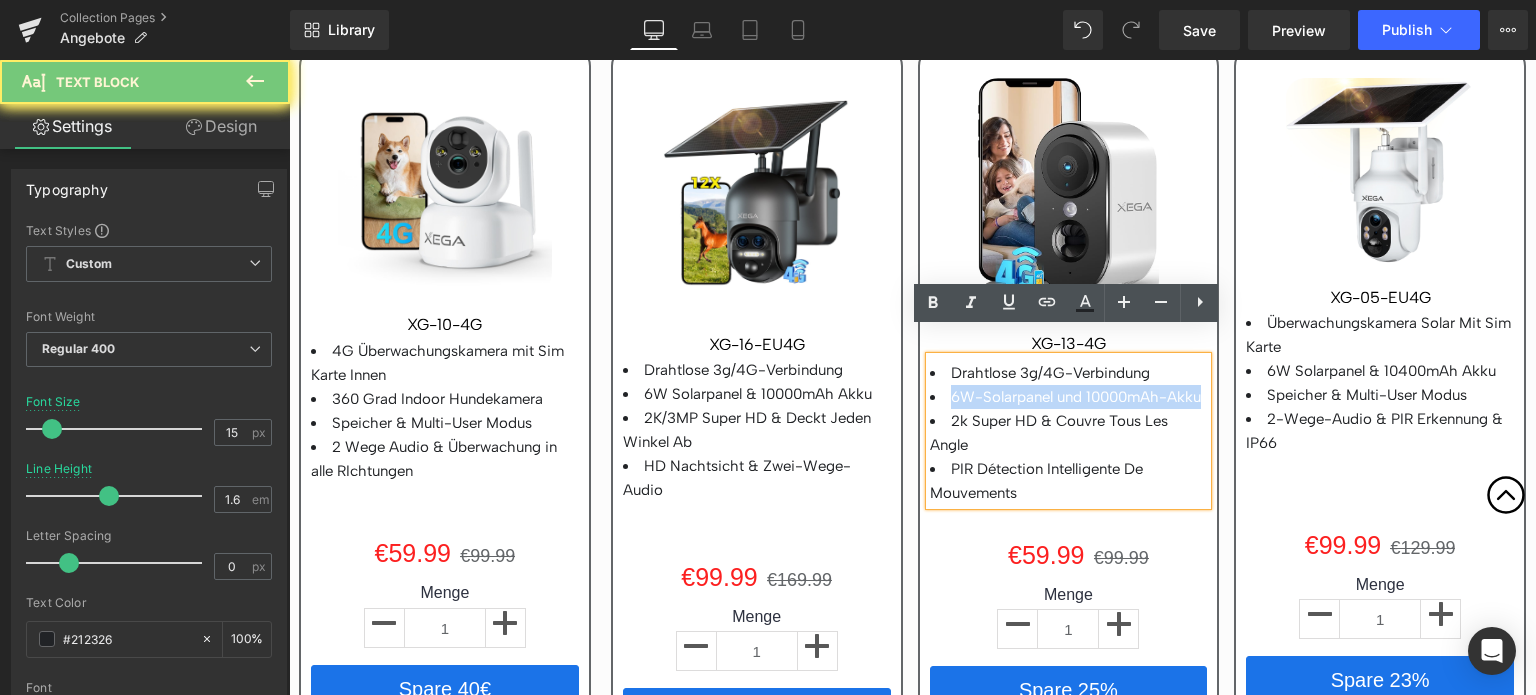 paste 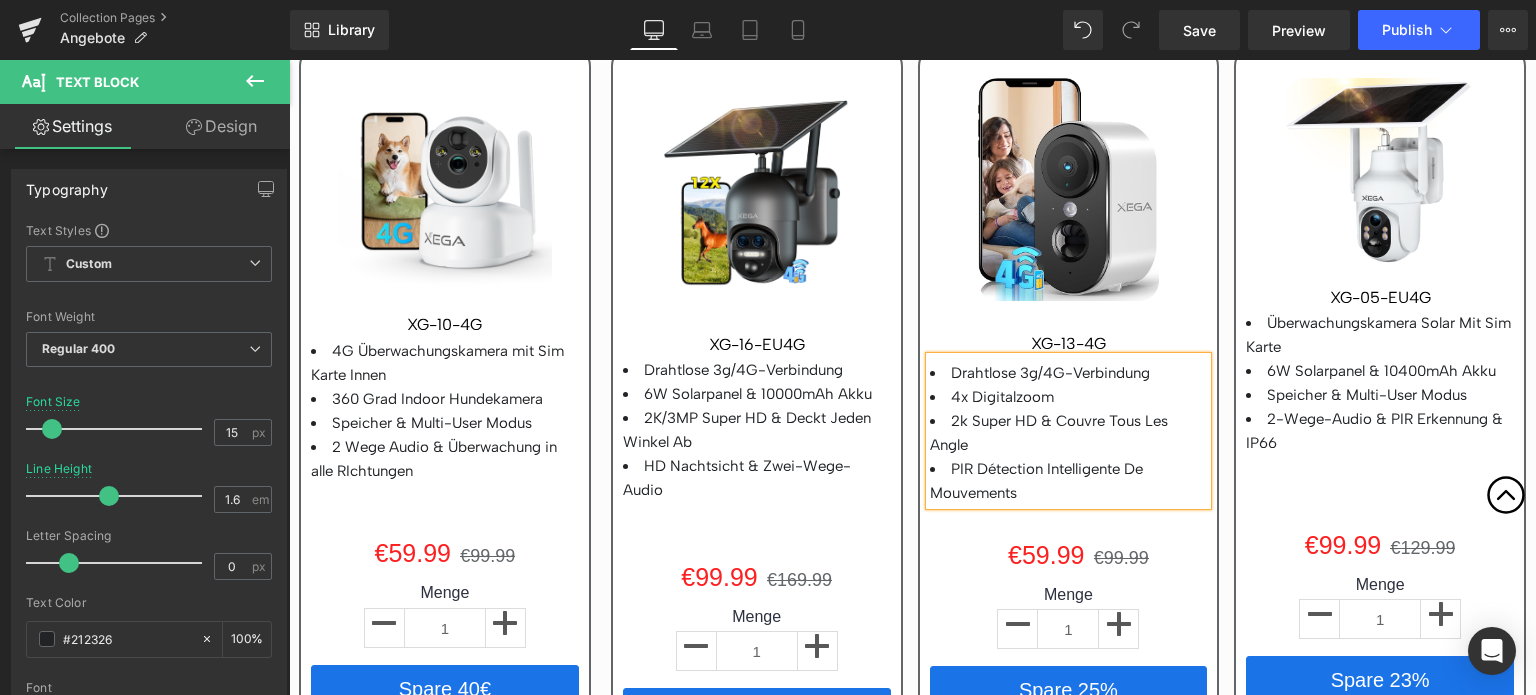 click on "PIR Détection Intelligente De Mouvements" at bounding box center (1069, 481) 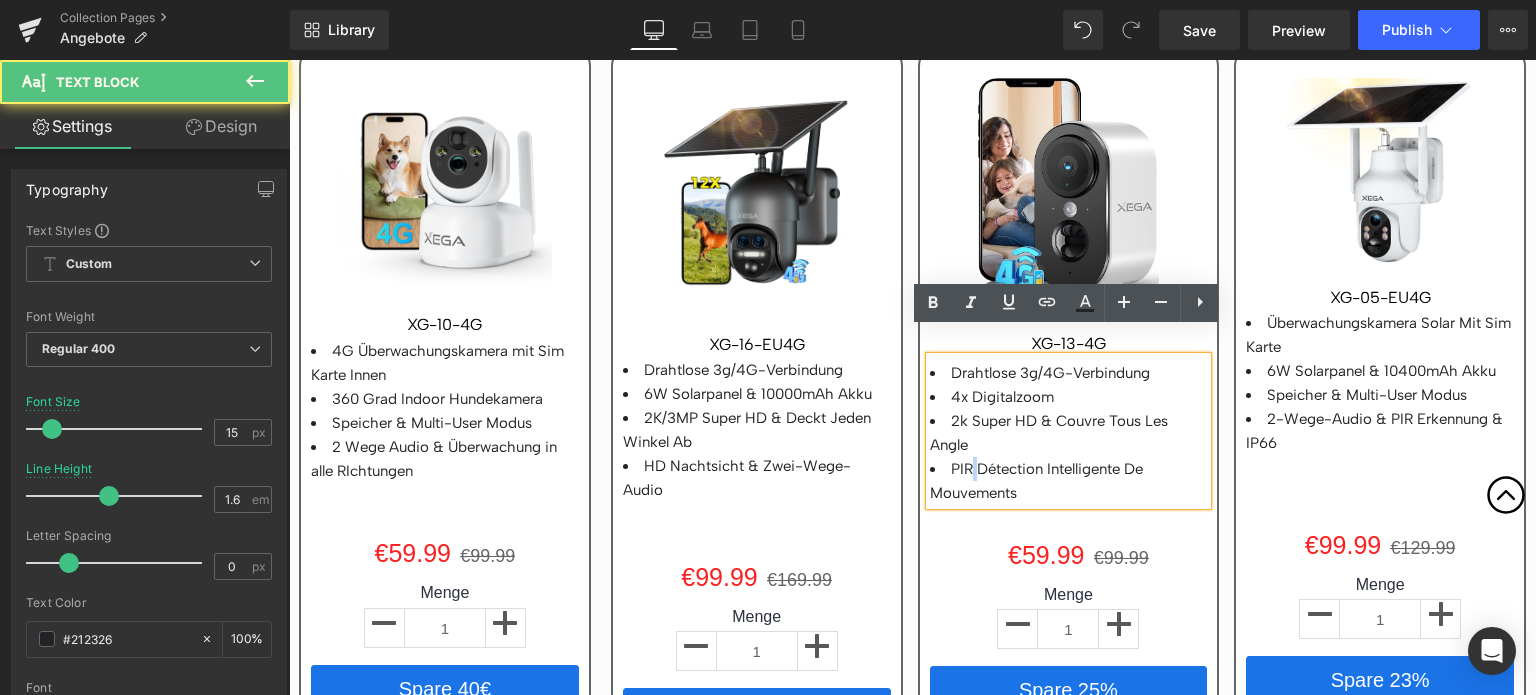 click on "PIR Détection Intelligente De Mouvements" at bounding box center [1069, 481] 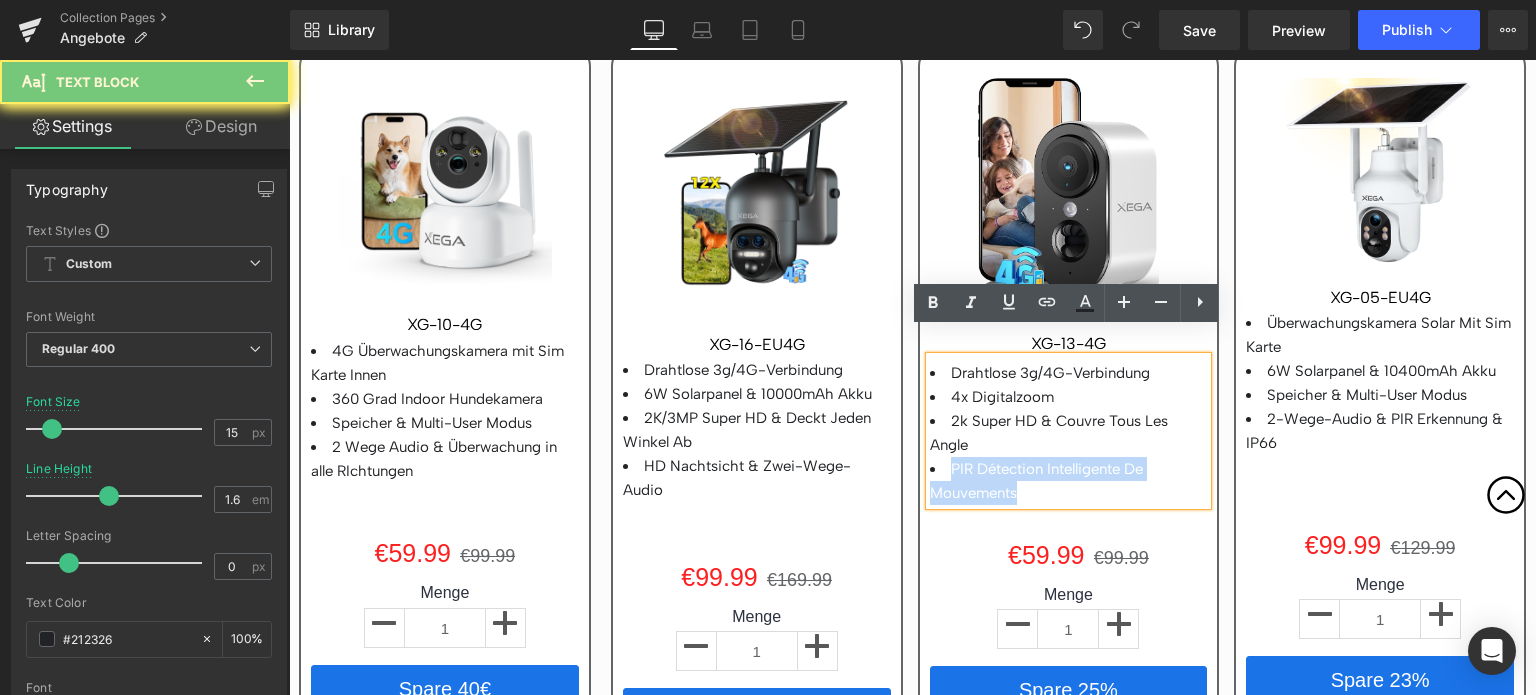 click on "PIR Détection Intelligente De Mouvements" at bounding box center [1069, 481] 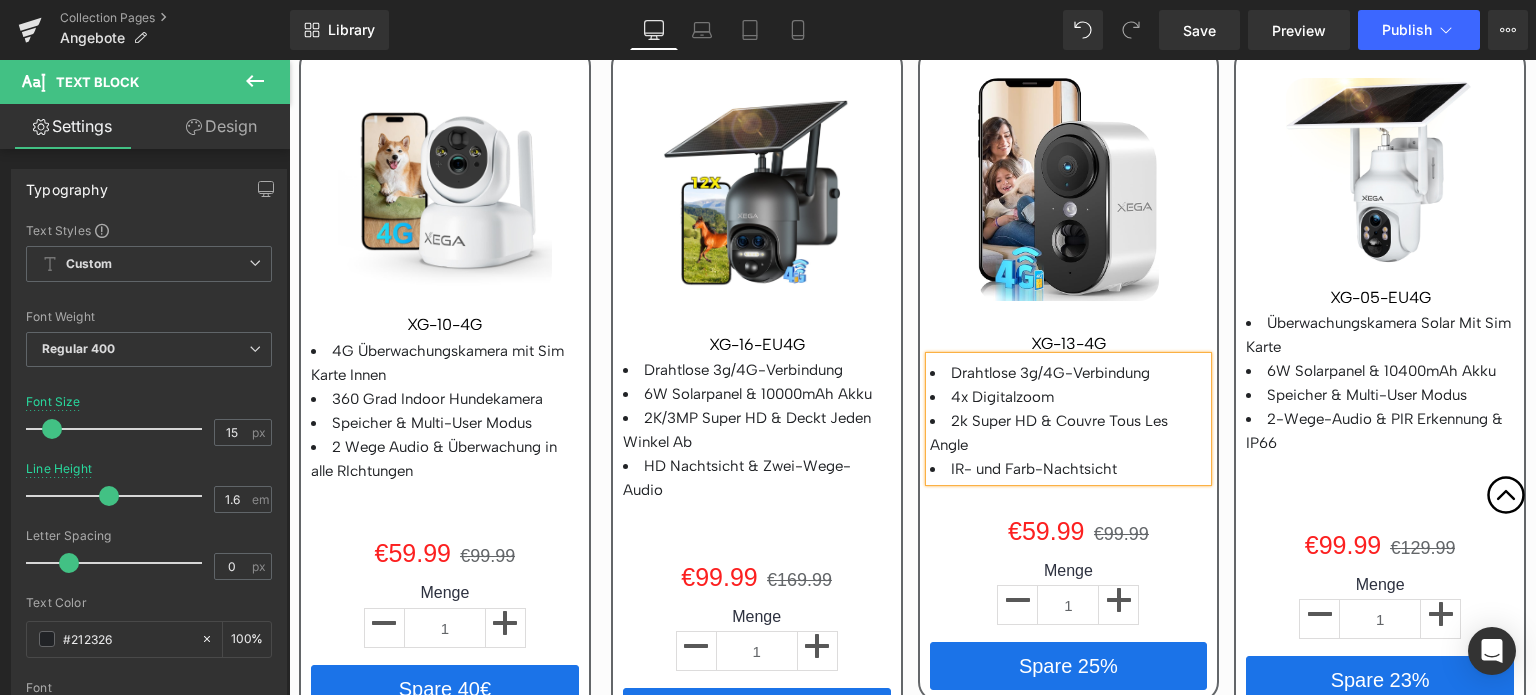 click on "2k Super HD & Couvre Tous Les Angle" at bounding box center (1049, 433) 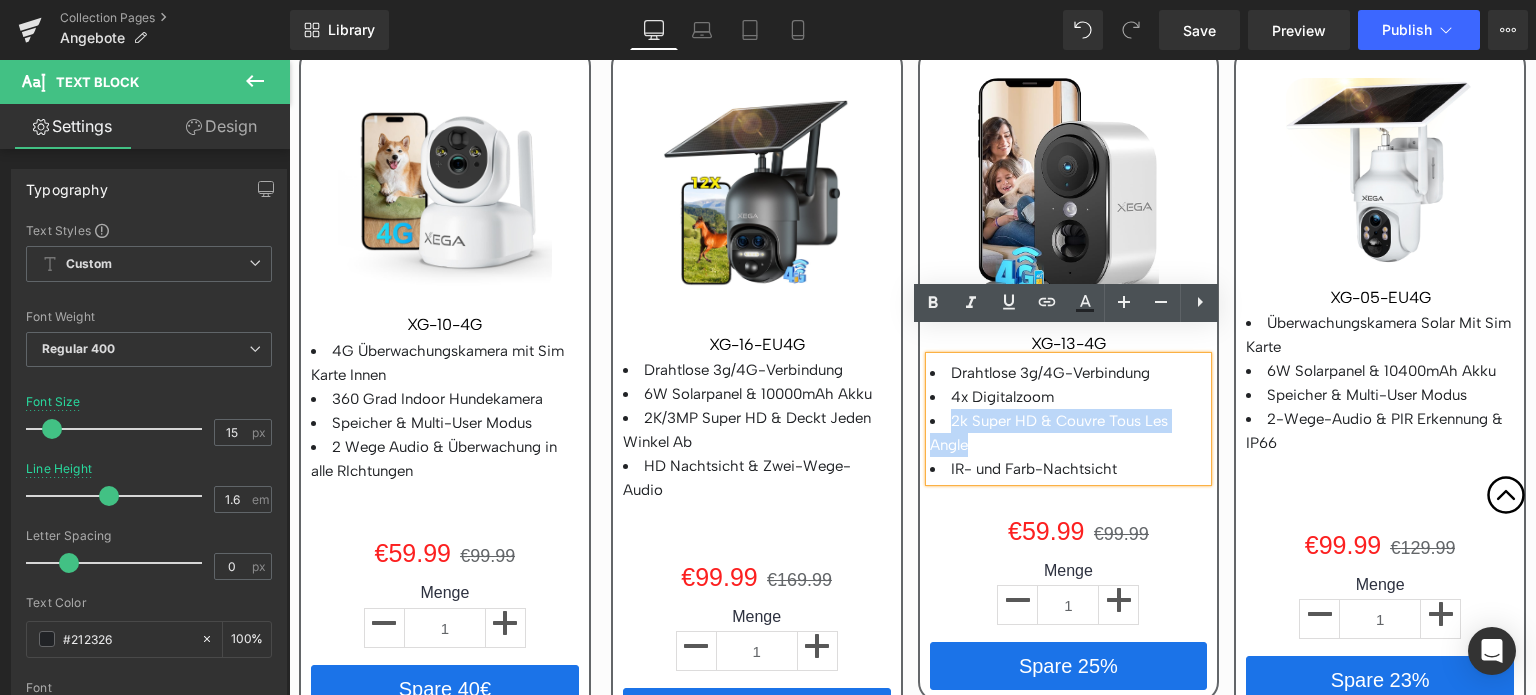 drag, startPoint x: 950, startPoint y: 394, endPoint x: 978, endPoint y: 410, distance: 32.24903 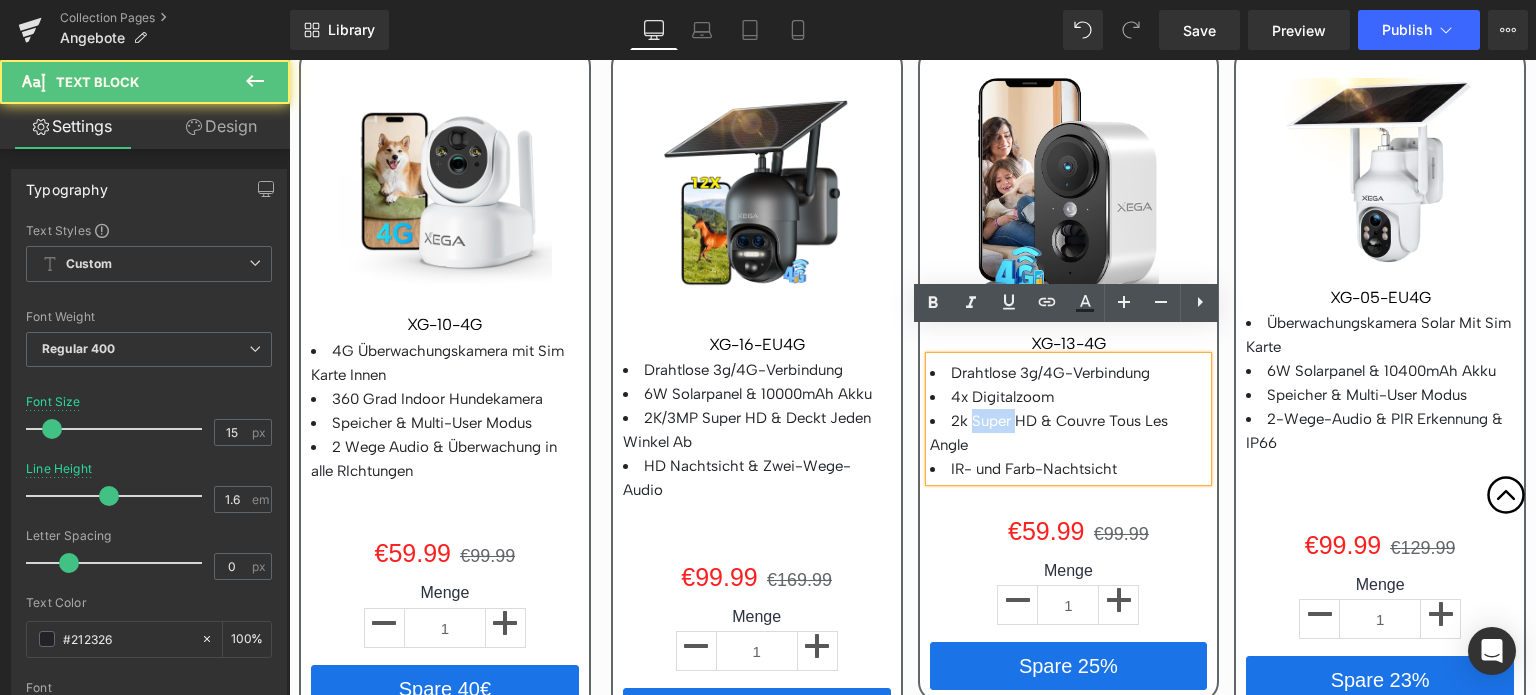 click on "2k Super HD & Couvre Tous Les Angle" at bounding box center (1049, 433) 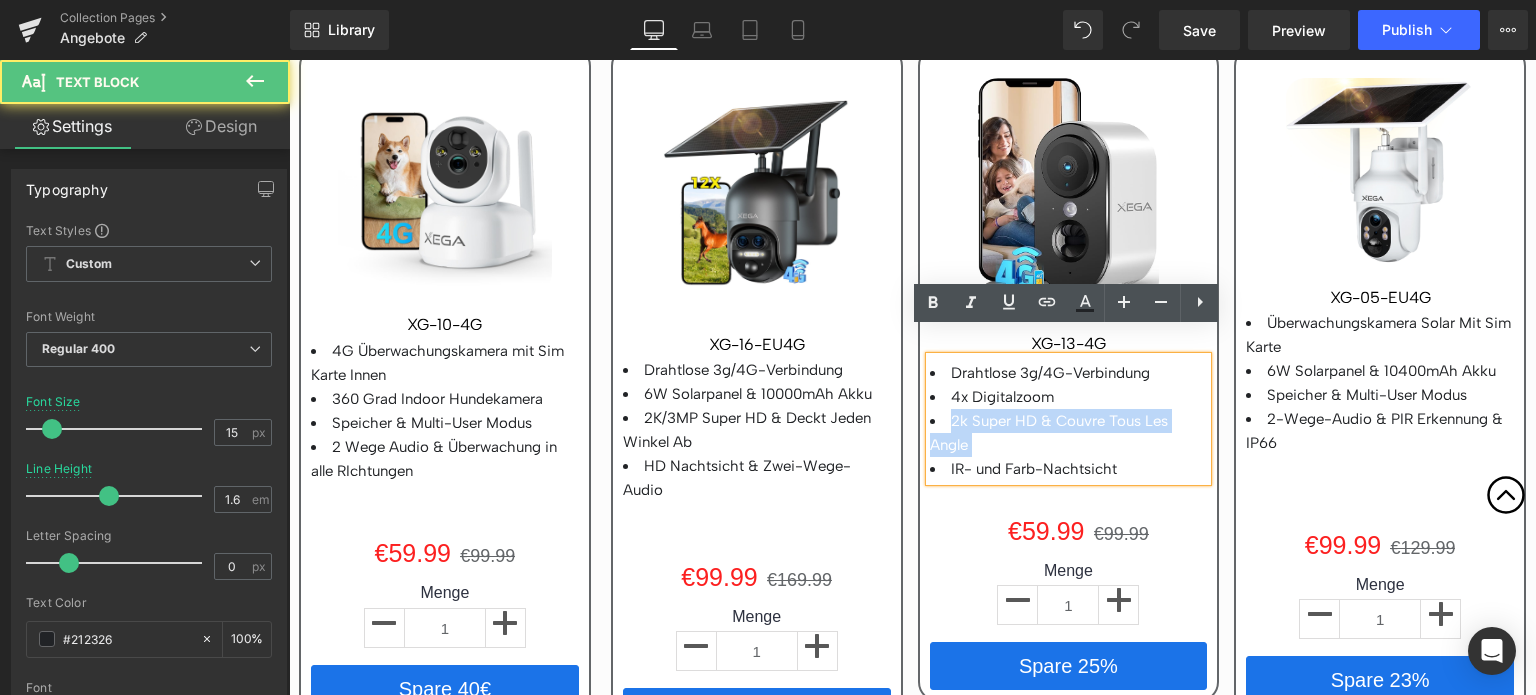 click on "2k Super HD & Couvre Tous Les Angle" at bounding box center [1049, 433] 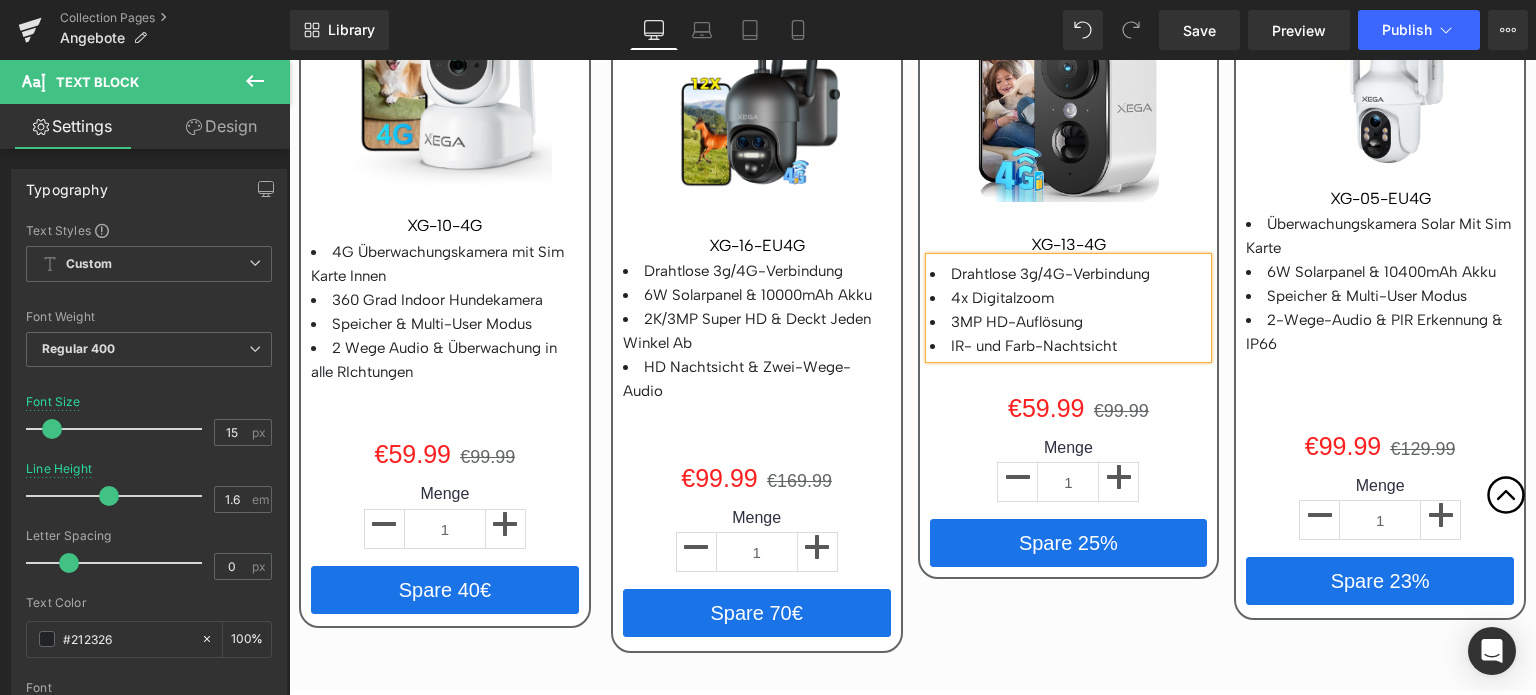 scroll, scrollTop: 3600, scrollLeft: 0, axis: vertical 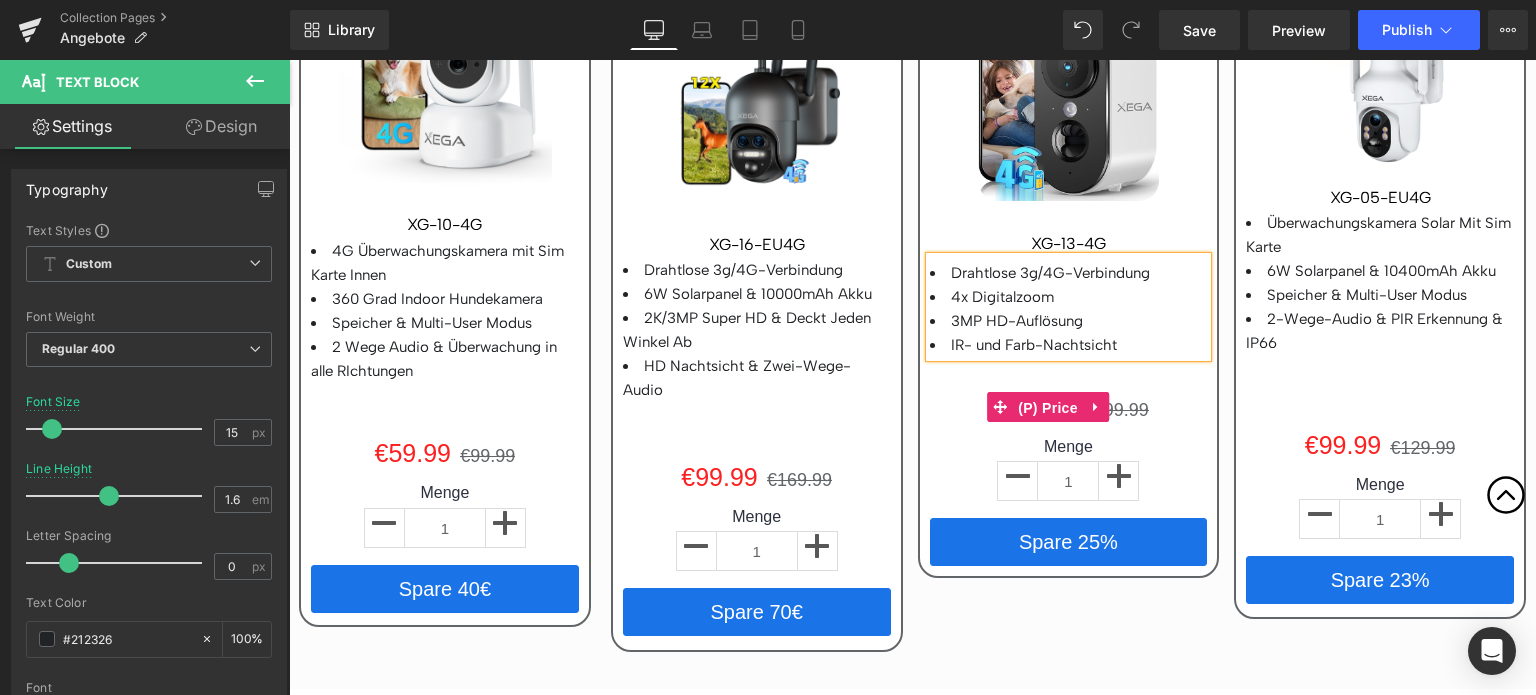 click on "(P) Price" at bounding box center (1048, 408) 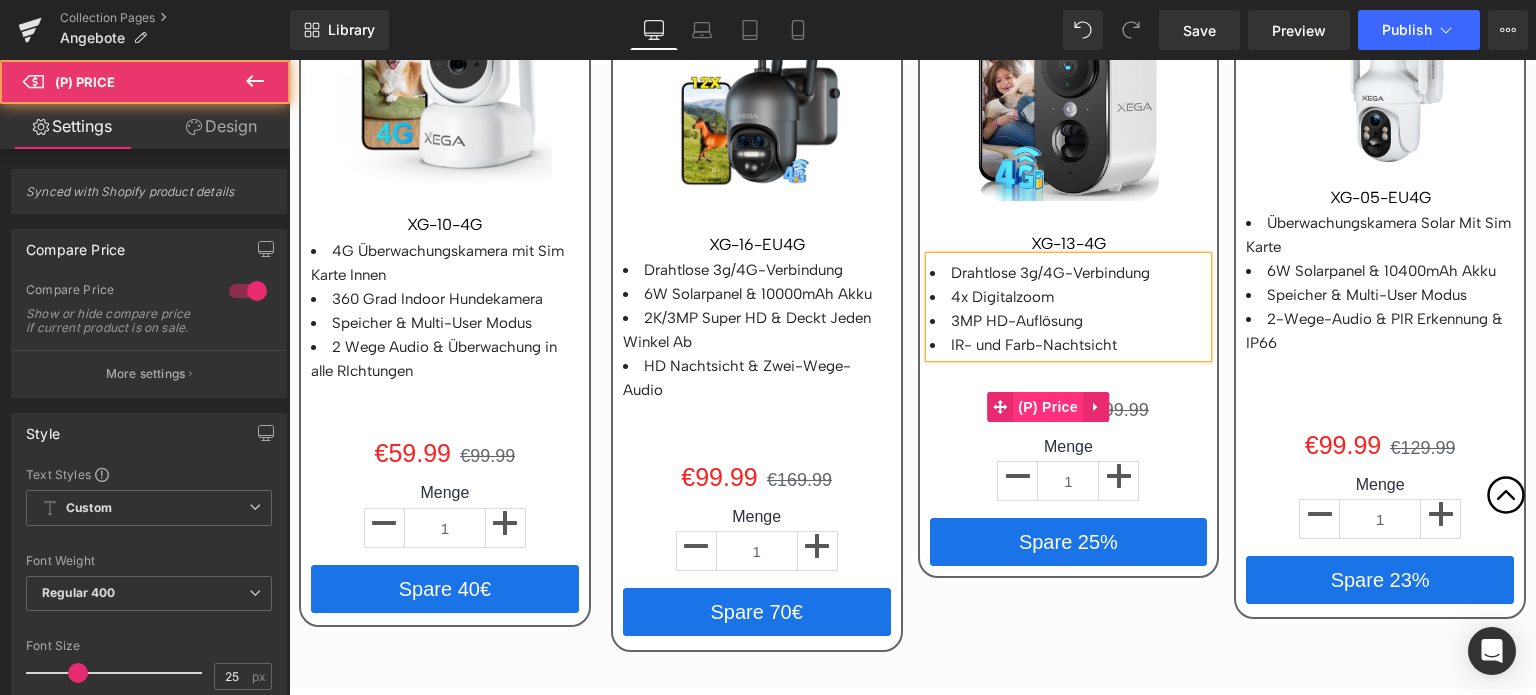 click on "(P) Price" at bounding box center [1048, 407] 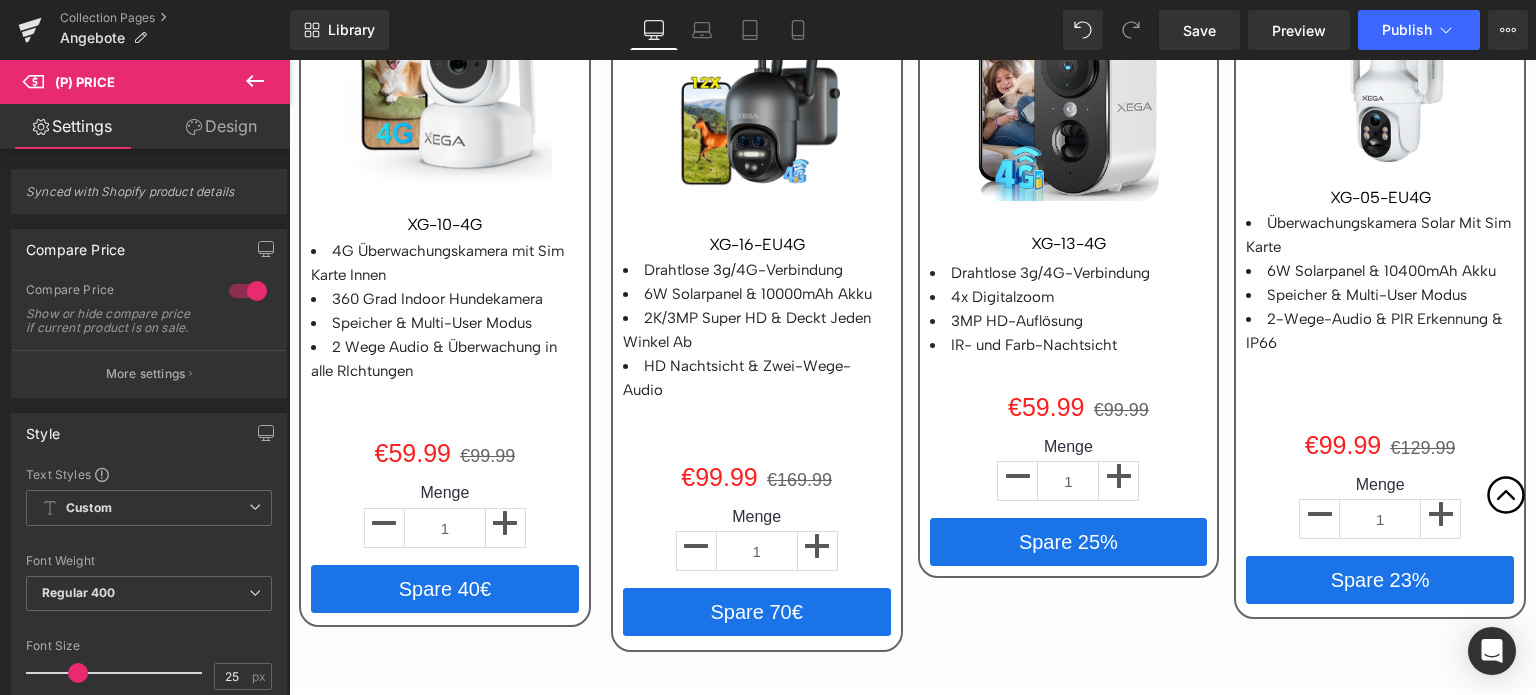 click on "Design" at bounding box center (221, 126) 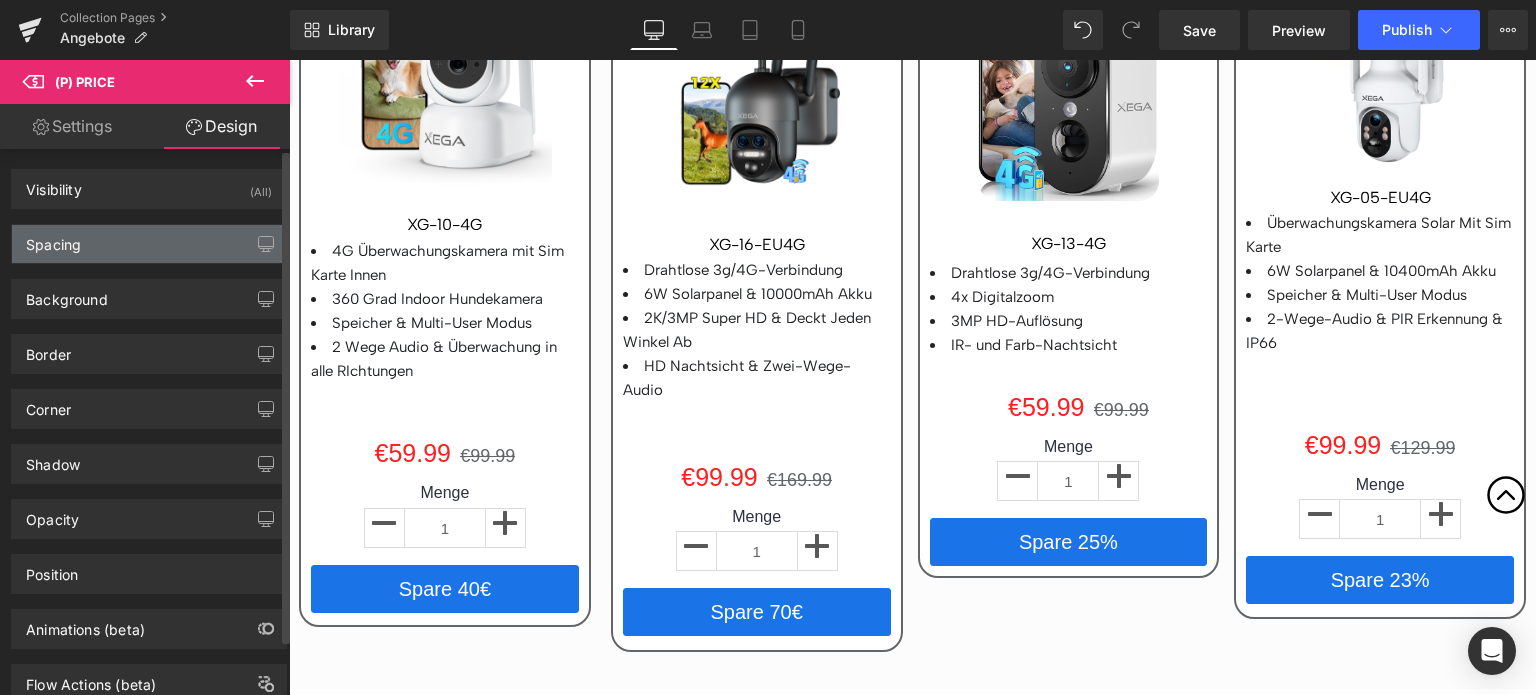 click on "Spacing" at bounding box center (149, 244) 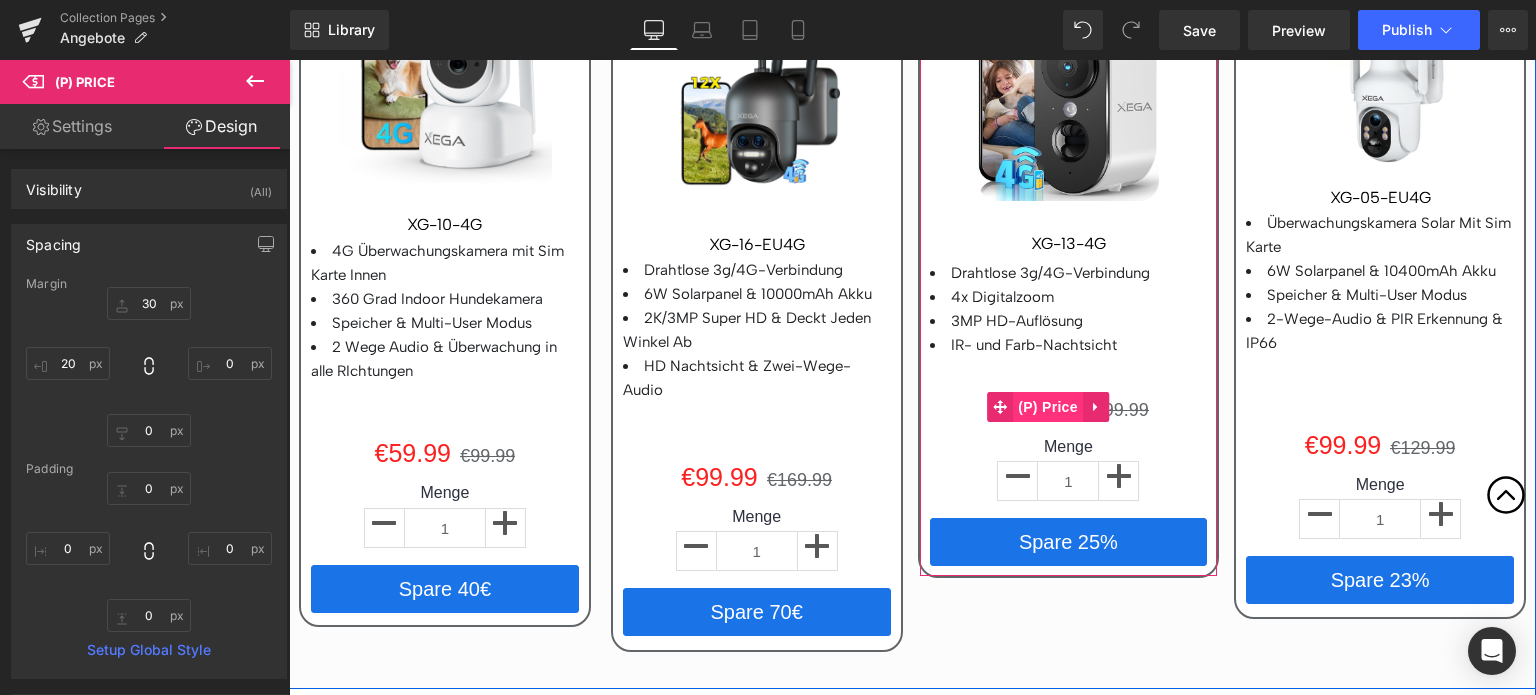 click on "(P) Price" at bounding box center [1048, 407] 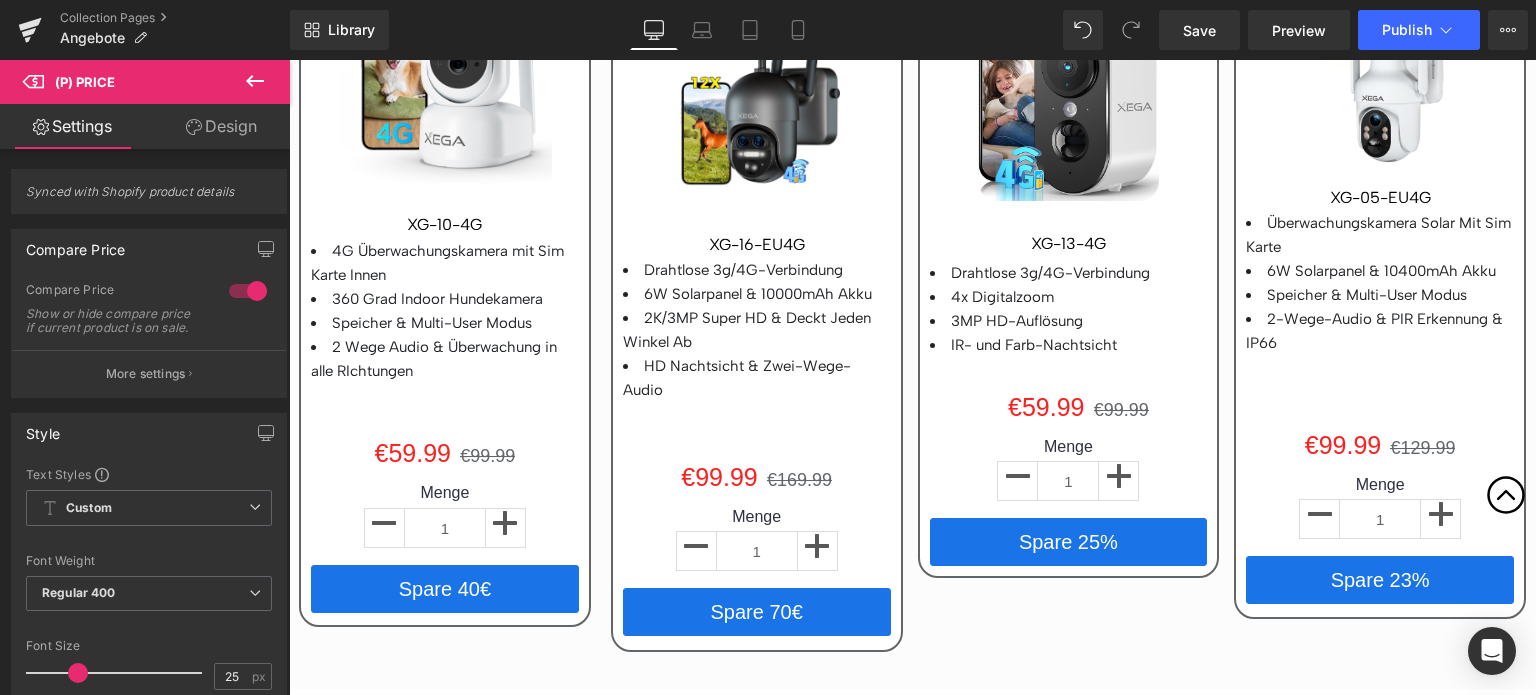 click on "Design" at bounding box center [221, 126] 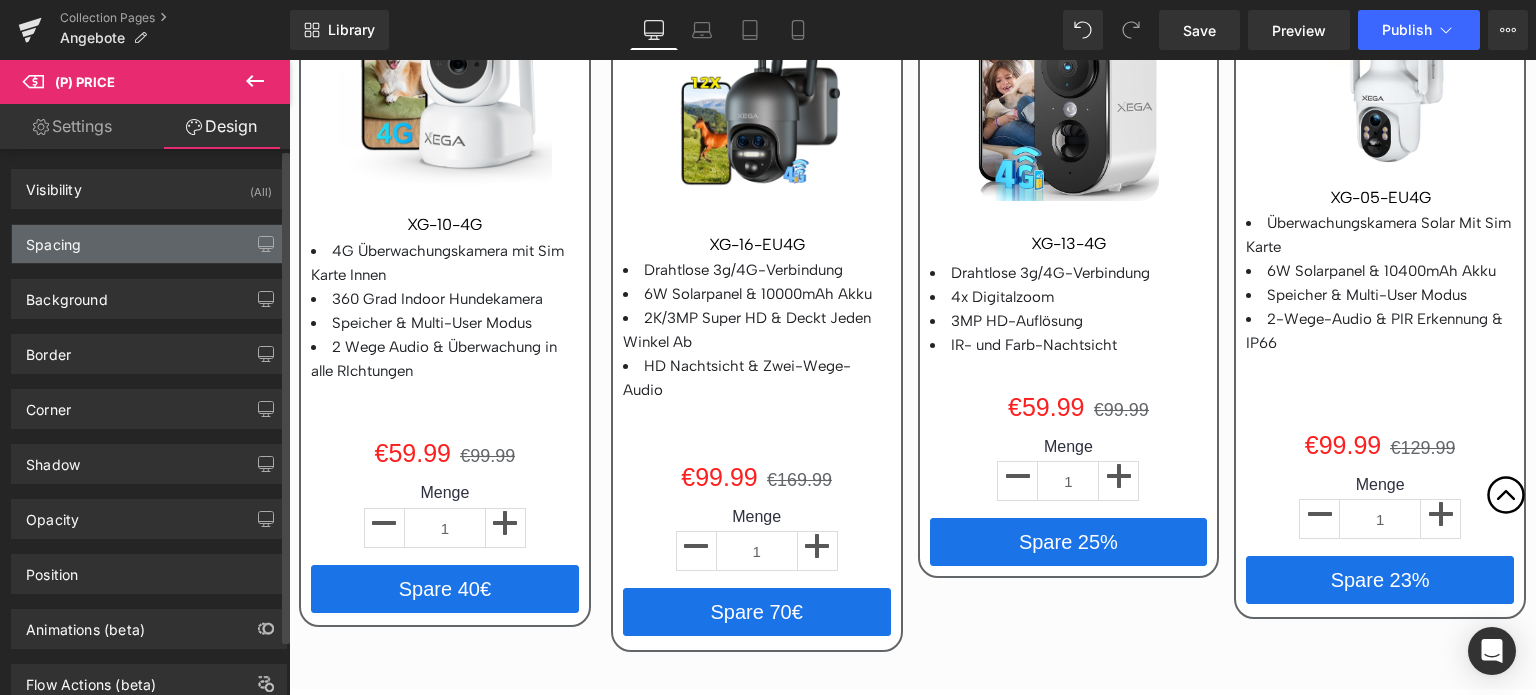 click on "Spacing" at bounding box center [149, 244] 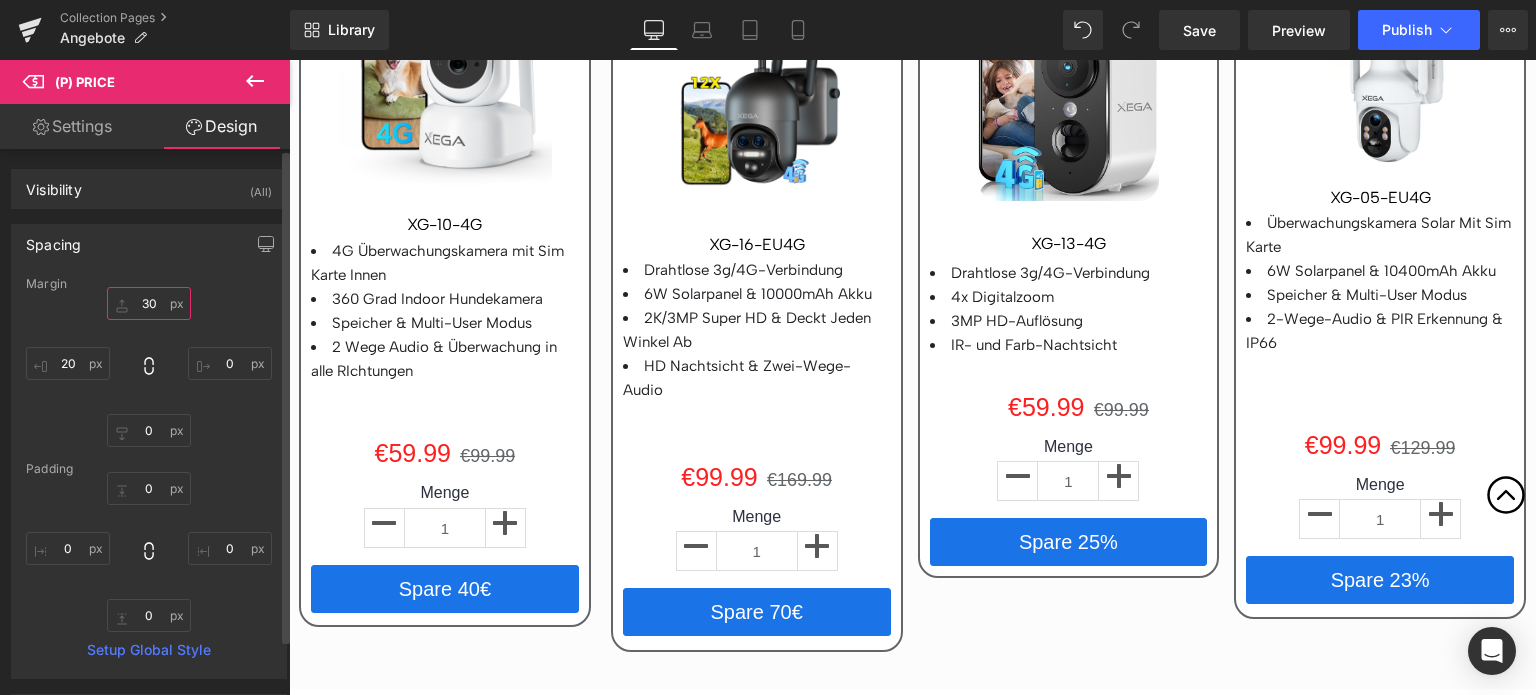 click on "30" at bounding box center (149, 303) 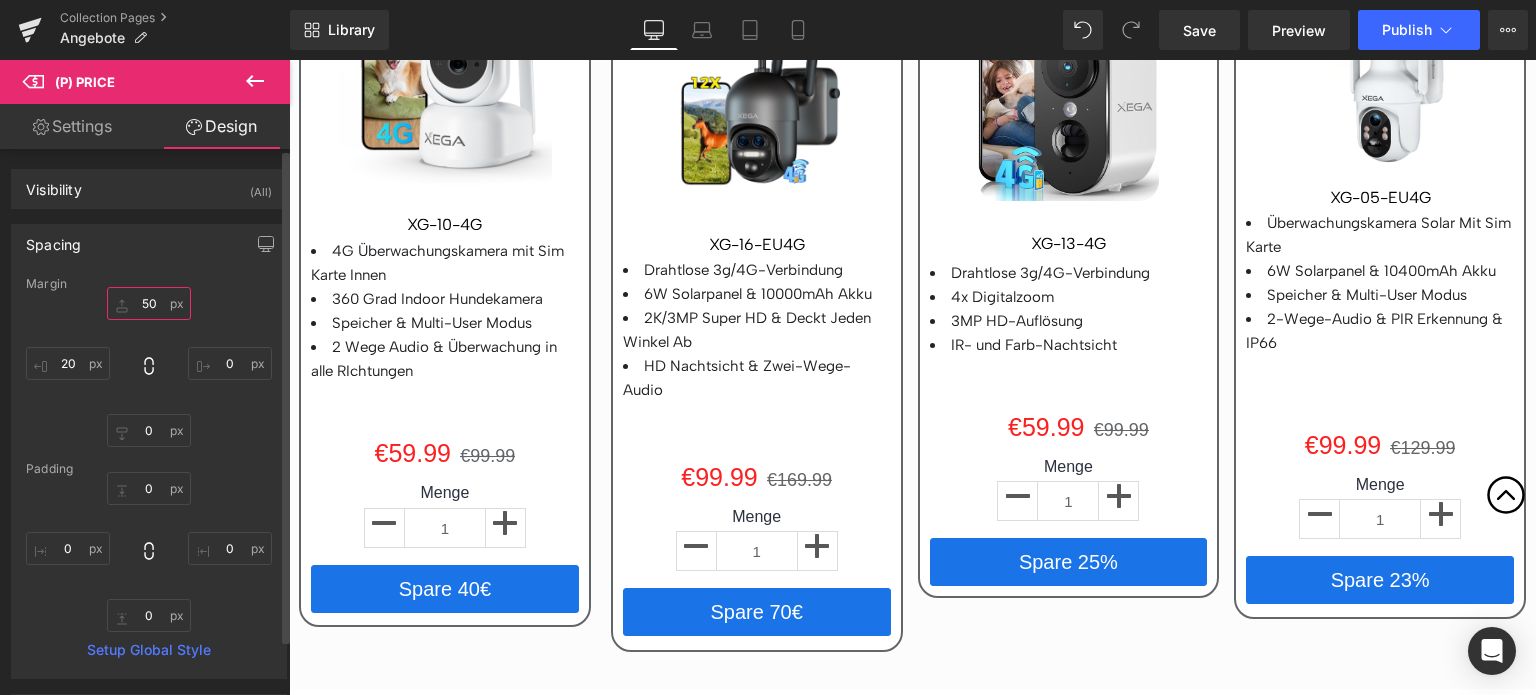 type on "5" 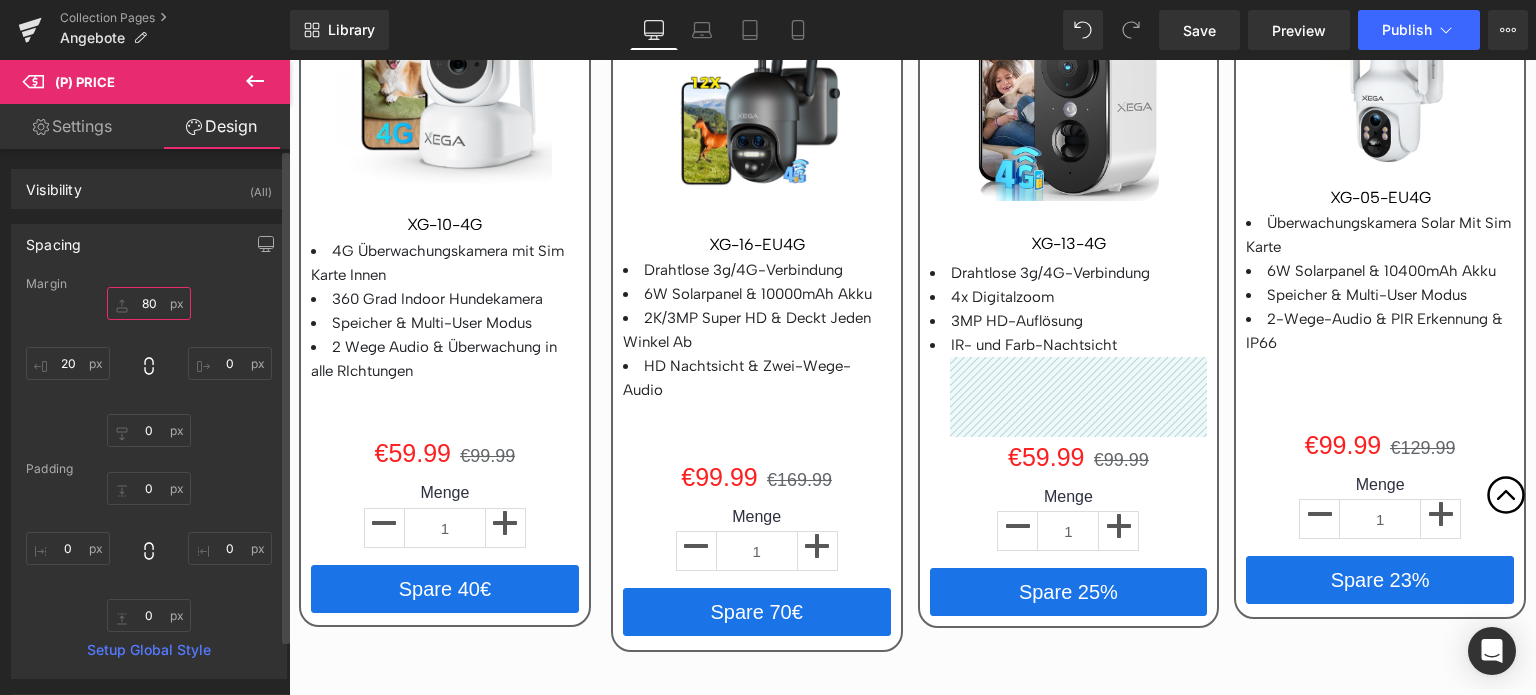 click on "80" at bounding box center [149, 303] 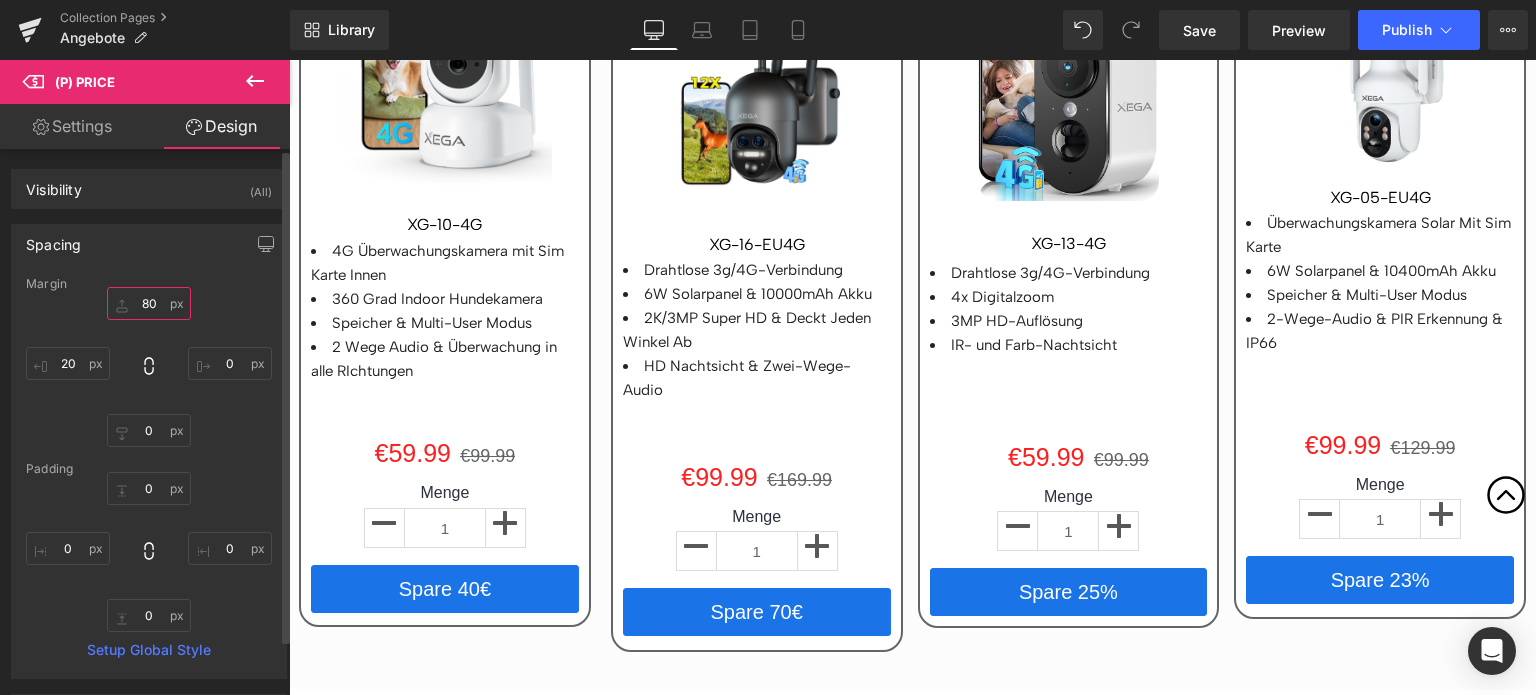 click on "80" at bounding box center (149, 303) 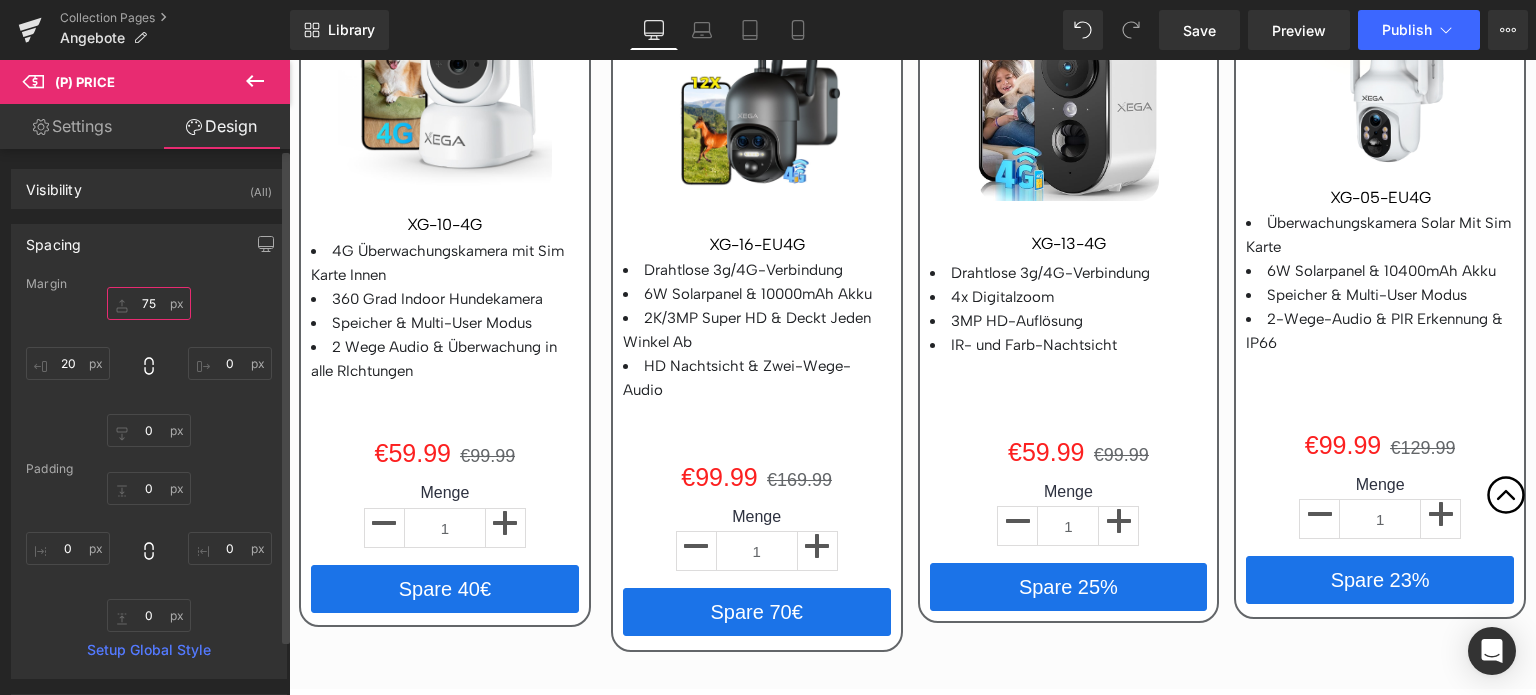 type on "7" 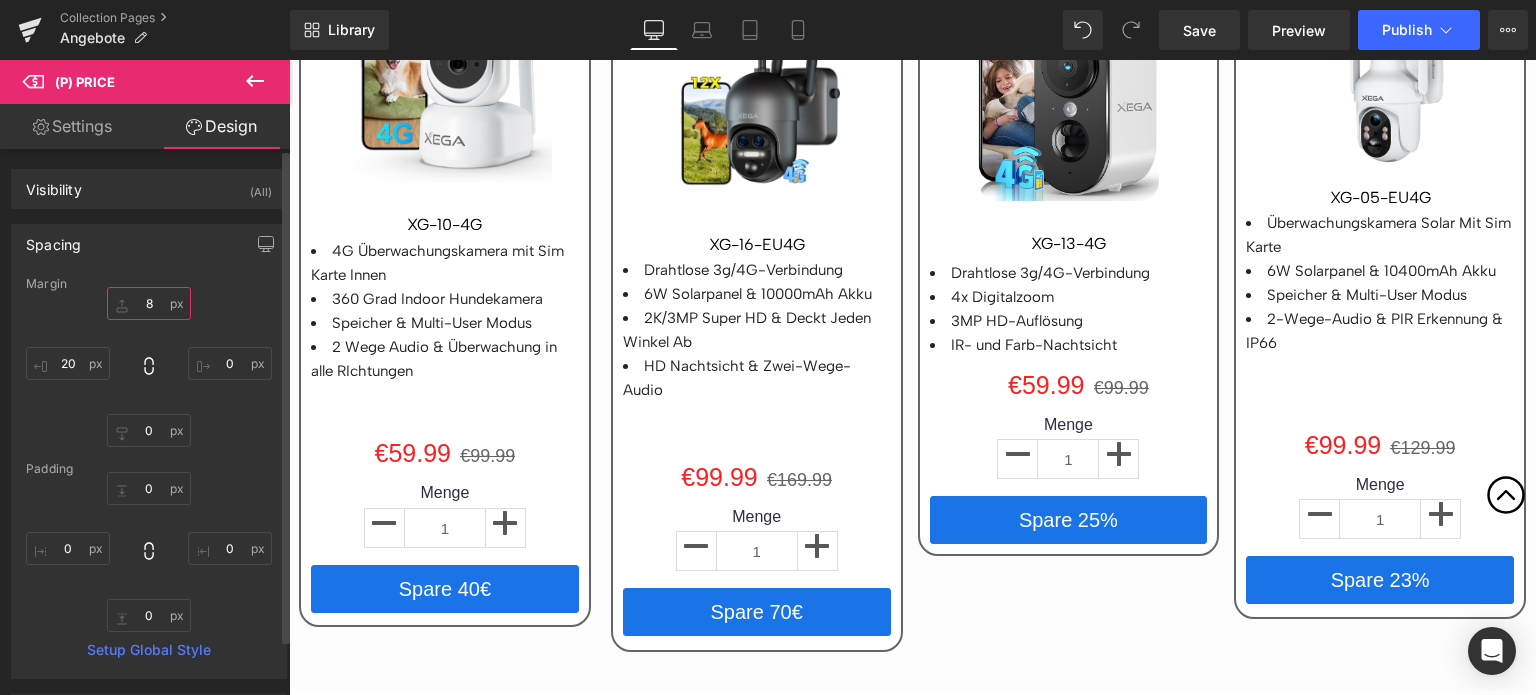 type on "80" 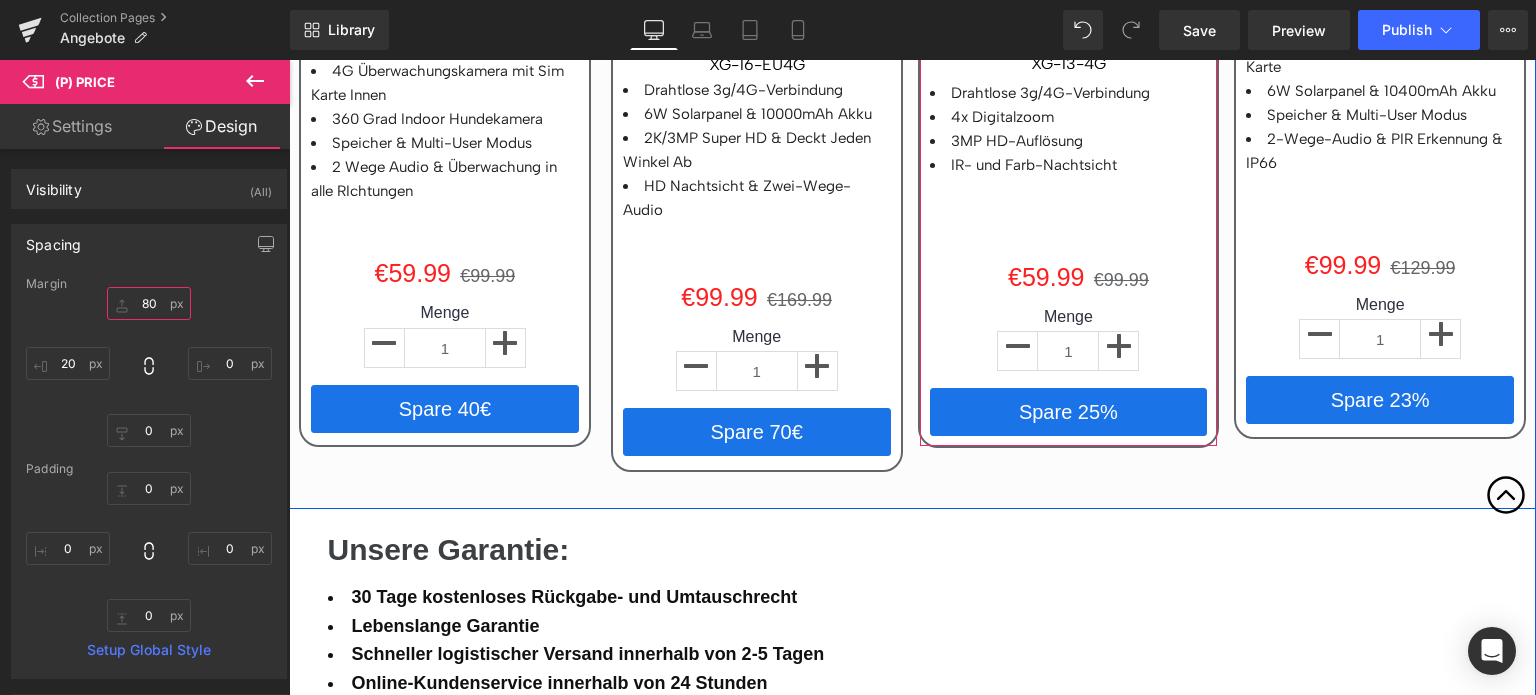 scroll, scrollTop: 3800, scrollLeft: 0, axis: vertical 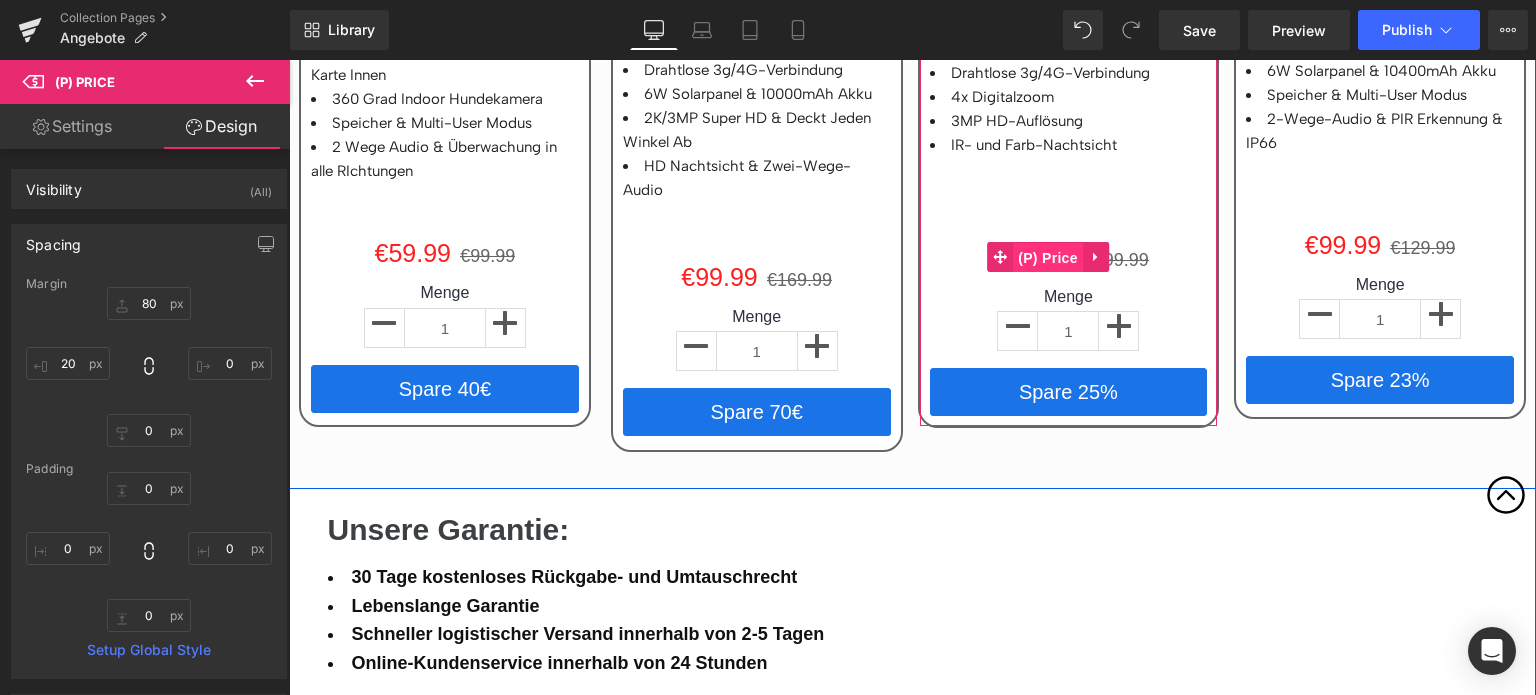 click on "(P) Price" at bounding box center [1048, 258] 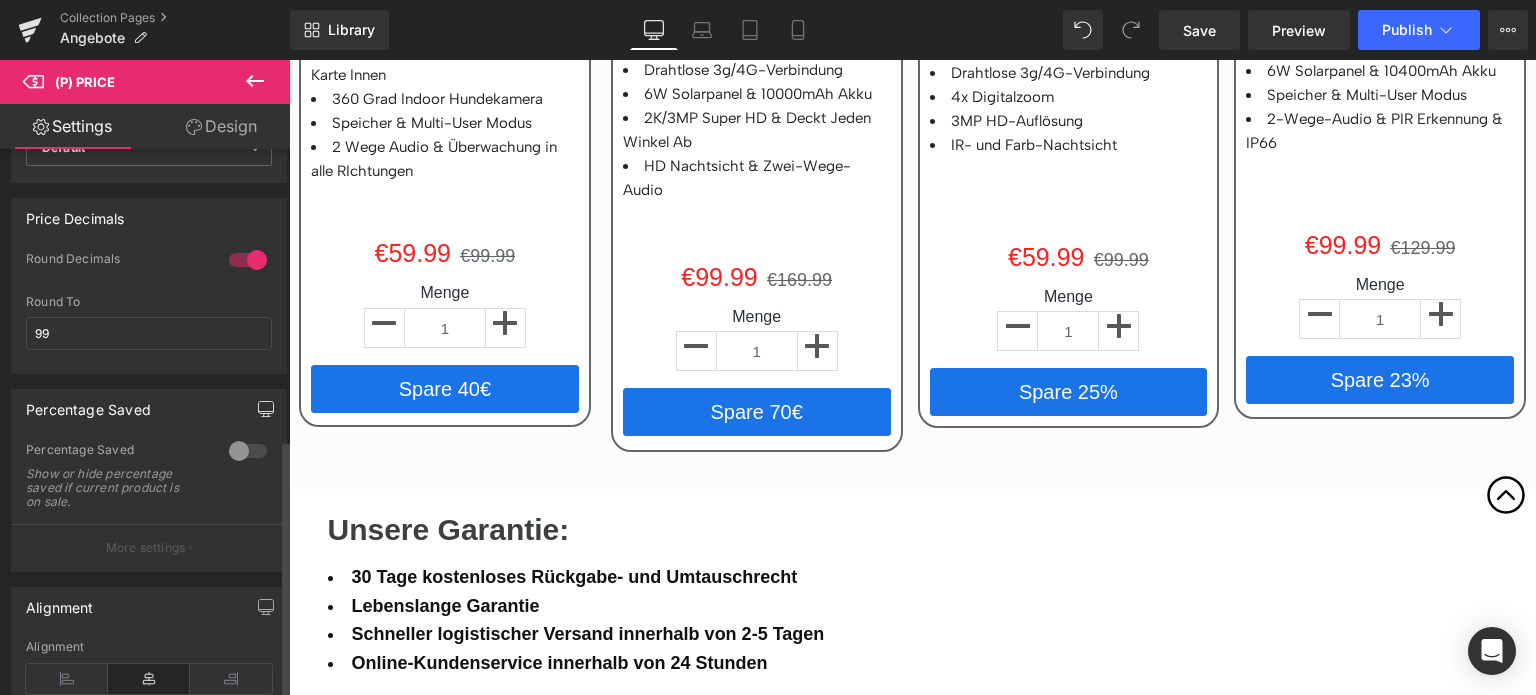 scroll, scrollTop: 760, scrollLeft: 0, axis: vertical 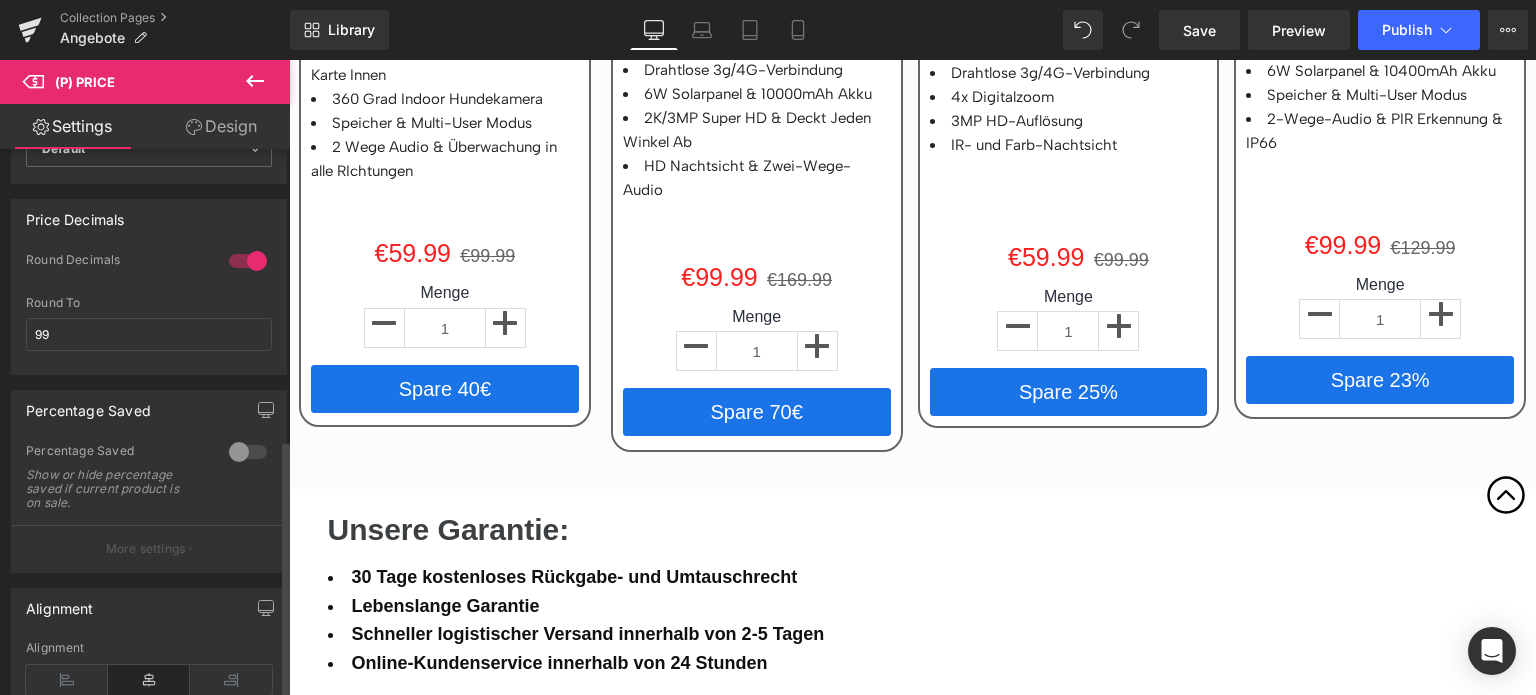click at bounding box center (248, 452) 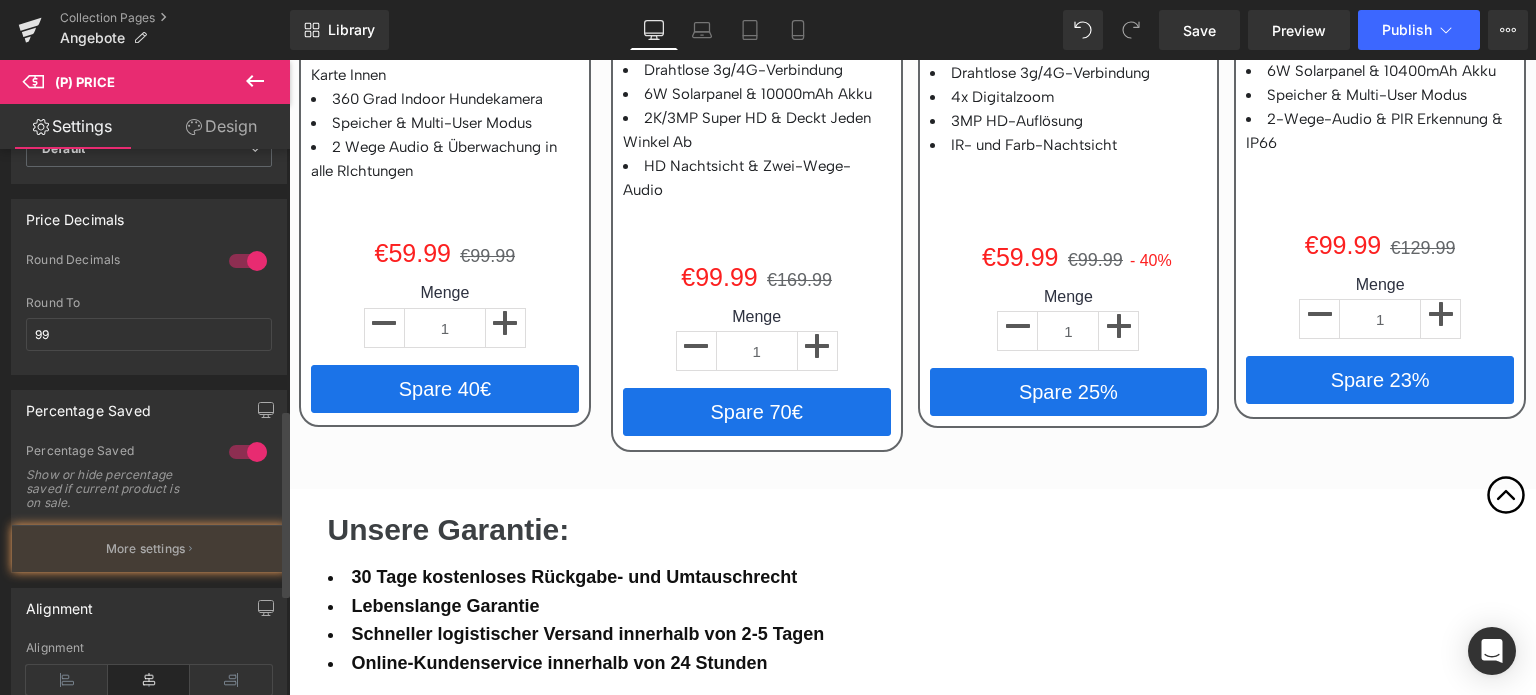 click at bounding box center [248, 452] 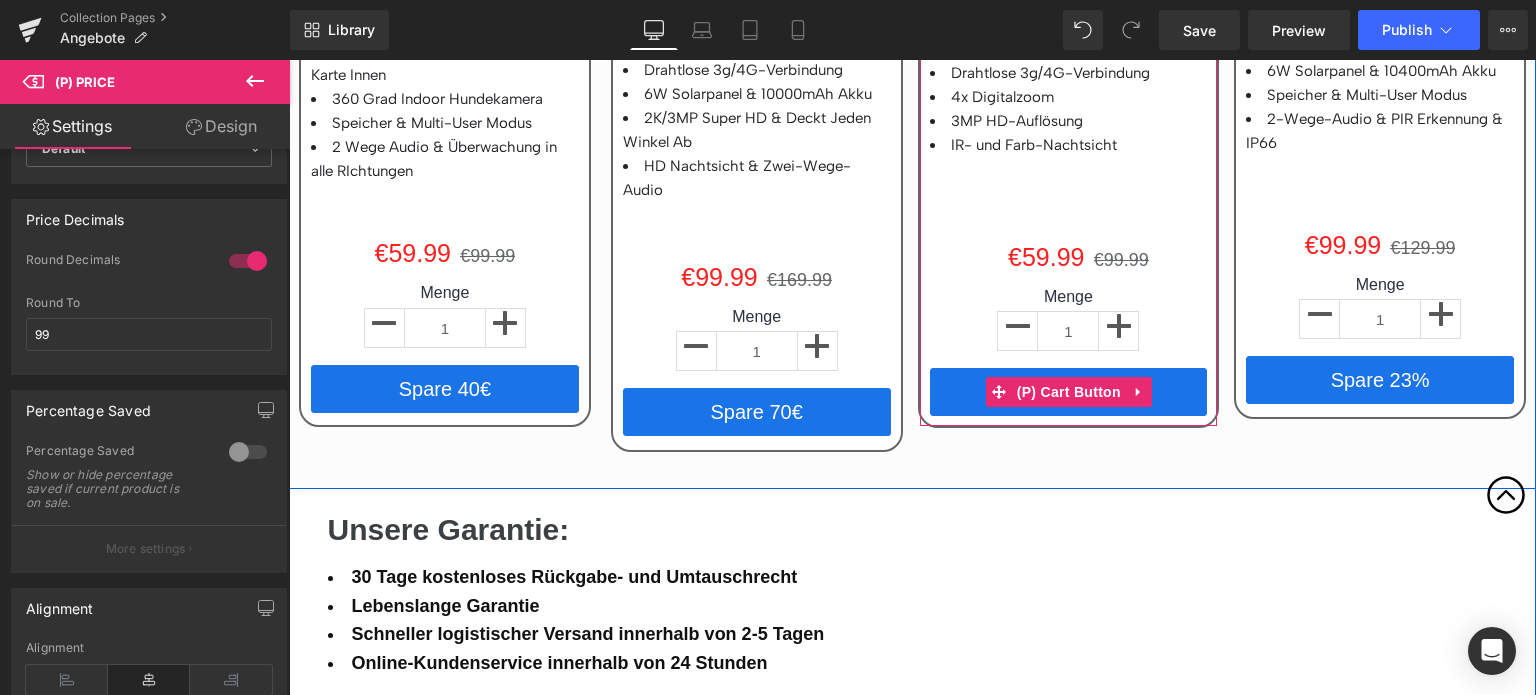 click on "(P) Cart Button" at bounding box center [1069, 392] 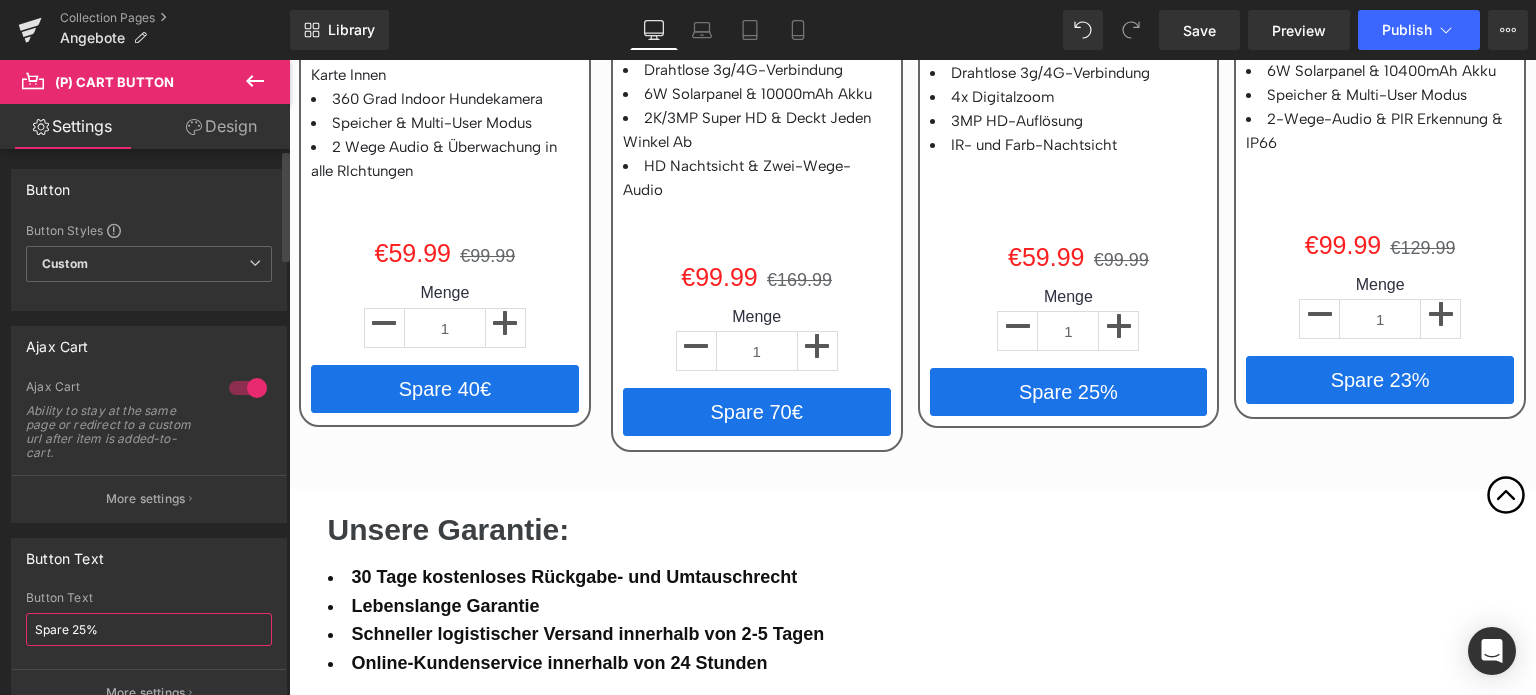 click on "Spare 25%" at bounding box center [149, 629] 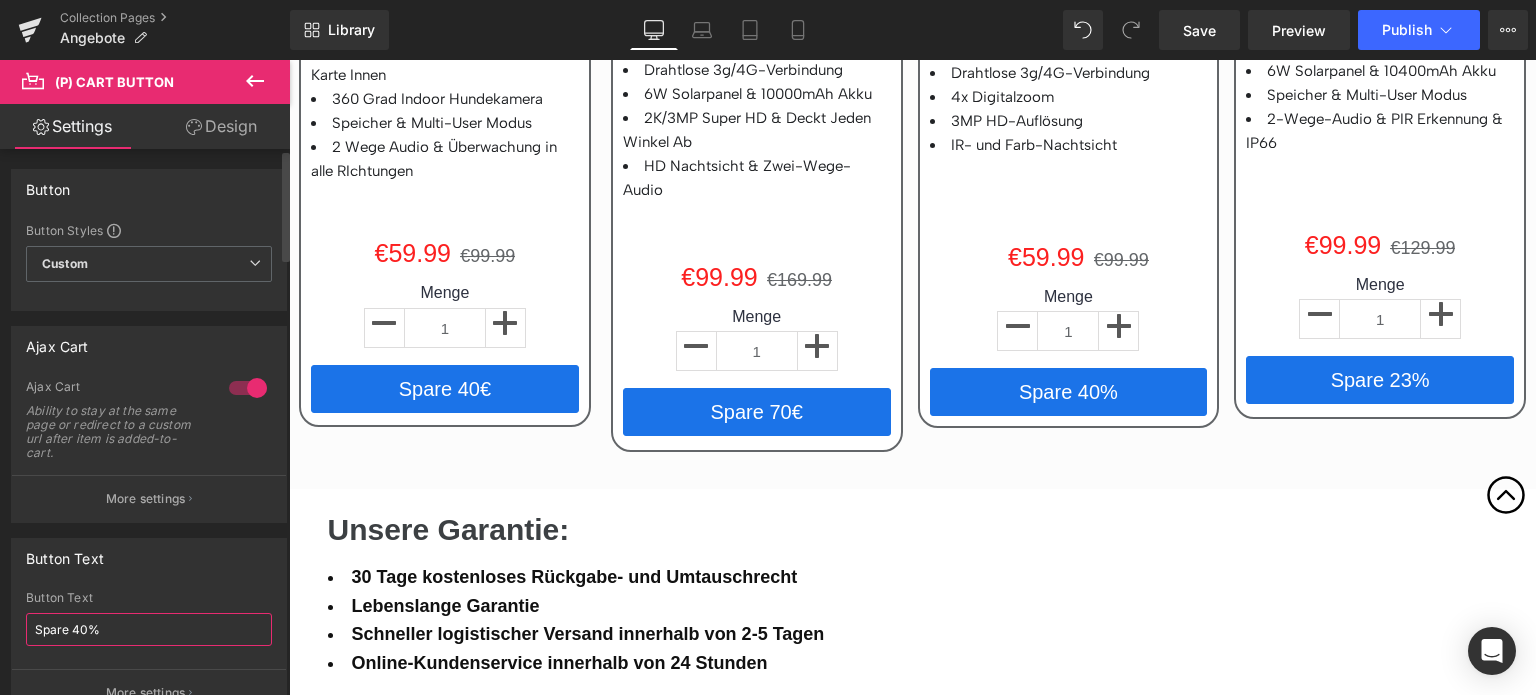 type on "Spare 40%" 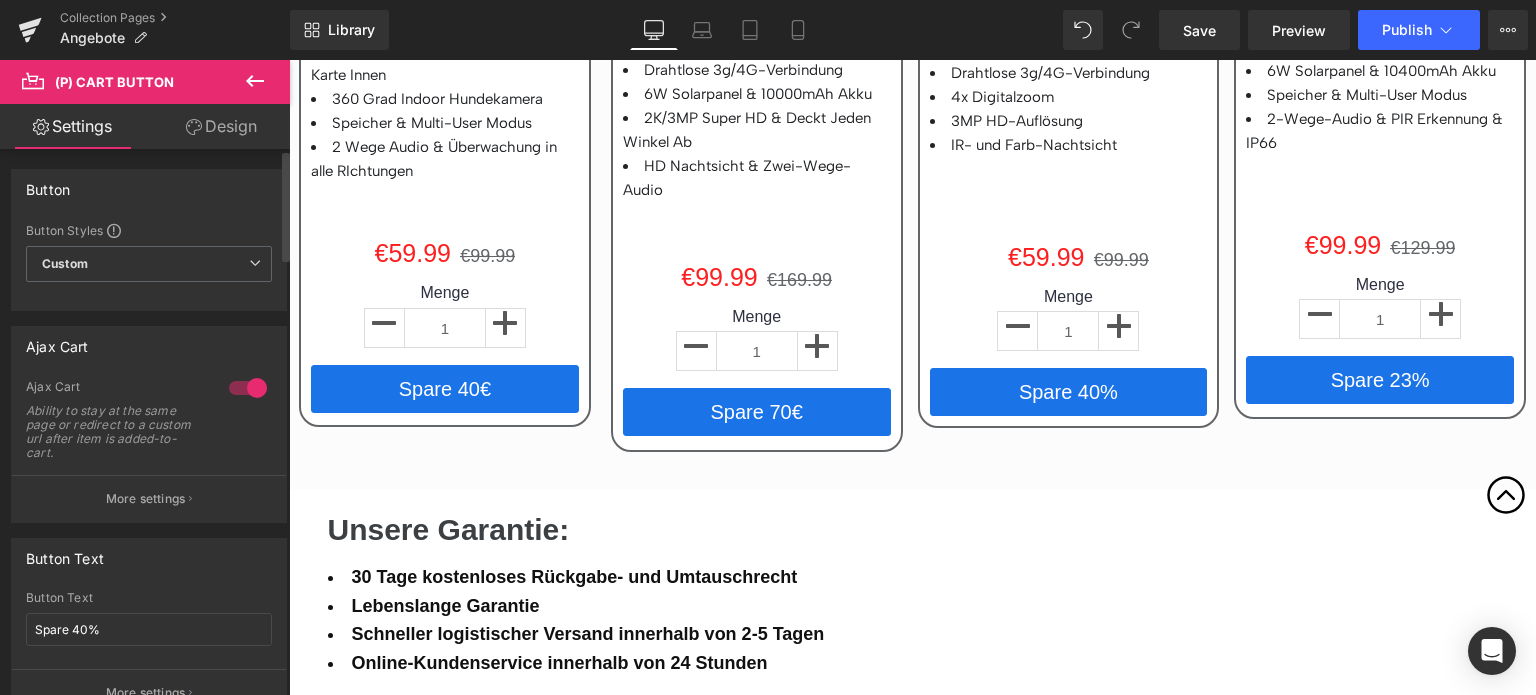 click on "Button Text" at bounding box center (149, 558) 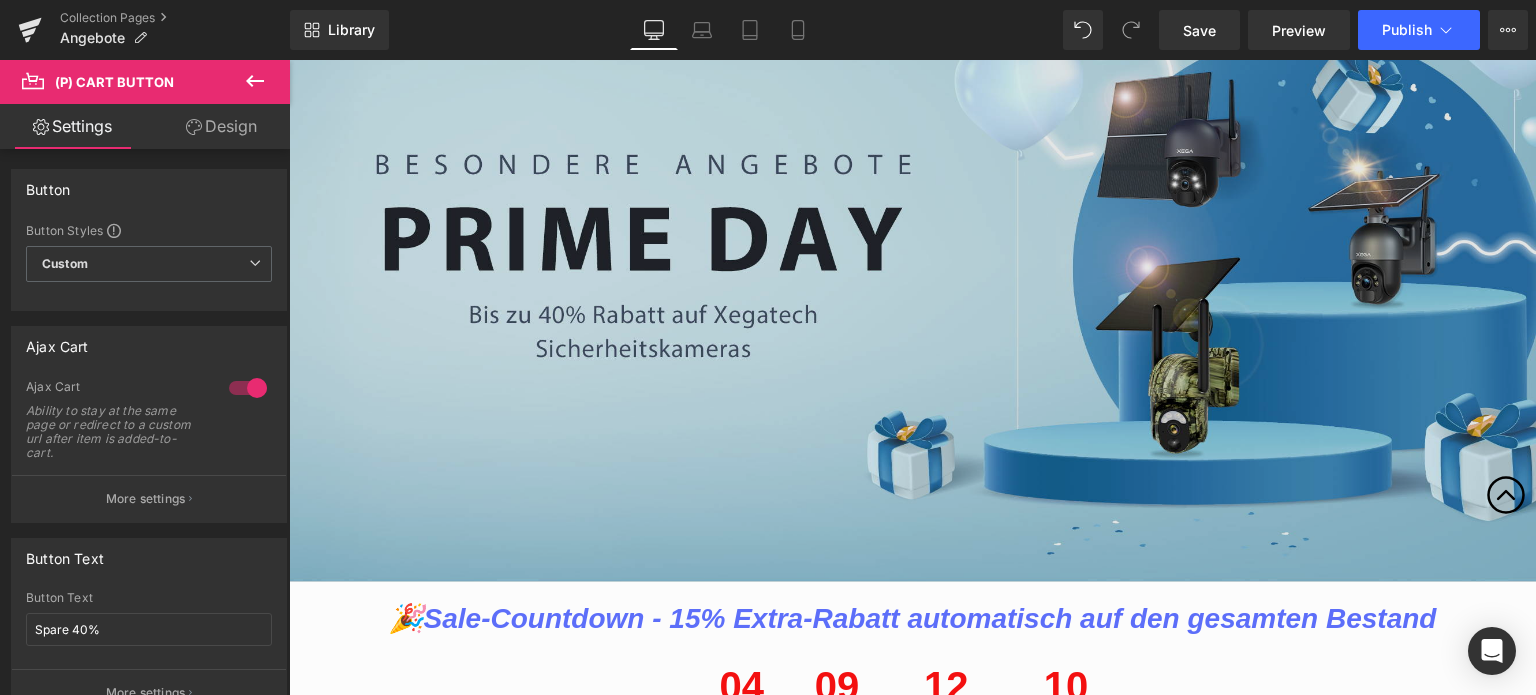scroll, scrollTop: 600, scrollLeft: 0, axis: vertical 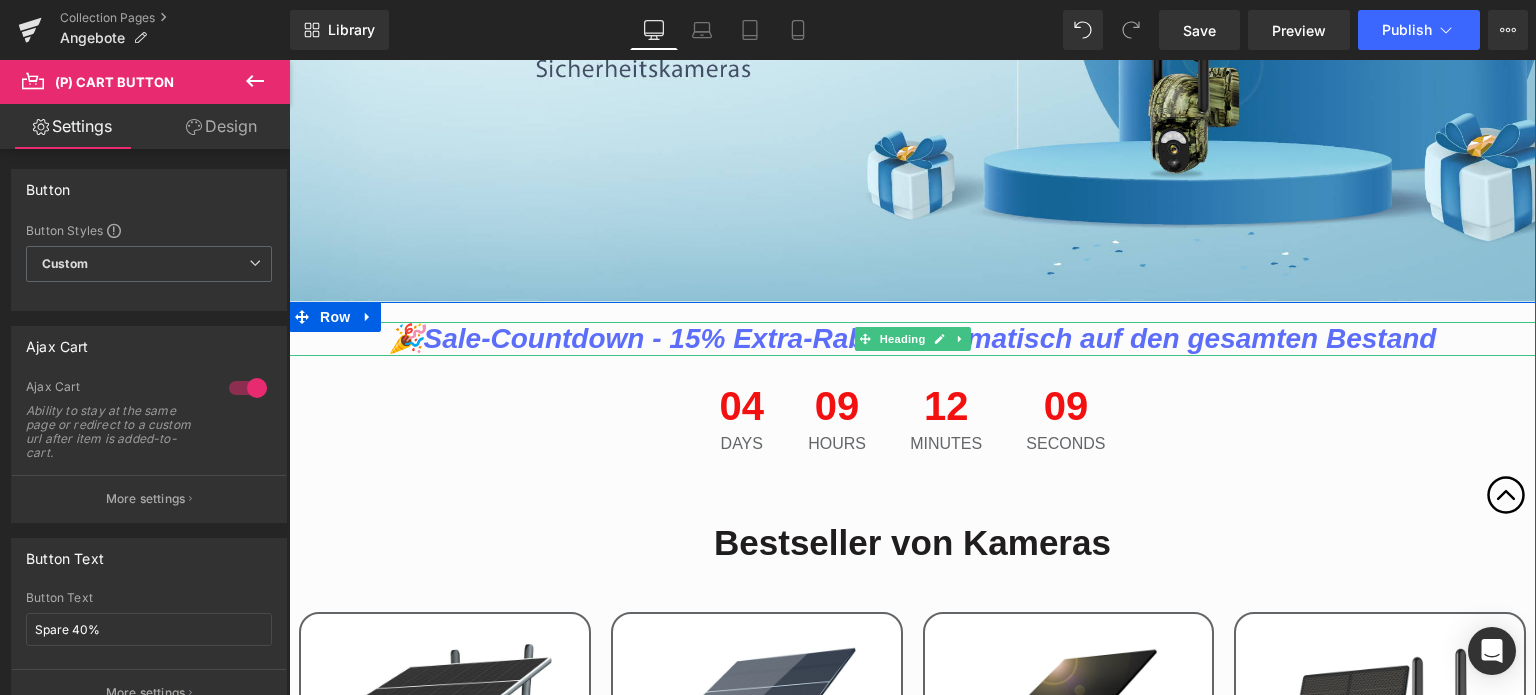 click on "🎉Sale-Countdown - 15% Extra-Rabatt automatisch auf den gesamten Bestand" at bounding box center (913, 338) 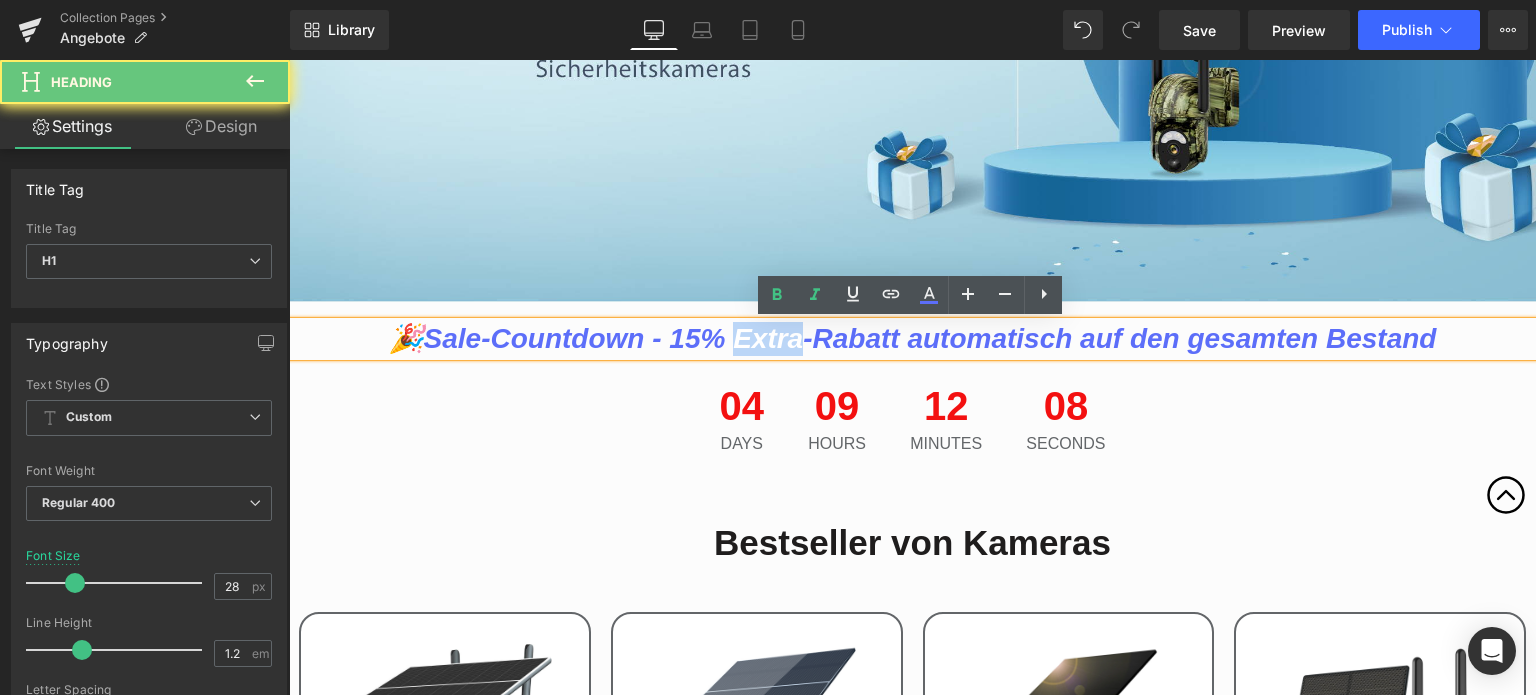 click on "🎉Sale-Countdown - 15% Extra-Rabatt automatisch auf den gesamten Bestand" at bounding box center (913, 338) 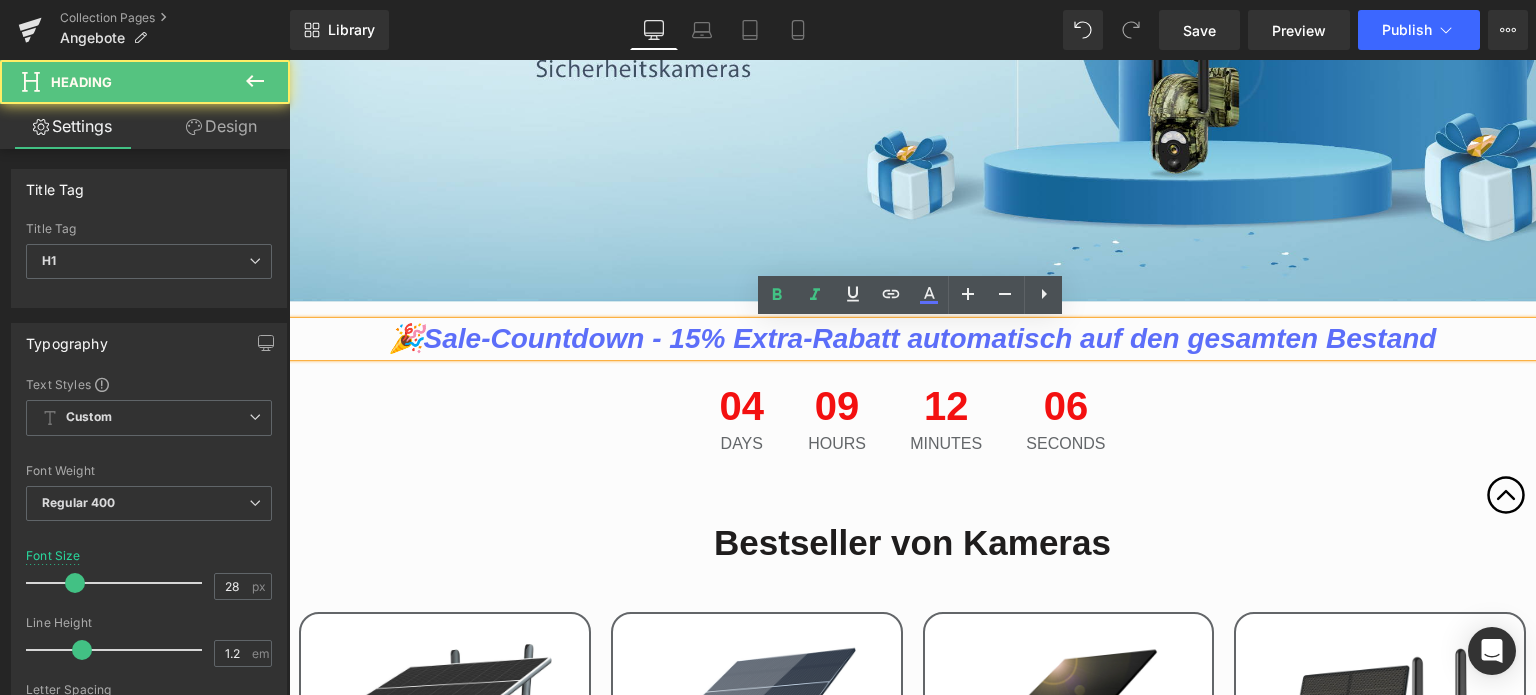 click on "🎉Sale-Countdown - 15% Extra-Rabatt automatisch auf den gesamten Bestand" at bounding box center (913, 338) 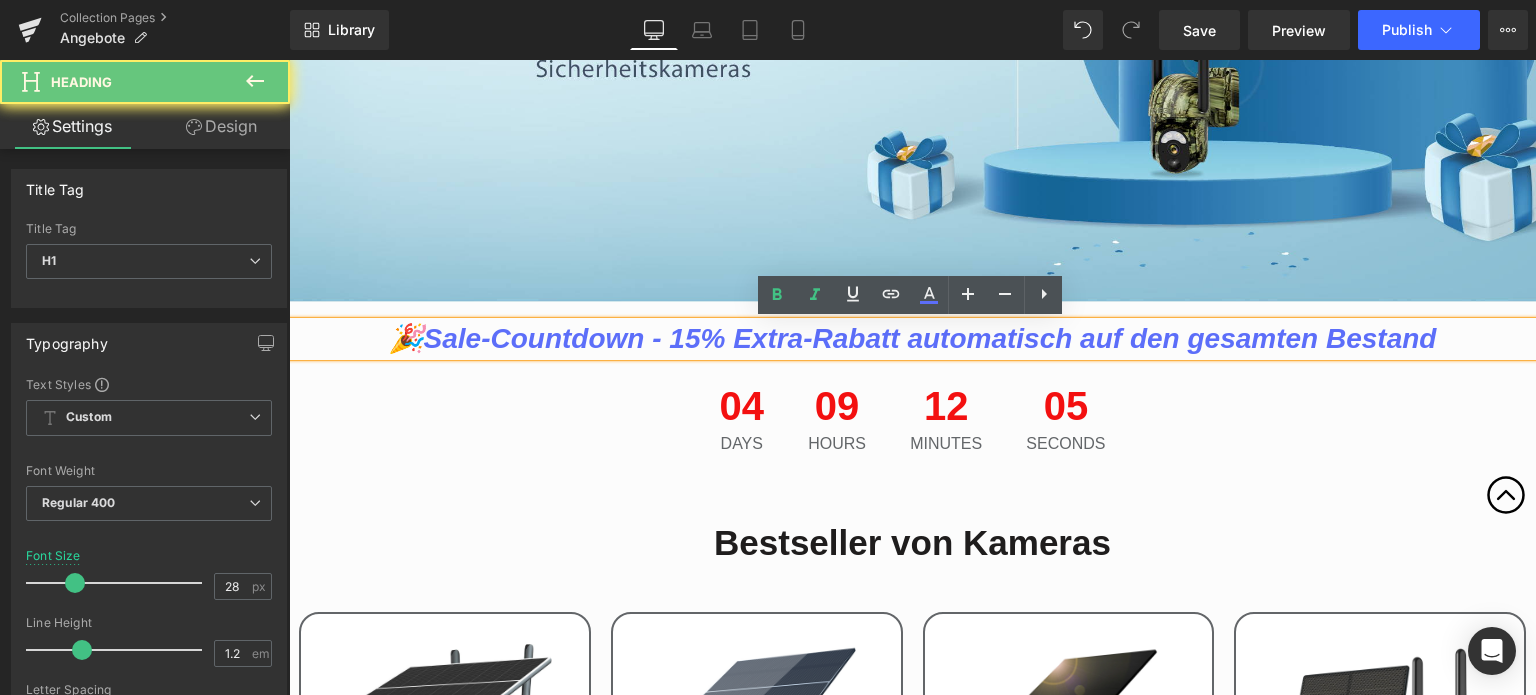 click on "🎉Sale-Countdown - 15% Extra-Rabatt automatisch auf den gesamten Bestand" at bounding box center [913, 338] 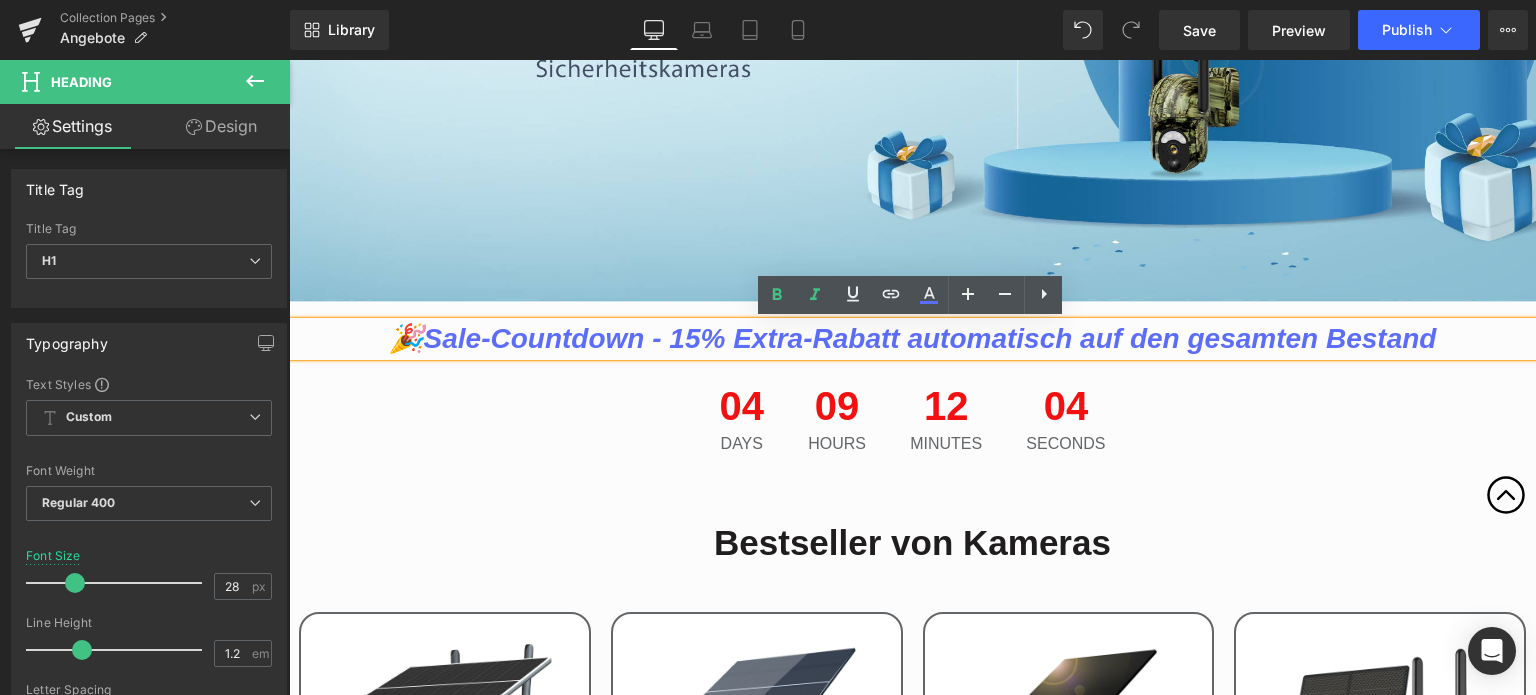 click on "🎉Sale-Countdown - 15% Extra-Rabatt automatisch auf den gesamten Bestand" at bounding box center (913, 338) 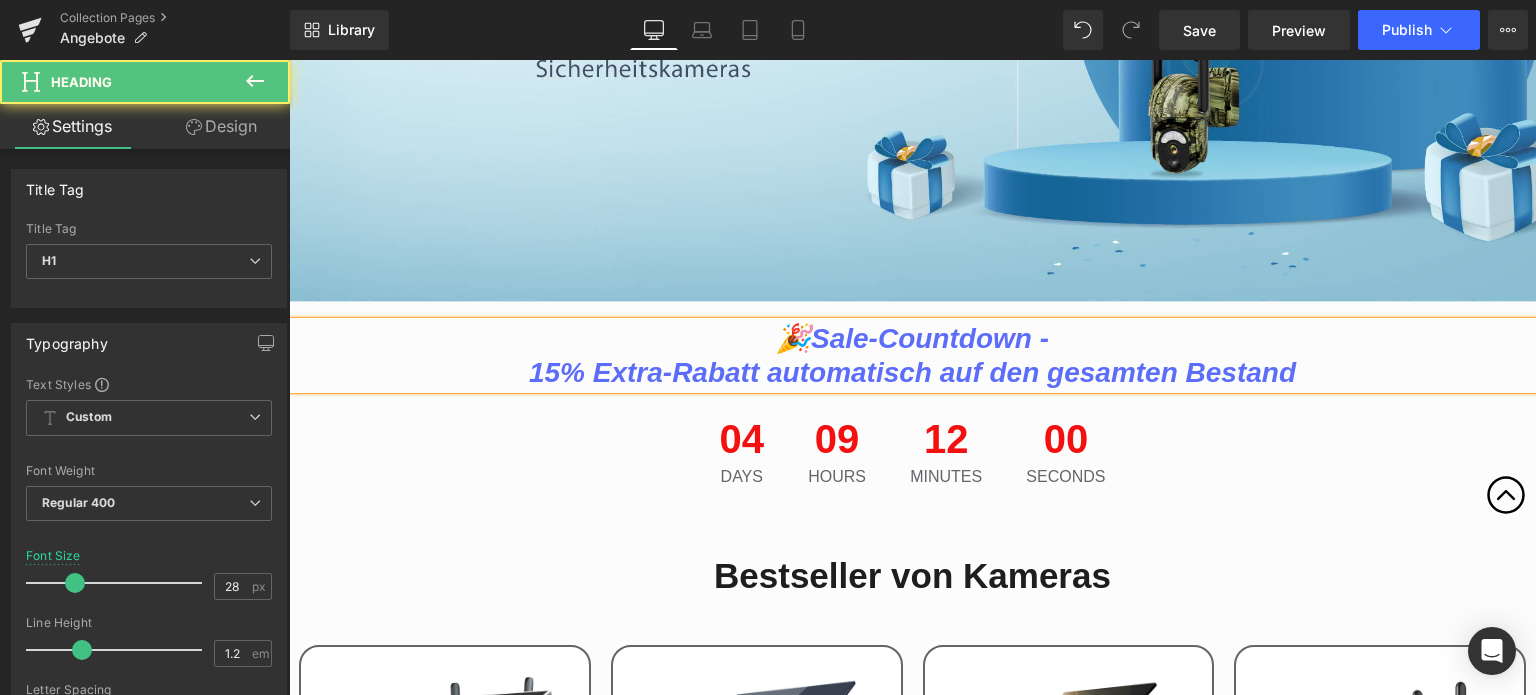 click on "🎉Sale-Countdown -" at bounding box center (912, 339) 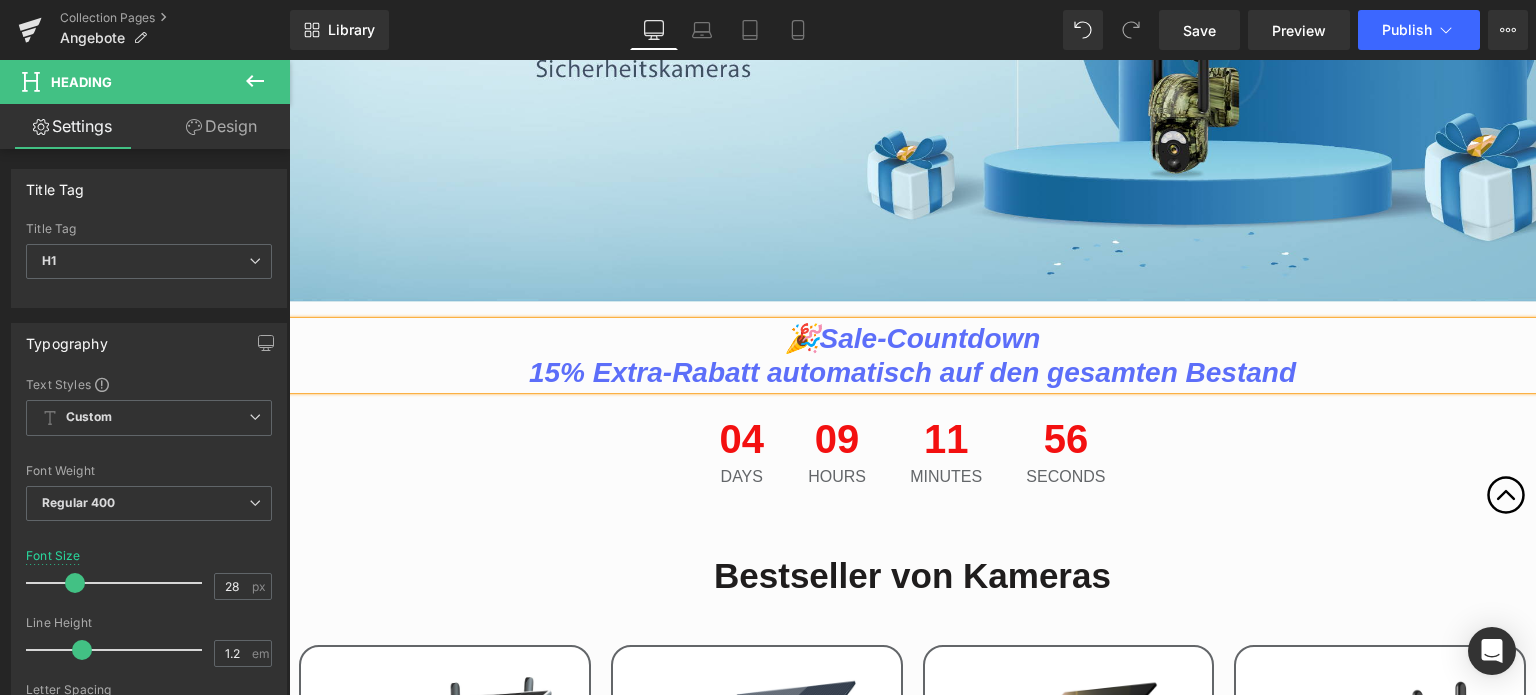 click on "🎉Sale-Countdown" at bounding box center (913, 338) 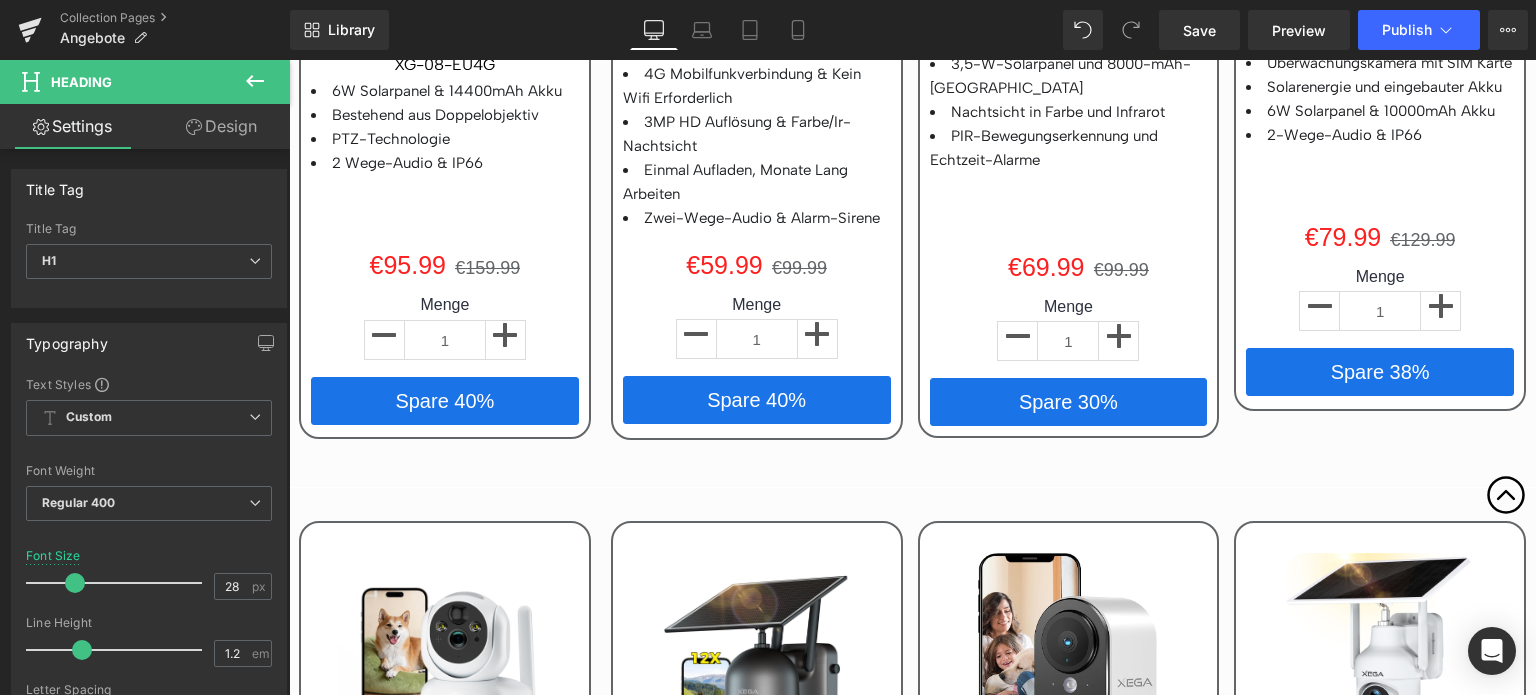 scroll, scrollTop: 3300, scrollLeft: 0, axis: vertical 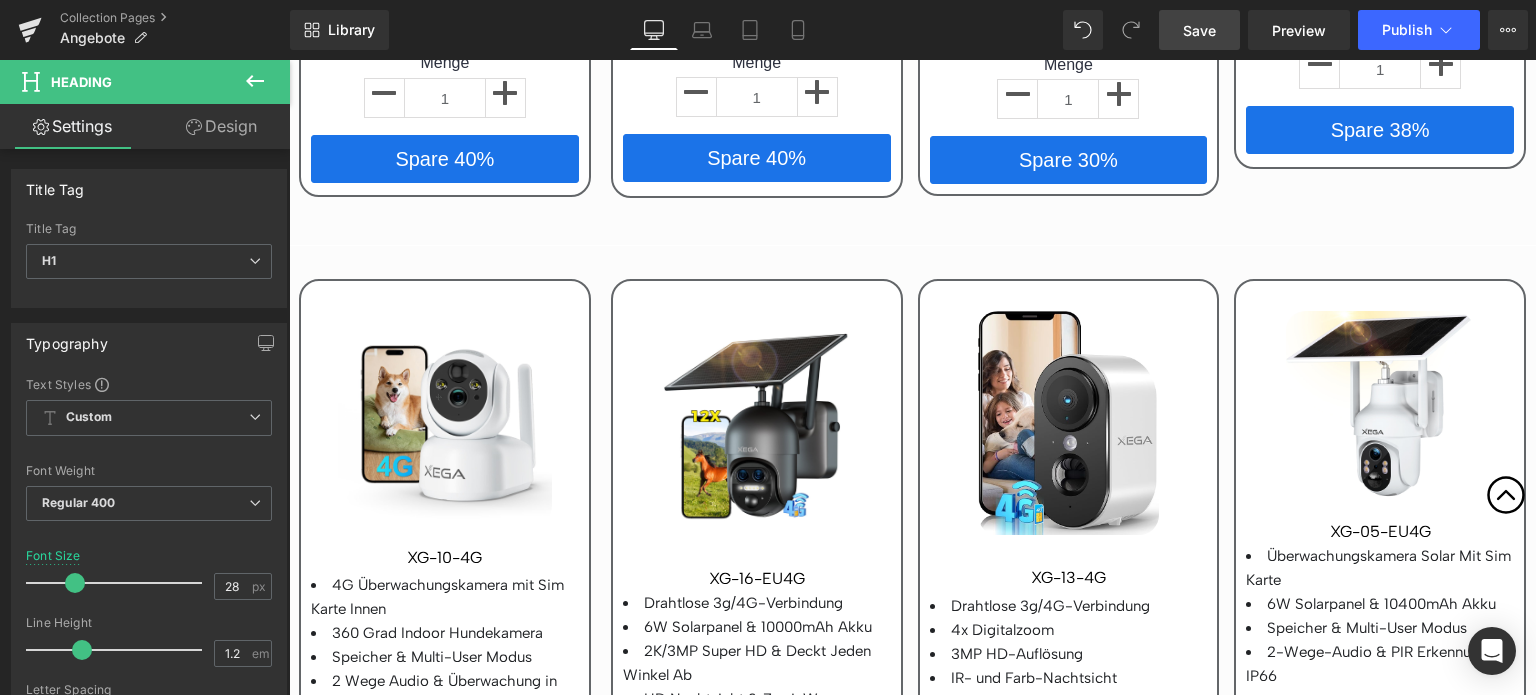 click on "Save" at bounding box center [1199, 30] 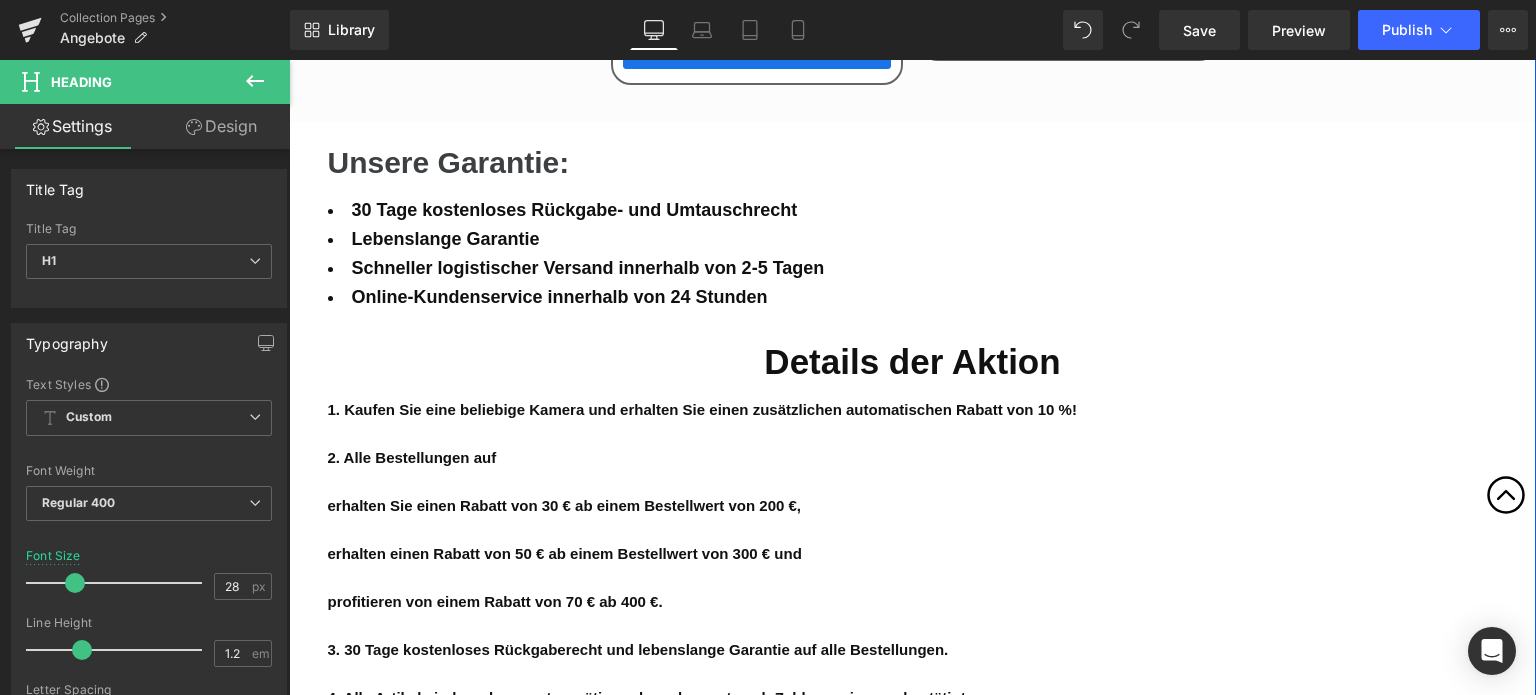 scroll, scrollTop: 4300, scrollLeft: 0, axis: vertical 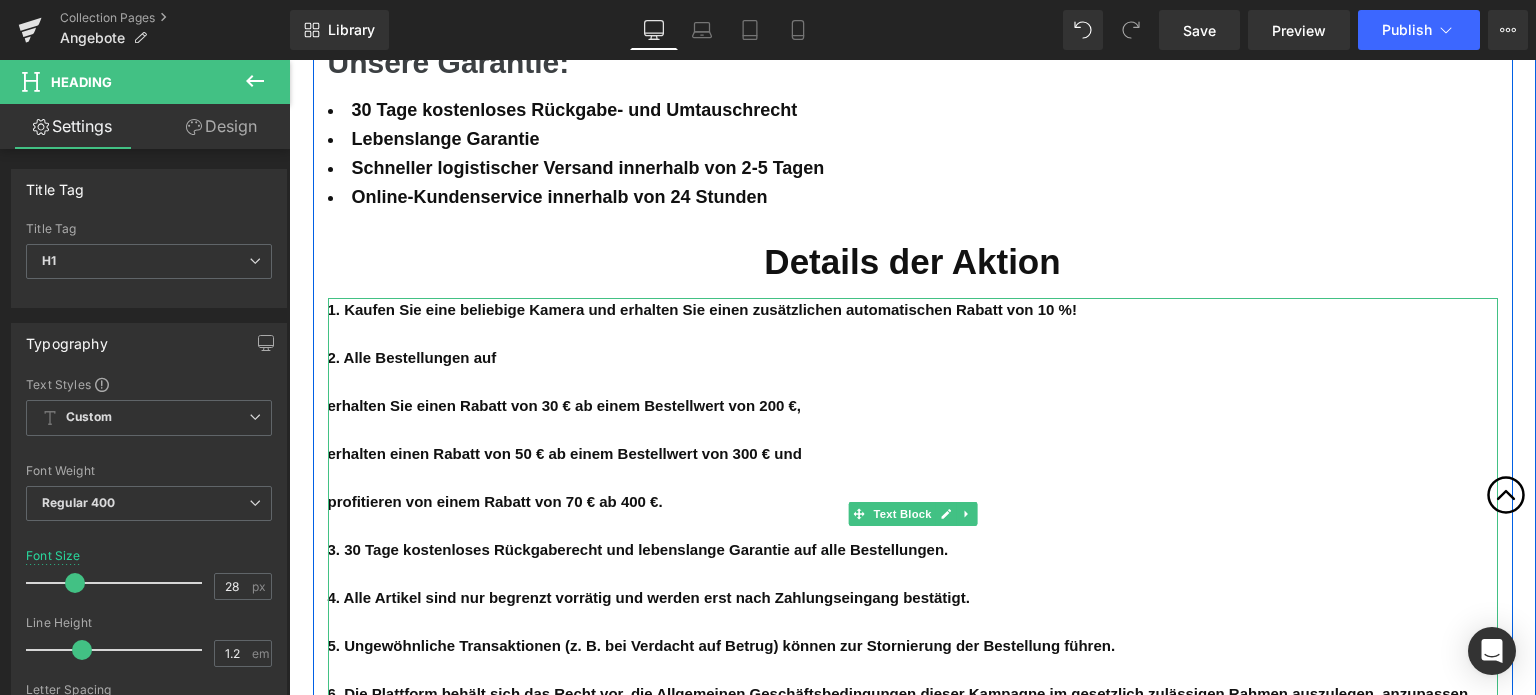 click on "1. Kaufen Sie eine beliebige Kamera und erhalten Sie einen zusätzlichen automatischen Rabatt von 10 %!" at bounding box center [702, 309] 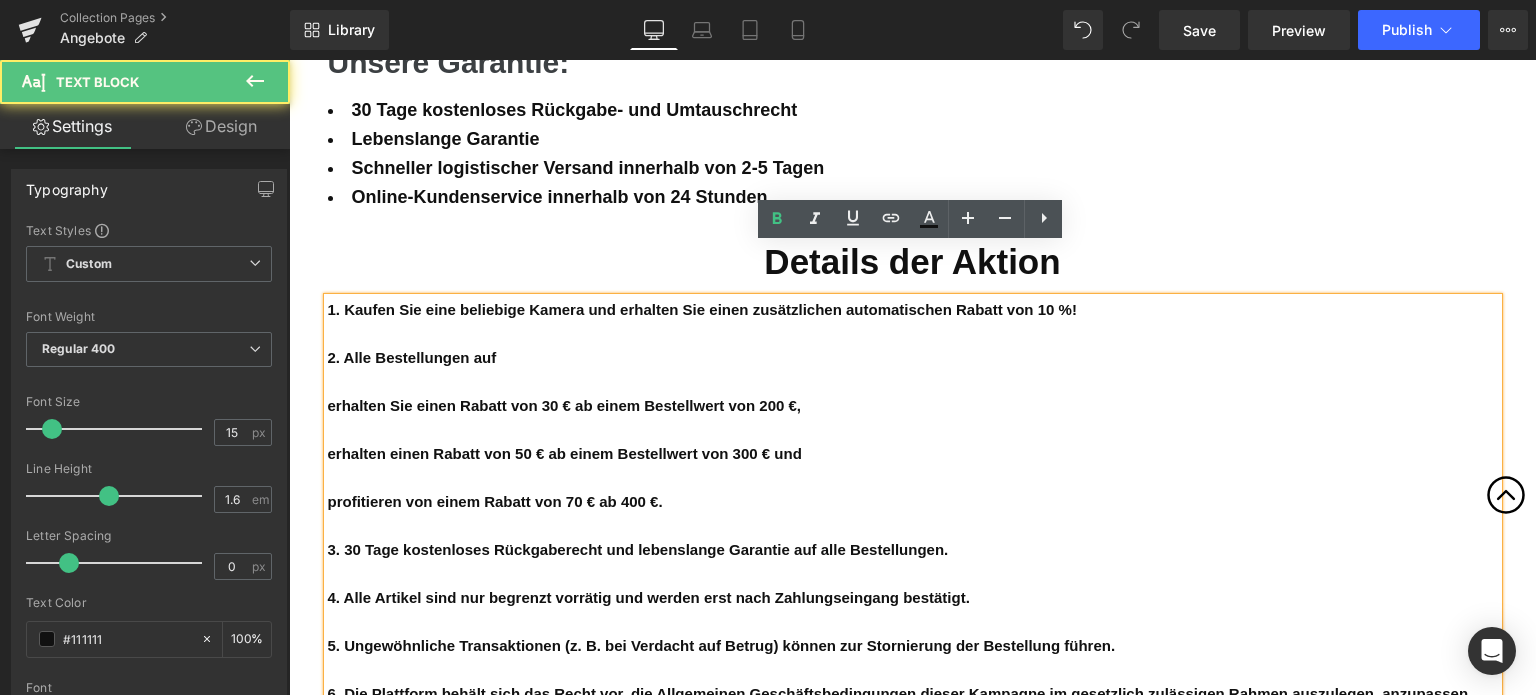 click on "1. Kaufen Sie eine beliebige Kamera und erhalten Sie einen zusätzlichen automatischen Rabatt von 10 %!" at bounding box center (702, 309) 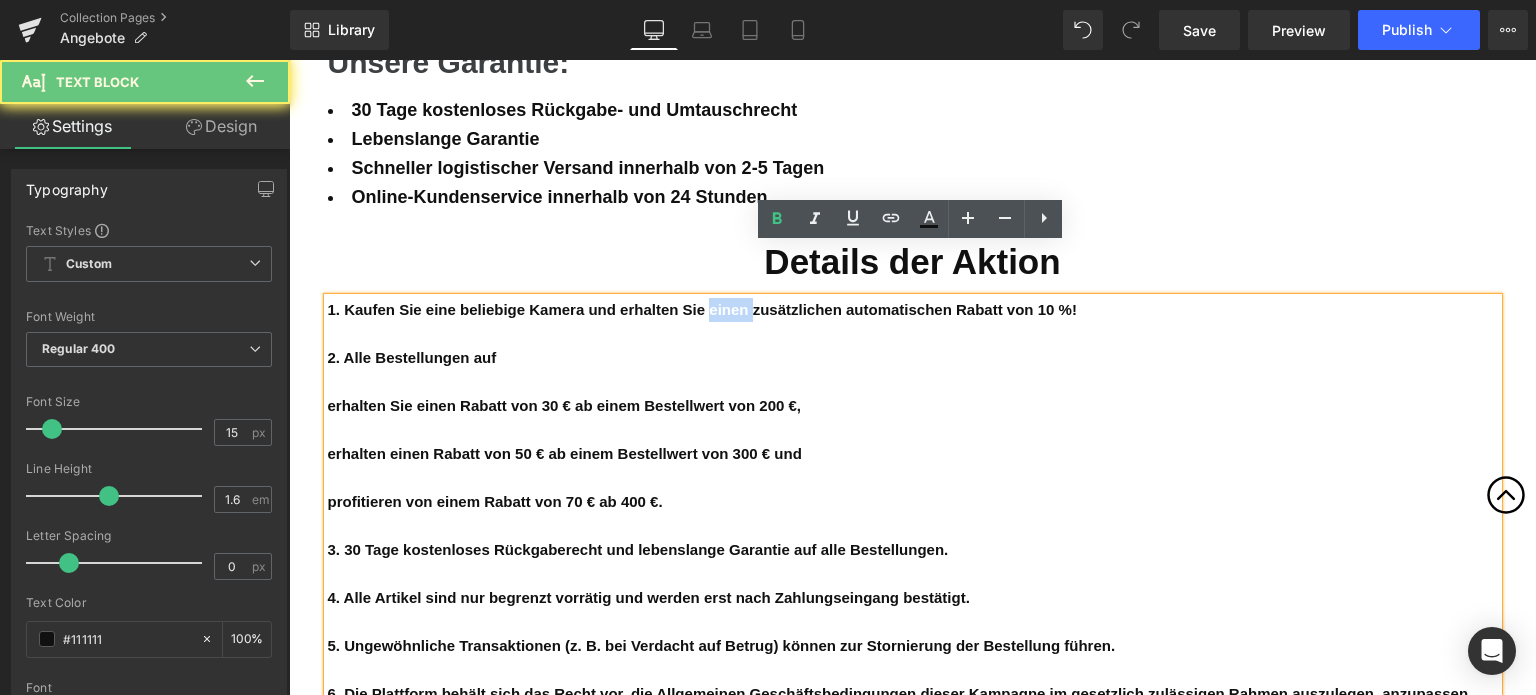 click on "1. Kaufen Sie eine beliebige Kamera und erhalten Sie einen zusätzlichen automatischen Rabatt von 10 %!" at bounding box center [702, 309] 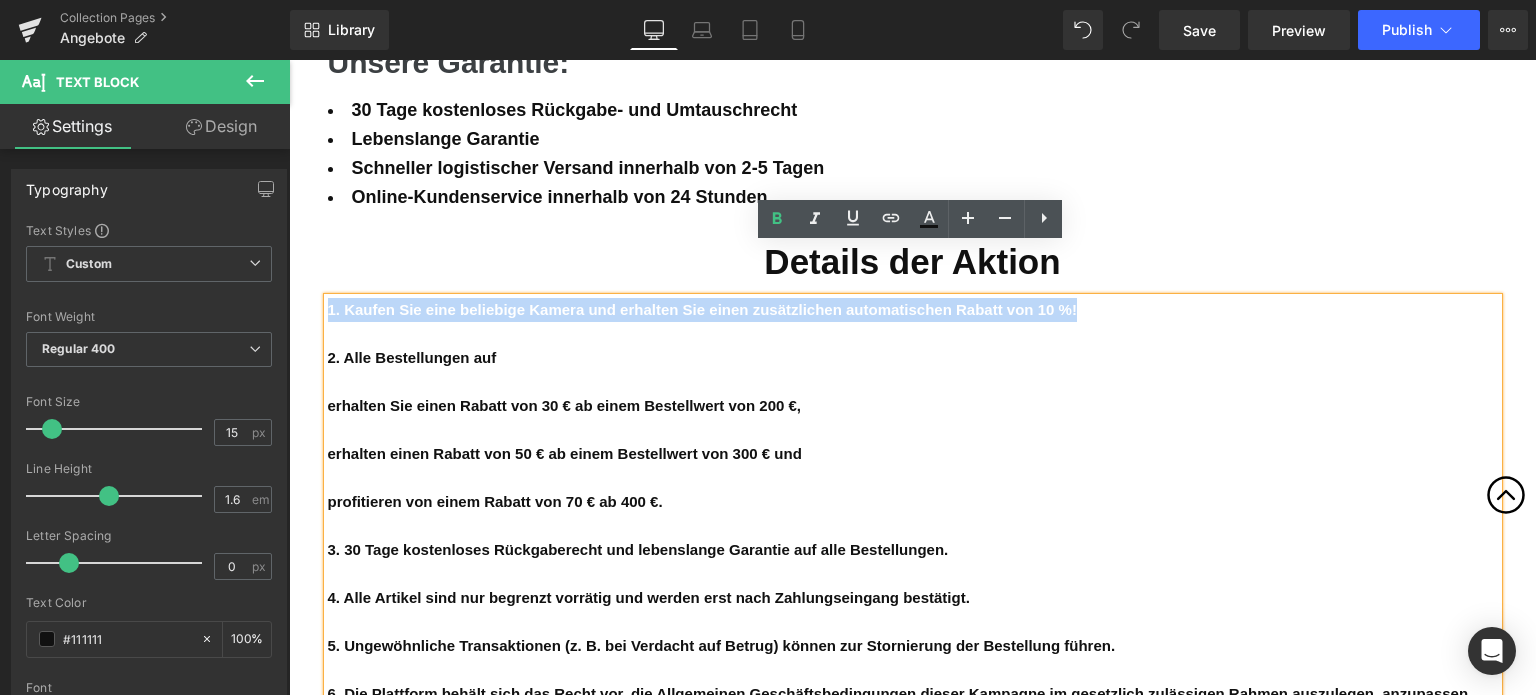 click on "1. Kaufen Sie eine beliebige Kamera und erhalten Sie einen zusätzlichen automatischen Rabatt von 10 %!" at bounding box center [702, 309] 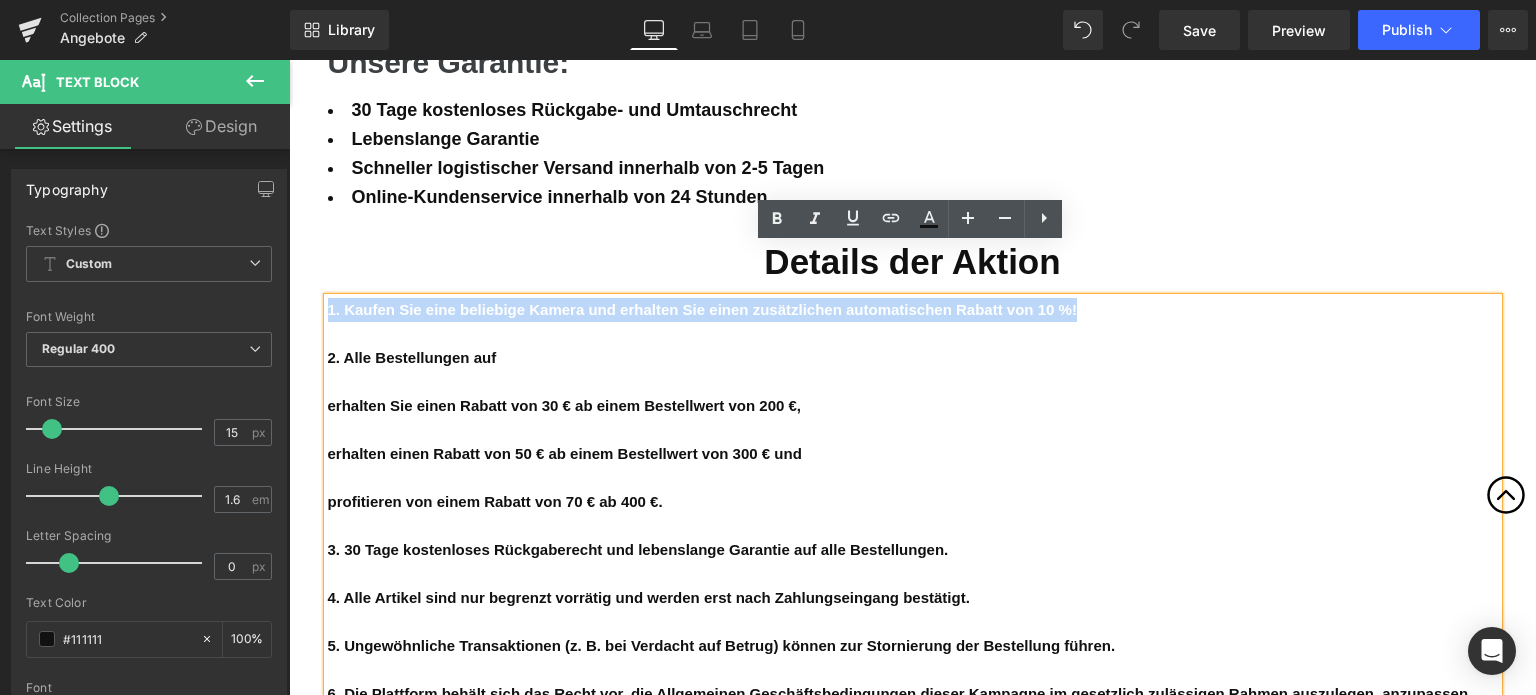 copy on "1. Kaufen Sie eine beliebige Kamera und erhalten Sie einen zusätzlichen automatischen Rabatt von 10 %!" 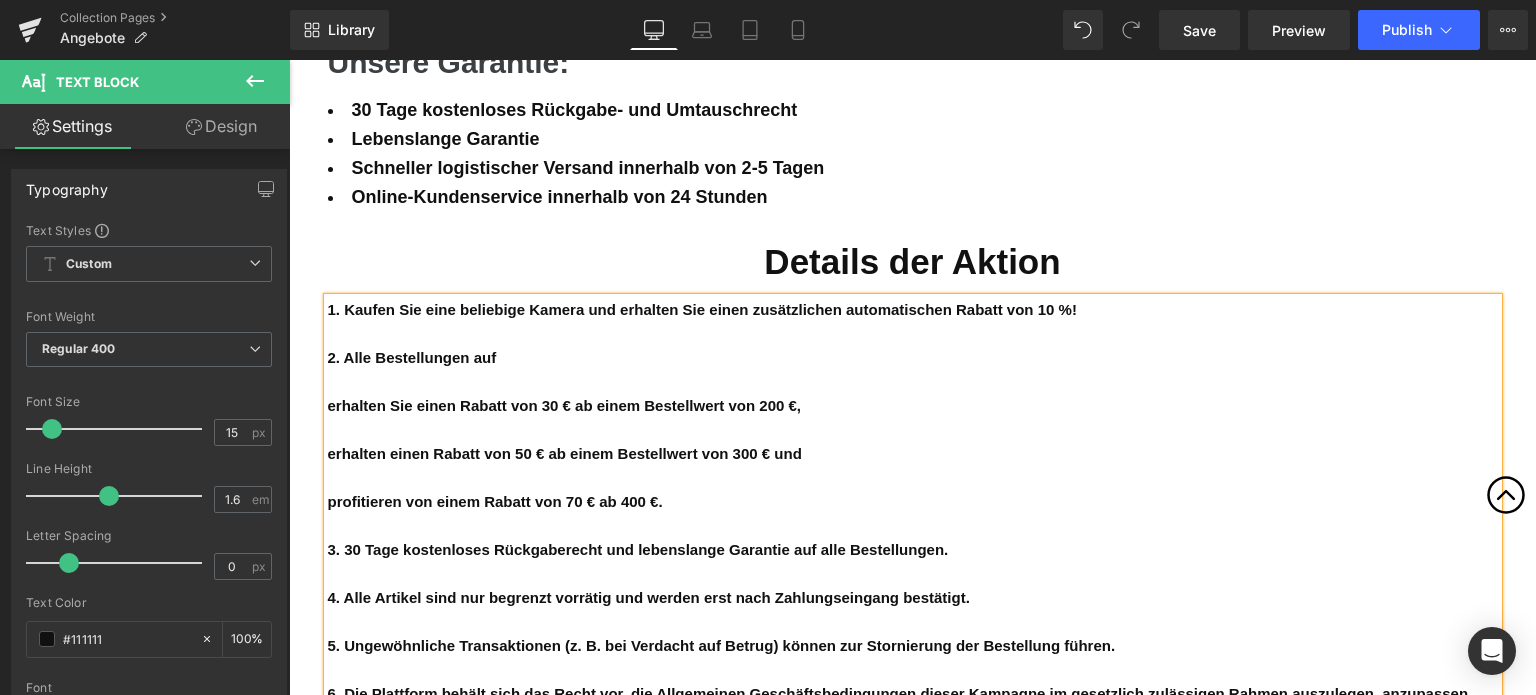 click on "2. Alle Bestellungen auf" at bounding box center (913, 358) 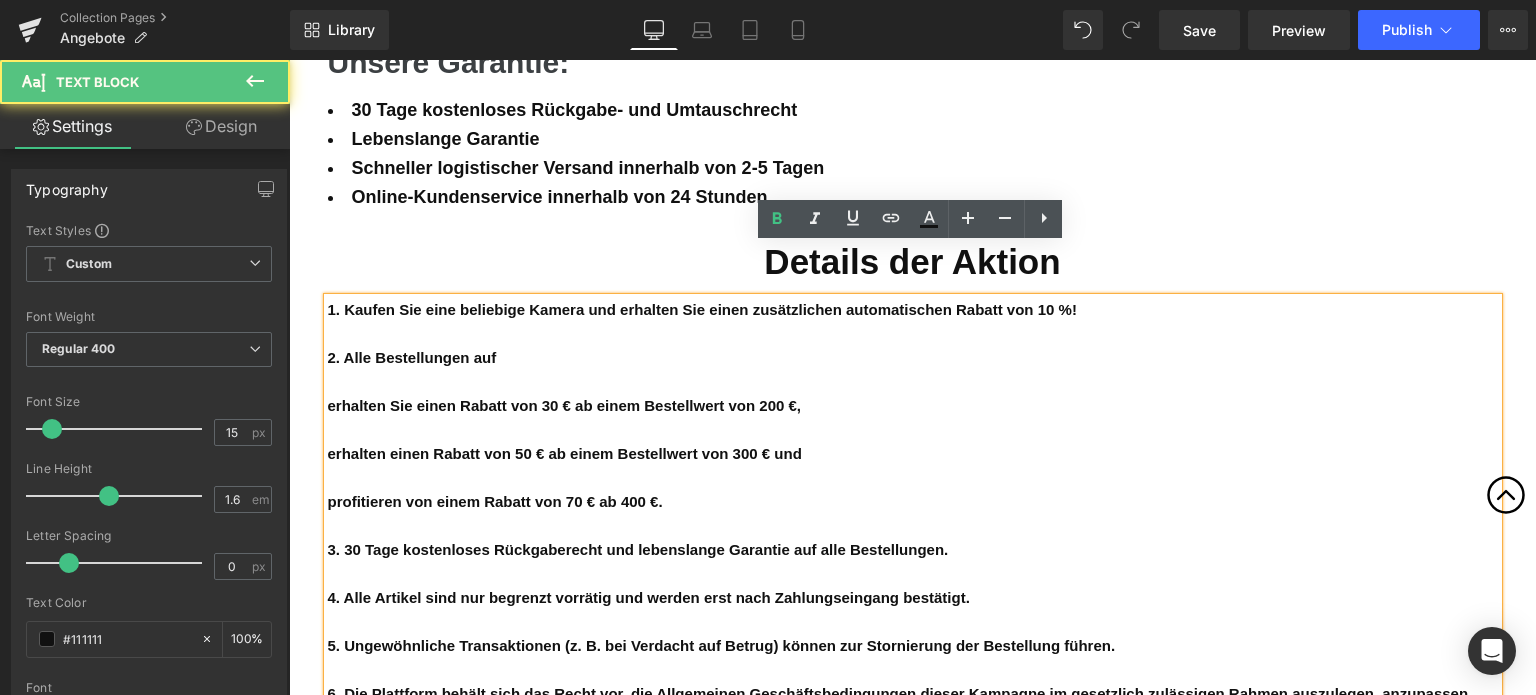 click on "1. Kaufen Sie eine beliebige Kamera und erhalten Sie einen zusätzlichen automatischen Rabatt von 10 %!" at bounding box center [702, 309] 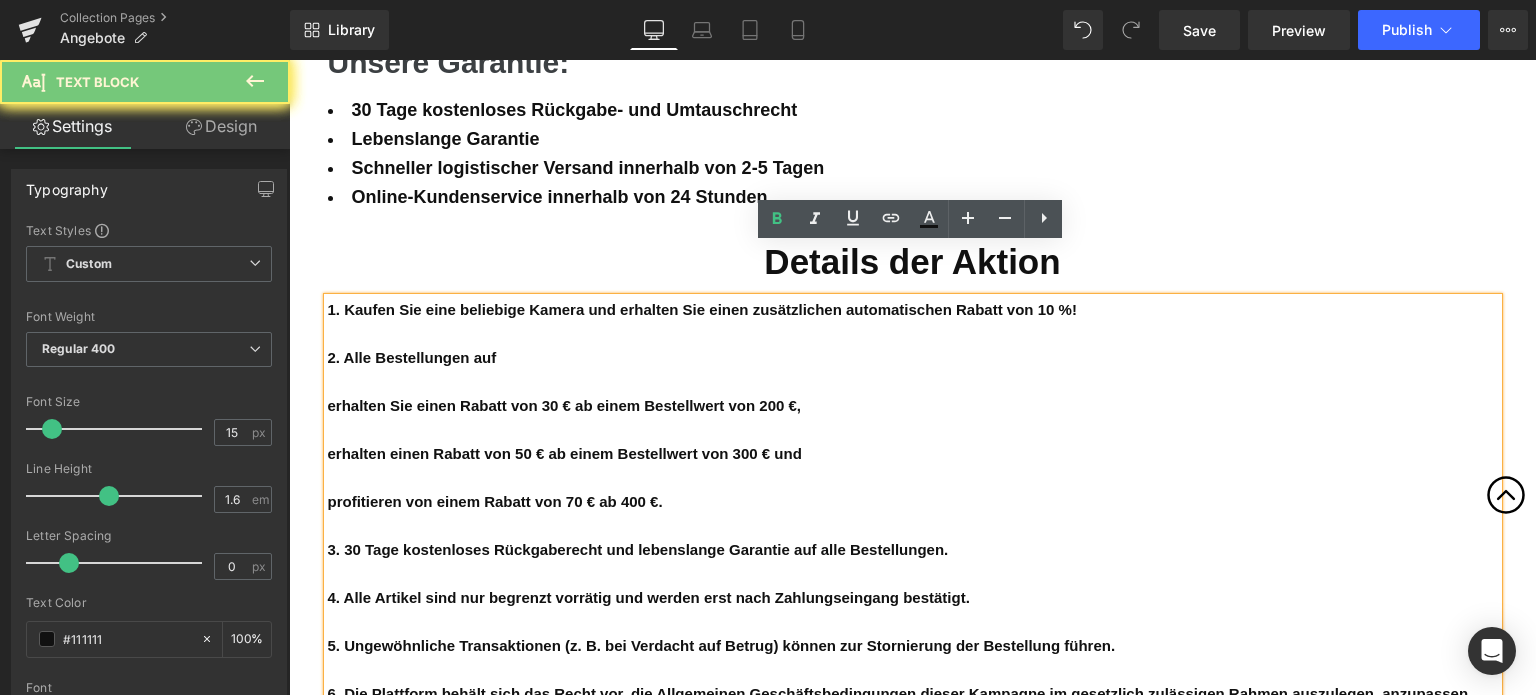 click on "1. Kaufen Sie eine beliebige Kamera und erhalten Sie einen zusätzlichen automatischen Rabatt von 10 %!" at bounding box center [702, 309] 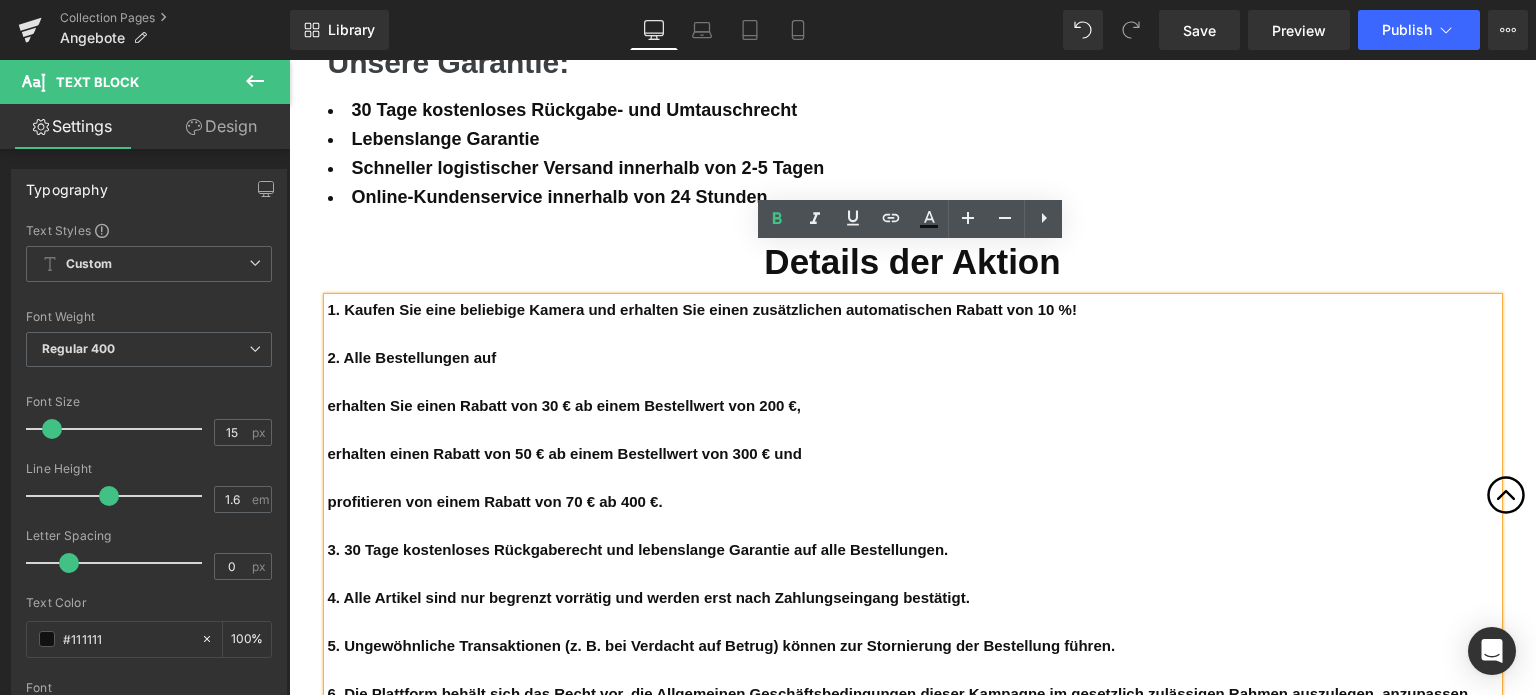type 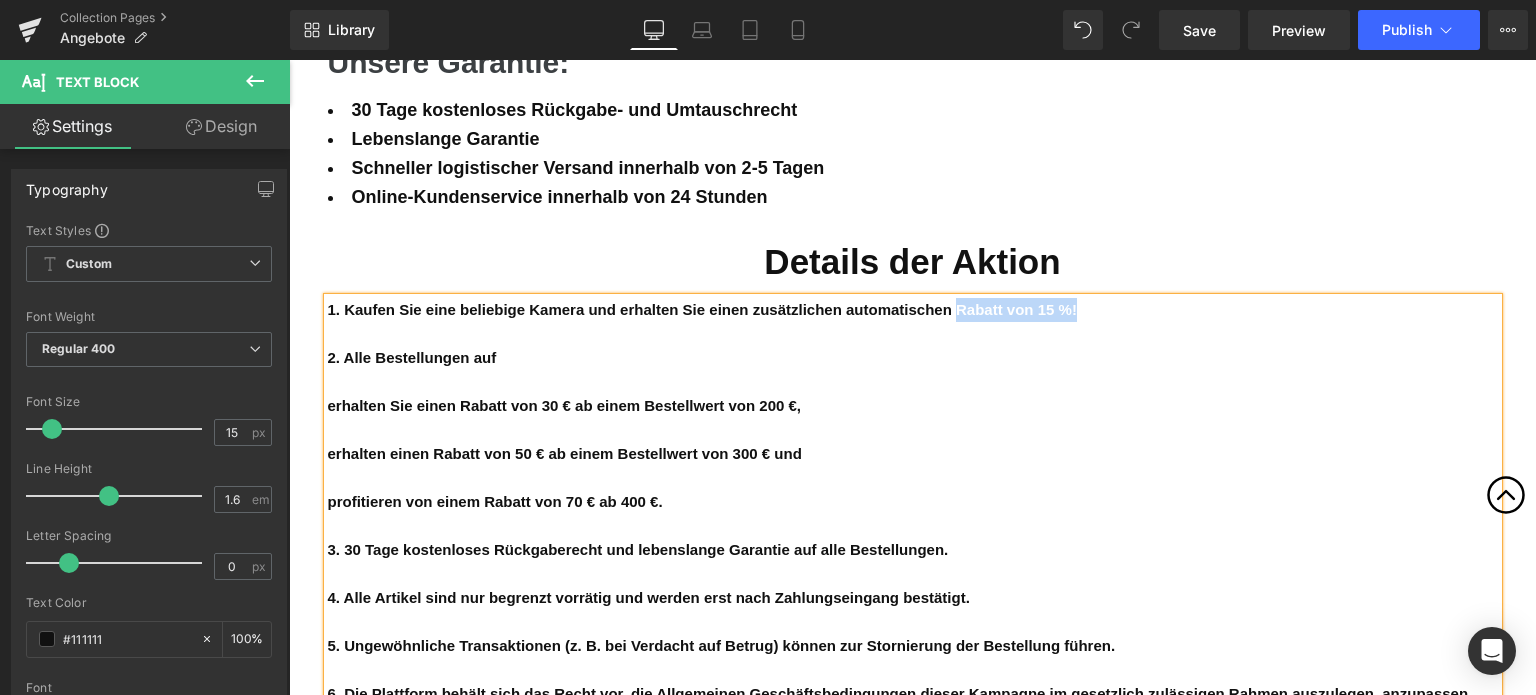 drag, startPoint x: 941, startPoint y: 261, endPoint x: 1064, endPoint y: 260, distance: 123.00407 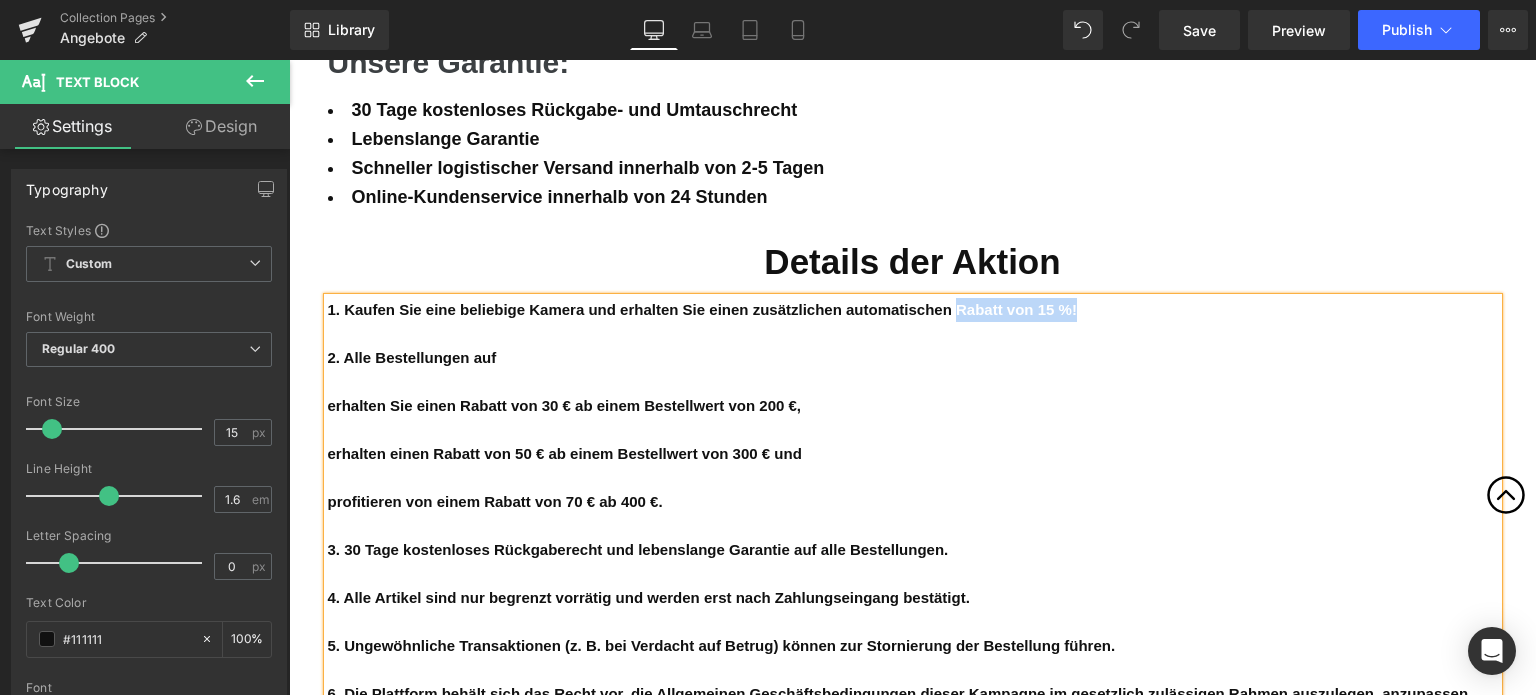 click on "1. Kaufen Sie eine beliebige Kamera und erhalten Sie einen zusätzlichen automatischen Rabatt von 15 %!" at bounding box center (913, 310) 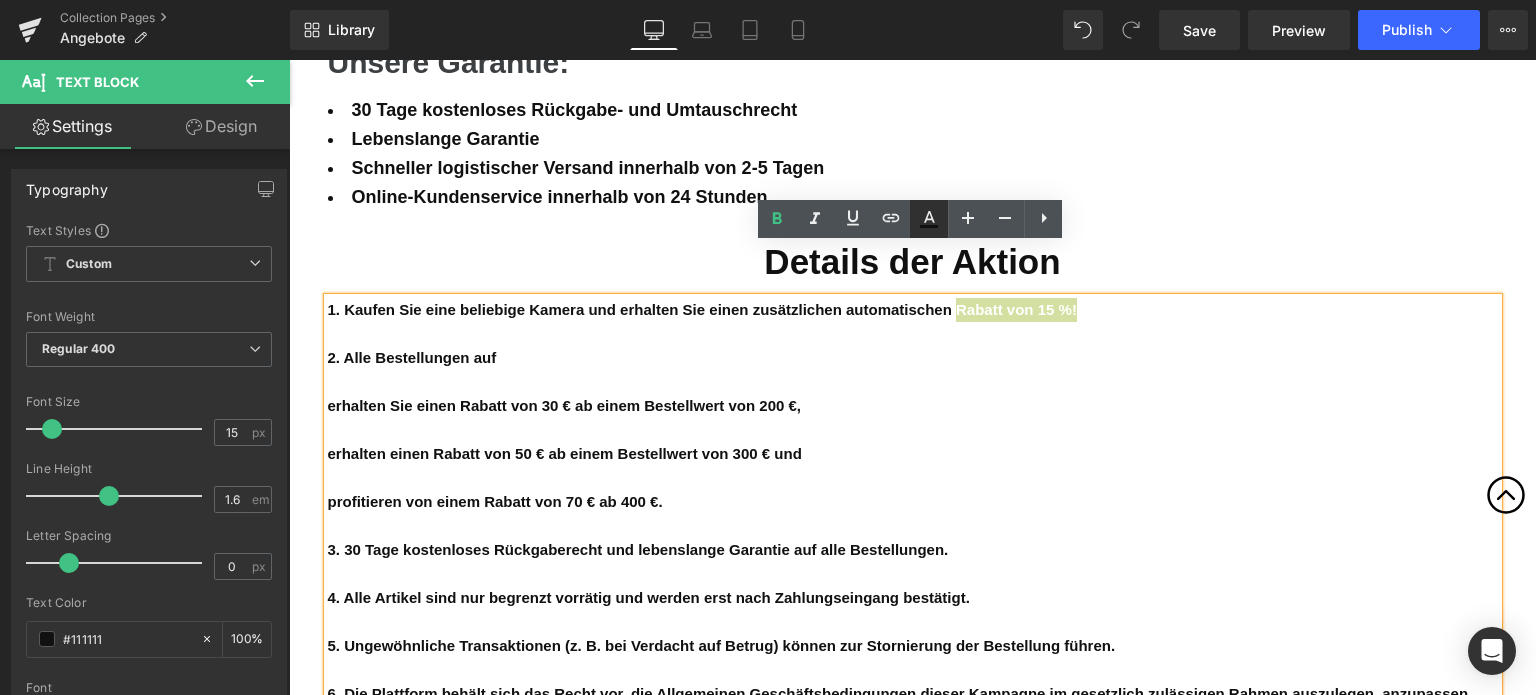 click 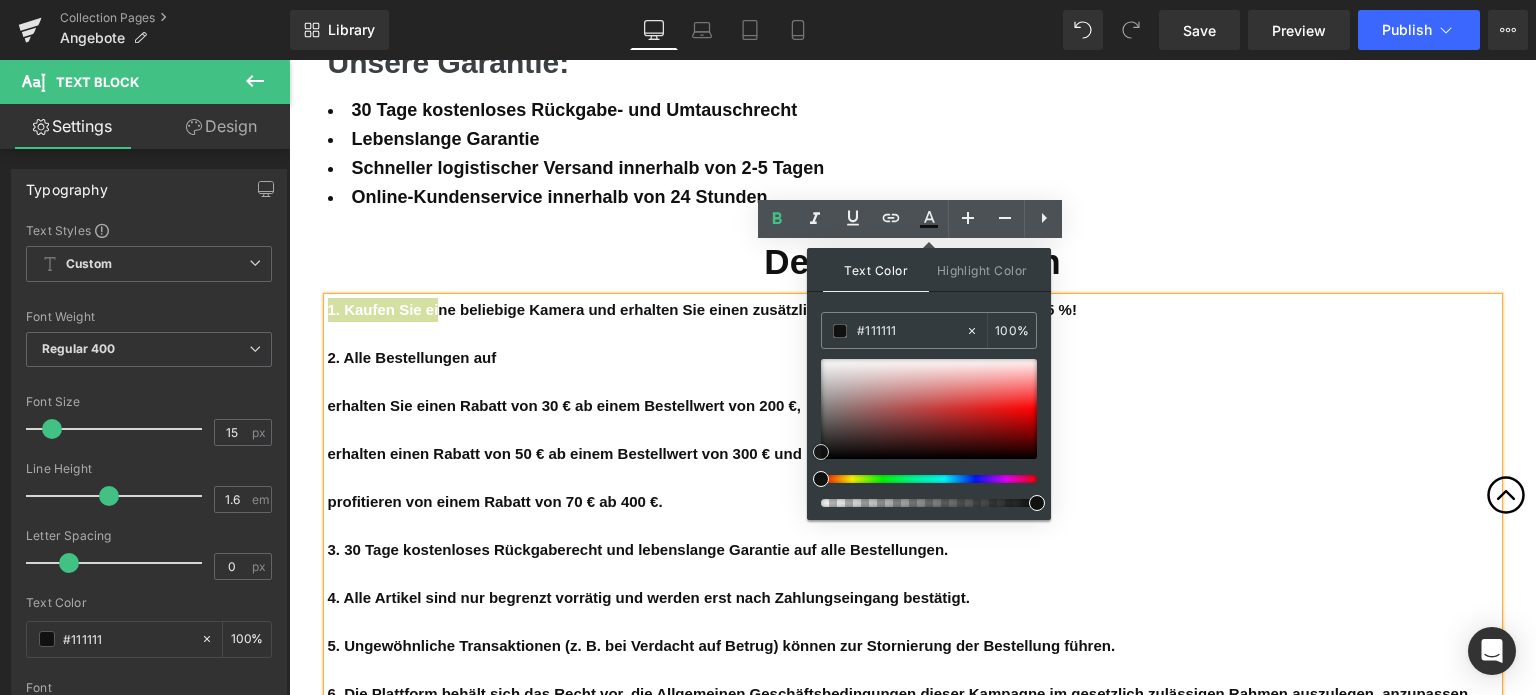 click at bounding box center [929, 409] 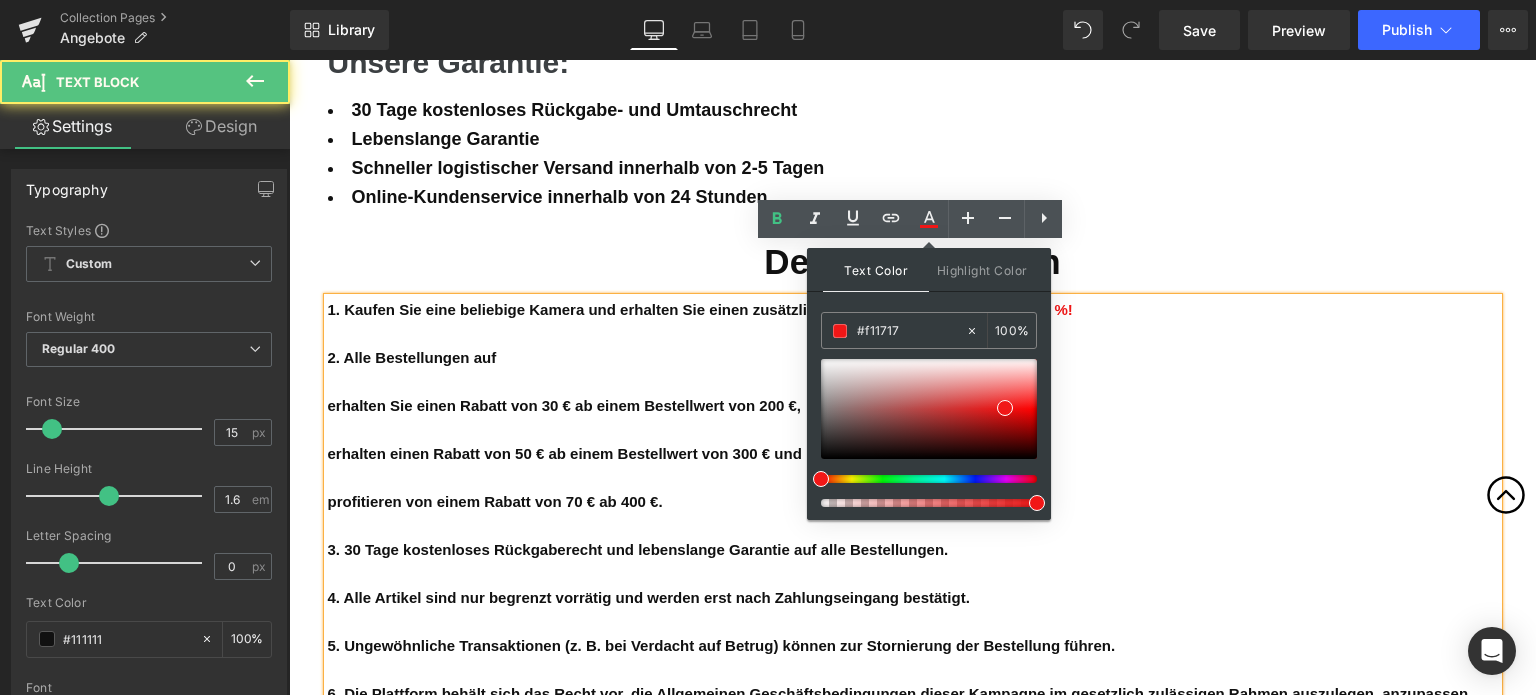 click at bounding box center (913, 382) 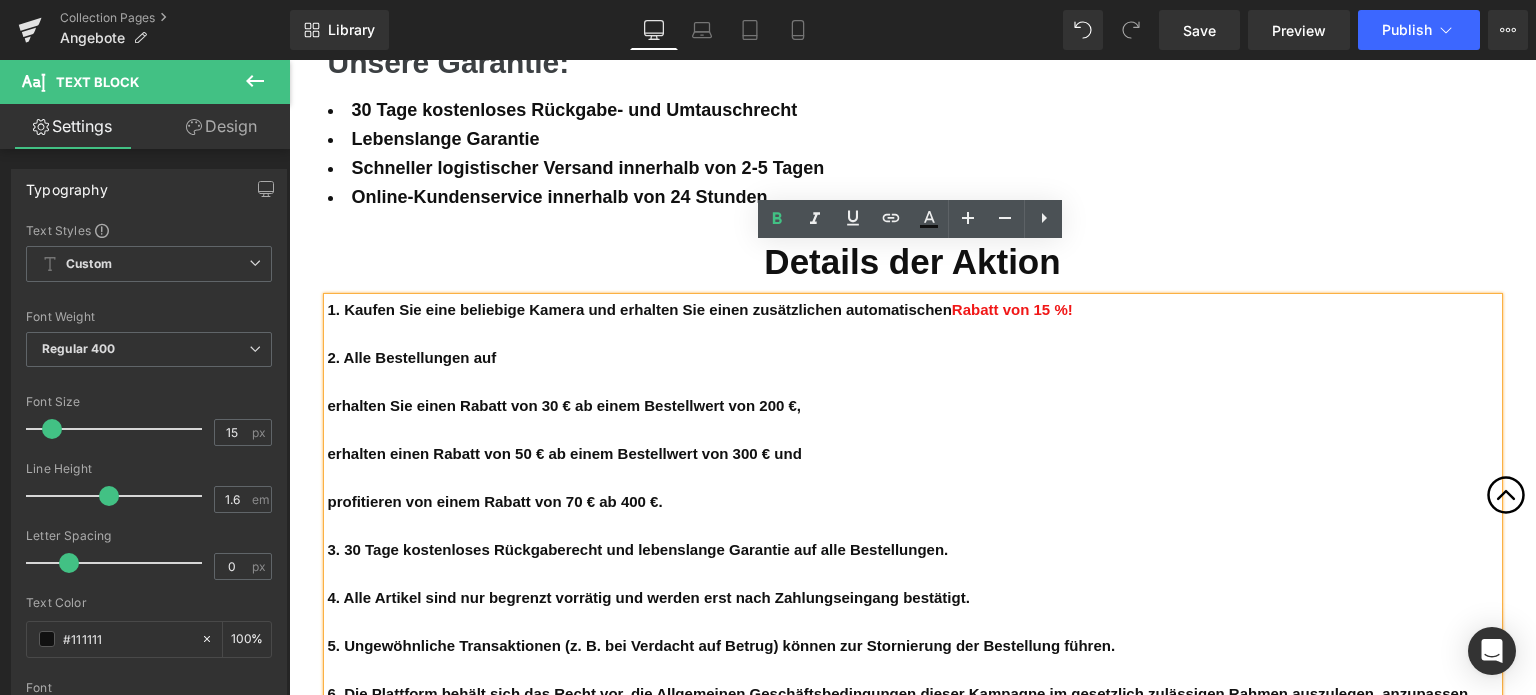 click at bounding box center (913, 382) 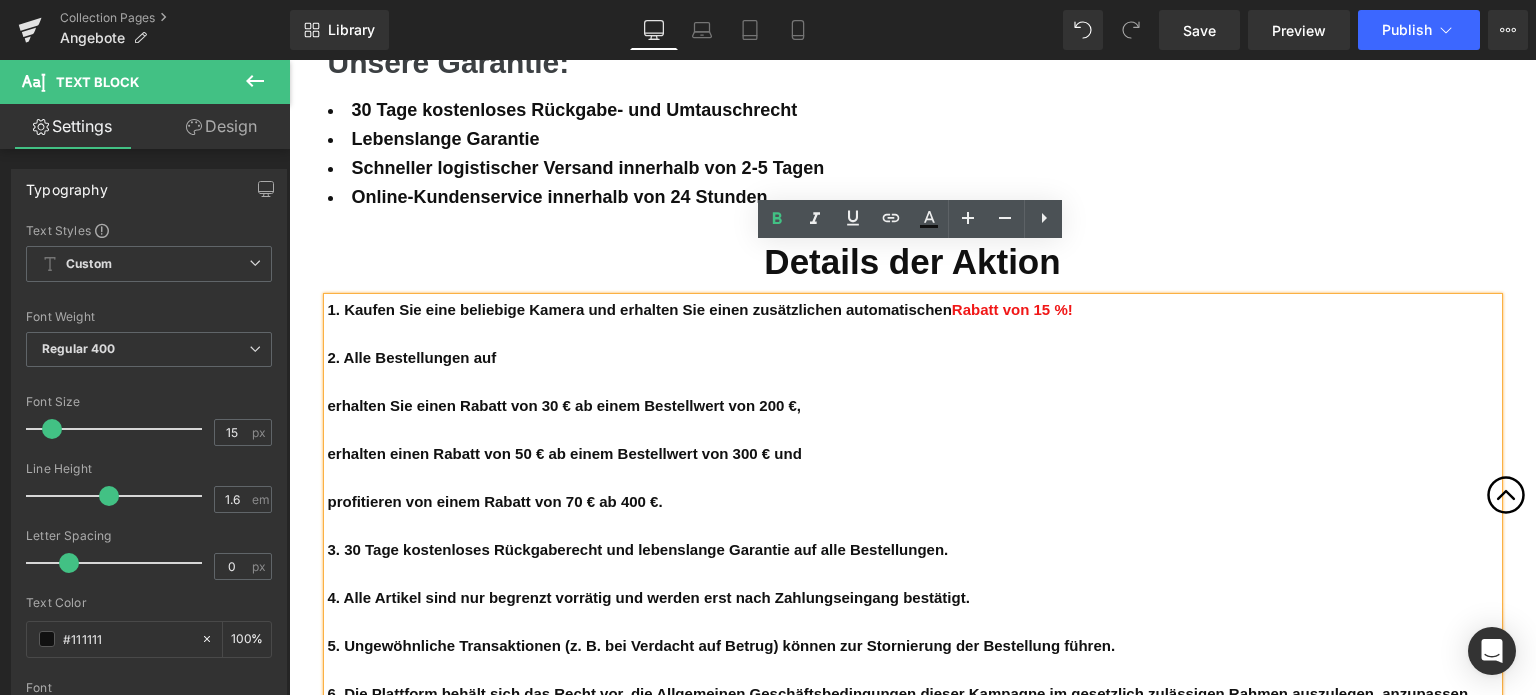 click on "erhalten Sie einen Rabatt von 30 € ab einem Bestellwert von 200 €," at bounding box center [565, 405] 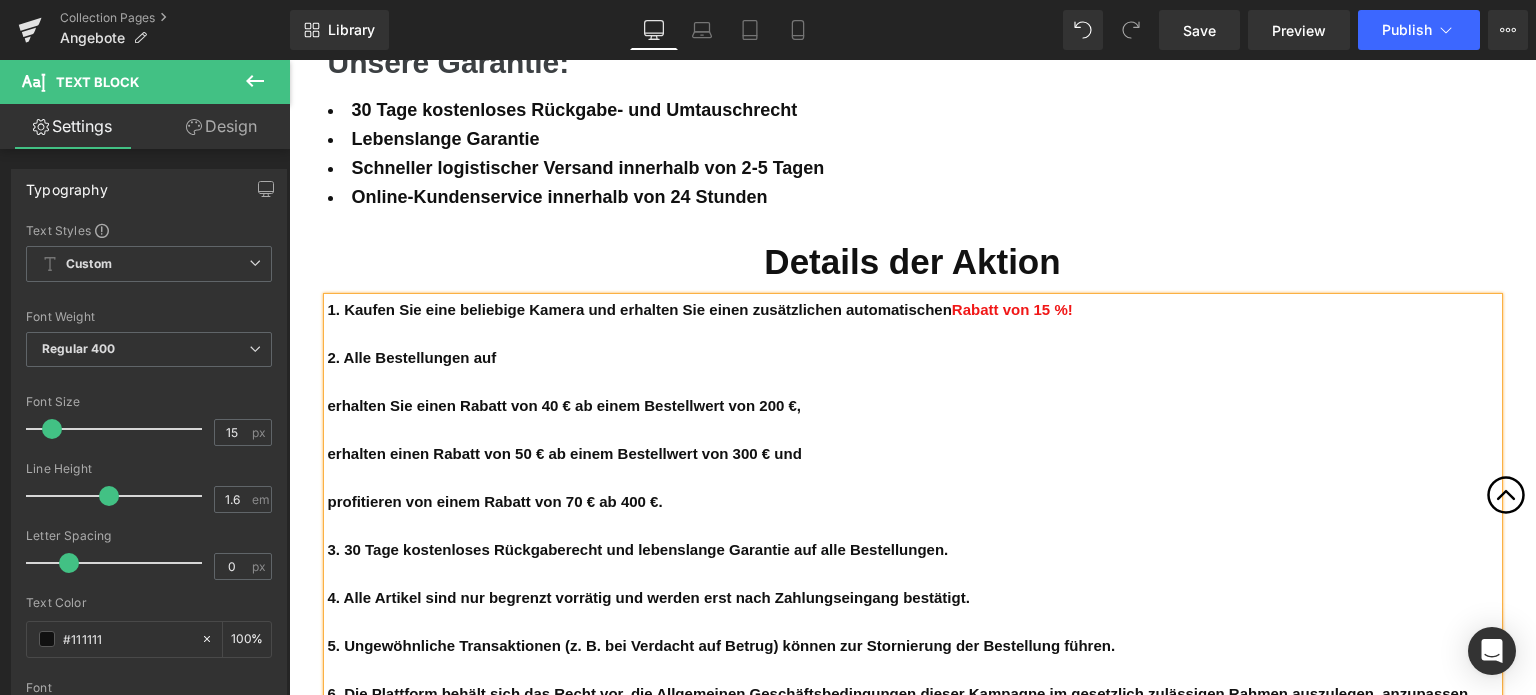 click on "erhalten Sie einen Rabatt von 40 € ab einem Bestellwert von 200 €," at bounding box center (565, 405) 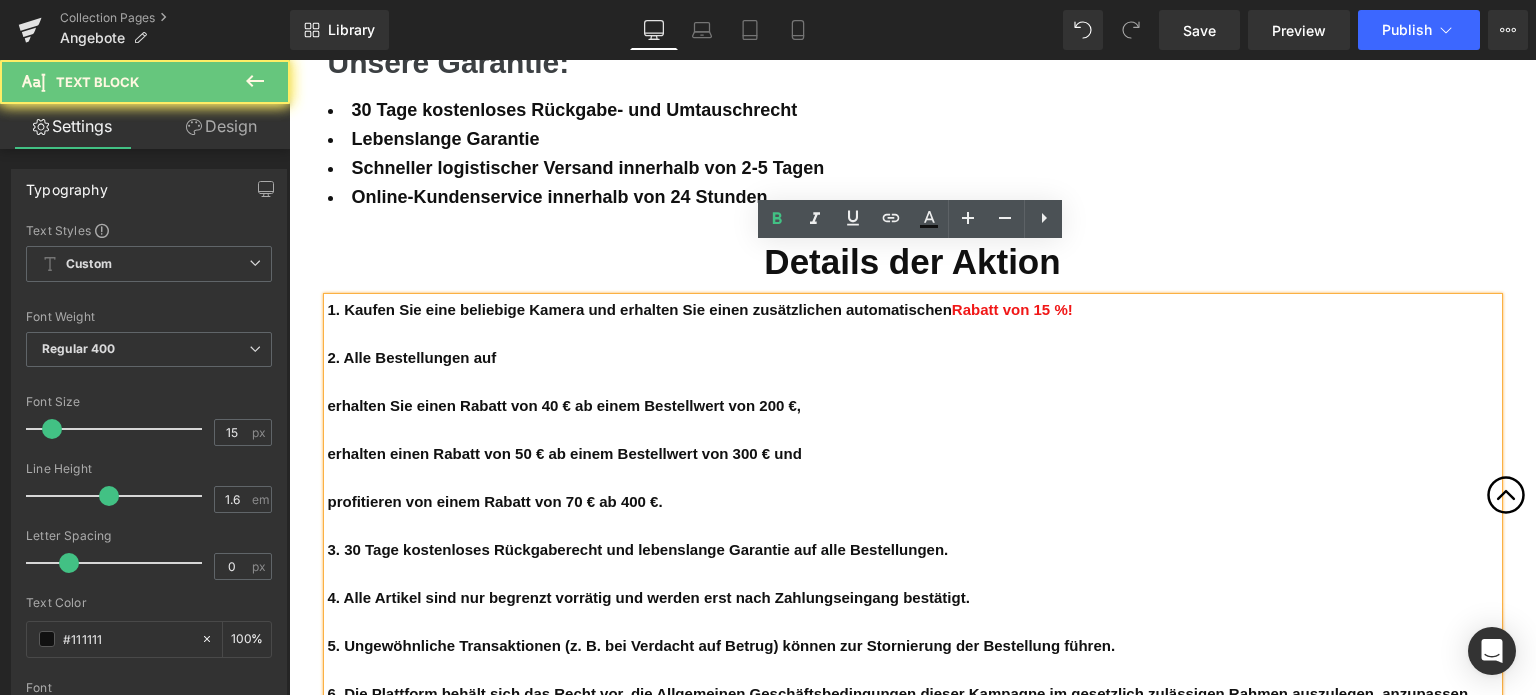 click on "erhalten Sie einen Rabatt von 40 € ab einem Bestellwert von 200 €," at bounding box center (565, 405) 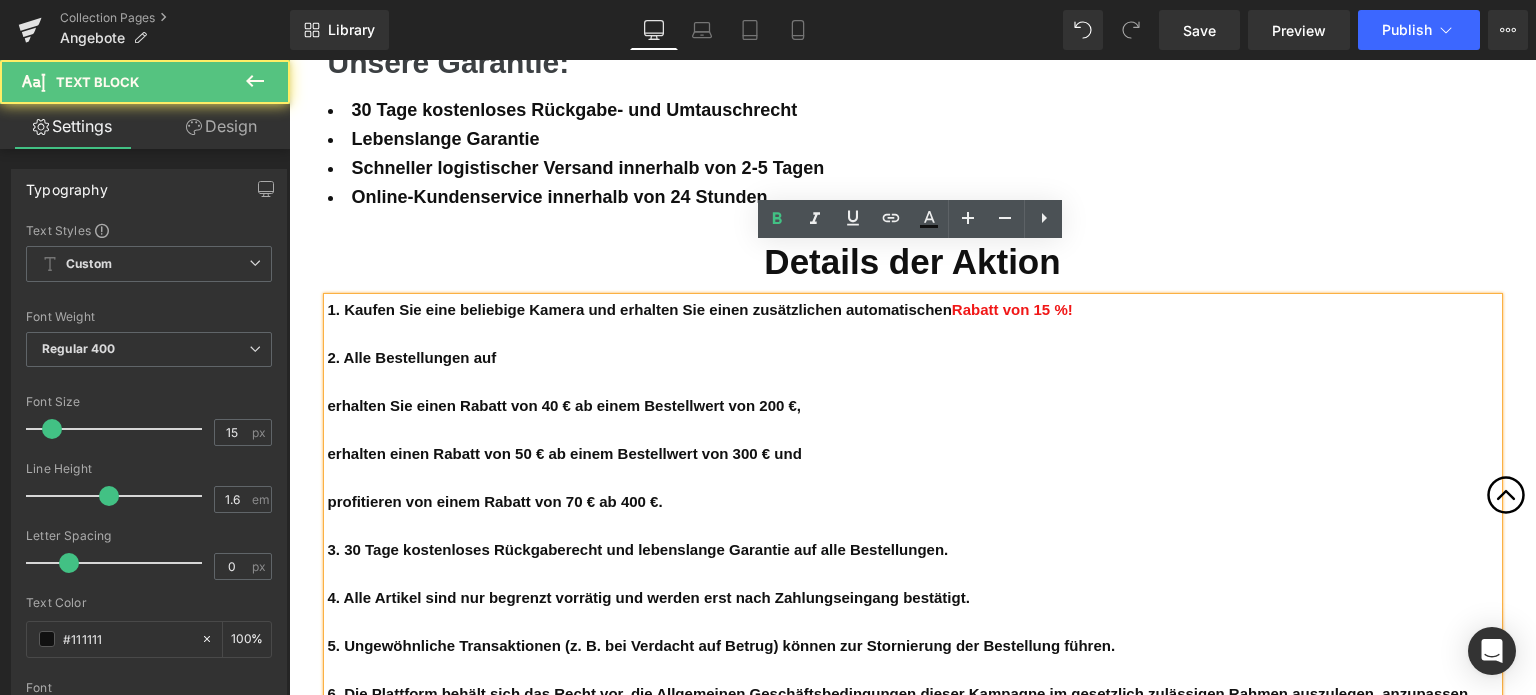 click on "erhalten einen Rabatt von 50 € ab einem Bestellwert von 300 € und" at bounding box center (565, 453) 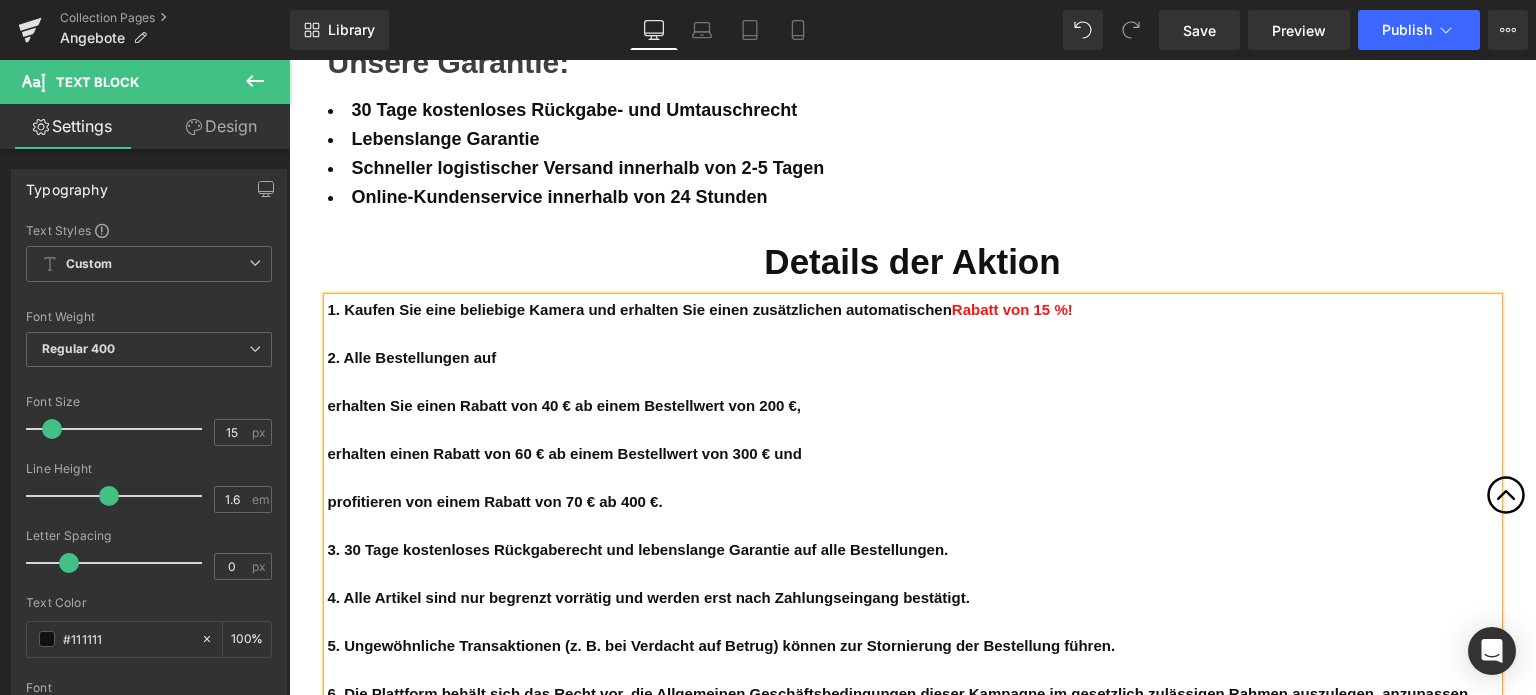 click on "profitieren von einem Rabatt von 70 € ab 400 €." at bounding box center (495, 501) 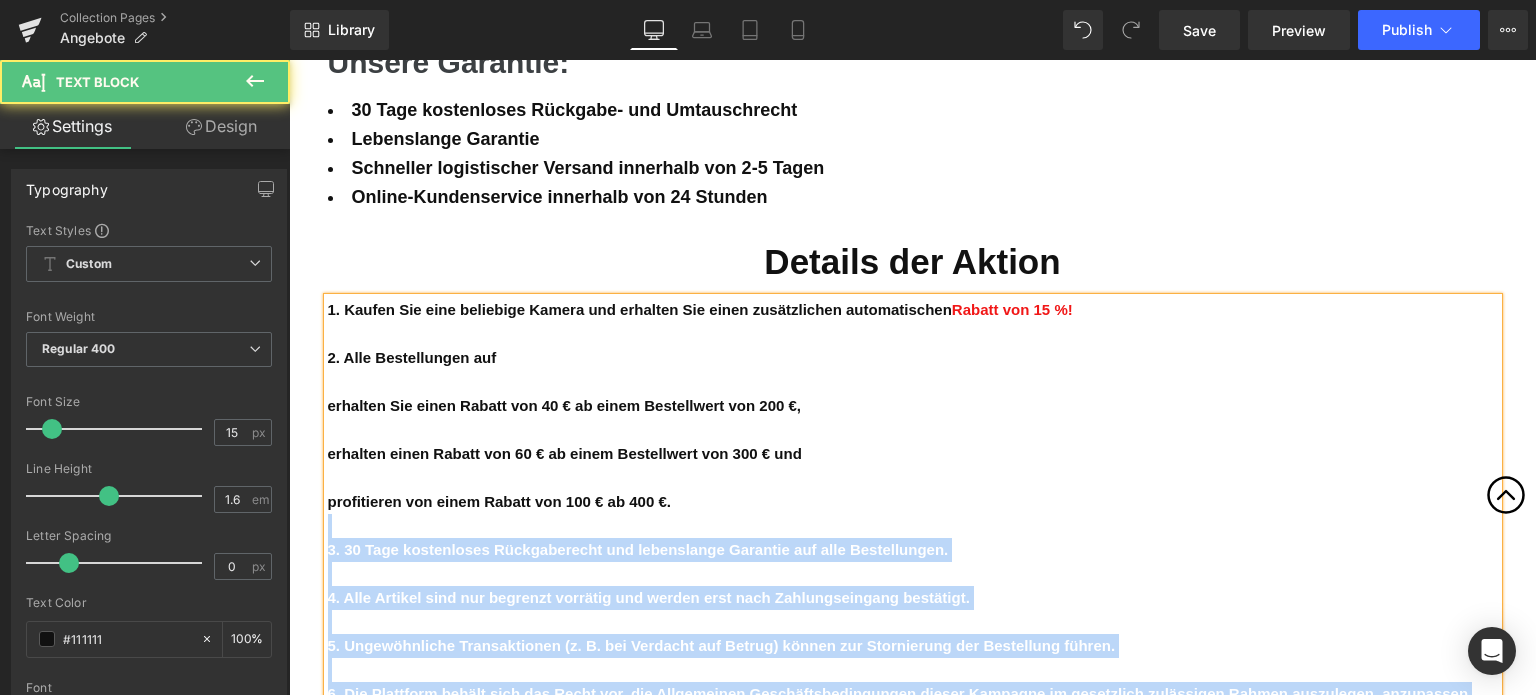 drag, startPoint x: 679, startPoint y: 451, endPoint x: 324, endPoint y: 361, distance: 366.2308 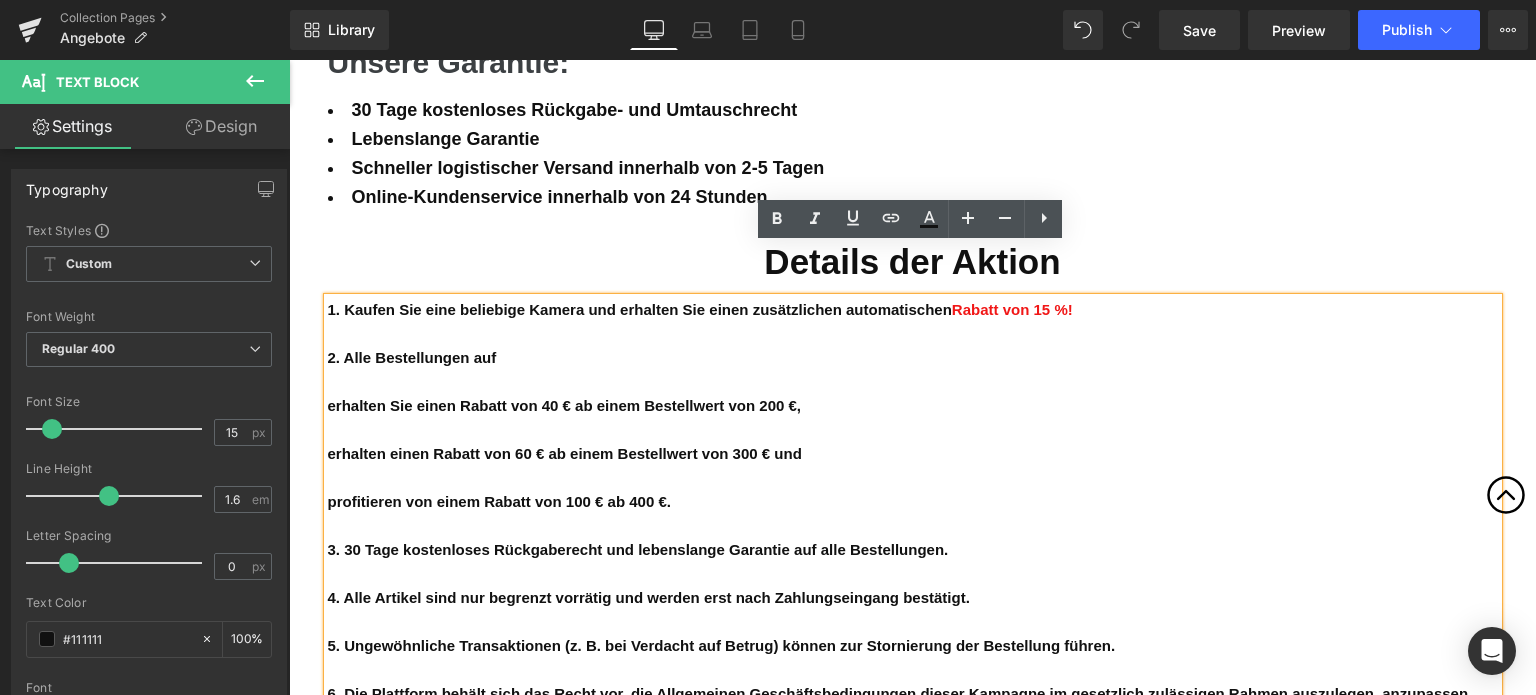 click on "erhalten Sie einen Rabatt von 40 € ab einem Bestellwert von 200 €," at bounding box center (565, 405) 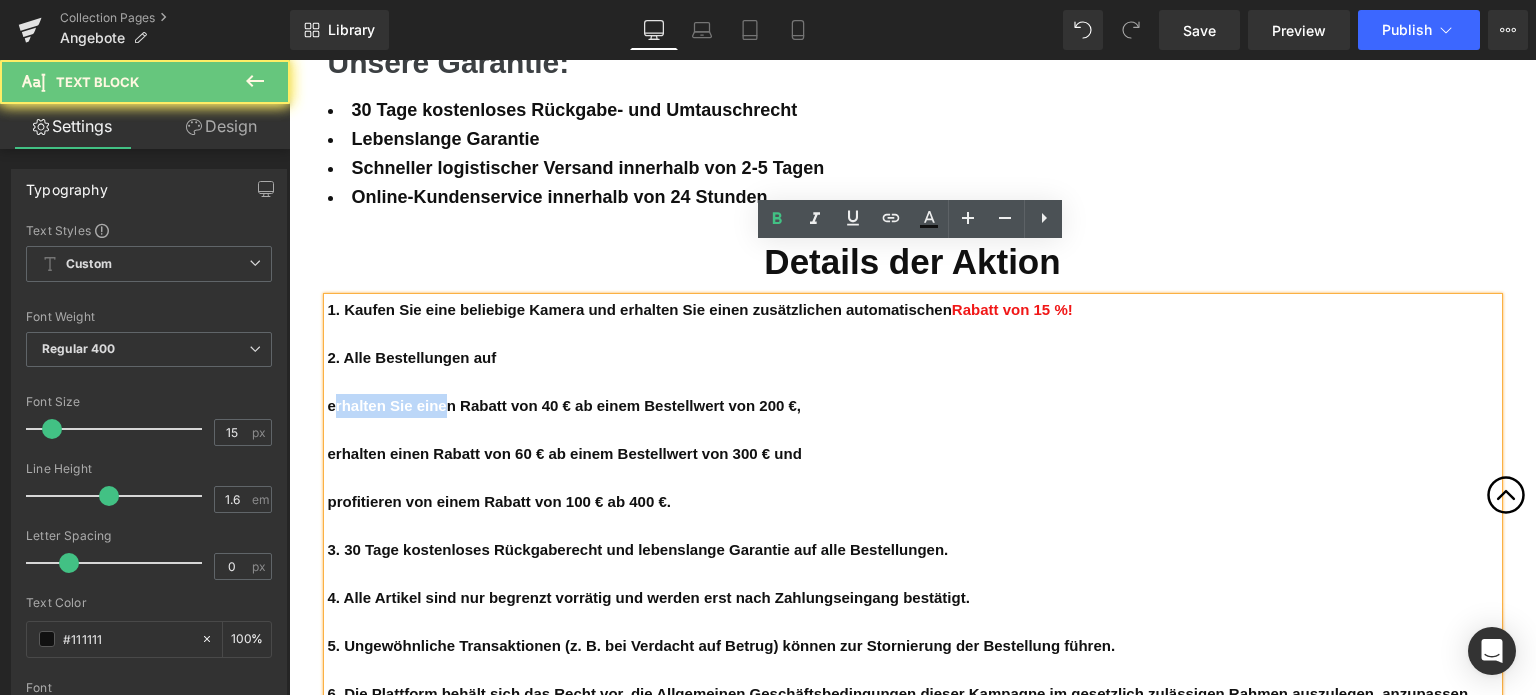 drag, startPoint x: 330, startPoint y: 352, endPoint x: 439, endPoint y: 364, distance: 109.65856 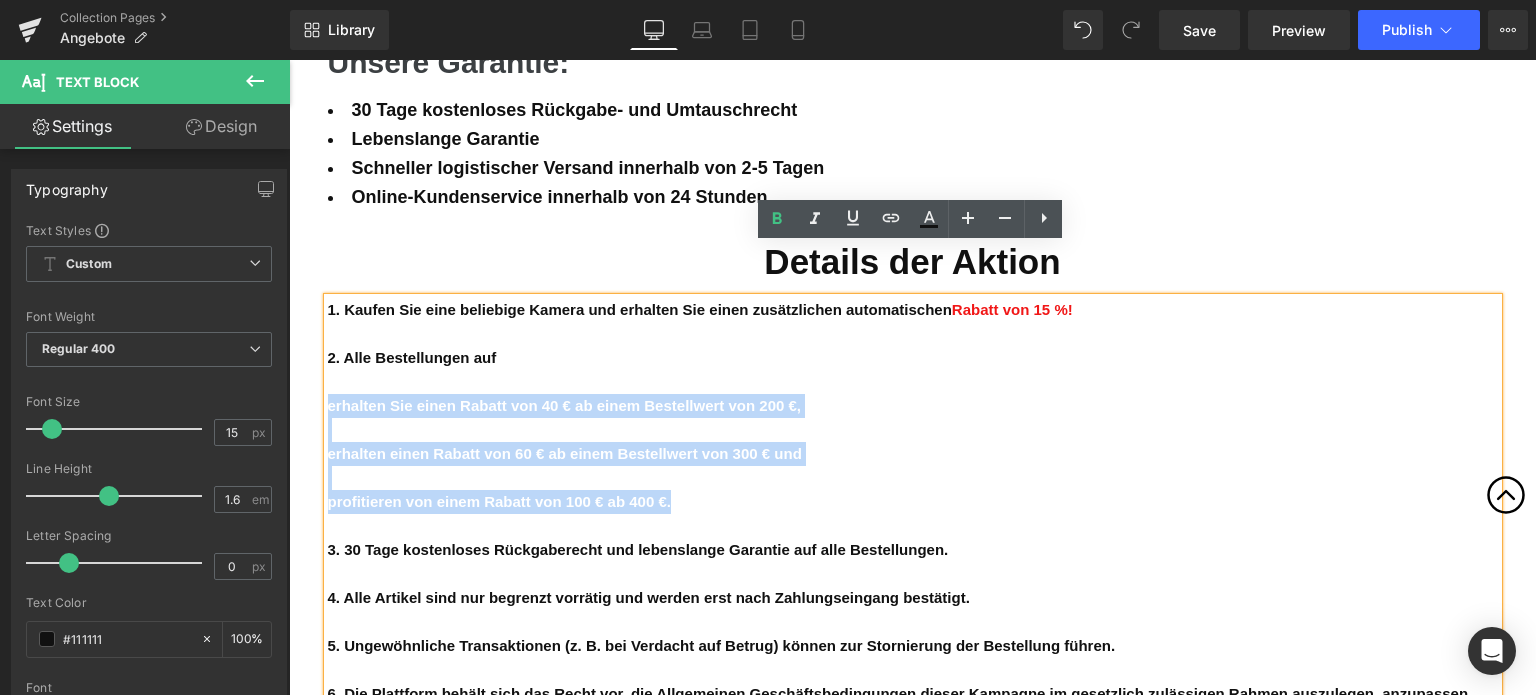drag, startPoint x: 686, startPoint y: 449, endPoint x: 325, endPoint y: 354, distance: 373.29077 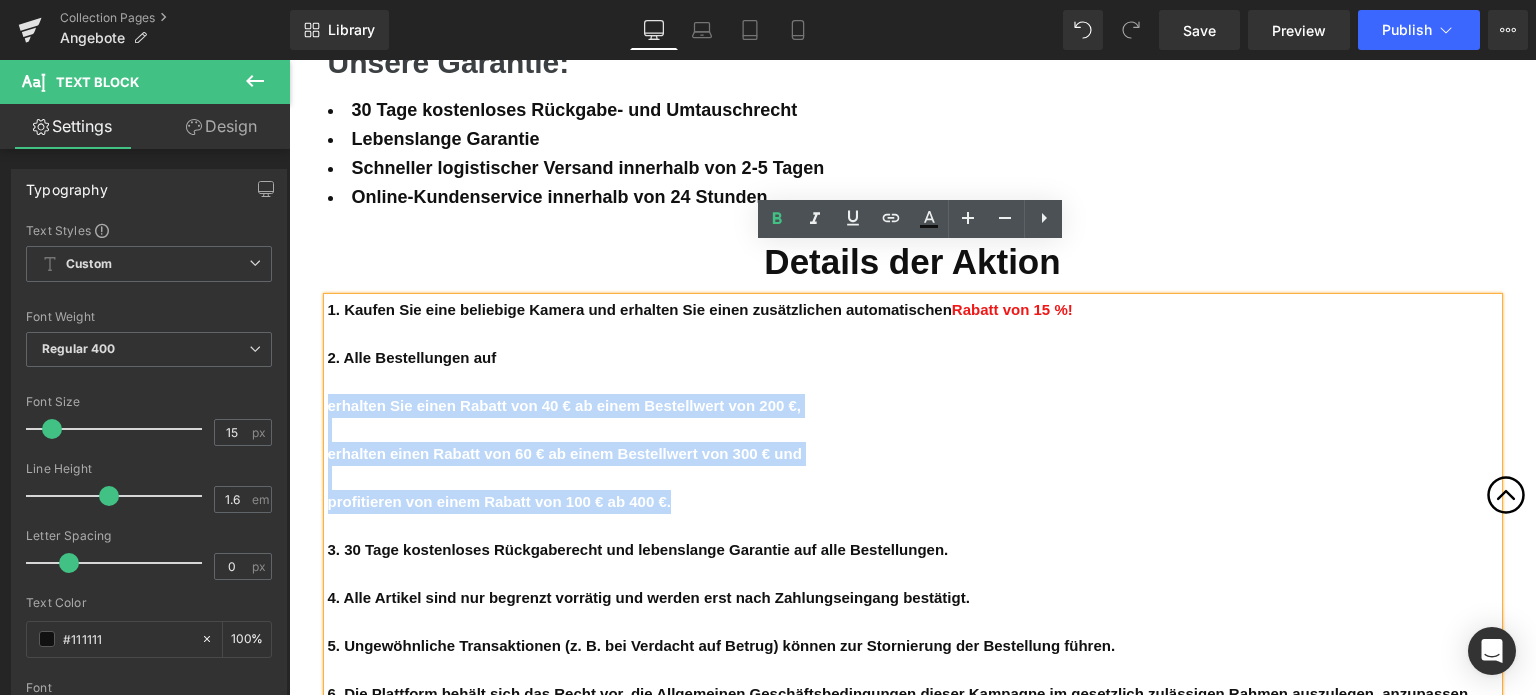 click on "1. Kaufen Sie eine beliebige Kamera und erhalten Sie einen zusätzlichen automatischen  Rabatt von 15 %! 2. Alle Bestellungen auf erhalten Sie einen Rabatt von 40 € ab einem Bestellwert von 200 €, erhalten einen Rabatt von 60 € ab einem Bestellwert von 300 € und profitieren von einem Rabatt von 100 € ab 400 €. 3. 30 Tage kostenloses Rückgaberecht und lebenslange Garantie auf alle Bestellungen. 4. Alle Artikel sind nur begrenzt vorrätig und werden erst nach Zahlungseingang bestätigt. 5. Ungewöhnliche Transaktionen (z. B. bei Verdacht auf Betrug) können zur Stornierung der Bestellung führen. 6. Die Plattform behält sich das Recht vor, die Allgemeinen Geschäftsbedingungen dieser Kampagne im gesetzlich zulässigen Rahmen auszulegen, anzupassen oder zu ändern." at bounding box center [913, 514] 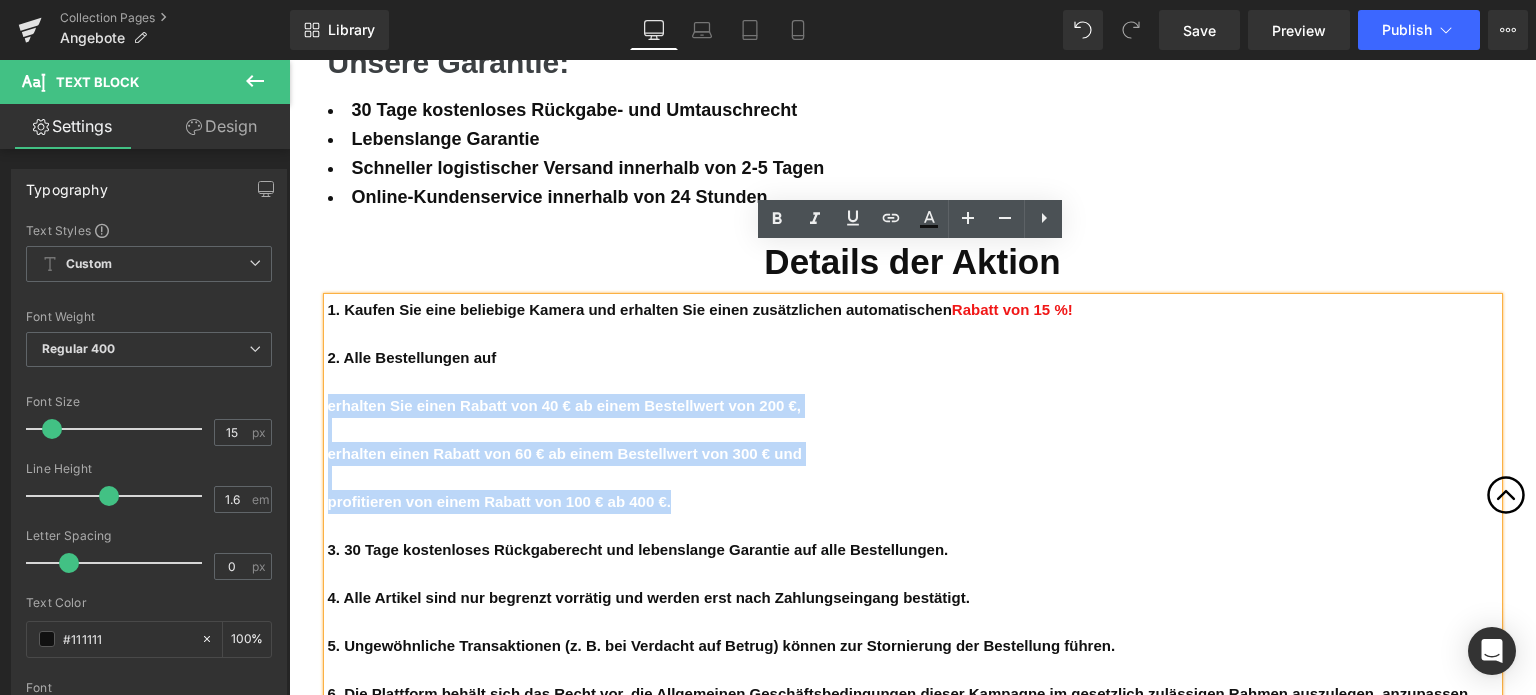 copy on "erhalten Sie einen Rabatt von 40 € ab einem Bestellwert von 200 €, erhalten einen Rabatt von 60 € ab einem Bestellwert von 300 € und profitieren von einem Rabatt von 100 € ab 400 €." 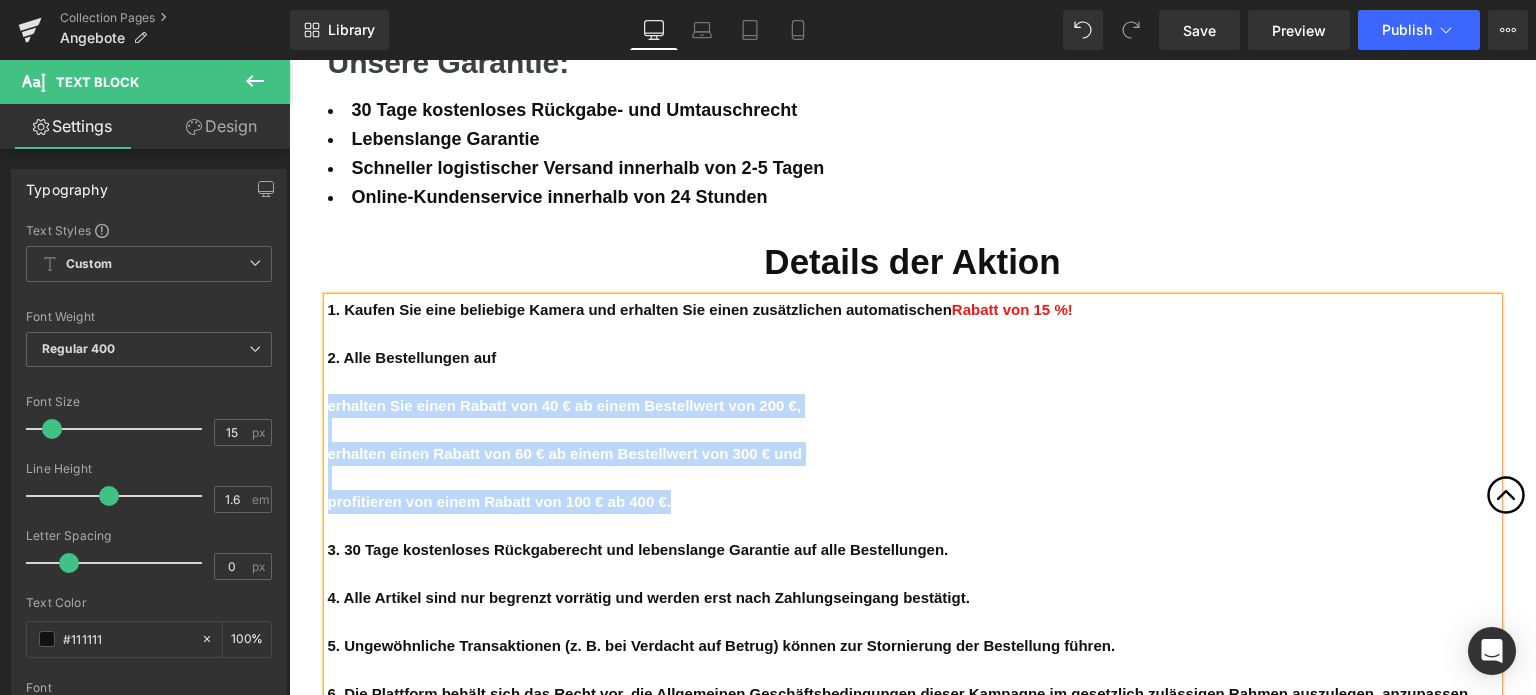 click on "erhalten Sie einen Rabatt von 40 € ab einem Bestellwert von 200 €," at bounding box center [565, 405] 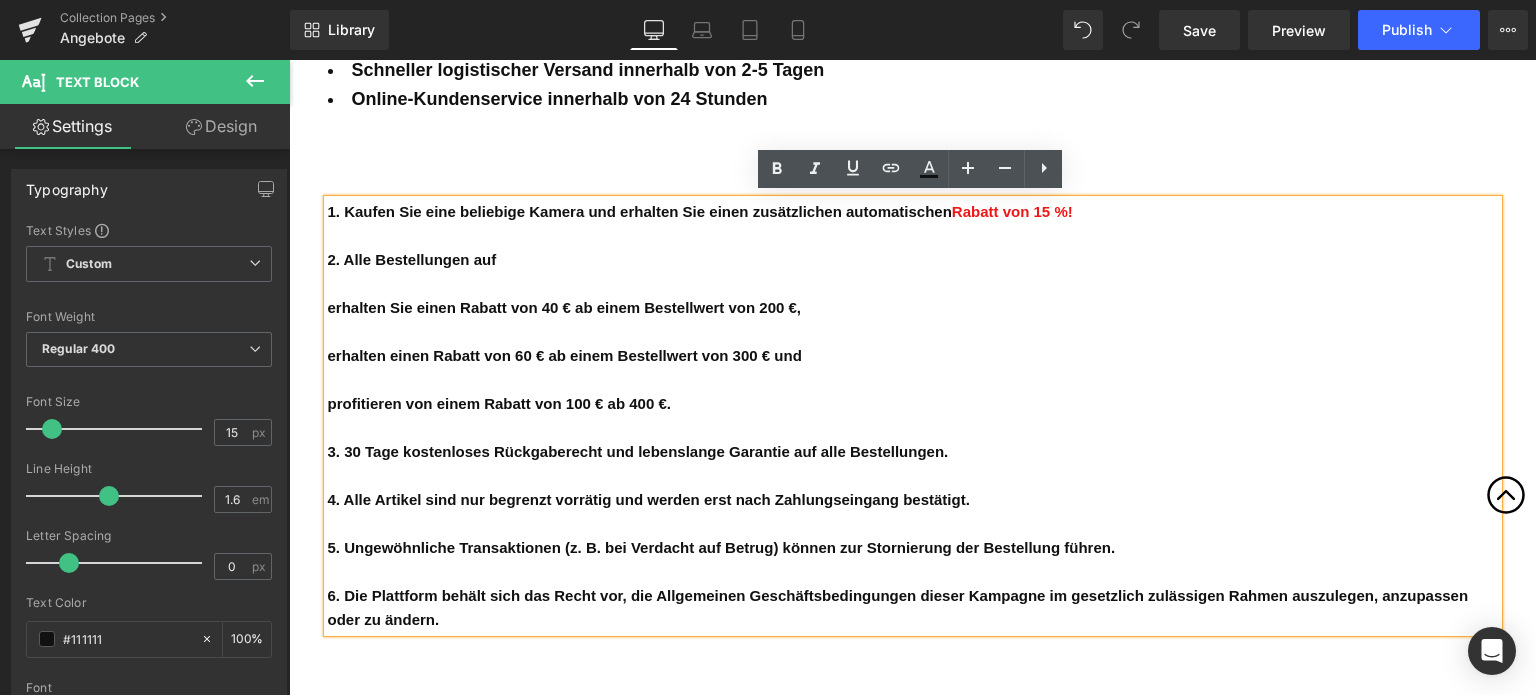 scroll, scrollTop: 4400, scrollLeft: 0, axis: vertical 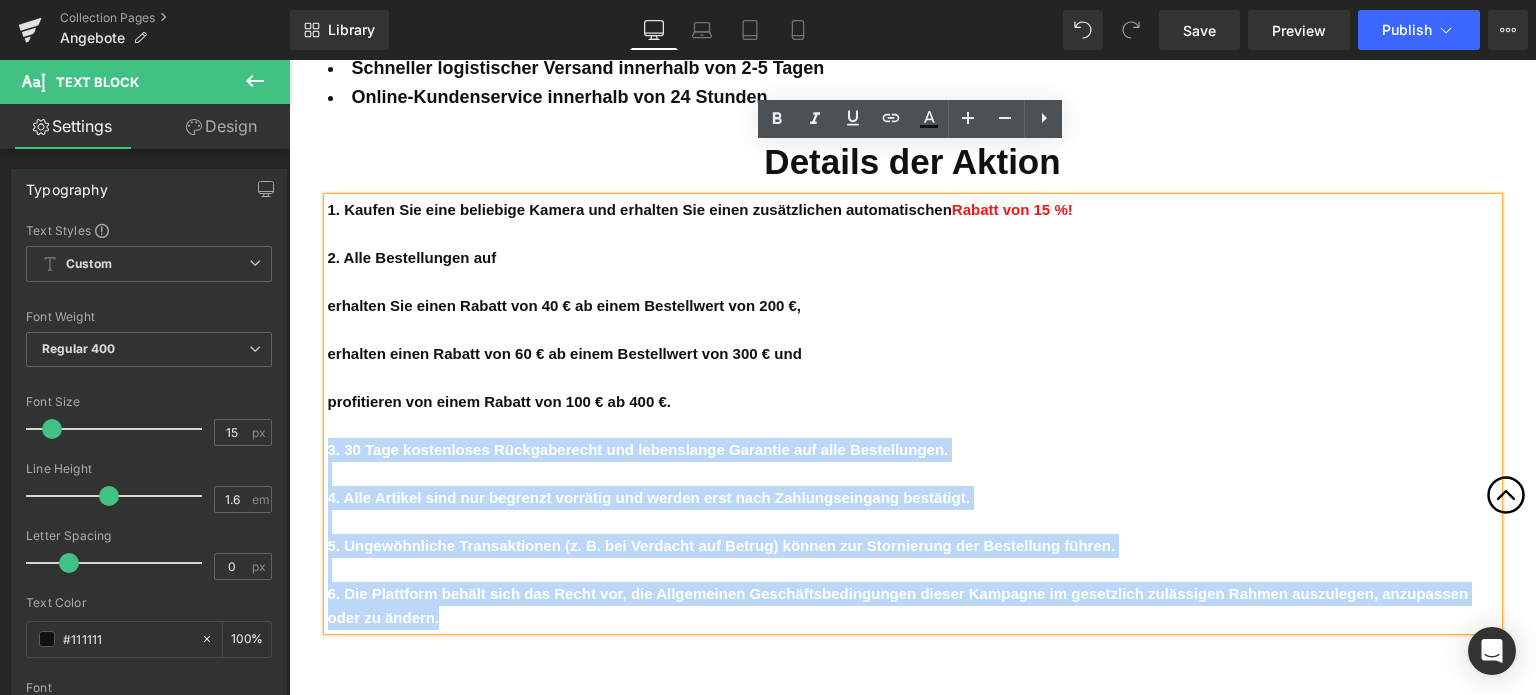 drag, startPoint x: 389, startPoint y: 564, endPoint x: 328, endPoint y: 401, distance: 174.04022 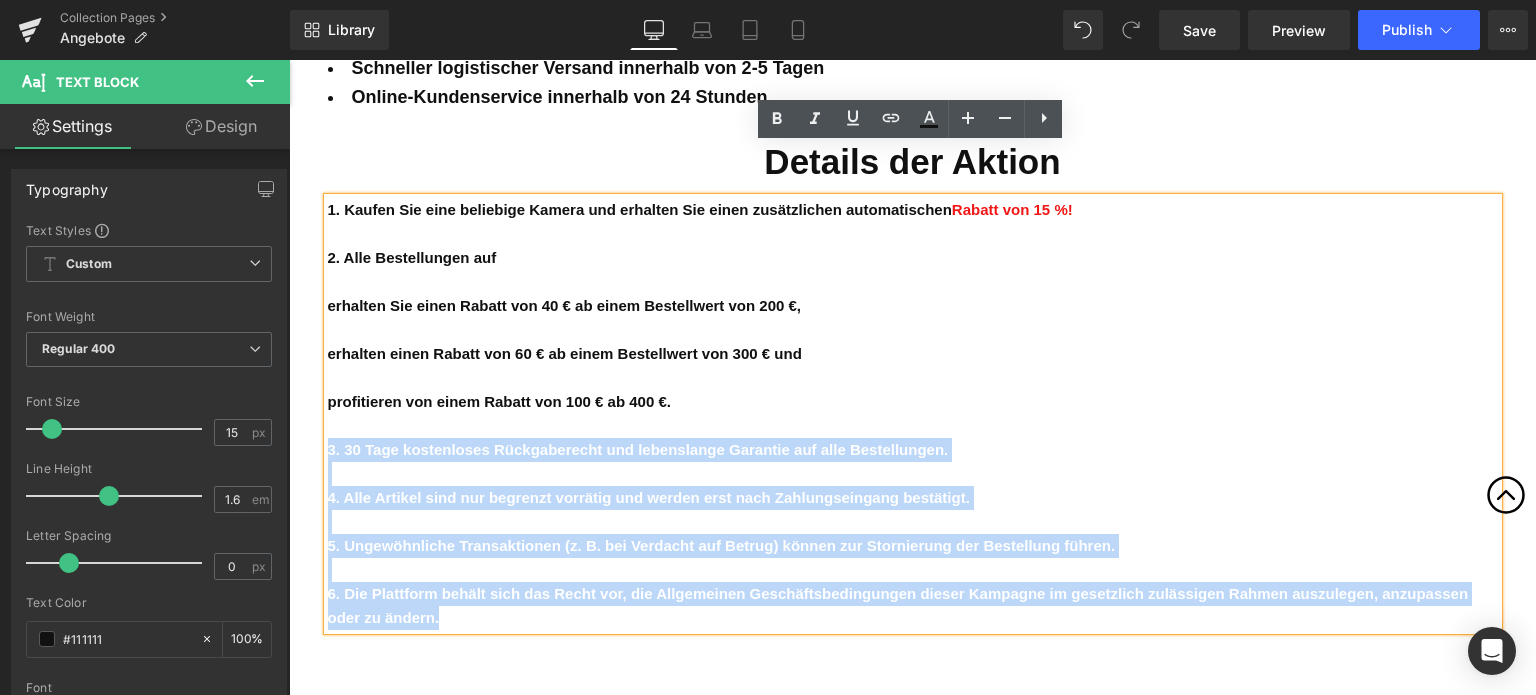 click on "1. Kaufen Sie eine beliebige Kamera und erhalten Sie einen zusätzlichen automatischen  Rabatt von 15 %! 2. Alle Bestellungen auf erhalten Sie einen Rabatt von 40 € ab einem Bestellwert von 200 €, erhalten einen Rabatt von 60 € ab einem Bestellwert von 300 € und profitieren von einem Rabatt von 100 € ab 400 €. 3. 30 Tage kostenloses Rückgaberecht und lebenslange Garantie auf alle Bestellungen. 4. Alle Artikel sind nur begrenzt vorrätig und werden erst nach Zahlungseingang bestätigt. 5. Ungewöhnliche Transaktionen (z. B. bei Verdacht auf Betrug) können zur Stornierung der Bestellung führen. 6. Die Plattform behält sich das Recht vor, die Allgemeinen Geschäftsbedingungen dieser Kampagne im gesetzlich zulässigen Rahmen auszulegen, anzupassen oder zu ändern." at bounding box center (913, 414) 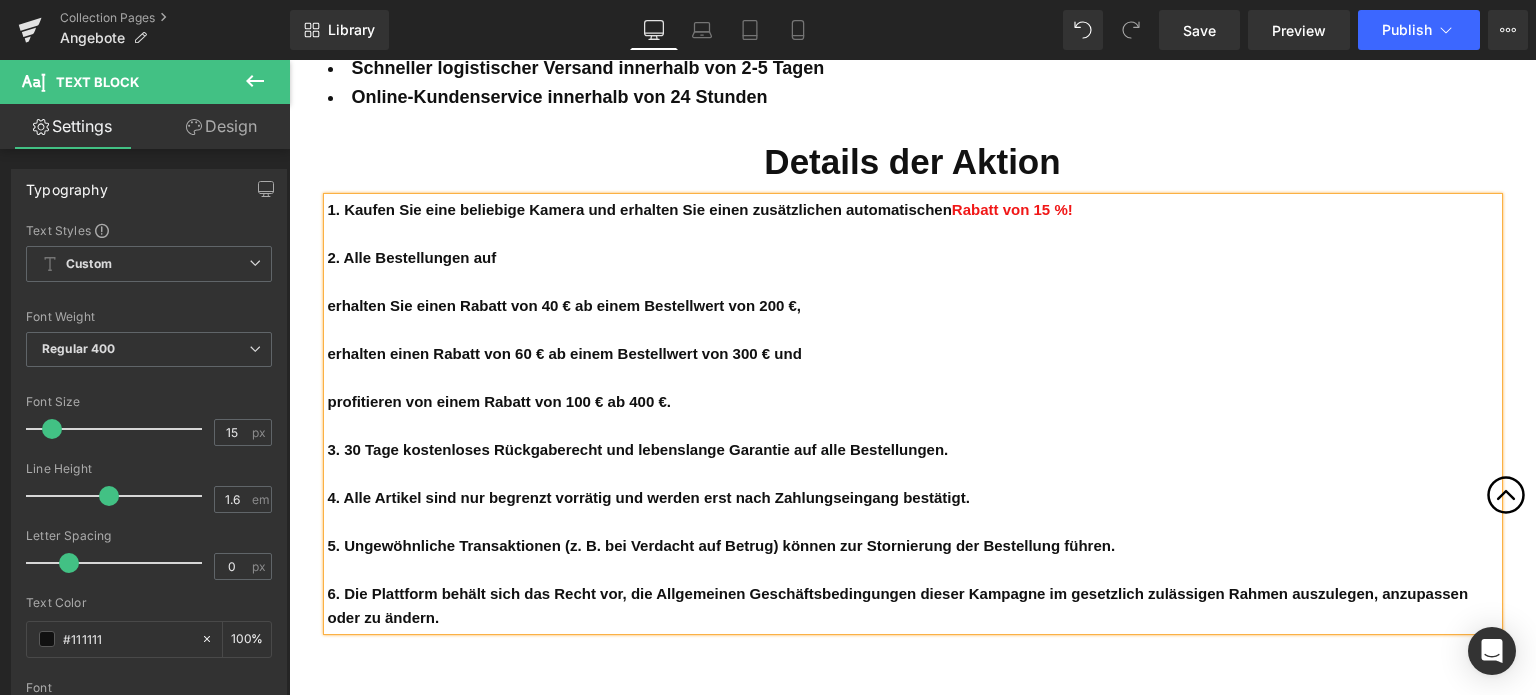 click at bounding box center (913, 234) 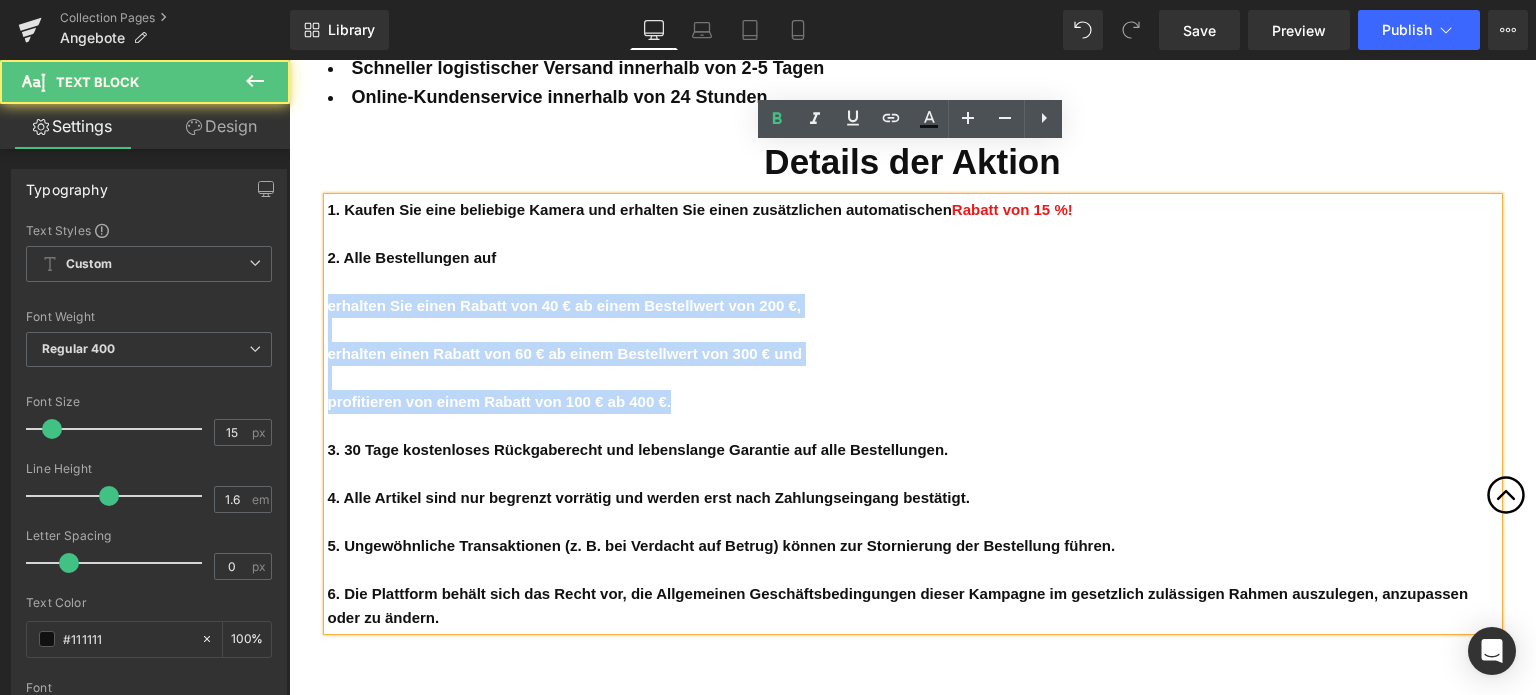 drag, startPoint x: 676, startPoint y: 348, endPoint x: 316, endPoint y: 247, distance: 373.89972 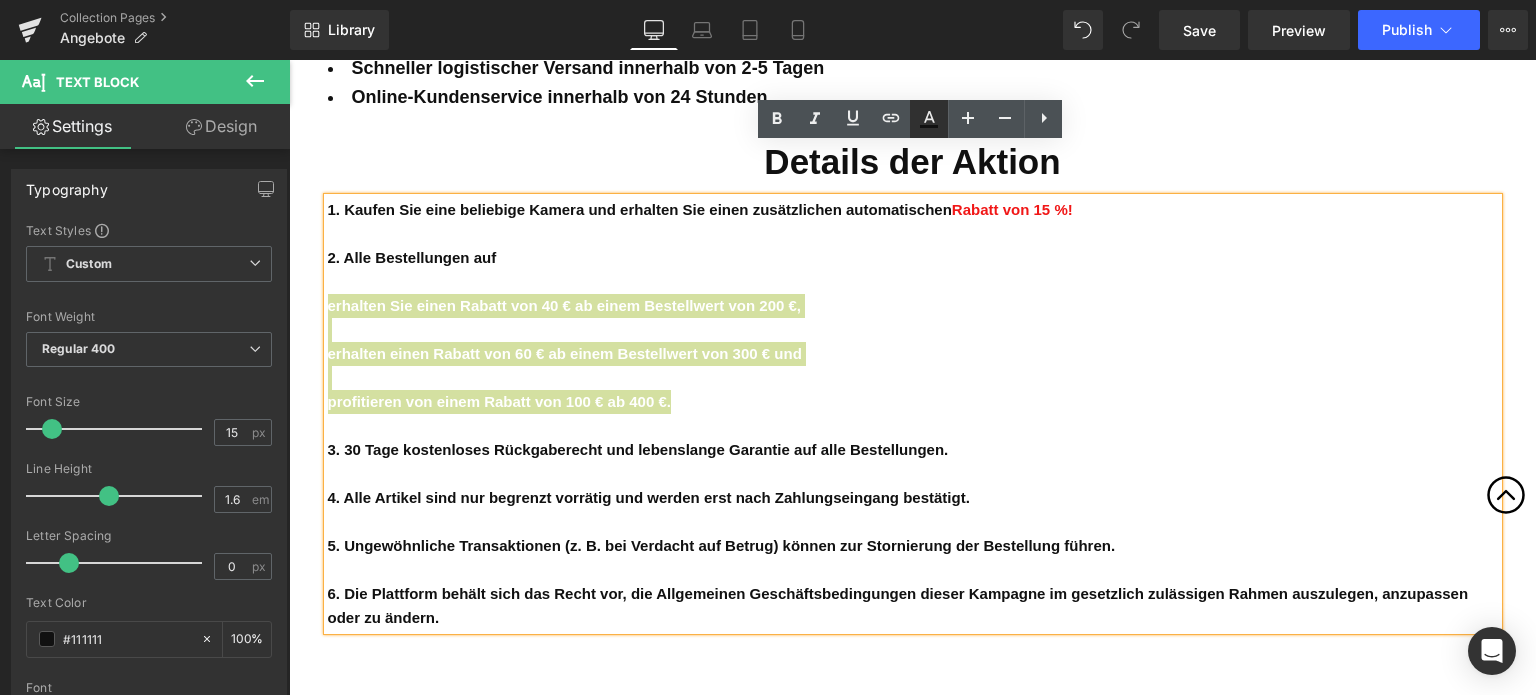 click 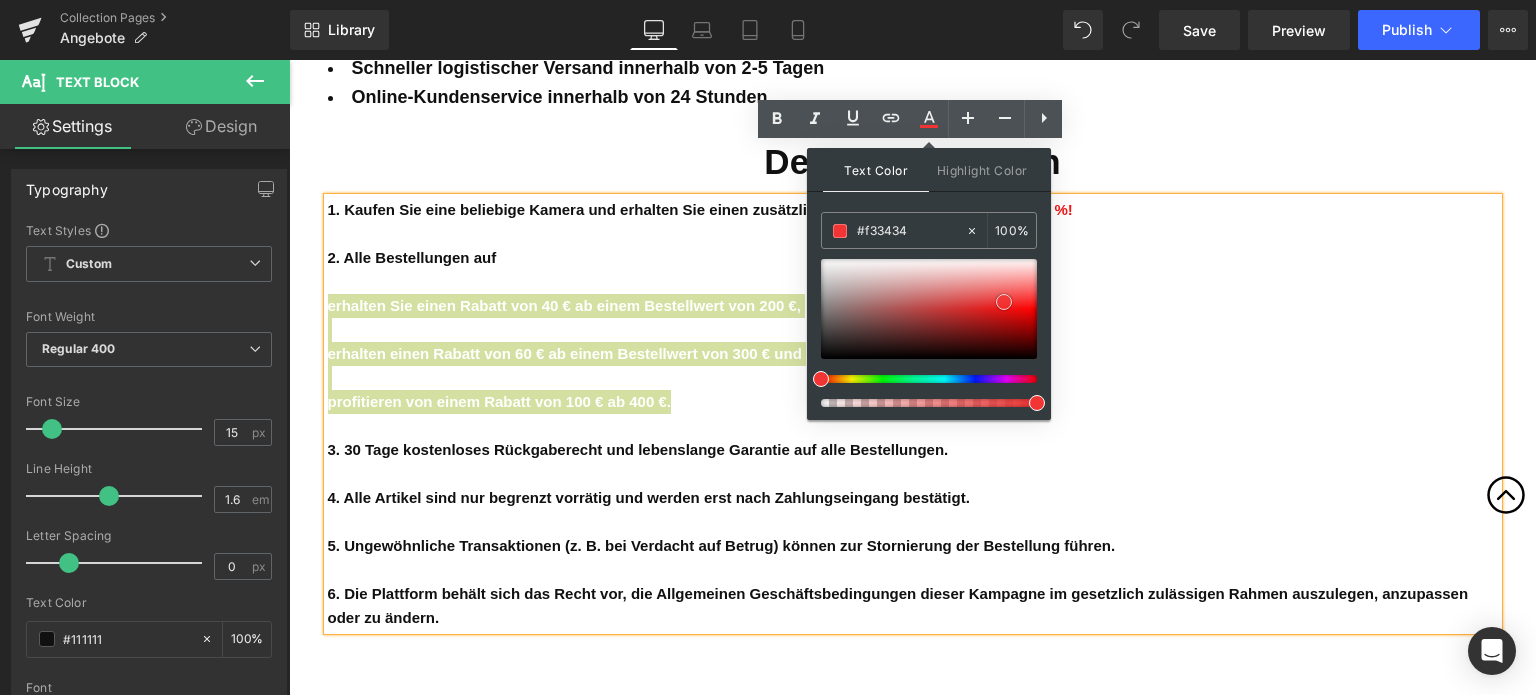 click at bounding box center [929, 309] 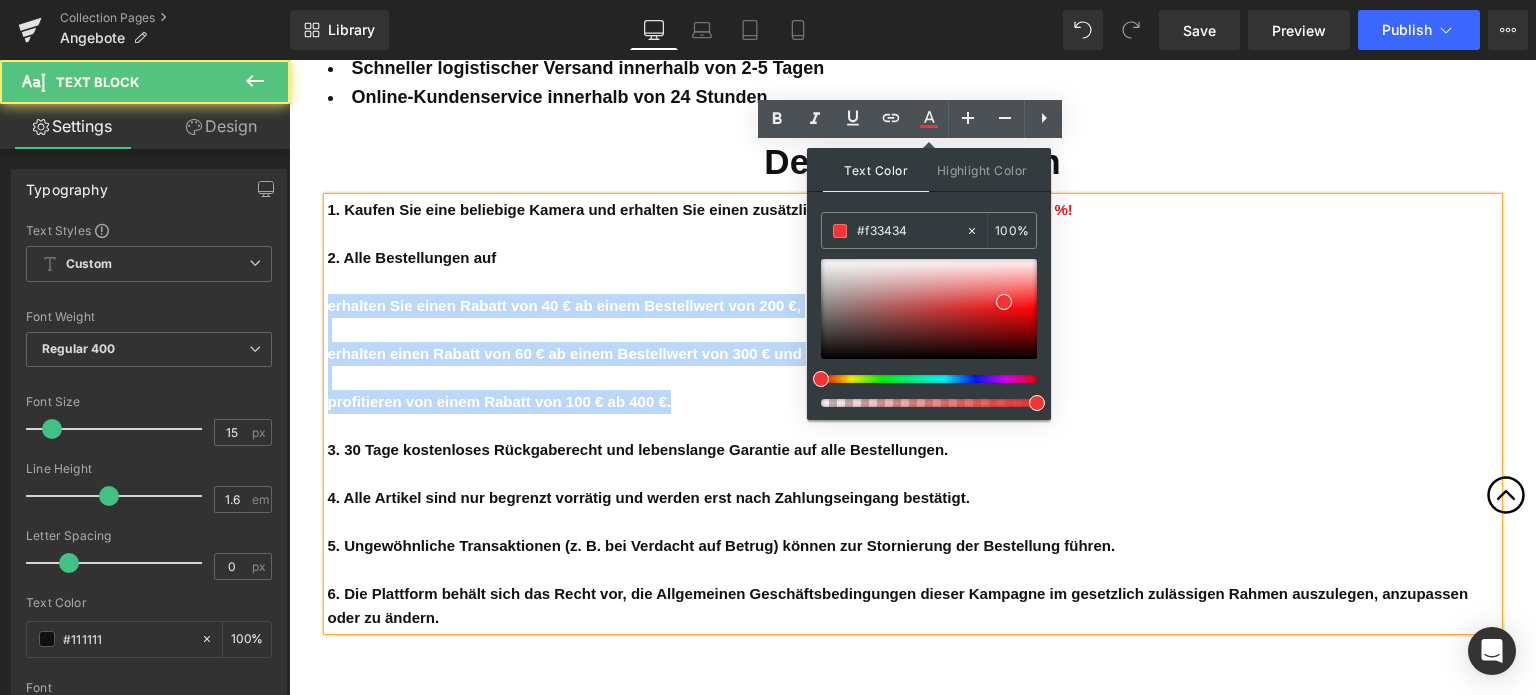 click on "erhalten einen Rabatt von 60 € ab einem Bestellwert von 300 € und" at bounding box center (913, 354) 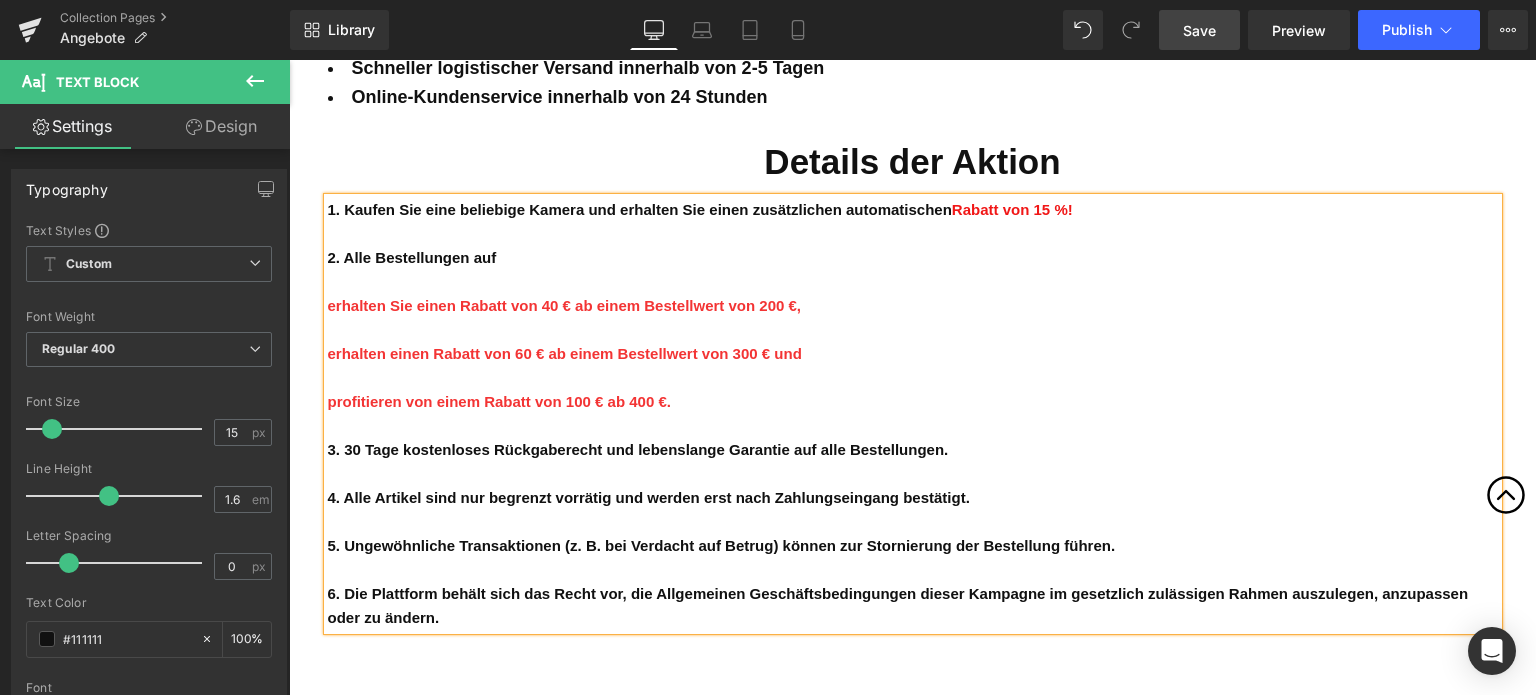 click on "Save" at bounding box center (1199, 30) 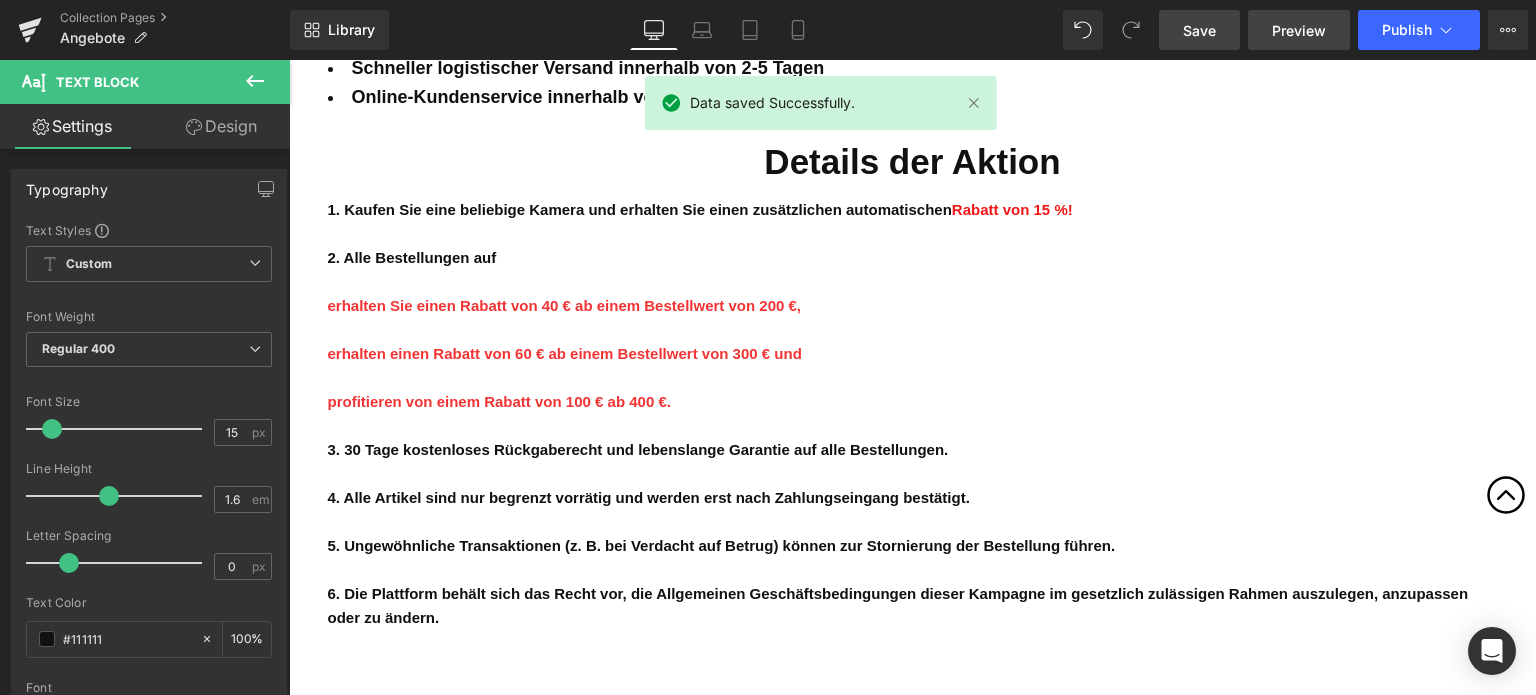 click on "Preview" at bounding box center [1299, 30] 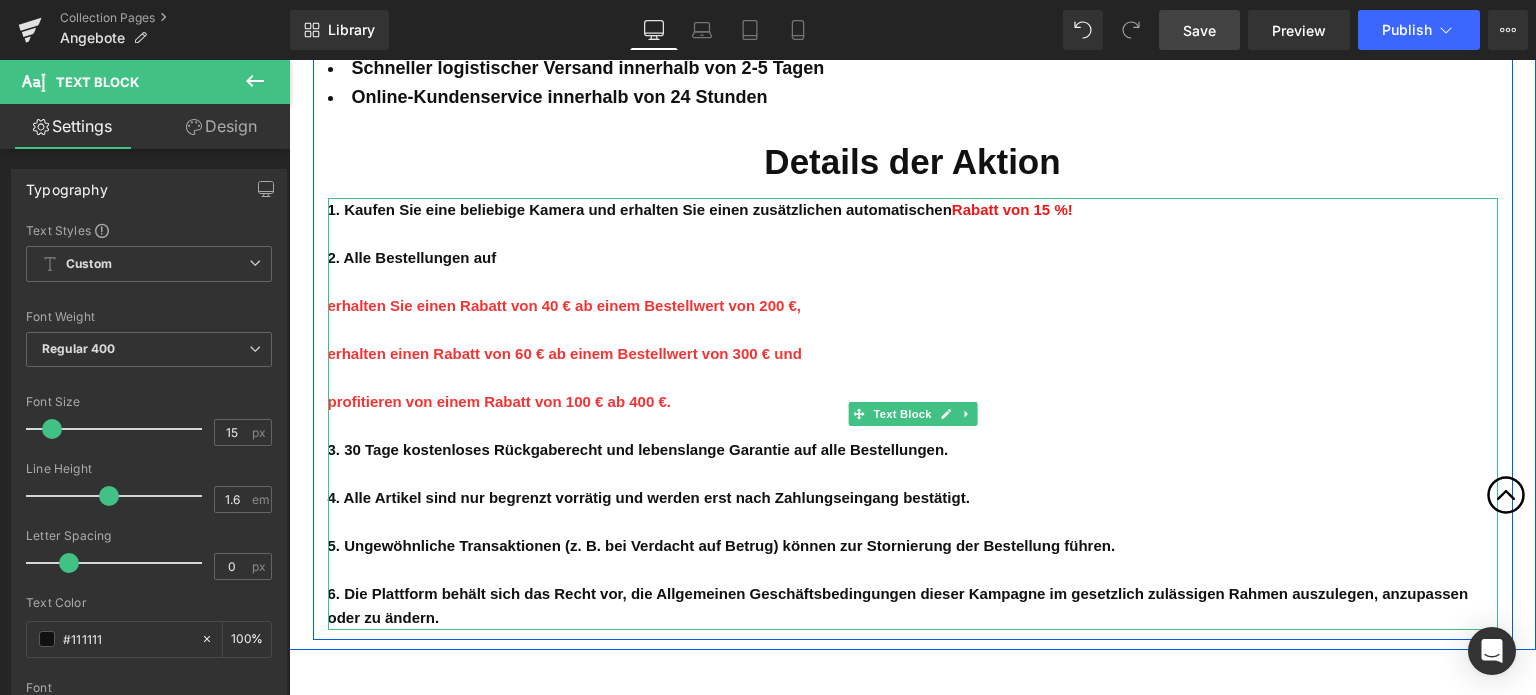 click on "erhalten Sie einen Rabatt von 40 € ab einem Bestellwert von 200 €," at bounding box center (565, 305) 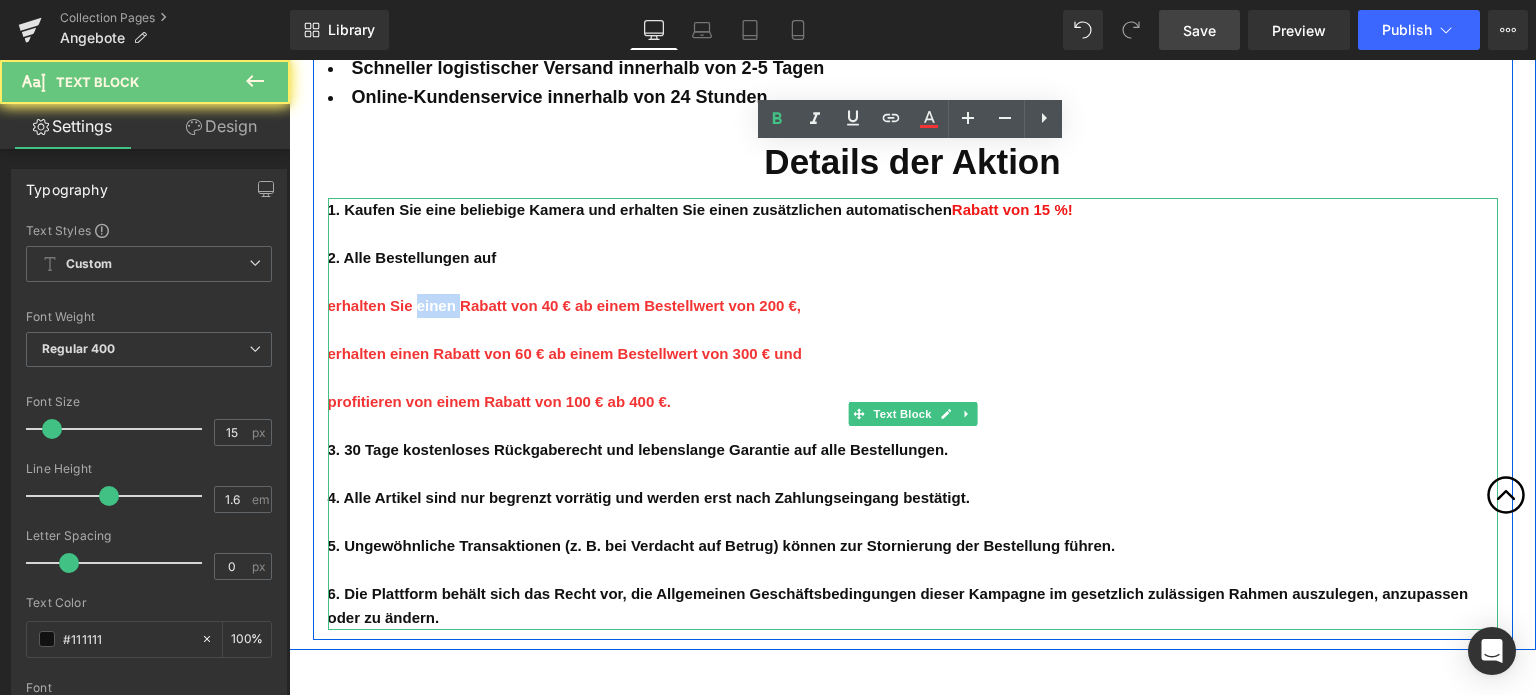 click on "erhalten Sie einen Rabatt von 40 € ab einem Bestellwert von 200 €," at bounding box center [565, 305] 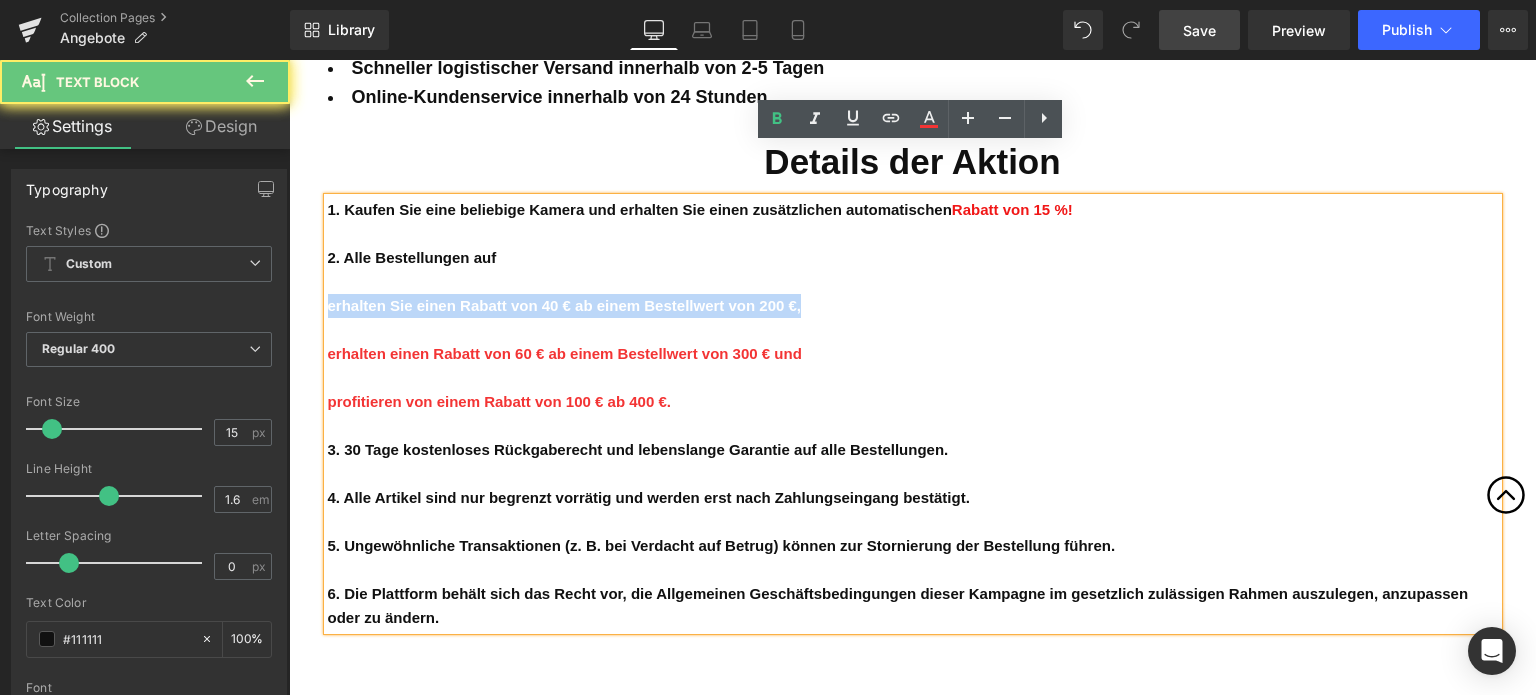 click on "erhalten Sie einen Rabatt von 40 € ab einem Bestellwert von 200 €," at bounding box center [565, 305] 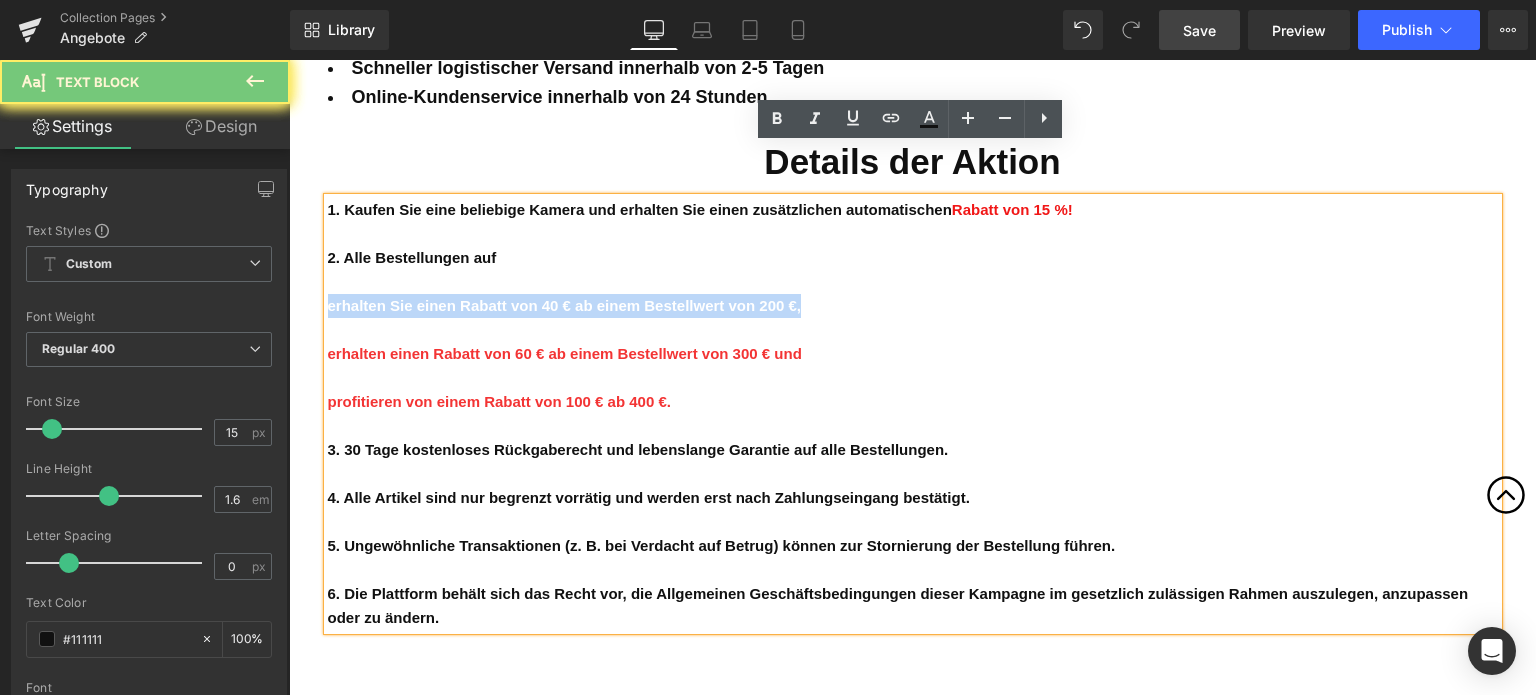copy on "erhalten Sie einen Rabatt von 40 € ab einem Bestellwert von 200 €," 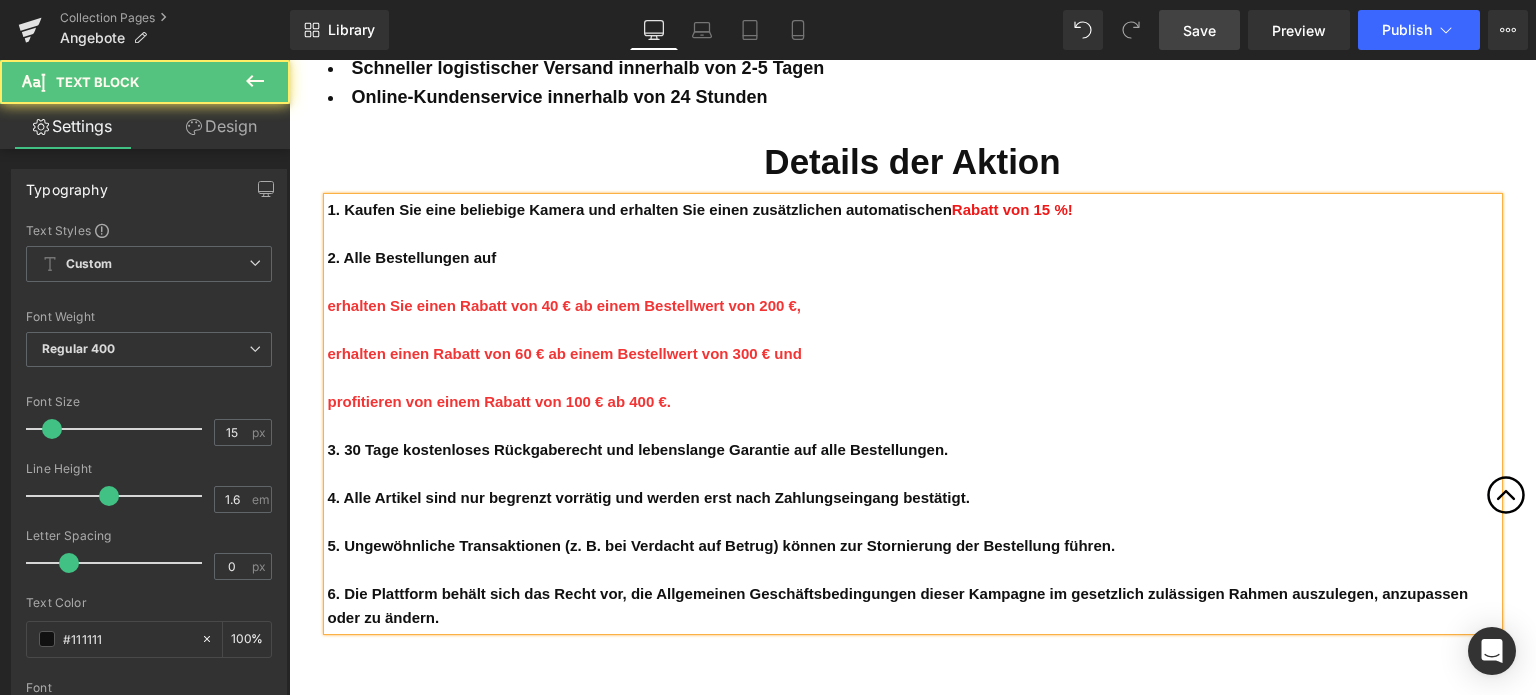 click on "profitieren von einem Rabatt von 100 € ab 400 €." at bounding box center [499, 401] 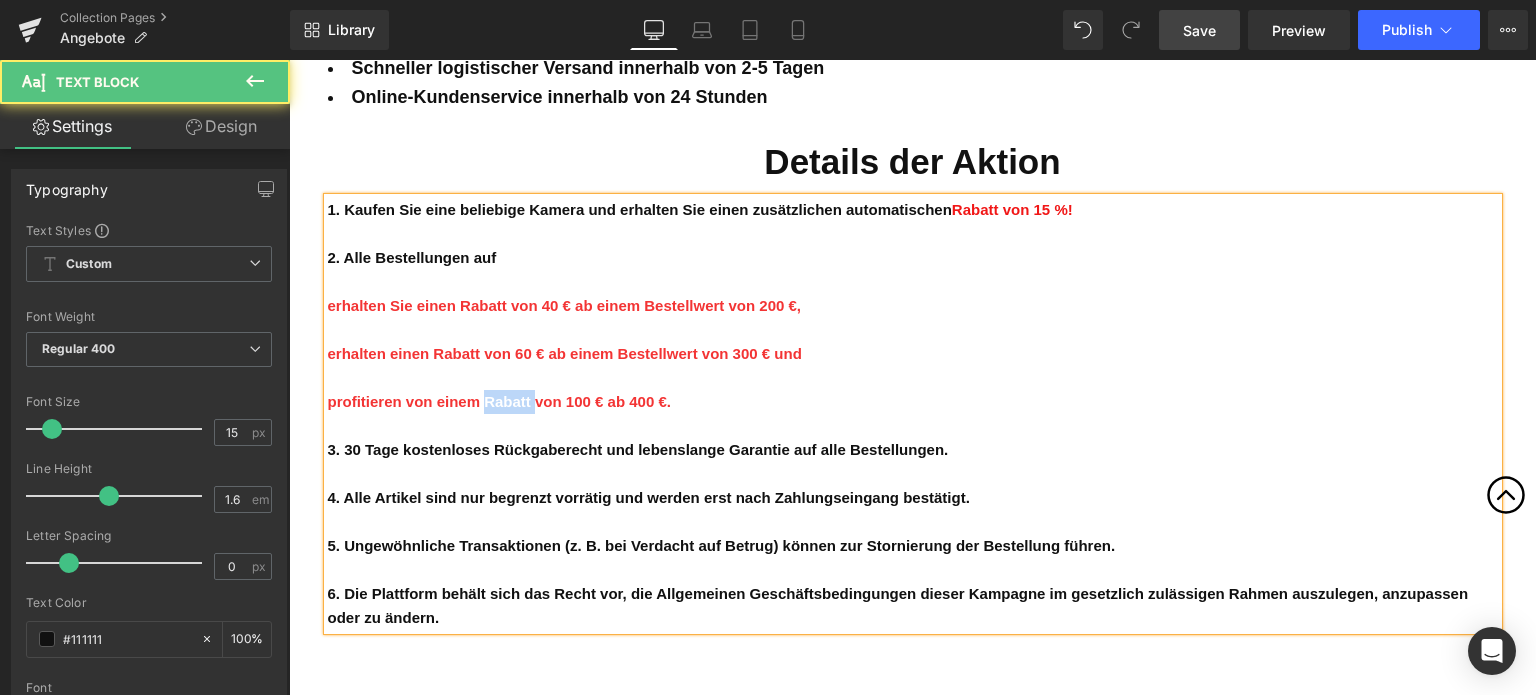 click on "profitieren von einem Rabatt von 100 € ab 400 €." at bounding box center (499, 401) 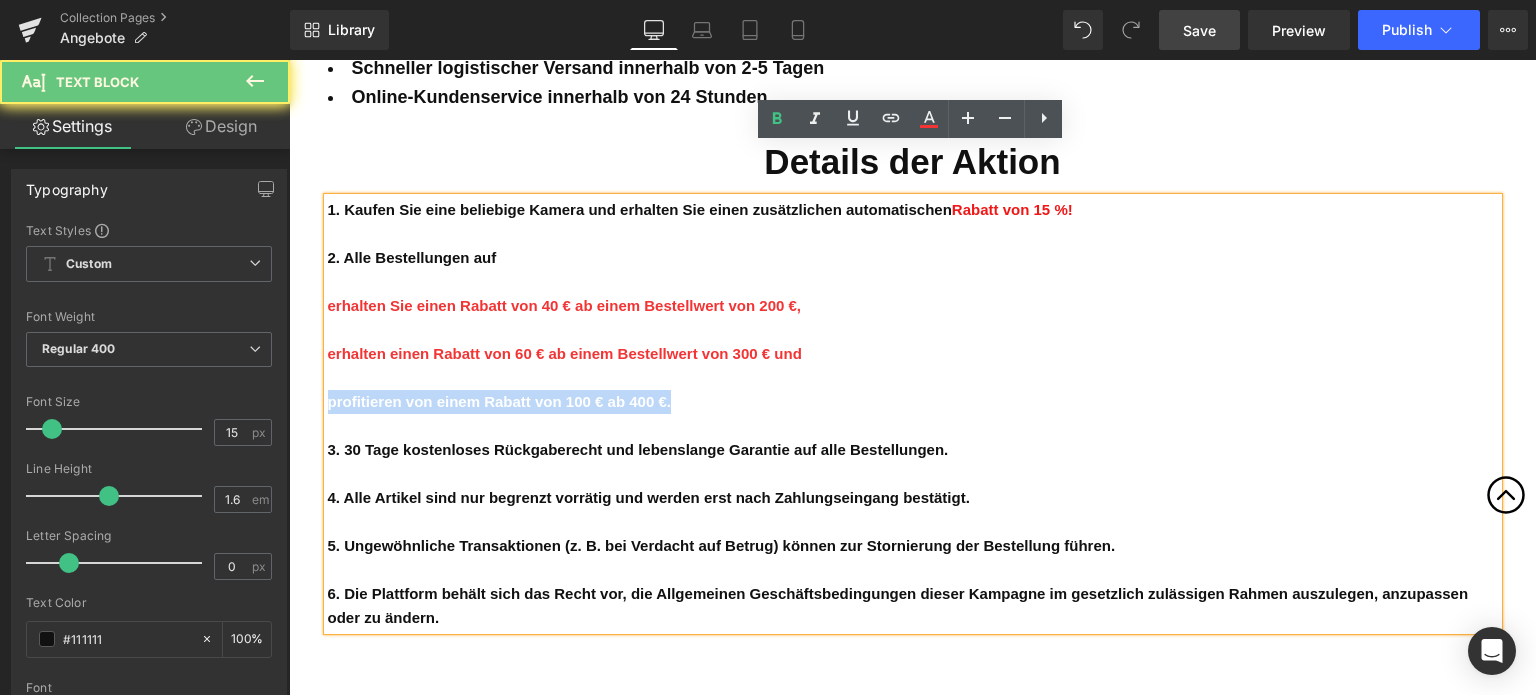 click on "profitieren von einem Rabatt von 100 € ab 400 €." at bounding box center [499, 401] 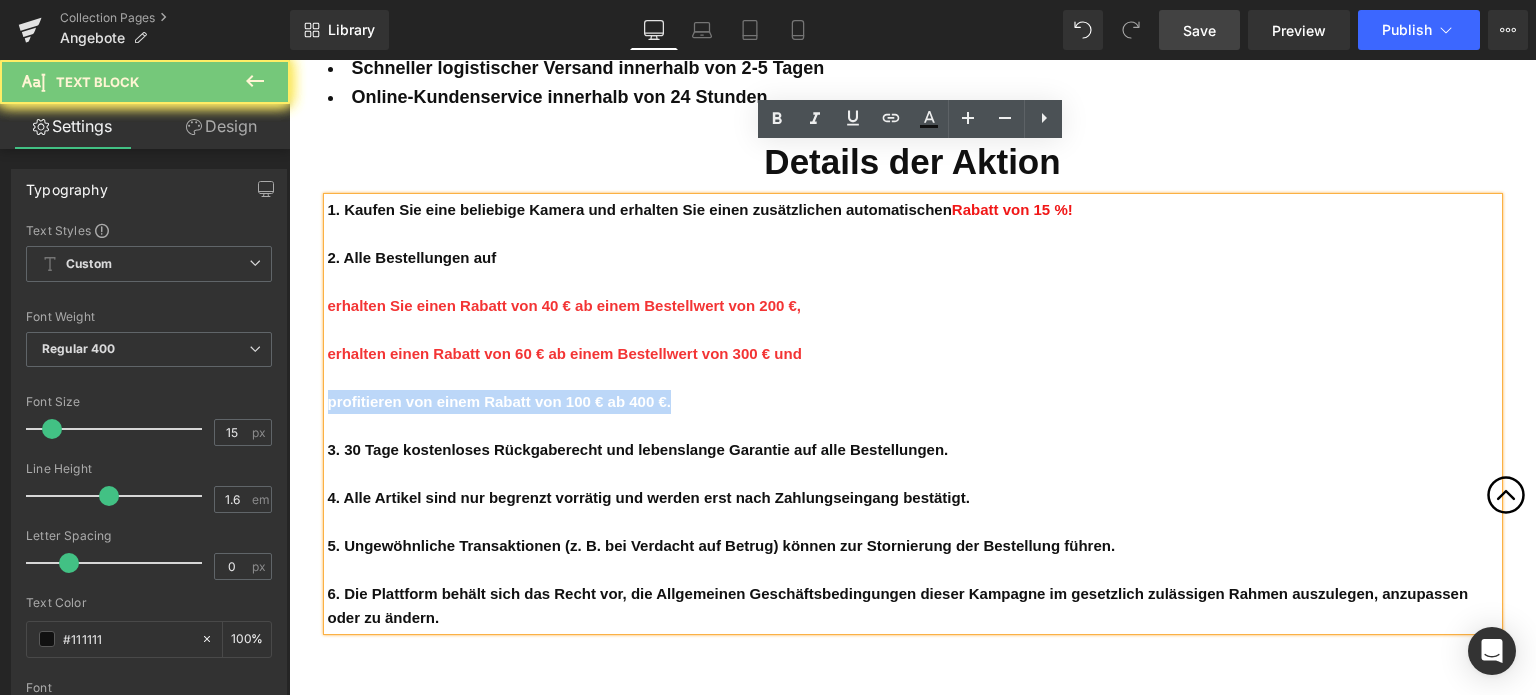 copy on "profitieren von einem Rabatt von 100 € ab 400 €." 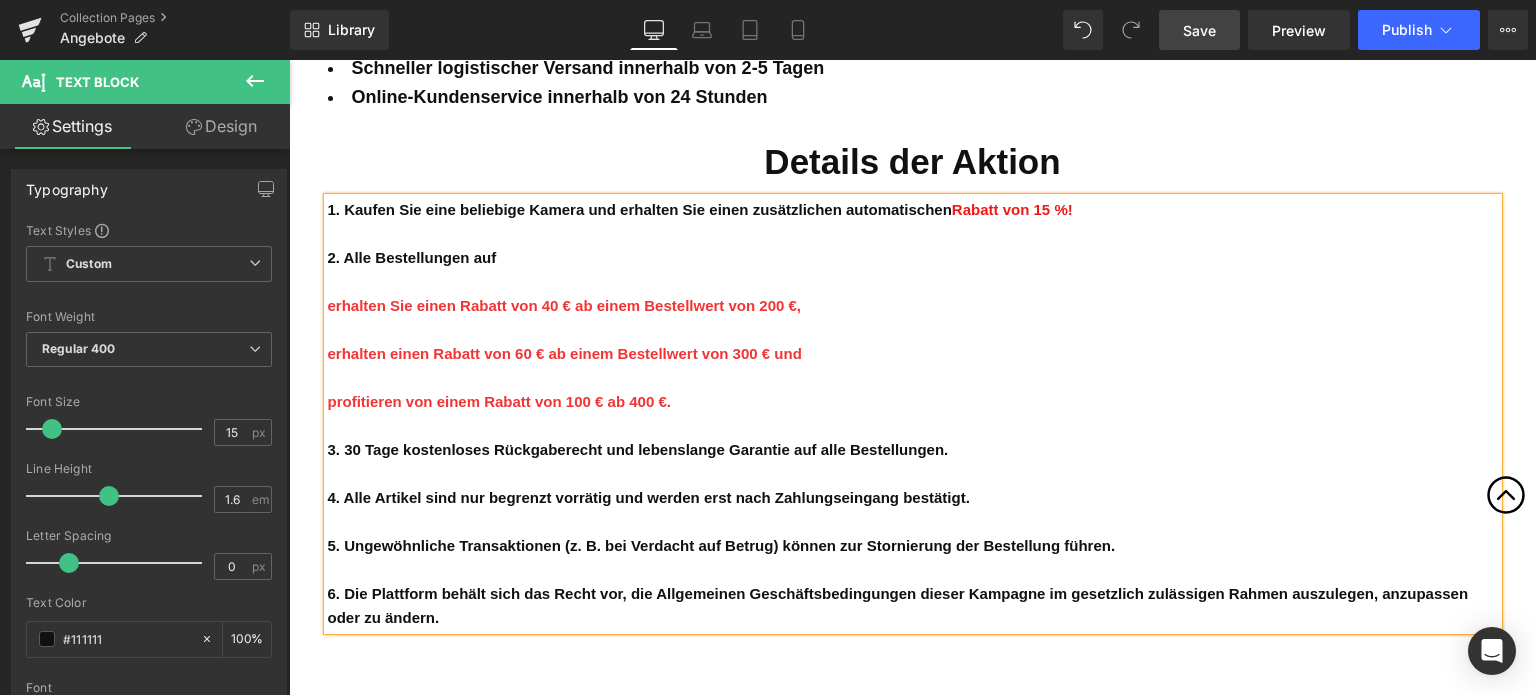 click on "erhalten Sie einen Rabatt von 40 € ab einem Bestellwert von 200 €," at bounding box center (565, 305) 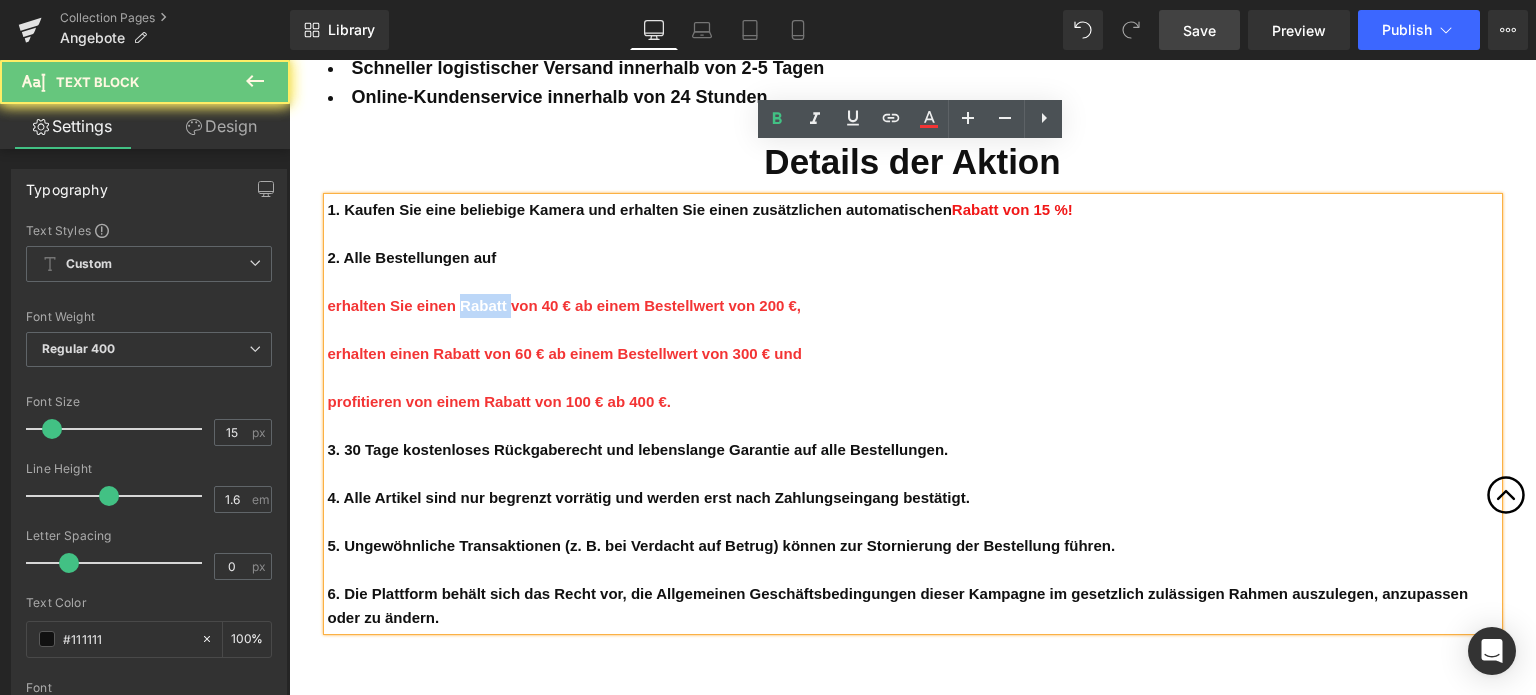 click on "erhalten Sie einen Rabatt von 40 € ab einem Bestellwert von 200 €," at bounding box center [565, 305] 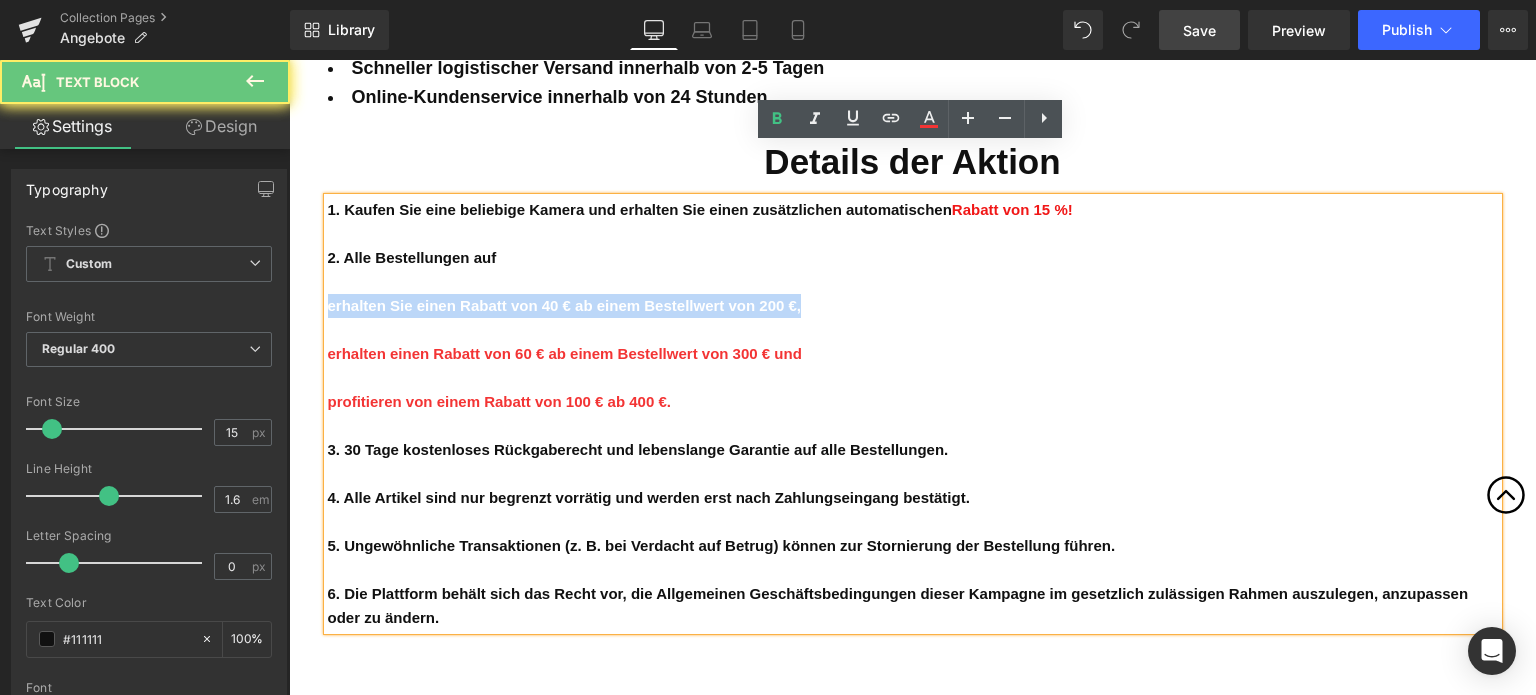 click on "erhalten Sie einen Rabatt von 40 € ab einem Bestellwert von 200 €," at bounding box center [565, 305] 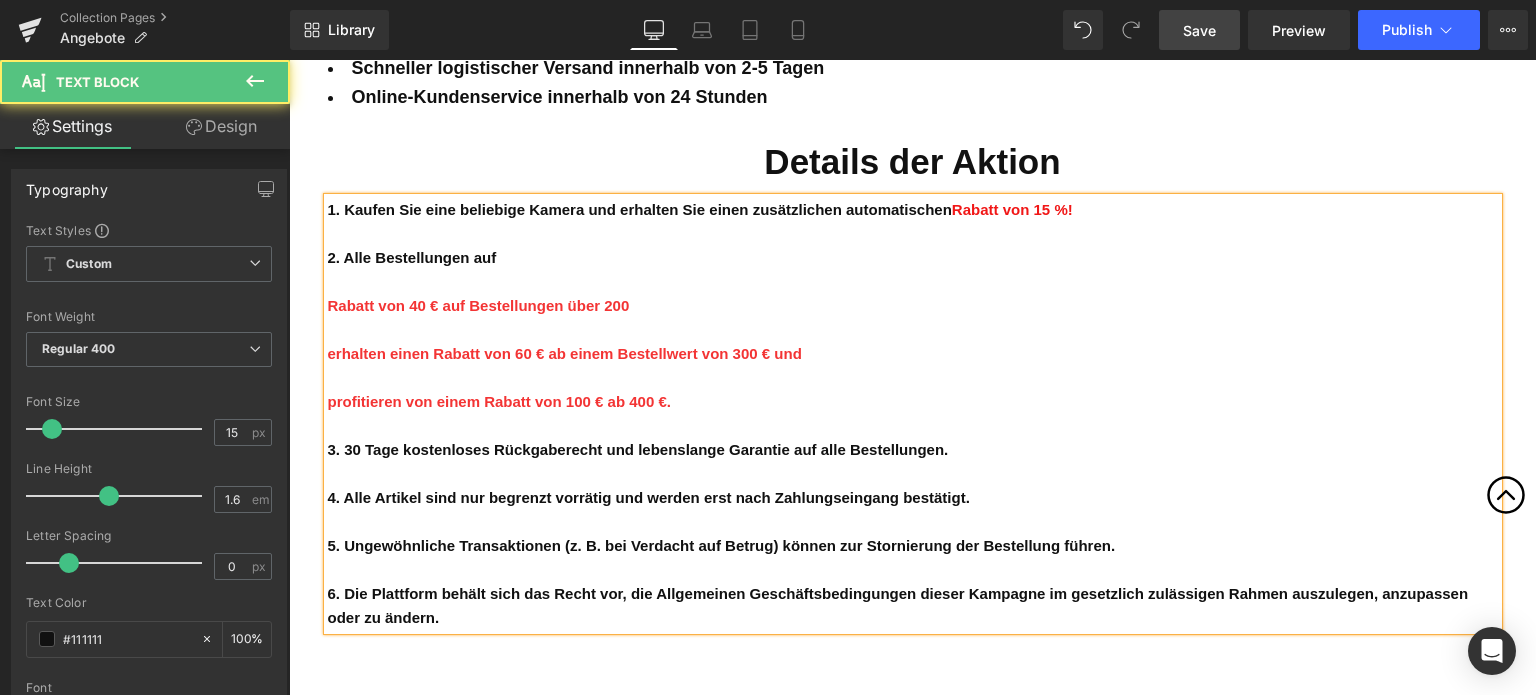 click on "erhalten einen Rabatt von 60 € ab einem Bestellwert von 300 € und" at bounding box center (565, 353) 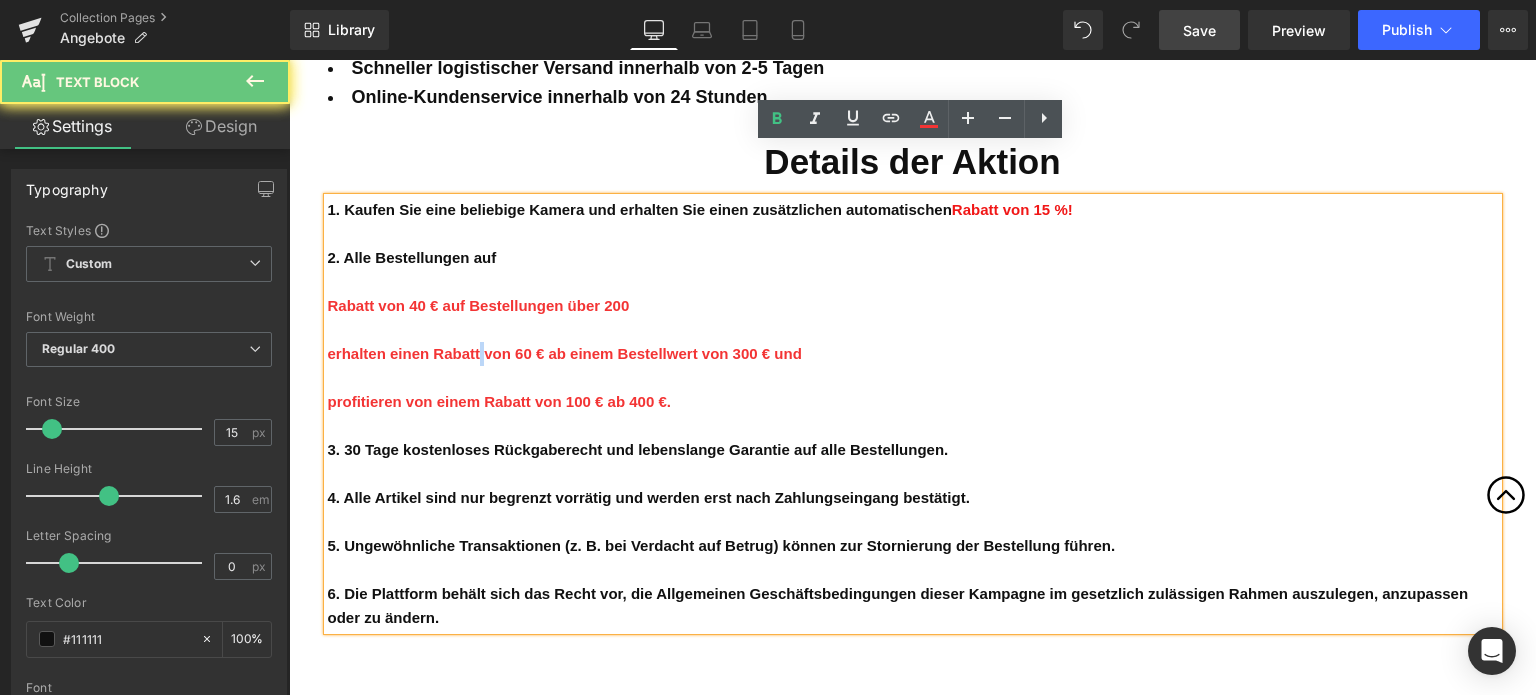 click on "erhalten einen Rabatt von 60 € ab einem Bestellwert von 300 € und" at bounding box center [565, 353] 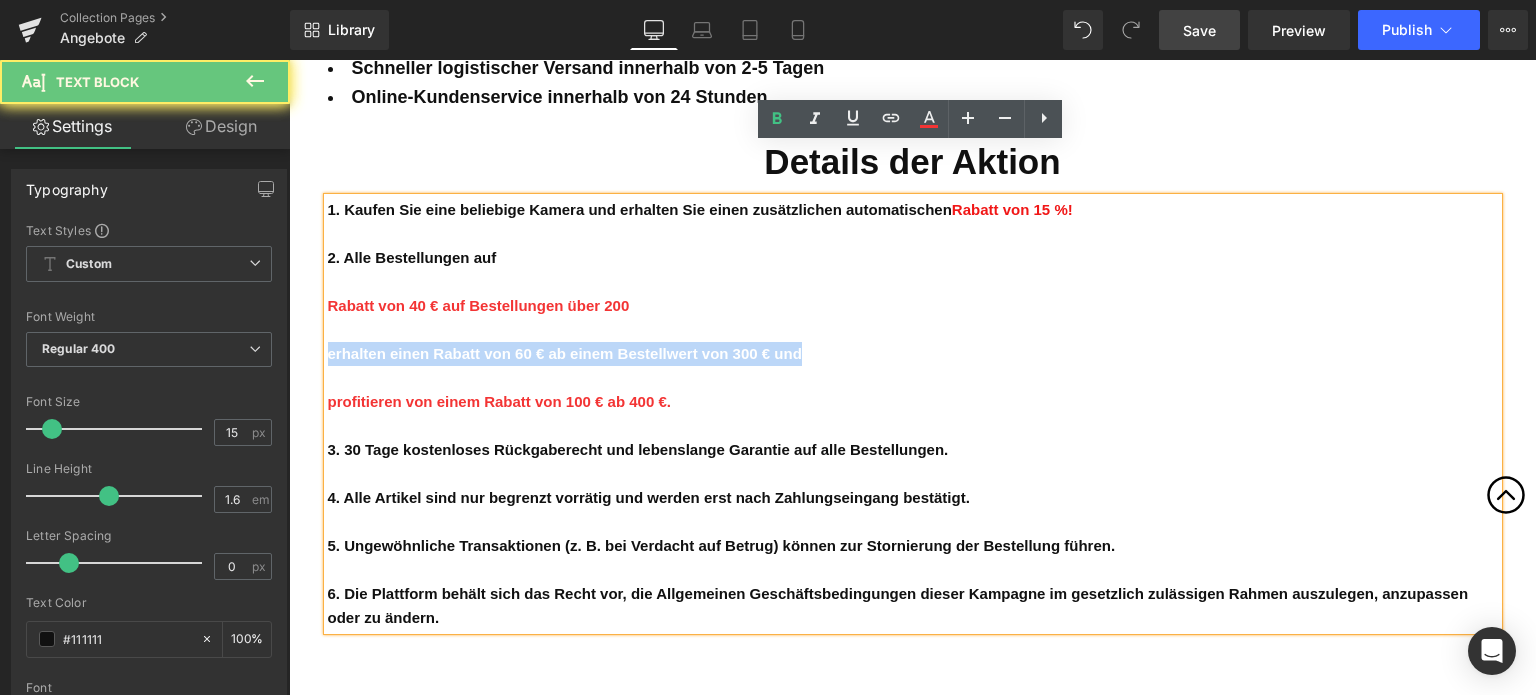click on "erhalten einen Rabatt von 60 € ab einem Bestellwert von 300 € und" at bounding box center [565, 353] 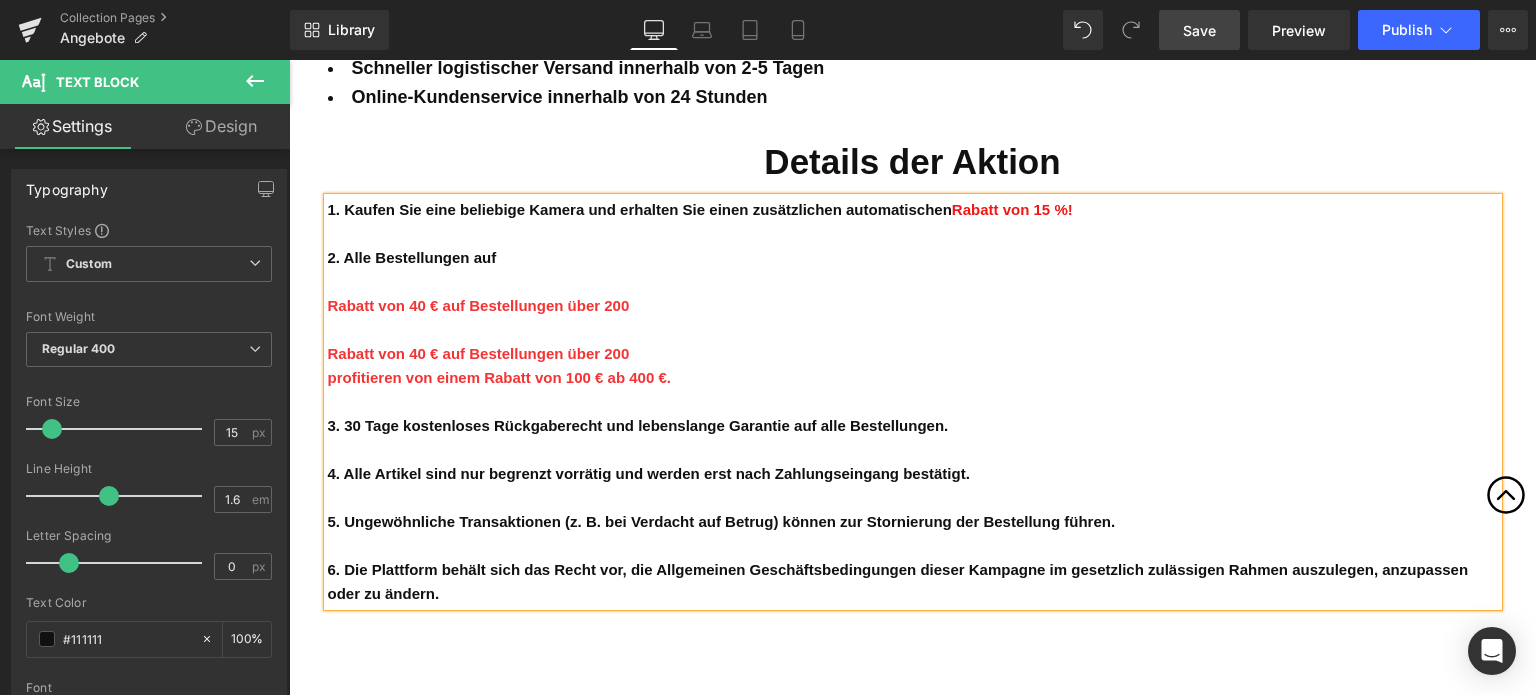click on "Rabatt von 40 € auf Bestellungen über 200" at bounding box center (479, 353) 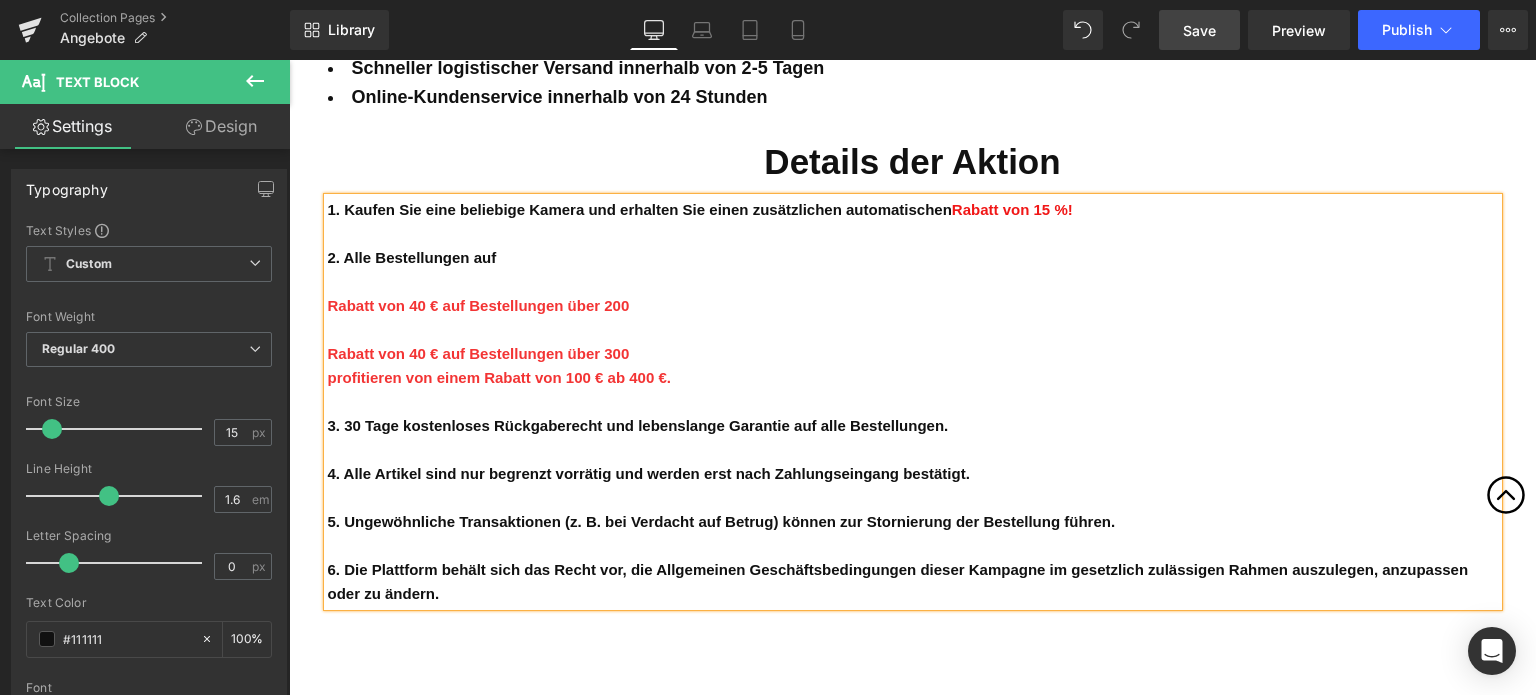 click on "Rabatt von 40 € auf Bestellungen über 300" at bounding box center (479, 353) 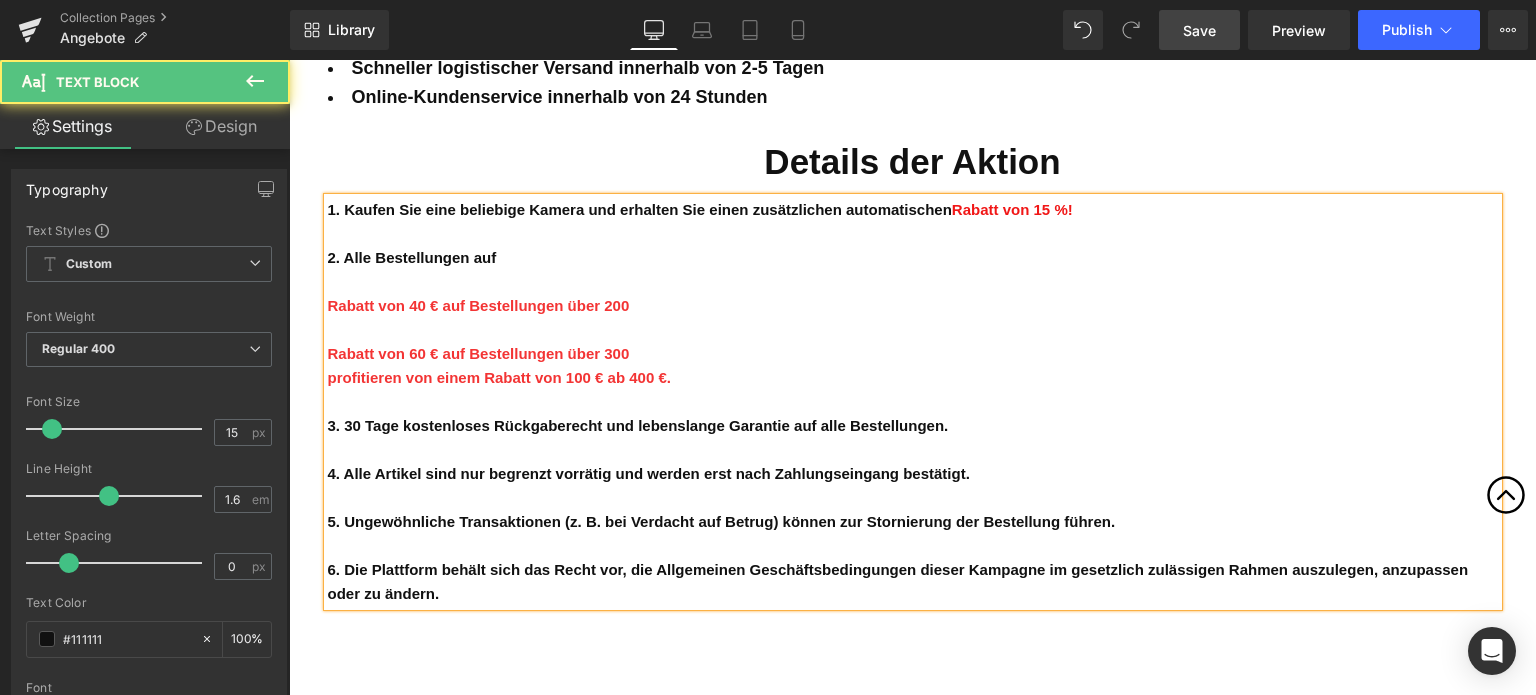 click on "profitieren von einem Rabatt von 100 € ab 400 €." at bounding box center [499, 377] 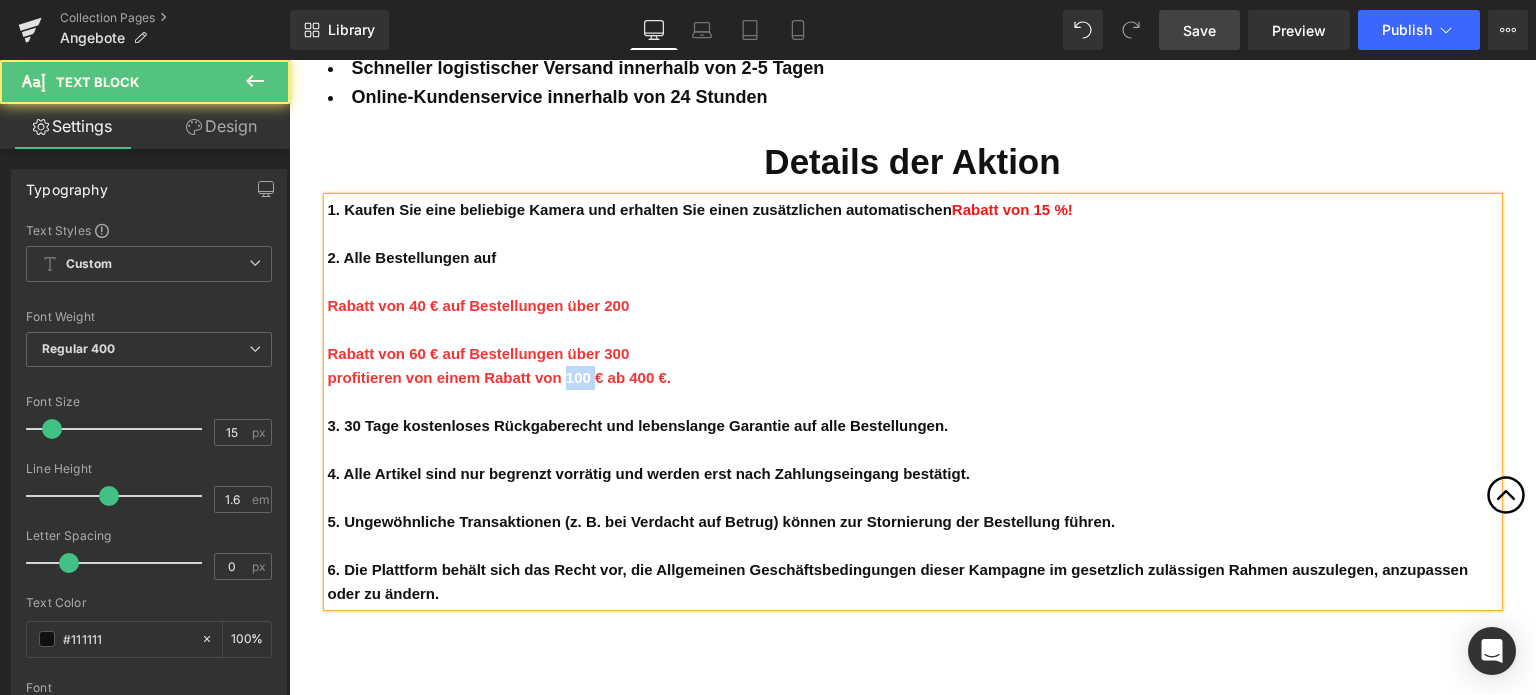 click on "profitieren von einem Rabatt von 100 € ab 400 €." at bounding box center [499, 377] 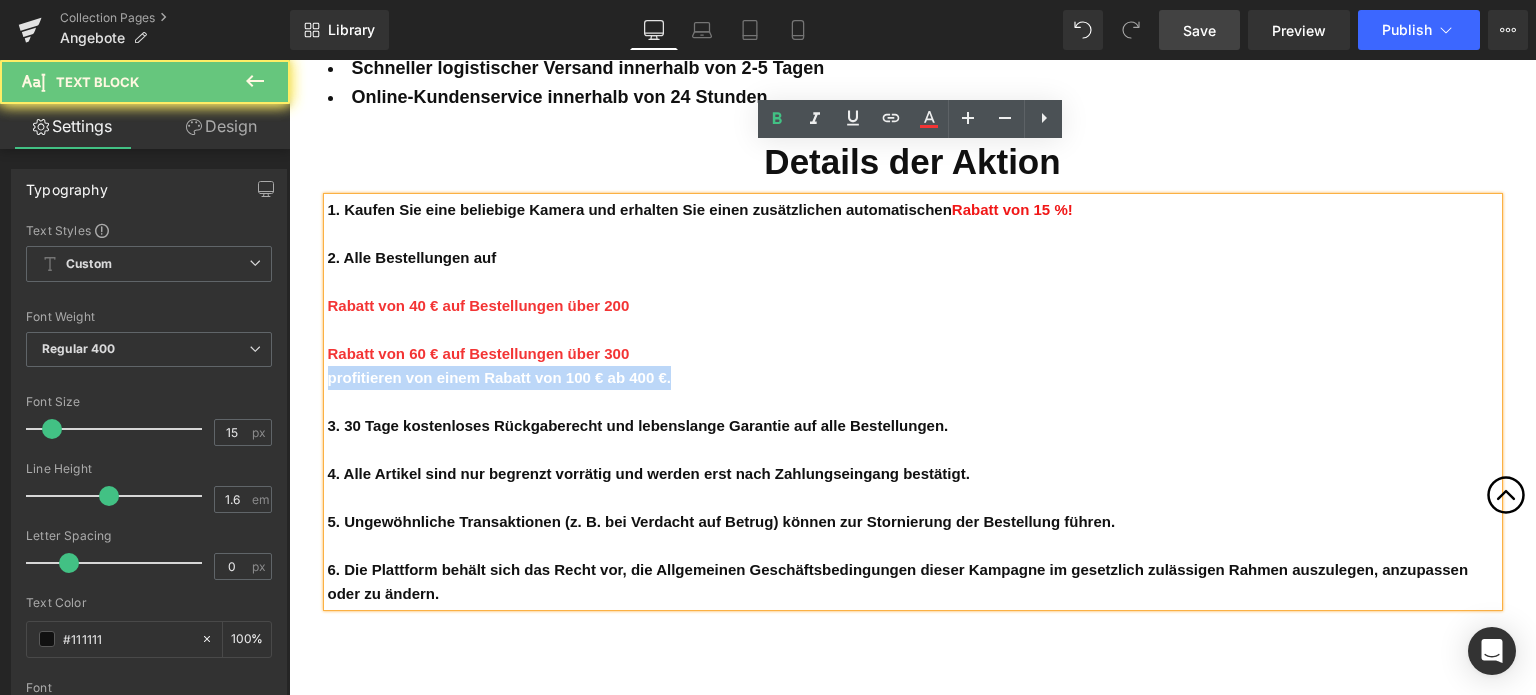 click on "profitieren von einem Rabatt von 100 € ab 400 €." at bounding box center [499, 377] 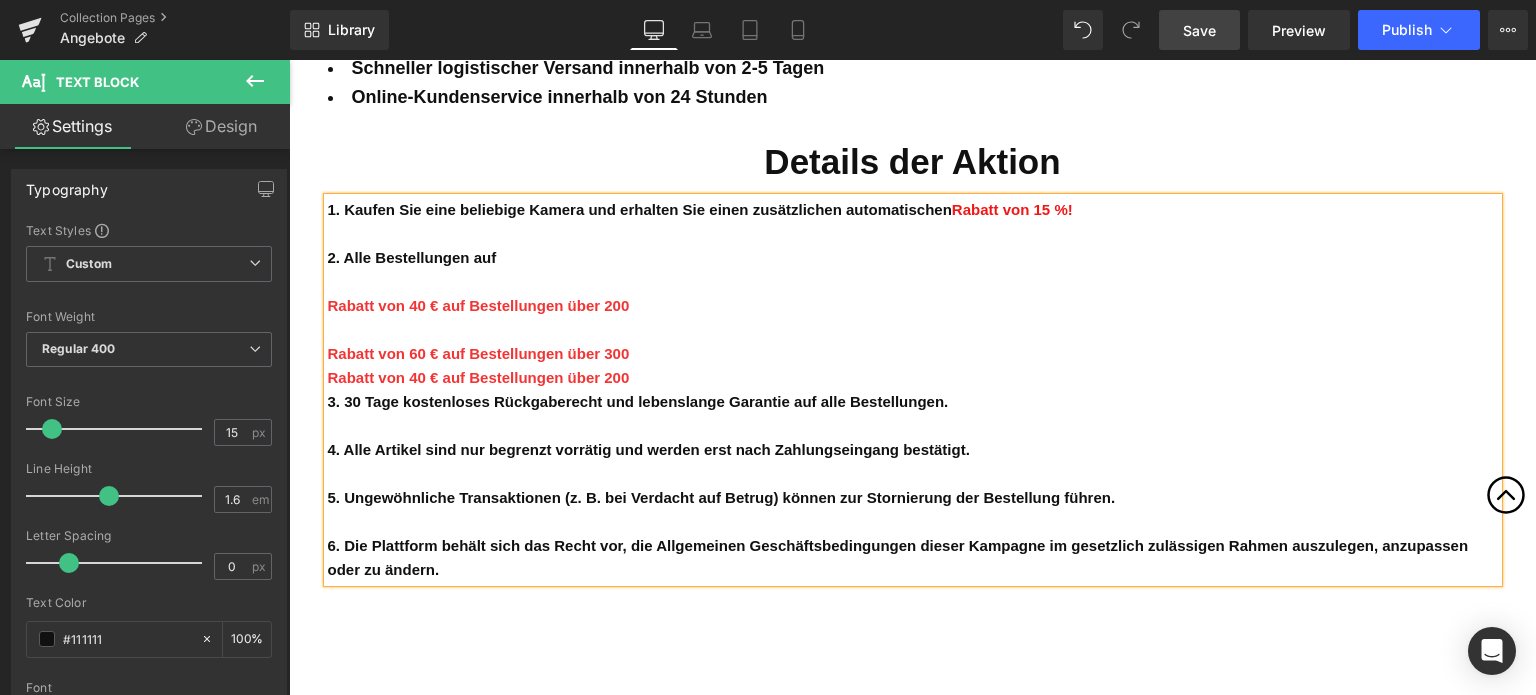 click on "Rabatt von 60 € auf Bestellungen über 300" at bounding box center (913, 354) 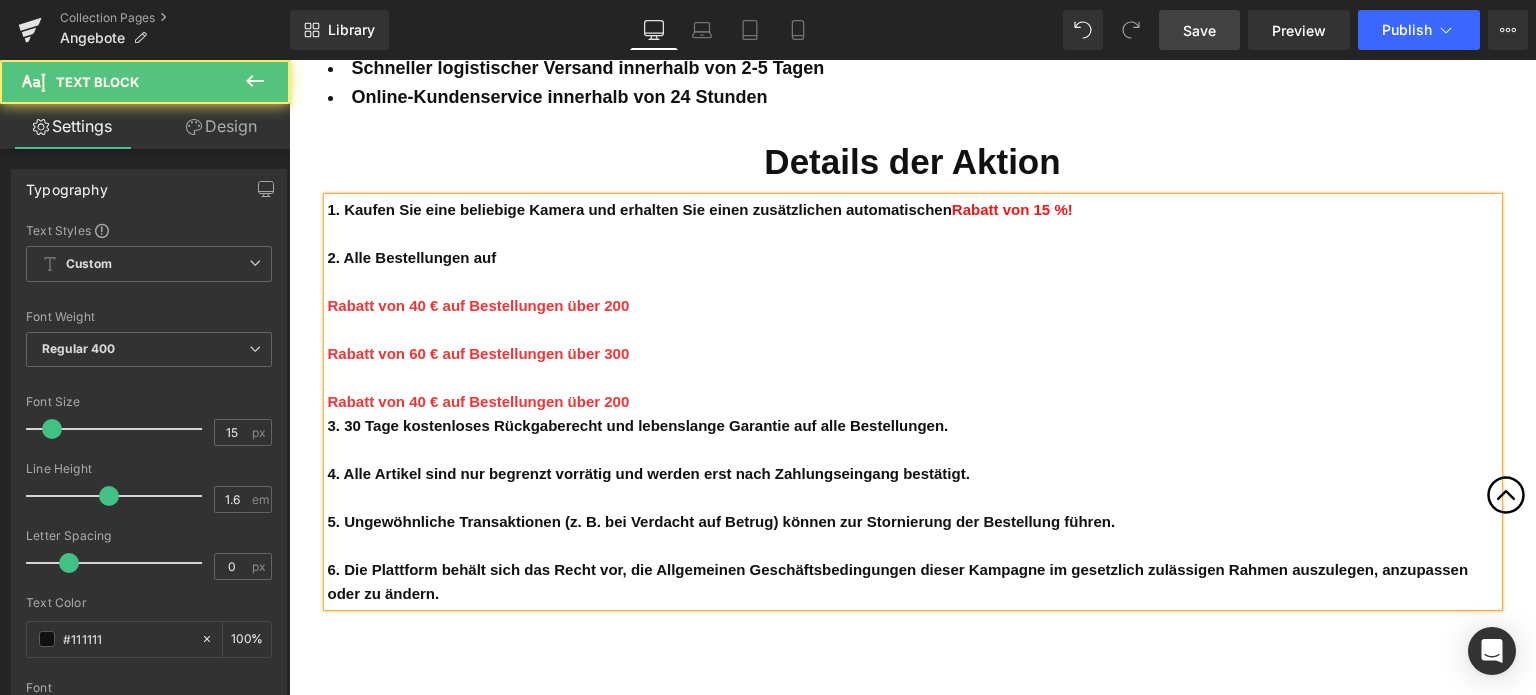 click on "Rabatt von 40 € auf Bestellungen über 200" at bounding box center (913, 402) 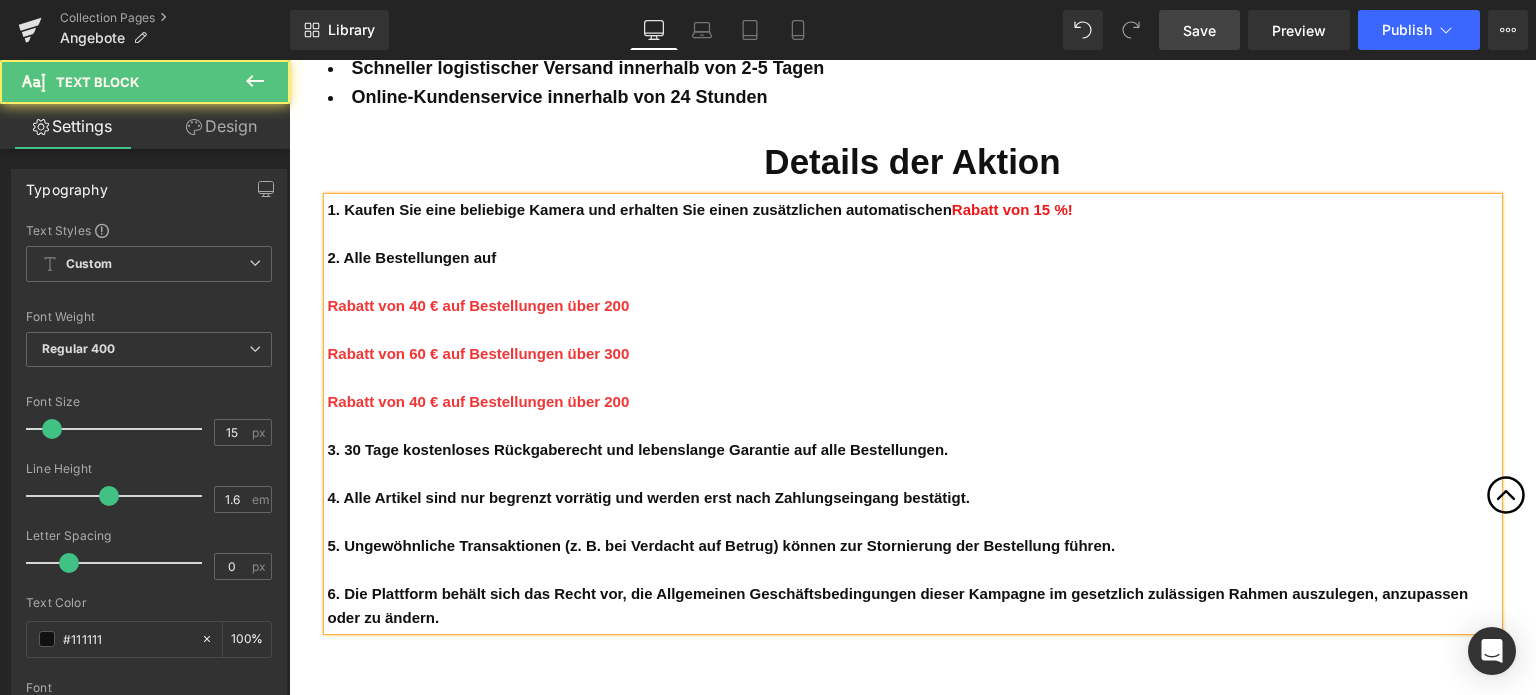 click on "Rabatt von 40 € auf Bestellungen über 200" at bounding box center (479, 401) 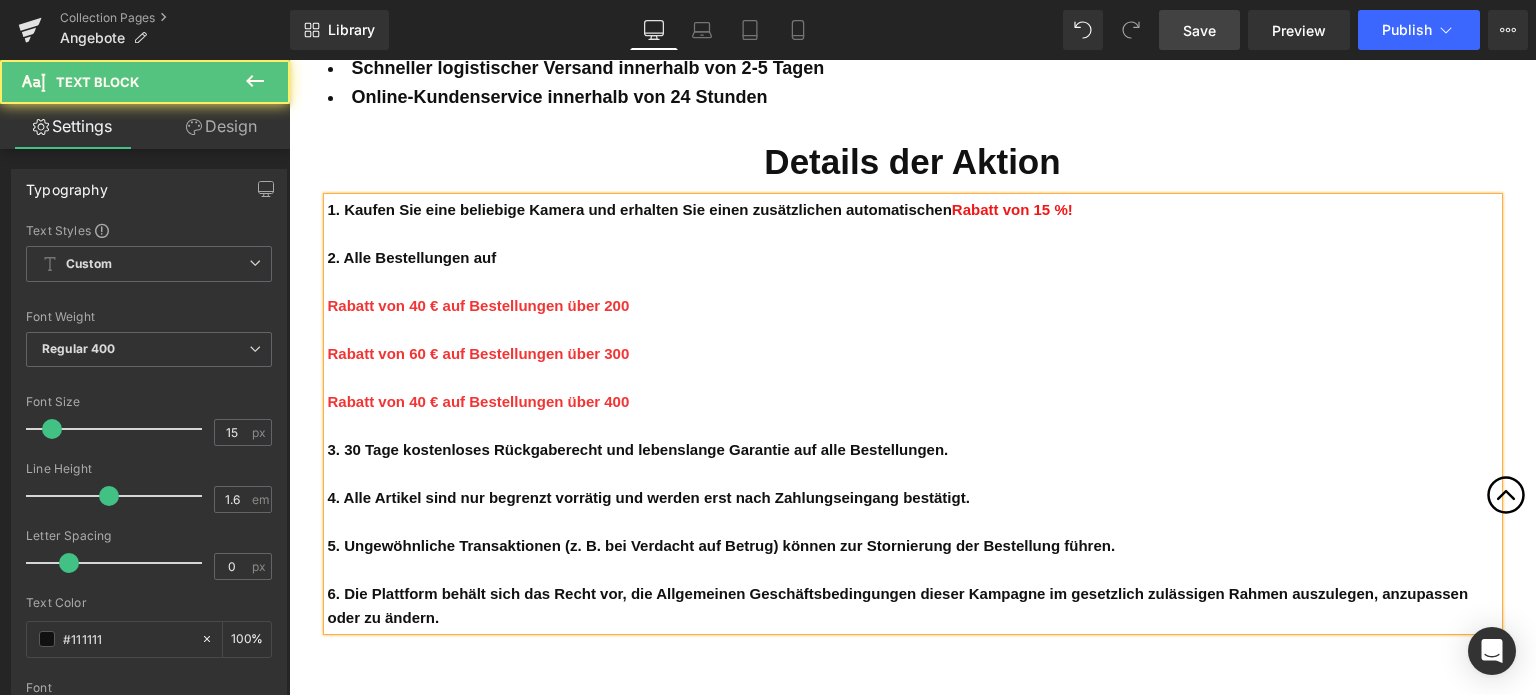 click on "Rabatt von 40 € auf Bestellungen über 400" at bounding box center [479, 401] 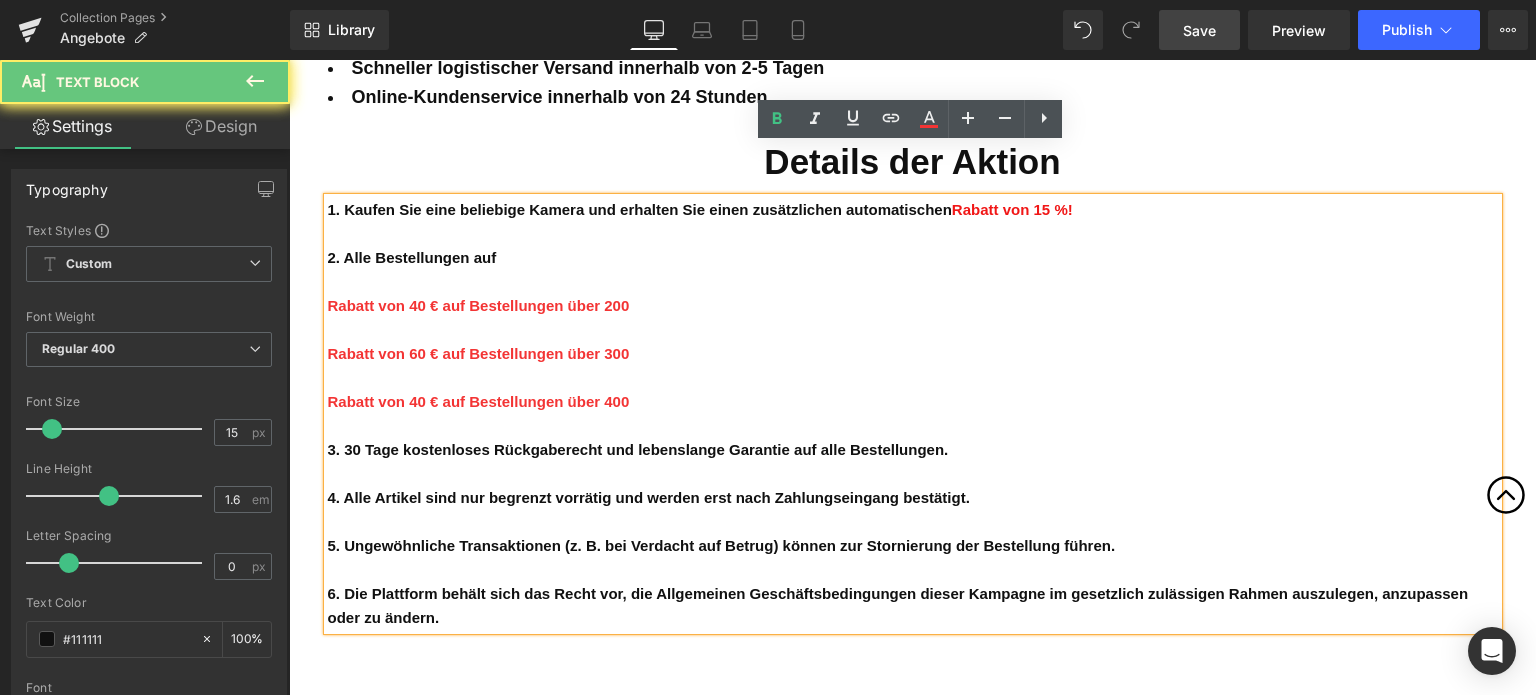 click on "Rabatt von 40 € auf Bestellungen über 400" at bounding box center (479, 401) 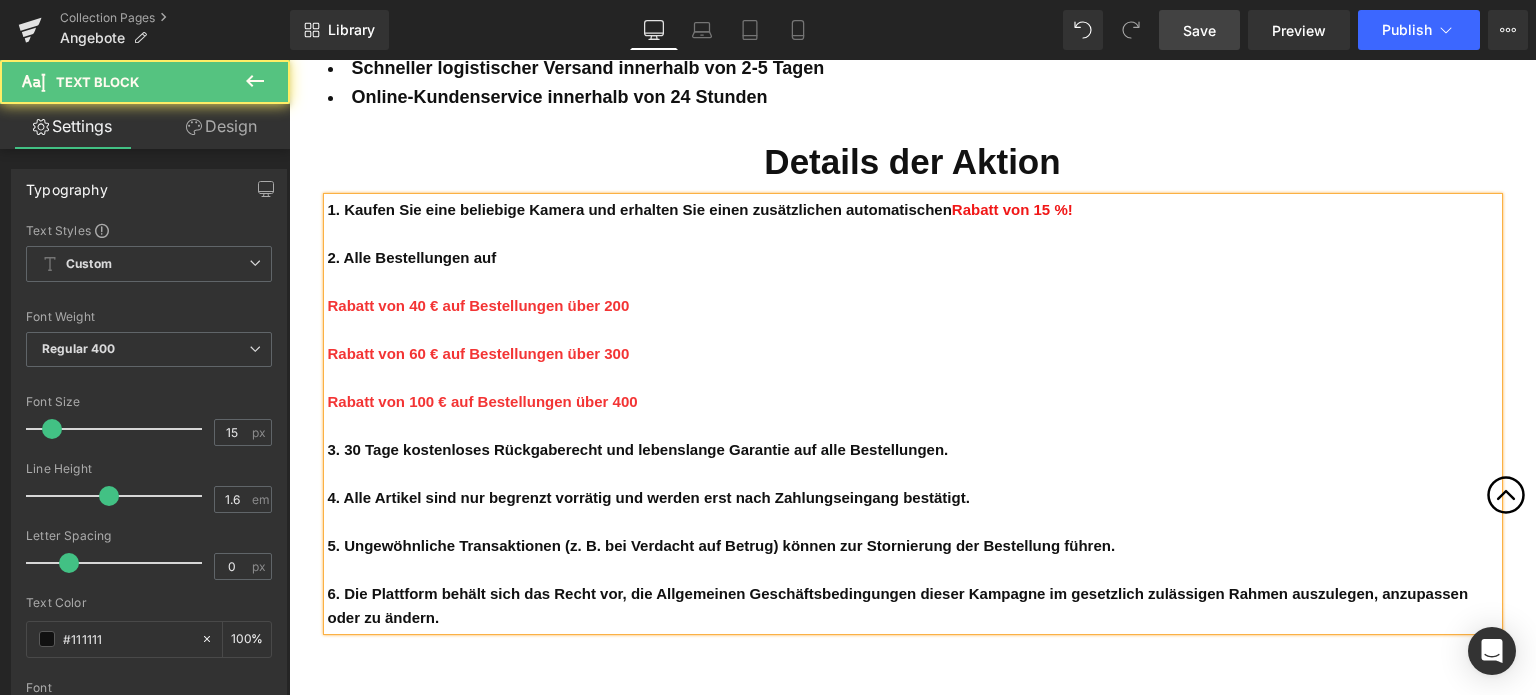 click at bounding box center [913, 378] 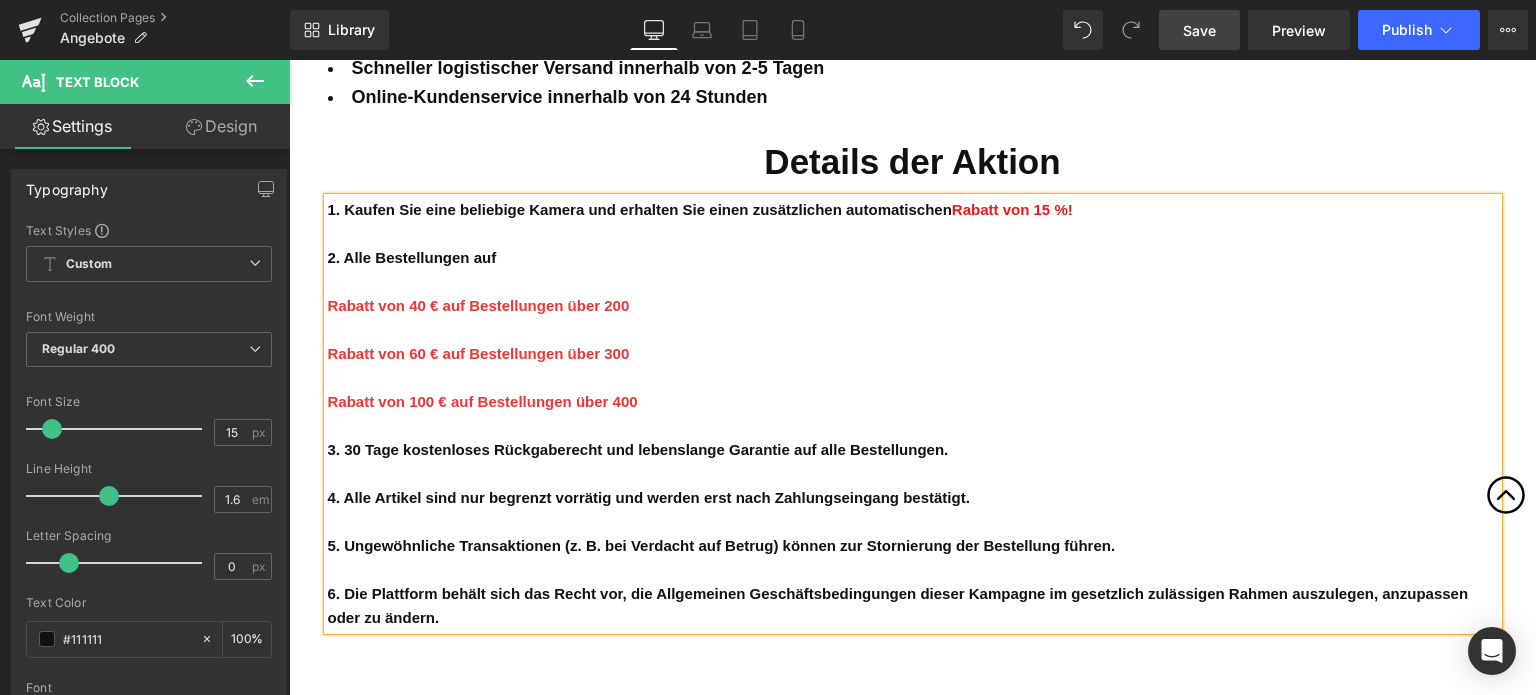 click on "Save" at bounding box center (1199, 30) 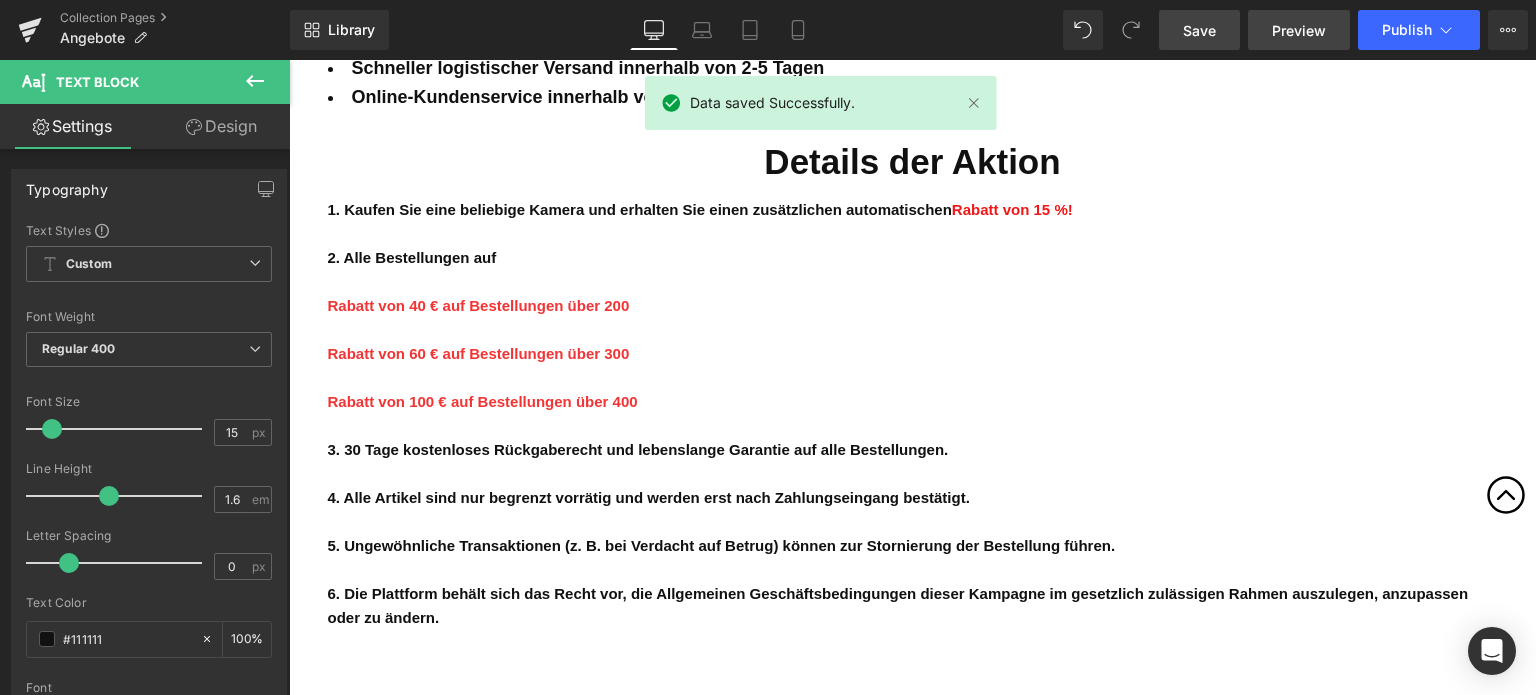click on "Preview" at bounding box center (1299, 30) 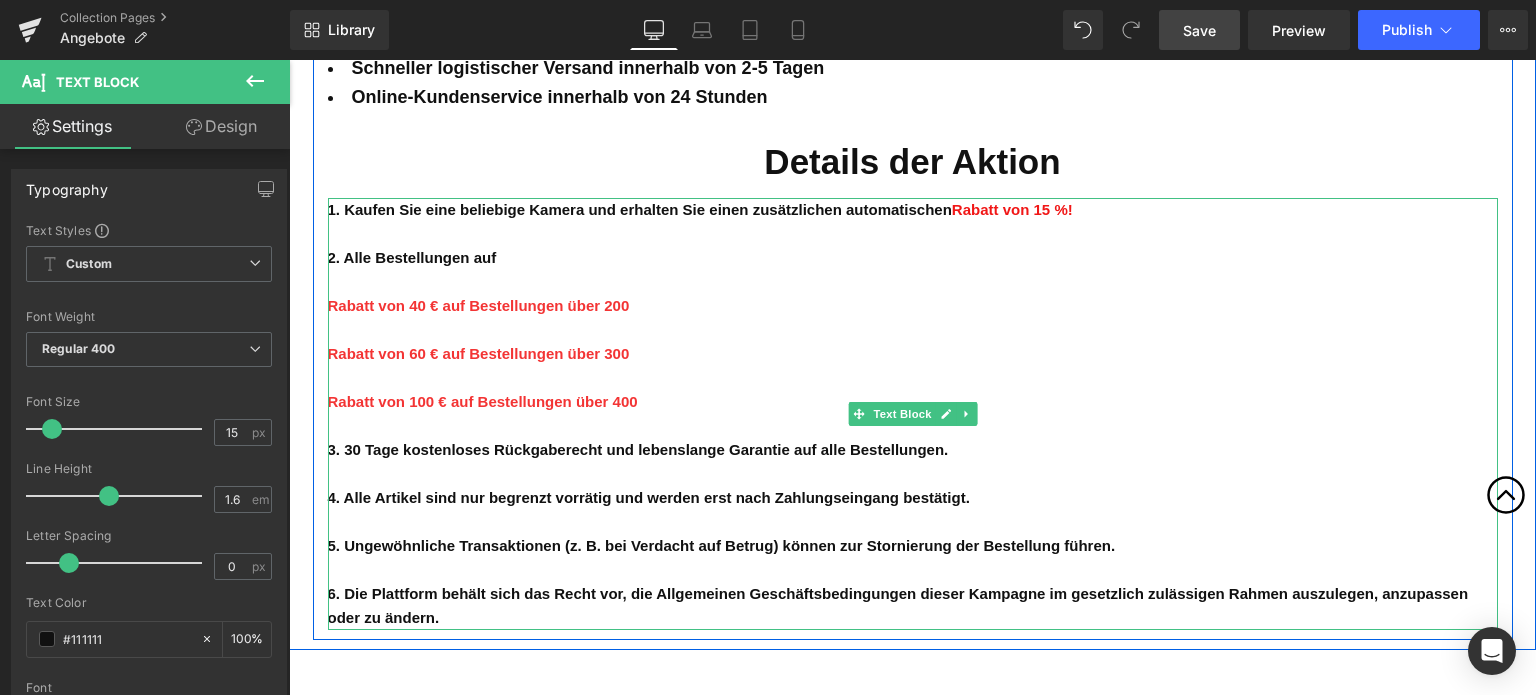 click on "Rabatt von 100 € auf Bestellungen über 400" at bounding box center (913, 402) 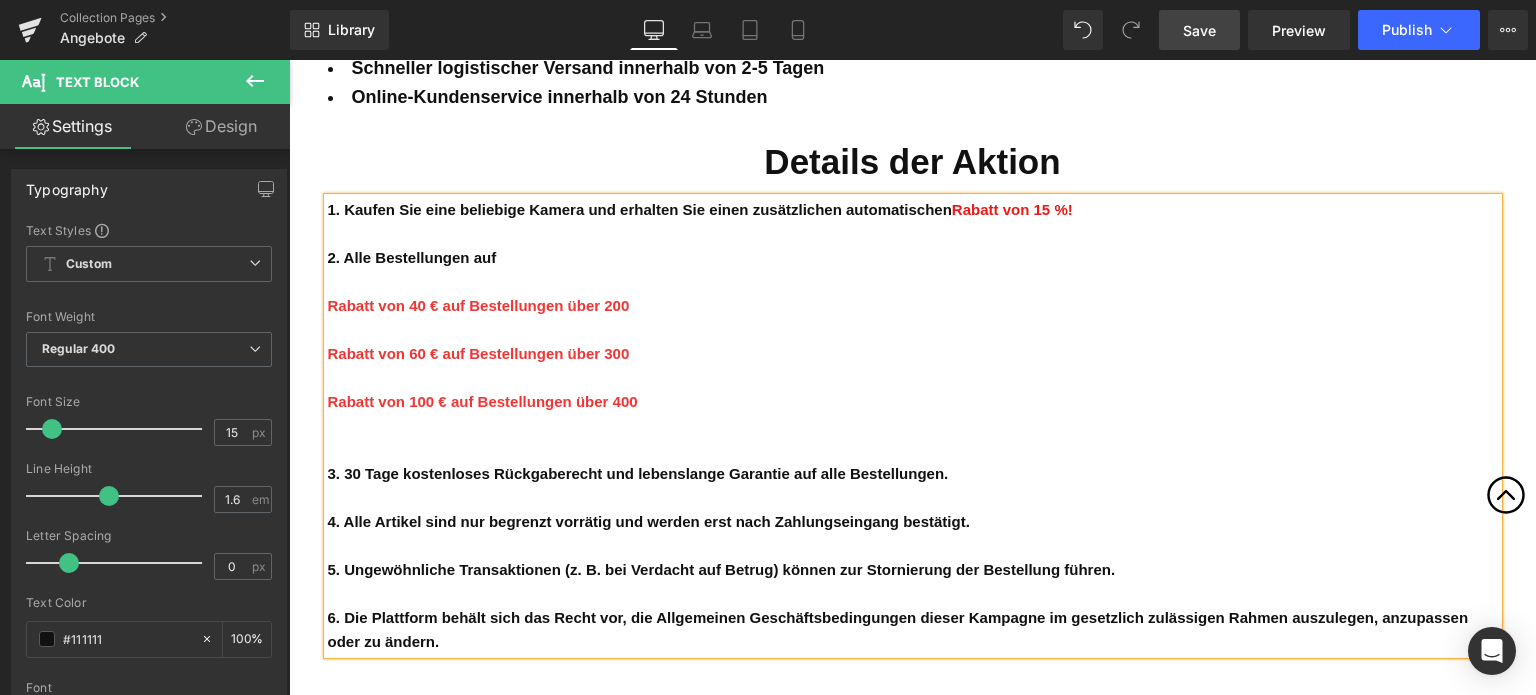 click on "Rabatt von 100 € auf Bestellungen über 400" at bounding box center [913, 402] 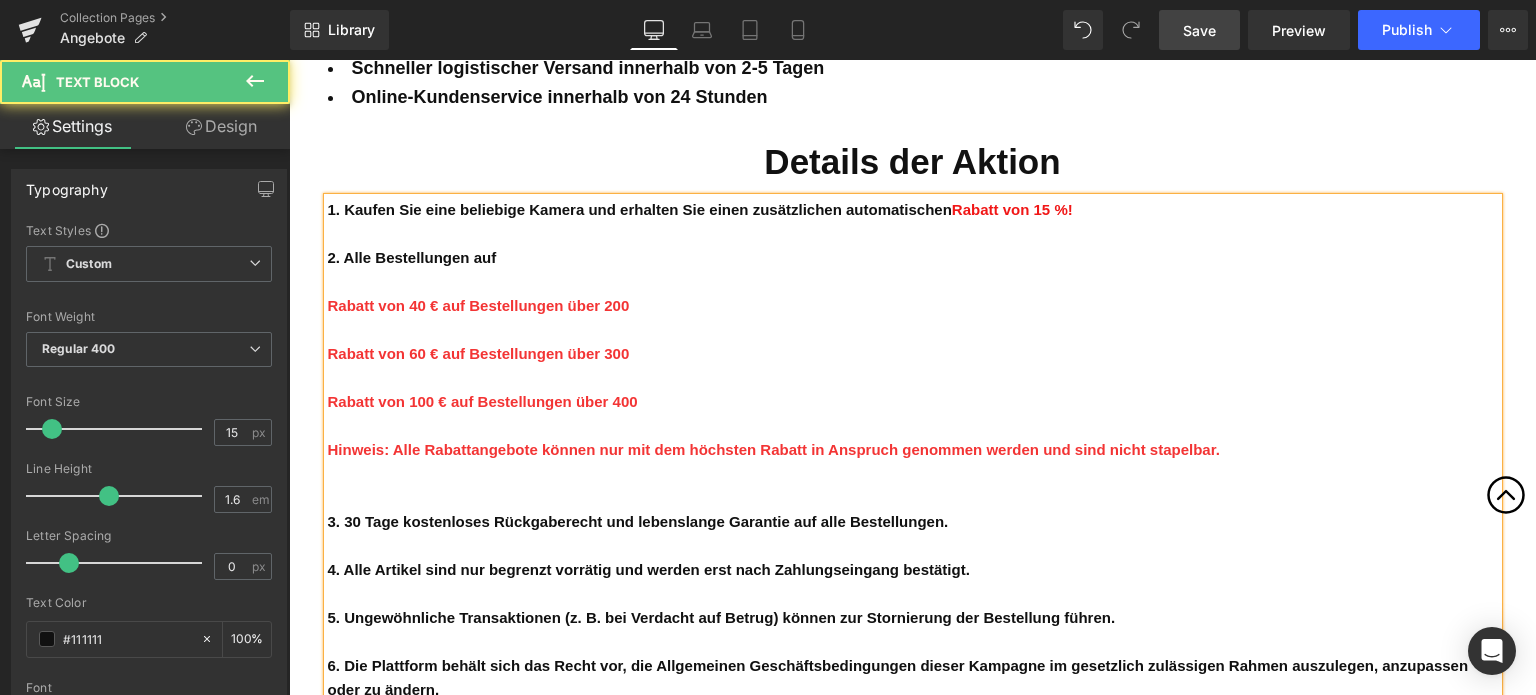 click at bounding box center [913, 498] 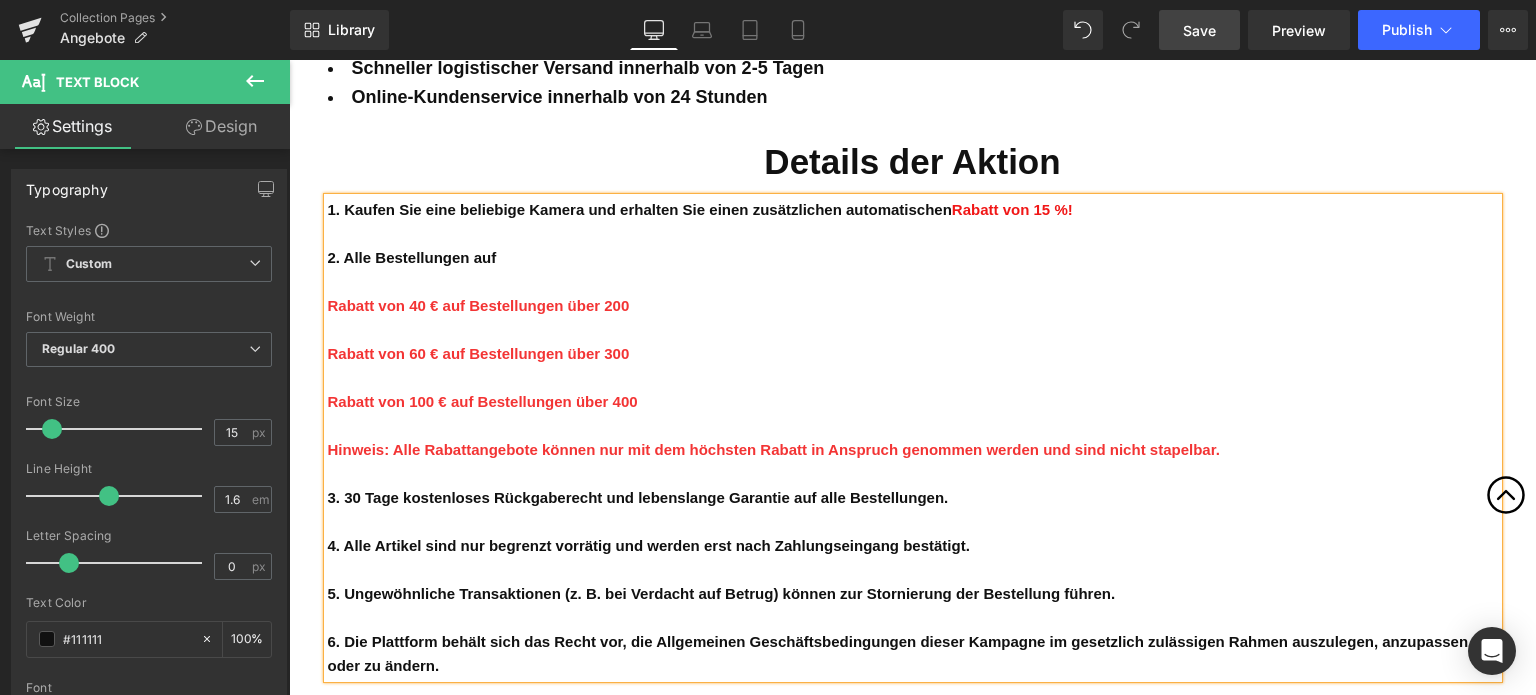 click on "Hinweis: Alle Rabattangebote können nur mit dem höchsten Rabatt in Anspruch genommen werden und sind nicht stapelbar." at bounding box center (774, 449) 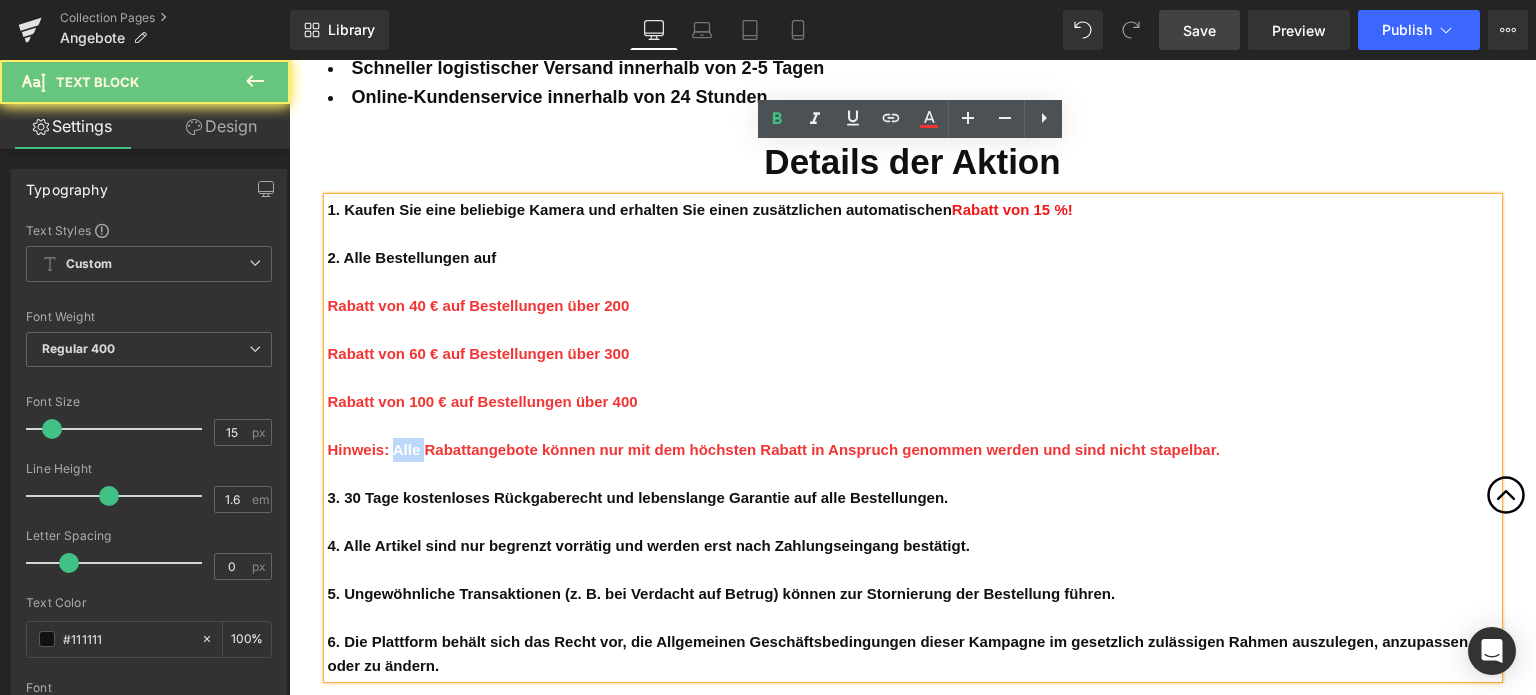 click on "Hinweis: Alle Rabattangebote können nur mit dem höchsten Rabatt in Anspruch genommen werden und sind nicht stapelbar." at bounding box center (774, 449) 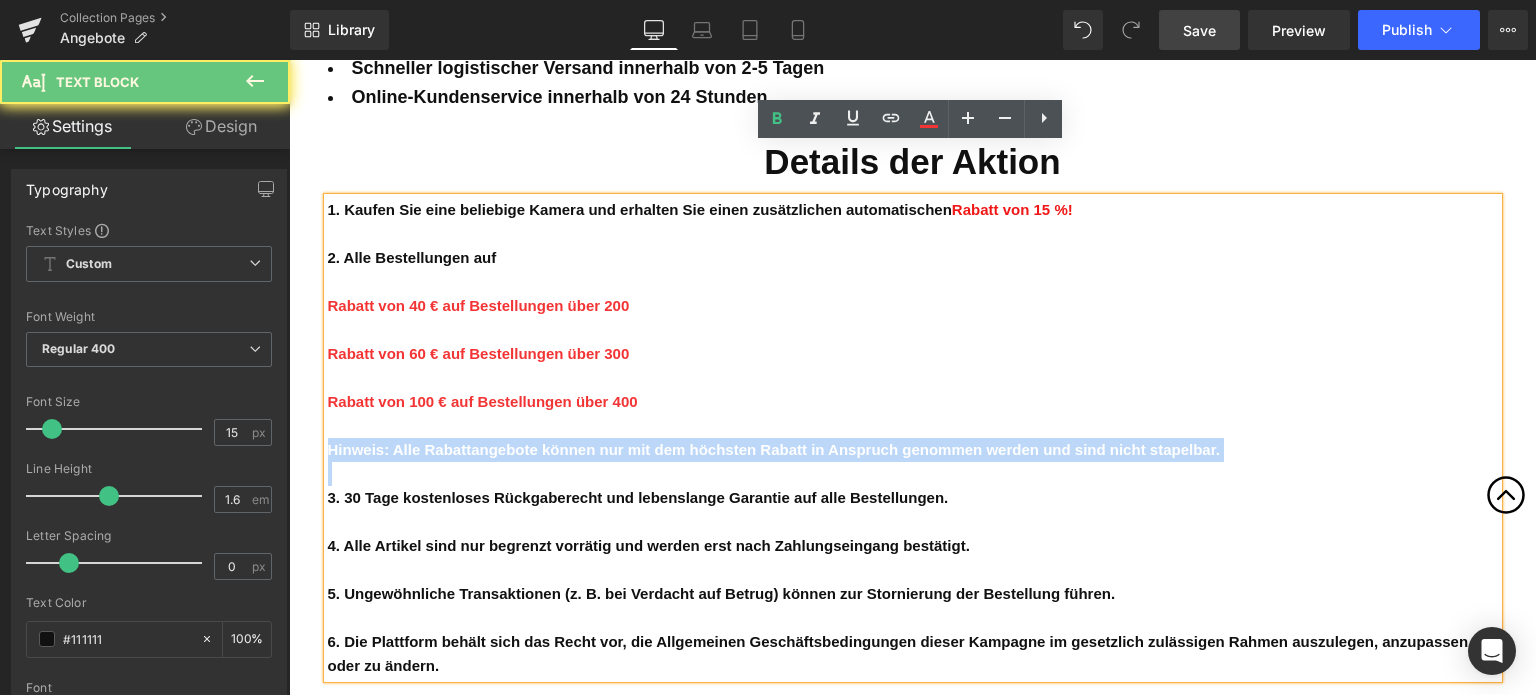 click on "Hinweis: Alle Rabattangebote können nur mit dem höchsten Rabatt in Anspruch genommen werden und sind nicht stapelbar." at bounding box center (774, 449) 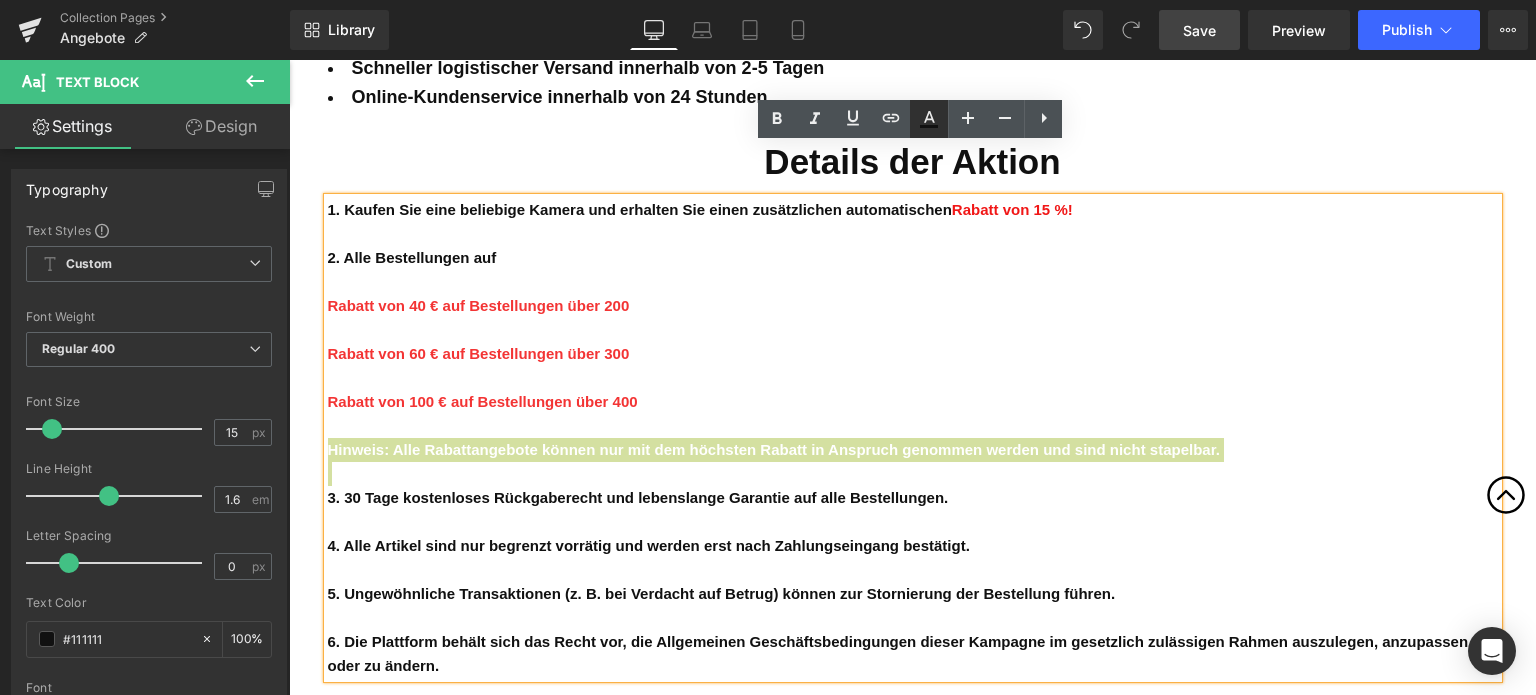 click 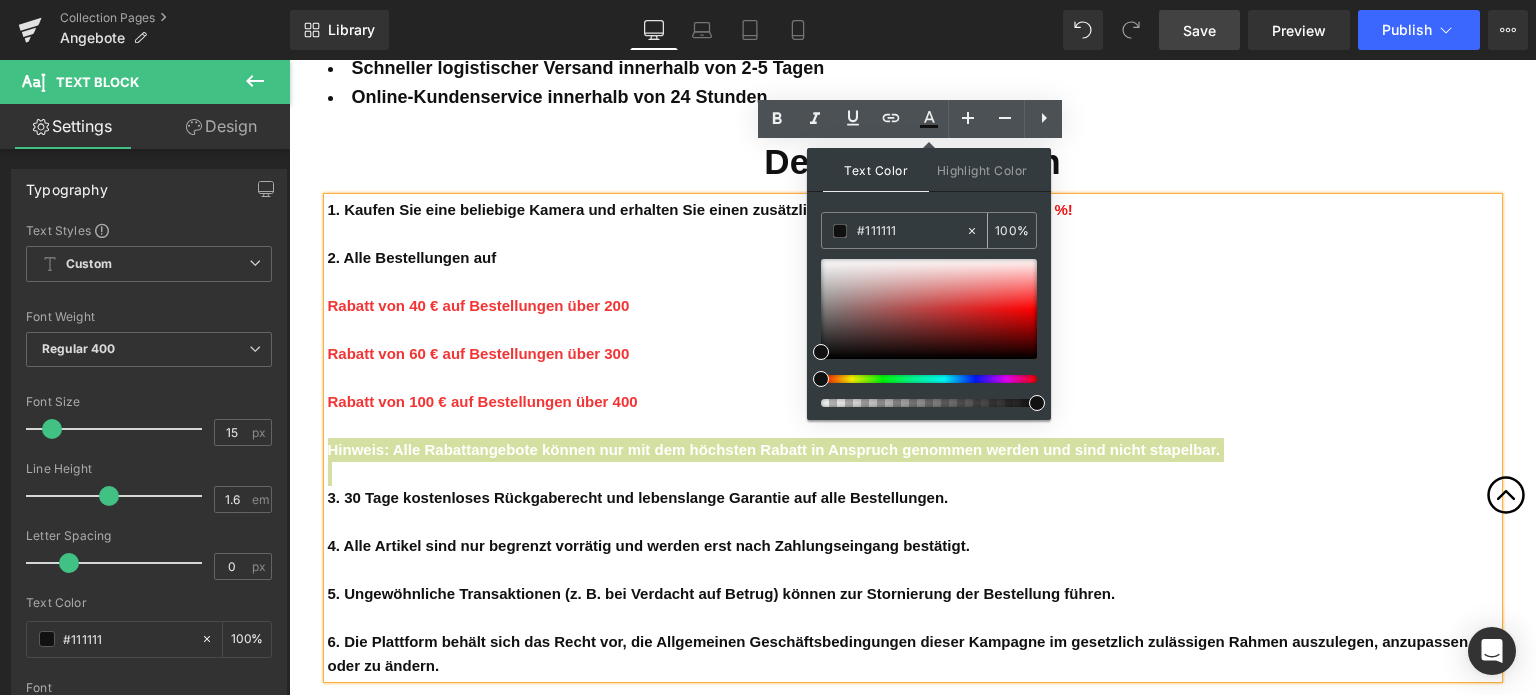 click on "#111111" at bounding box center (911, 231) 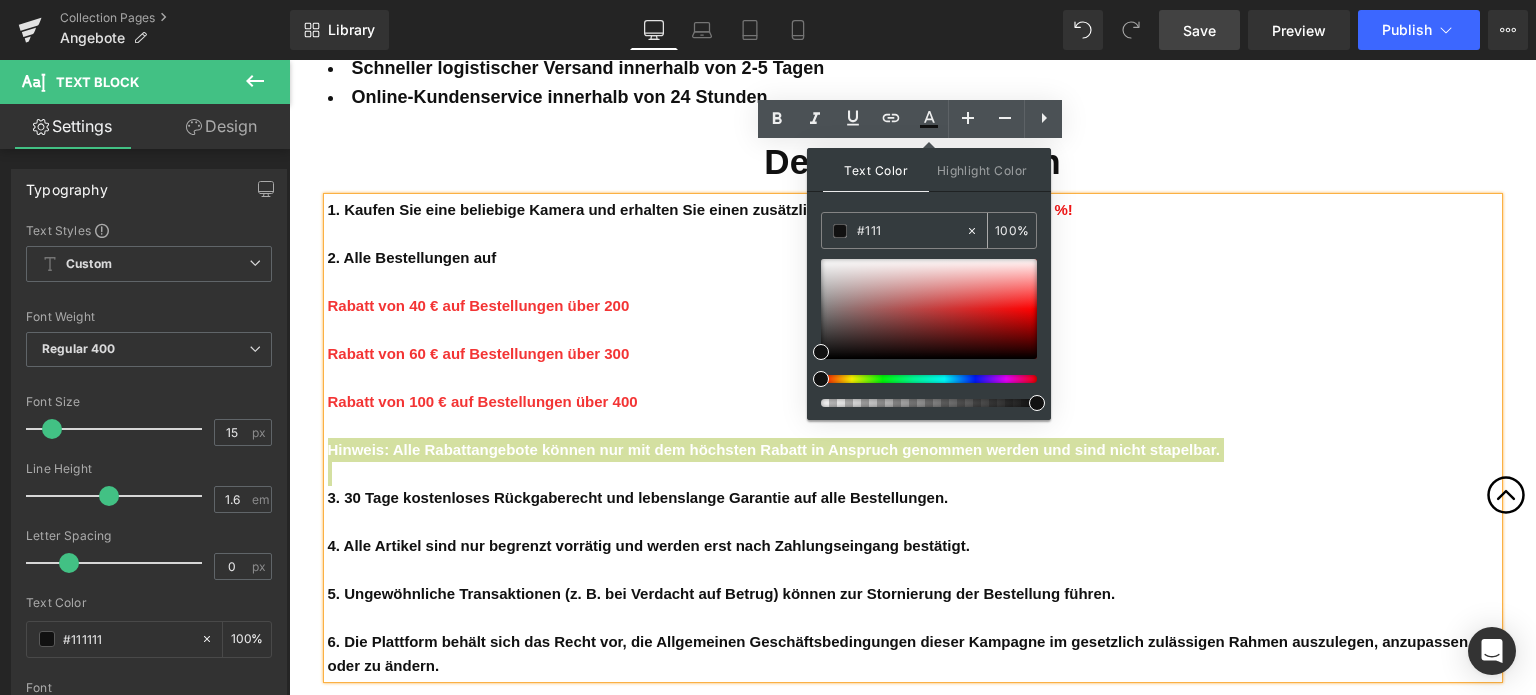 type on "#111" 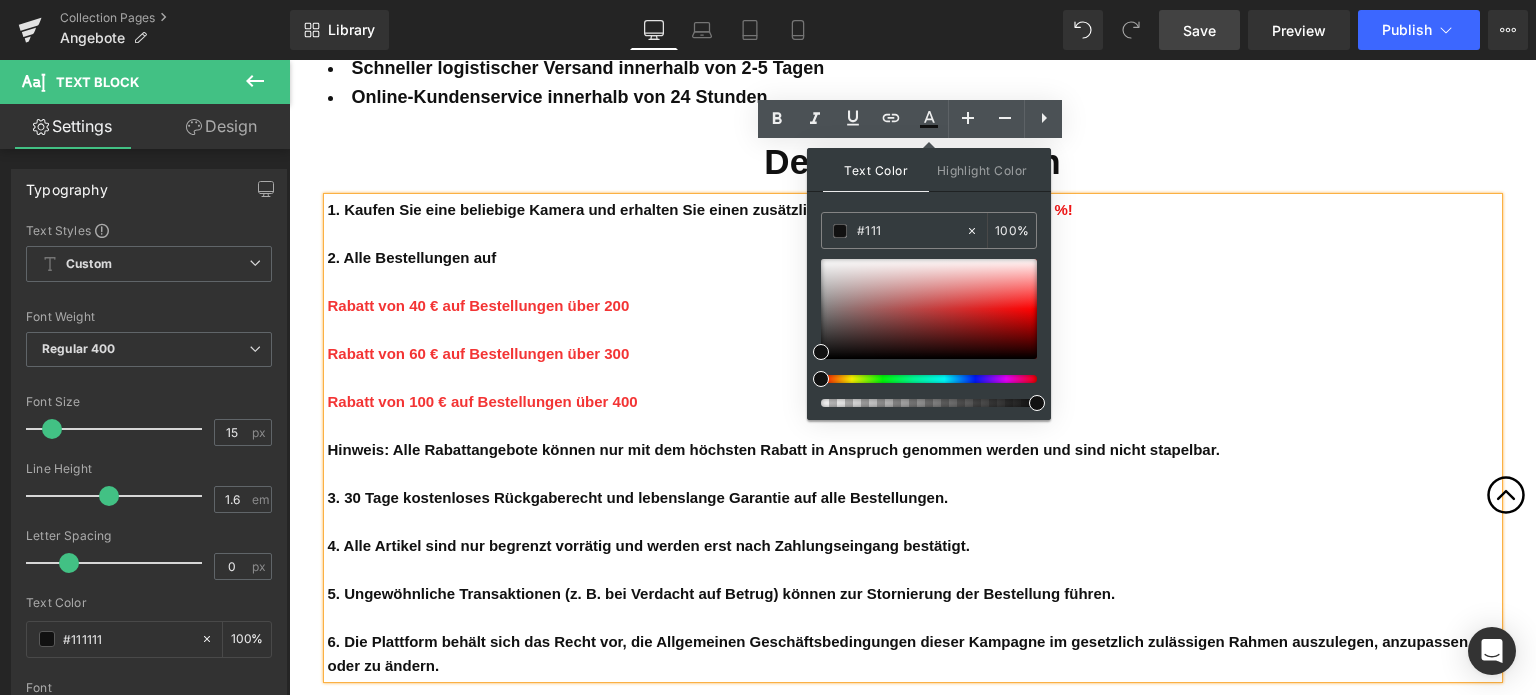 click on "2. Alle Bestellungen auf" at bounding box center [913, 258] 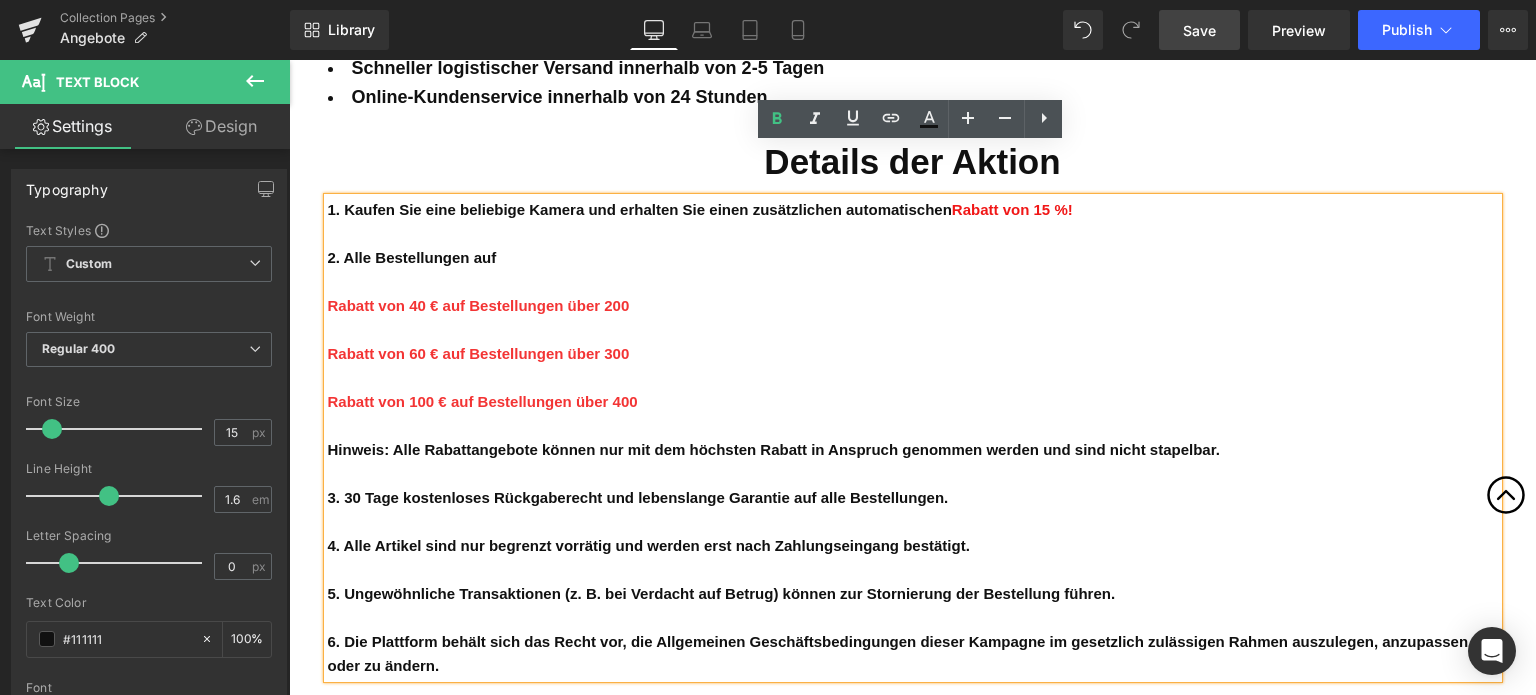 click on "Rabatt von 100 € auf Bestellungen über 400" at bounding box center [913, 402] 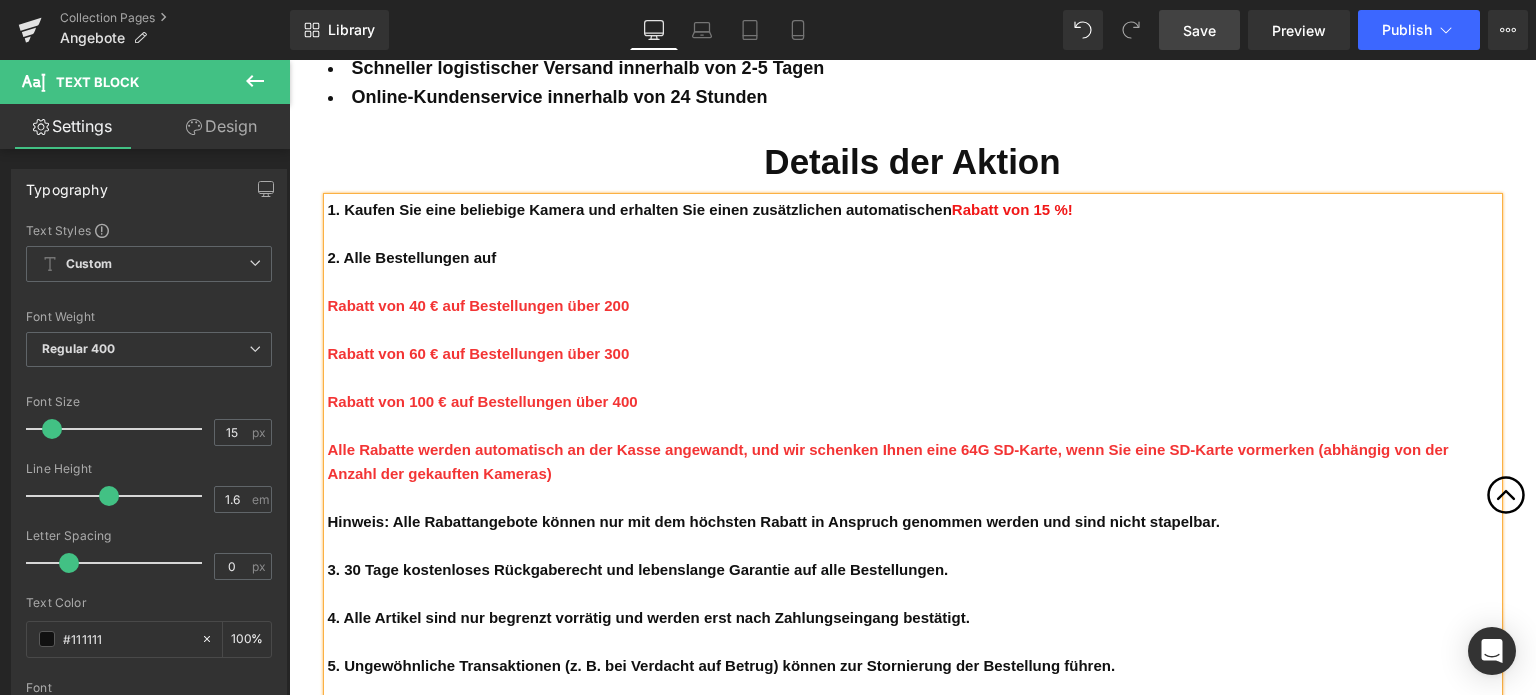 click on "Alle Rabatte werden automatisch an der Kasse angewandt, und wir schenken Ihnen eine 64G SD-Karte, wenn Sie eine SD-Karte vormerken (abhängig von der Anzahl der gekauften Kameras)" at bounding box center [888, 461] 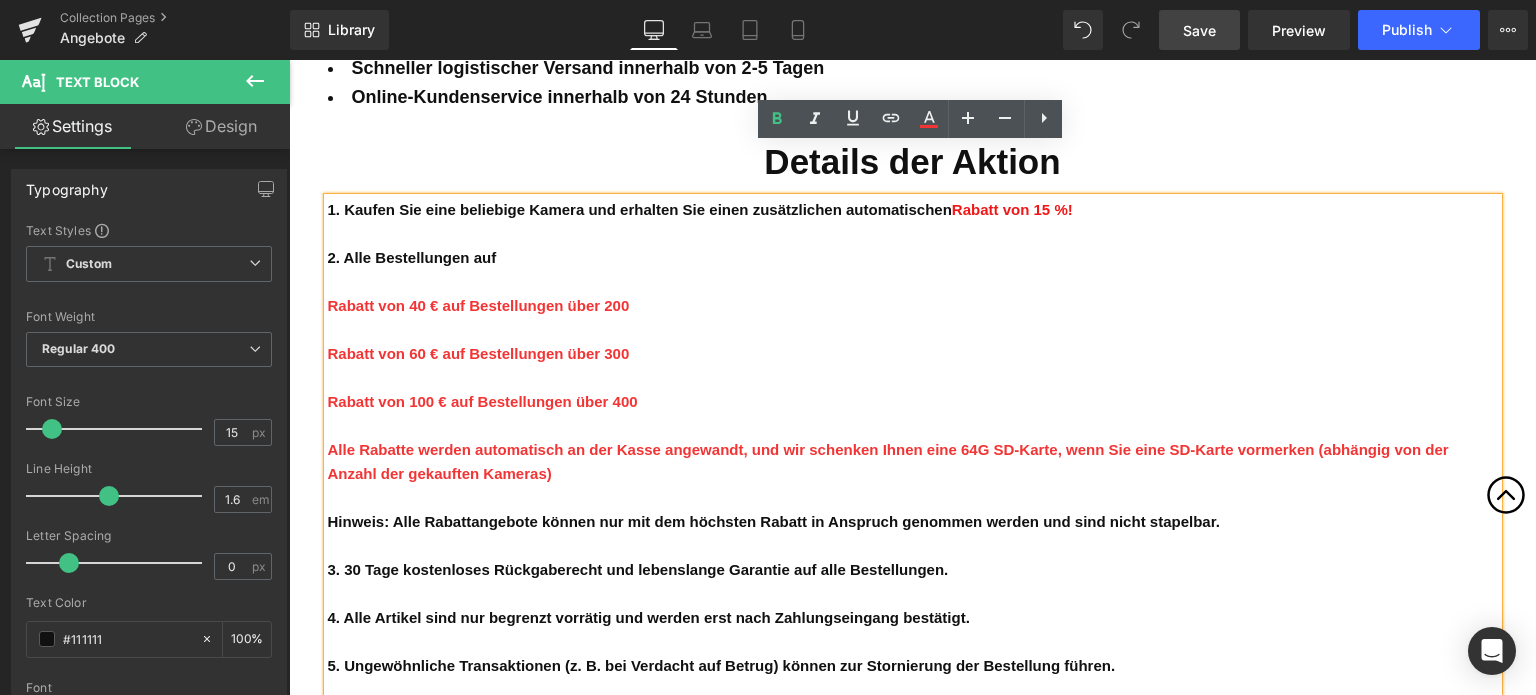 click on "Save" at bounding box center [1199, 30] 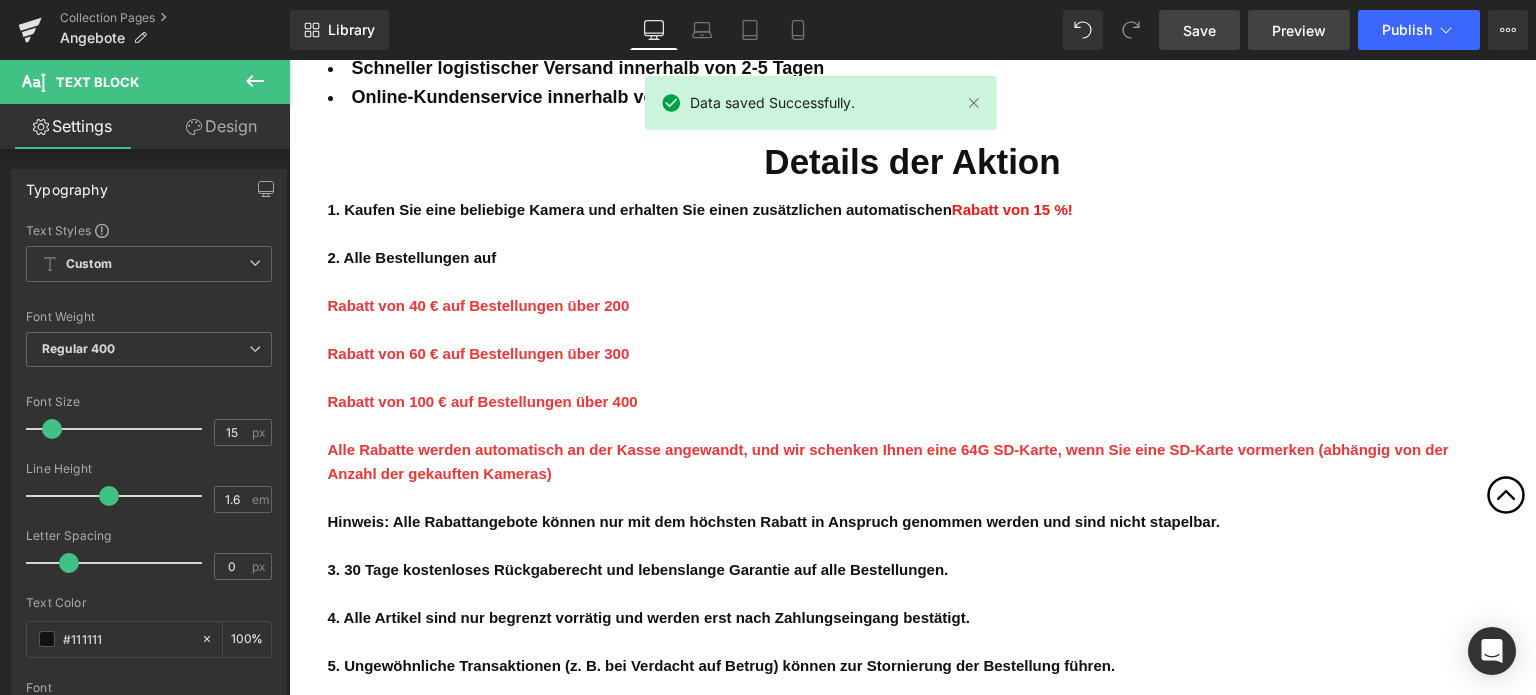 click on "Preview" at bounding box center [1299, 30] 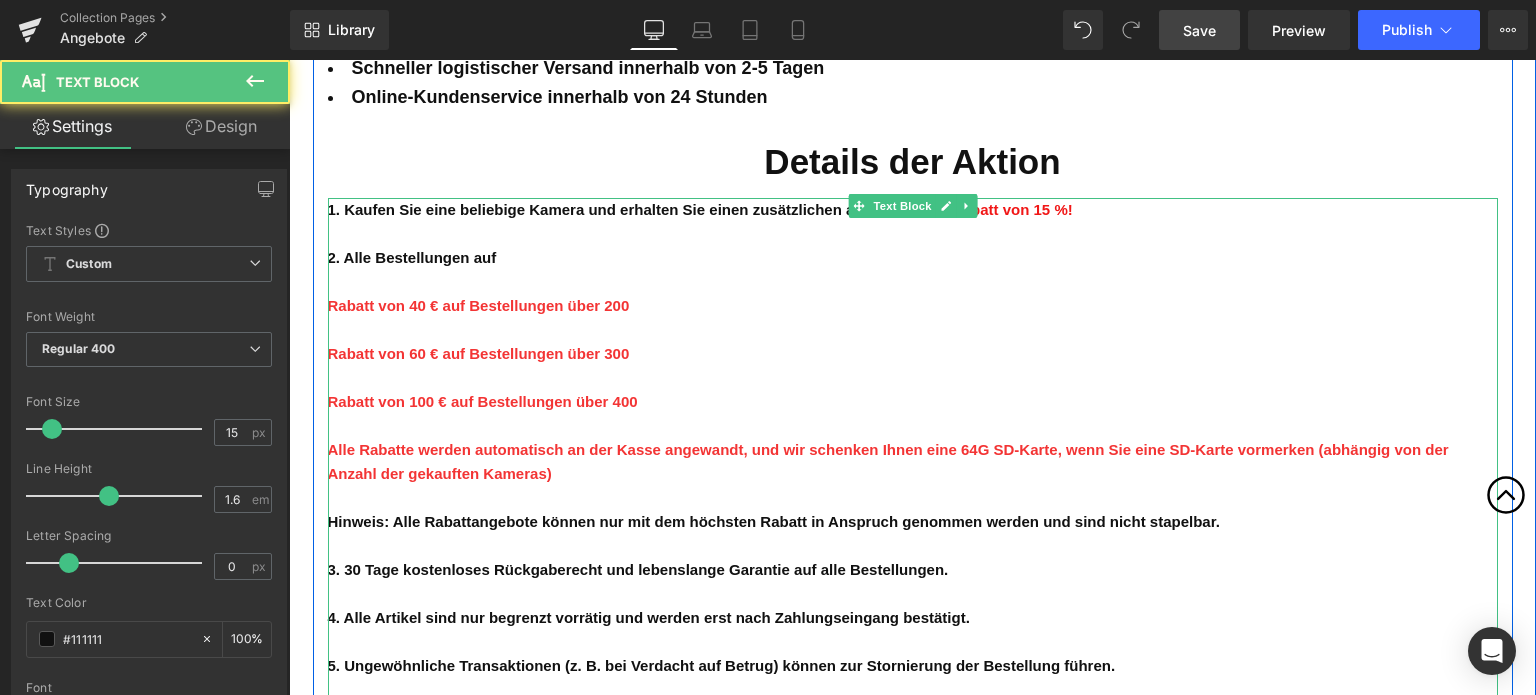 click on "Alle Rabatte werden automatisch an der Kasse angewandt, und wir schenken Ihnen eine 64G SD-Karte, wenn Sie eine SD-Karte vormerken (abhängig von der Anzahl der gekauften Kameras)" at bounding box center [888, 461] 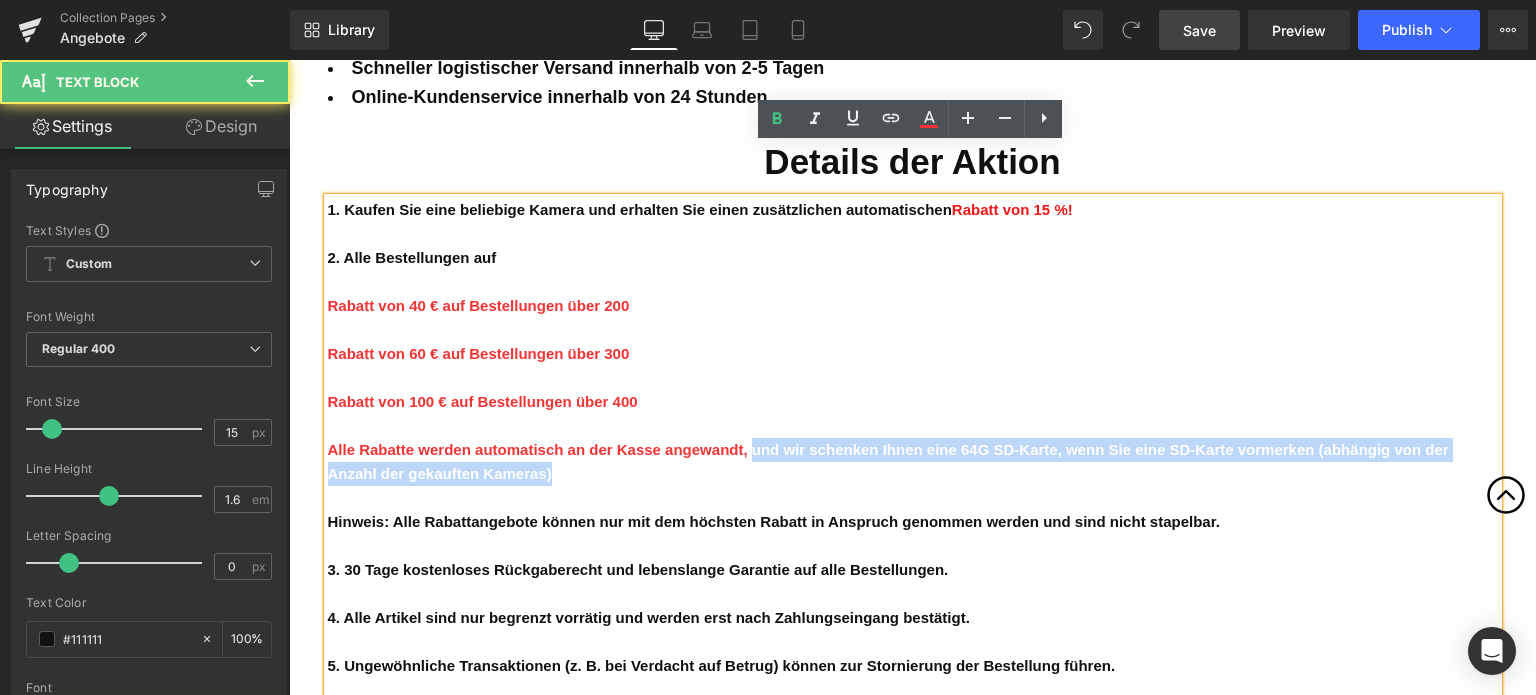 drag, startPoint x: 752, startPoint y: 397, endPoint x: 772, endPoint y: 414, distance: 26.24881 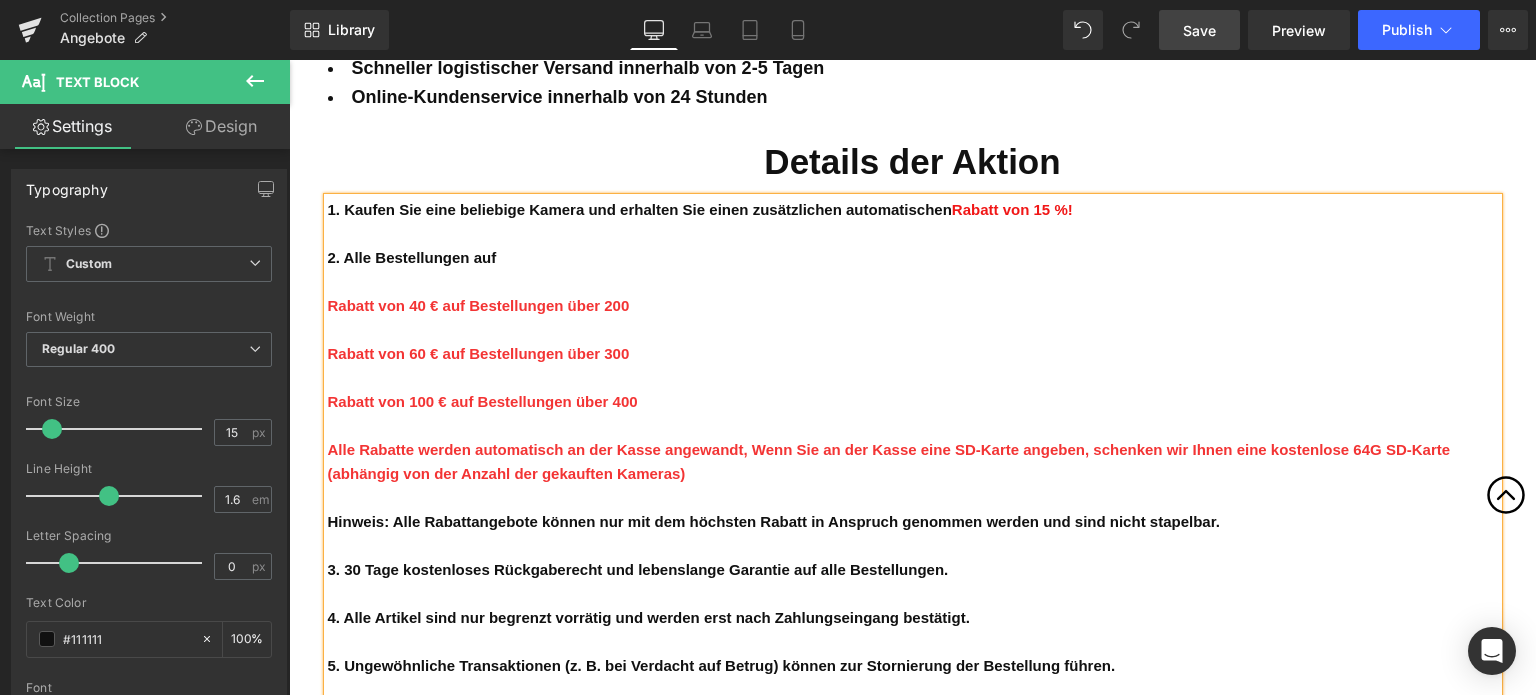 click on "Alle Rabatte werden automatisch an der Kasse angewandt, Wenn Sie an der Kasse eine SD-Karte angeben, schenken wir Ihnen eine kostenlose 64G SD-Karte (abhängig von der Anzahl der gekauften Kameras)" at bounding box center (889, 461) 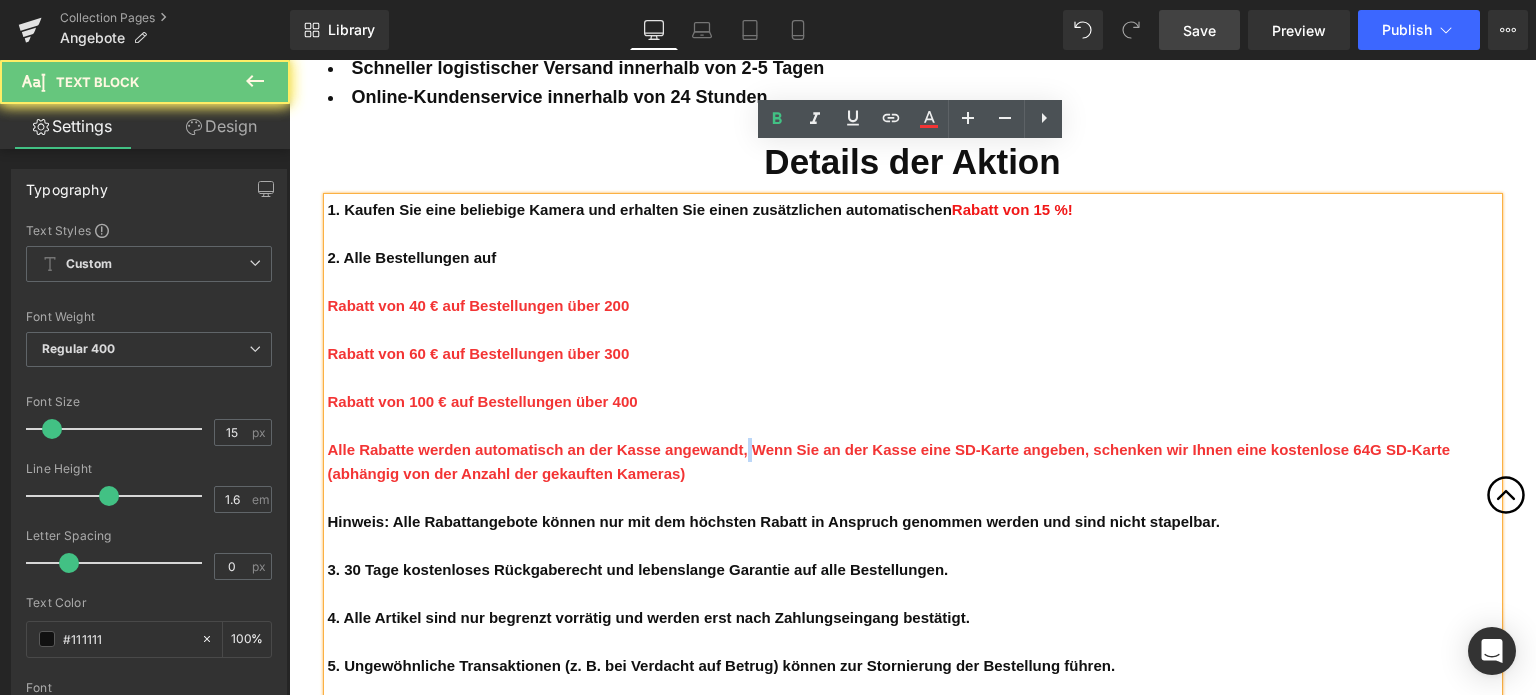 click on "Alle Rabatte werden automatisch an der Kasse angewandt, Wenn Sie an der Kasse eine SD-Karte angeben, schenken wir Ihnen eine kostenlose 64G SD-Karte (abhängig von der Anzahl der gekauften Kameras)" at bounding box center (889, 461) 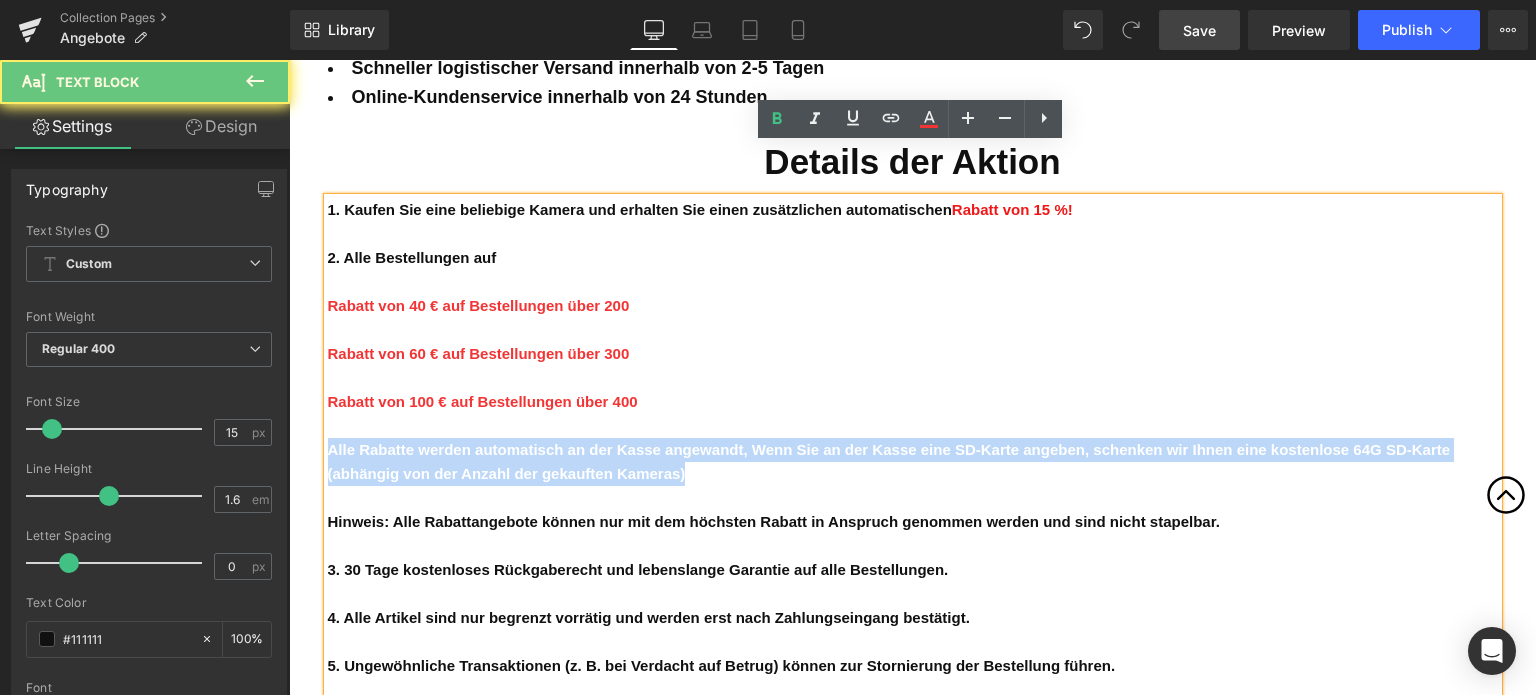 click on "Alle Rabatte werden automatisch an der Kasse angewandt, Wenn Sie an der Kasse eine SD-Karte angeben, schenken wir Ihnen eine kostenlose 64G SD-Karte (abhängig von der Anzahl der gekauften Kameras)" at bounding box center (889, 461) 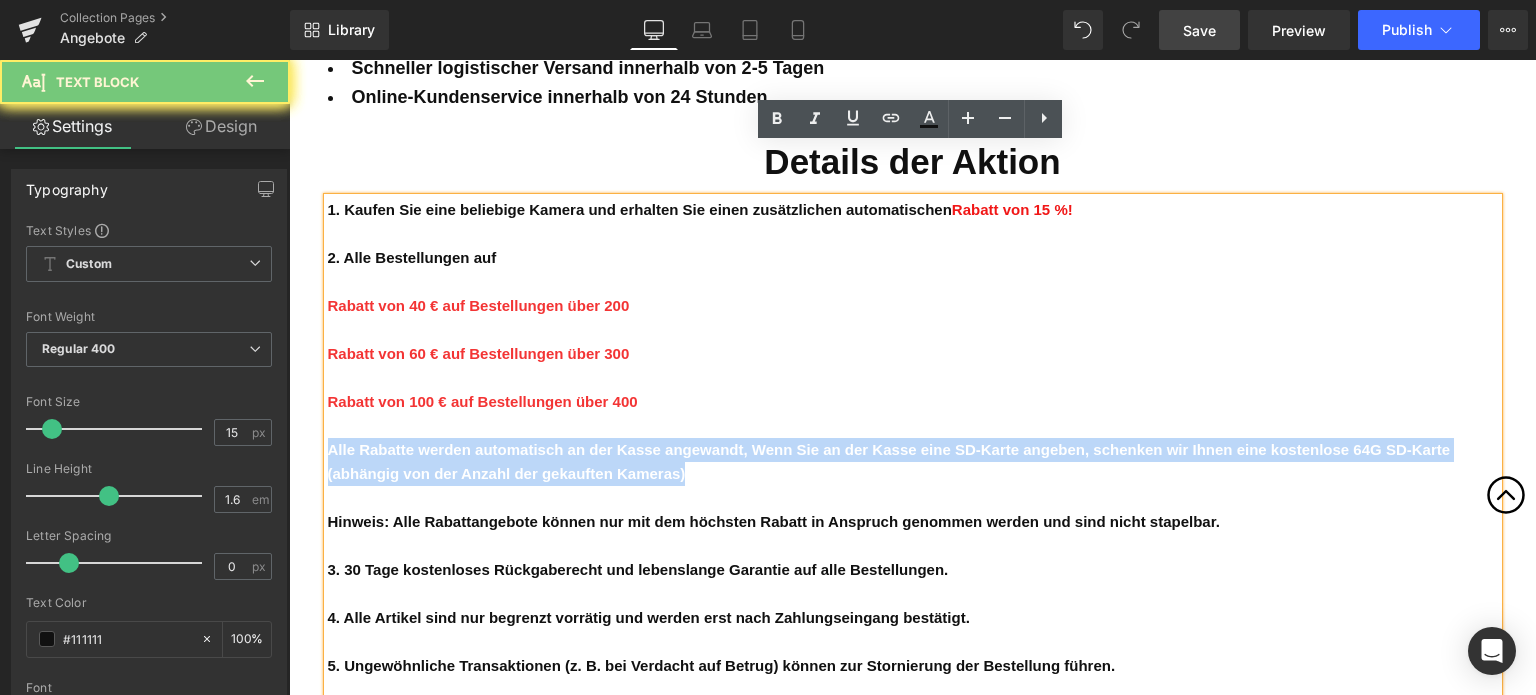 copy on "Alle Rabatte werden automatisch an der Kasse angewandt, Wenn Sie an der Kasse eine SD-Karte angeben, schenken wir Ihnen eine kostenlose 64G SD-Karte (abhängig von der Anzahl der gekauften Kameras)" 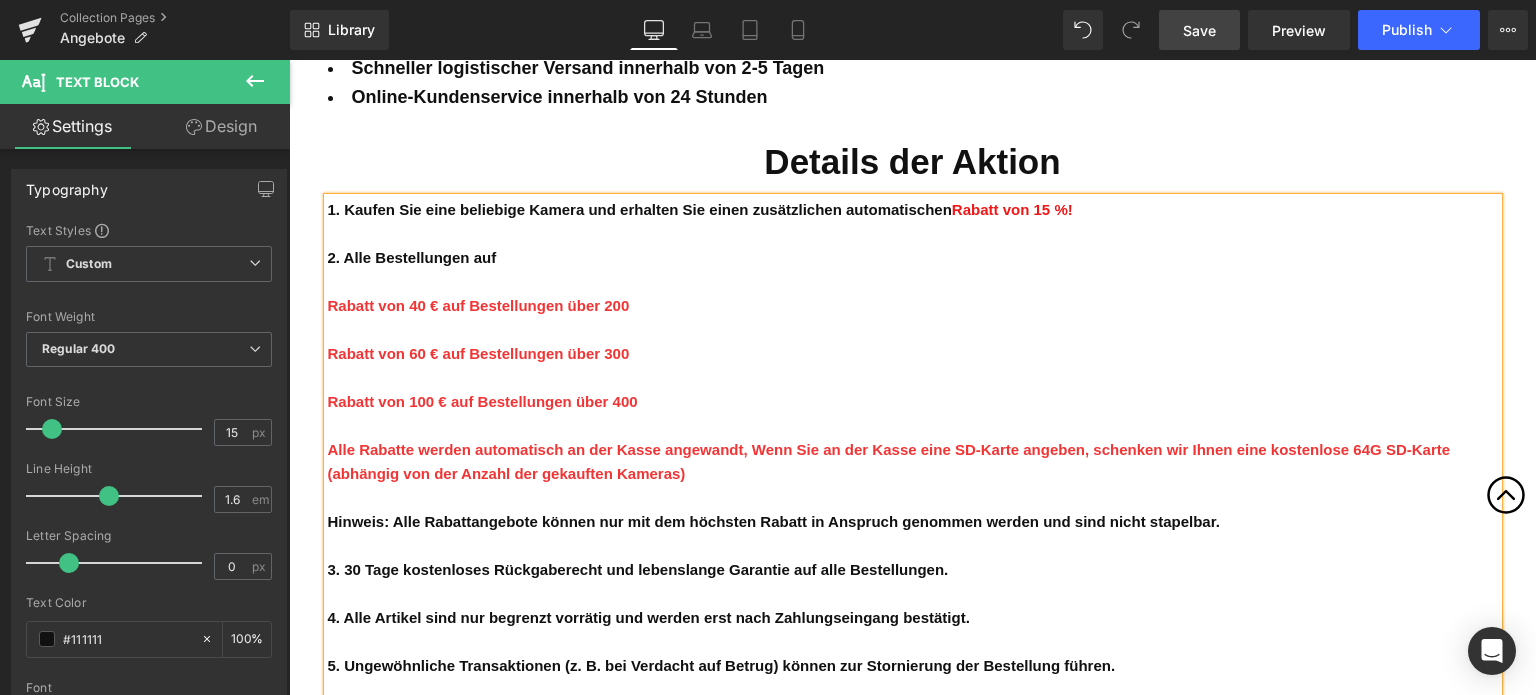 click on "Rabatt von 40 € auf Bestellungen über 200" at bounding box center [913, 306] 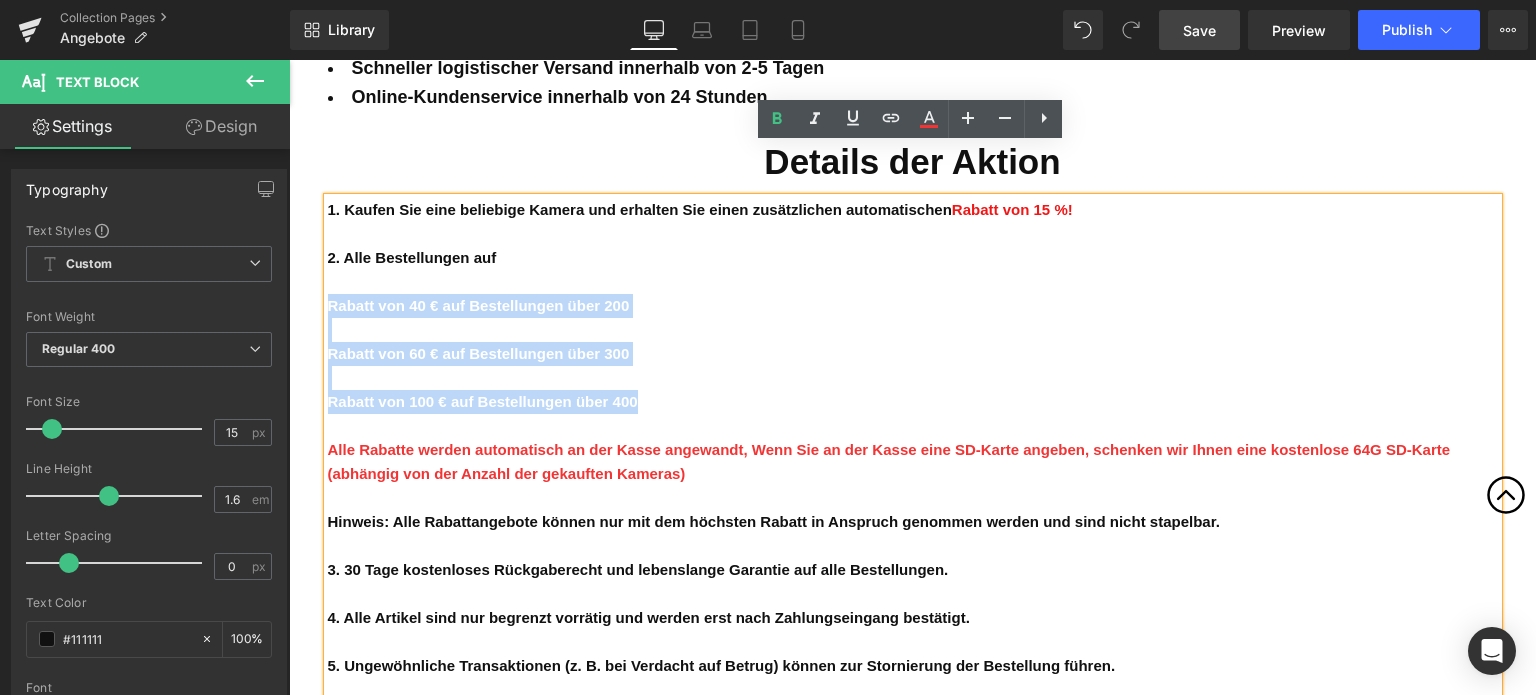 drag, startPoint x: 645, startPoint y: 344, endPoint x: 308, endPoint y: 256, distance: 348.30017 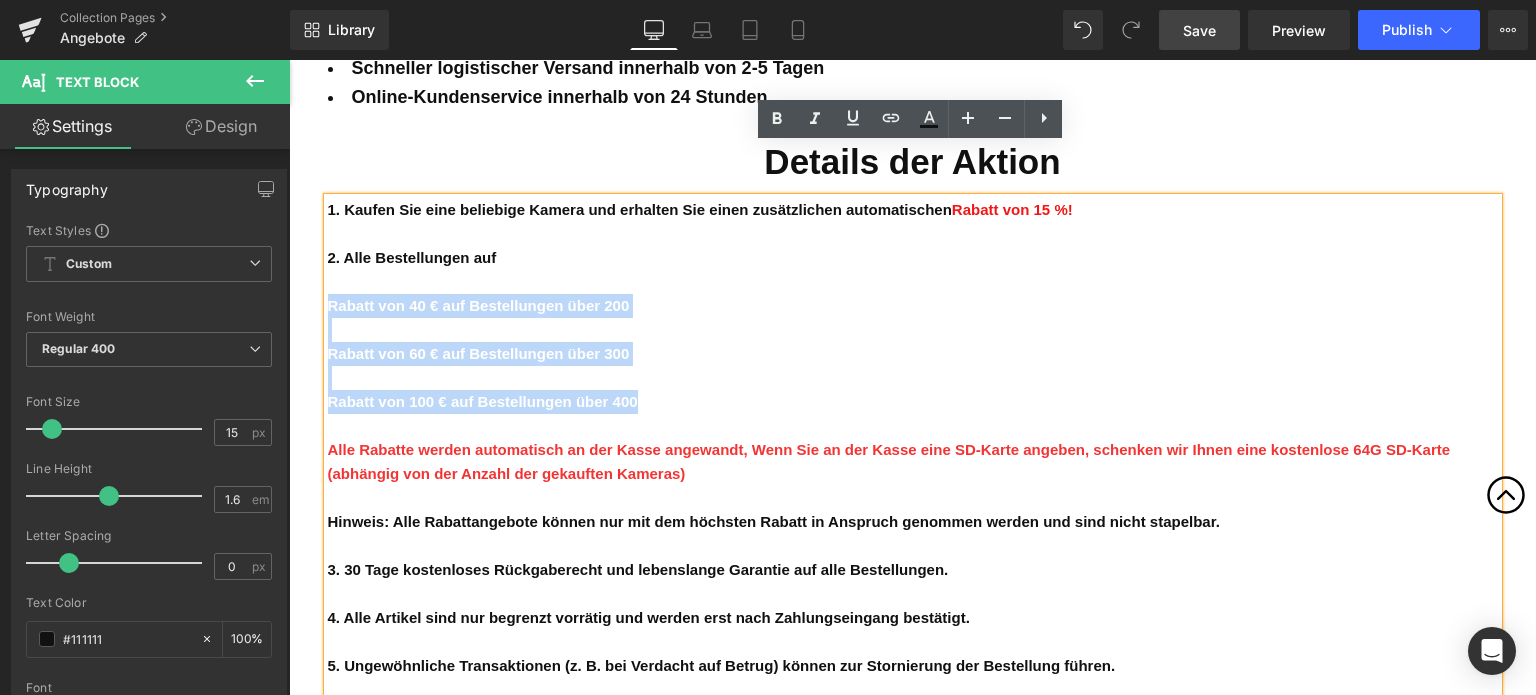 copy on "Rabatt von 40 € auf Bestellungen über 200 Rabatt von 60 € auf Bestellungen über 300 Rabatt von 100 € auf Bestellungen über 400" 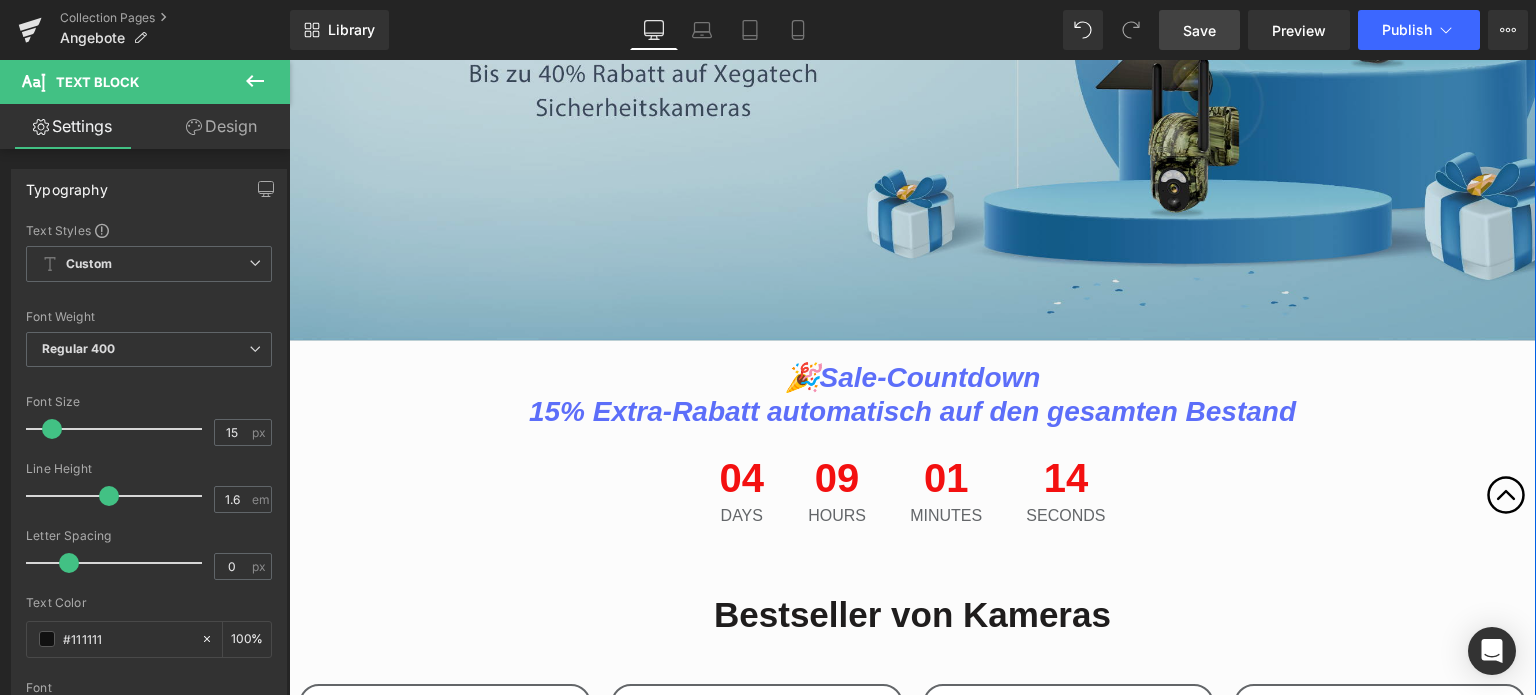 scroll, scrollTop: 500, scrollLeft: 0, axis: vertical 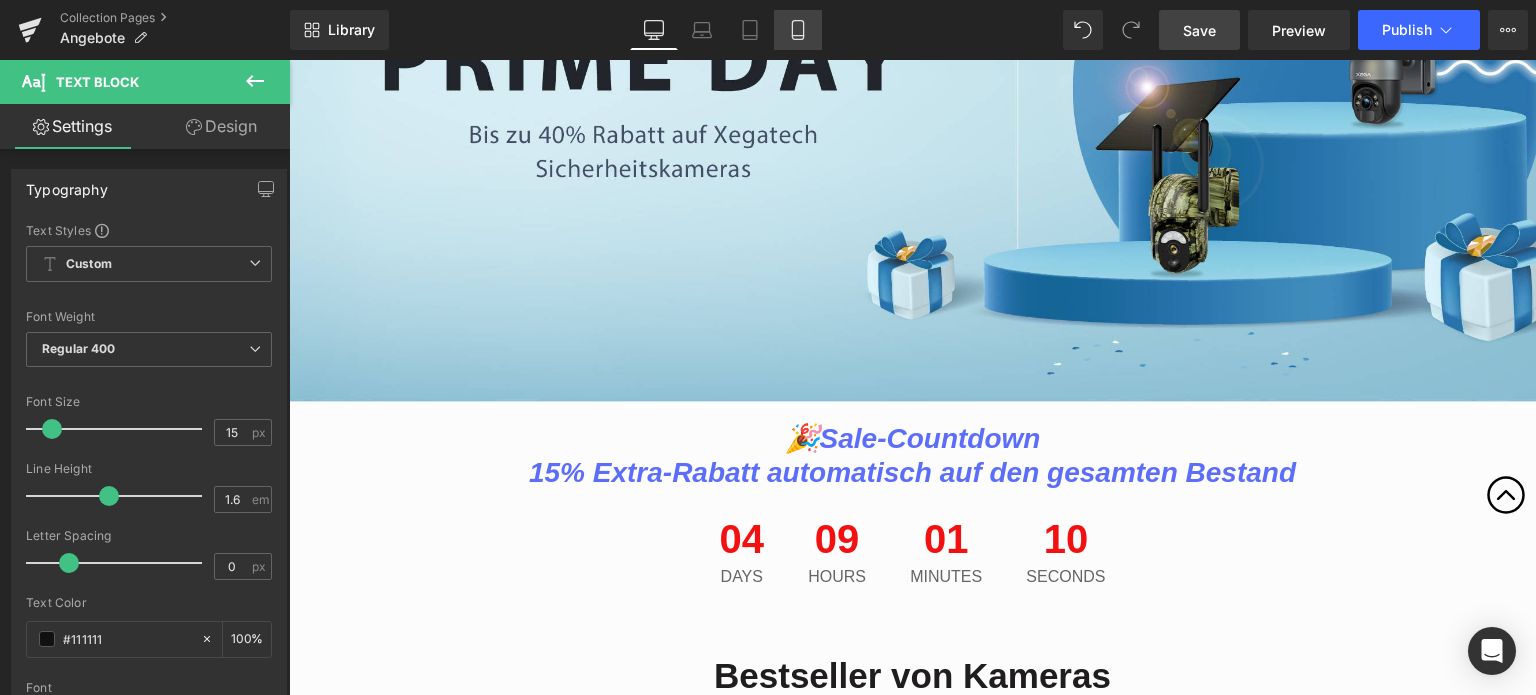 click 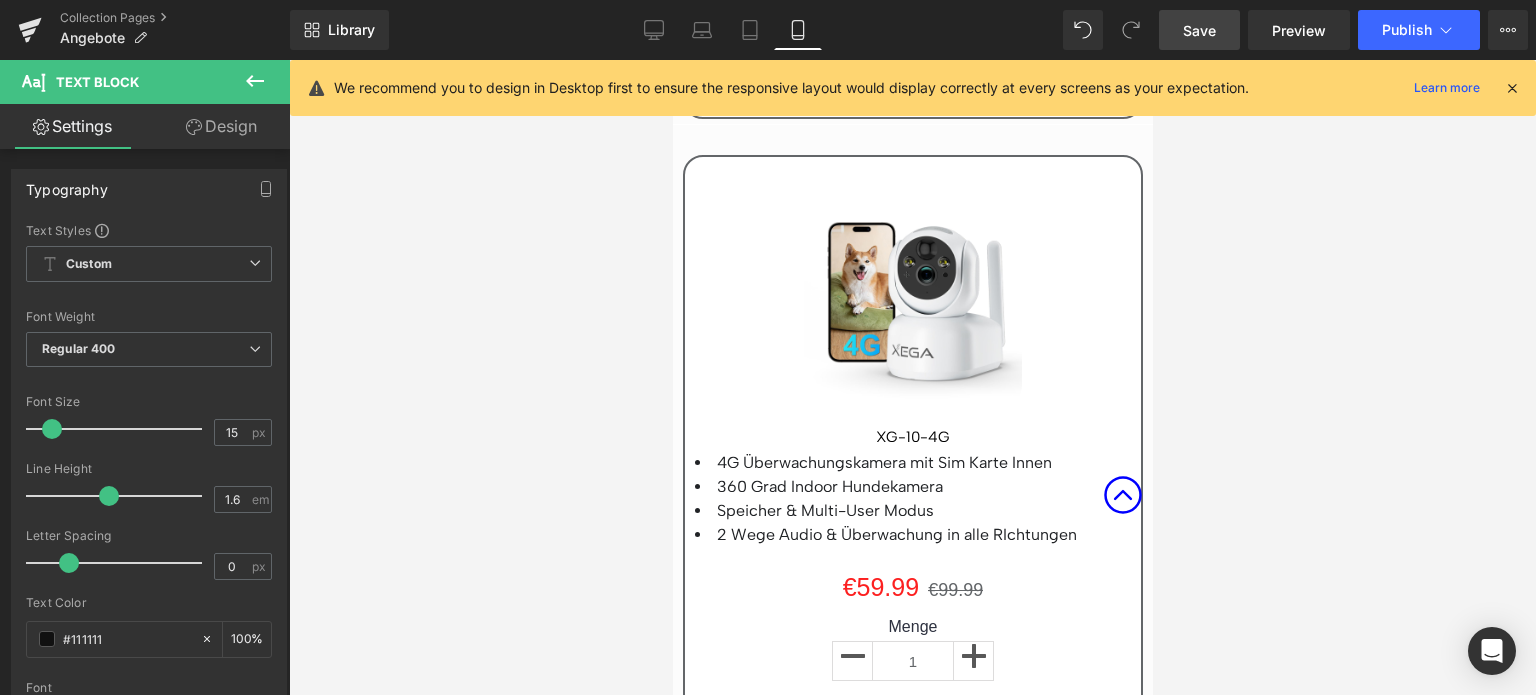 click 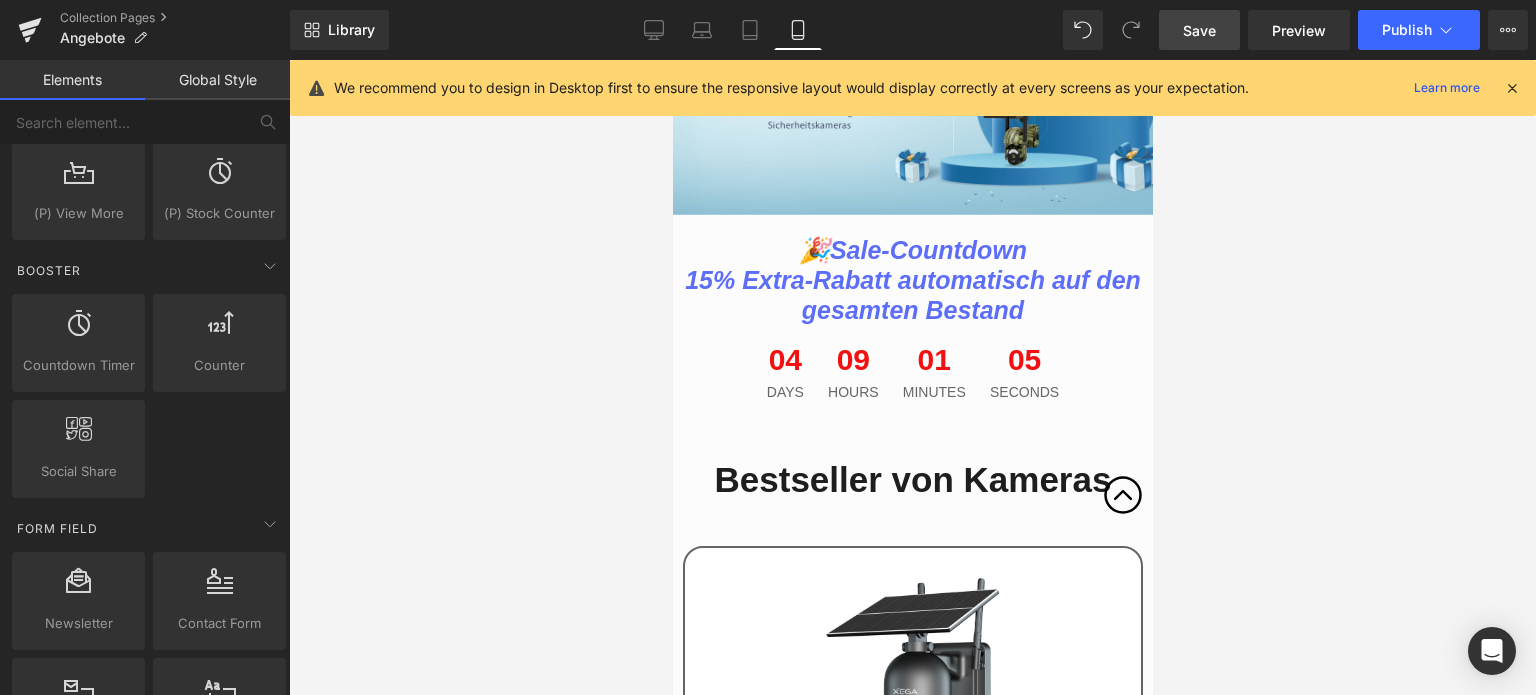 scroll, scrollTop: 300, scrollLeft: 0, axis: vertical 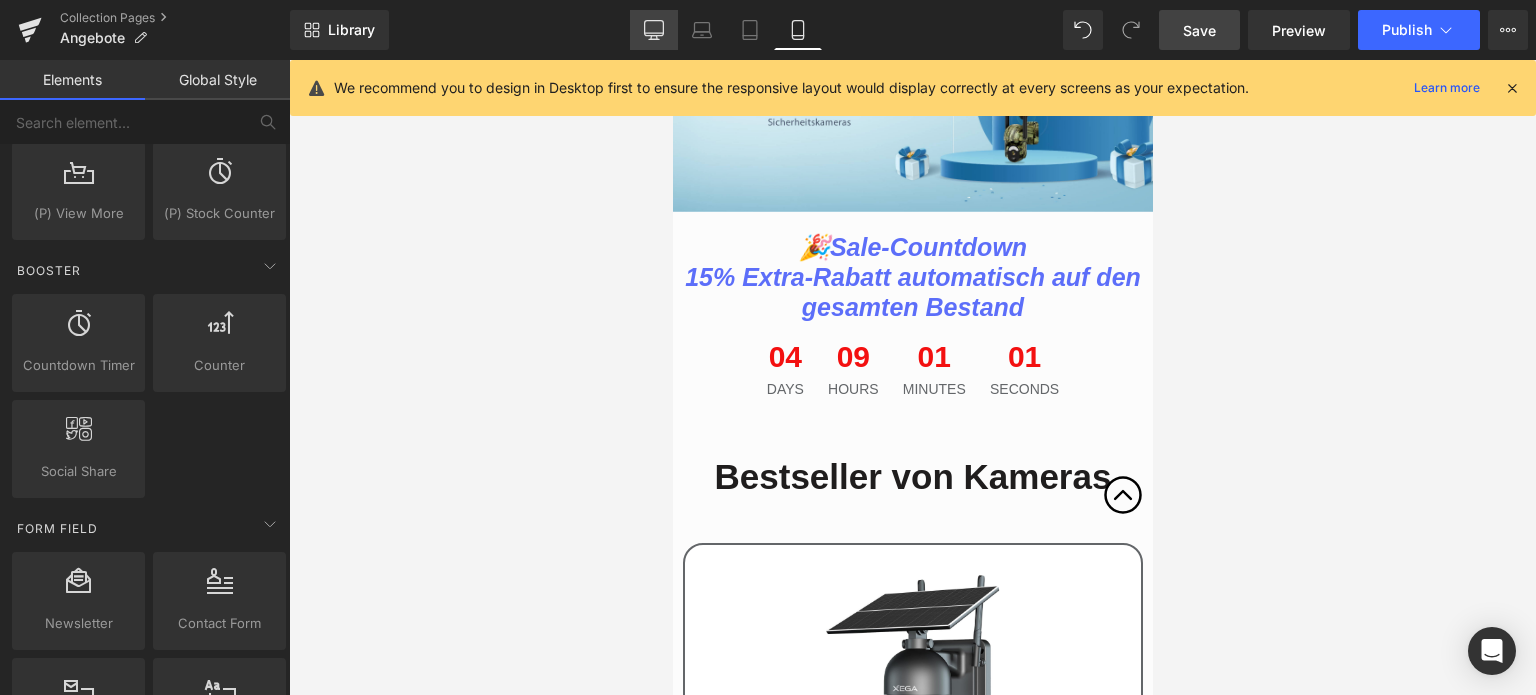 click 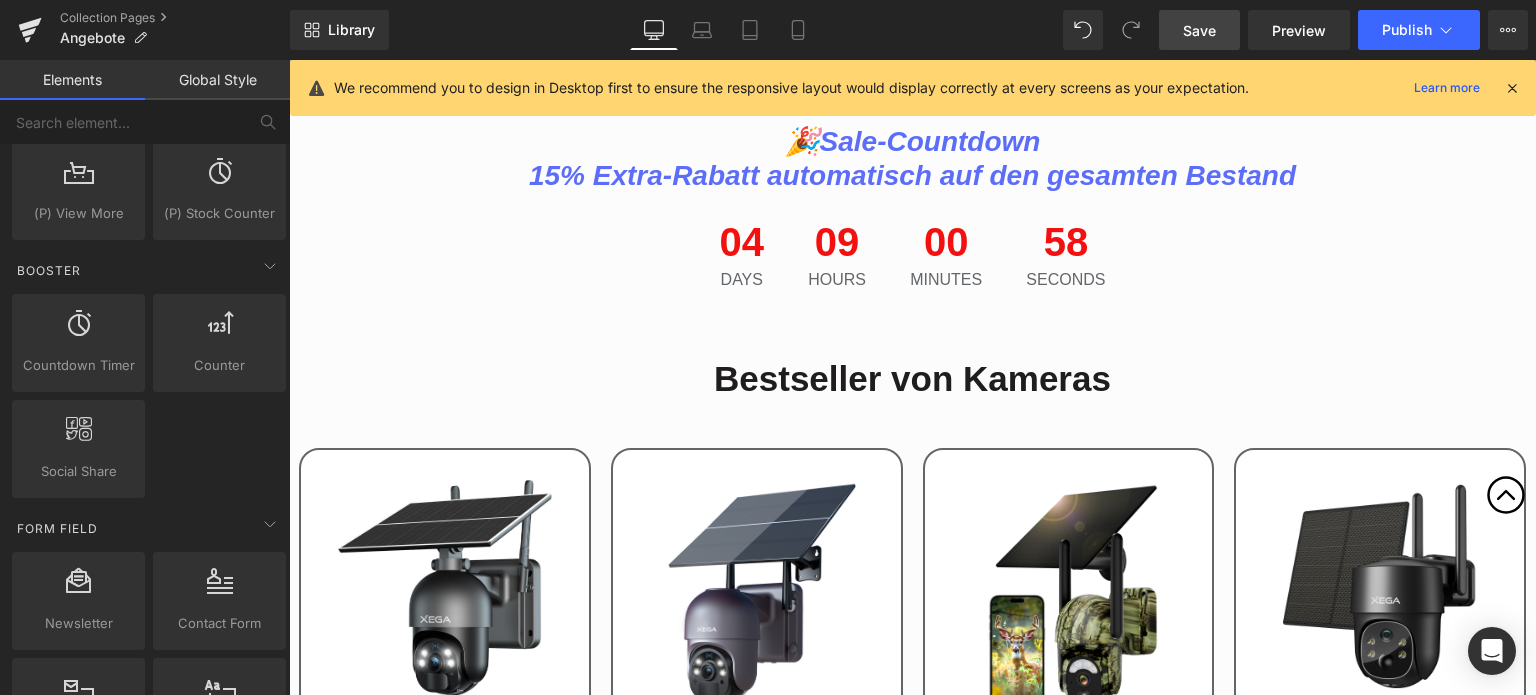 scroll, scrollTop: 800, scrollLeft: 0, axis: vertical 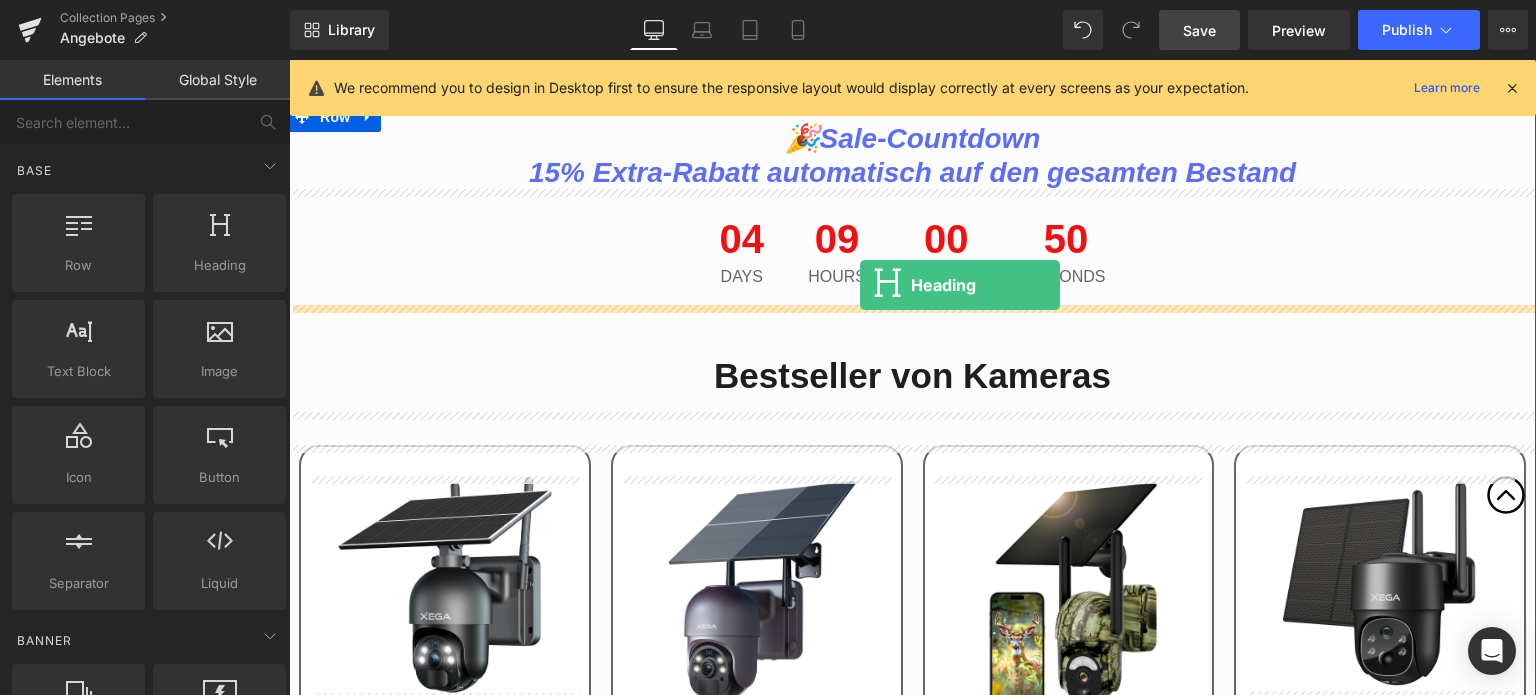 drag, startPoint x: 476, startPoint y: 294, endPoint x: 860, endPoint y: 285, distance: 384.10547 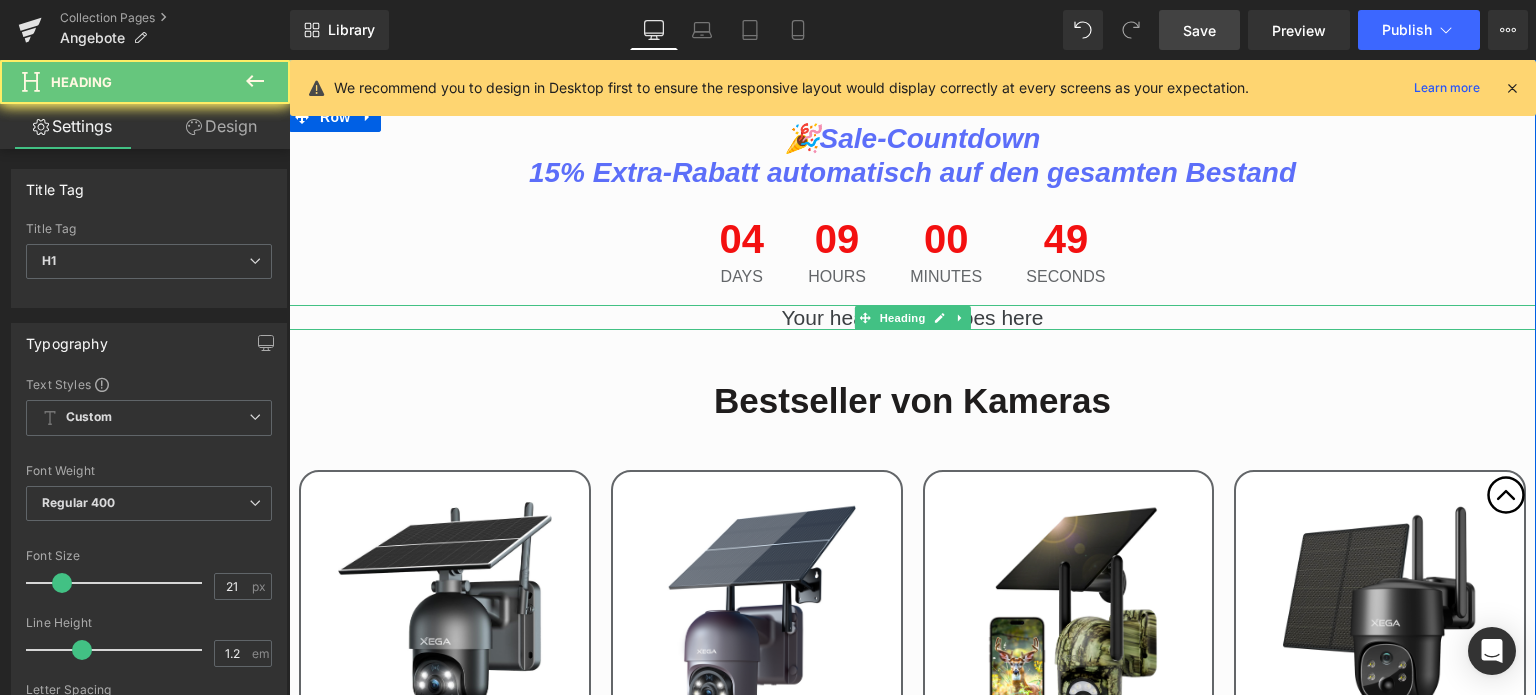 click on "Your heading text goes here" at bounding box center [912, 317] 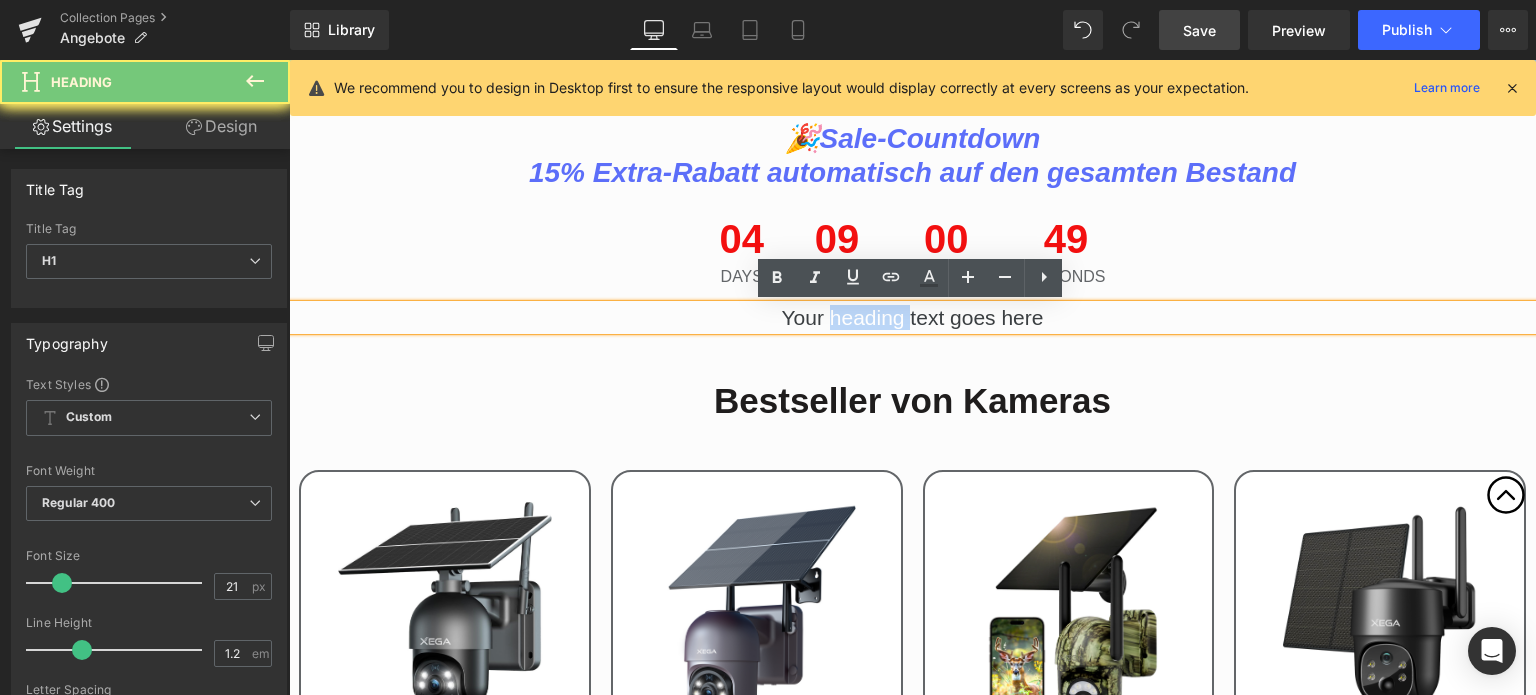 click on "Your heading text goes here" at bounding box center [912, 317] 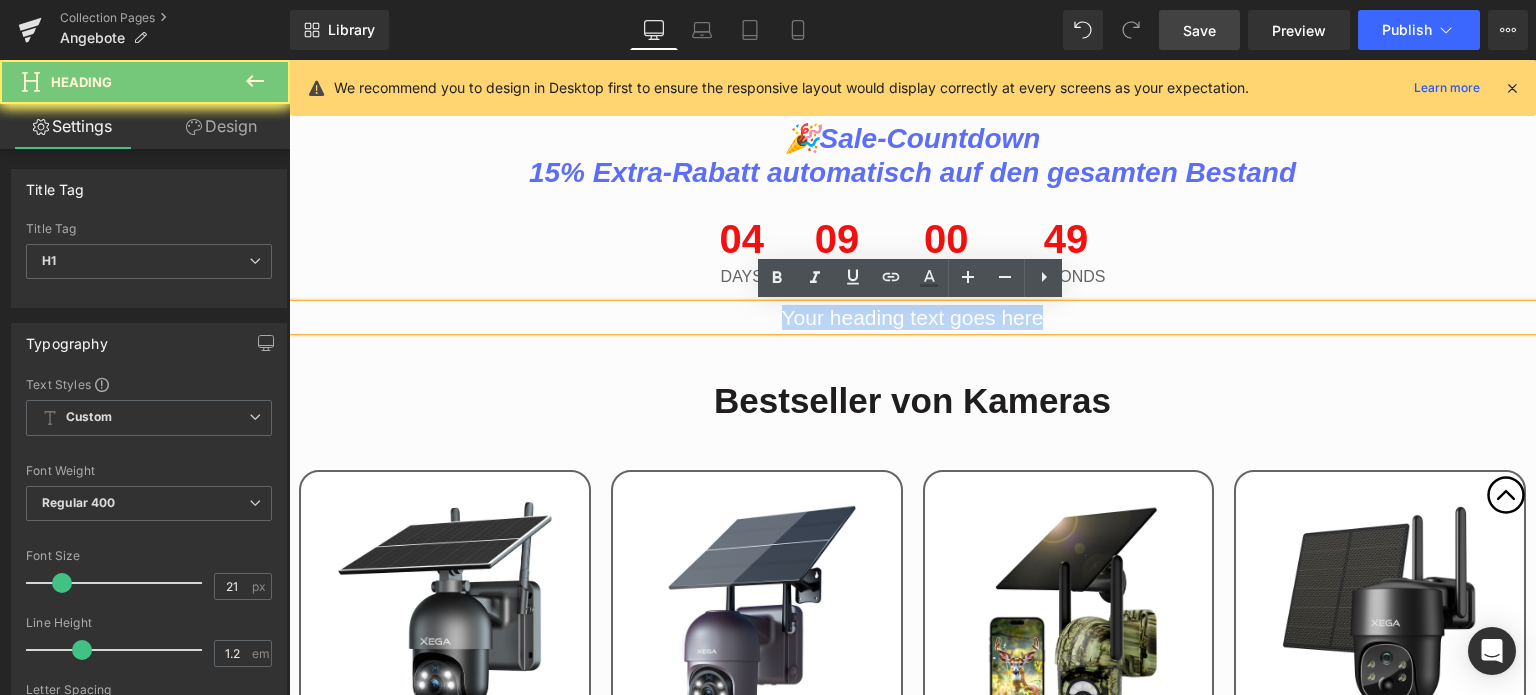 click on "Your heading text goes here" at bounding box center [912, 317] 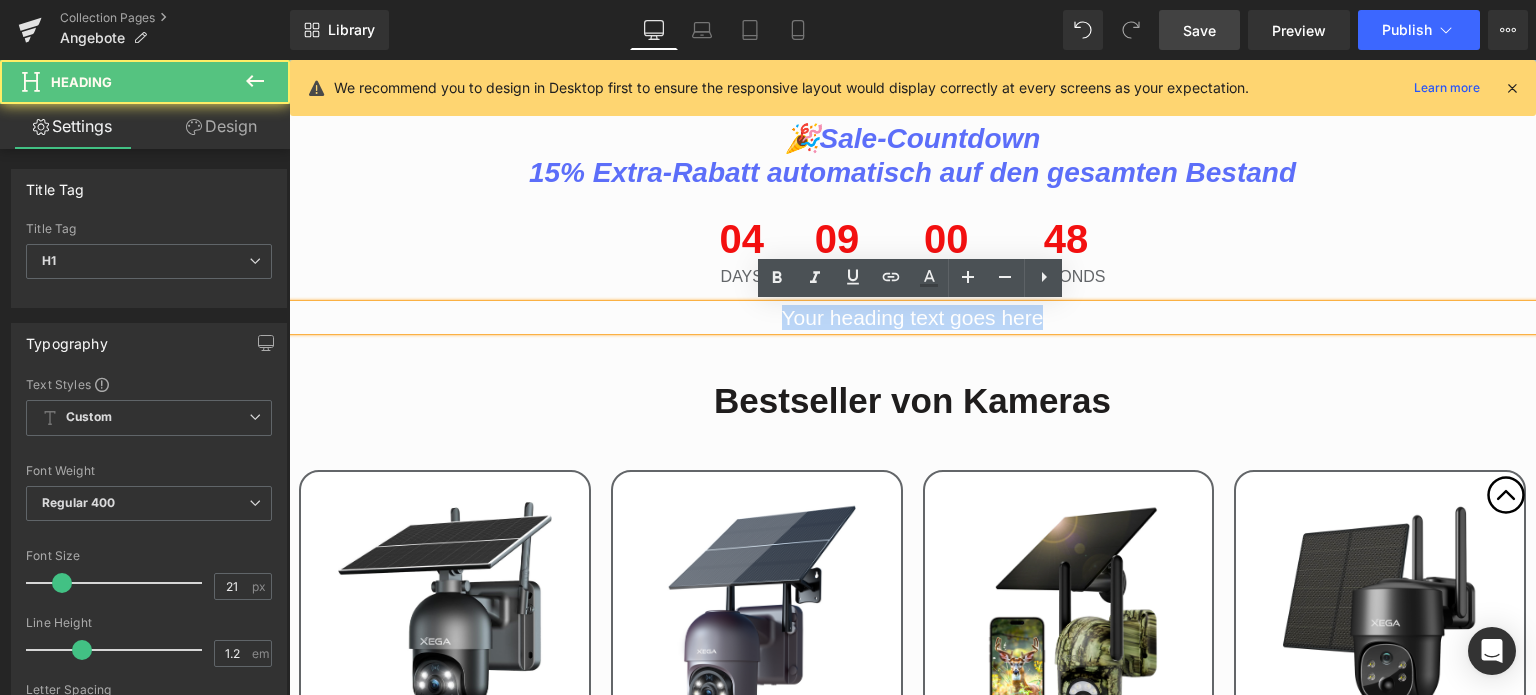 paste 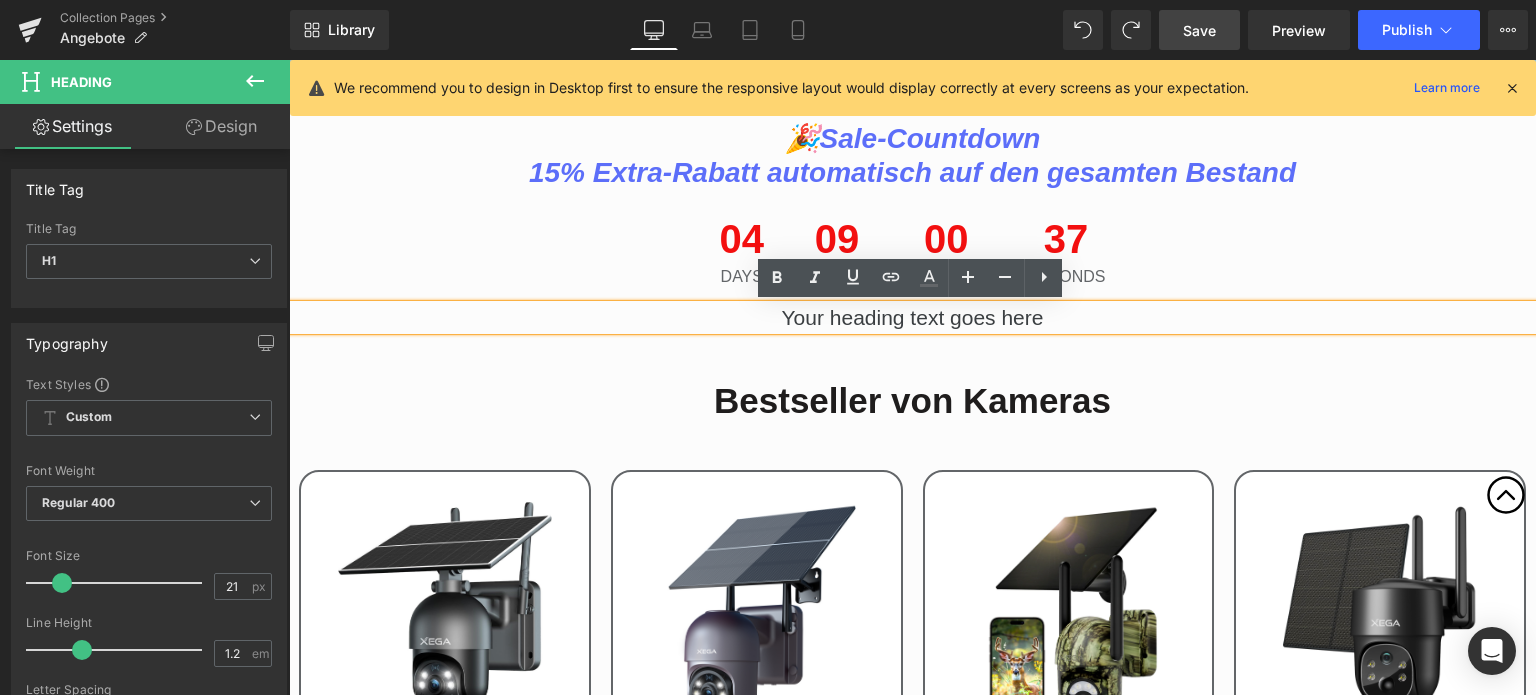 click on "Bestseller von Kameras" at bounding box center [912, 393] 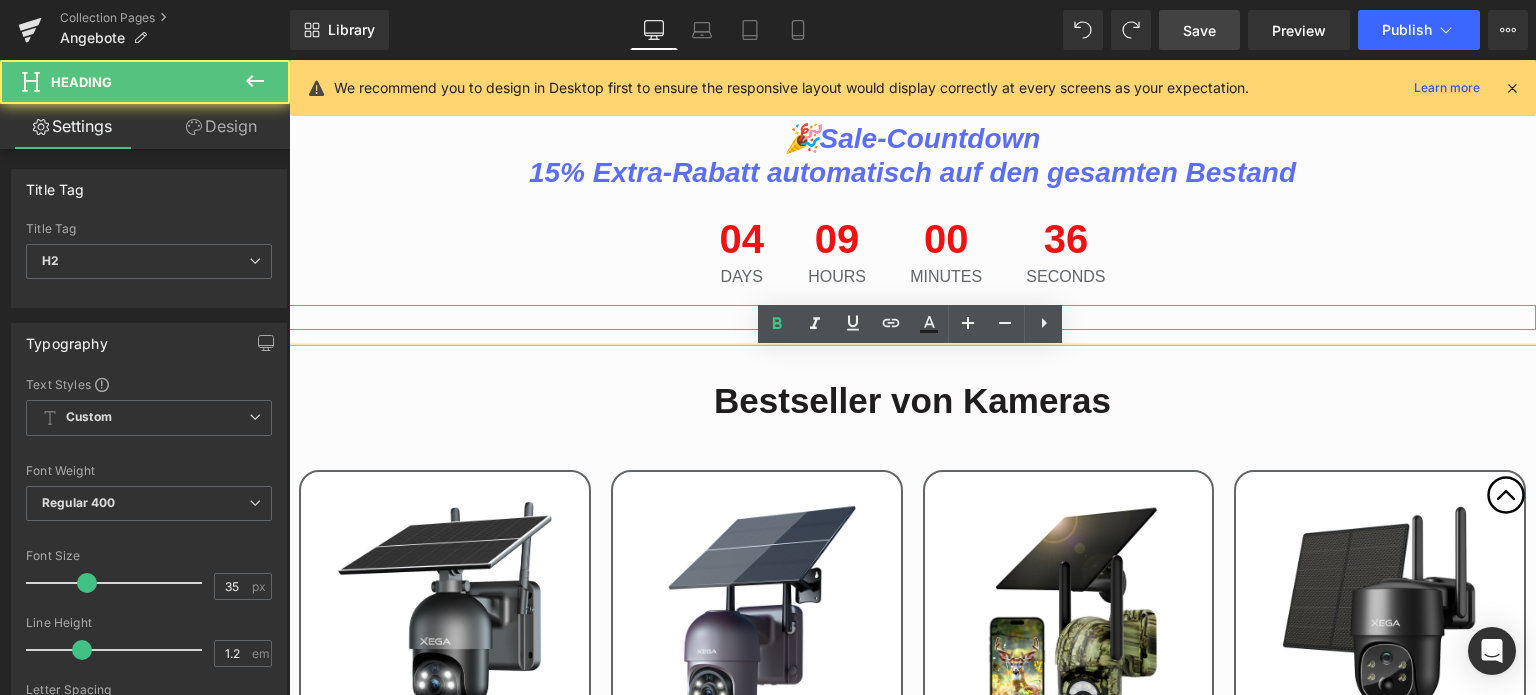 click on "Your heading text goes here" at bounding box center (912, 317) 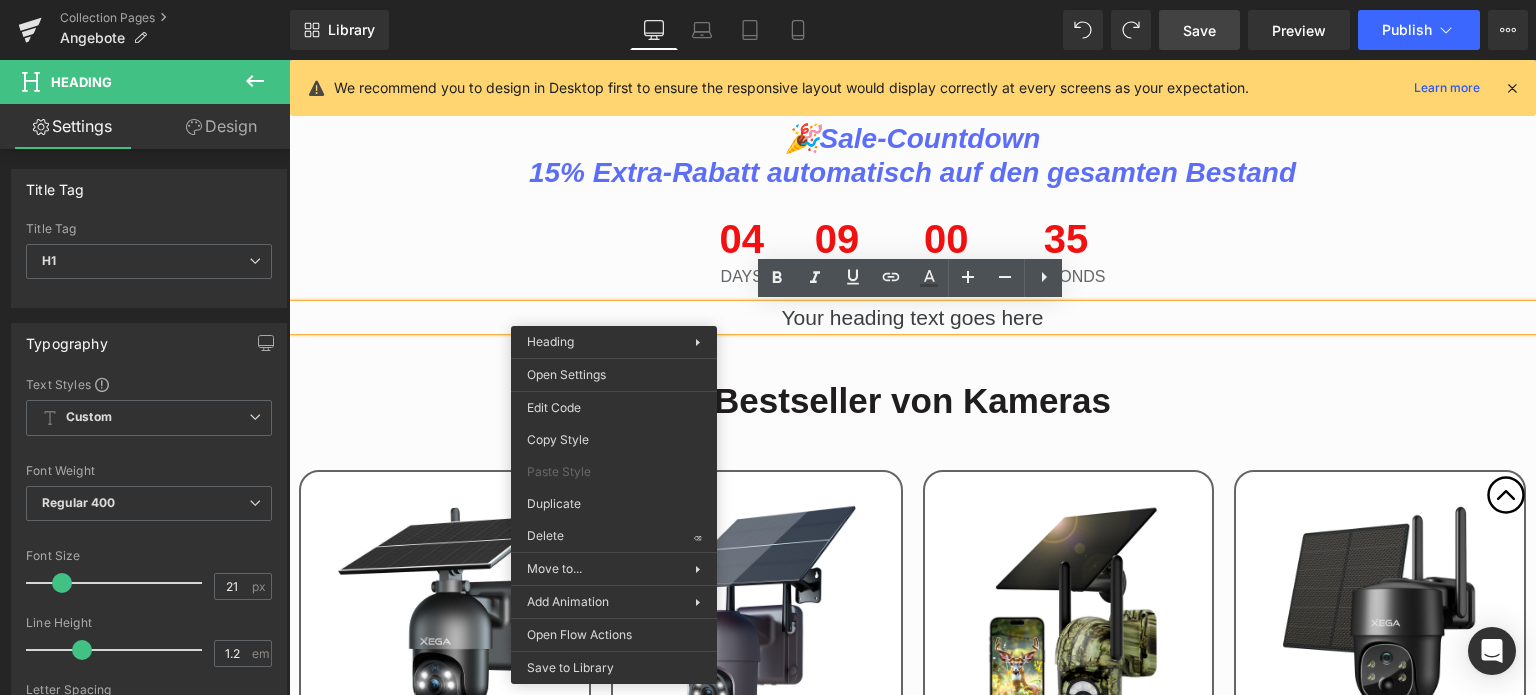 drag, startPoint x: 855, startPoint y: 597, endPoint x: 566, endPoint y: 537, distance: 295.16266 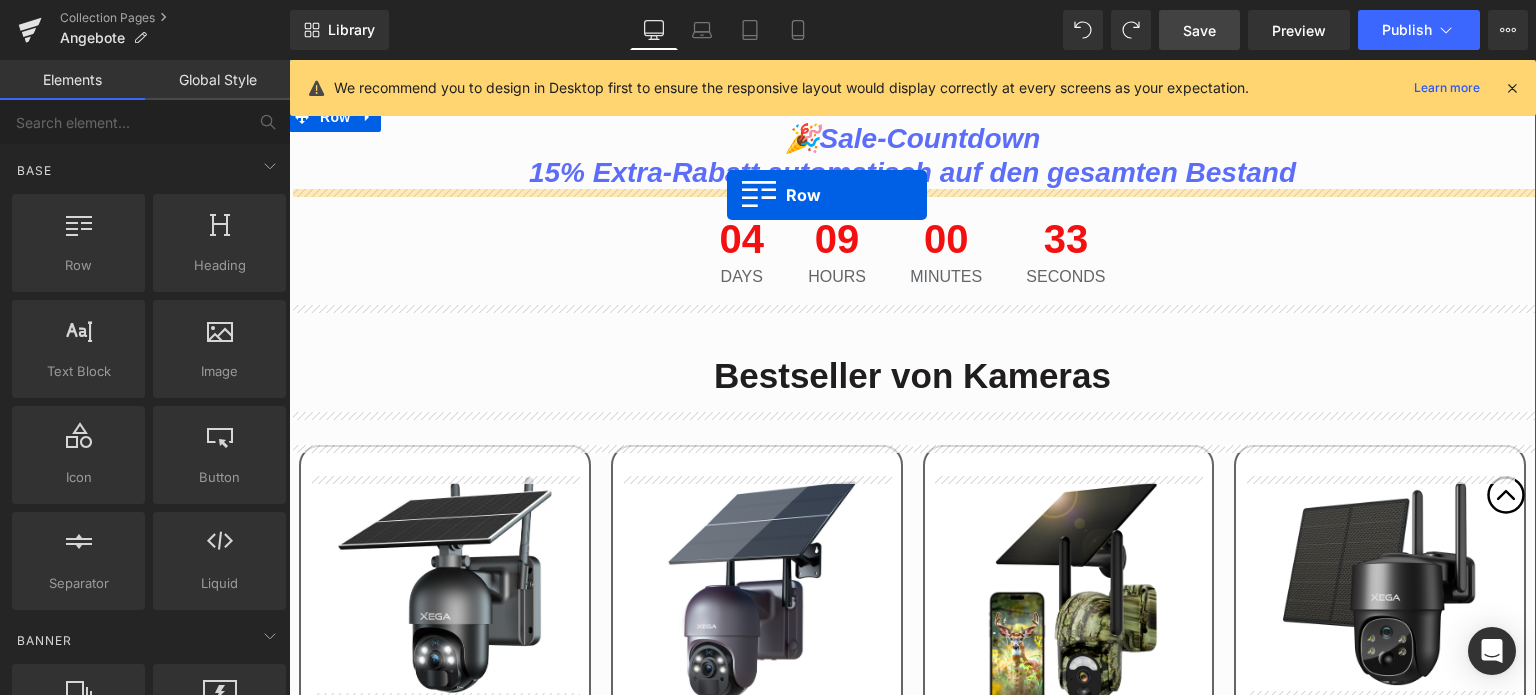 drag, startPoint x: 386, startPoint y: 318, endPoint x: 727, endPoint y: 195, distance: 362.50516 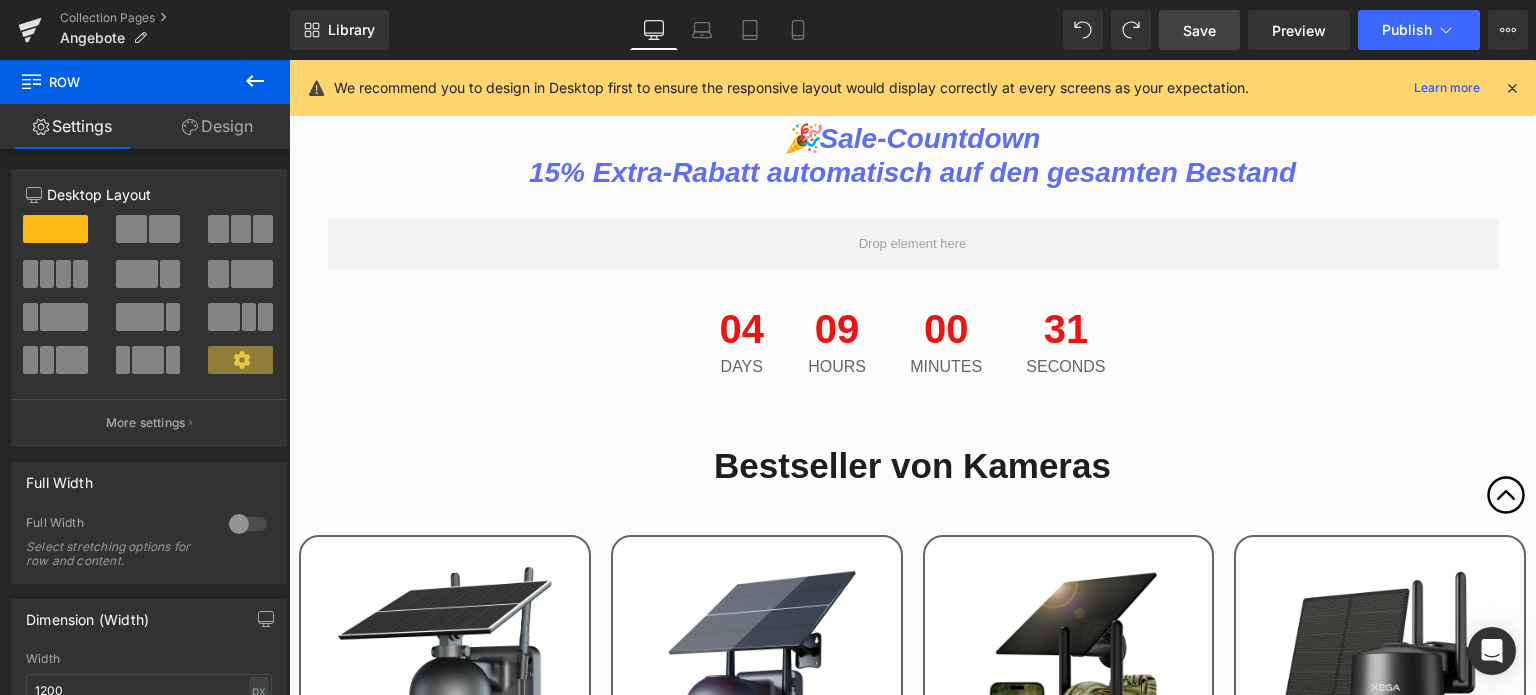 click 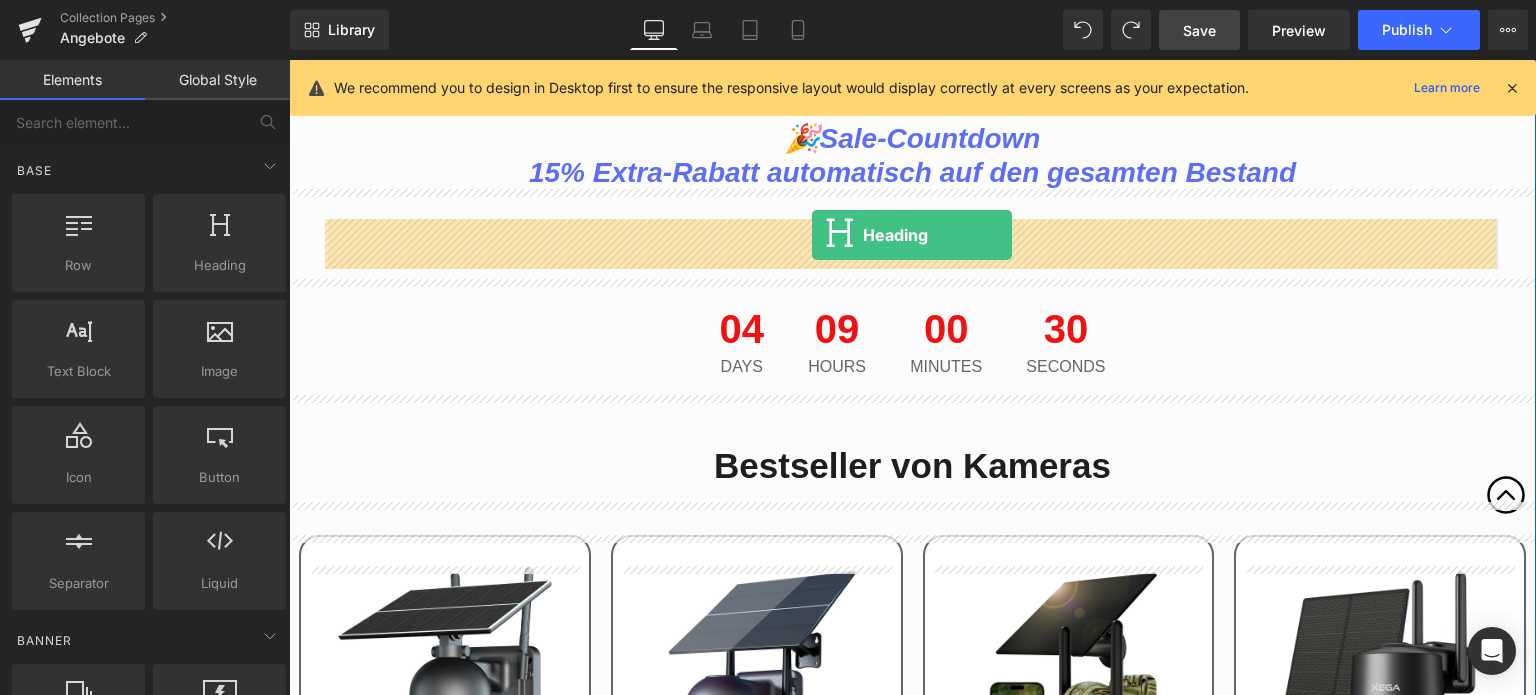drag, startPoint x: 488, startPoint y: 320, endPoint x: 812, endPoint y: 235, distance: 334.96417 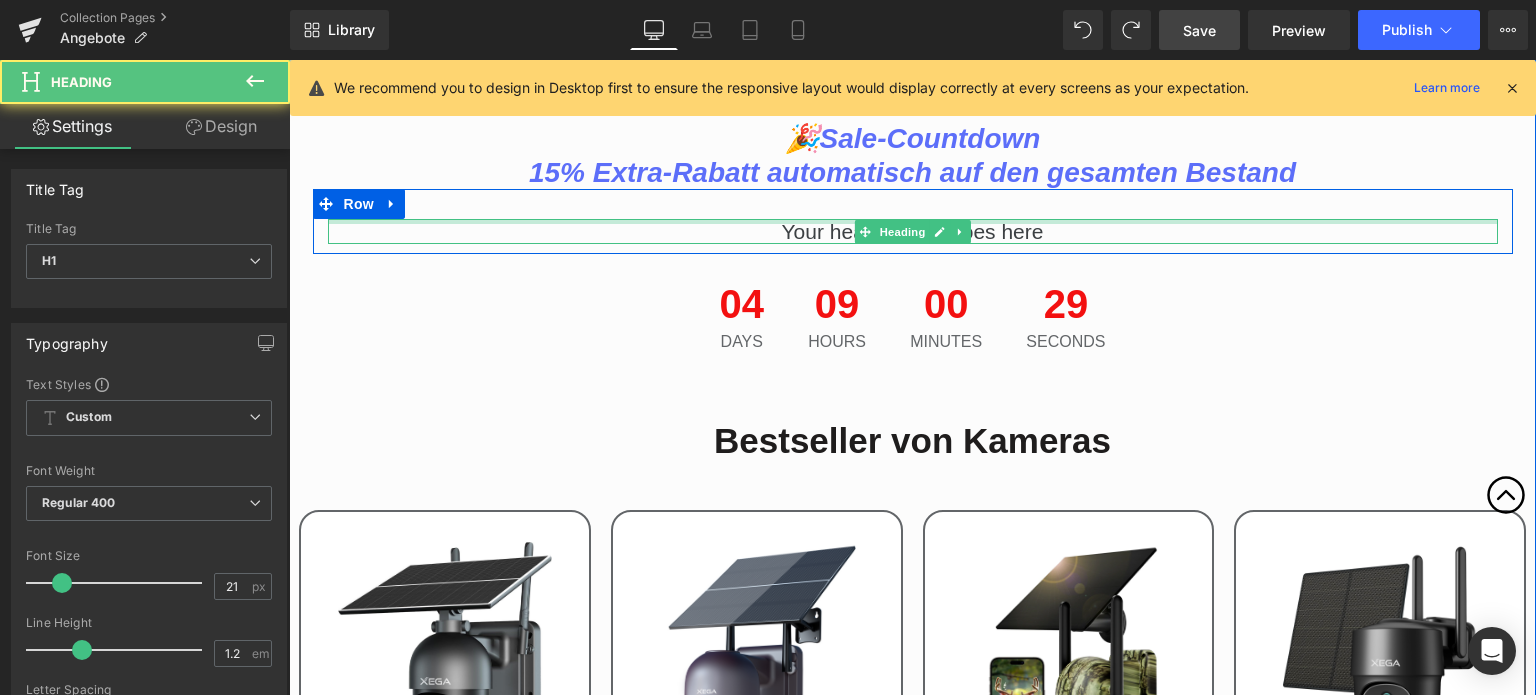 click at bounding box center (913, 221) 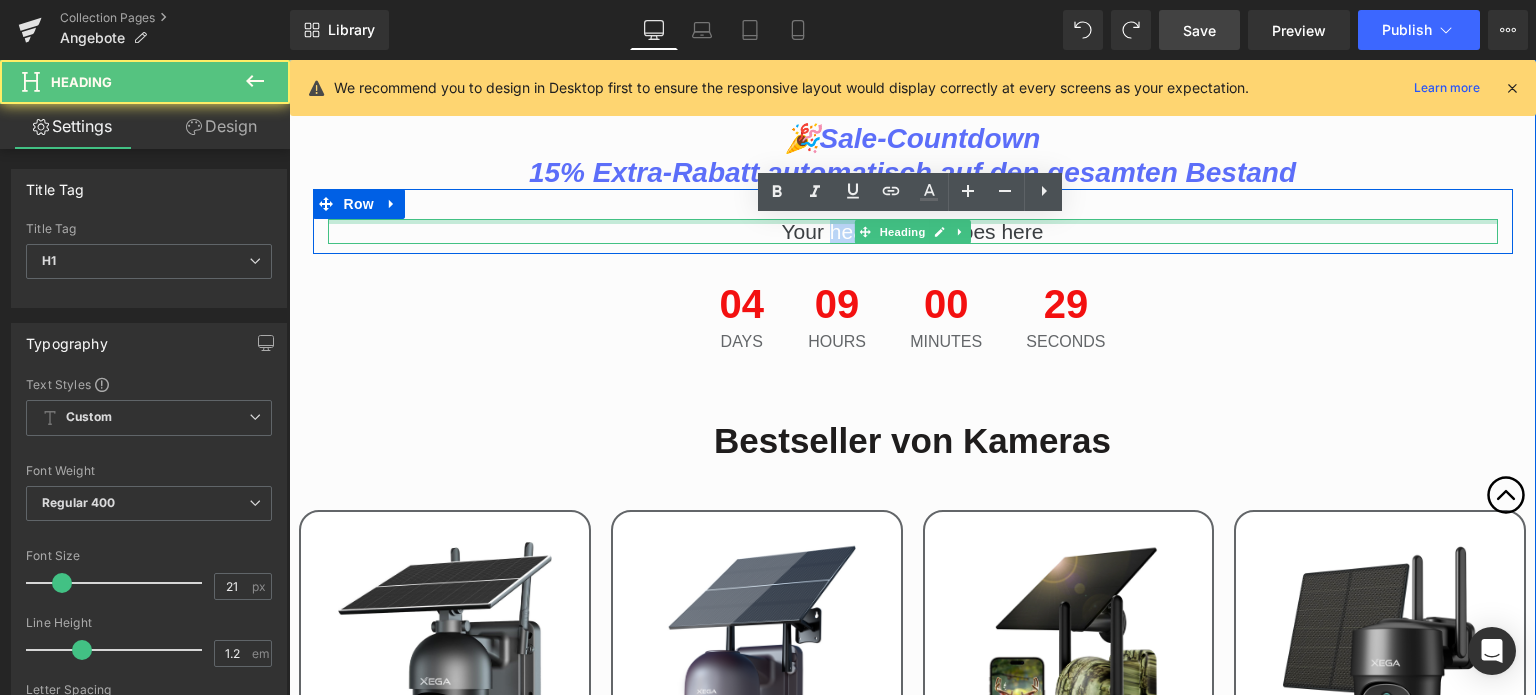 click on "Your heading text goes here" at bounding box center (913, 231) 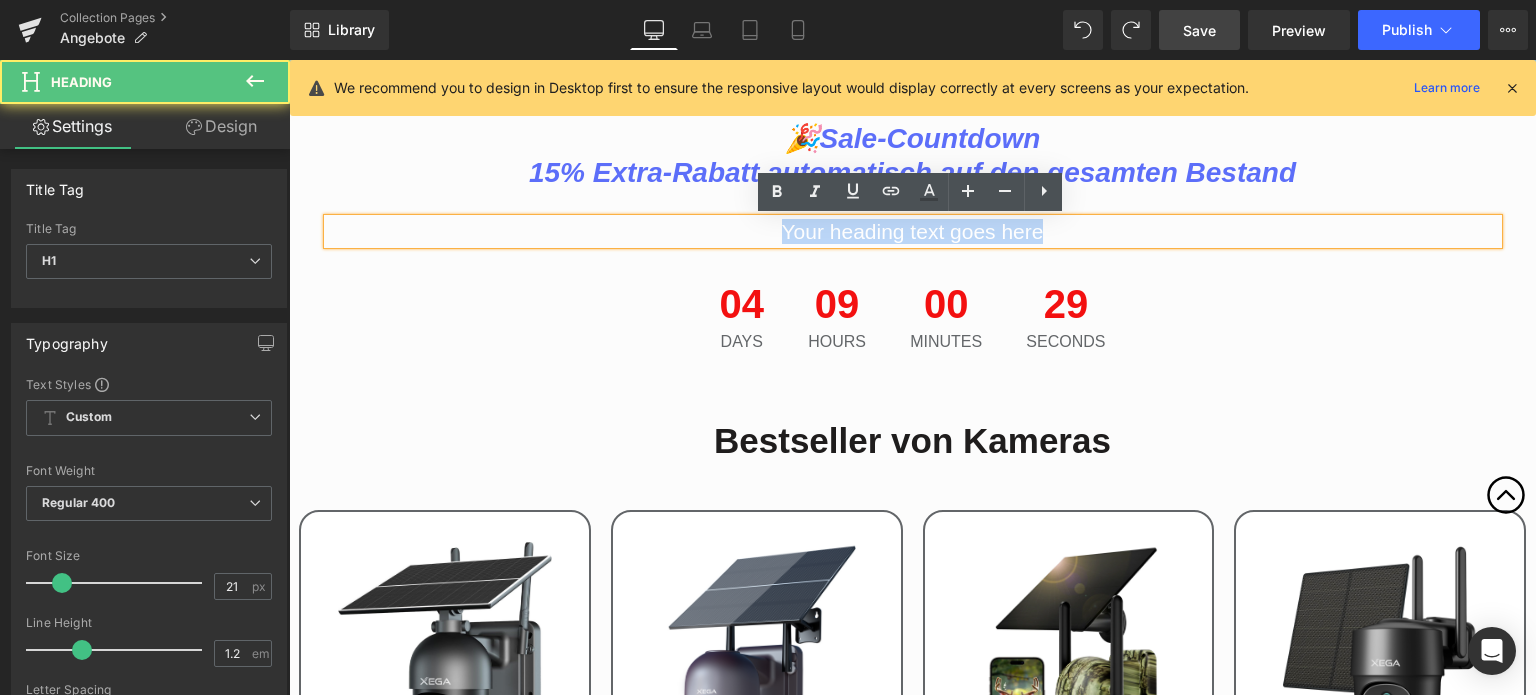 click on "Your heading text goes here" at bounding box center (913, 231) 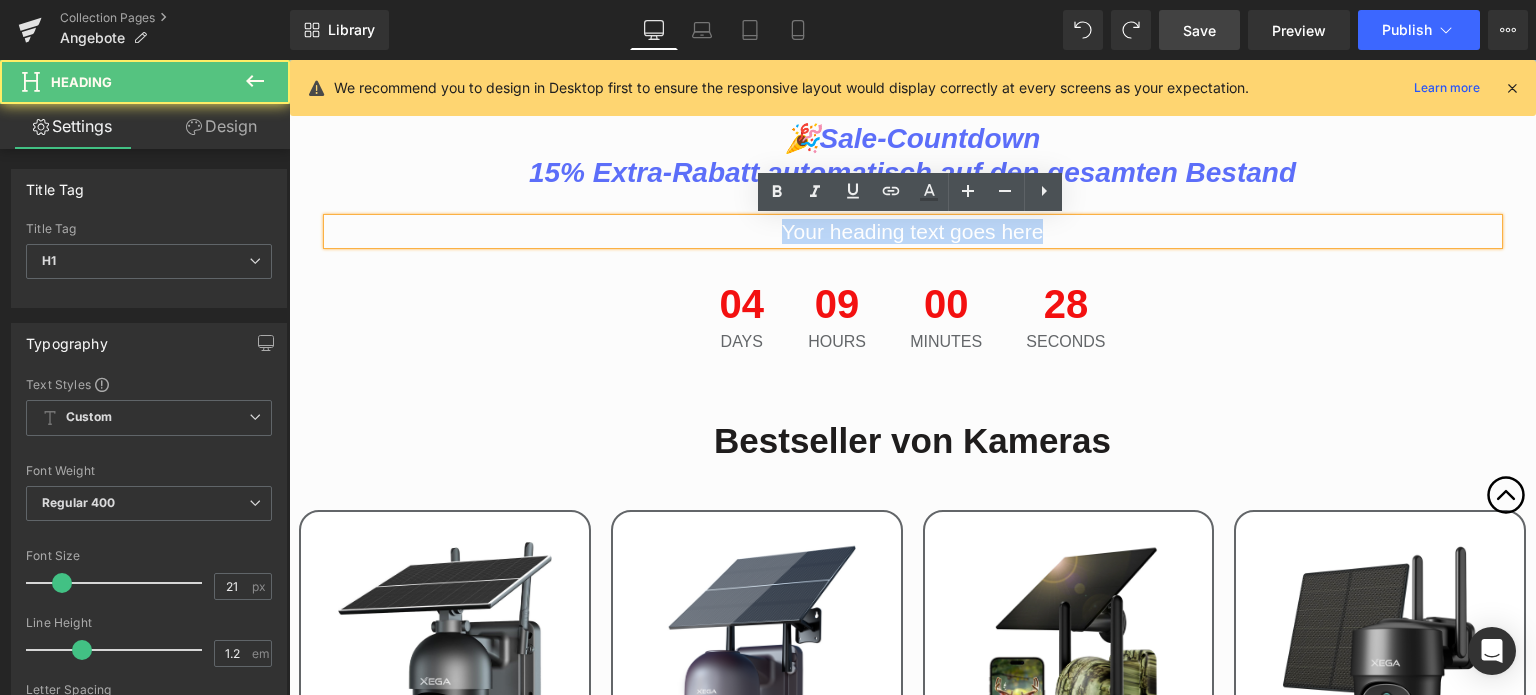 paste 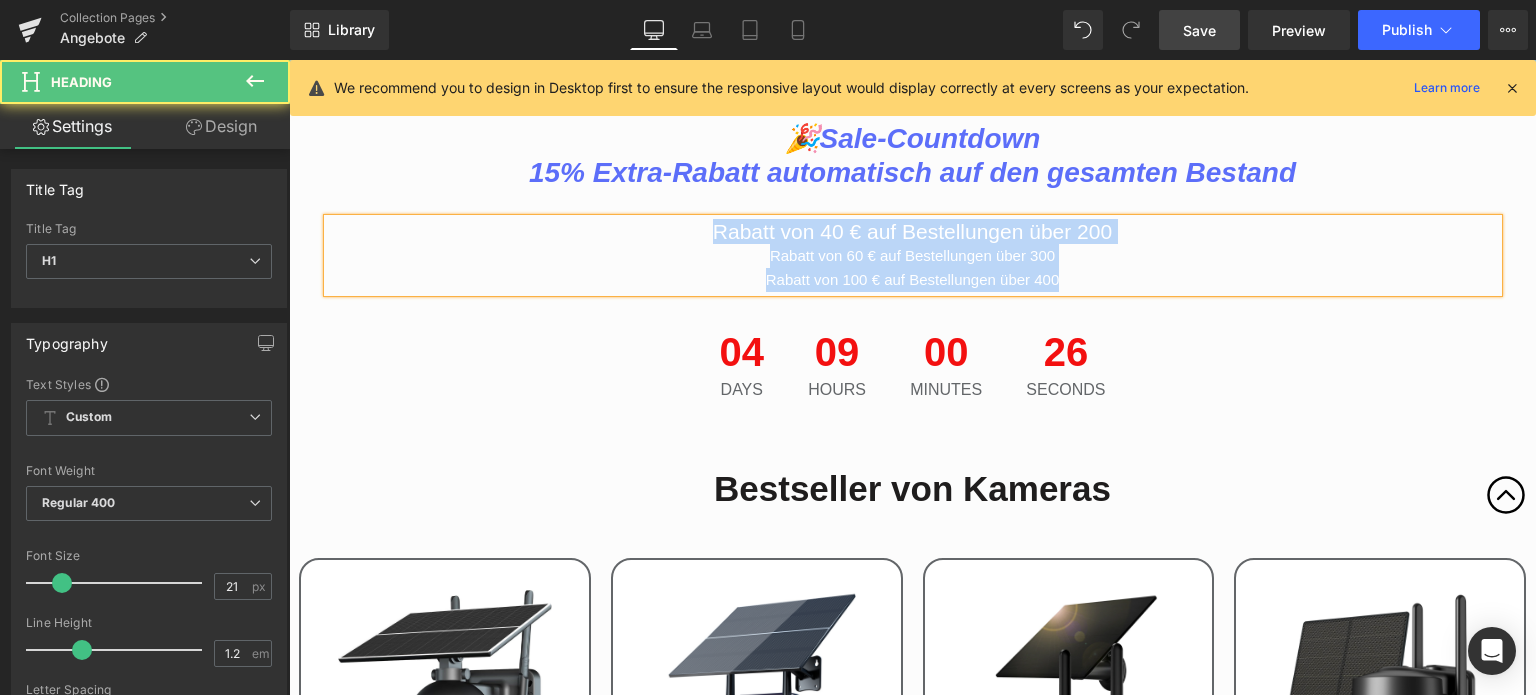 drag, startPoint x: 1049, startPoint y: 270, endPoint x: 698, endPoint y: 237, distance: 352.54788 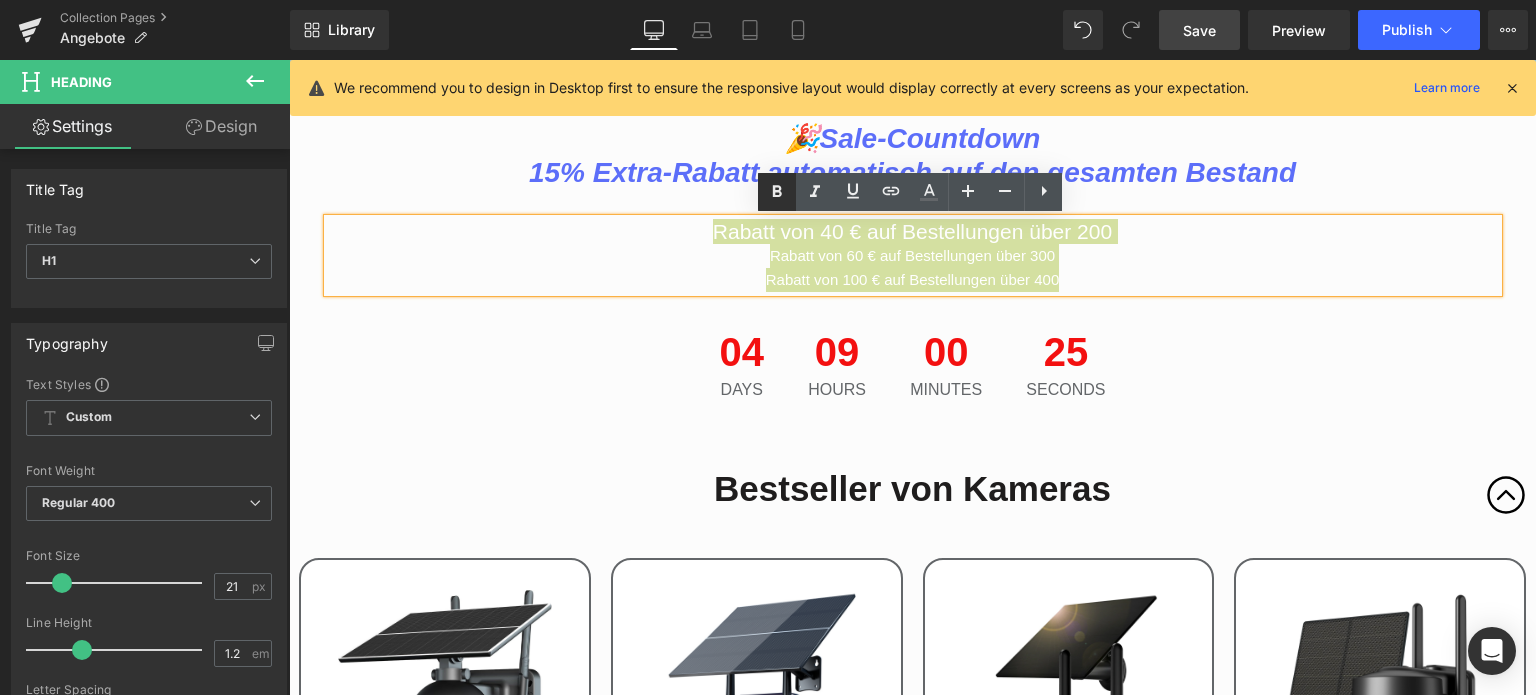 click 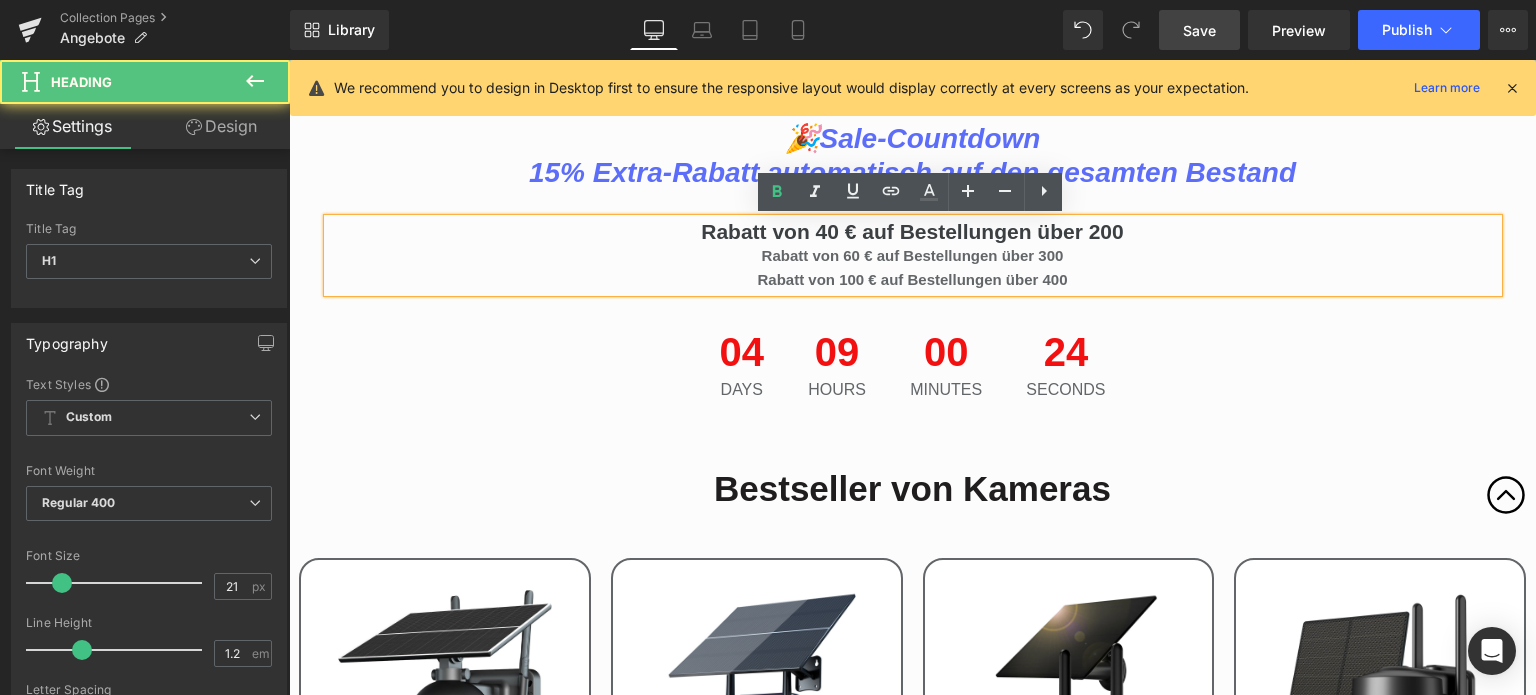 click on "Rabatt von 60 € auf Bestellungen über 300" at bounding box center (913, 255) 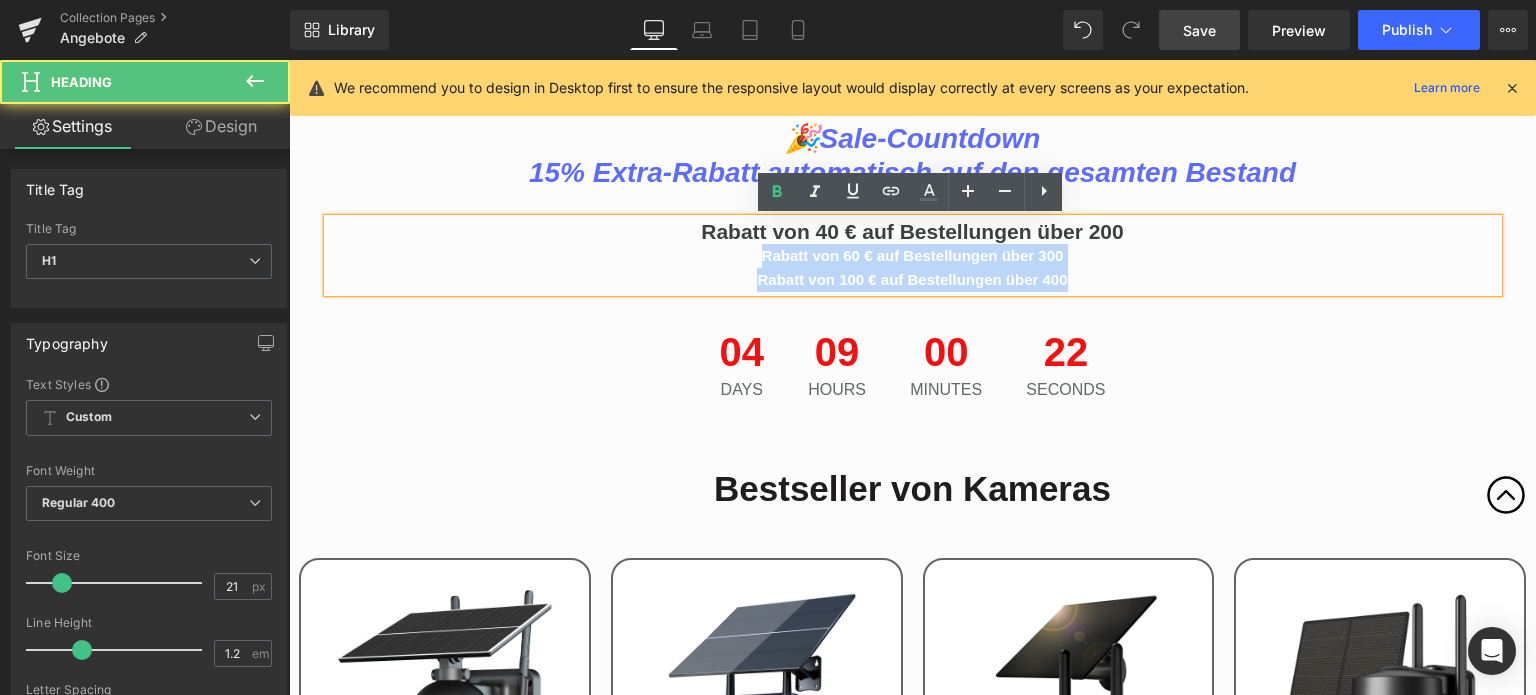 drag, startPoint x: 1081, startPoint y: 279, endPoint x: 764, endPoint y: 256, distance: 317.83328 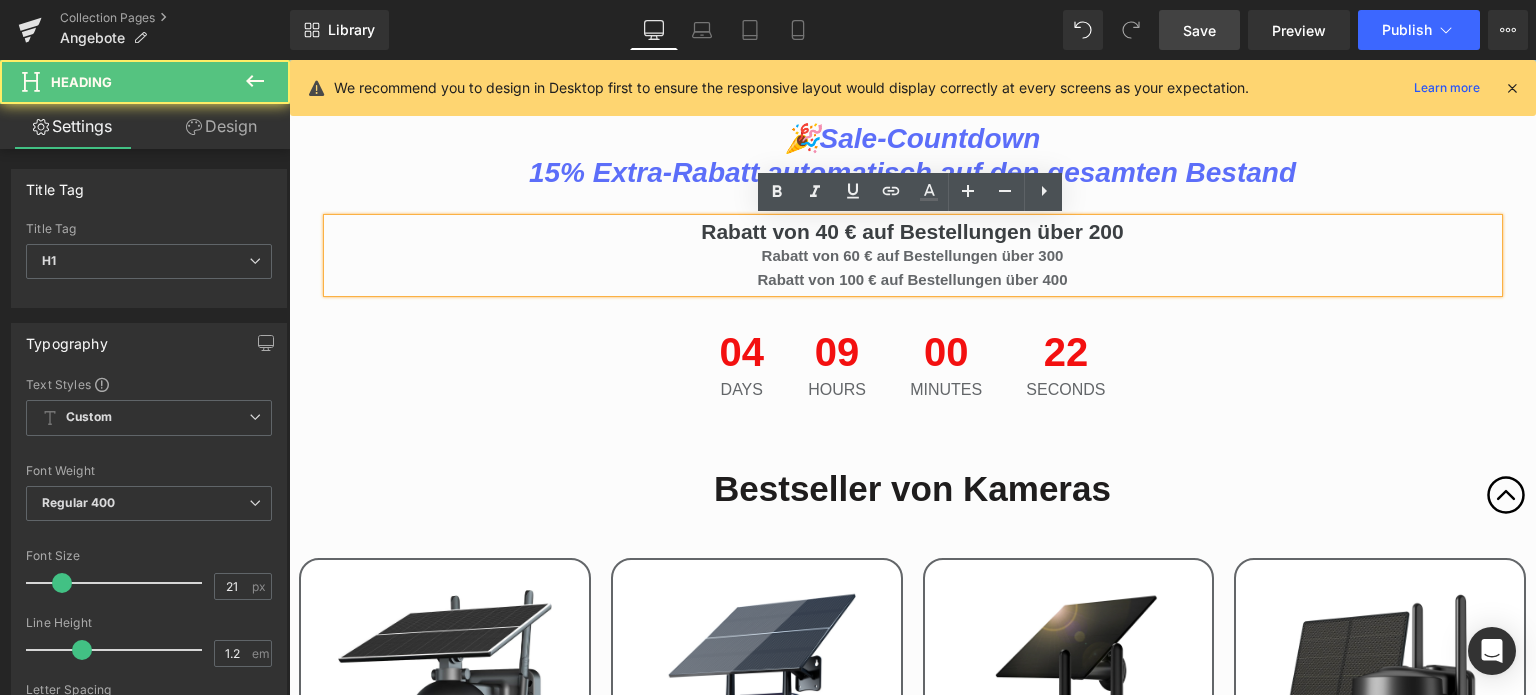 click on "Rabatt von 40 € auf Bestellungen über 200" at bounding box center [912, 231] 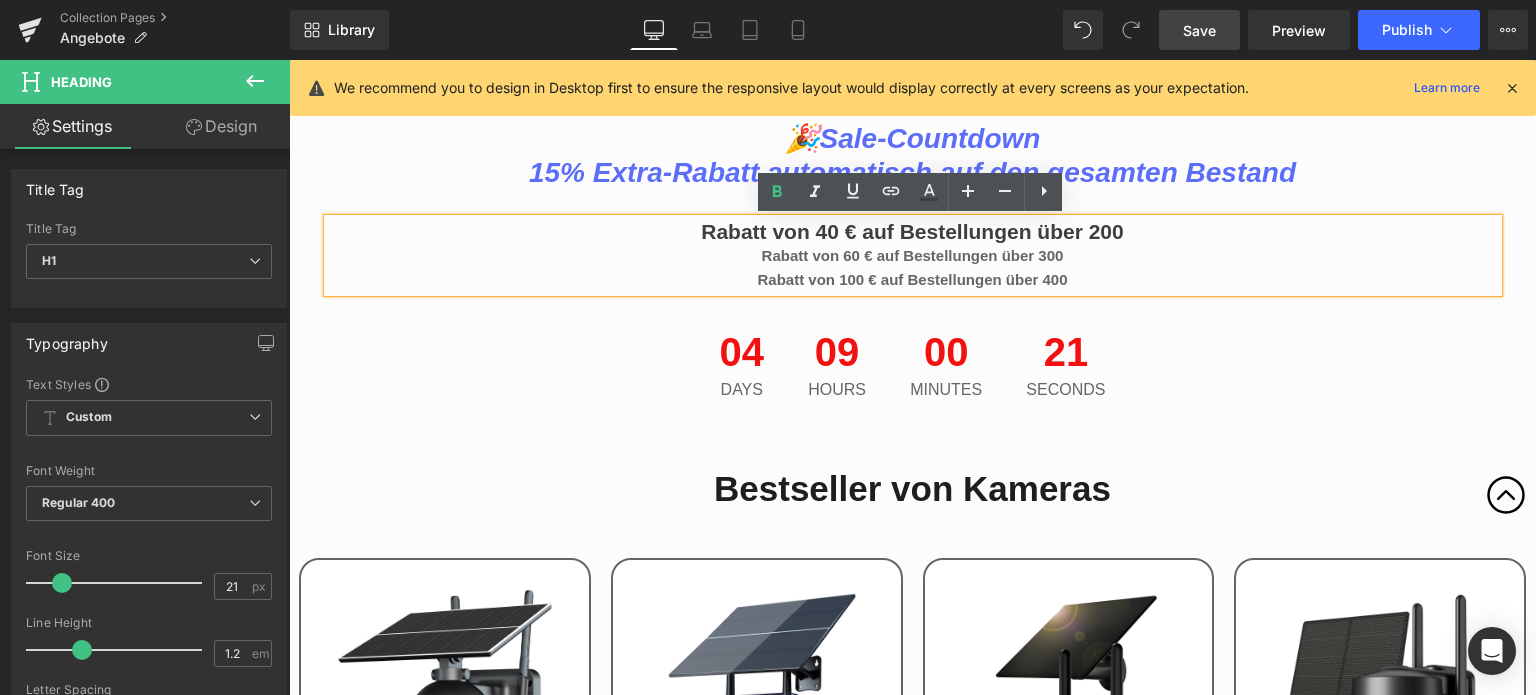 click on "Rabatt von 40 € auf Bestellungen über 200" at bounding box center [912, 231] 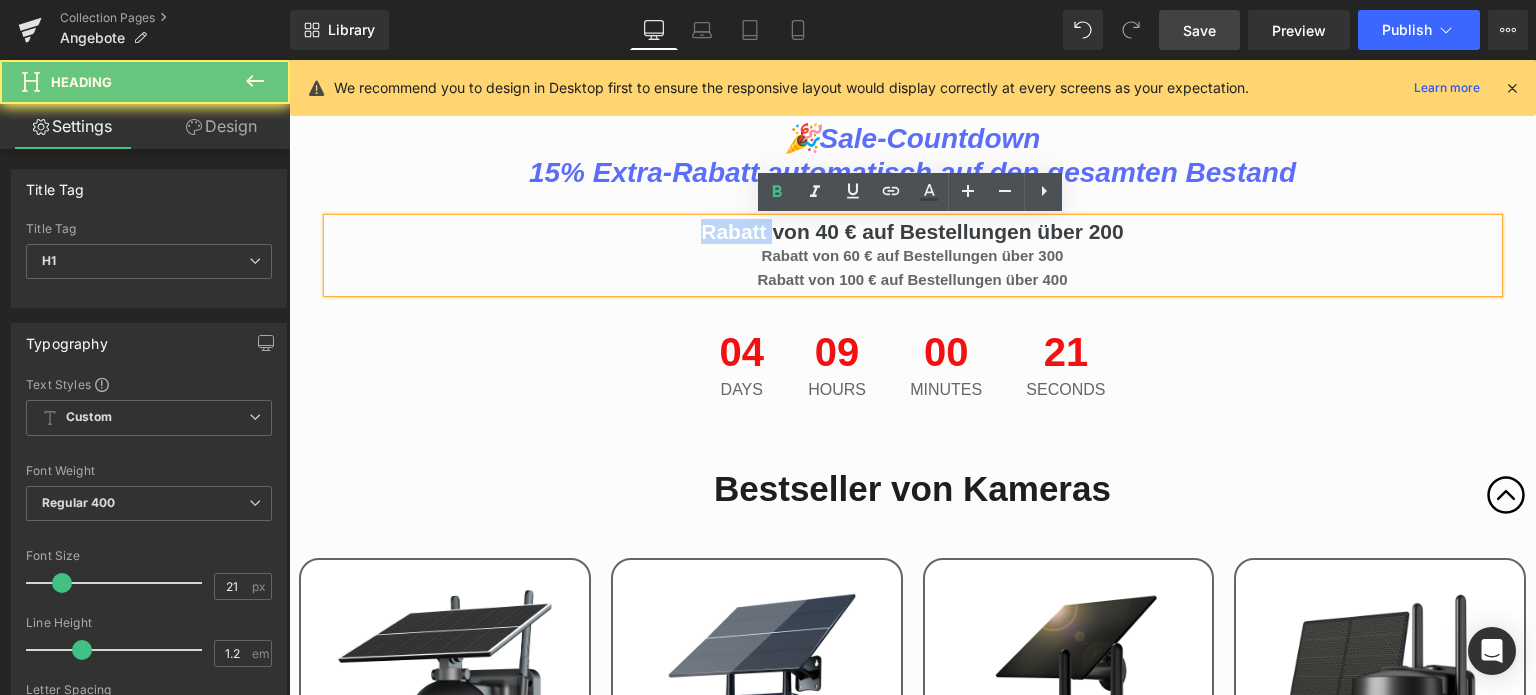 click on "Rabatt von 40 € auf Bestellungen über 200" at bounding box center (912, 231) 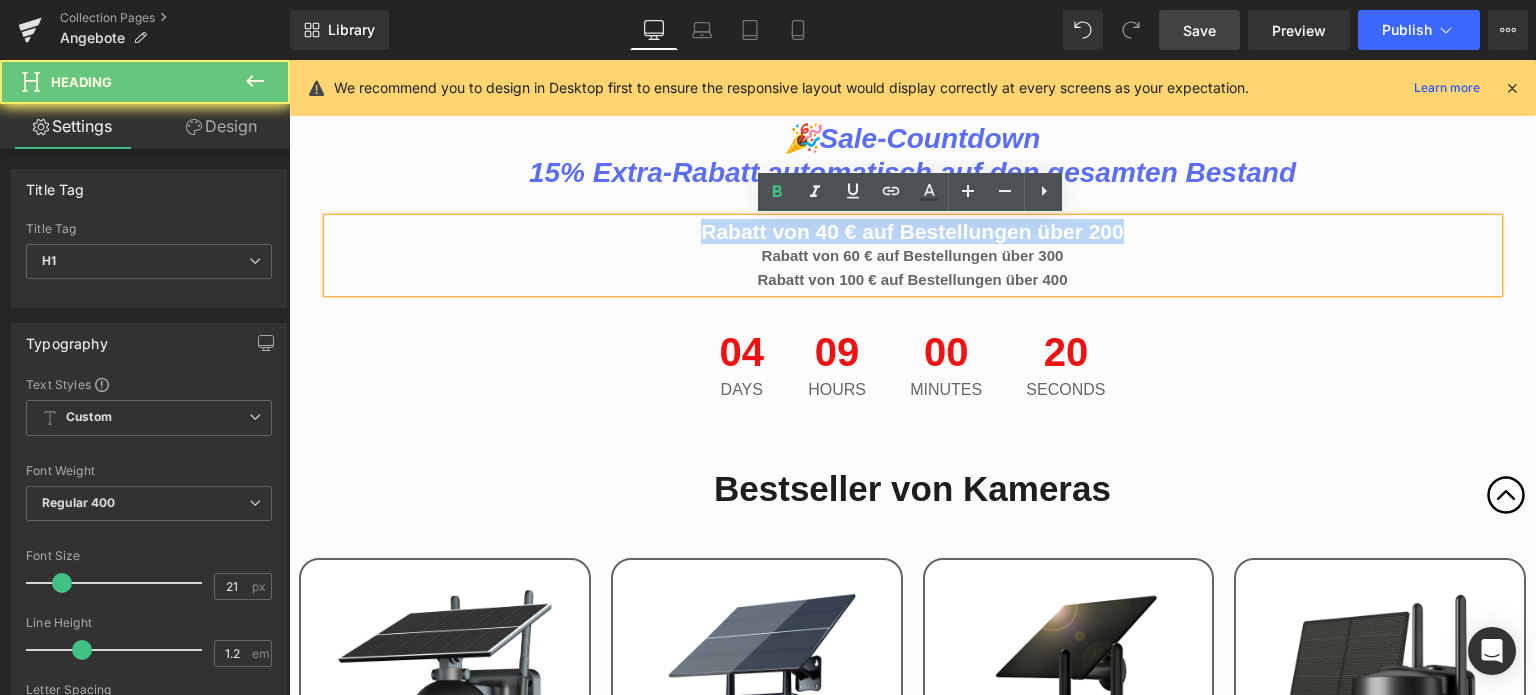 click on "Rabatt von 40 € auf Bestellungen über 200" at bounding box center (912, 231) 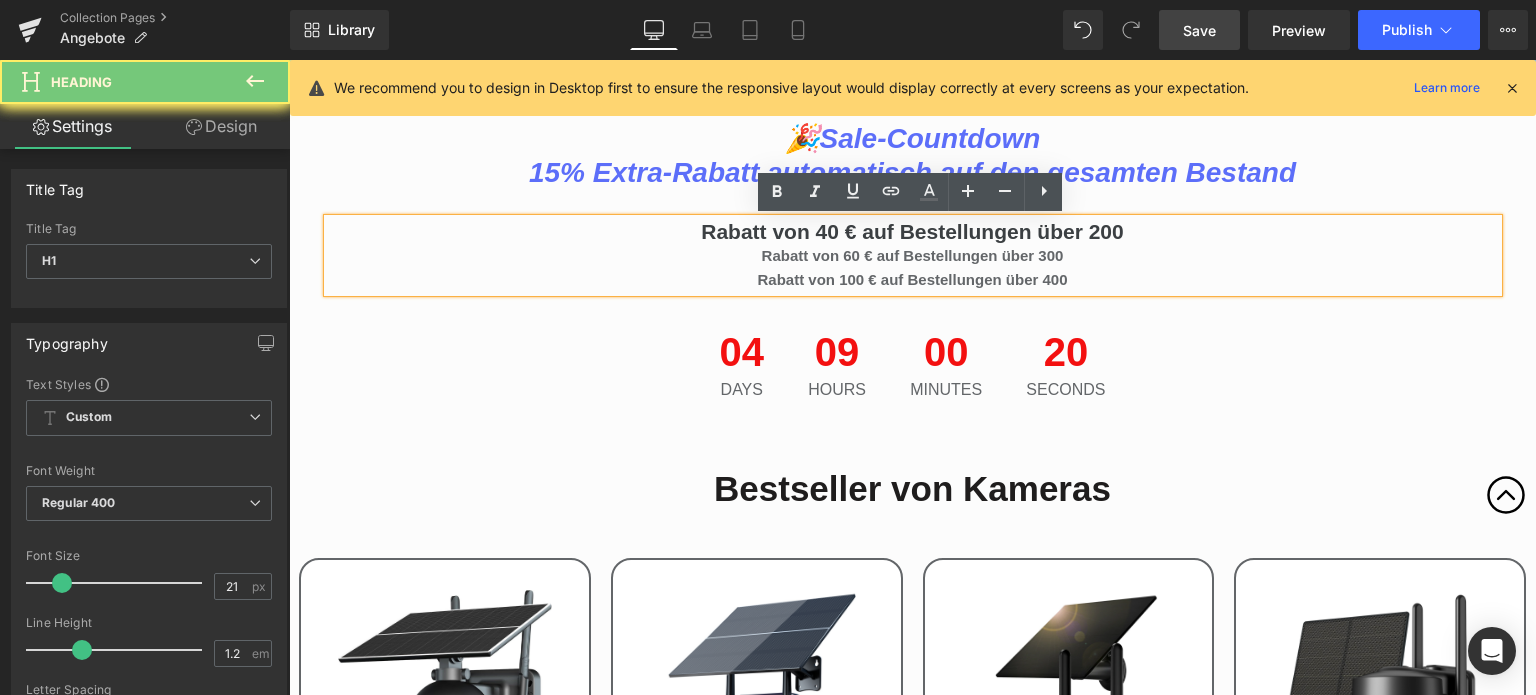 click on "Rabatt von 60 € auf Bestellungen über 300" at bounding box center (913, 255) 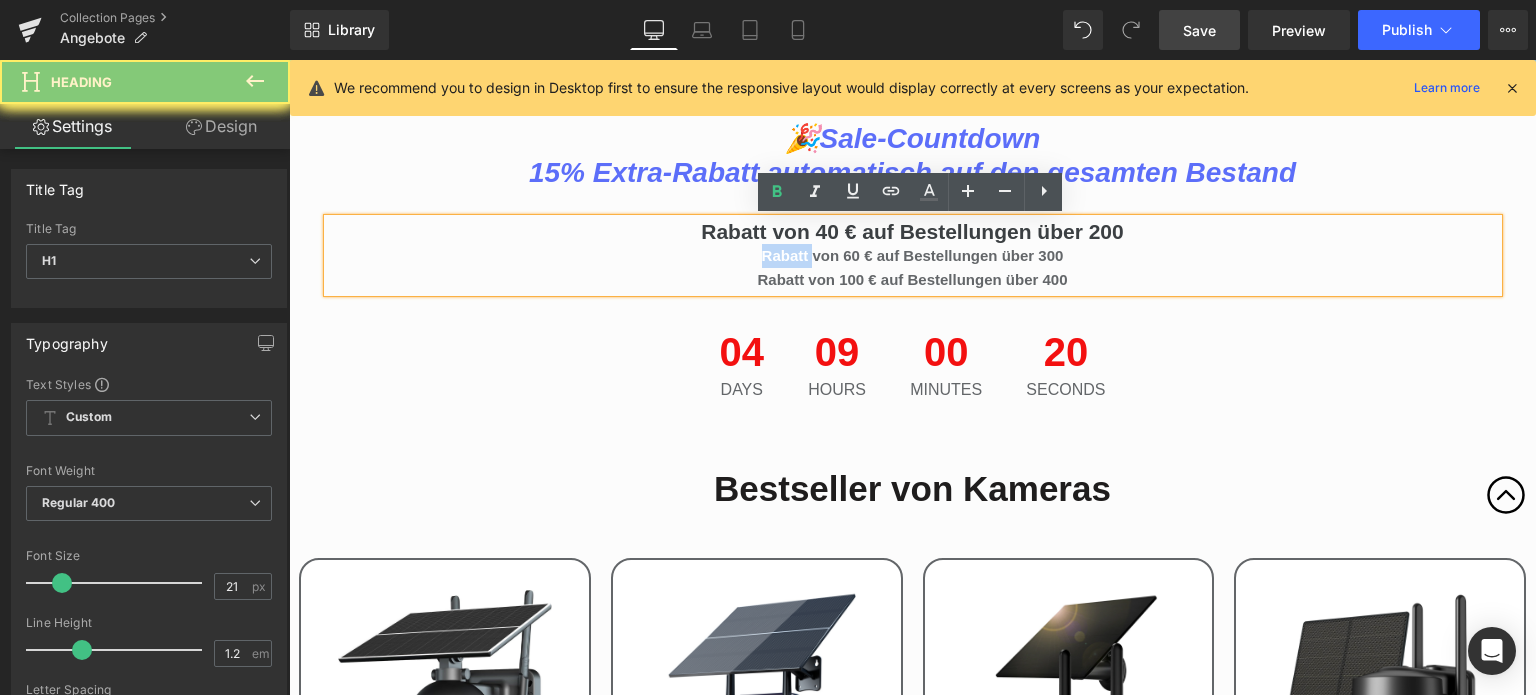 click on "Rabatt von 60 € auf Bestellungen über 300" at bounding box center (913, 255) 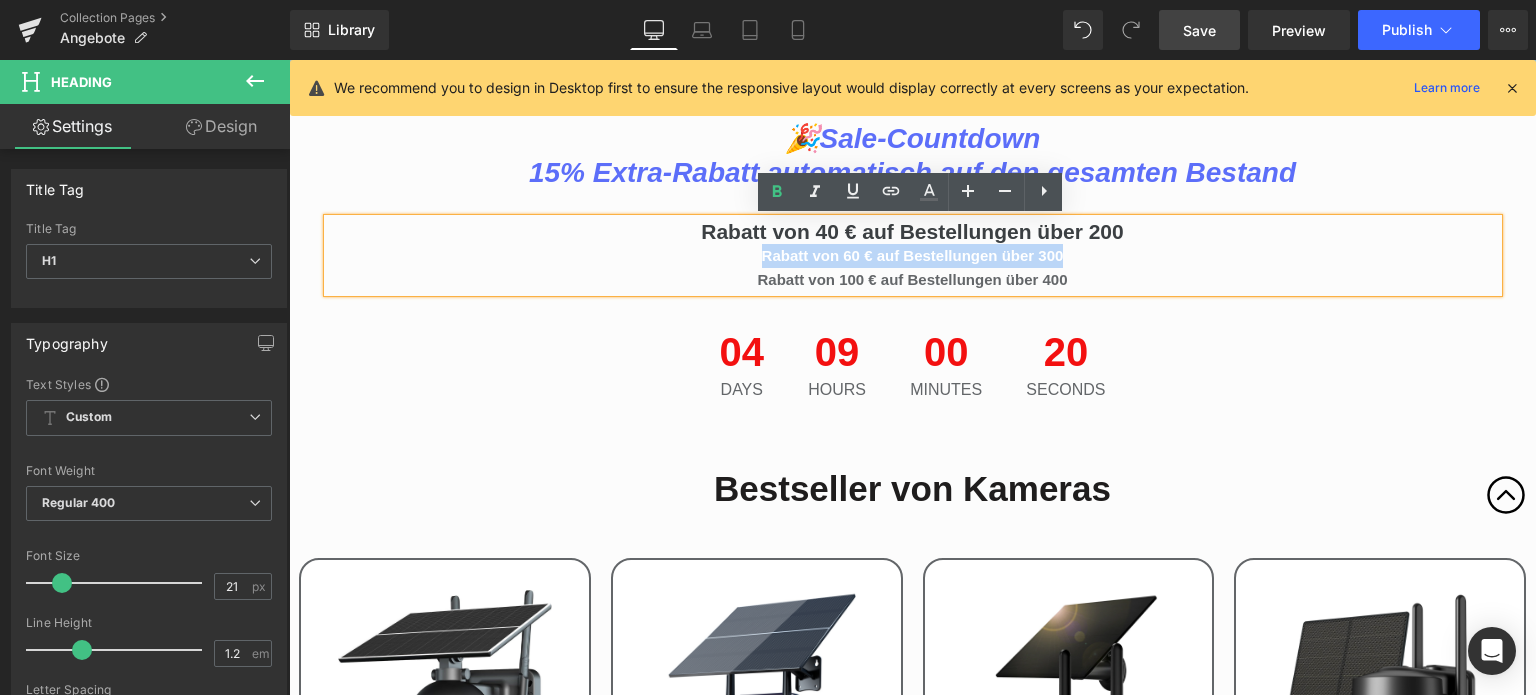 click on "Rabatt von 60 € auf Bestellungen über 300" at bounding box center (913, 255) 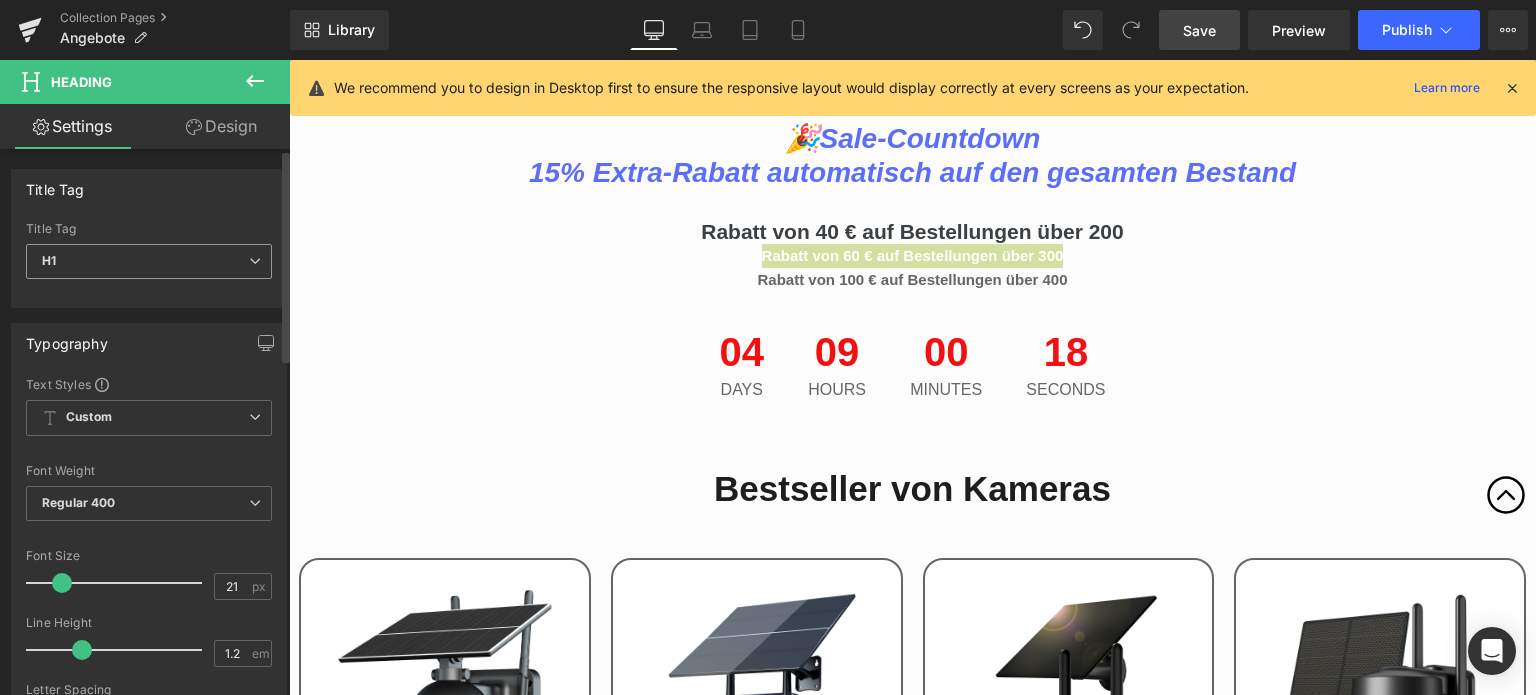 click on "H1" at bounding box center [149, 261] 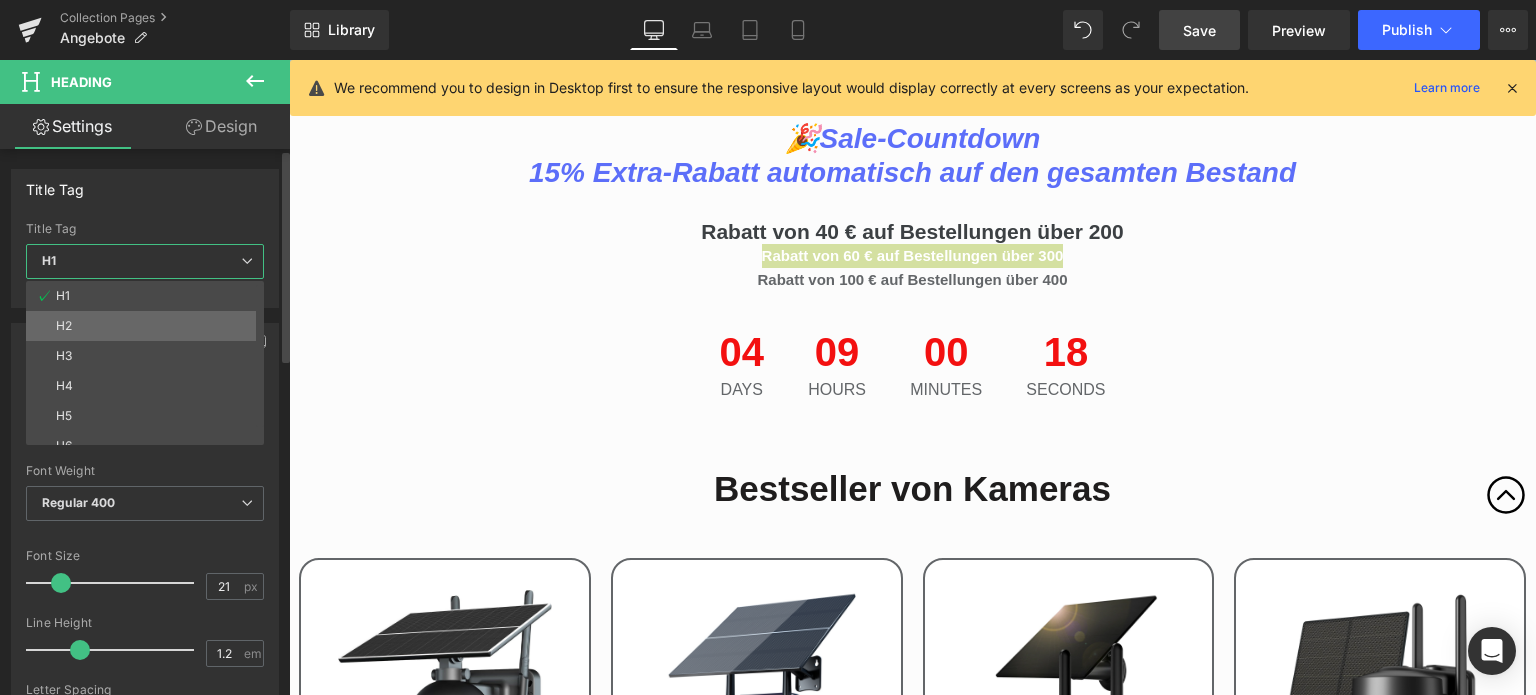 click on "H2" at bounding box center [149, 326] 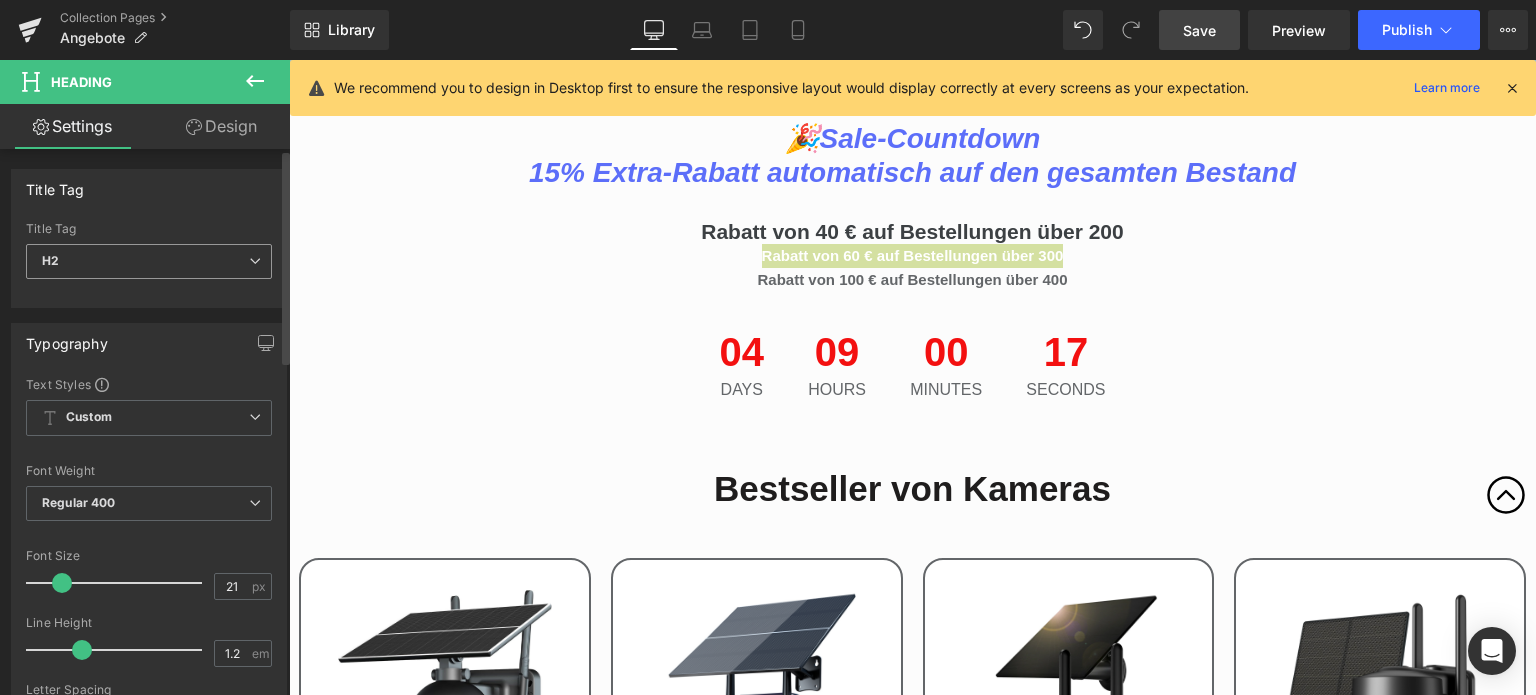 click on "H2" at bounding box center [149, 261] 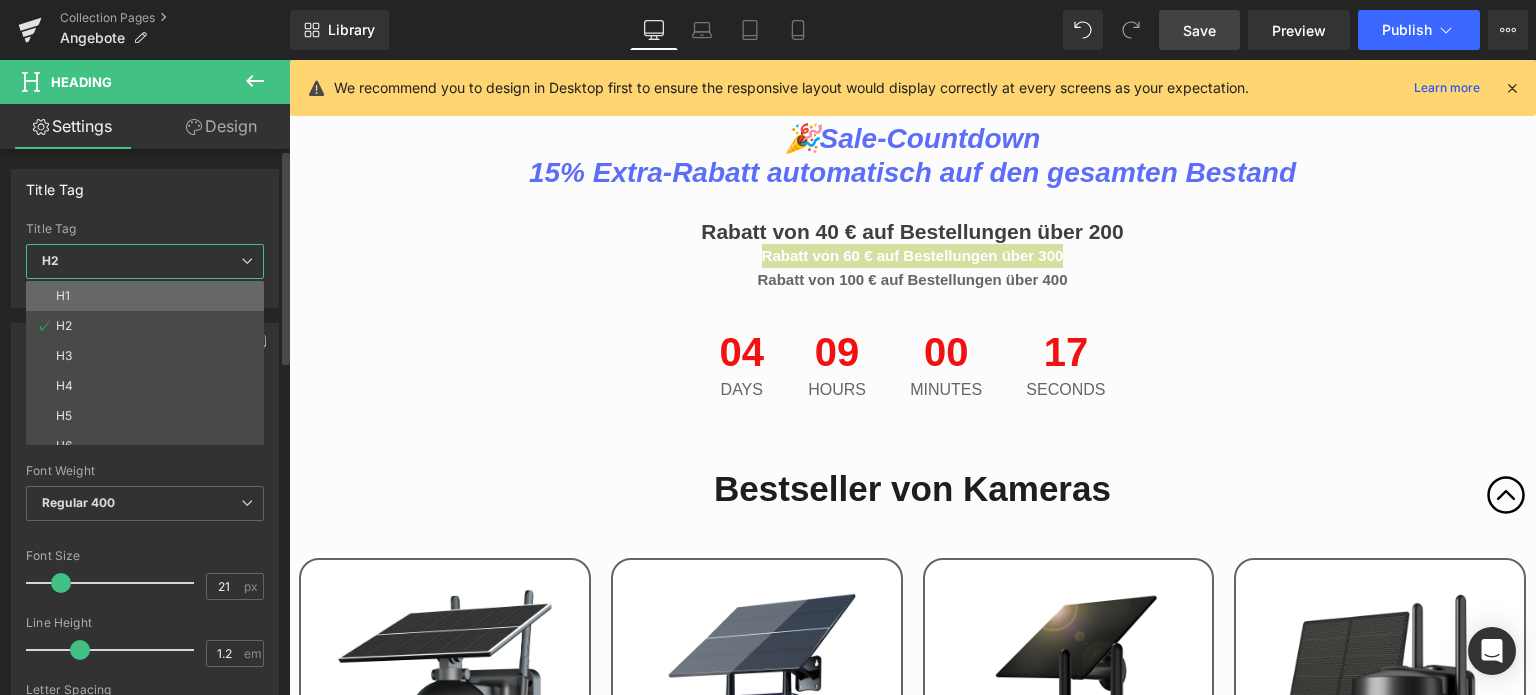 click on "H1" at bounding box center [149, 296] 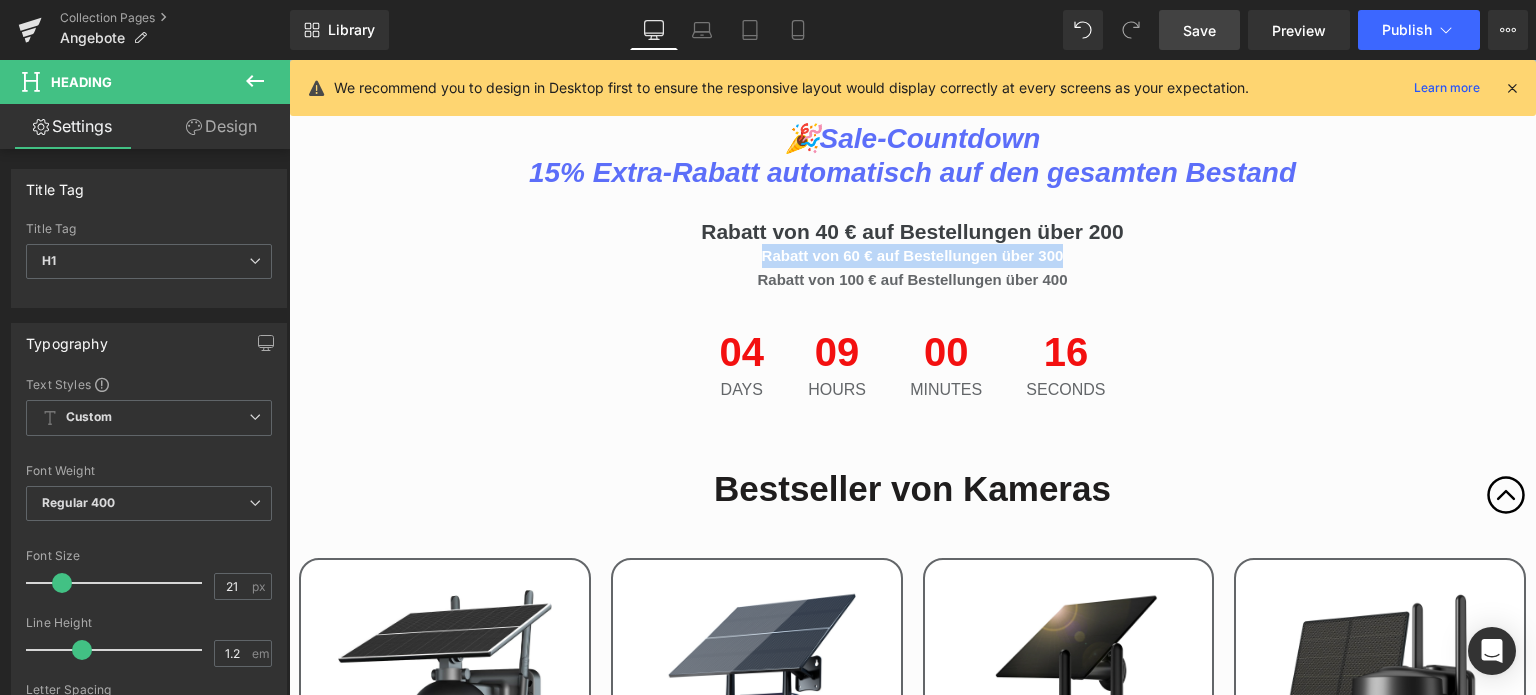 click on "Rabatt von 60 € auf Bestellungen über 300" at bounding box center [913, 255] 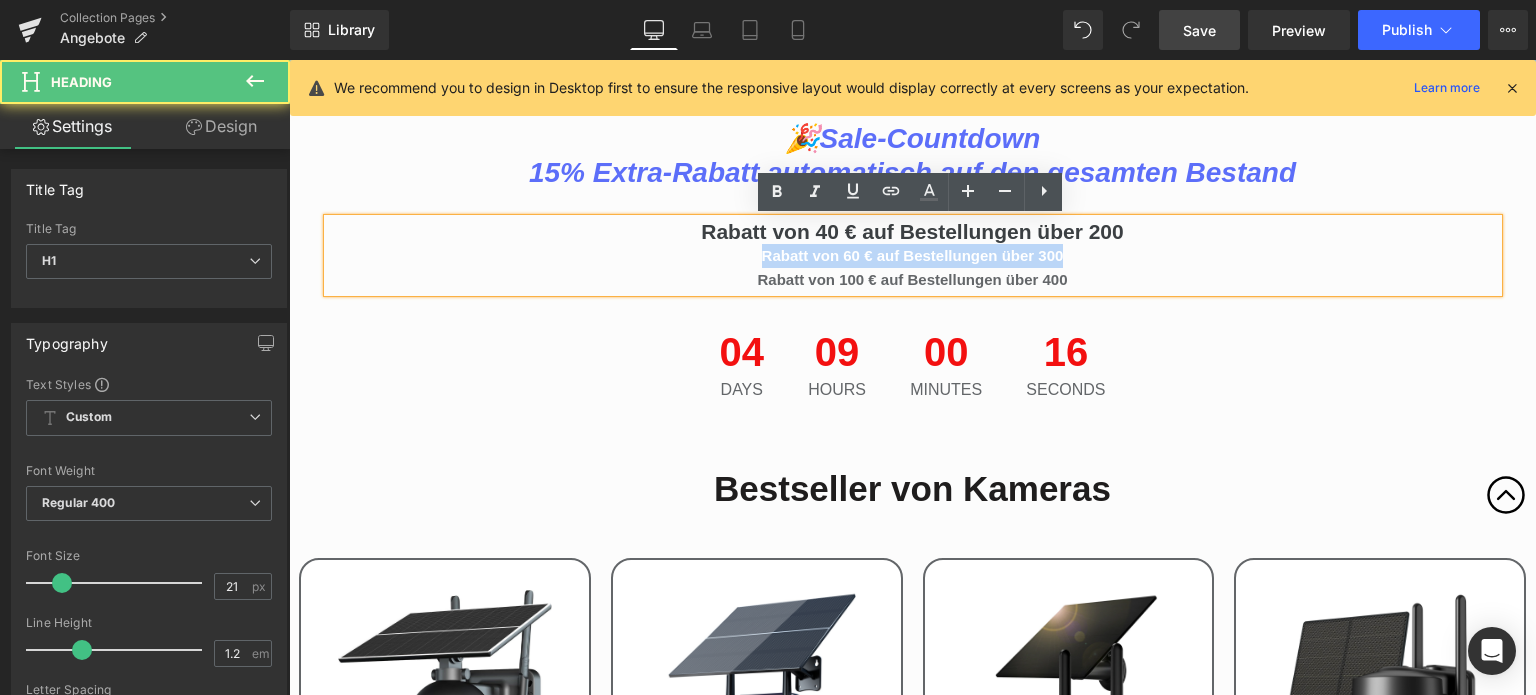 click on "Rabatt von 60 € auf Bestellungen über 300" at bounding box center [913, 255] 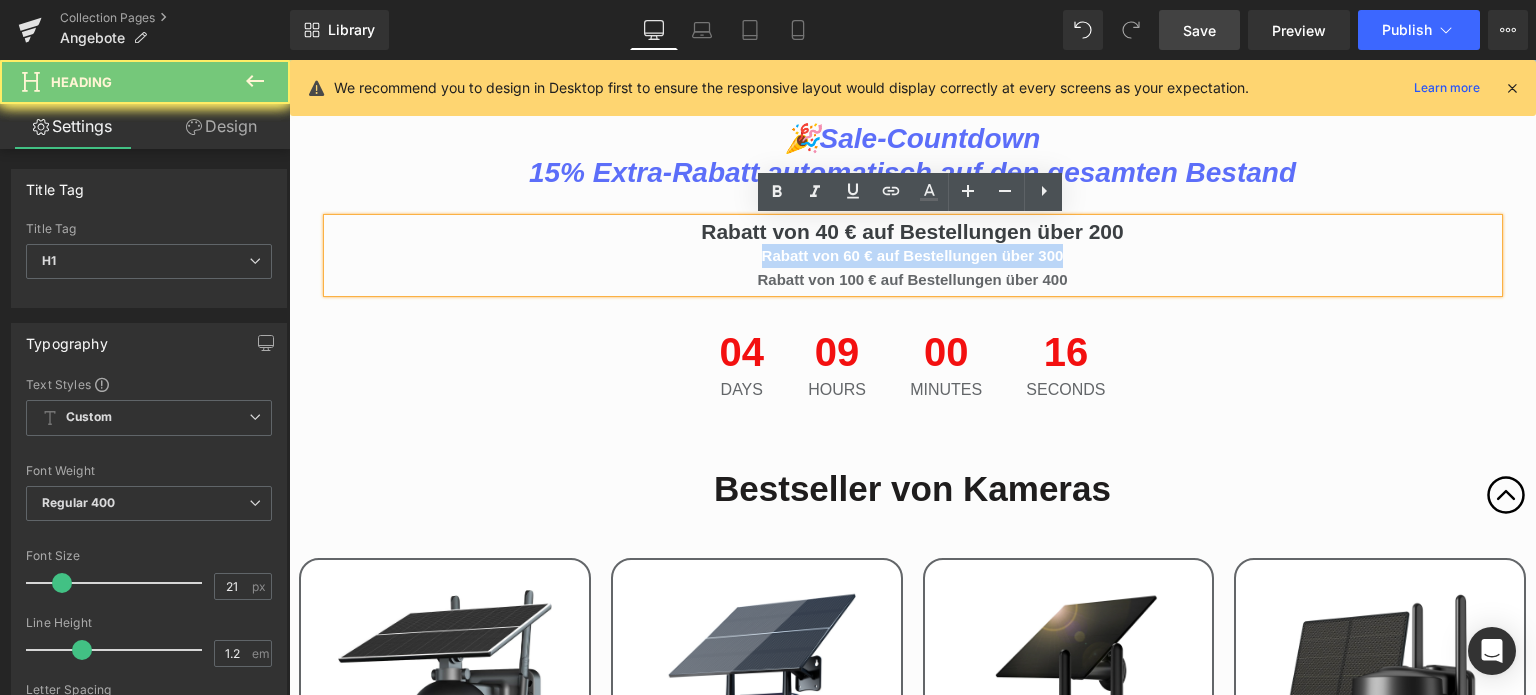 click on "Rabatt von 60 € auf Bestellungen über 300" at bounding box center (913, 255) 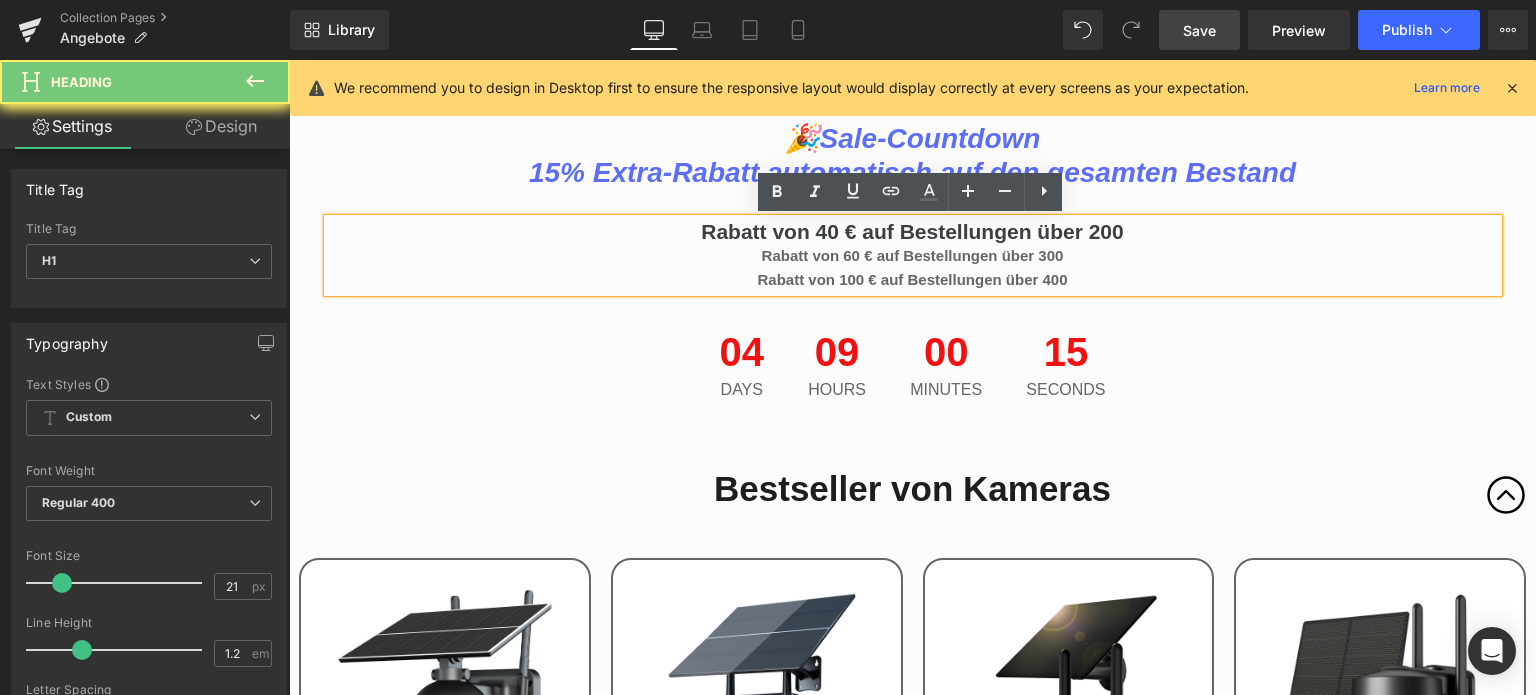 click on "Rabatt von 40 € auf Bestellungen über 200" at bounding box center (912, 231) 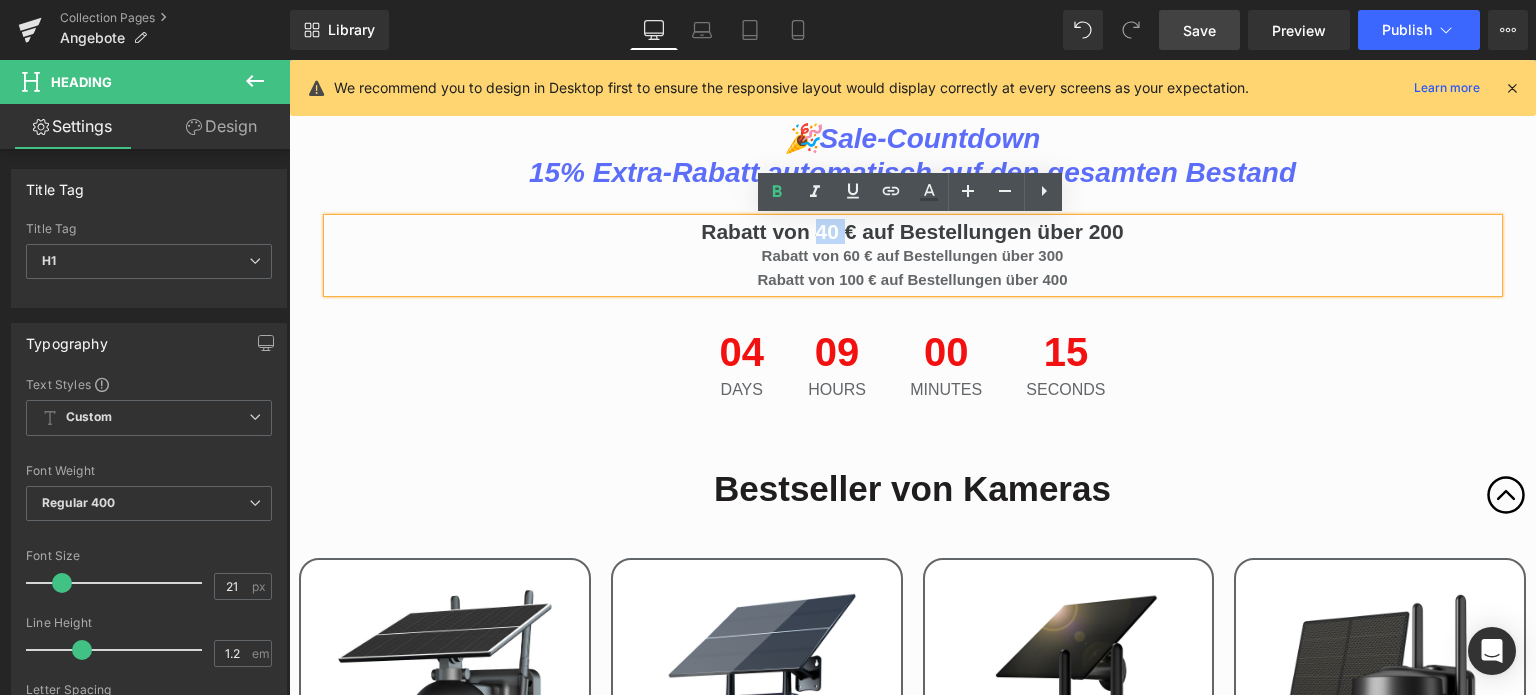 click on "Rabatt von 40 € auf Bestellungen über 200" at bounding box center [912, 231] 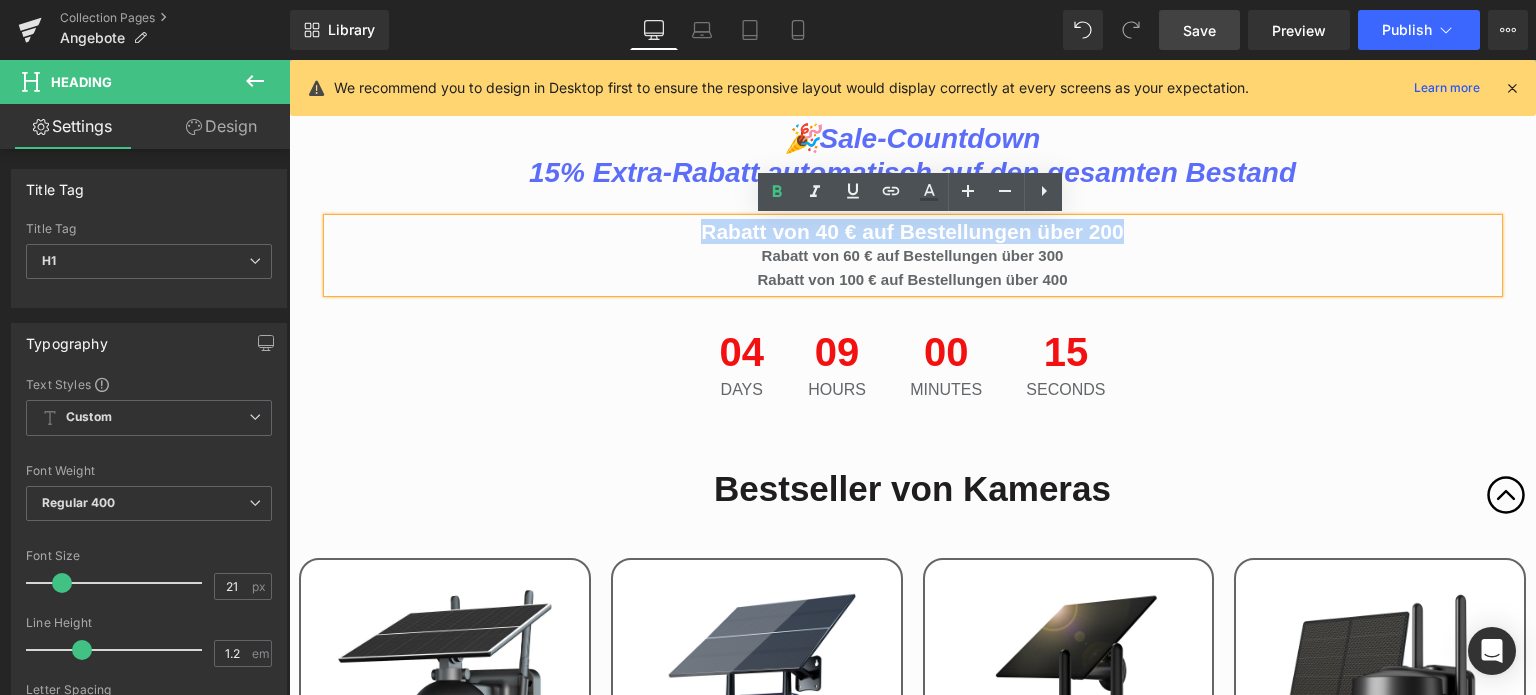 click on "Rabatt von 40 € auf Bestellungen über 200" at bounding box center [912, 231] 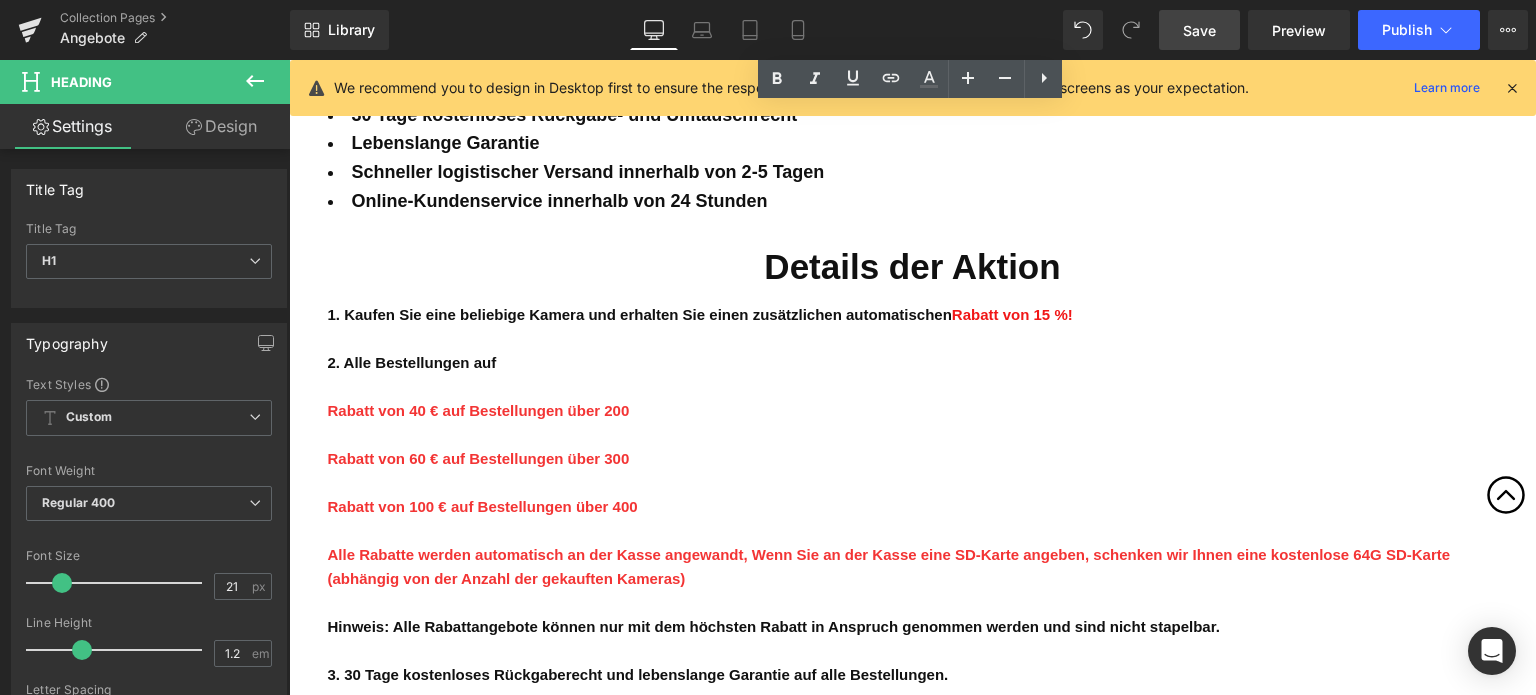 scroll, scrollTop: 4400, scrollLeft: 0, axis: vertical 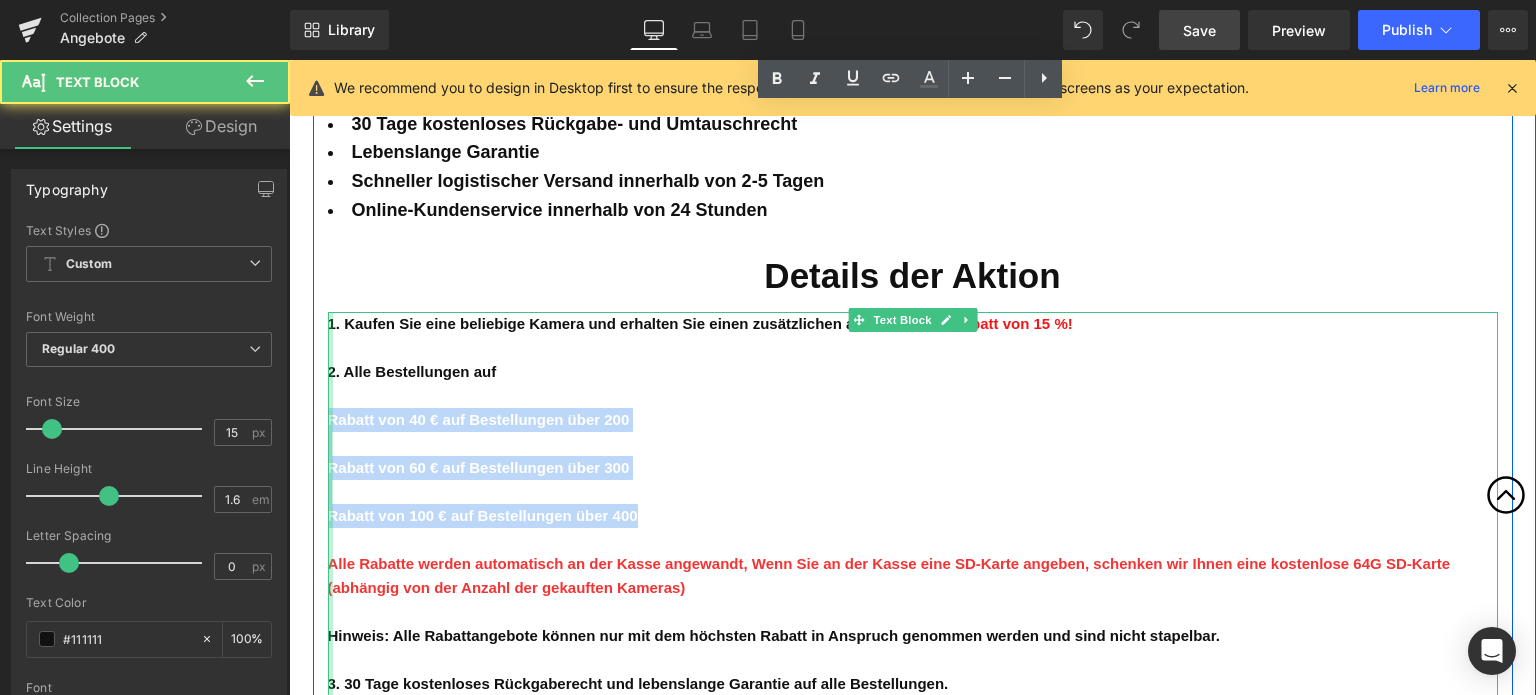 drag, startPoint x: 646, startPoint y: 459, endPoint x: 327, endPoint y: 371, distance: 330.9154 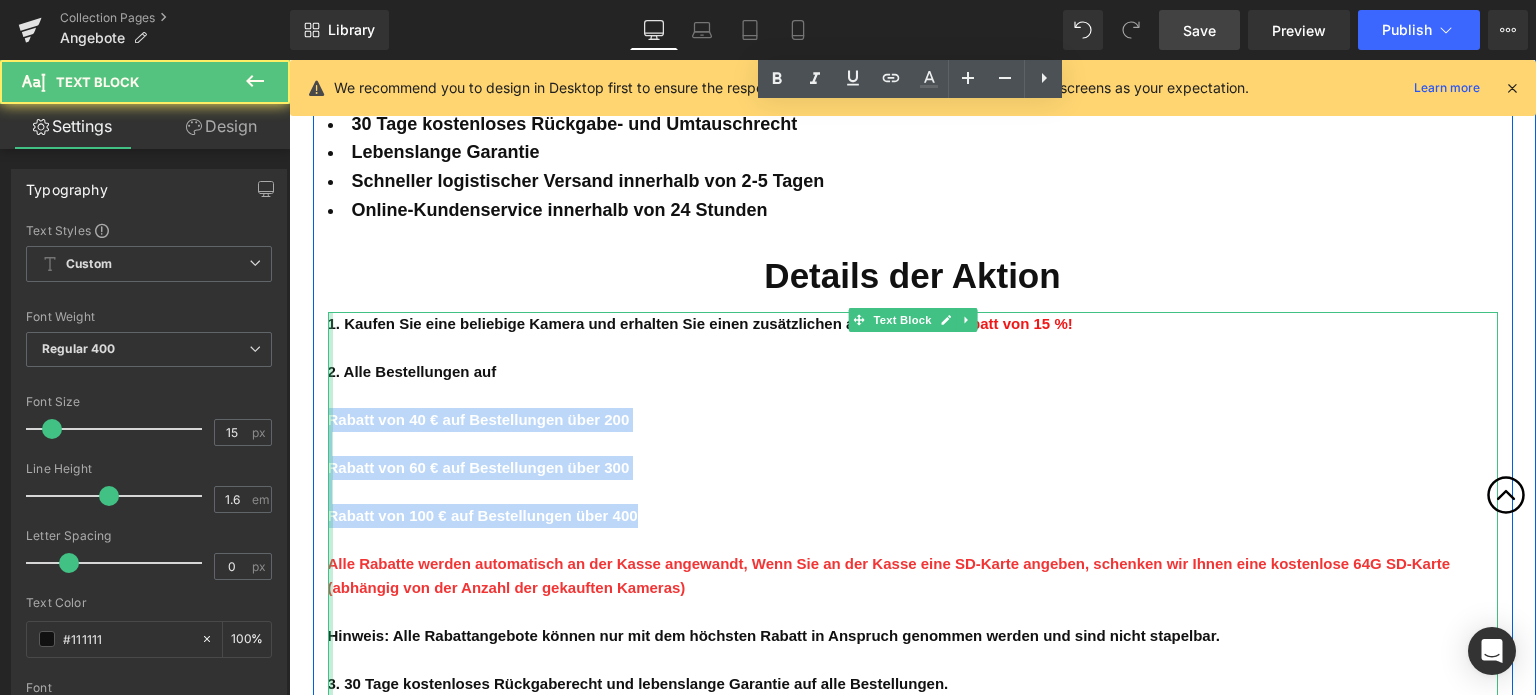 click on "1. Kaufen Sie eine beliebige Kamera und erhalten Sie einen zusätzlichen automatischen  Rabatt von 15 %! 2. Alle Bestellungen auf [GEOGRAPHIC_DATA] von 40 € auf Bestellungen über 200 Rabatt von 60 € auf Bestellungen über 300 Rabatt von 100 € auf Bestellungen über 400 Alle Rabatte werden automatisch an der Kasse angewandt, Wenn Sie an der Kasse eine SD-Karte angeben, schenken wir Ihnen eine kostenlose 64G SD-Karte (abhängig von der Anzahl der gekauften Kameras) Hinweis: Alle Rabattangebote können nur mit dem höchsten Rabatt in Anspruch genommen werden und sind nicht stapelbar. 3. 30 Tage kostenloses Rückgaberecht und lebenslange Garantie auf alle Bestellungen. 4. Alle Artikel sind nur begrenzt vorrätig und werden erst nach Zahlungseingang bestätigt. 5. Ungewöhnliche Transaktionen (z. B. bei Verdacht auf Betrug) können zur Stornierung der Bestellung führen. Text Block" at bounding box center [913, 588] 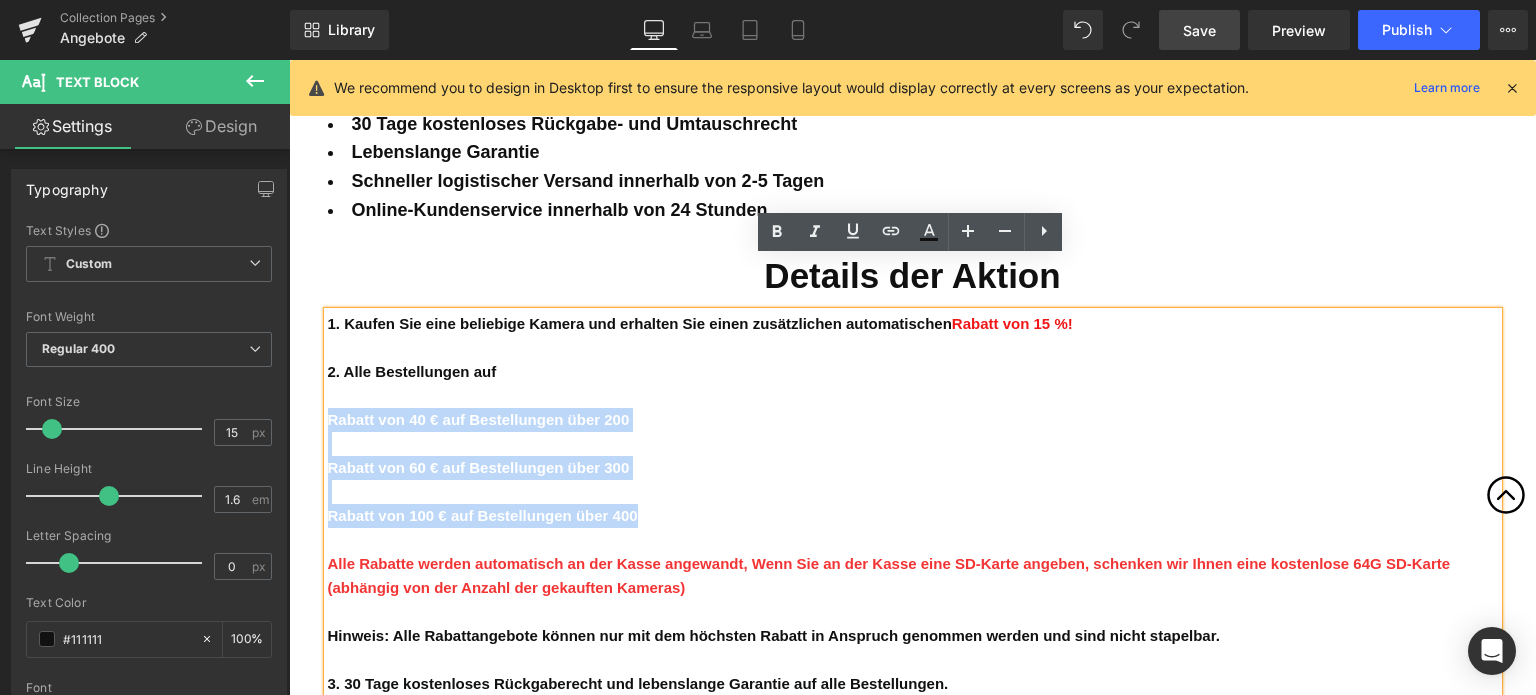copy on "Rabatt von 40 € auf Bestellungen über 200 Rabatt von 60 € auf Bestellungen über 300 Rabatt von 100 € auf Bestellungen über 400" 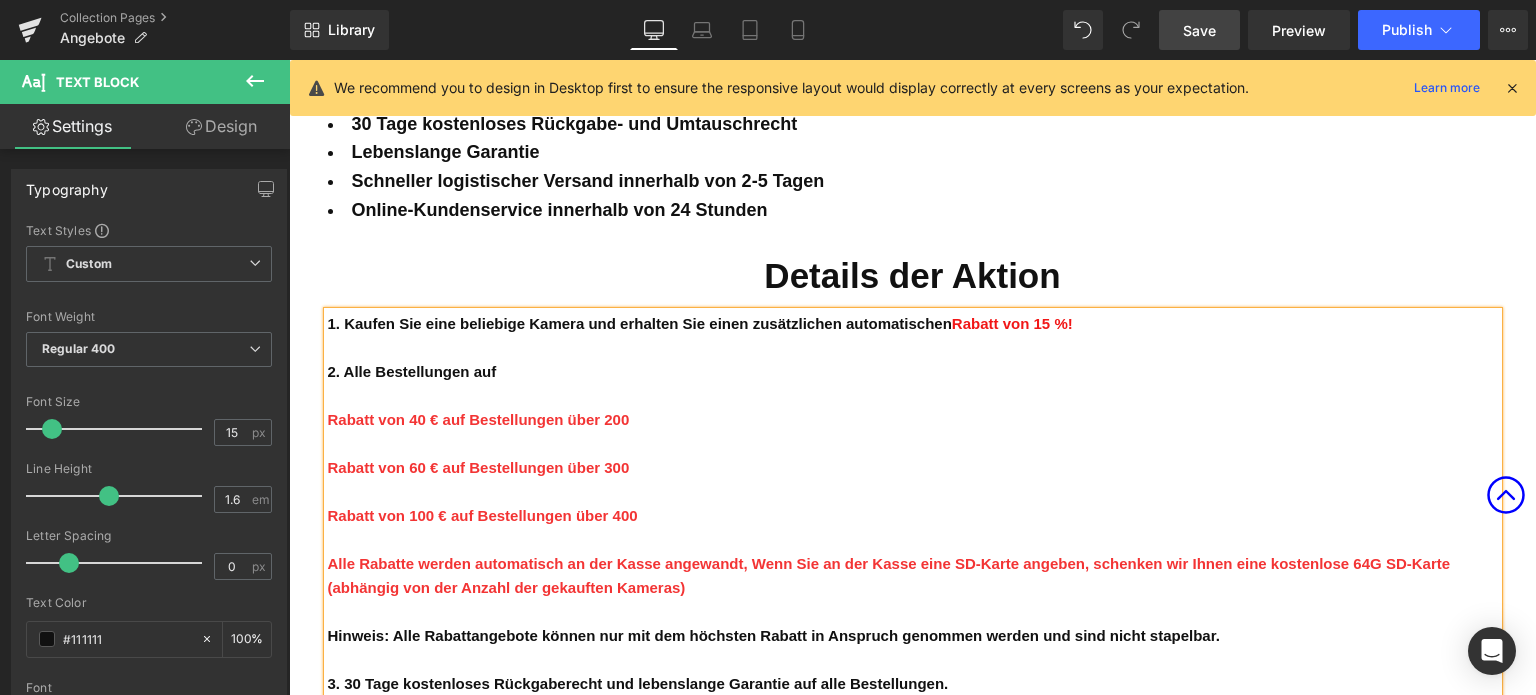 click 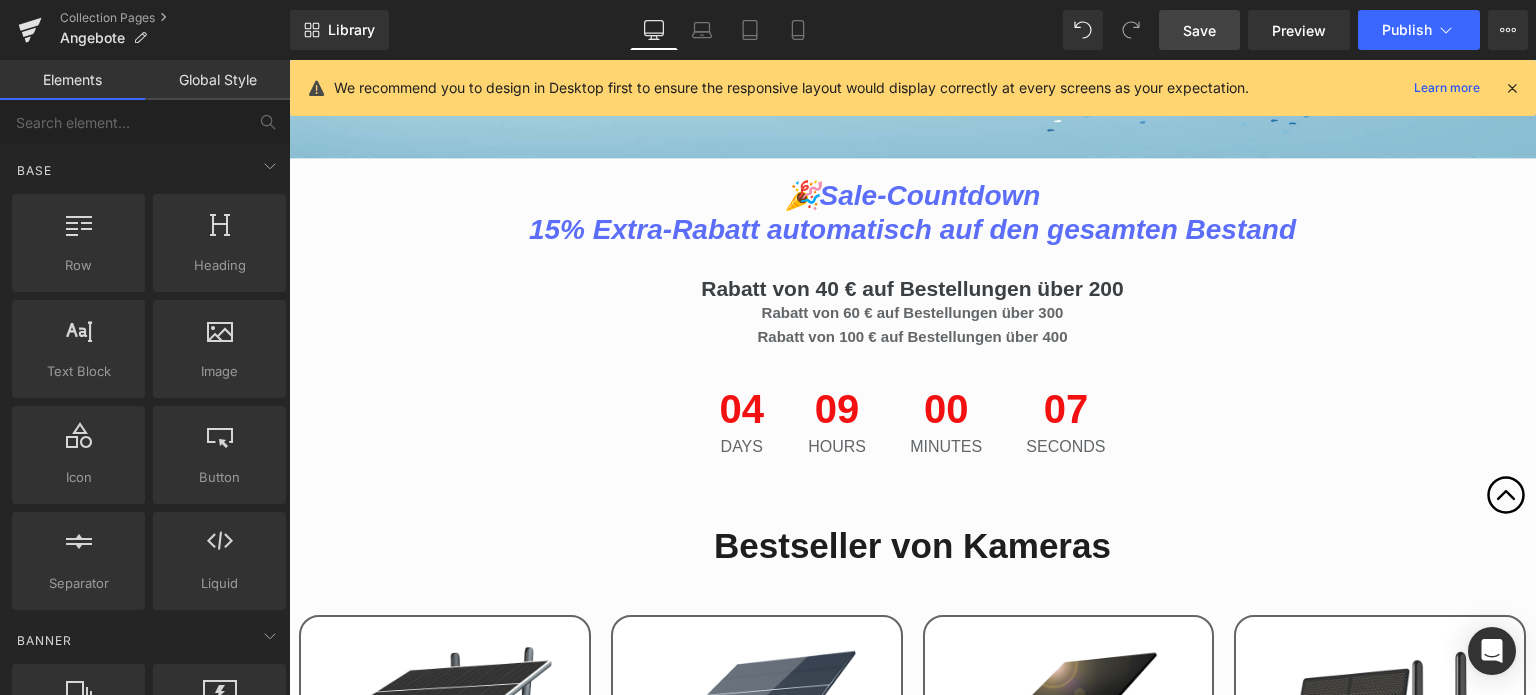 scroll, scrollTop: 800, scrollLeft: 0, axis: vertical 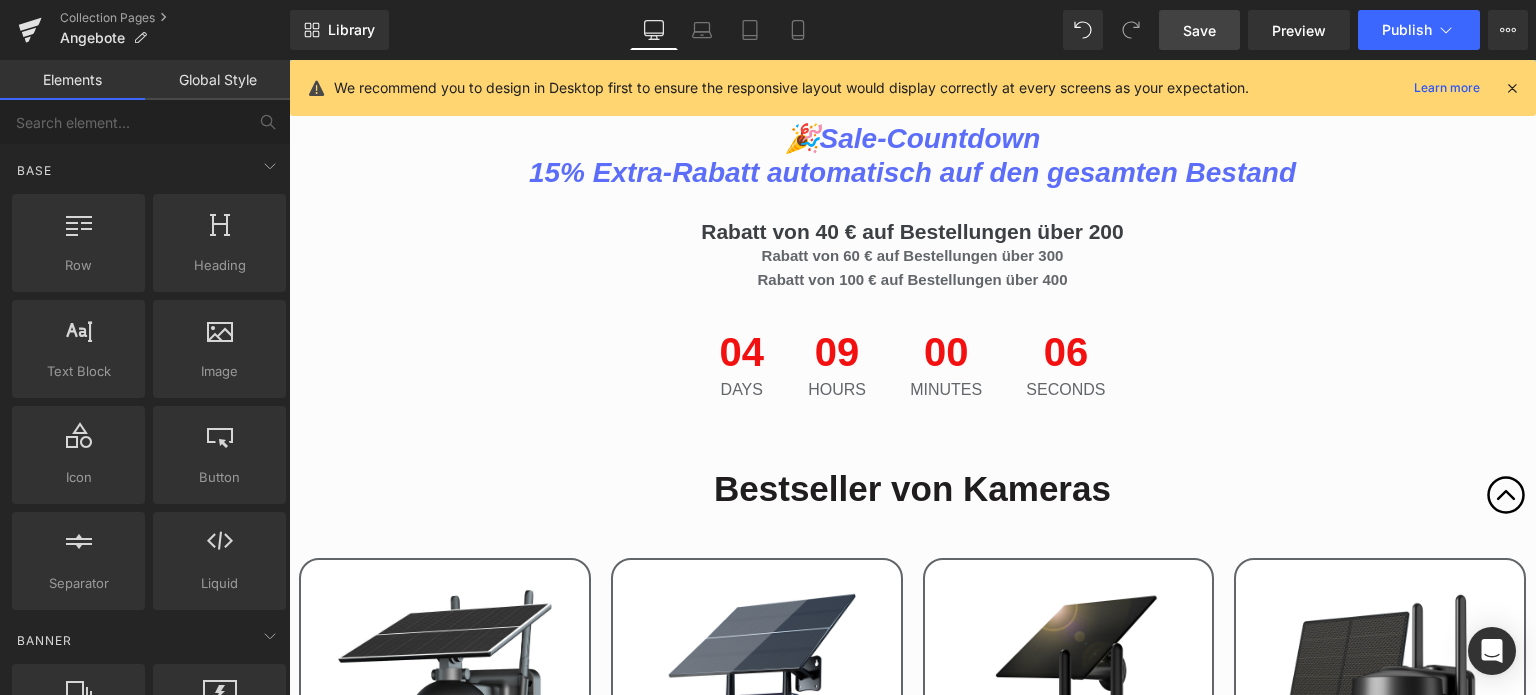 click on "Rabatt von 100 € auf Bestellungen über 400" at bounding box center [912, 279] 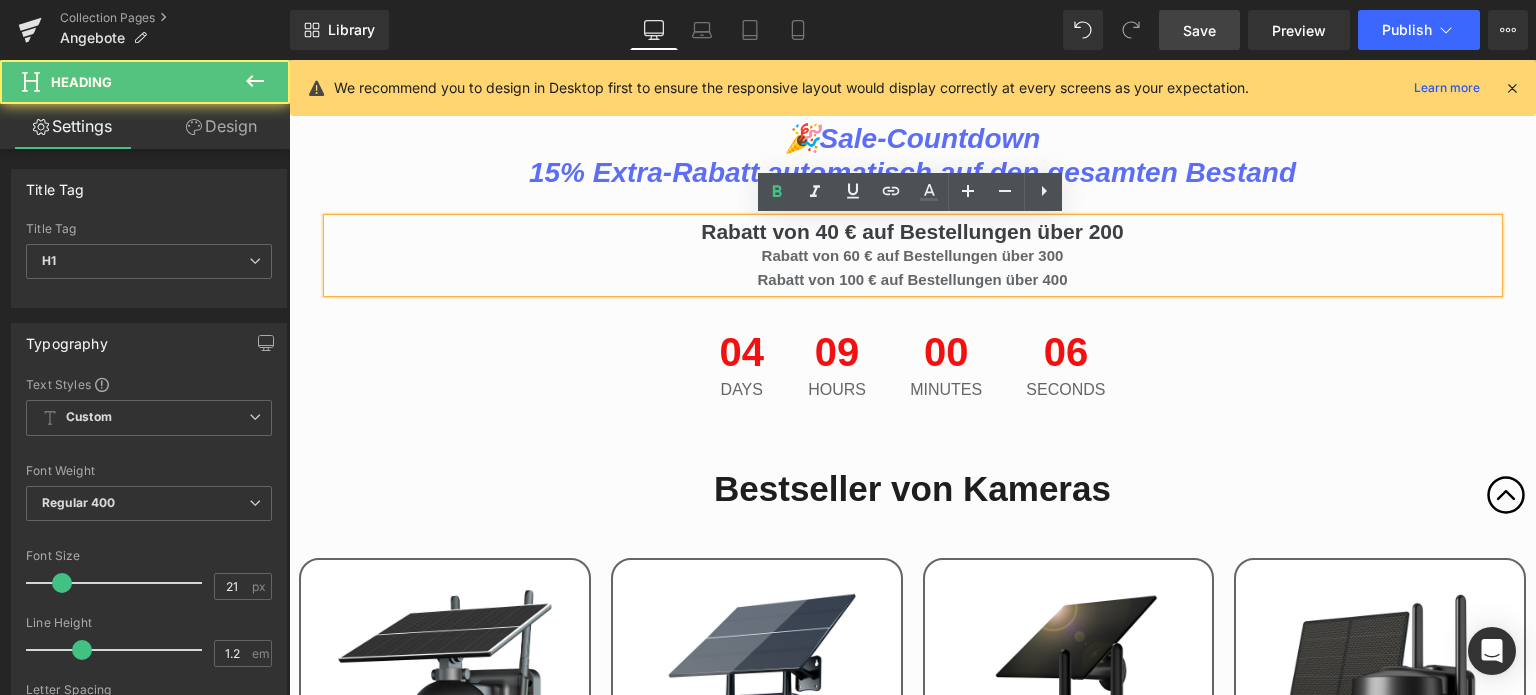 click on "Rabatt von 60 € auf Bestellungen über 300" at bounding box center (913, 255) 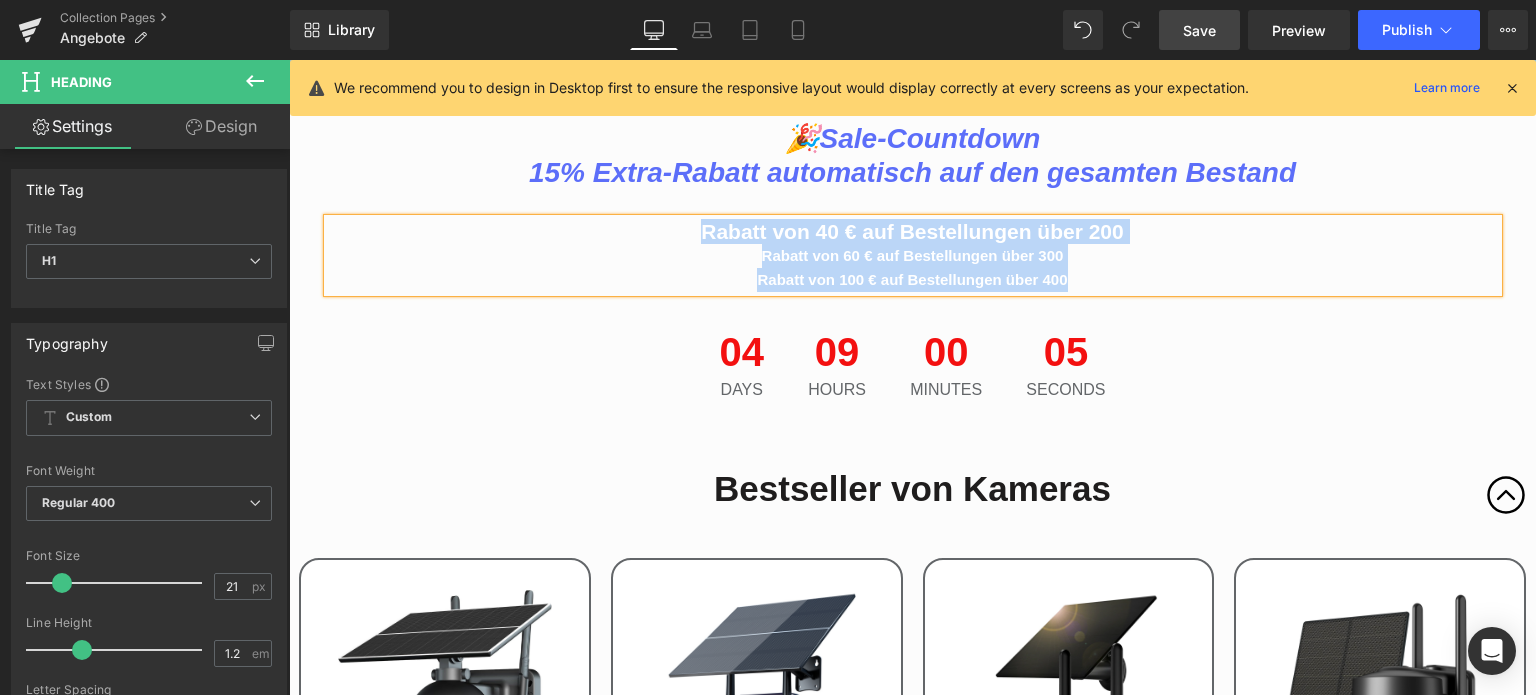type 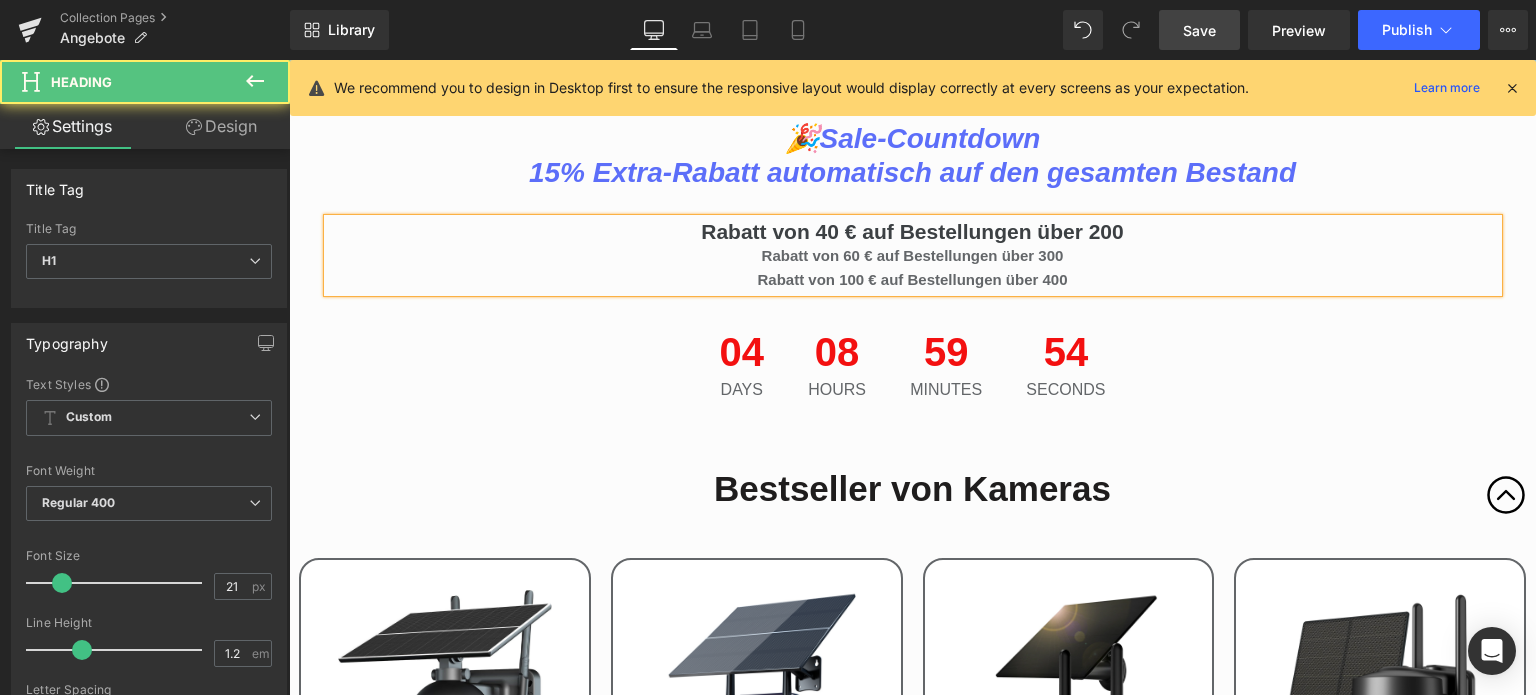 click on "Rabatt von 60 € auf Bestellungen über 300" at bounding box center [913, 255] 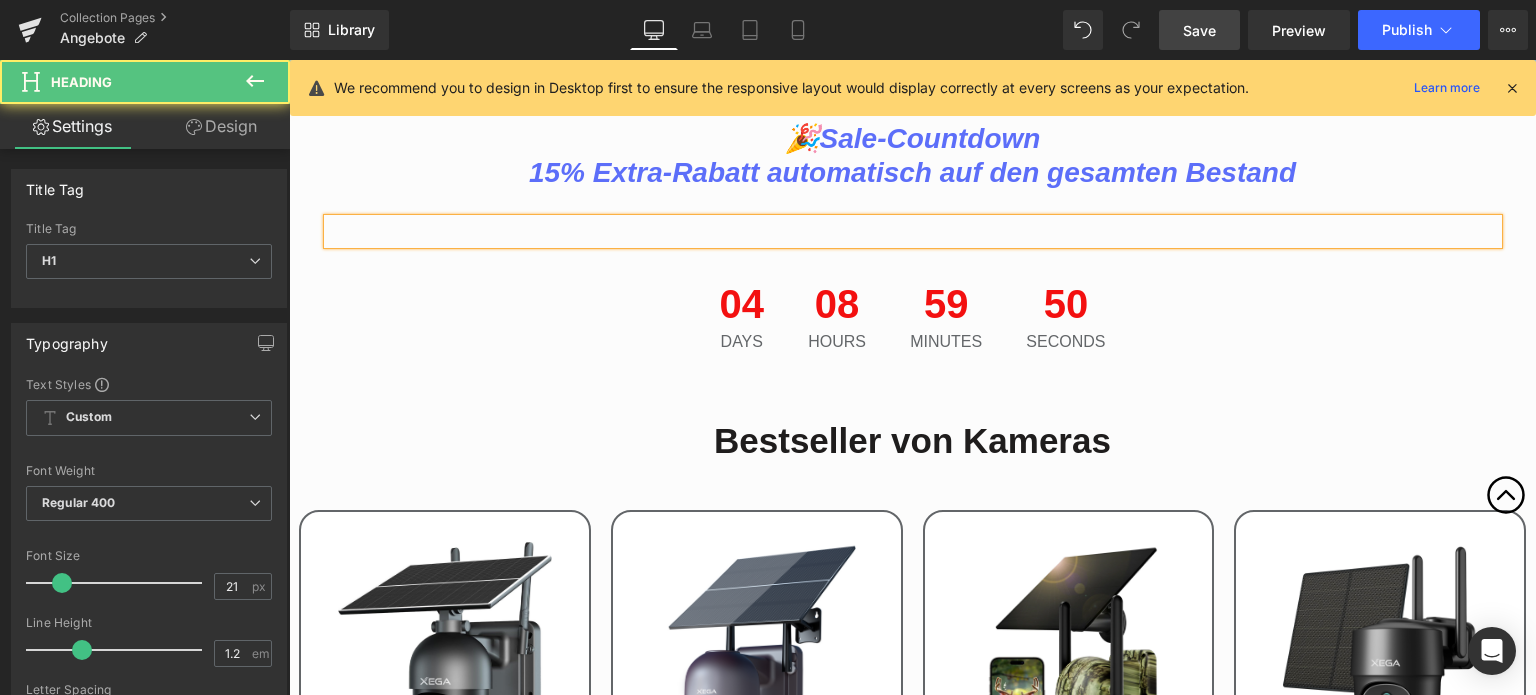 click at bounding box center (913, 231) 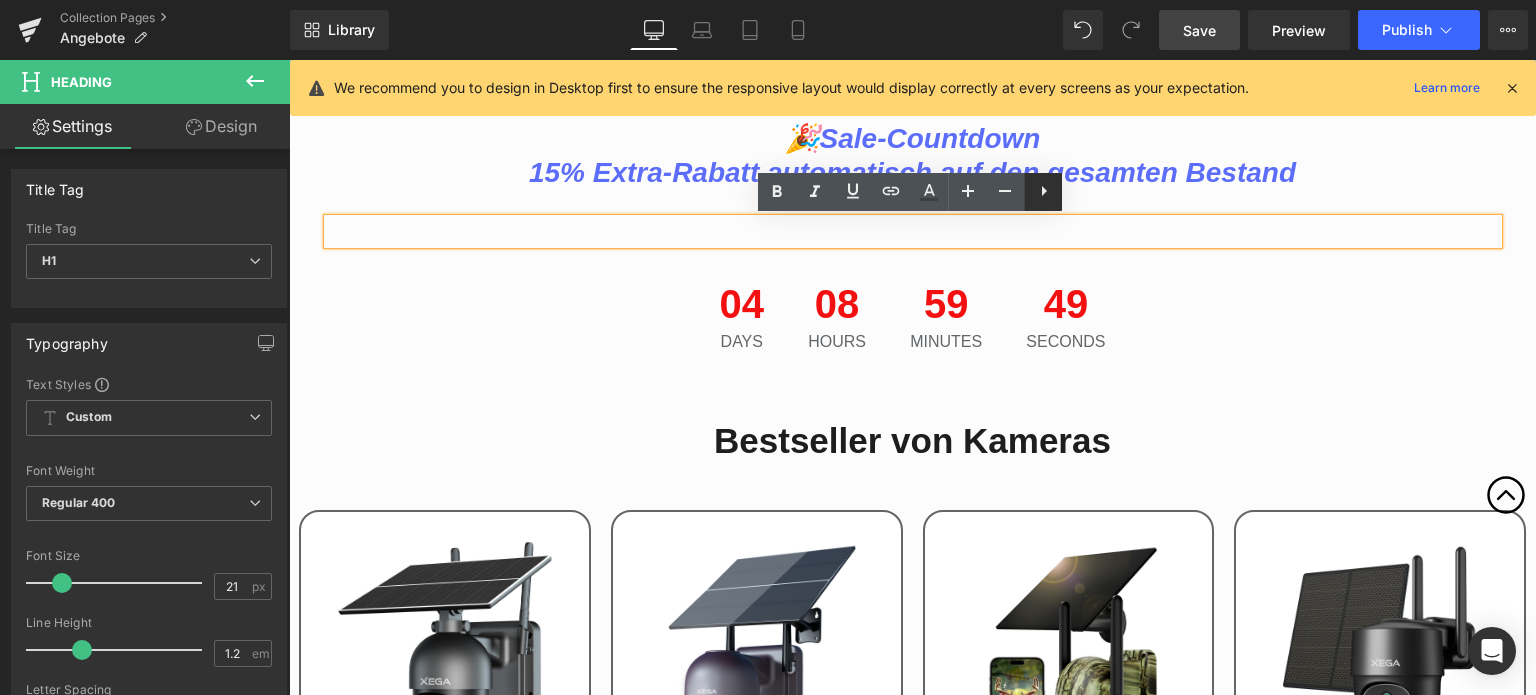 click 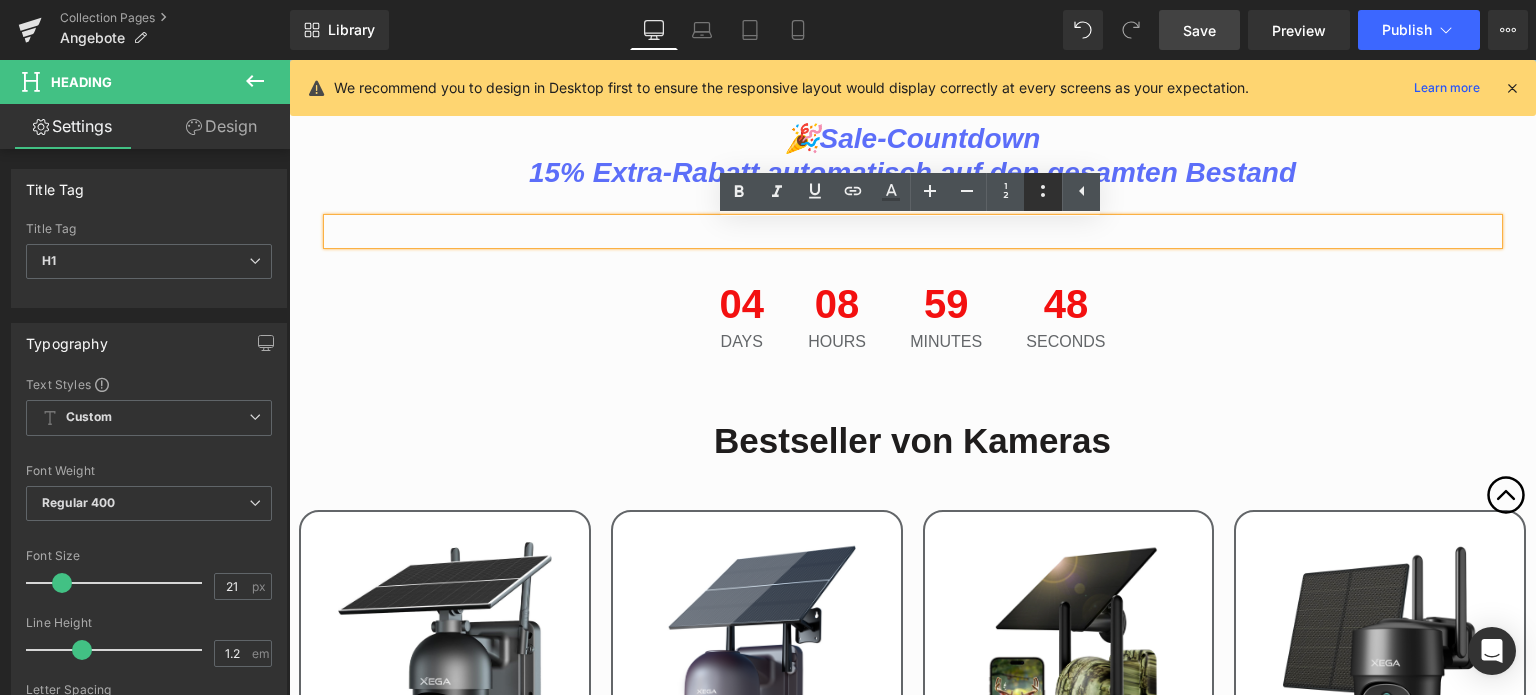 click 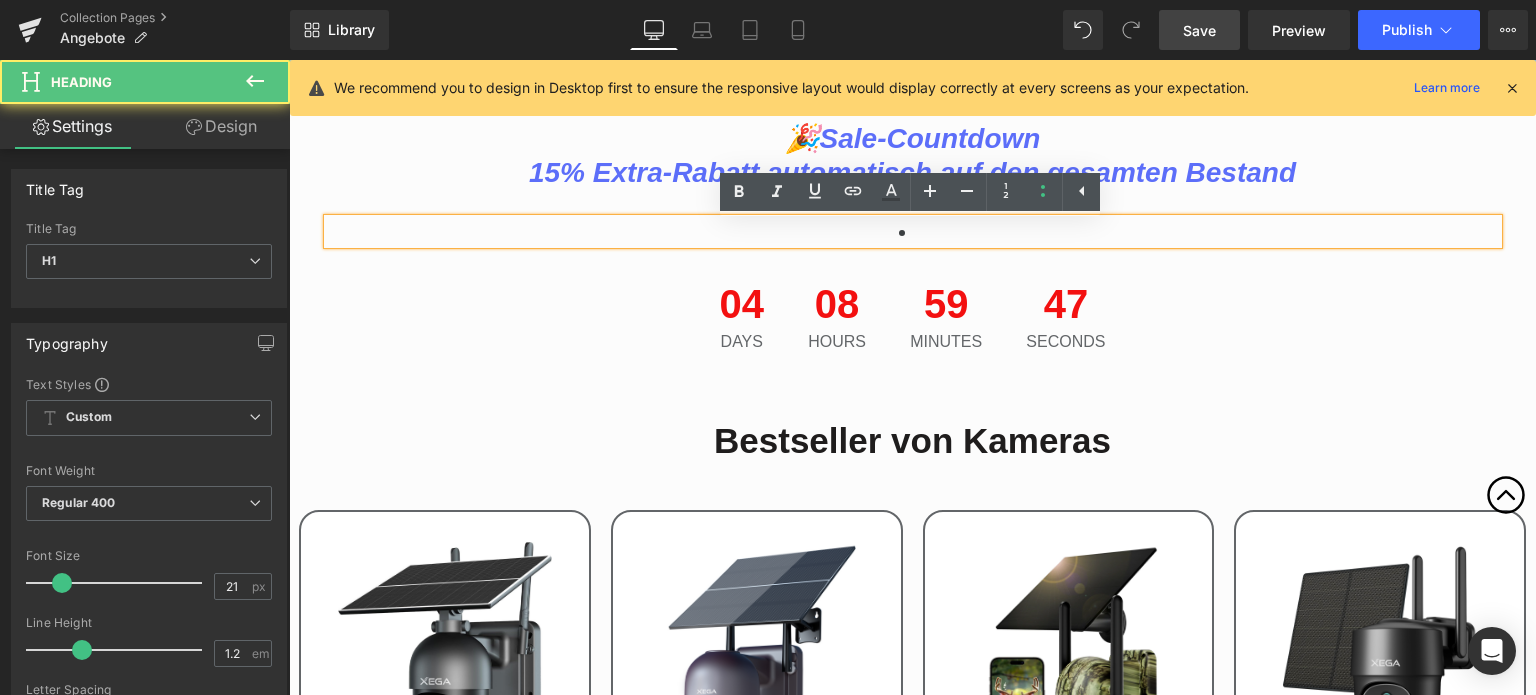 click at bounding box center (913, 231) 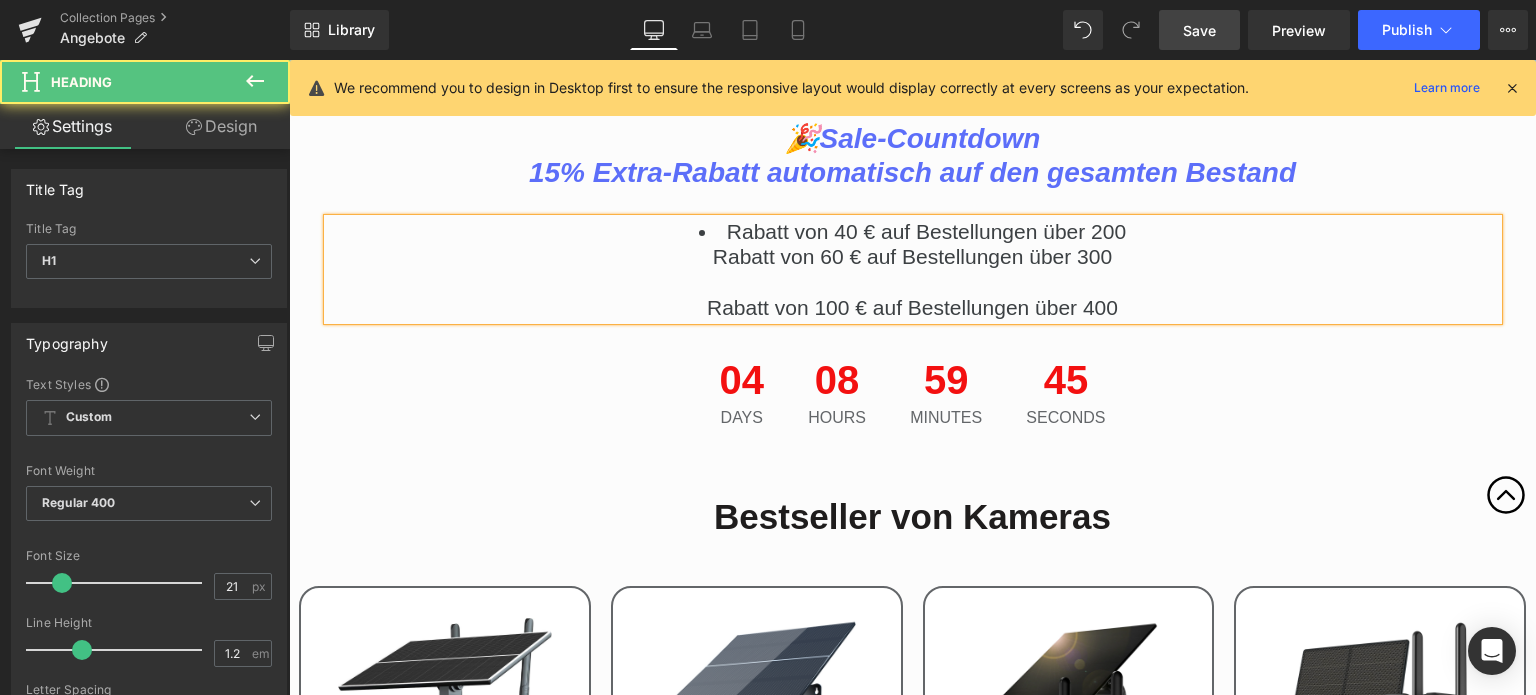 click on "Rabatt von 40 € auf Bestellungen über 200" at bounding box center [913, 231] 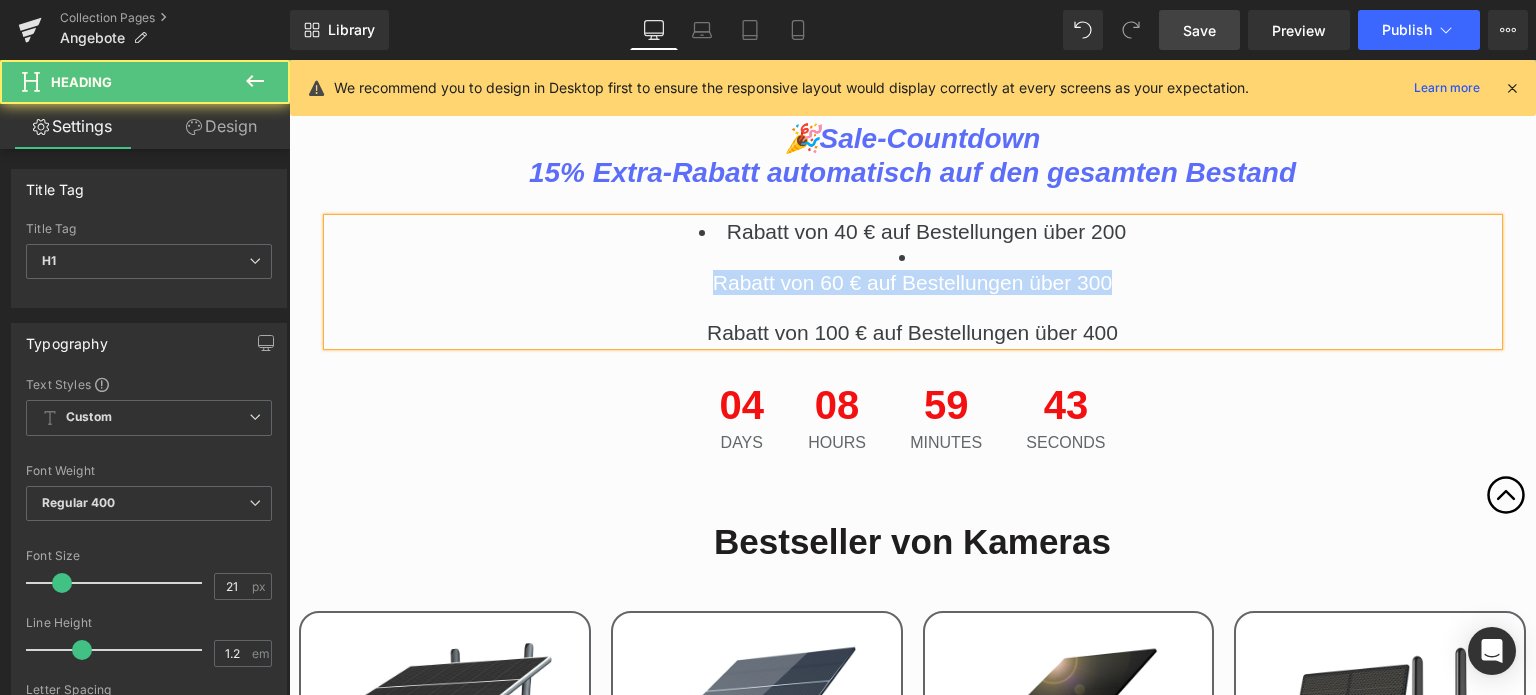 drag, startPoint x: 710, startPoint y: 282, endPoint x: 1128, endPoint y: 279, distance: 418.01077 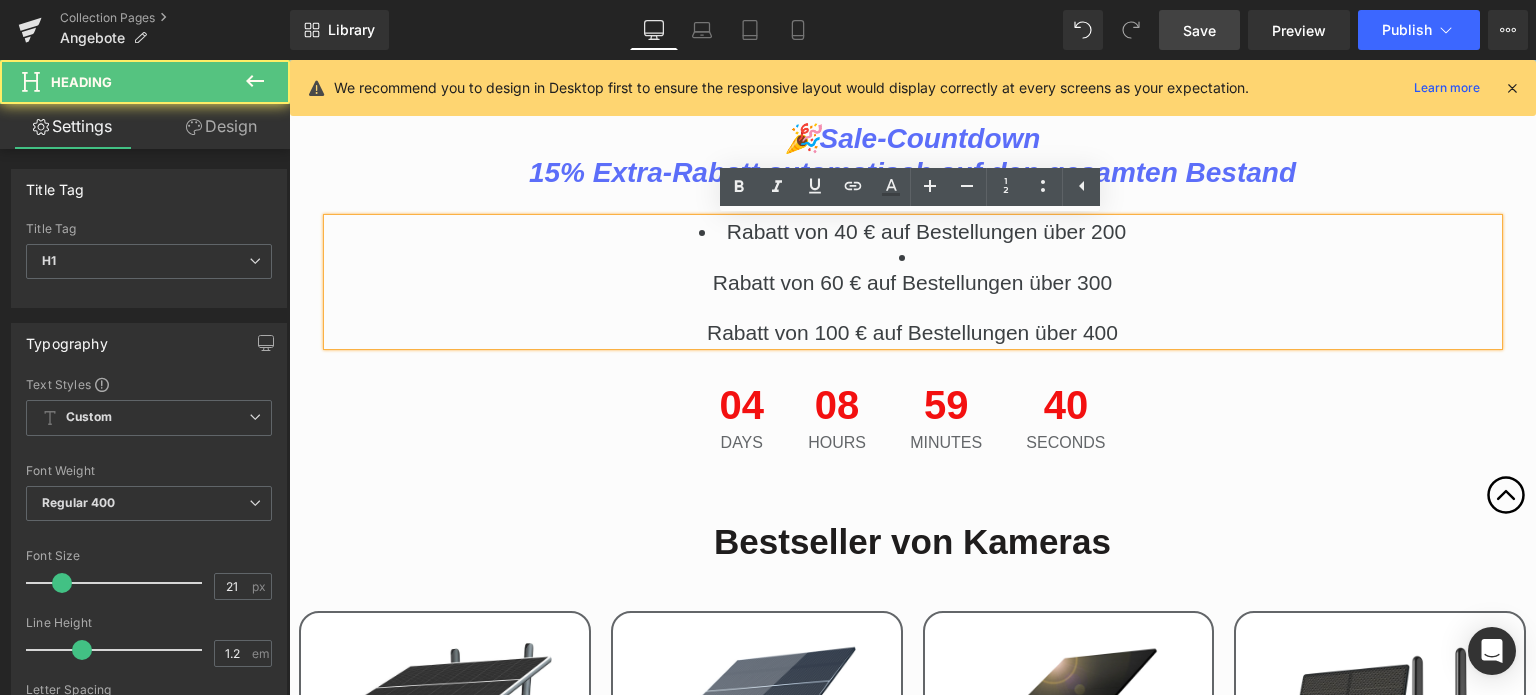 click at bounding box center [913, 256] 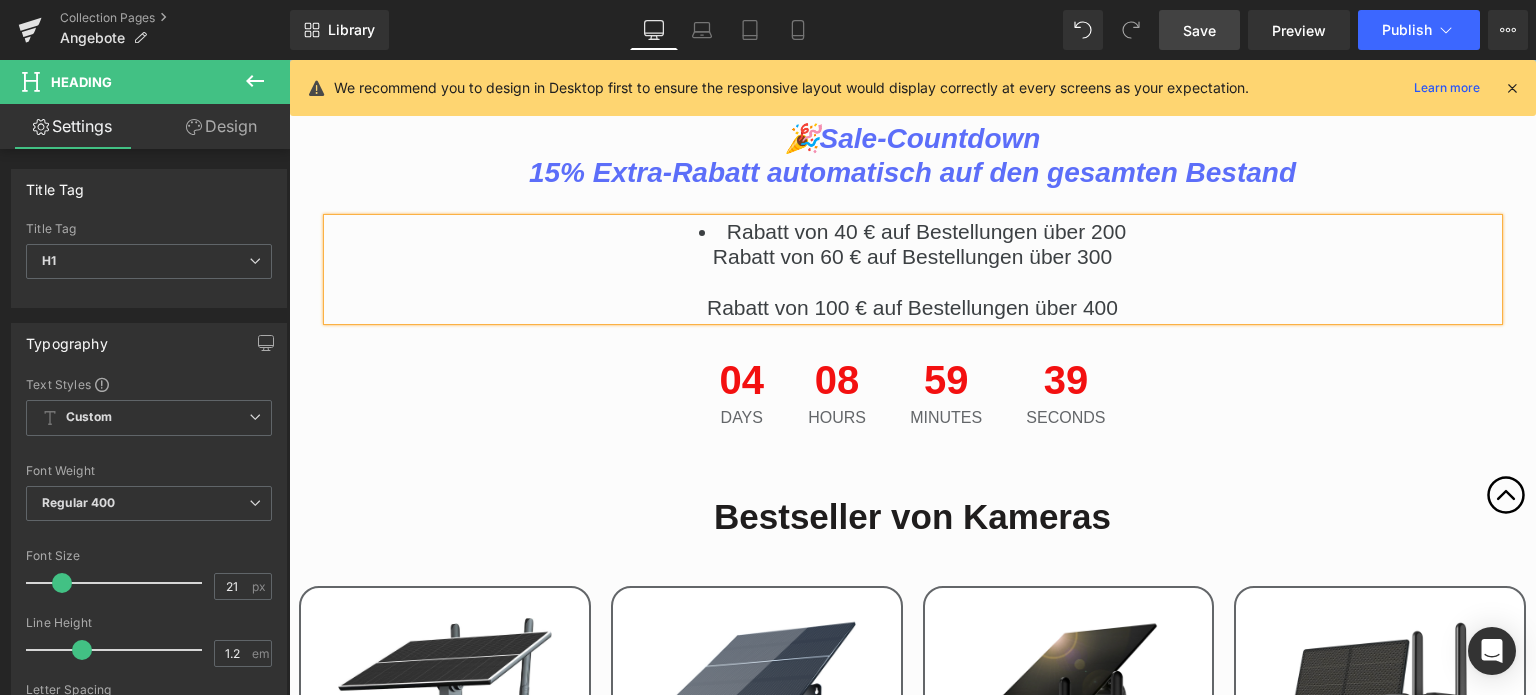 click on "Rabatt von 40 € auf Bestellungen über 200" at bounding box center (913, 231) 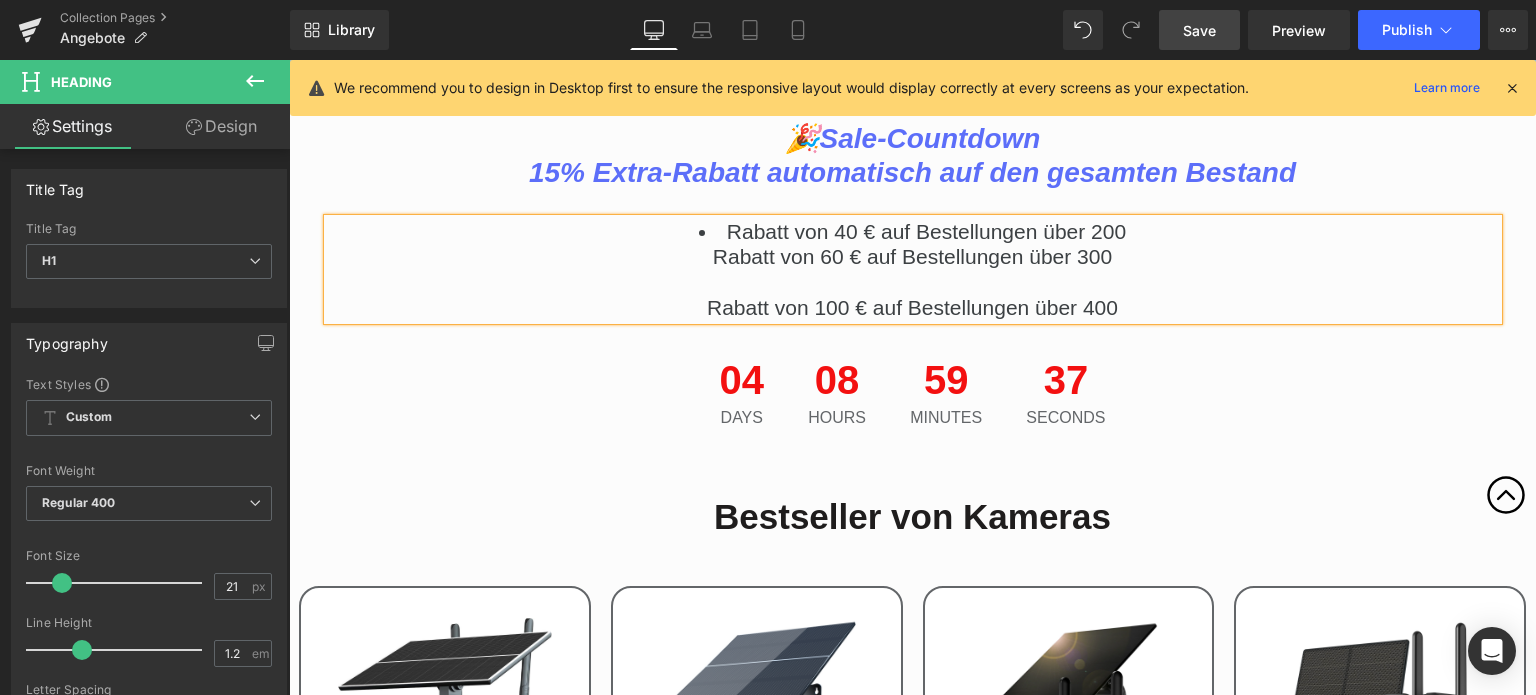 click at bounding box center (913, 282) 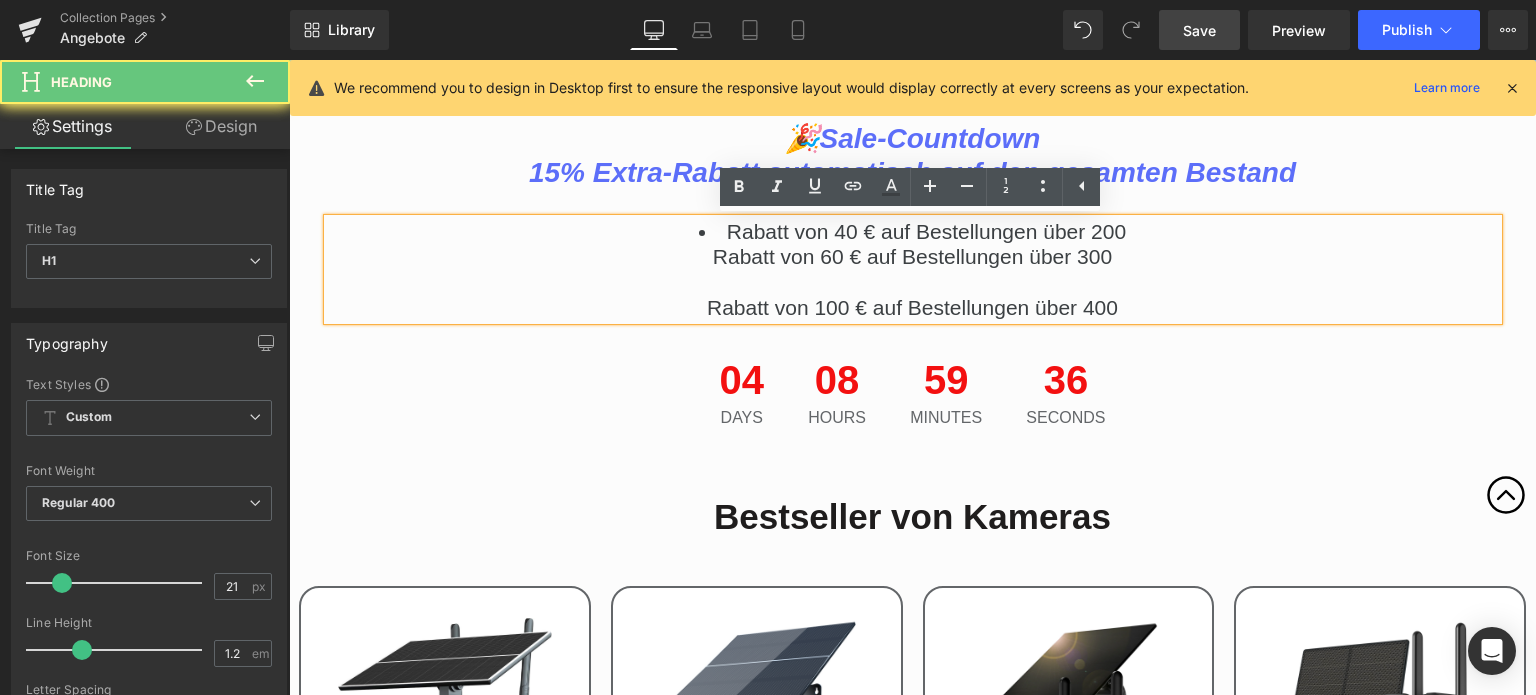 click on "Rabatt von 40 € auf Bestellungen über 200" at bounding box center (913, 231) 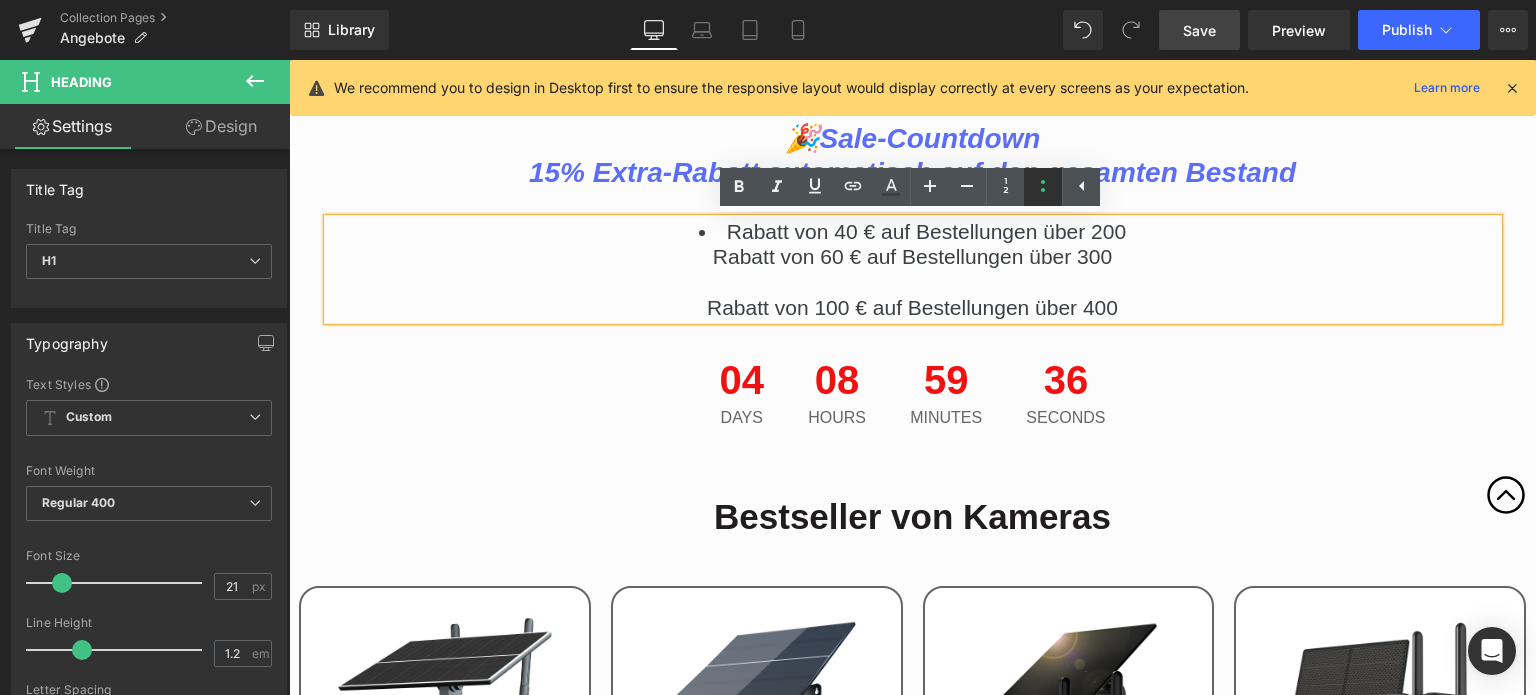 click 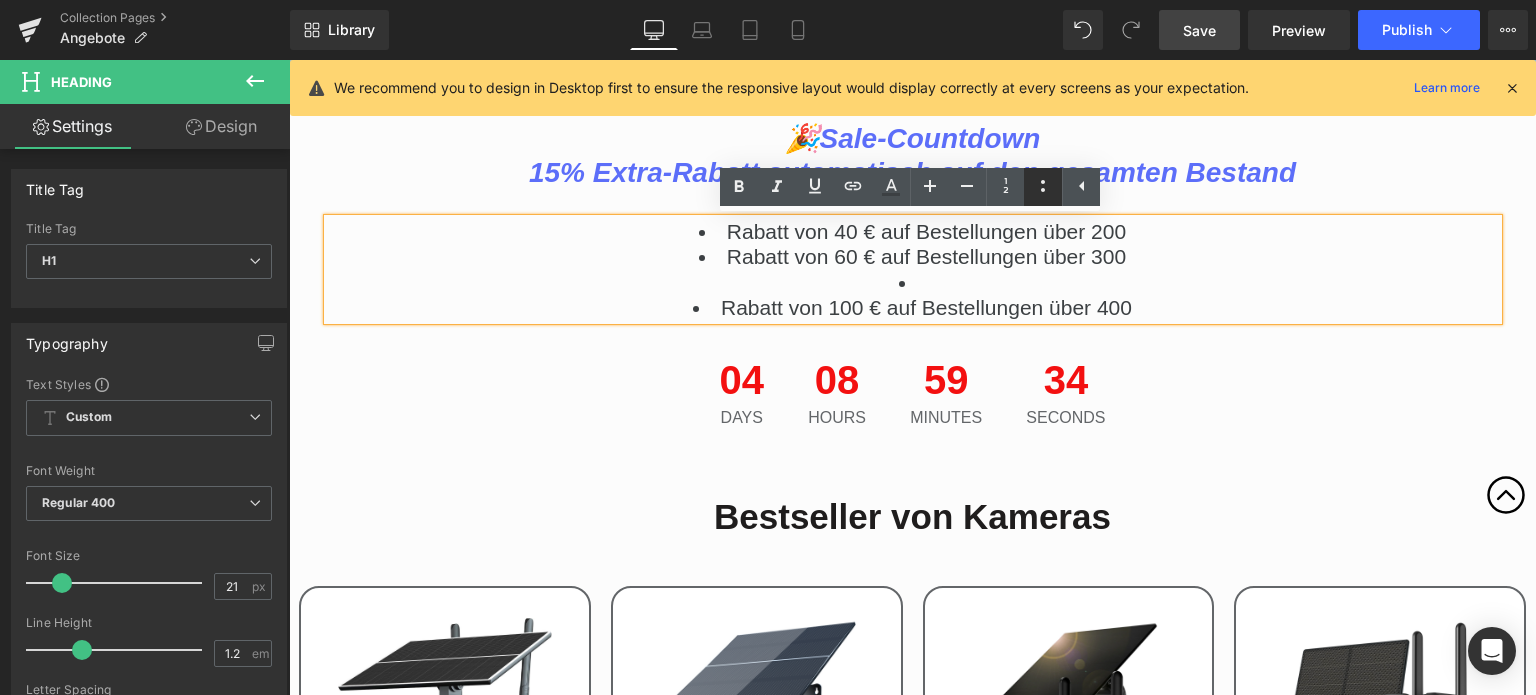 click 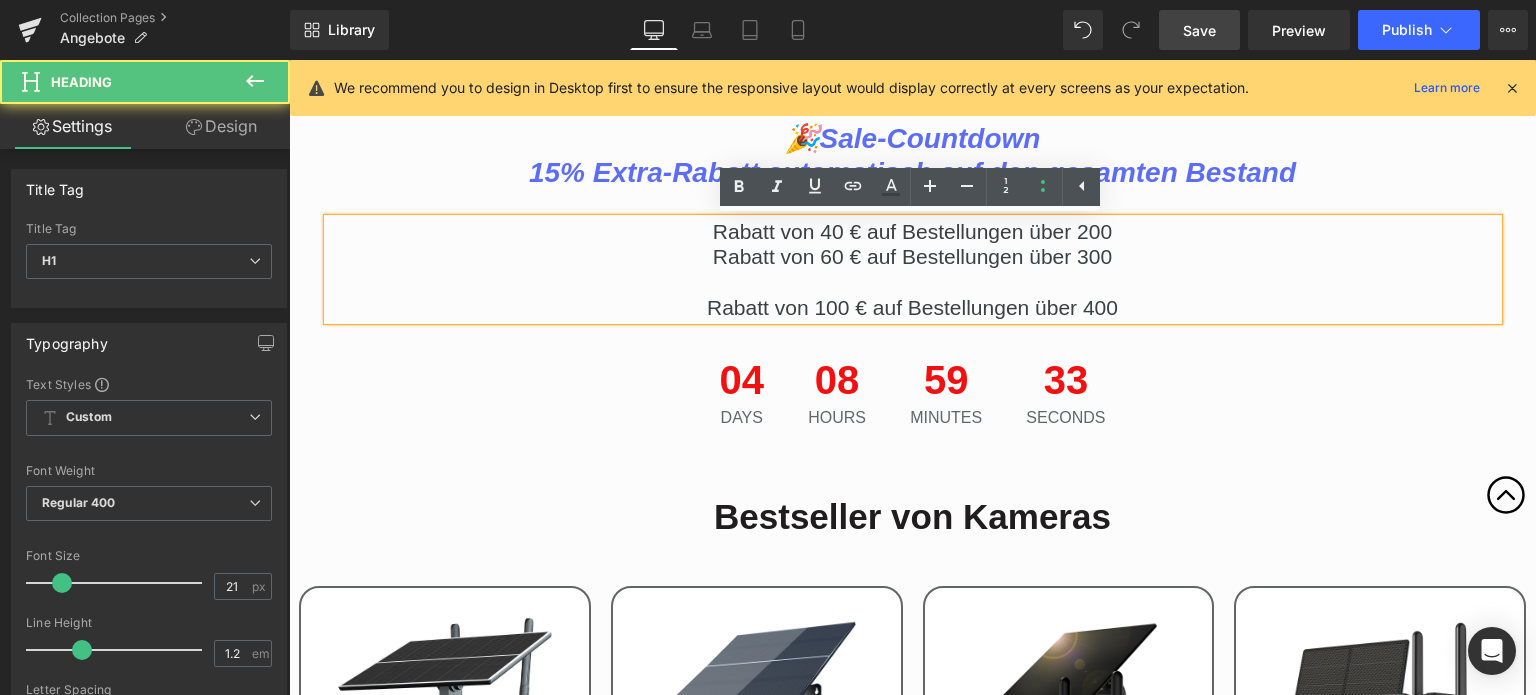 click on "Rabatt von 60 € auf Bestellungen über 300" at bounding box center [912, 256] 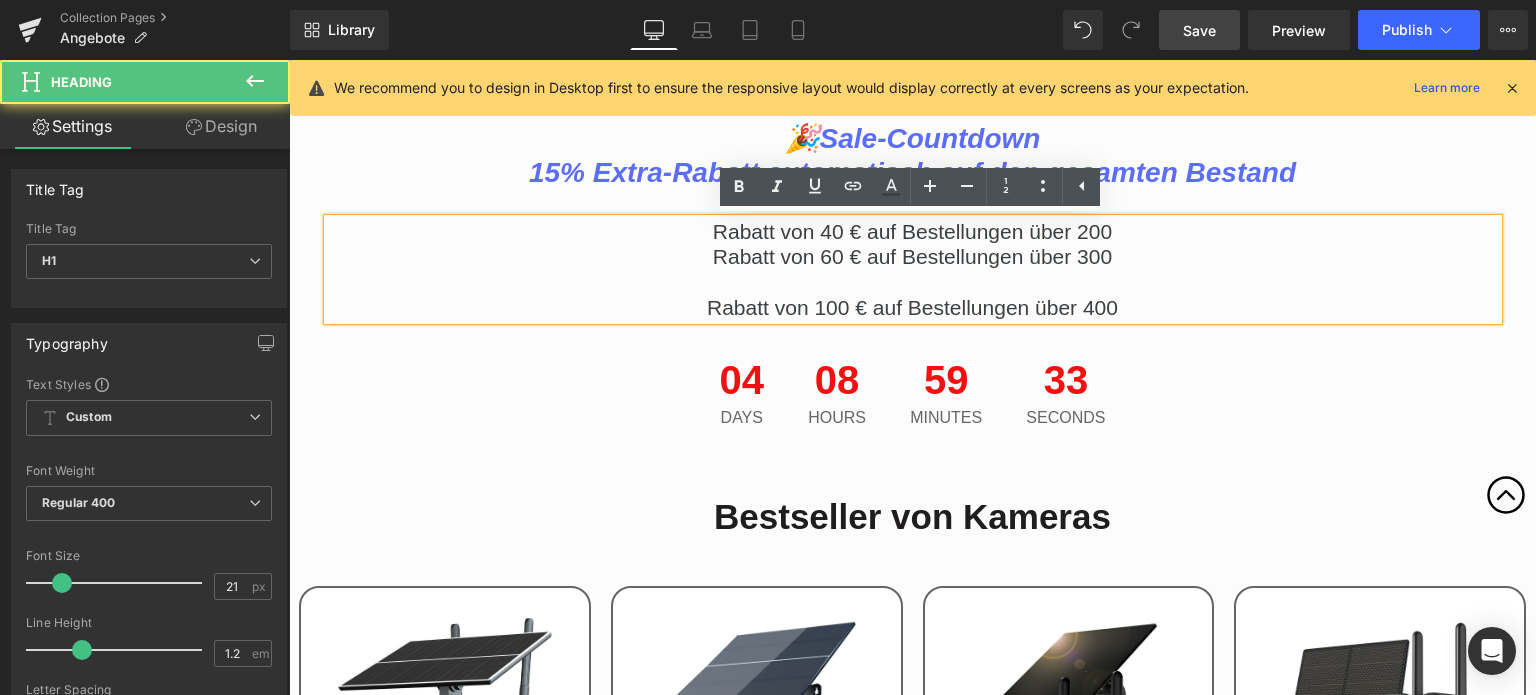 click on "Rabatt von 40 € auf Bestellungen über 200 Rabatt von 60 € auf Bestellungen über 300 Rabatt von 100 € auf Bestellungen über 400" at bounding box center [913, 269] 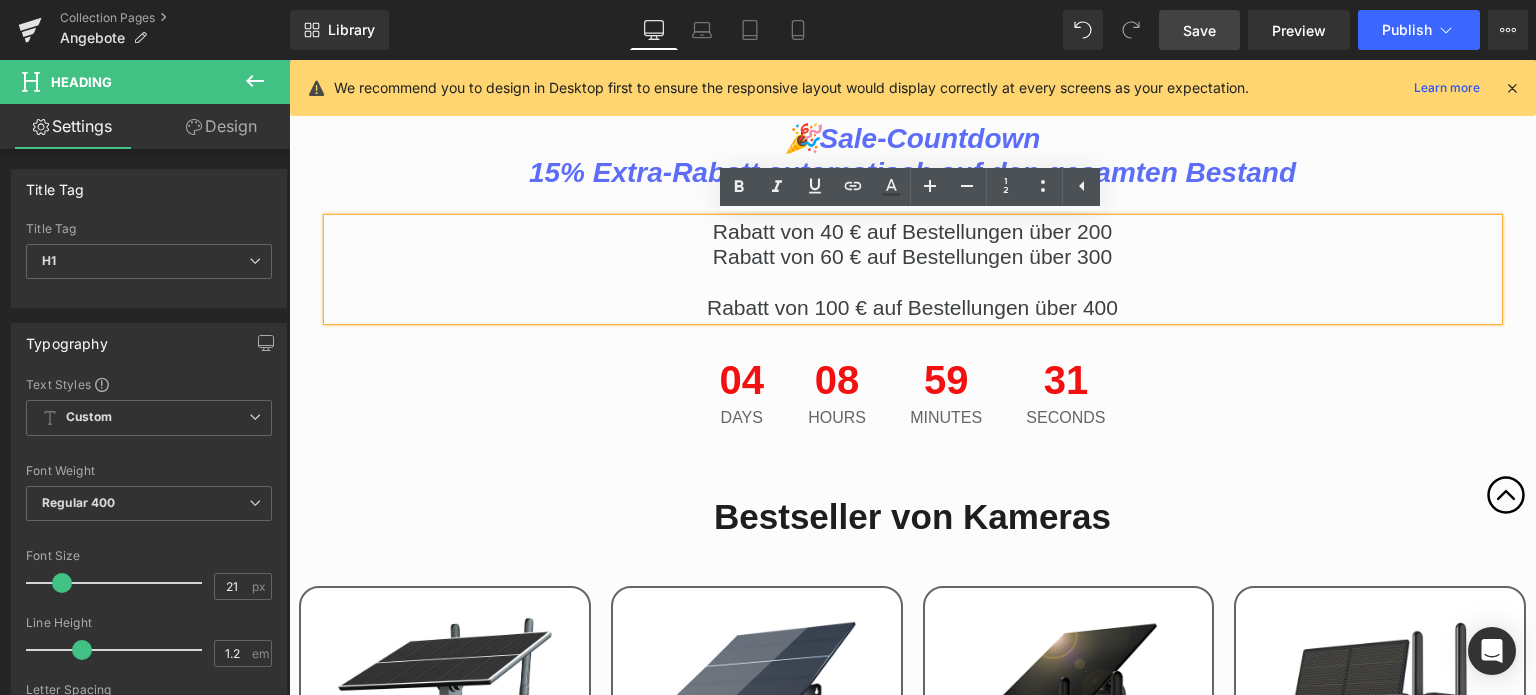 click on "Rabatt von 40 € auf Bestellungen über 200 Rabatt von 60 € auf Bestellungen über 300 Rabatt von 100 € auf Bestellungen über 400" at bounding box center [913, 269] 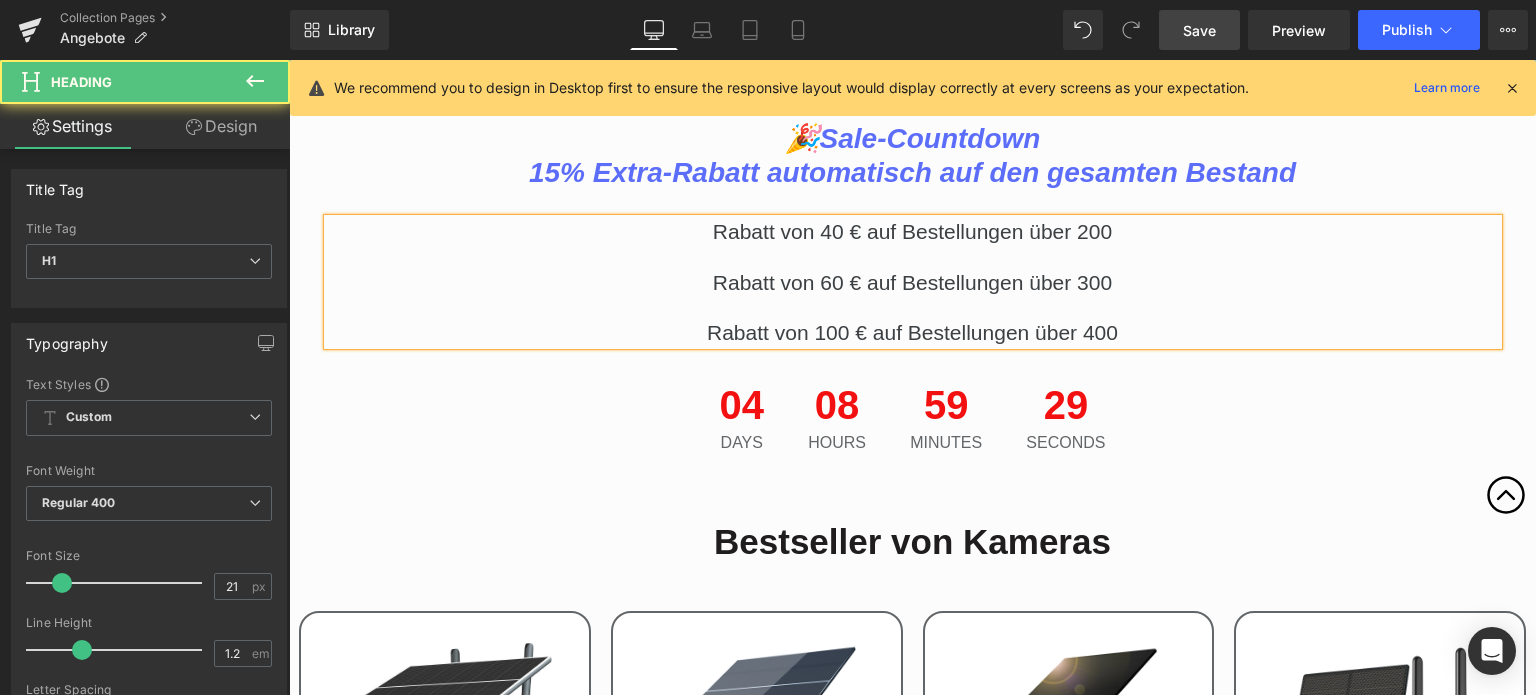 click on "Rabatt von 40 € auf Bestellungen über 200" at bounding box center [912, 231] 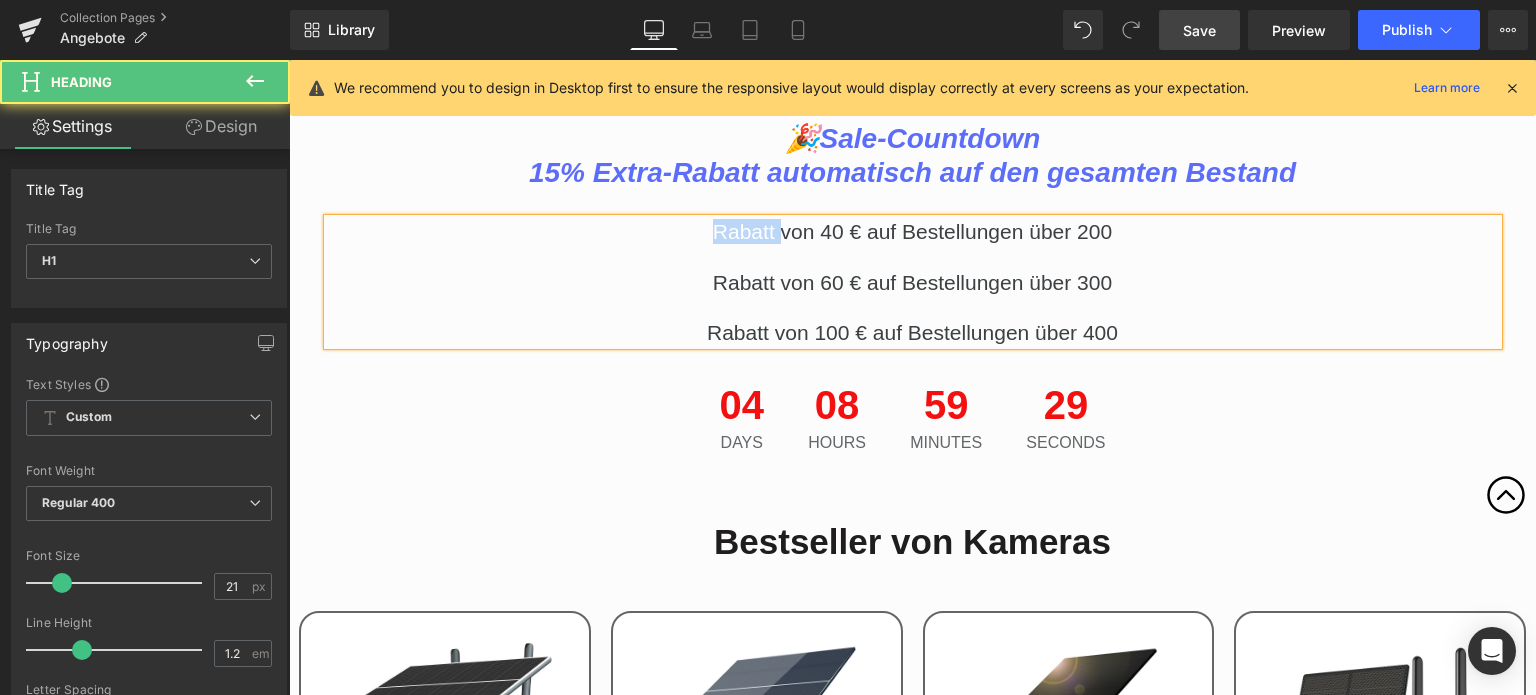 click on "Rabatt von 40 € auf Bestellungen über 200" at bounding box center [912, 231] 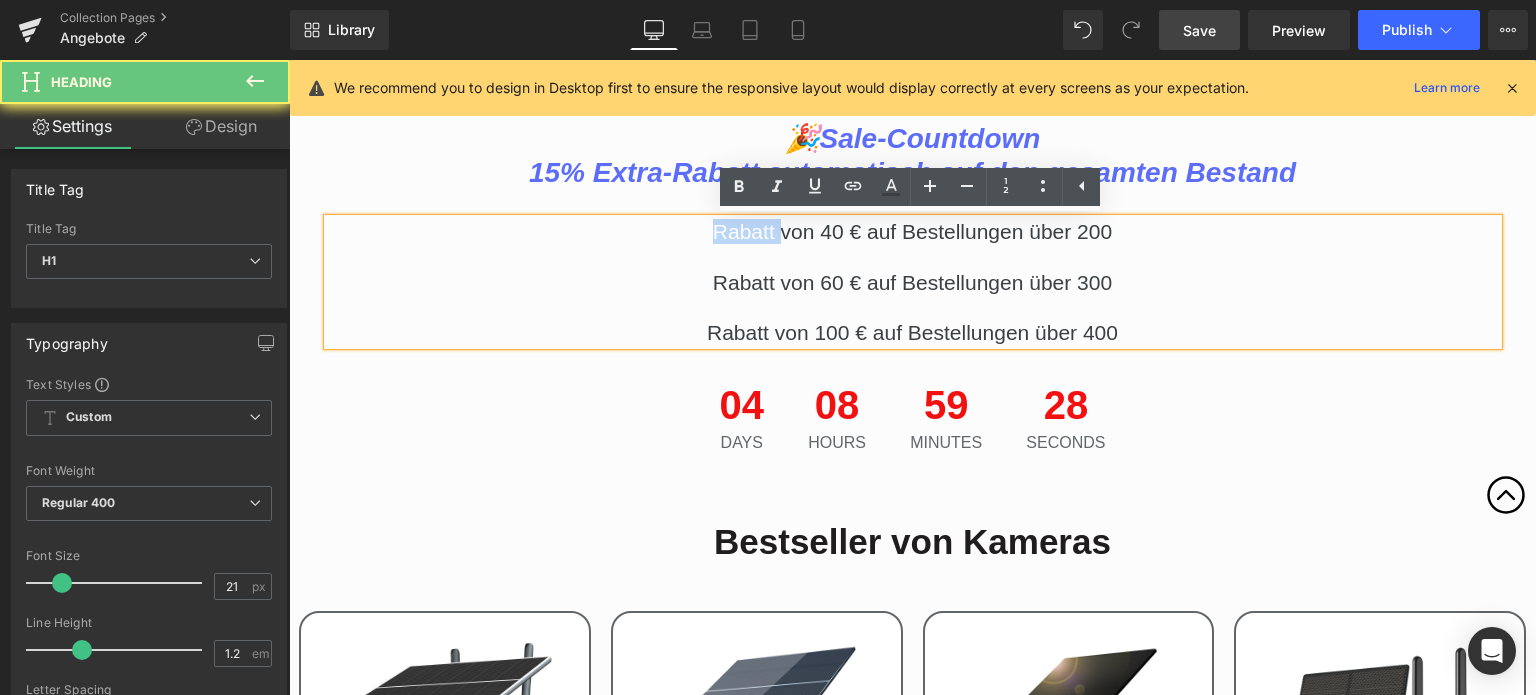 click on "Rabatt von 40 € auf Bestellungen über 200" at bounding box center [912, 231] 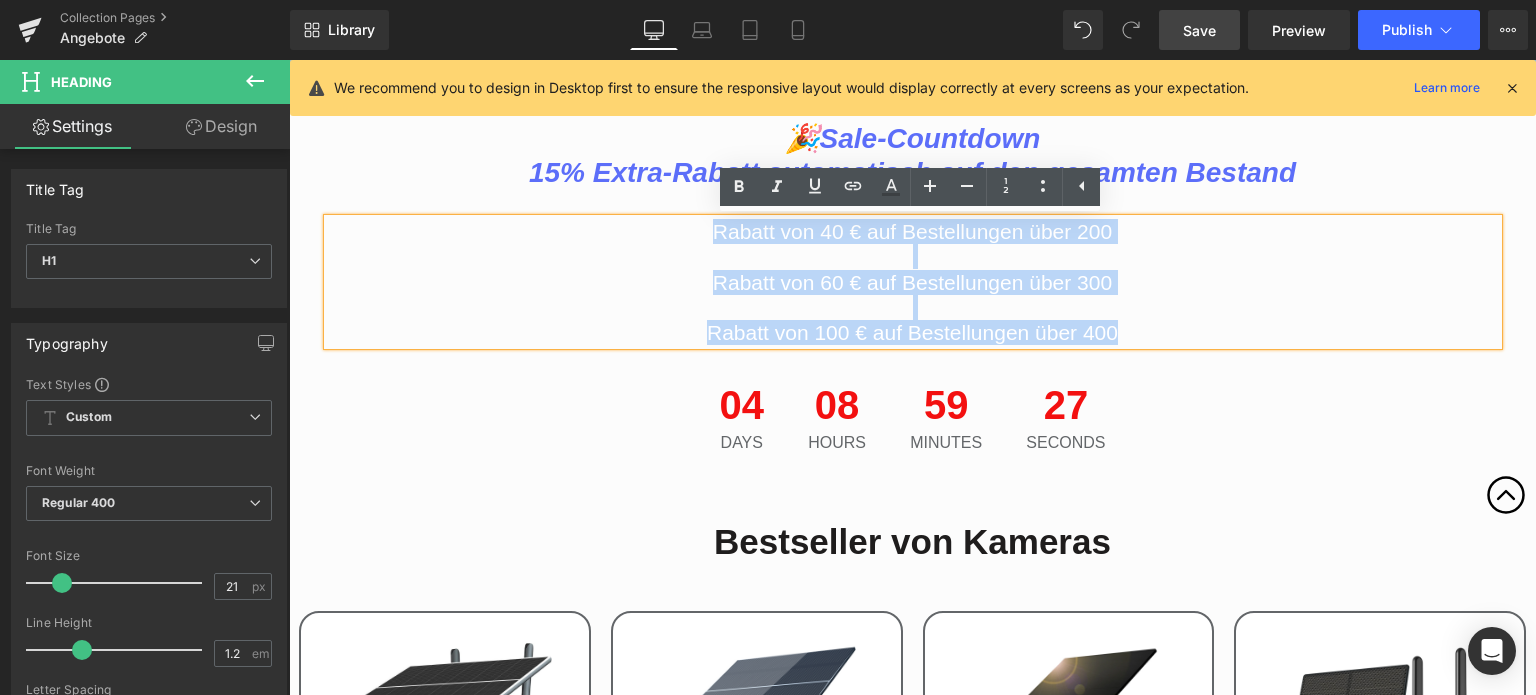 drag, startPoint x: 716, startPoint y: 231, endPoint x: 1120, endPoint y: 331, distance: 416.19226 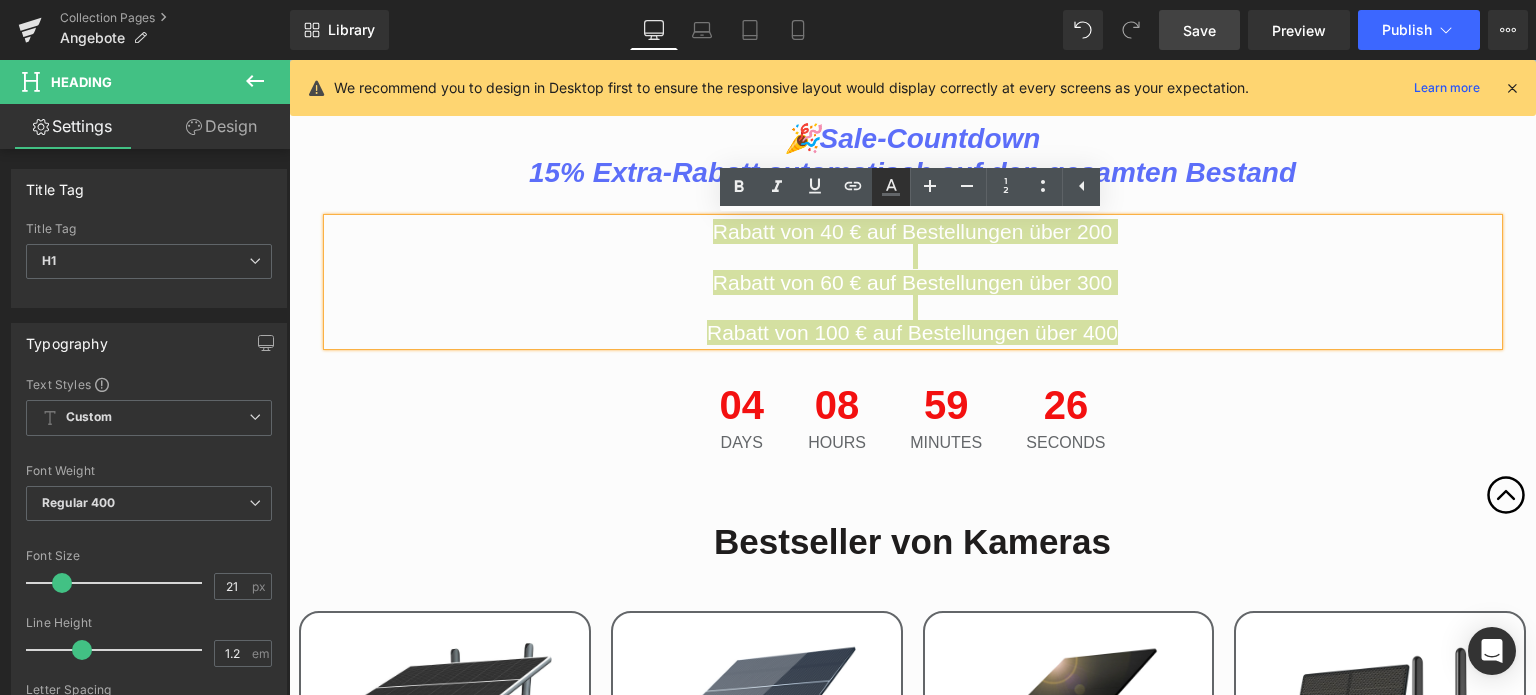 click 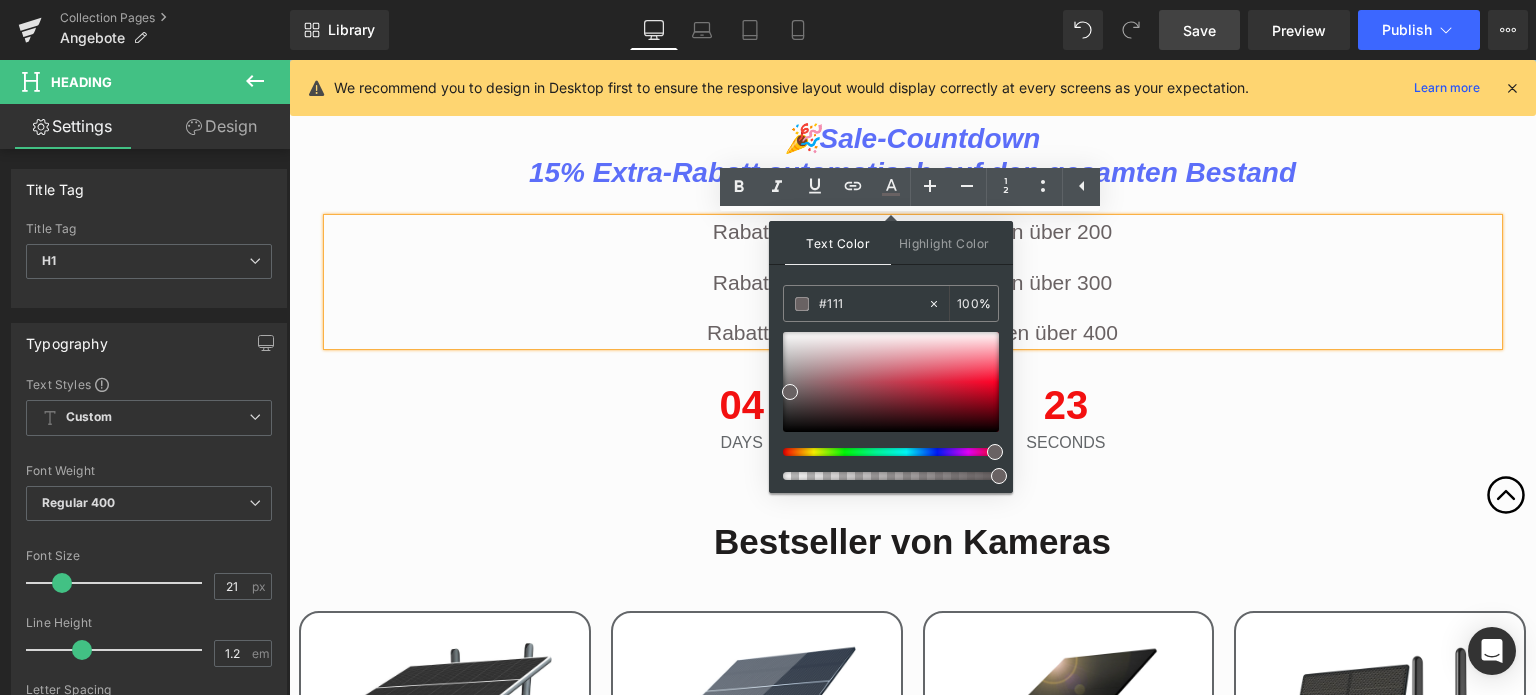 drag, startPoint x: 907, startPoint y: 447, endPoint x: 989, endPoint y: 419, distance: 86.64872 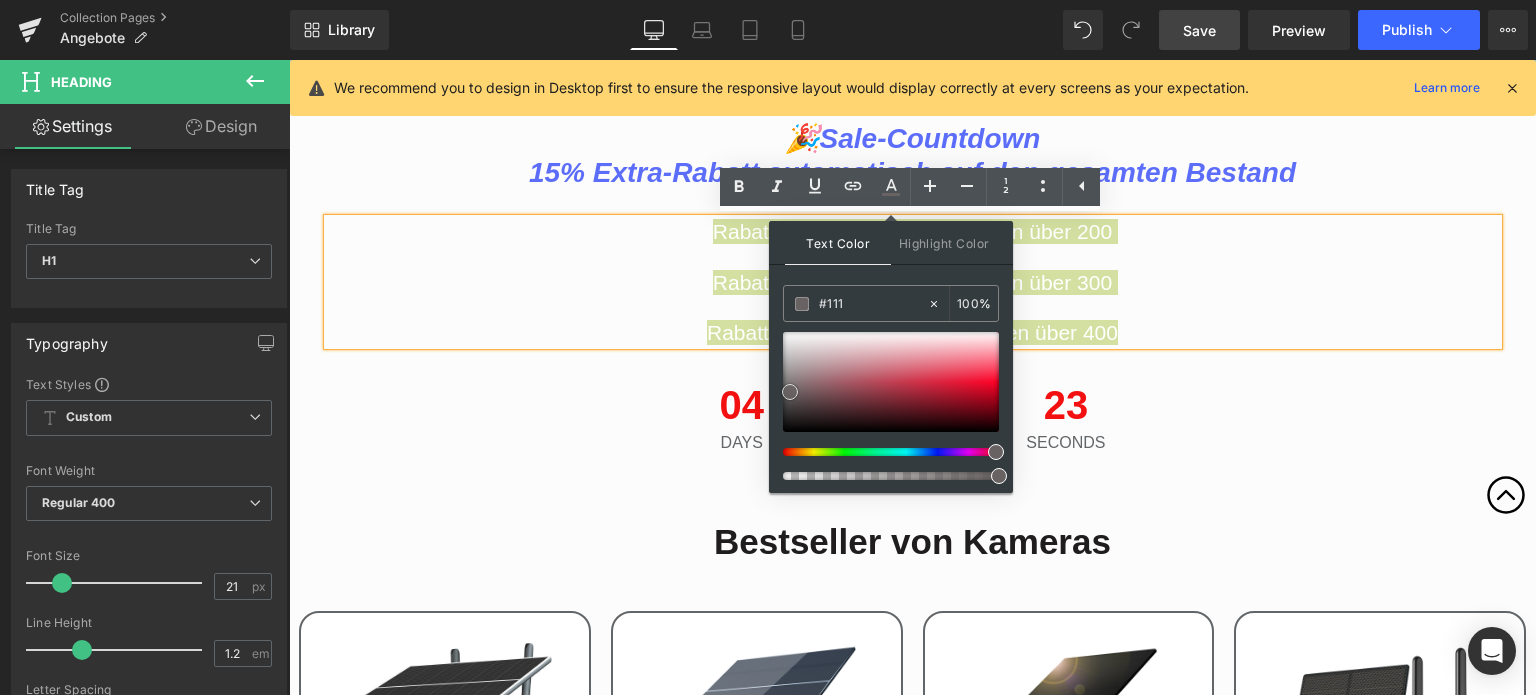 click at bounding box center (891, 382) 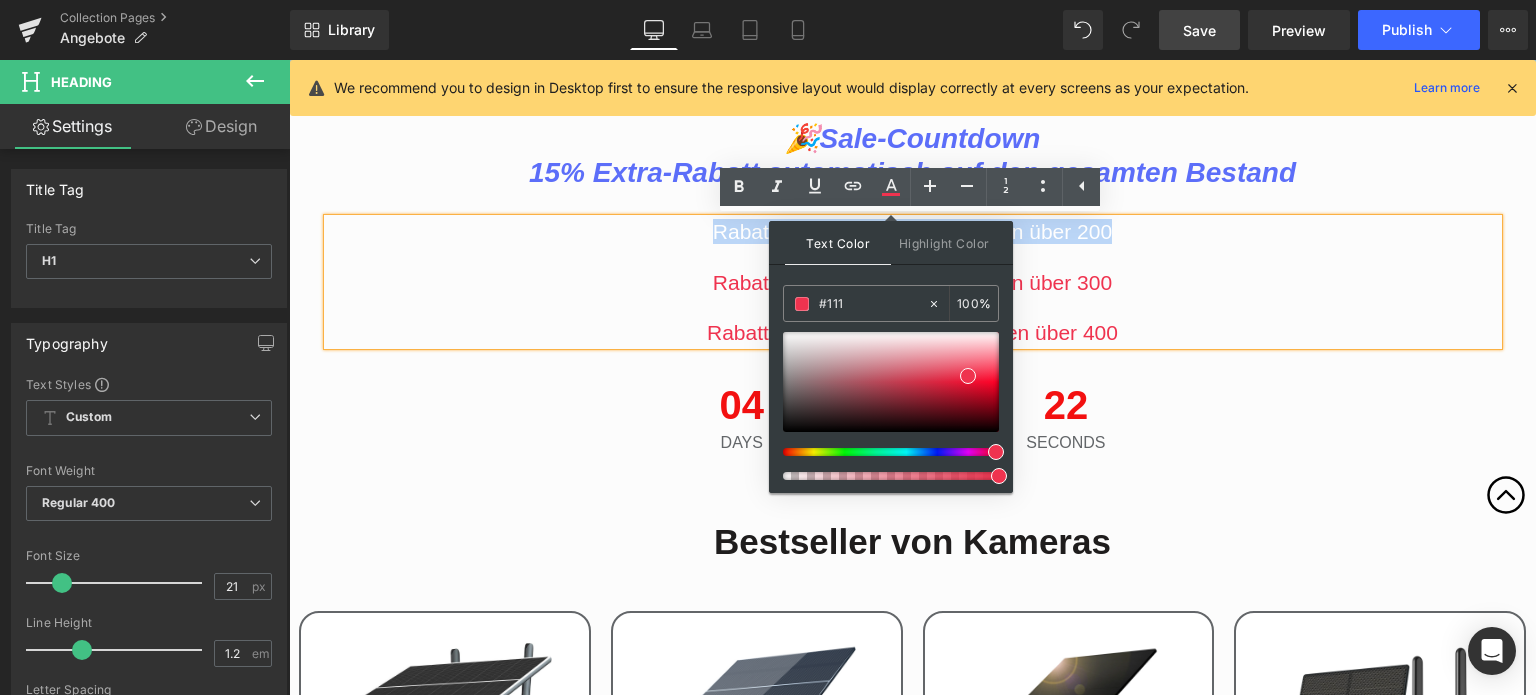 click on "Rabatt von 60 € auf Bestellungen über 300 Rabatt von 100 € auf Bestellungen über 400" at bounding box center [913, 294] 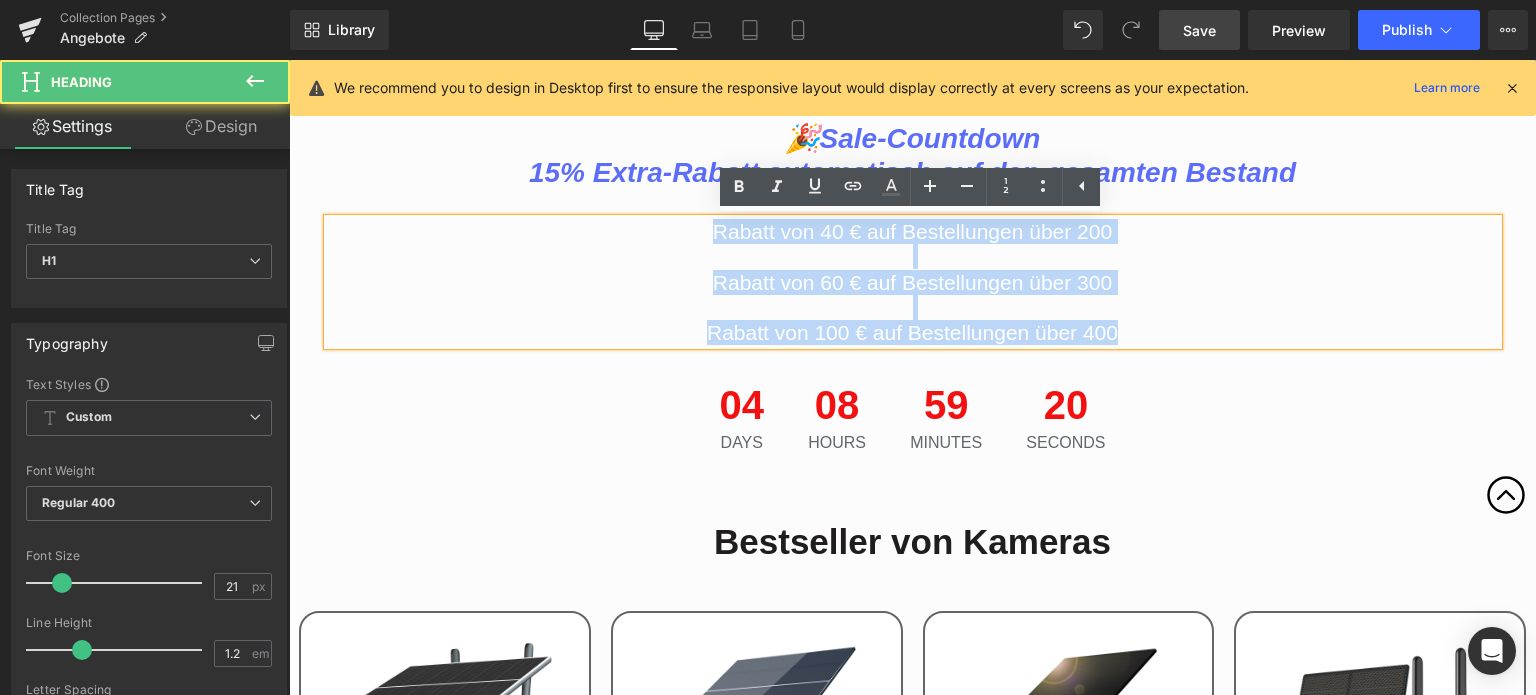 drag, startPoint x: 1132, startPoint y: 324, endPoint x: 700, endPoint y: 235, distance: 441.07257 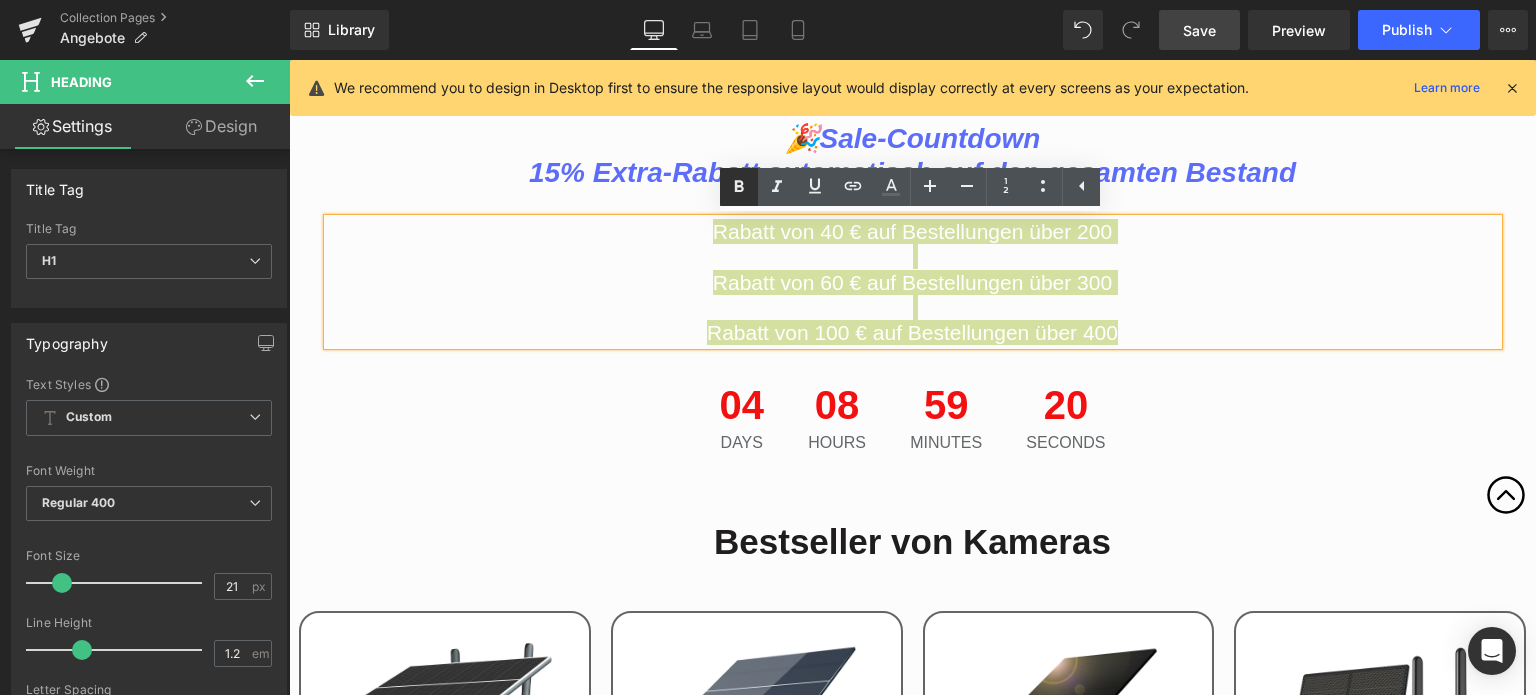 click 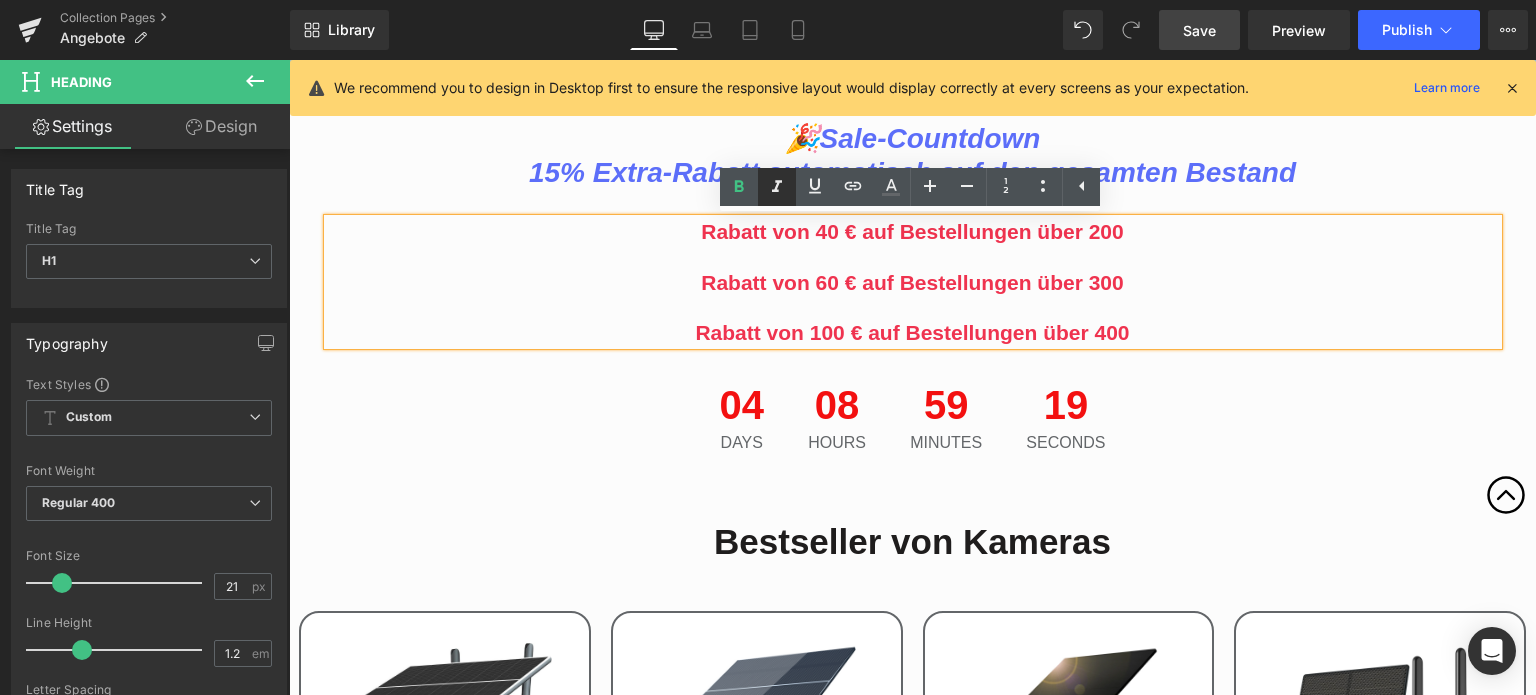 click 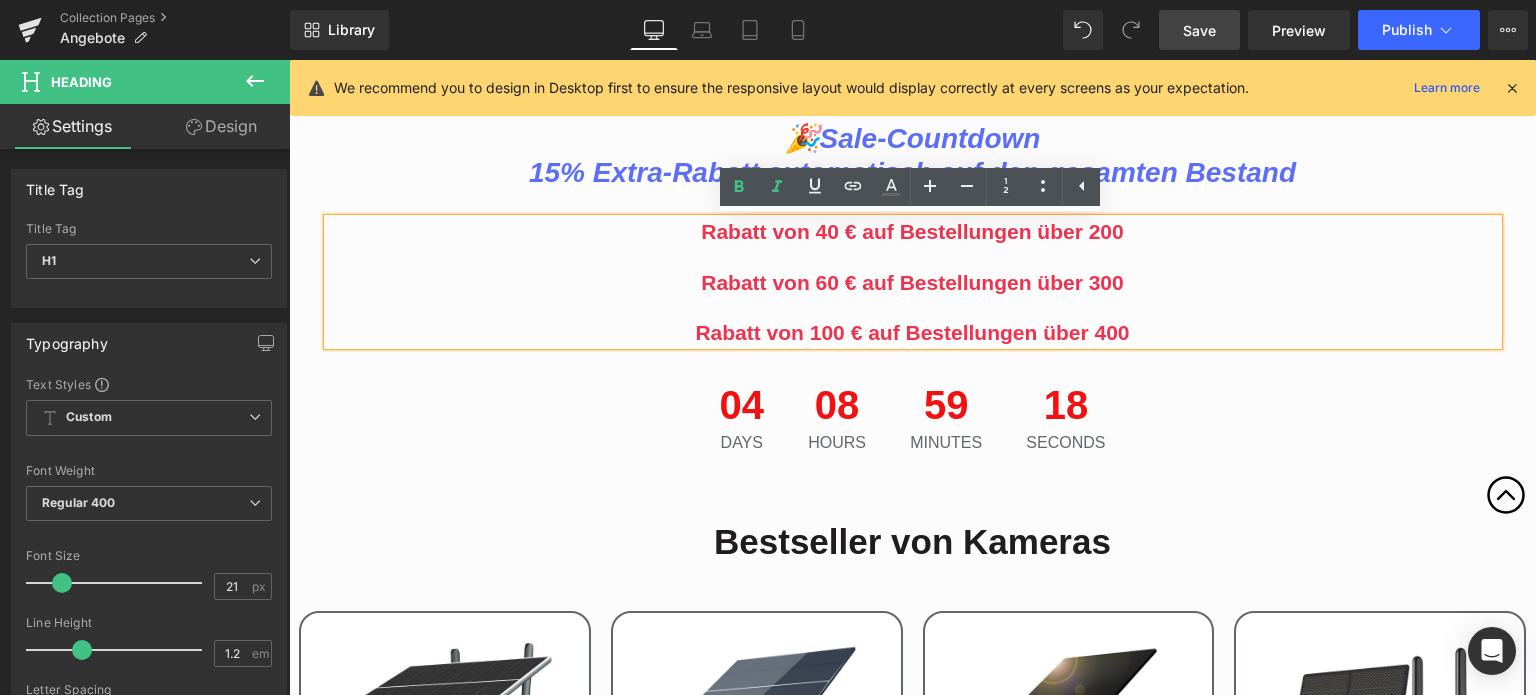 click on "Rabatt von 60 € auf Bestellungen über 300 Rabatt von 100 € auf Bestellungen über 400" at bounding box center [913, 294] 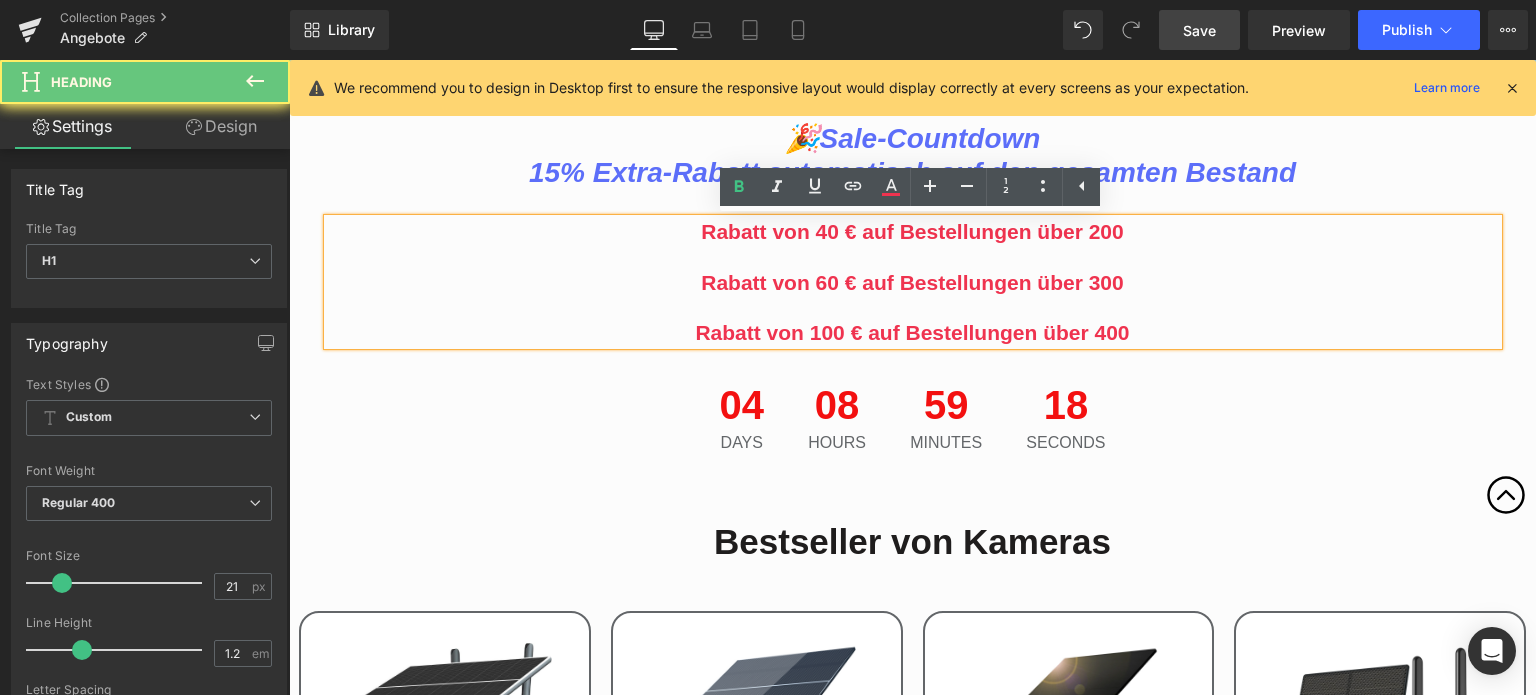 click on "Rabatt von 60 € auf Bestellungen über 300 Rabatt von 100 € auf Bestellungen über 400" at bounding box center (913, 294) 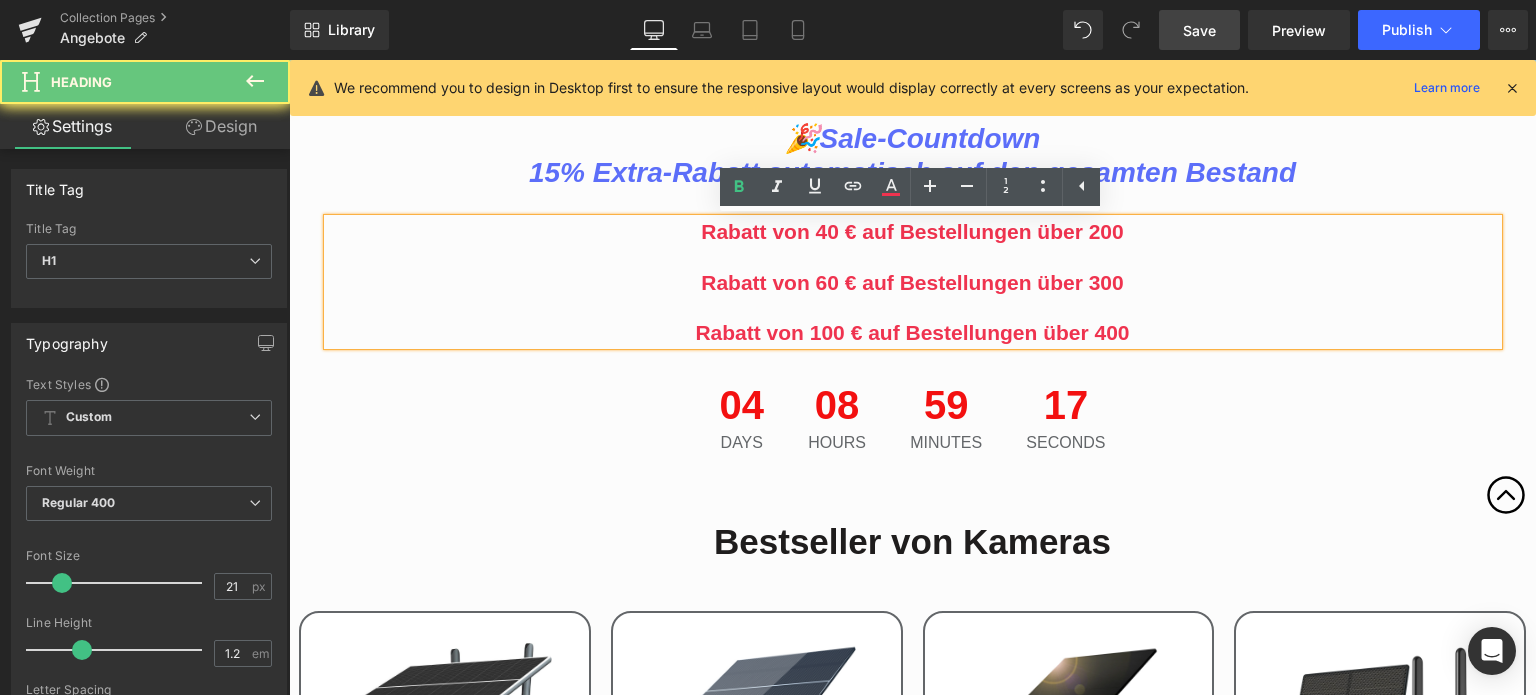 click on "Rabatt von 60 € auf Bestellungen über 300 Rabatt von 100 € auf Bestellungen über 400" at bounding box center [913, 294] 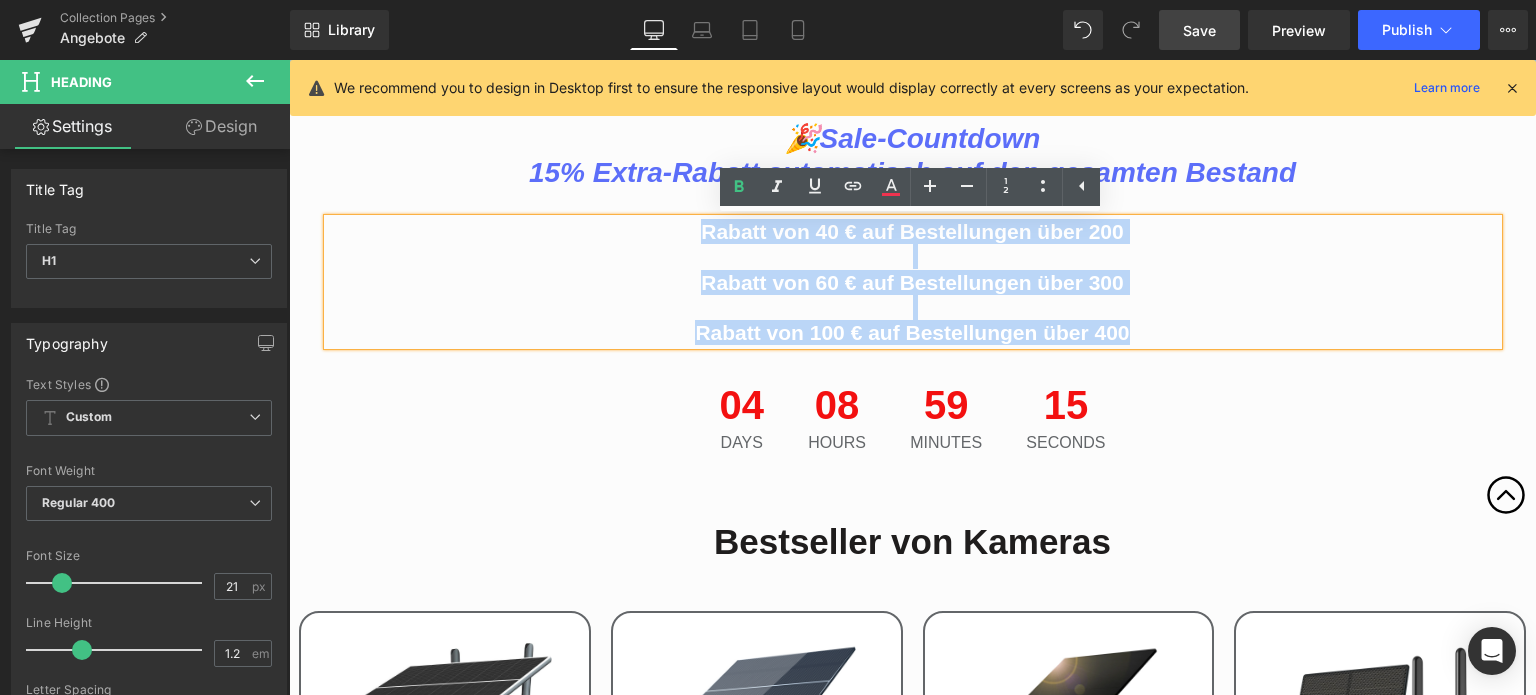 drag, startPoint x: 1142, startPoint y: 335, endPoint x: 692, endPoint y: 233, distance: 461.41522 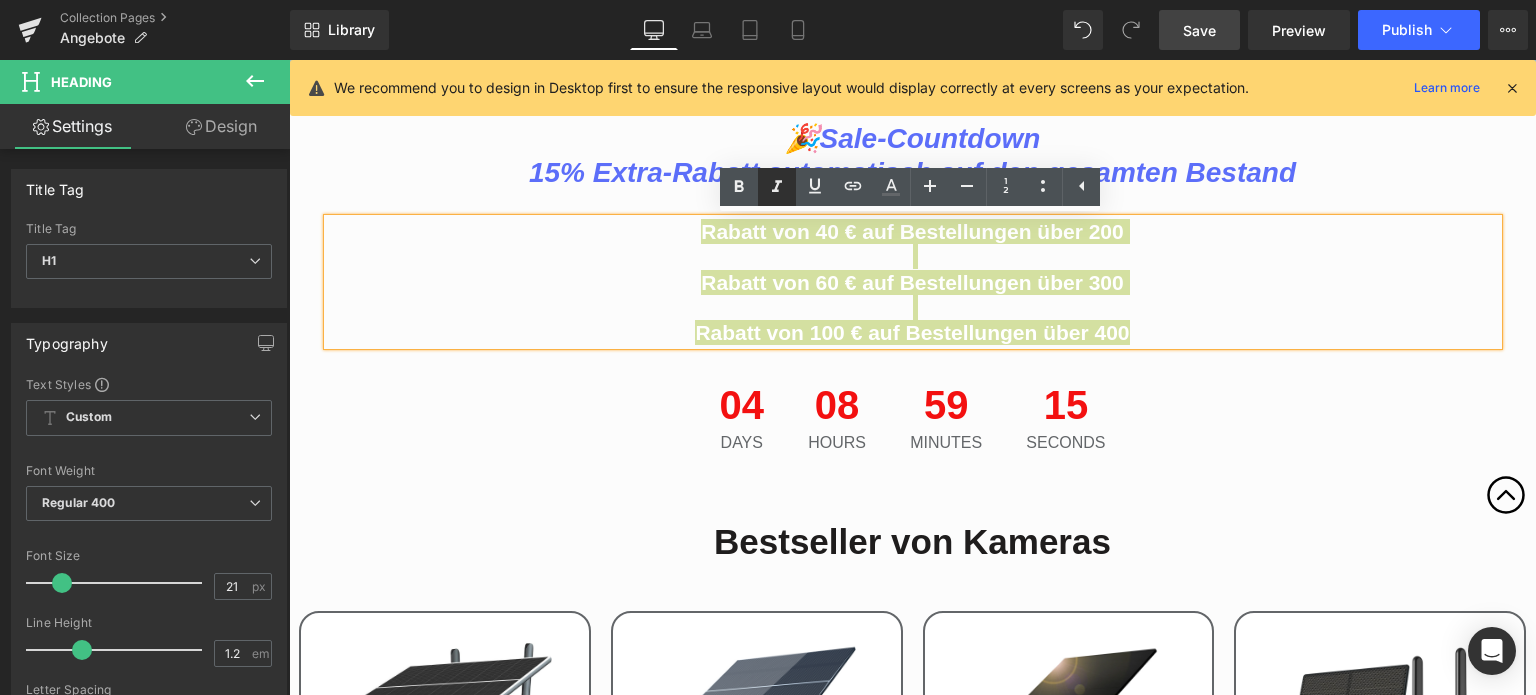 click 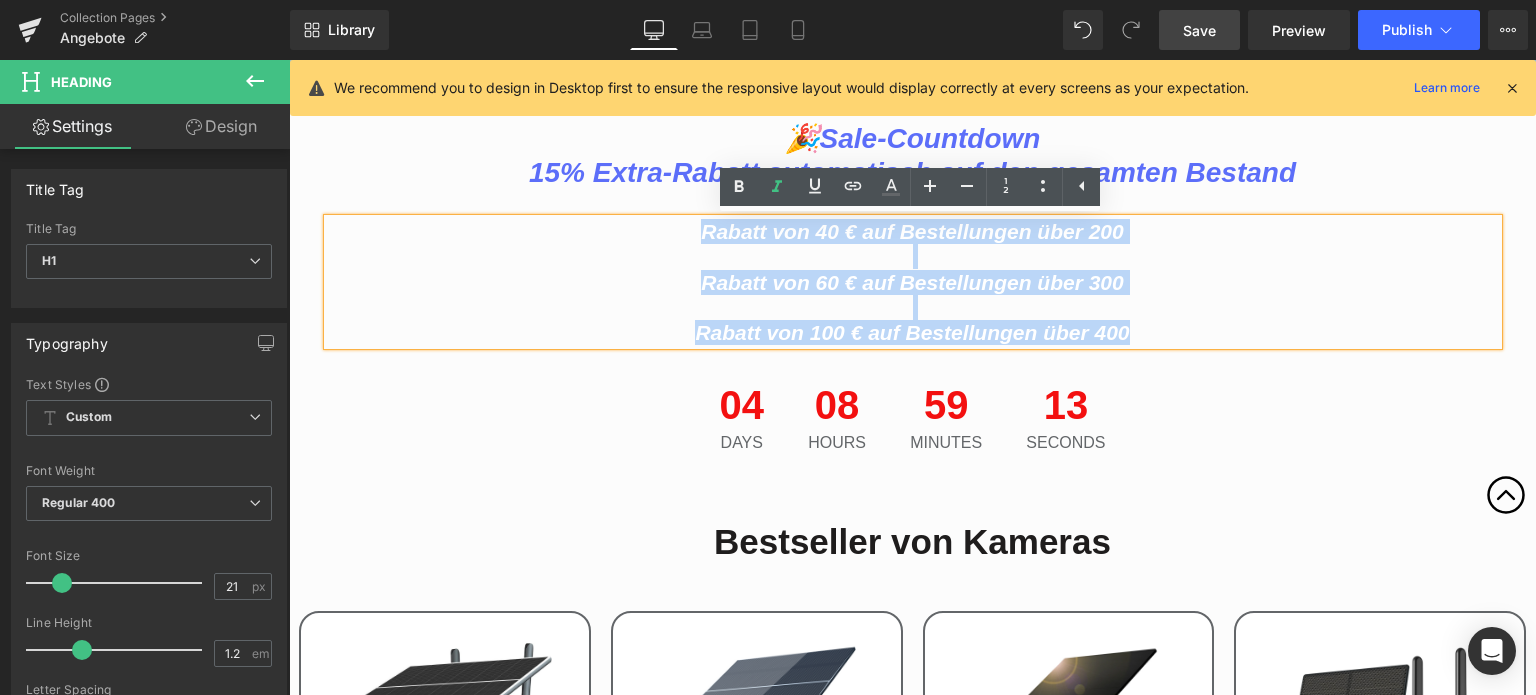 click on "Rabatt von 60 € auf Bestellungen über 300 Rabatt von 100 € auf Bestellungen über 400" at bounding box center [913, 294] 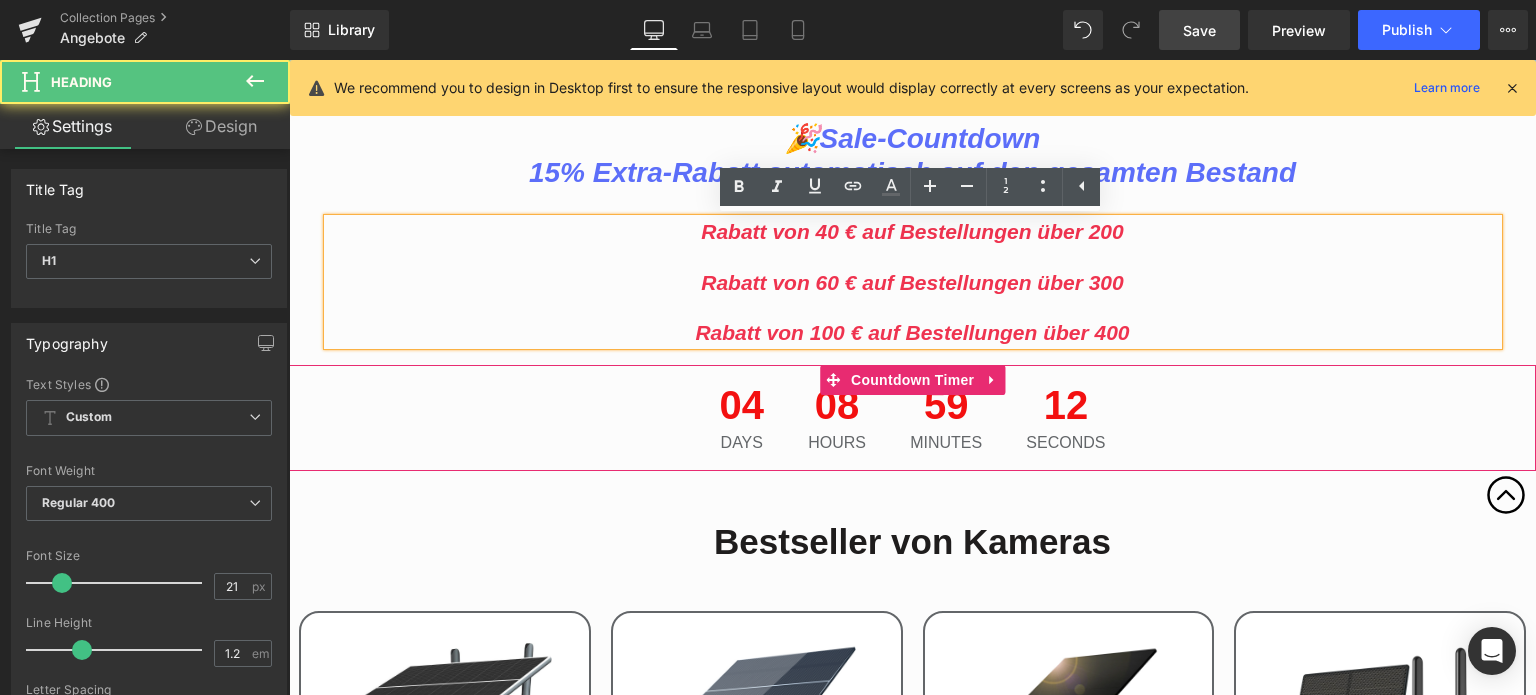 click on "04 Days
08 Hours
59 Minutes
12 Seconds" at bounding box center [912, 418] 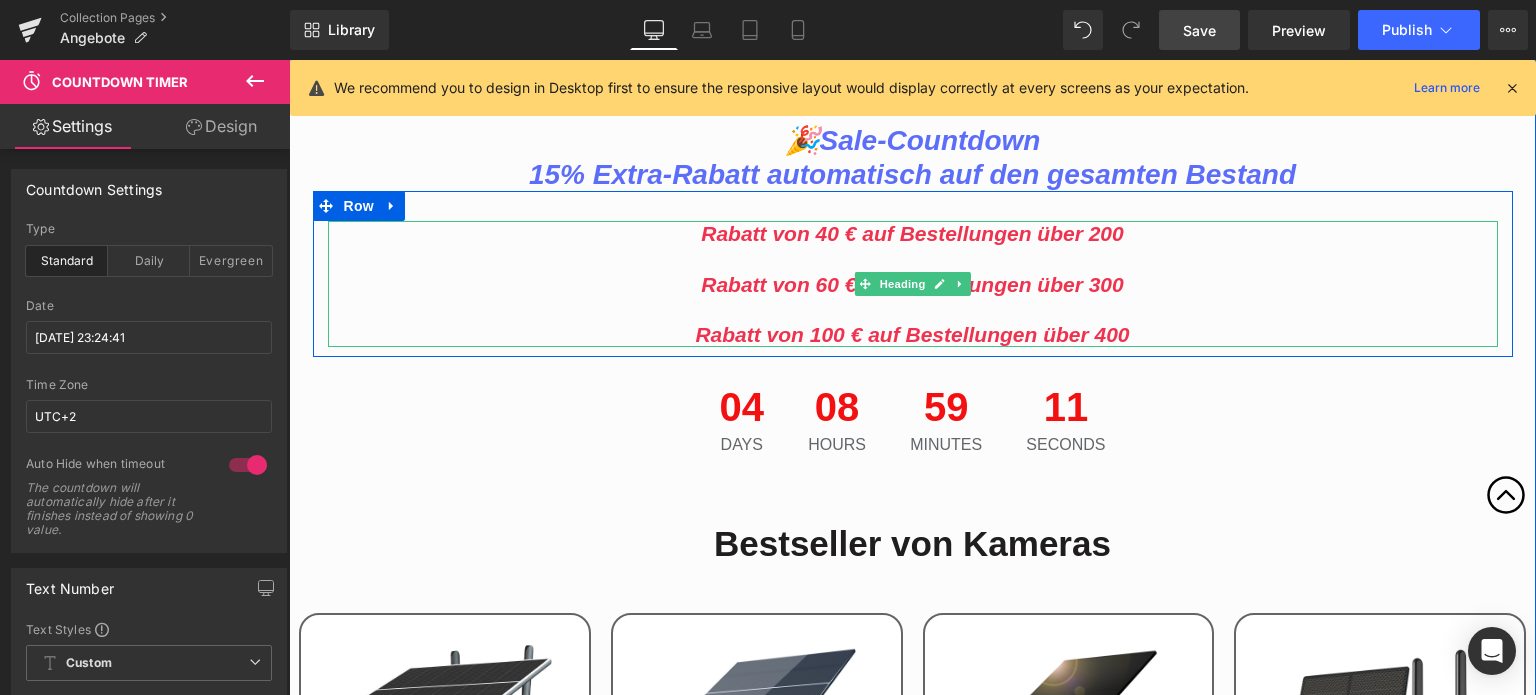 scroll, scrollTop: 800, scrollLeft: 0, axis: vertical 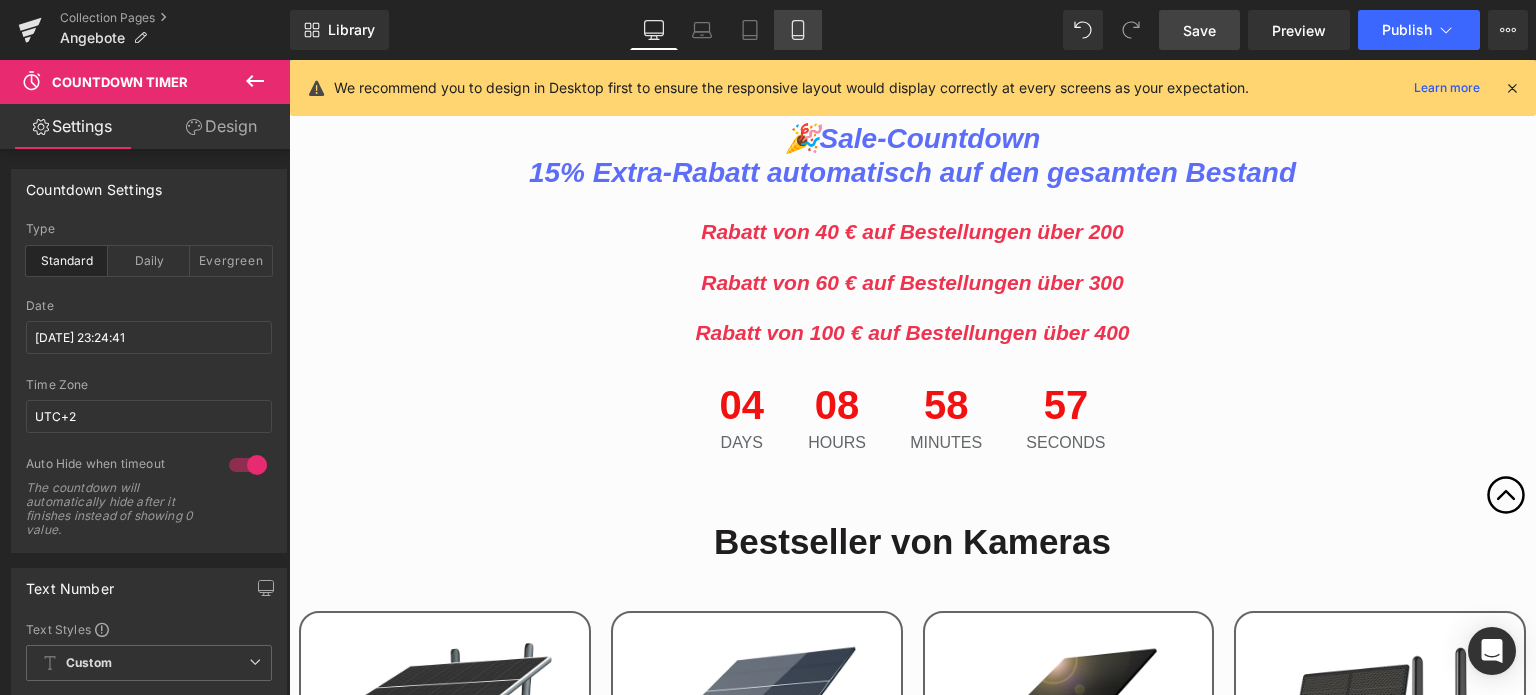 drag, startPoint x: 809, startPoint y: 38, endPoint x: 115, endPoint y: 88, distance: 695.7988 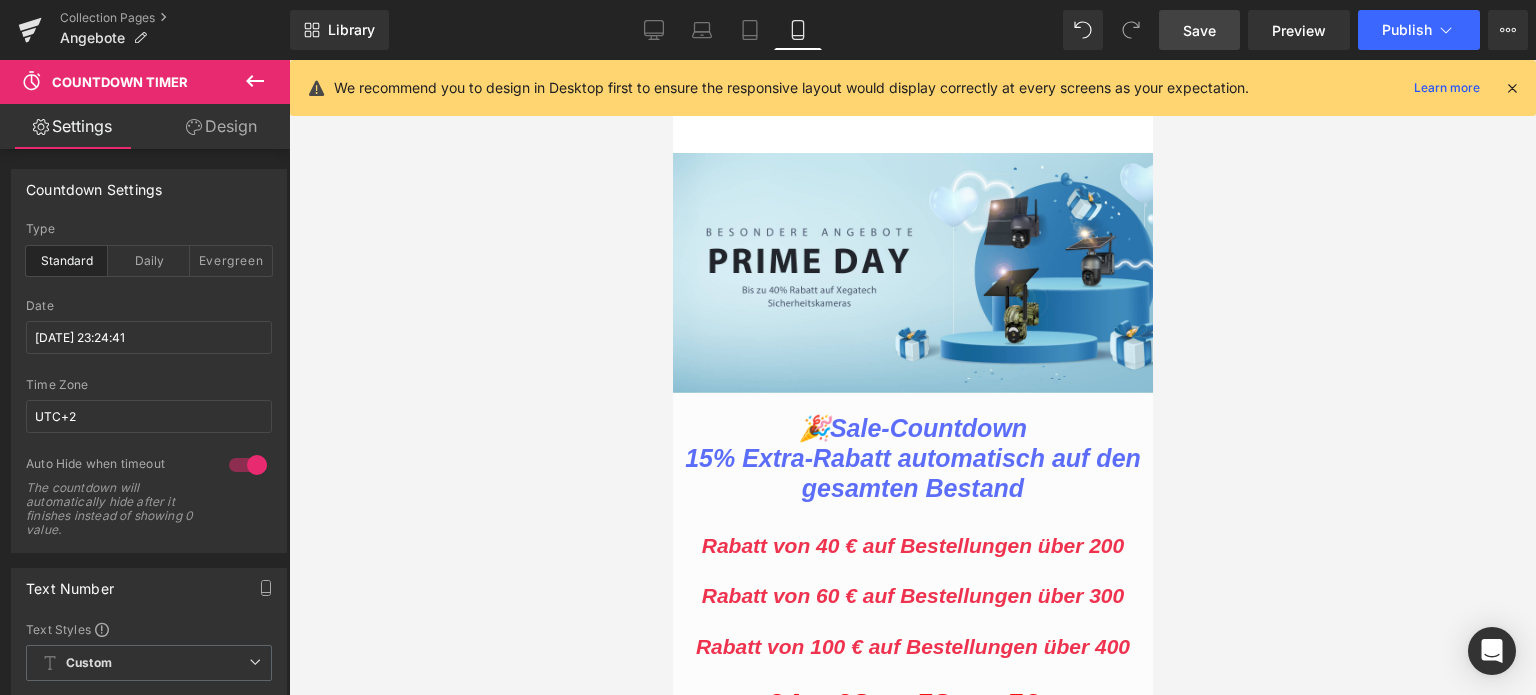 scroll, scrollTop: 300, scrollLeft: 0, axis: vertical 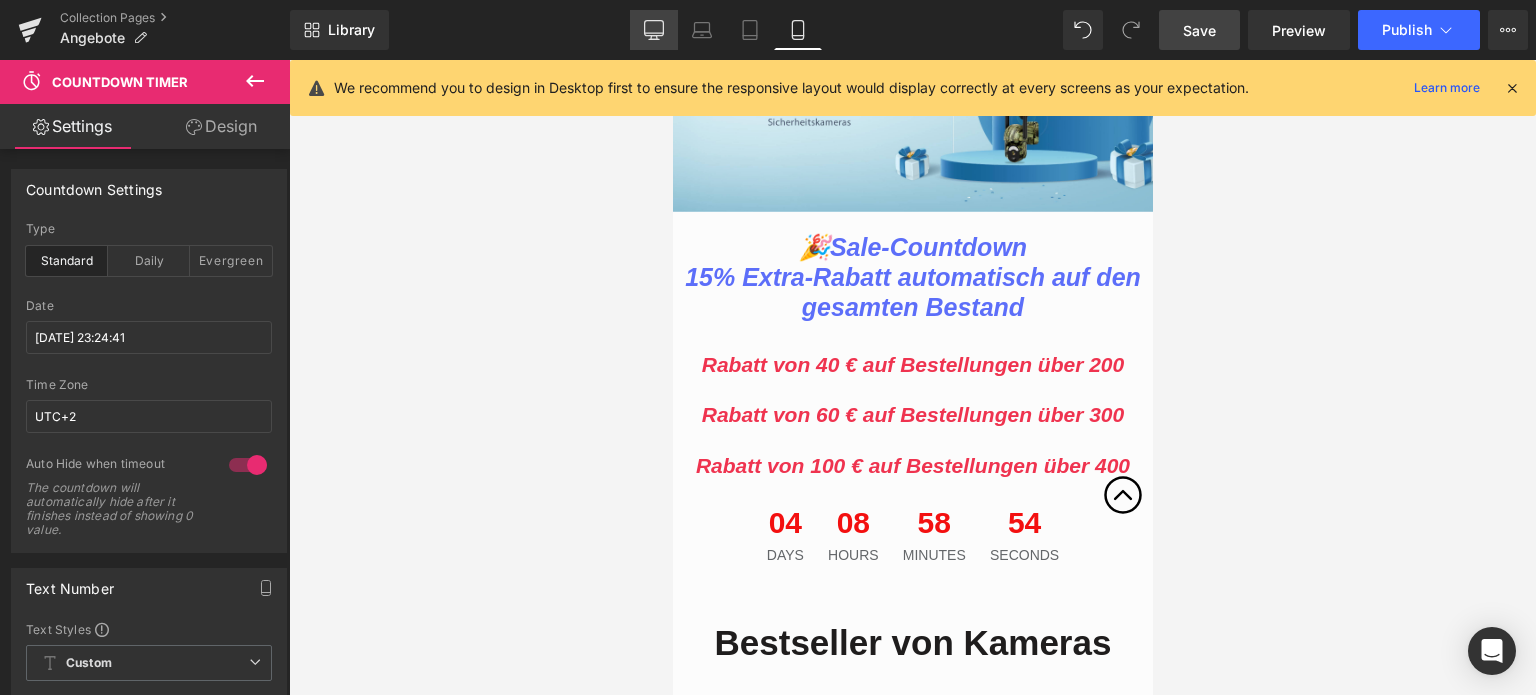 click 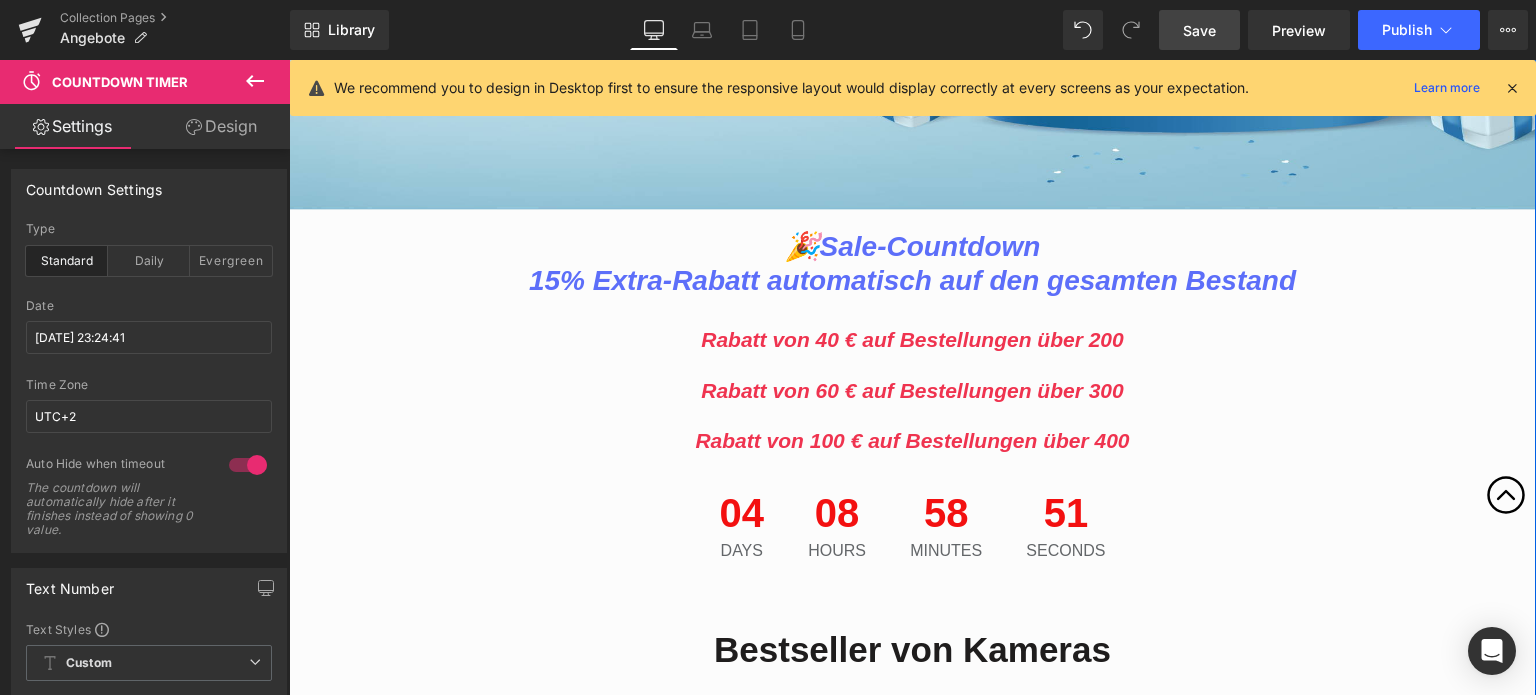 scroll, scrollTop: 700, scrollLeft: 0, axis: vertical 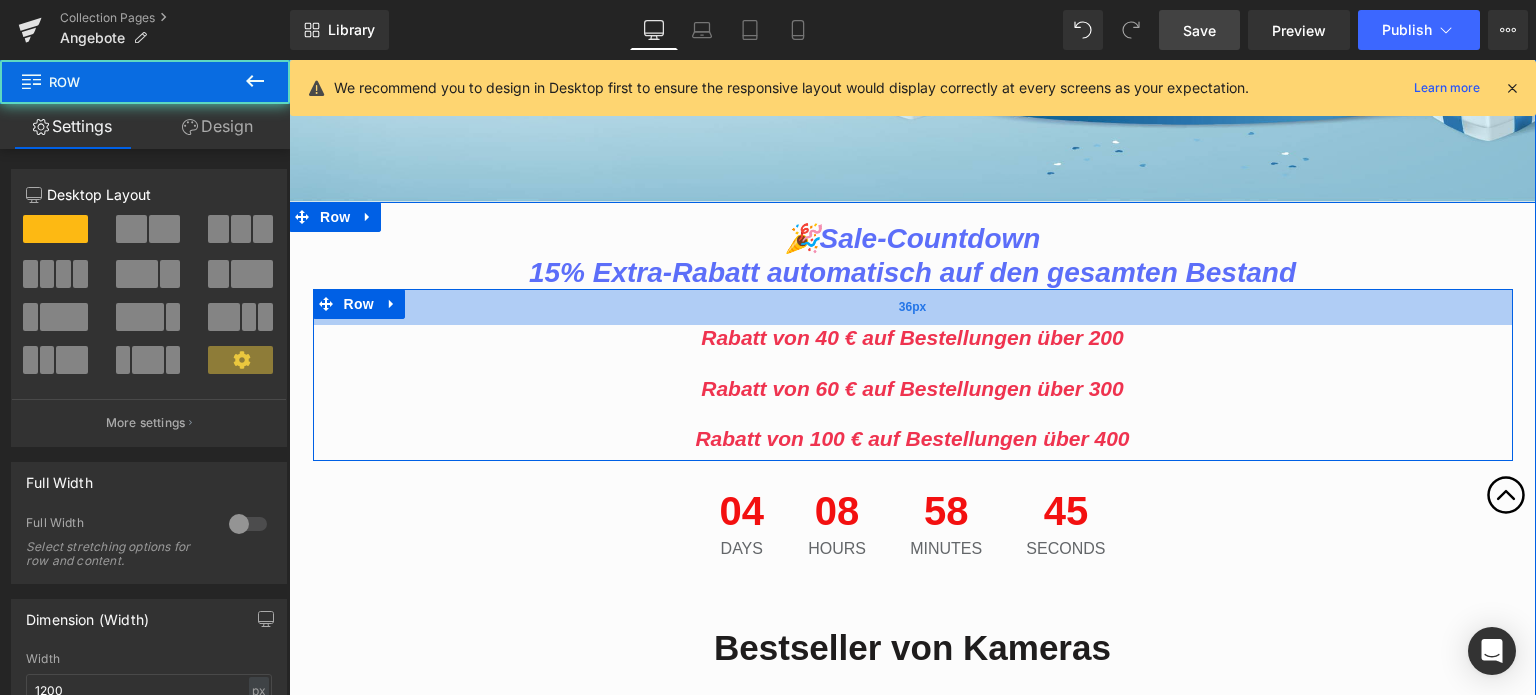 click on "36px" at bounding box center (913, 307) 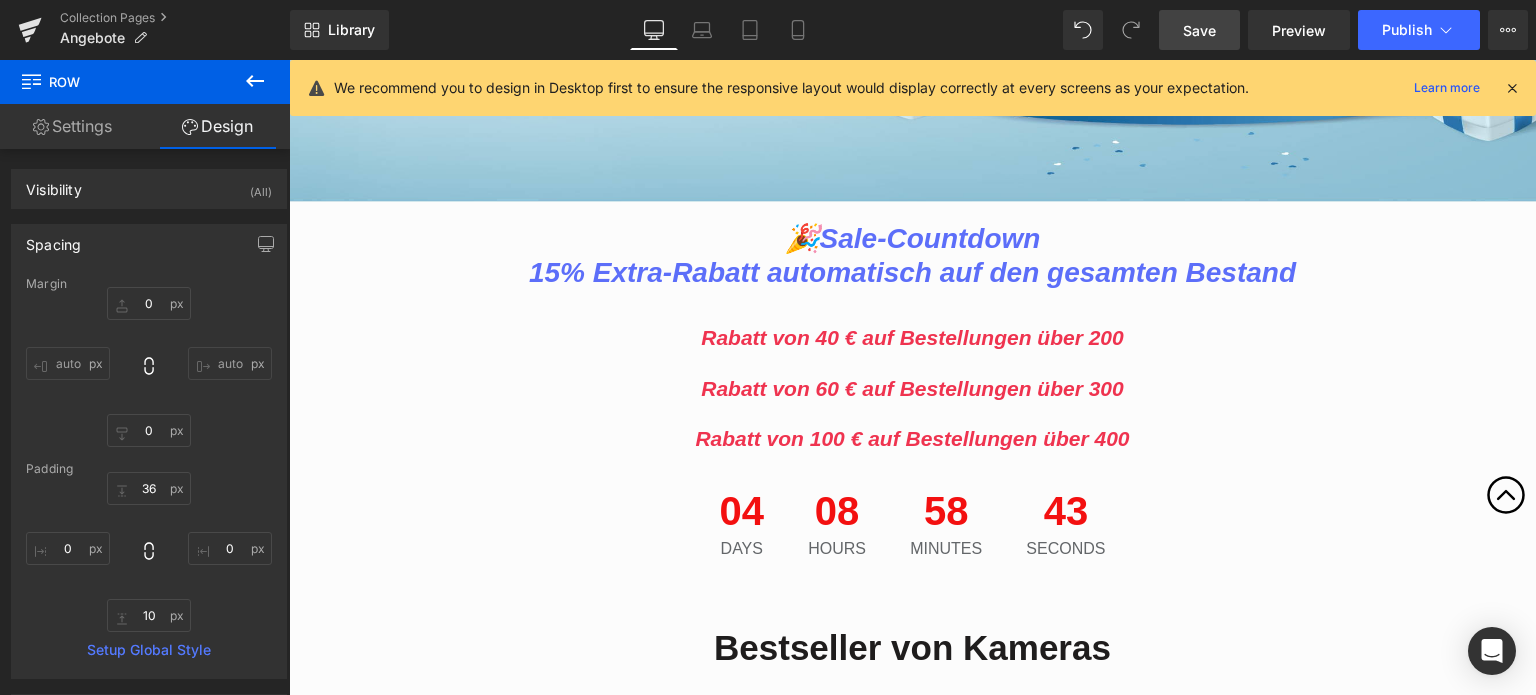 click 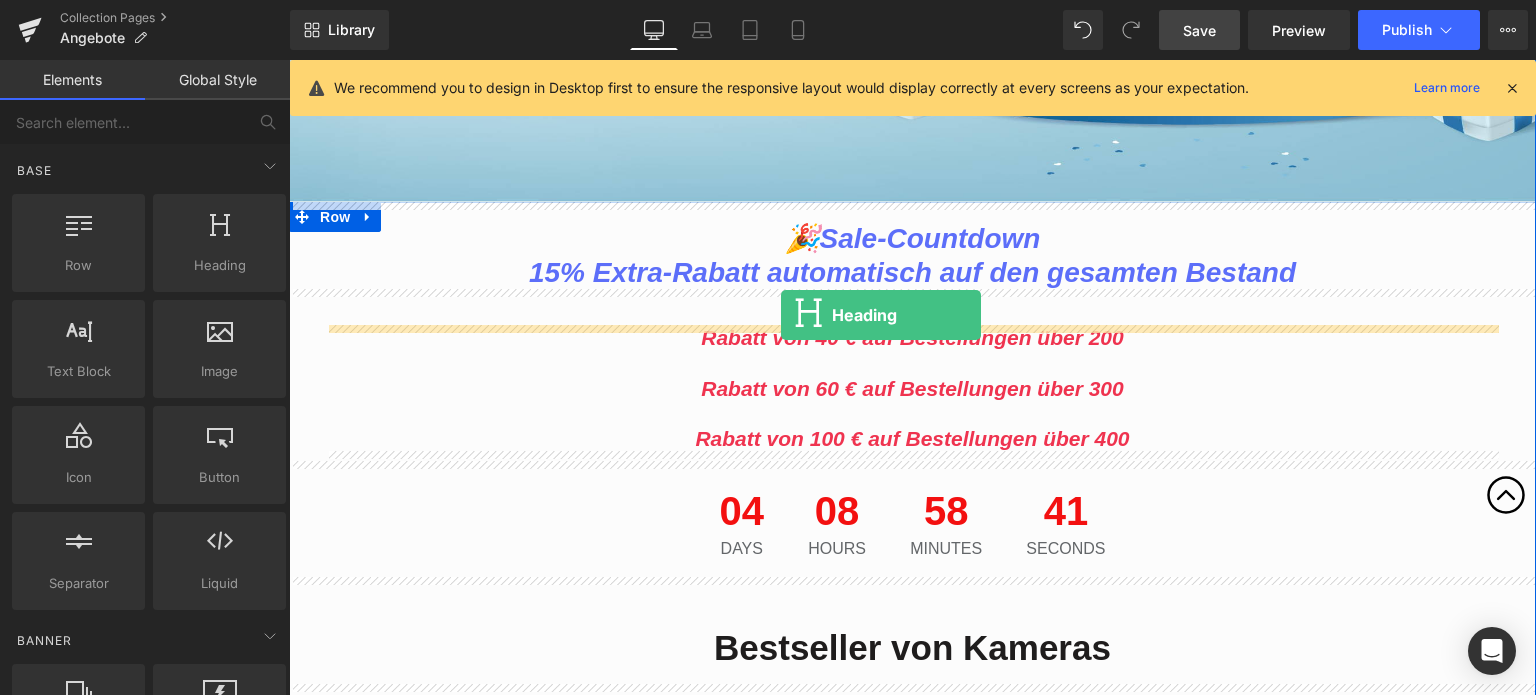 drag, startPoint x: 509, startPoint y: 303, endPoint x: 781, endPoint y: 315, distance: 272.2646 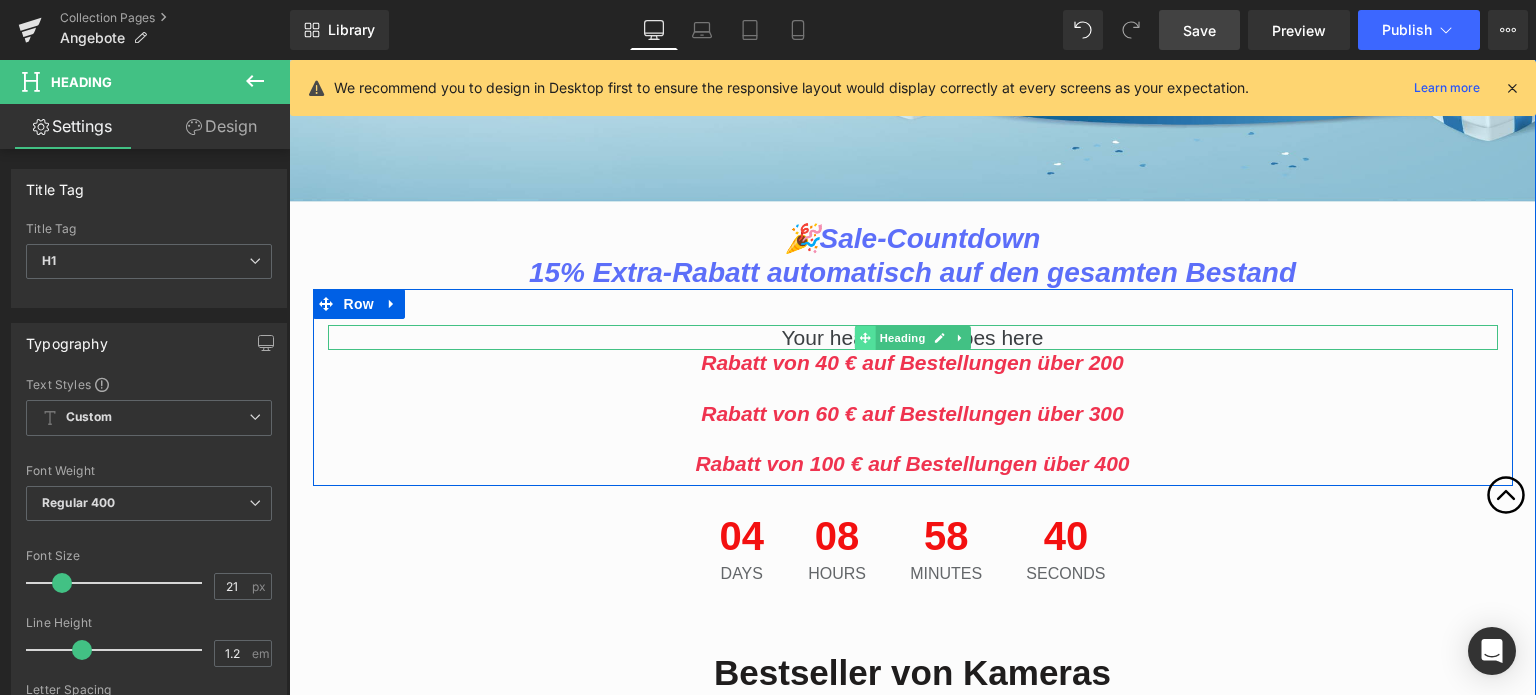 click at bounding box center (864, 338) 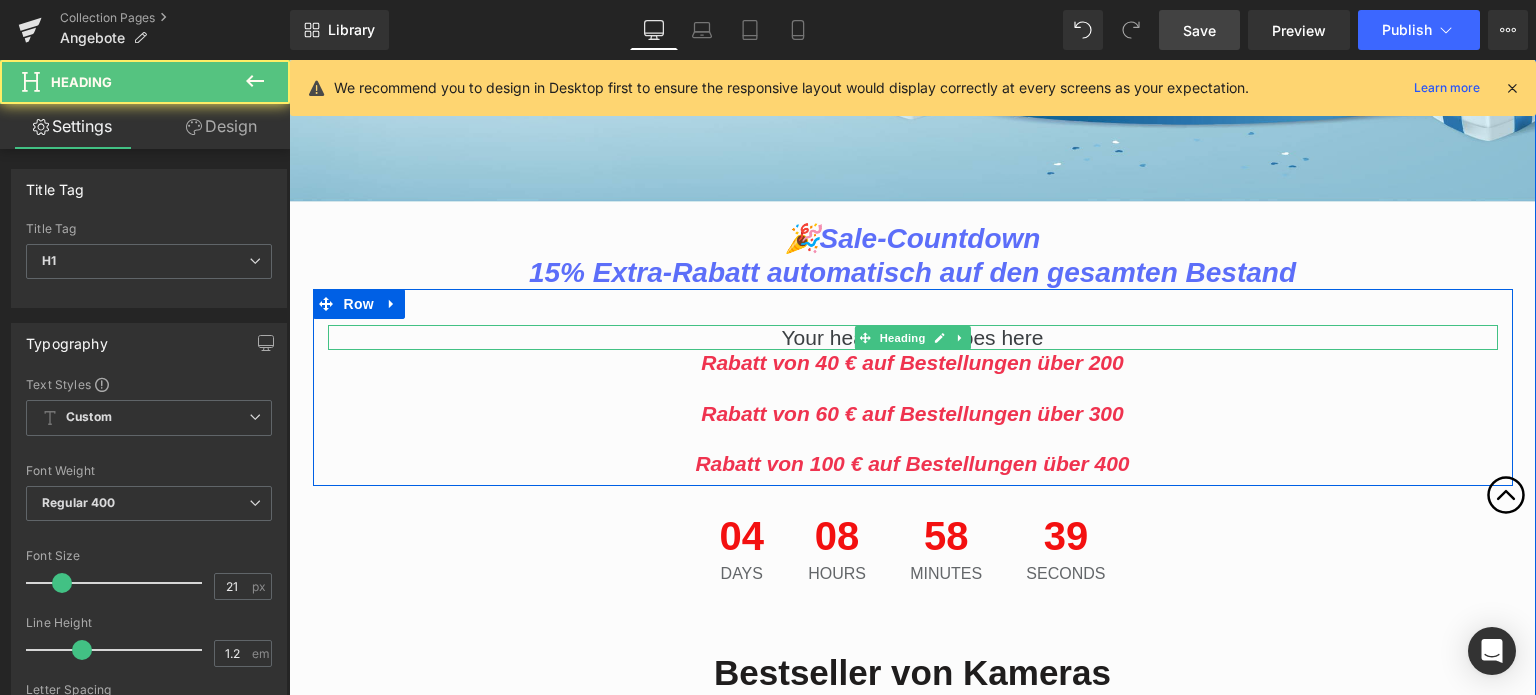 click on "Your heading text goes here" at bounding box center [913, 337] 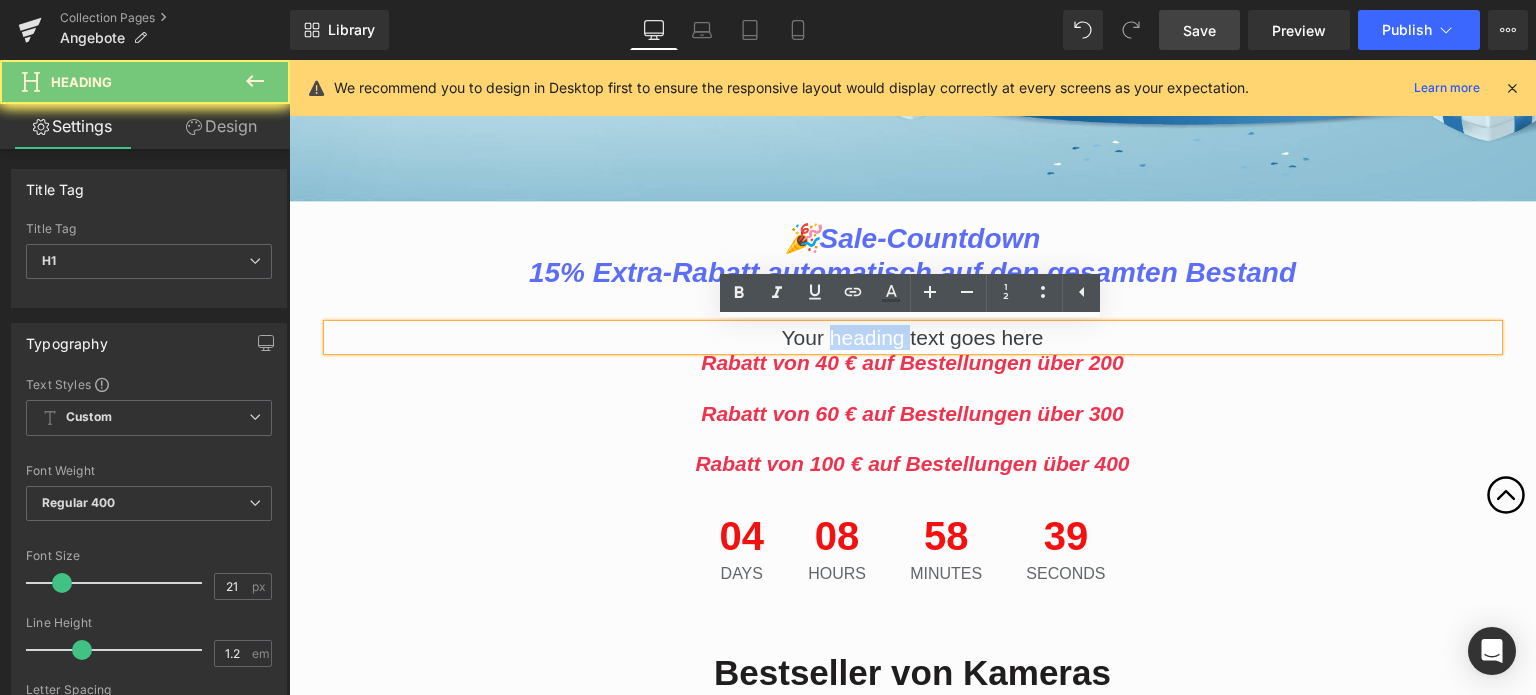 click on "Your heading text goes here" at bounding box center (913, 337) 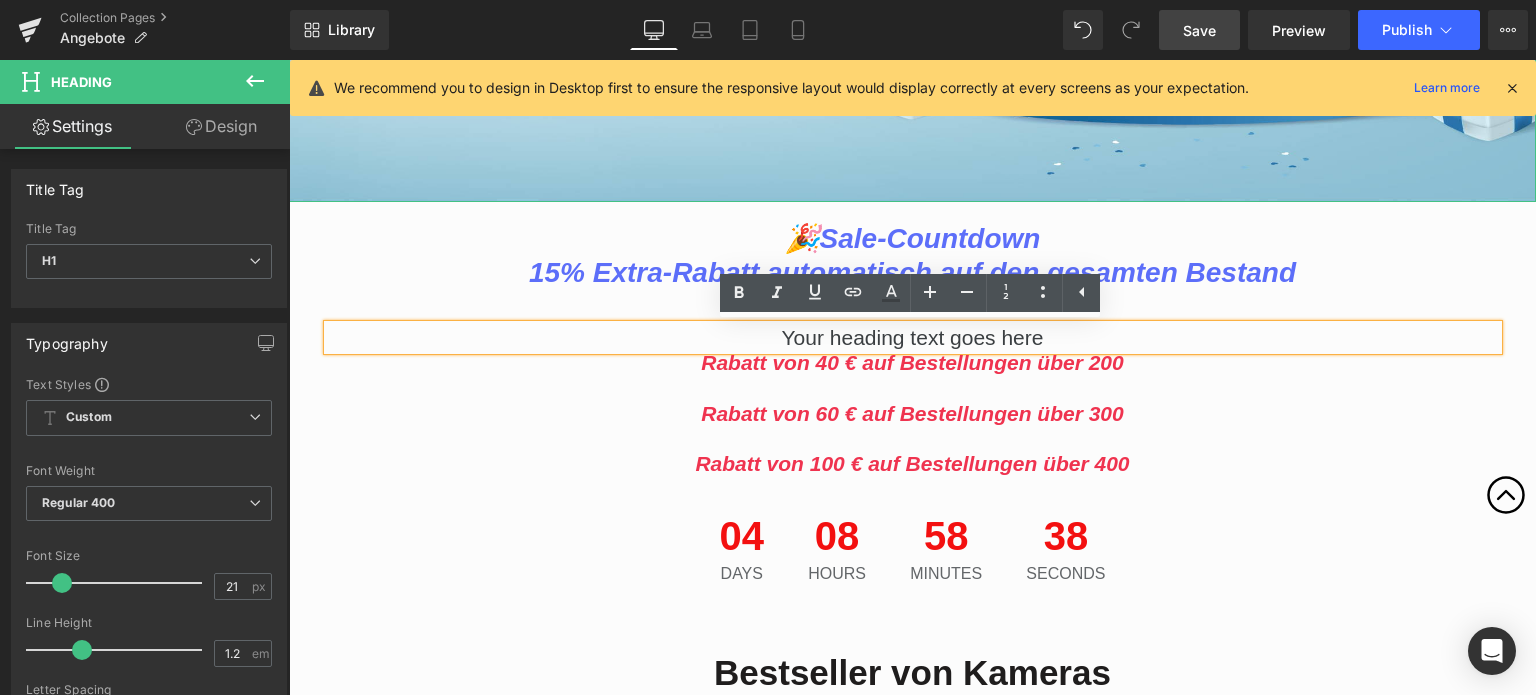click on "Design" at bounding box center (221, 126) 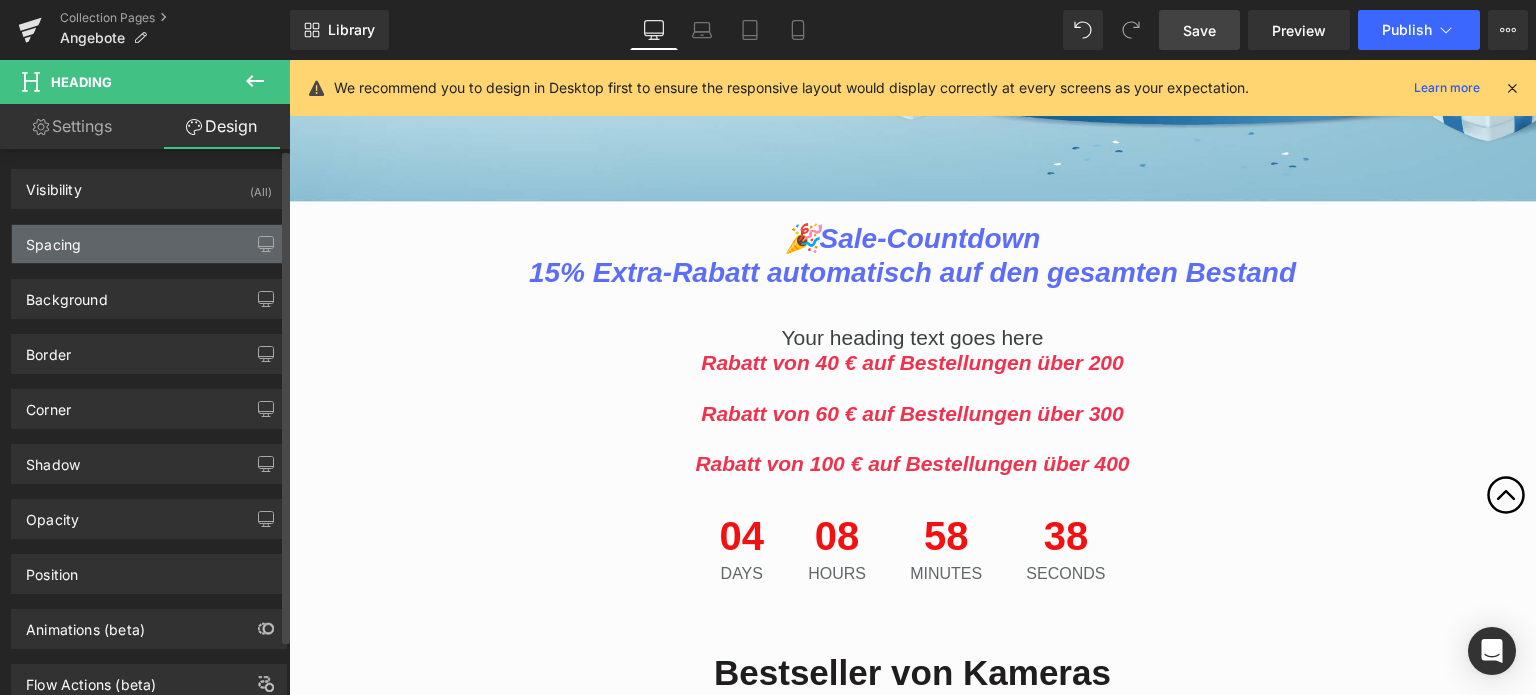 click on "Spacing" at bounding box center [149, 244] 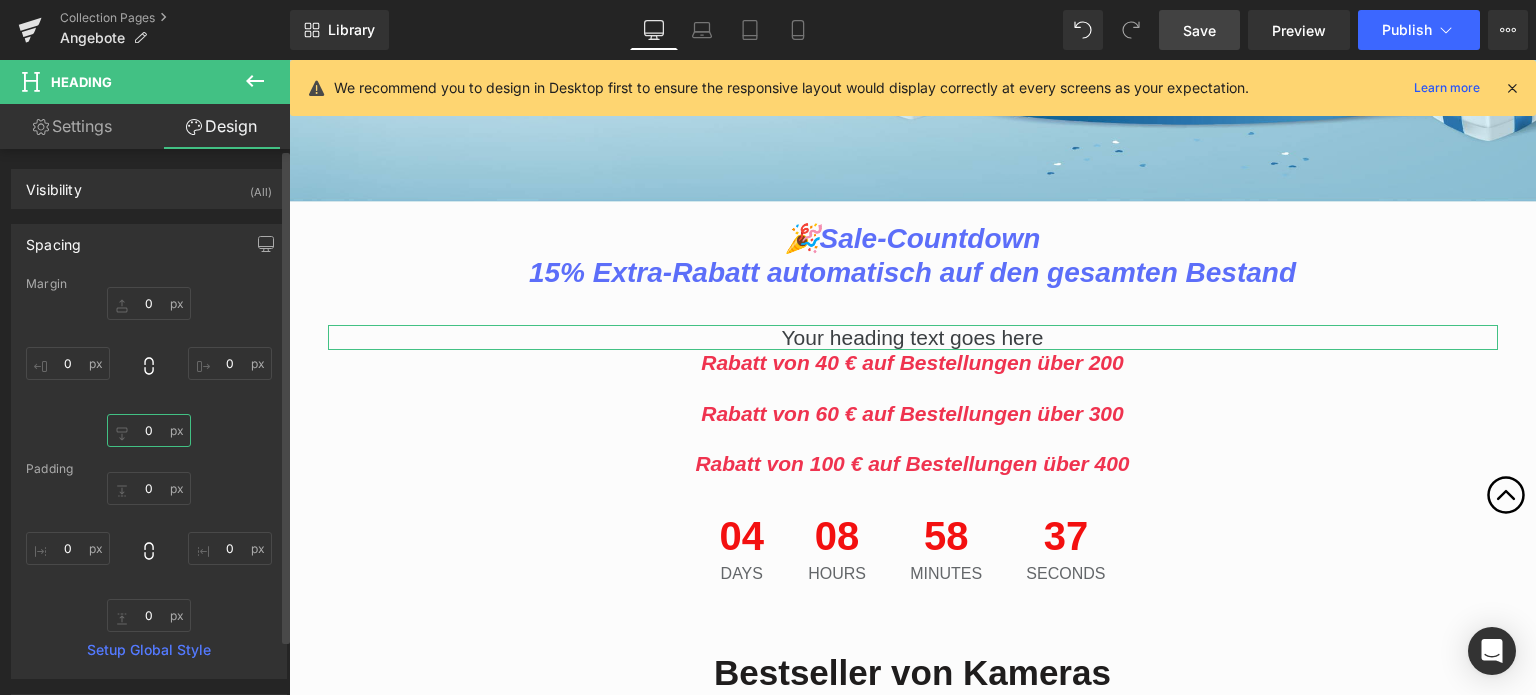 click on "0" at bounding box center [149, 430] 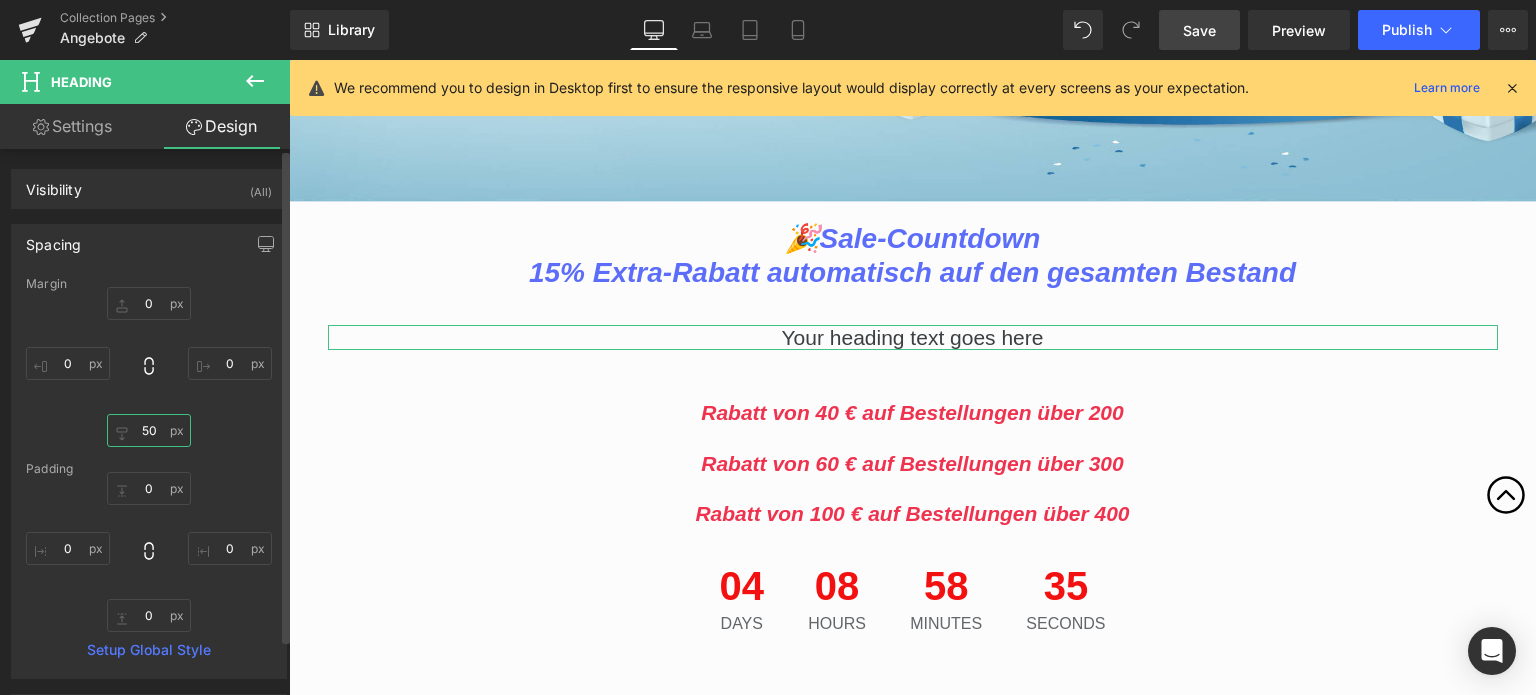 type on "50=" 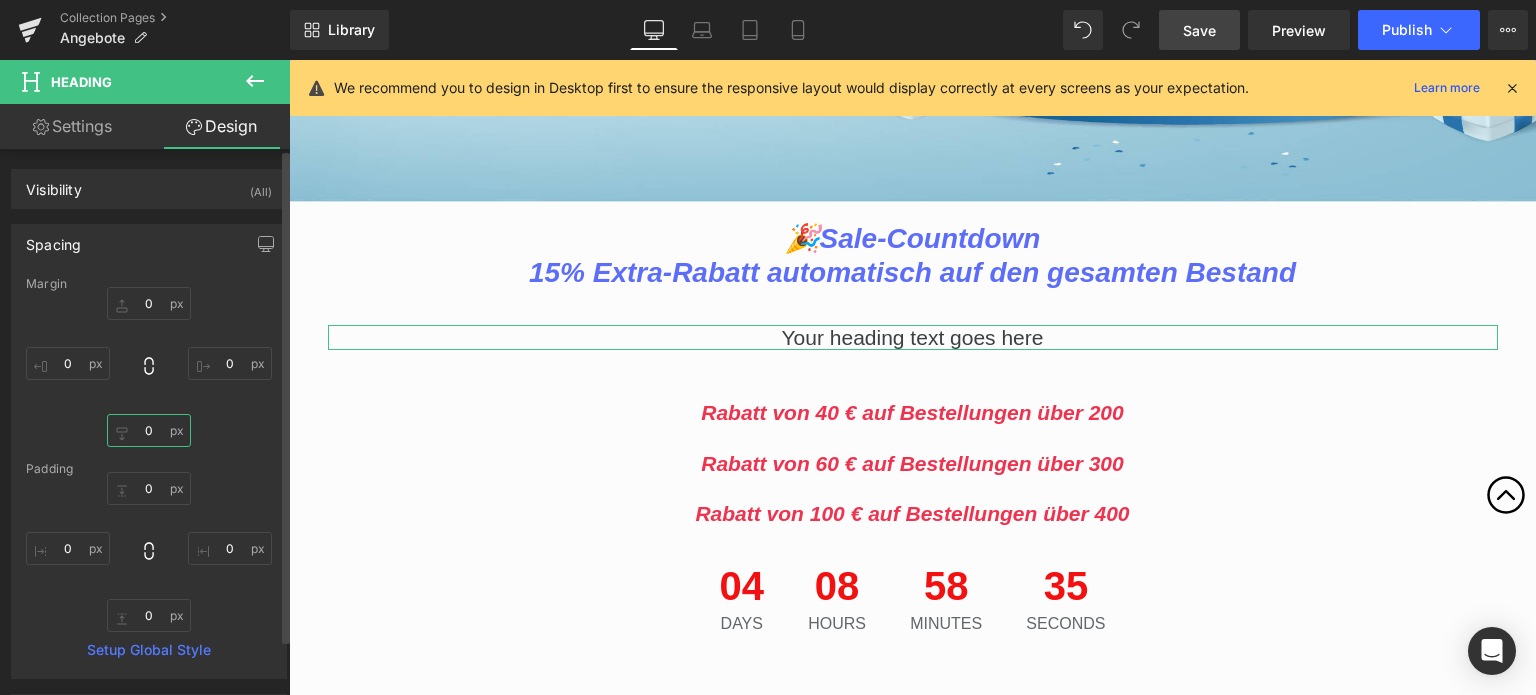 type on "=" 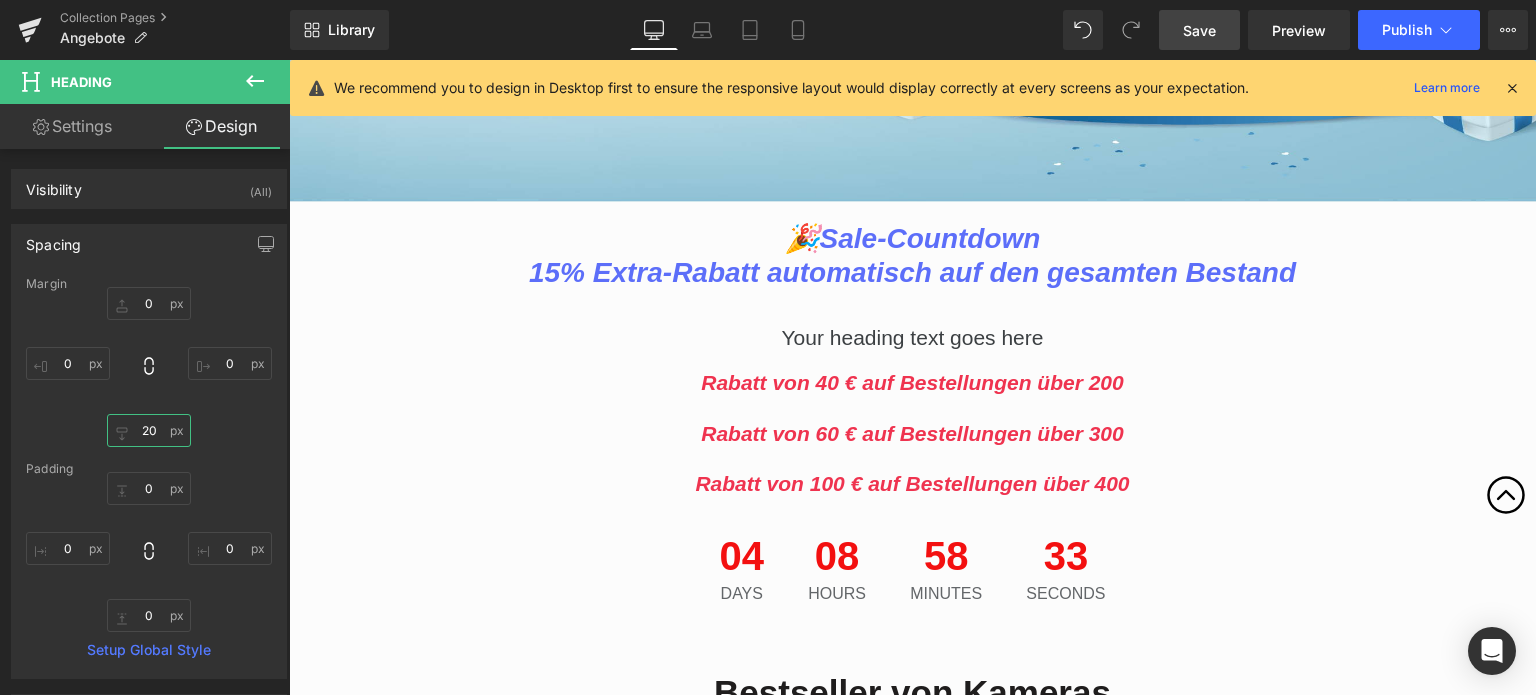 type on "20" 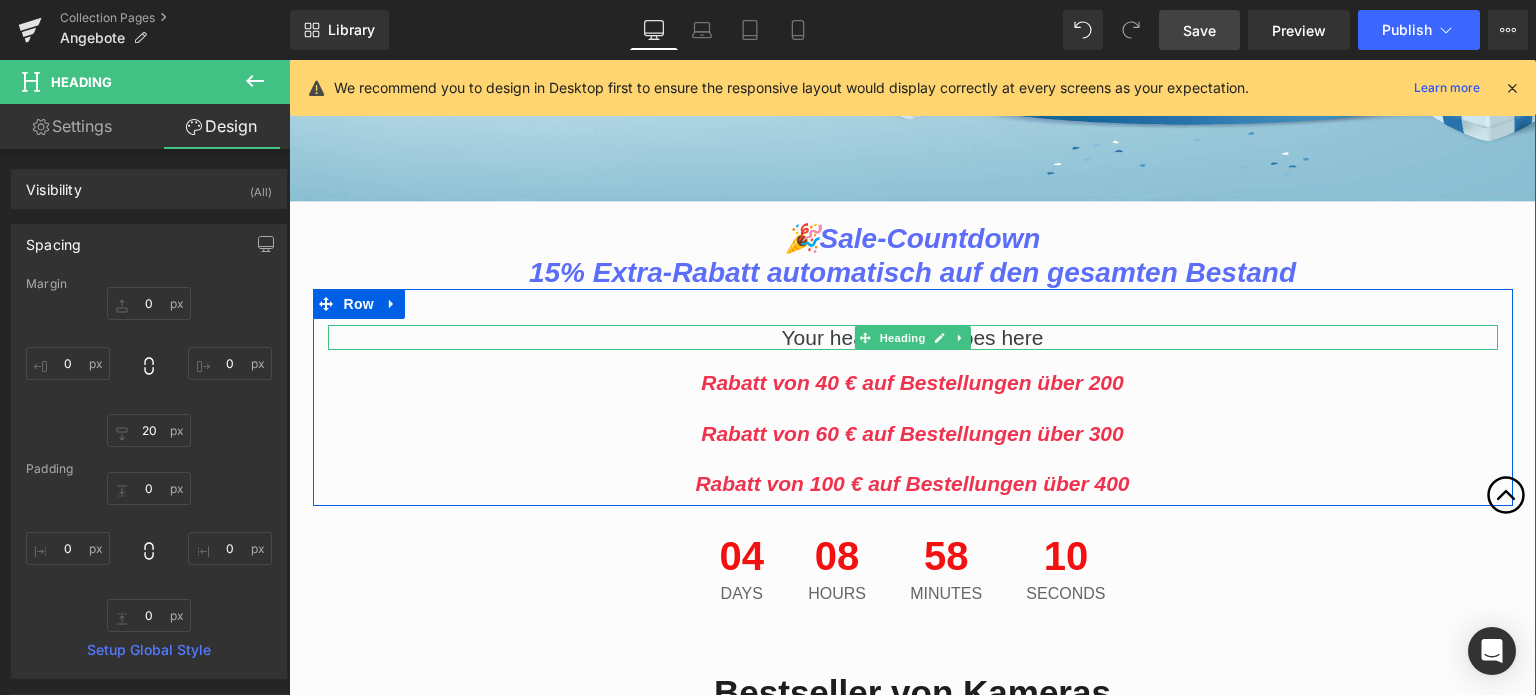 click on "Your heading text goes here" at bounding box center (913, 337) 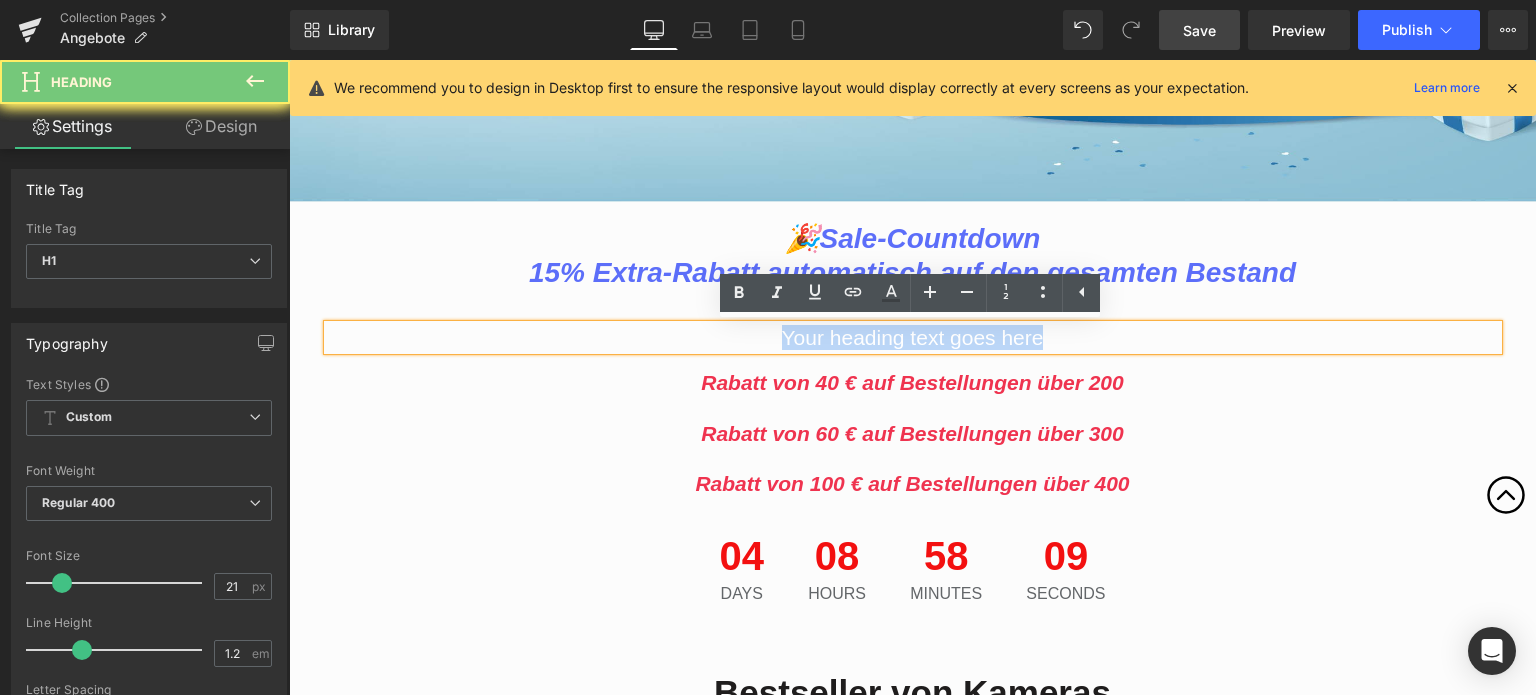 click on "Your heading text goes here" at bounding box center (913, 337) 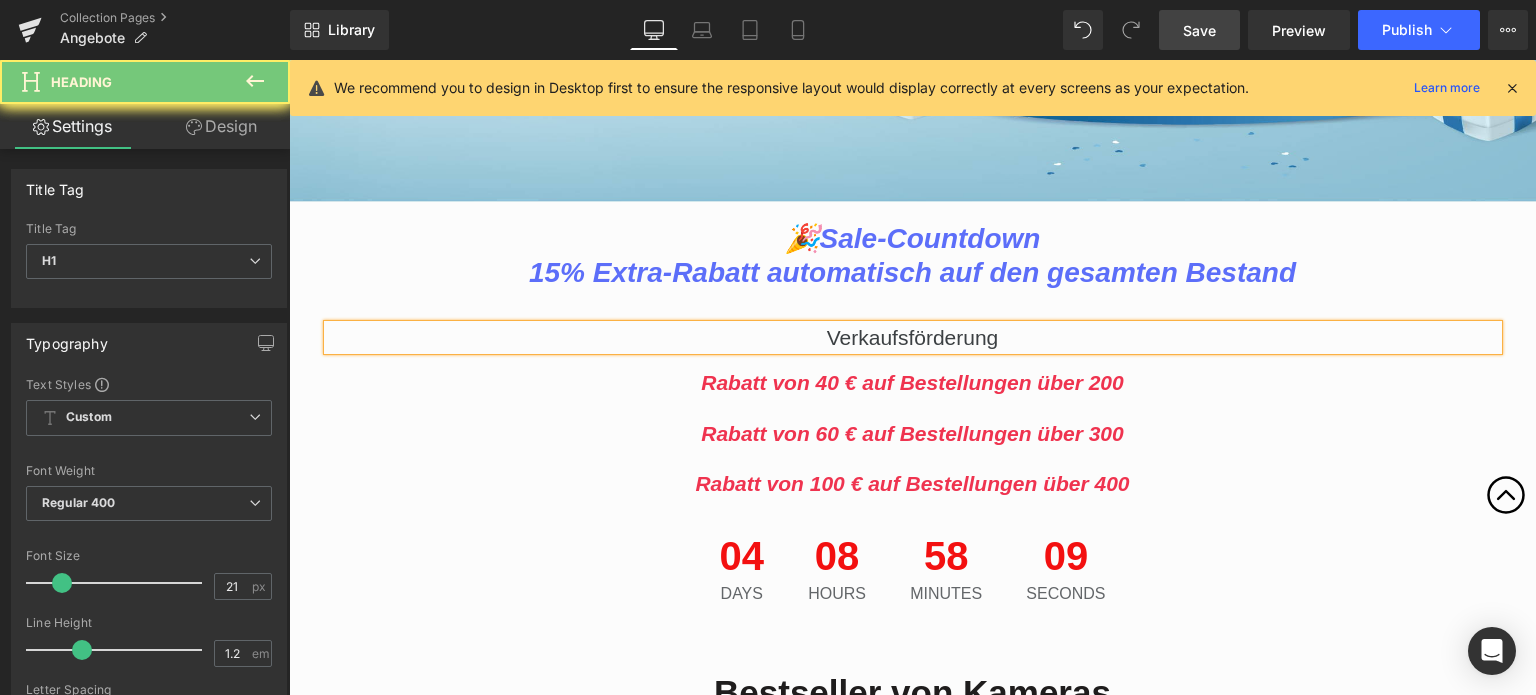 click on "Verkaufsförderung" at bounding box center [913, 337] 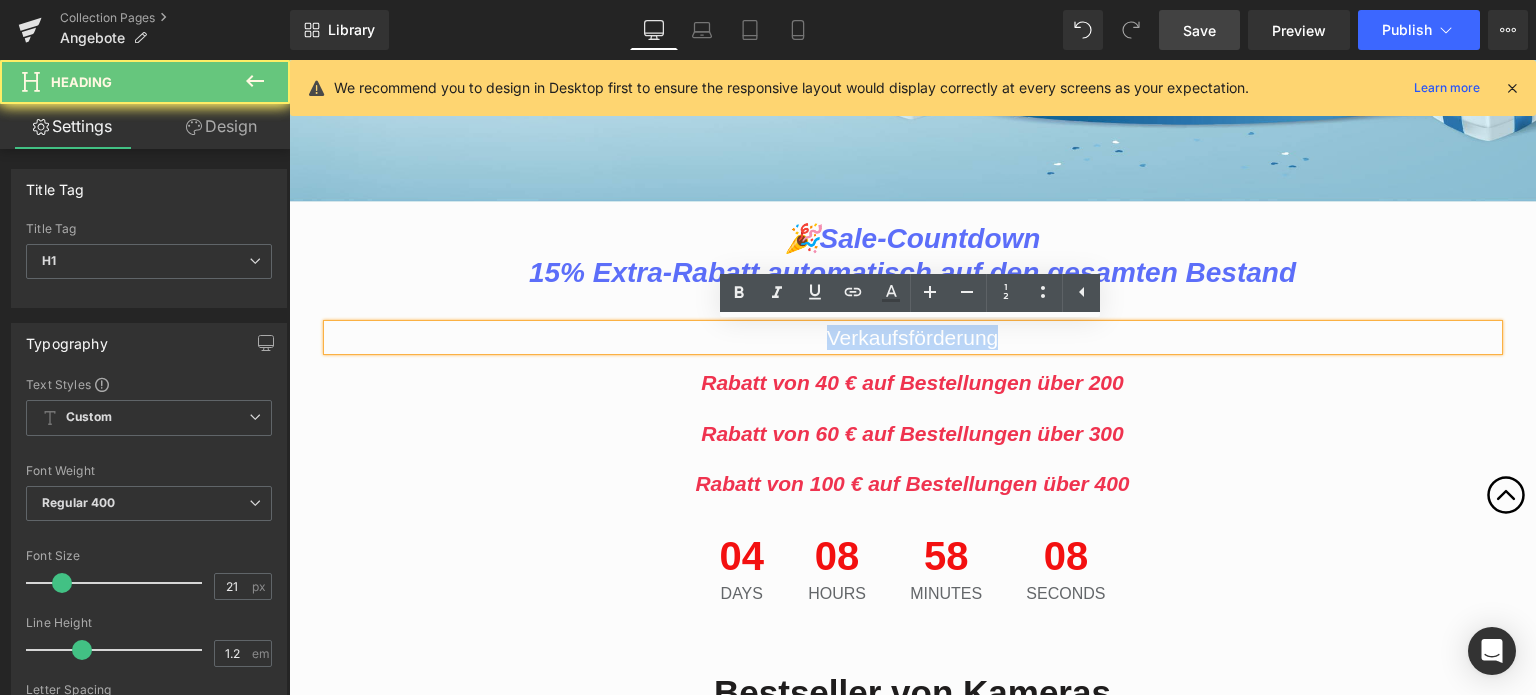 click on "Verkaufsförderung" at bounding box center (913, 337) 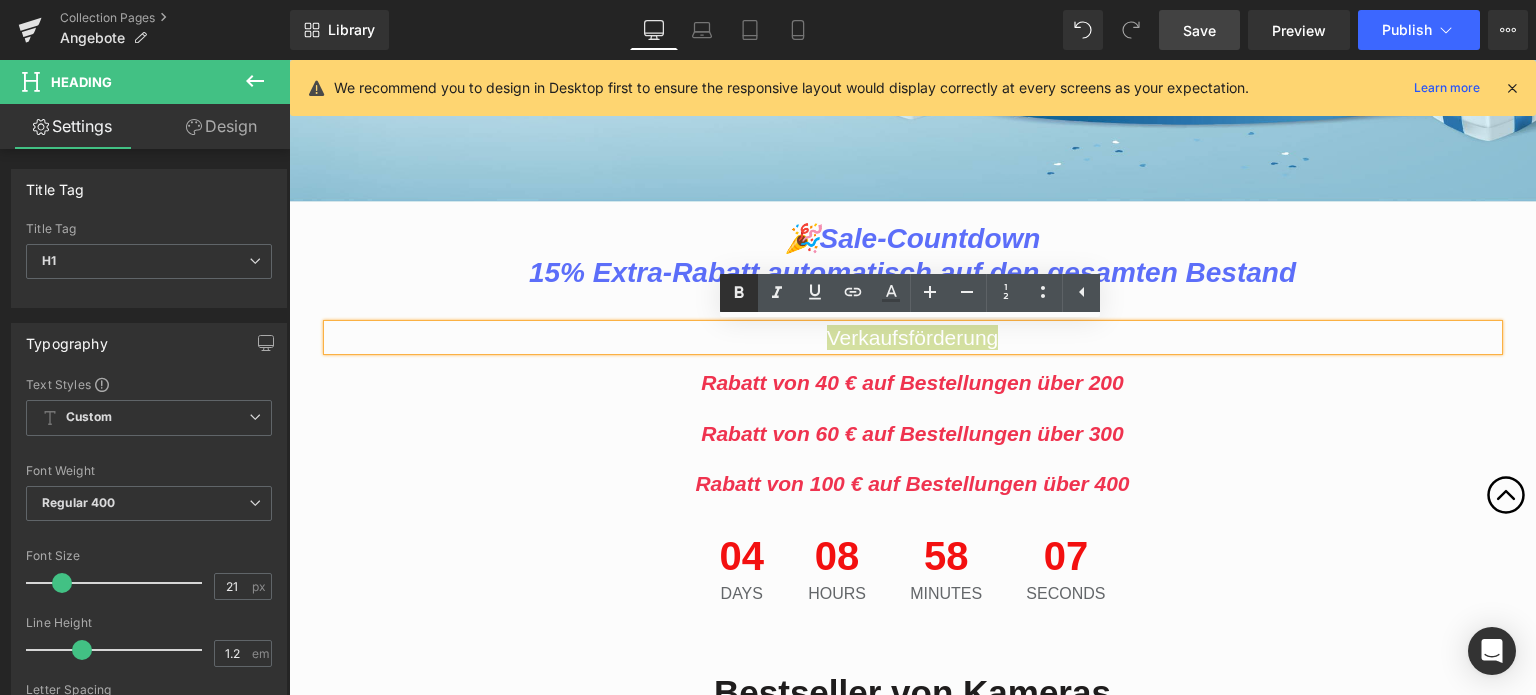click 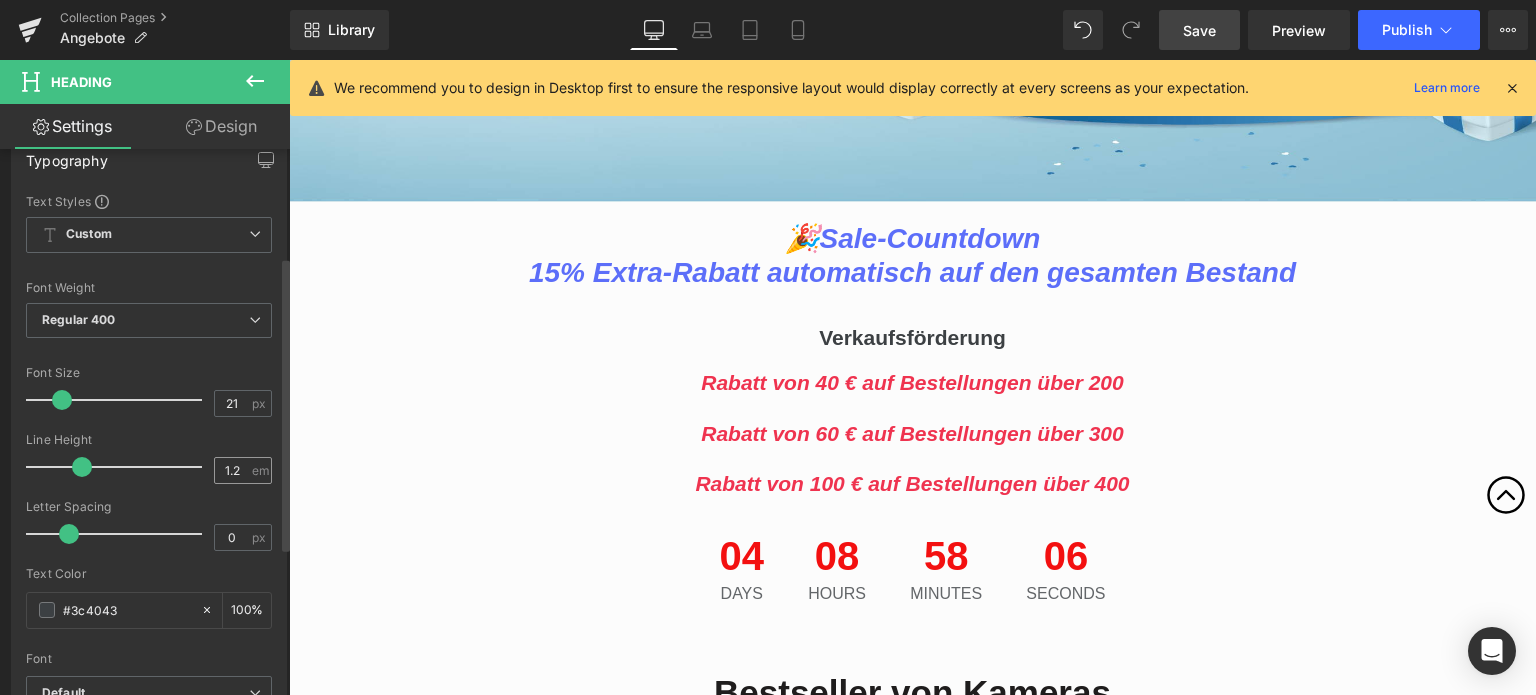 scroll, scrollTop: 200, scrollLeft: 0, axis: vertical 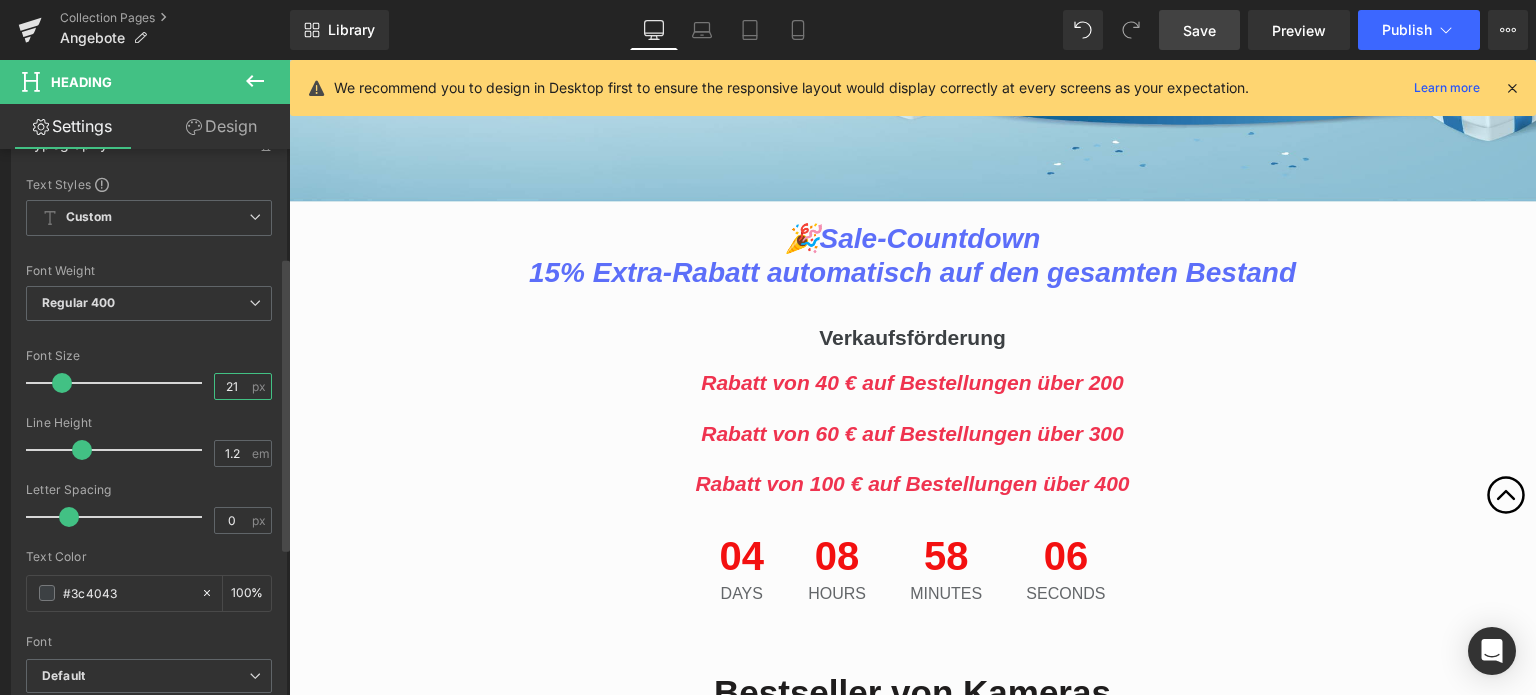 click on "21" at bounding box center (232, 386) 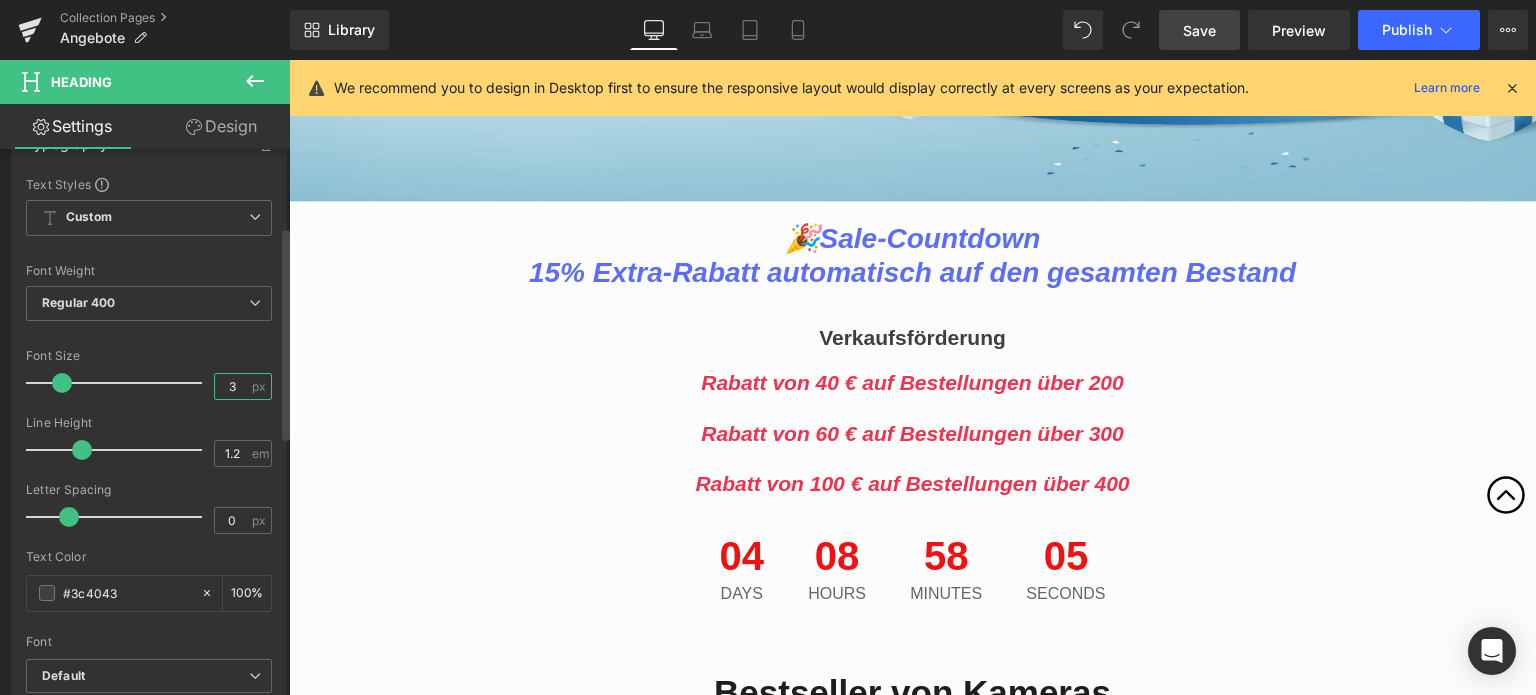type on "30" 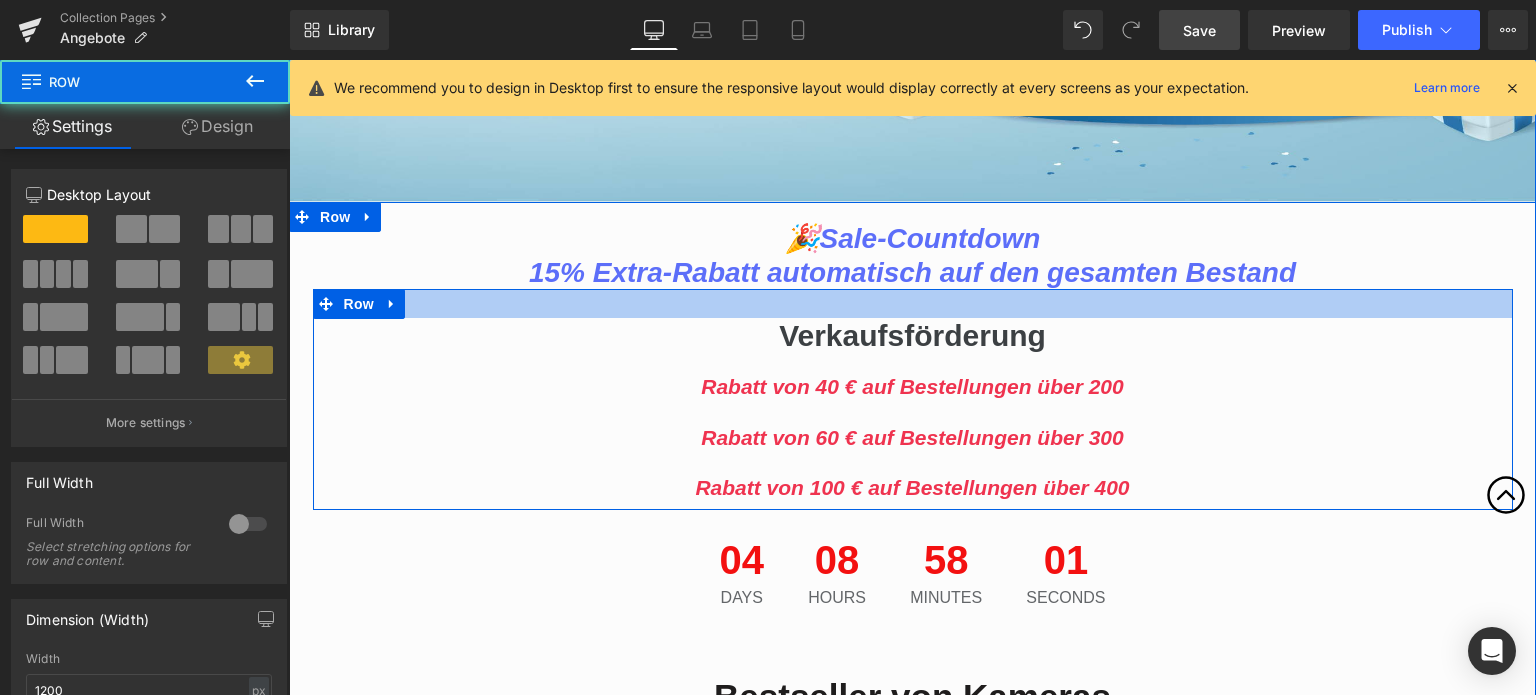 click at bounding box center [913, 303] 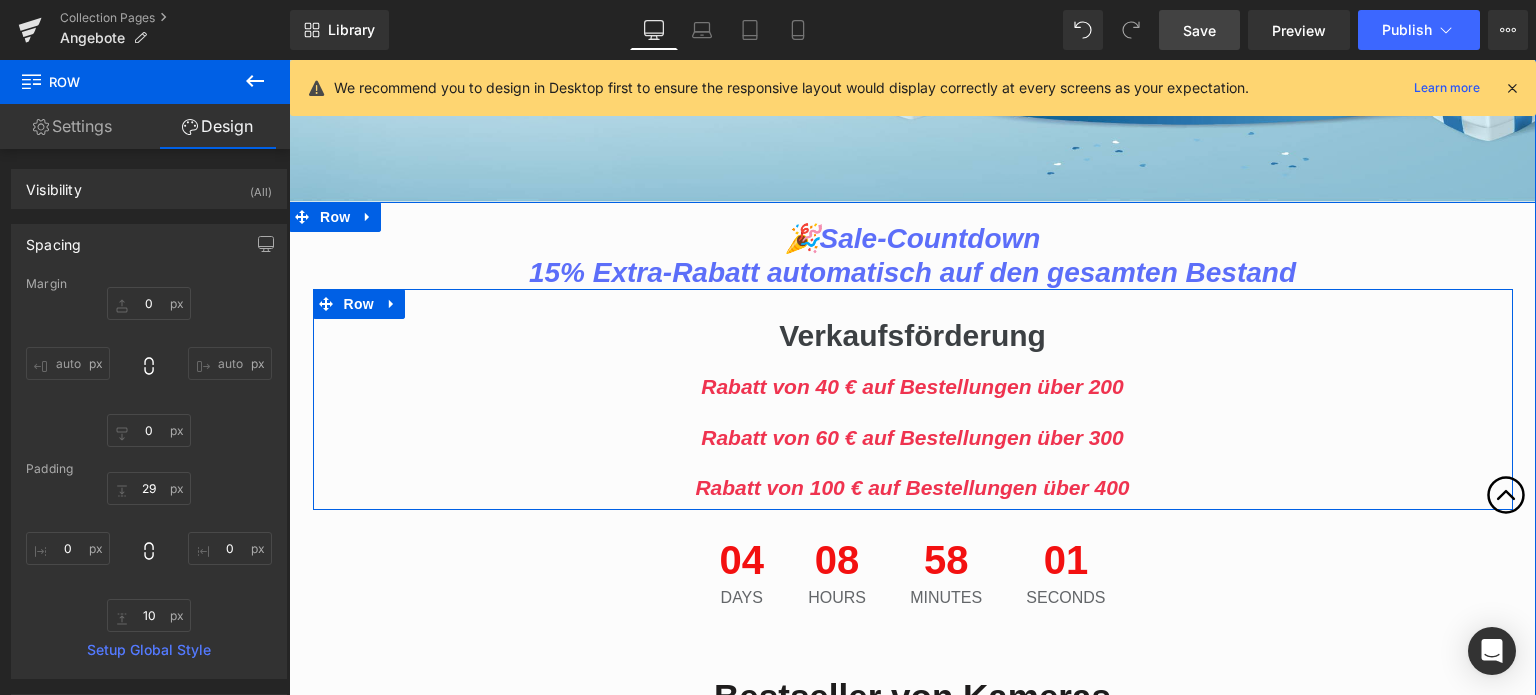 click on "Verkaufsförderung" at bounding box center (913, 336) 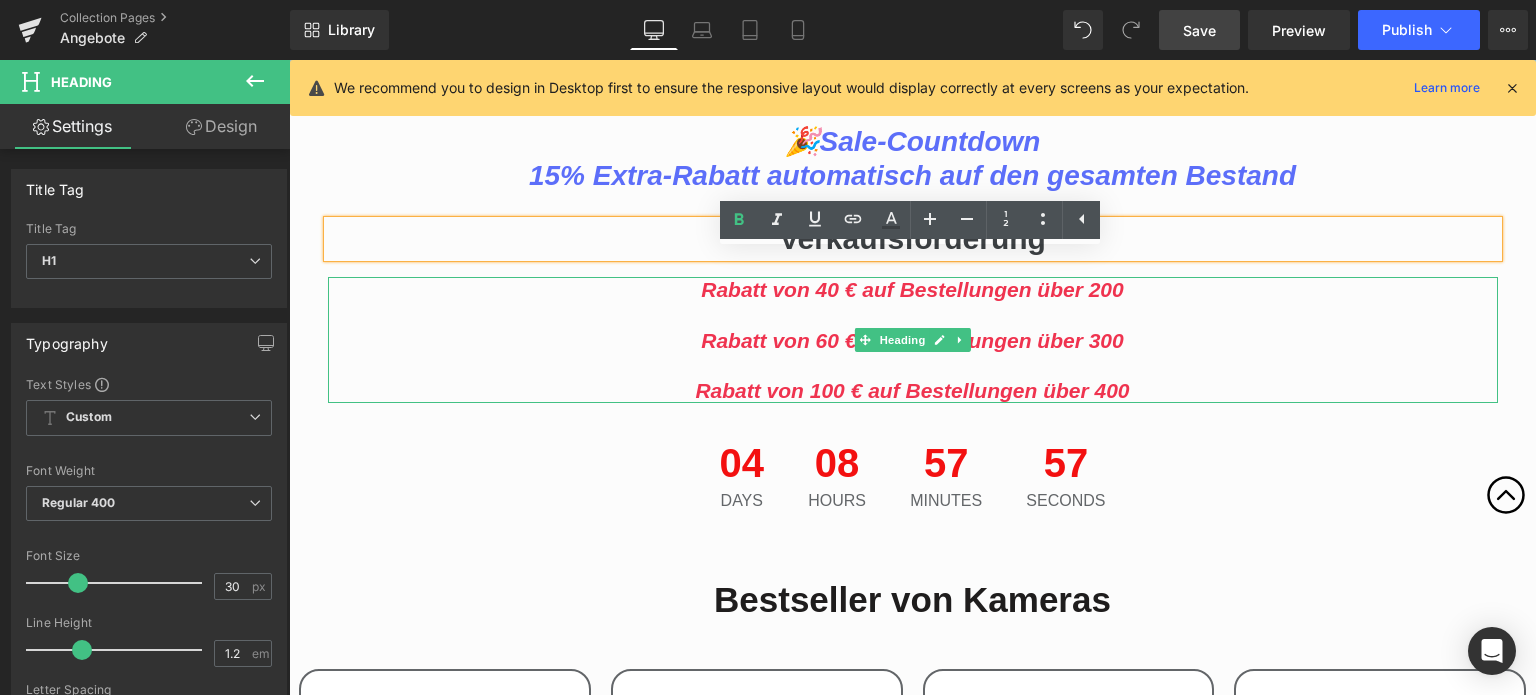 scroll, scrollTop: 800, scrollLeft: 0, axis: vertical 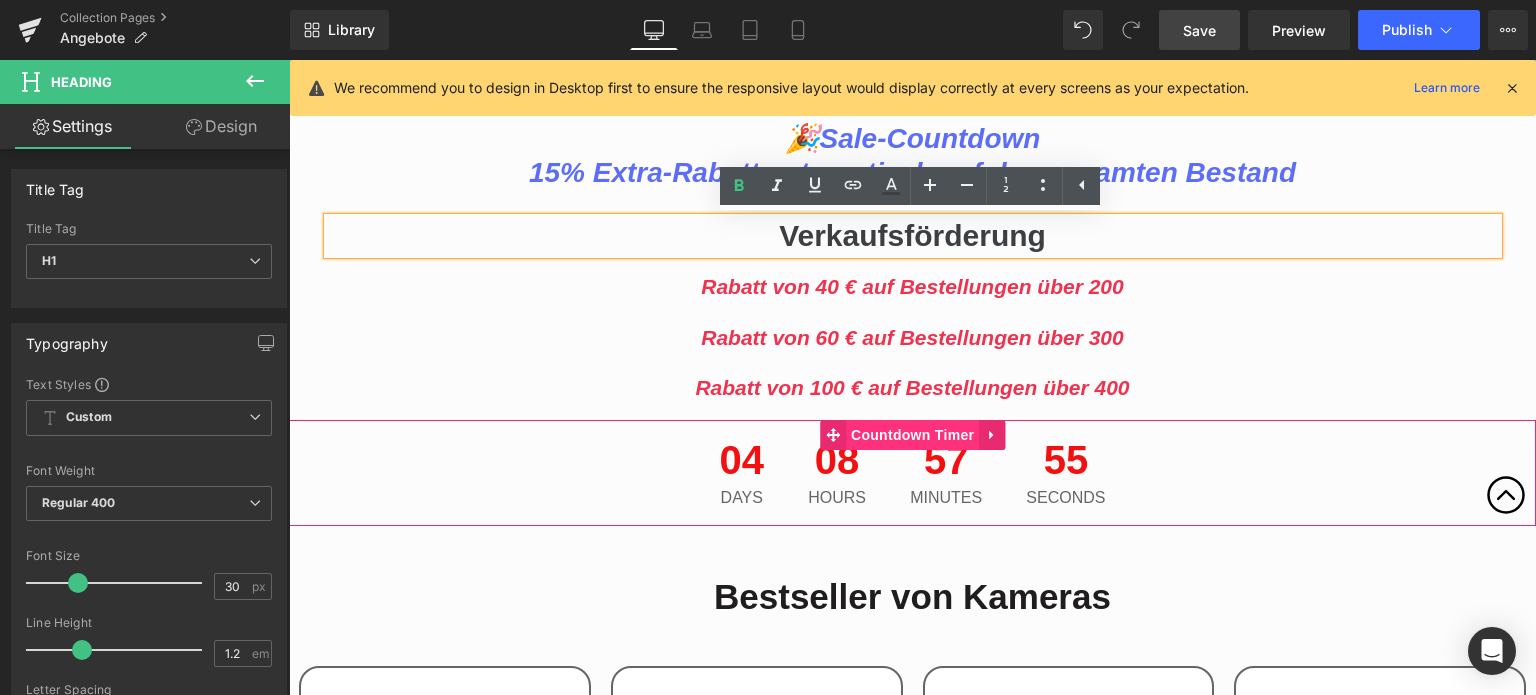 click on "Countdown Timer" at bounding box center [912, 435] 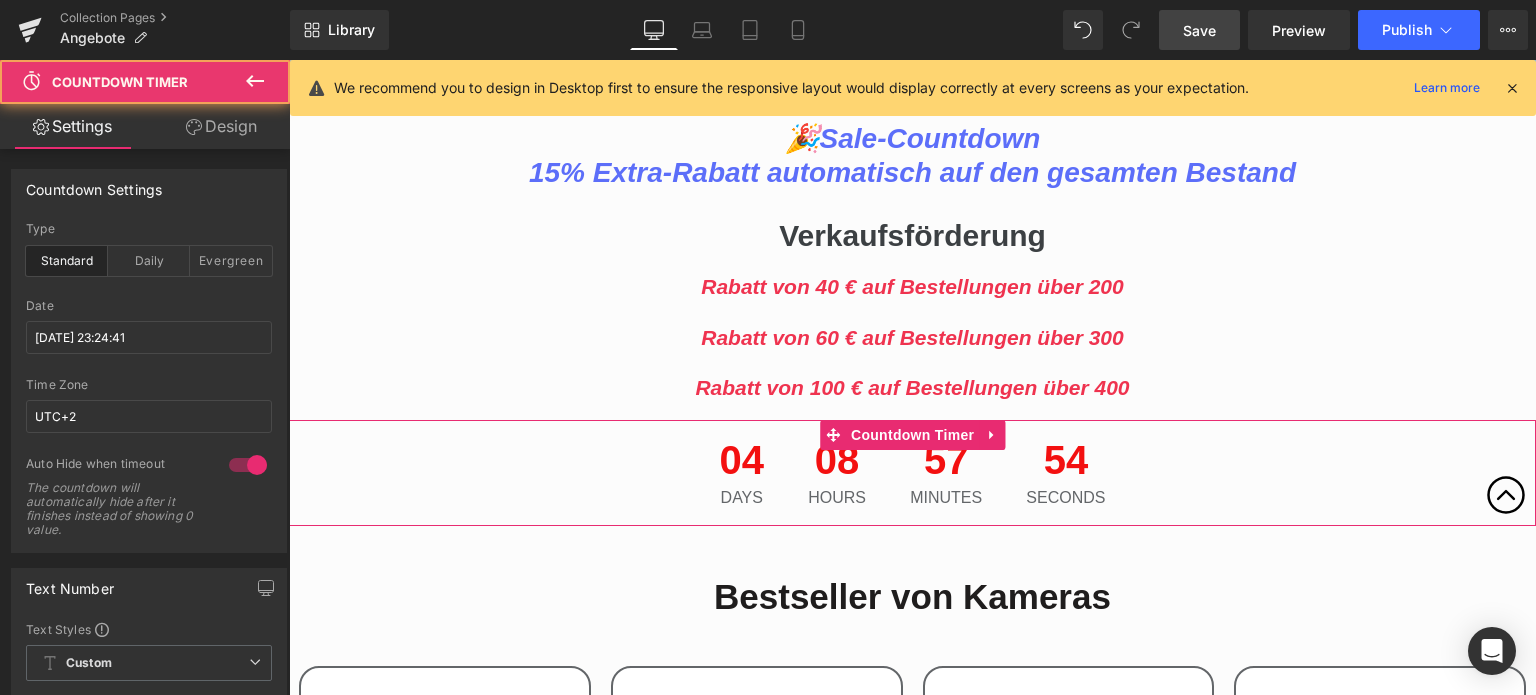 click on "Design" at bounding box center (221, 126) 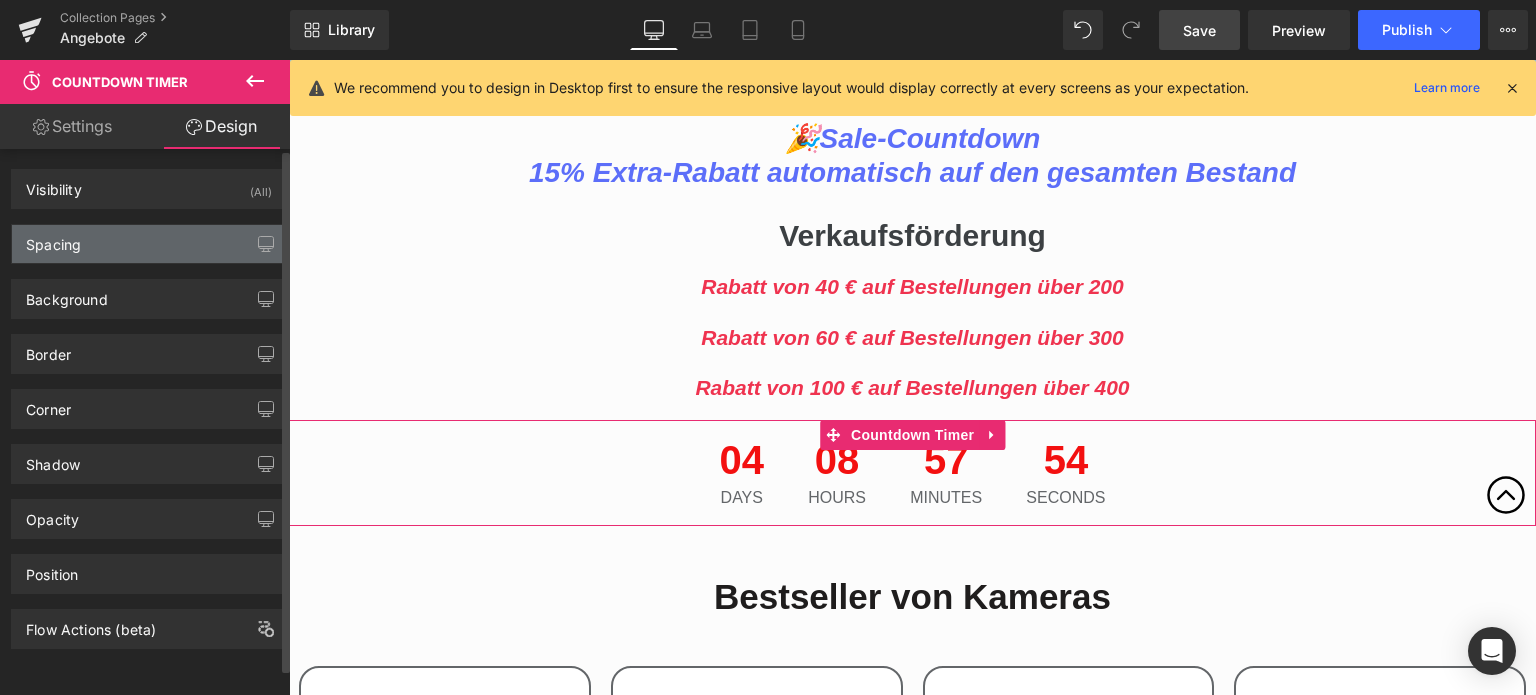 click on "Spacing" at bounding box center (149, 244) 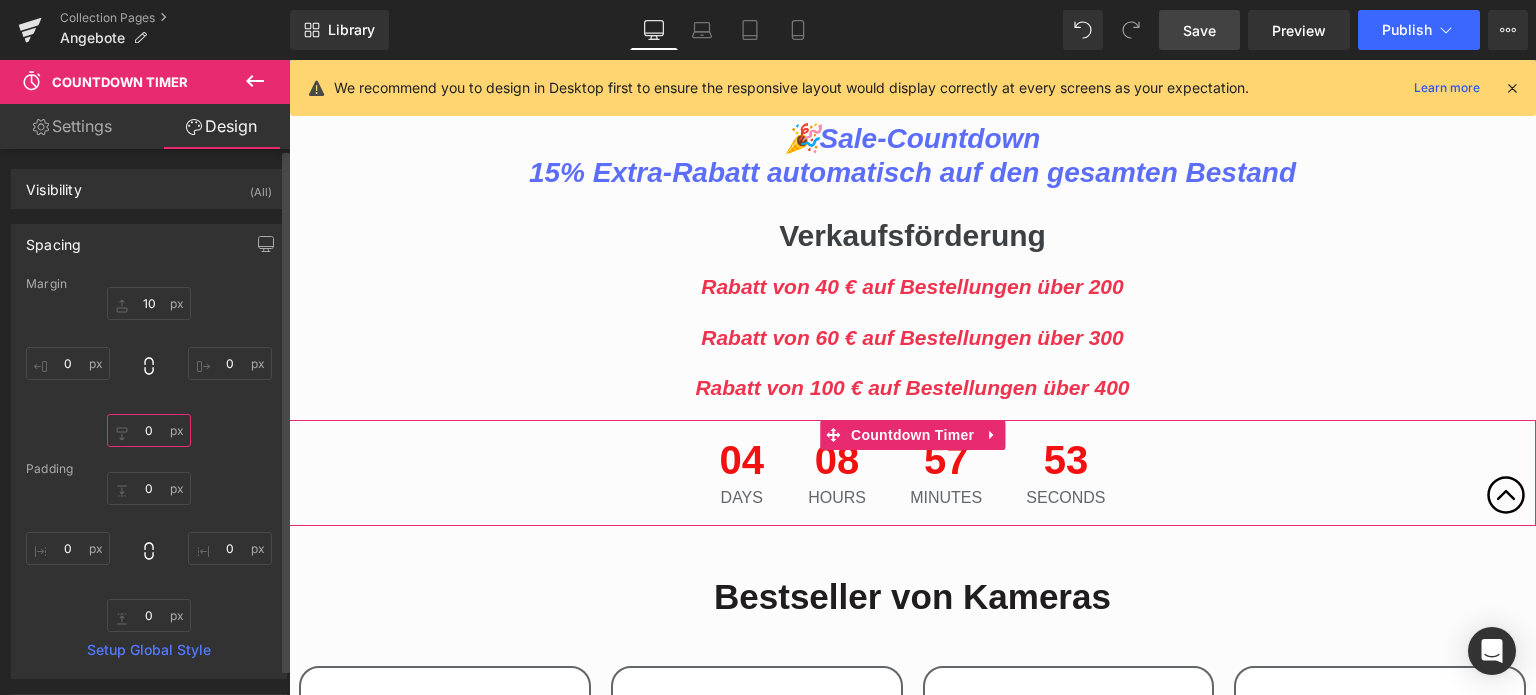 click on "0" at bounding box center (149, 430) 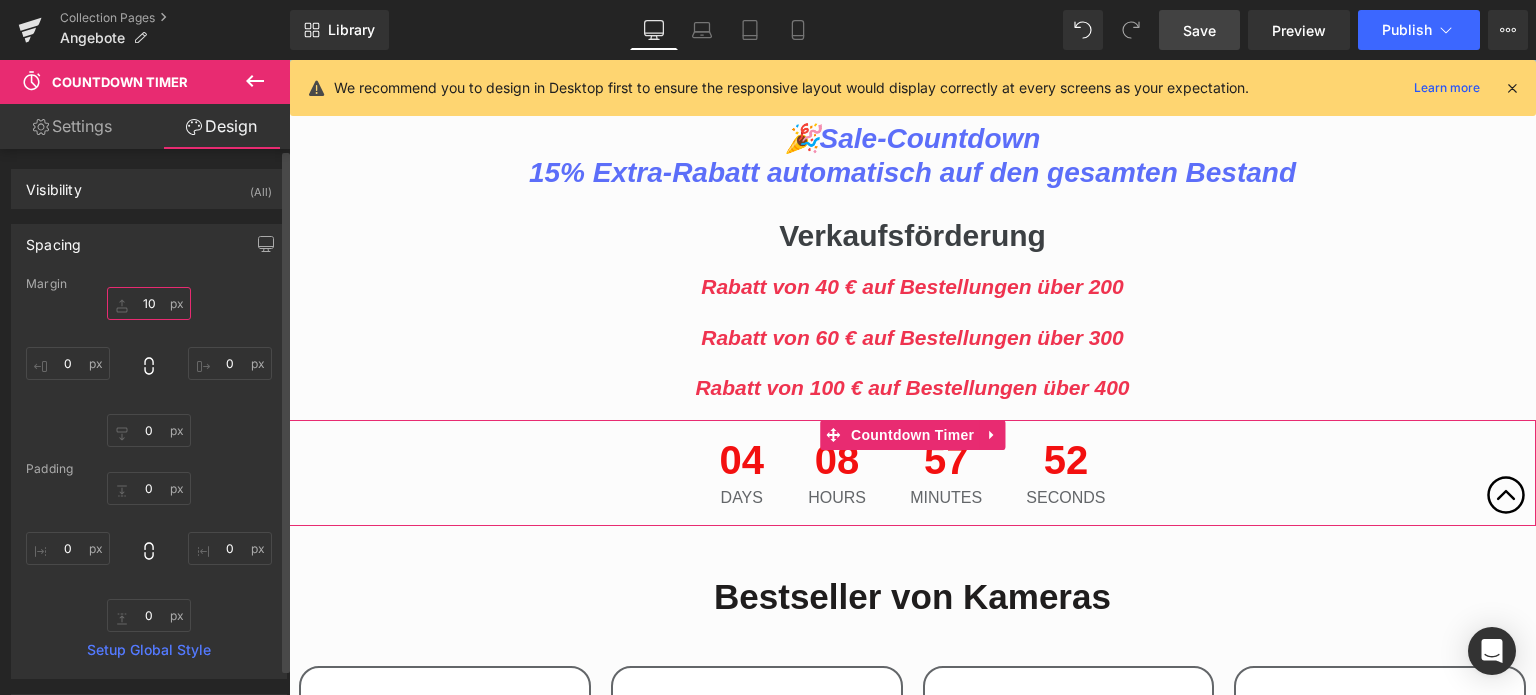 click on "10" at bounding box center (149, 303) 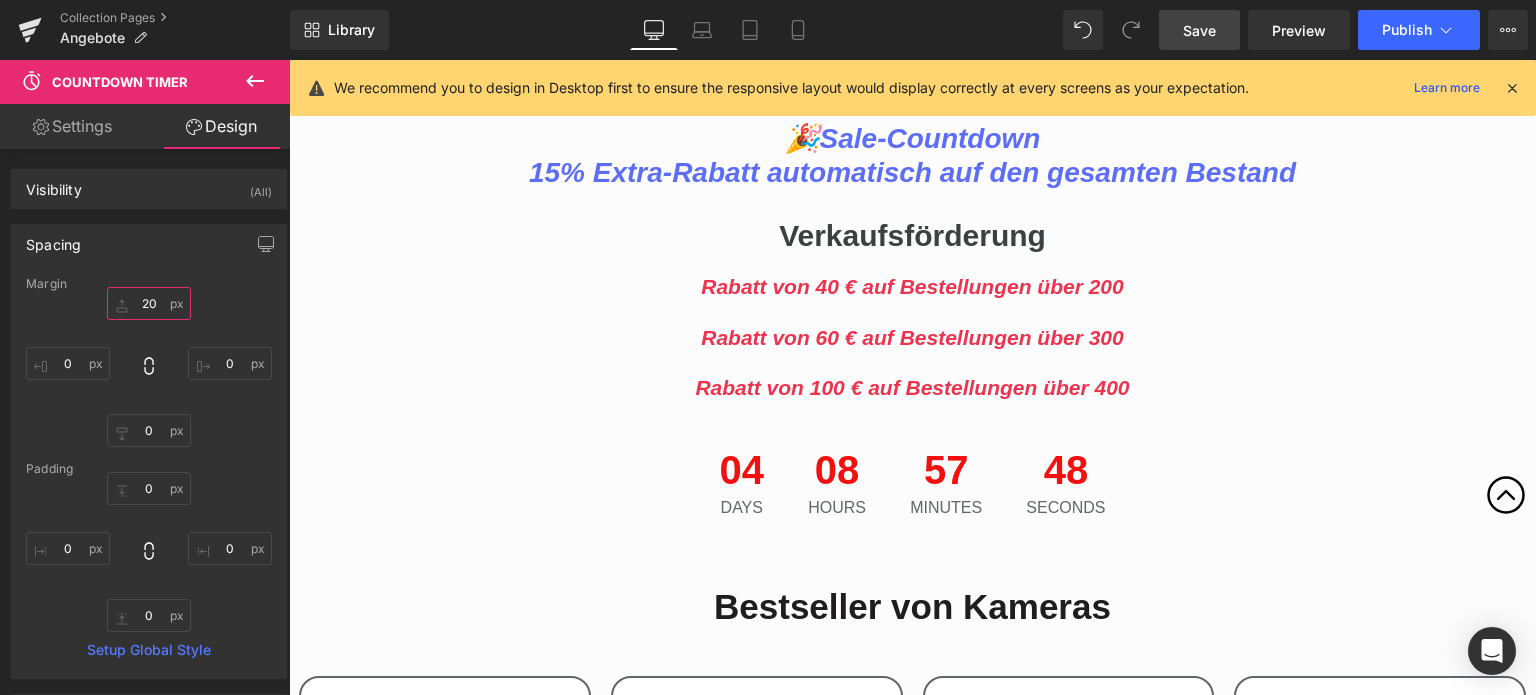type on "20" 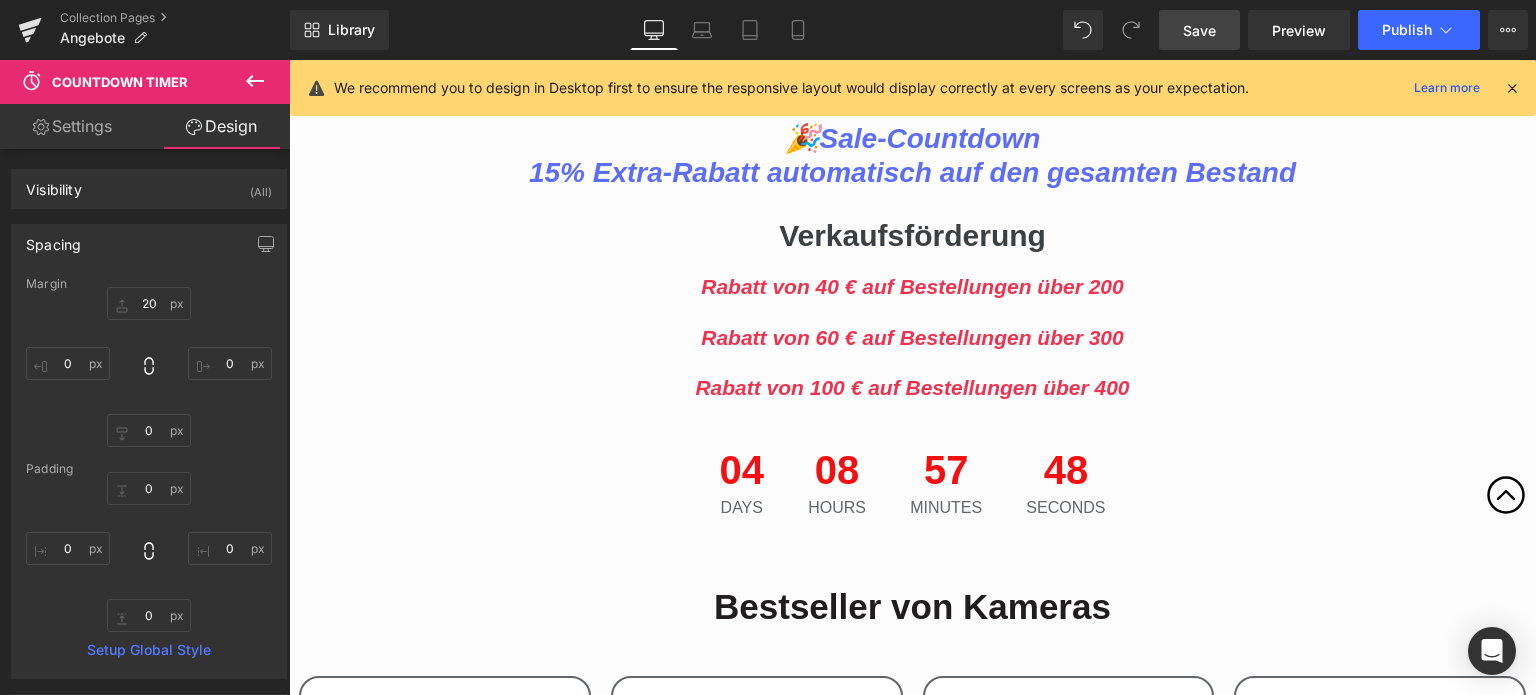 click on "Save" at bounding box center [1199, 30] 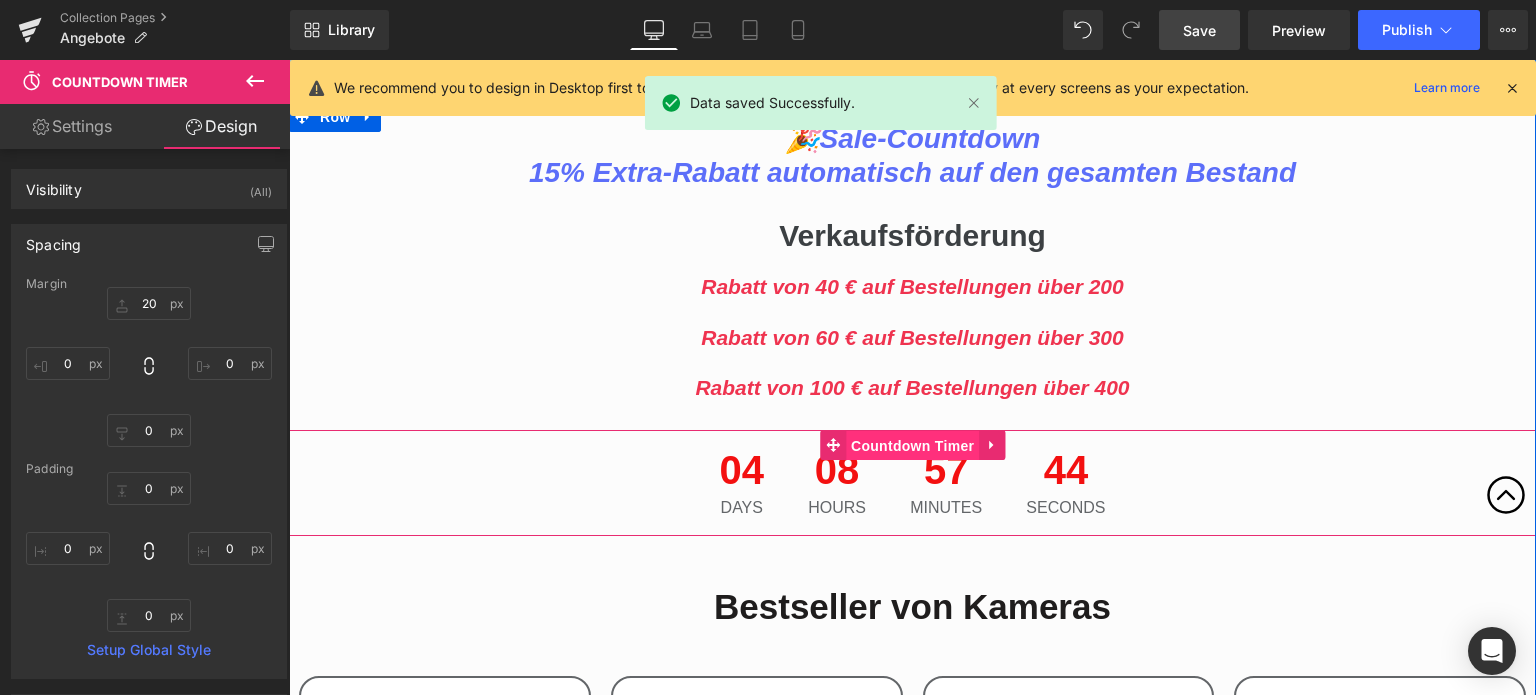 click on "Countdown Timer" at bounding box center (912, 446) 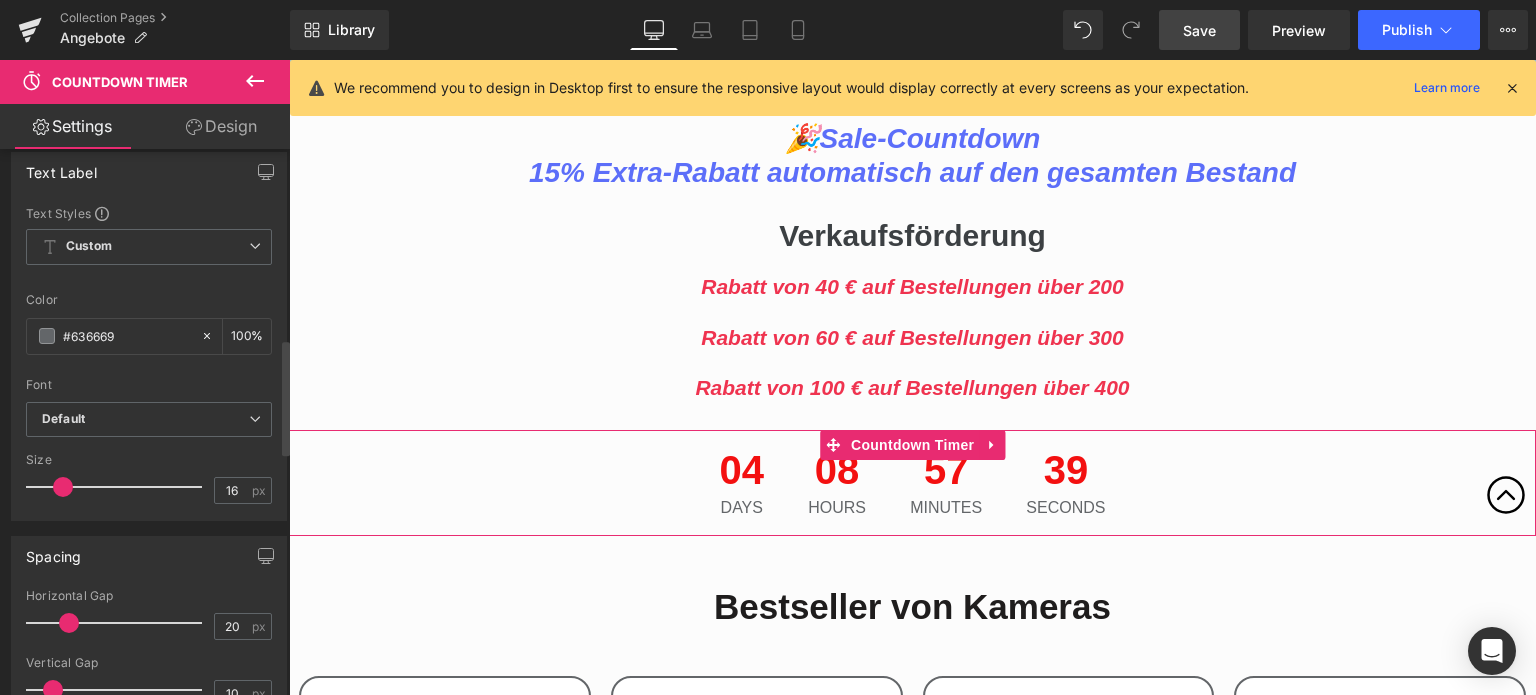 scroll, scrollTop: 1300, scrollLeft: 0, axis: vertical 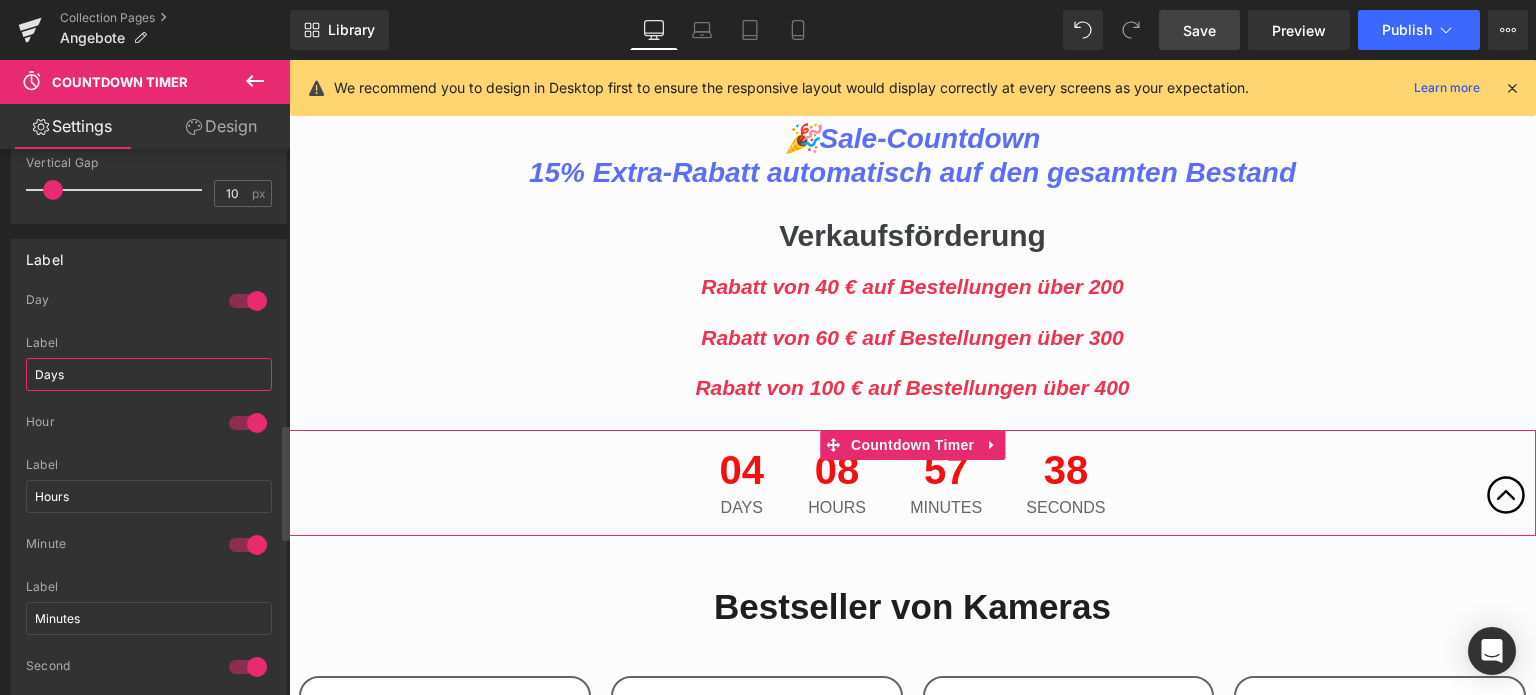 click on "Days" at bounding box center [149, 374] 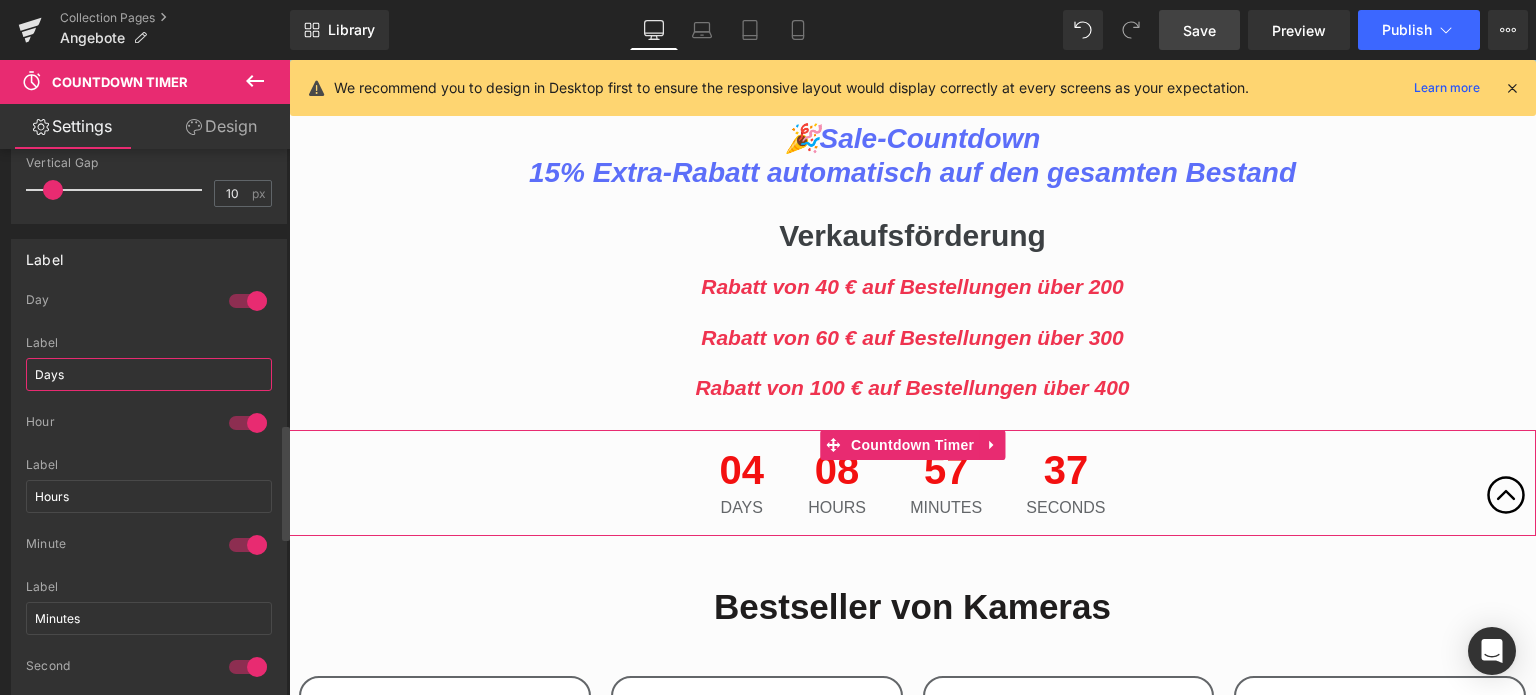 click on "Days" at bounding box center (149, 374) 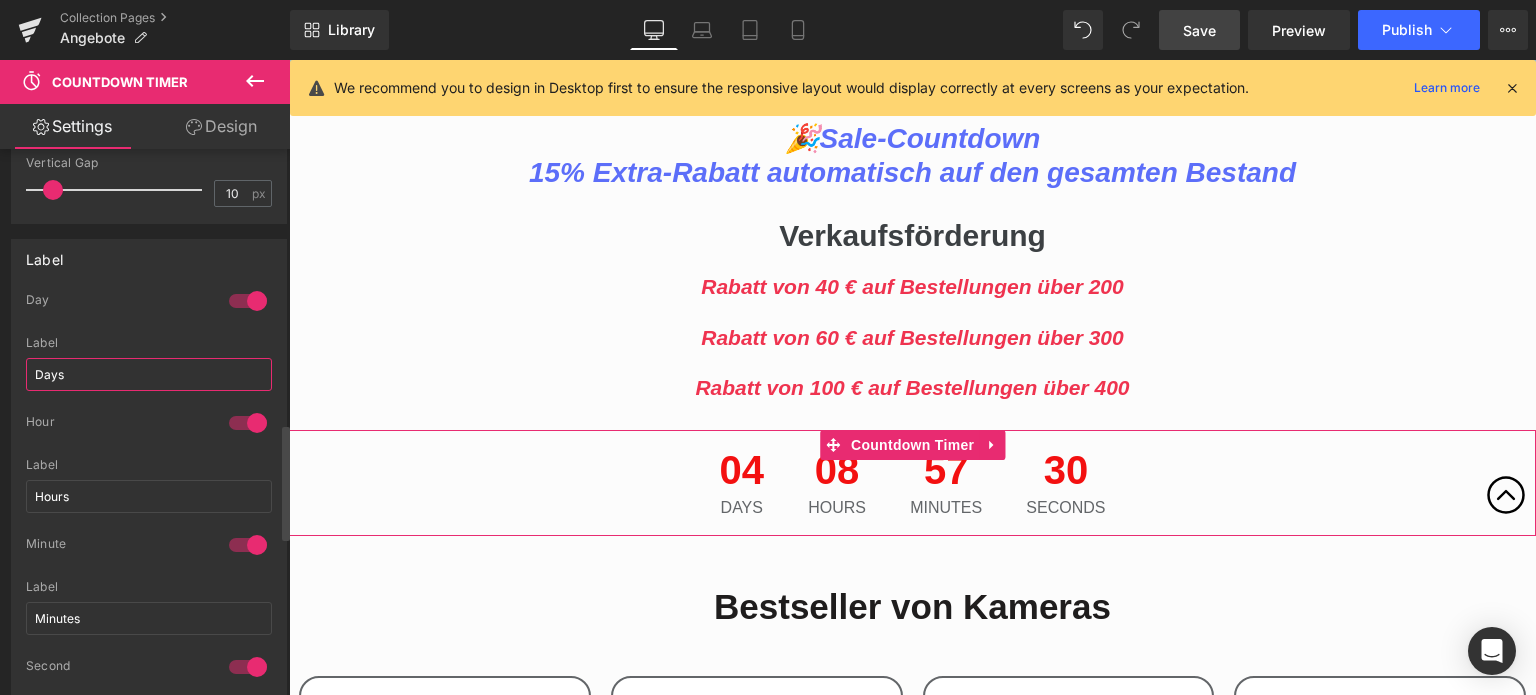 paste on "Tage" 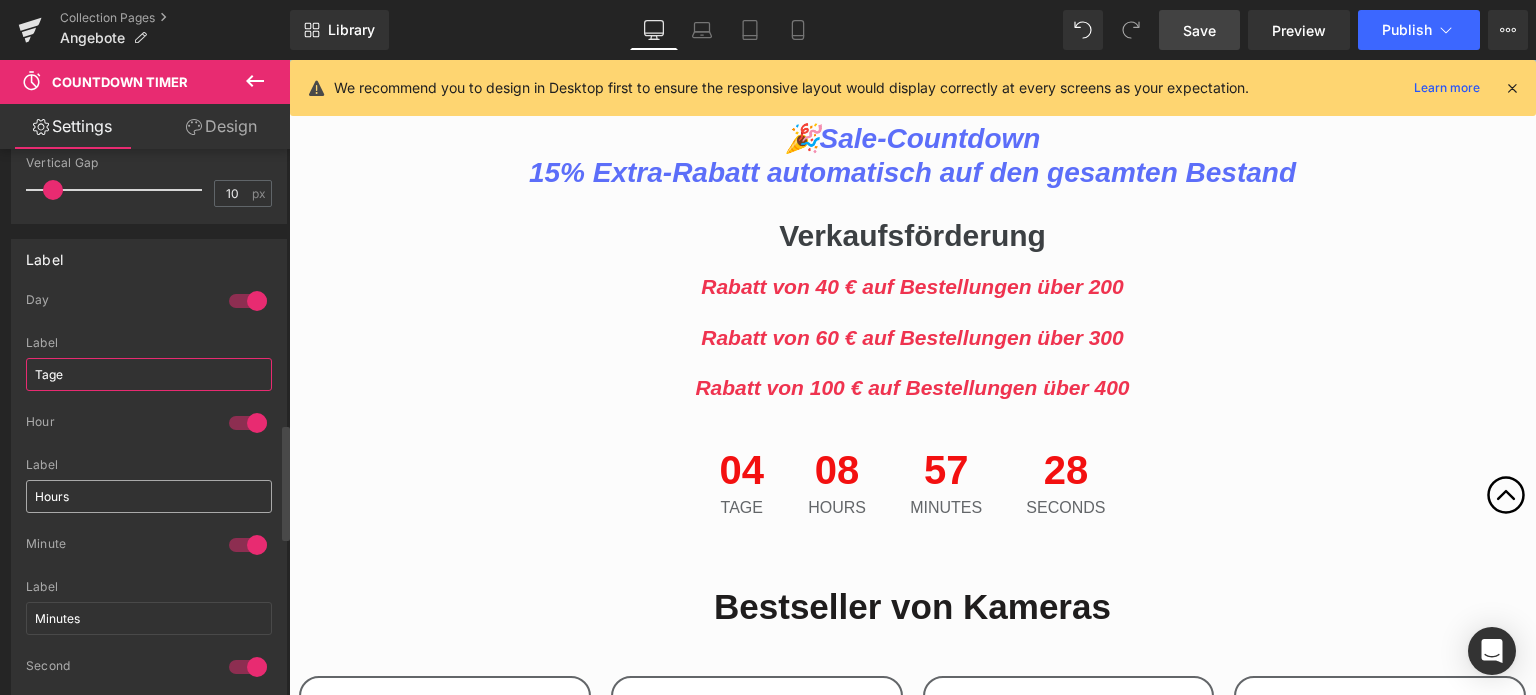 type on "Tage" 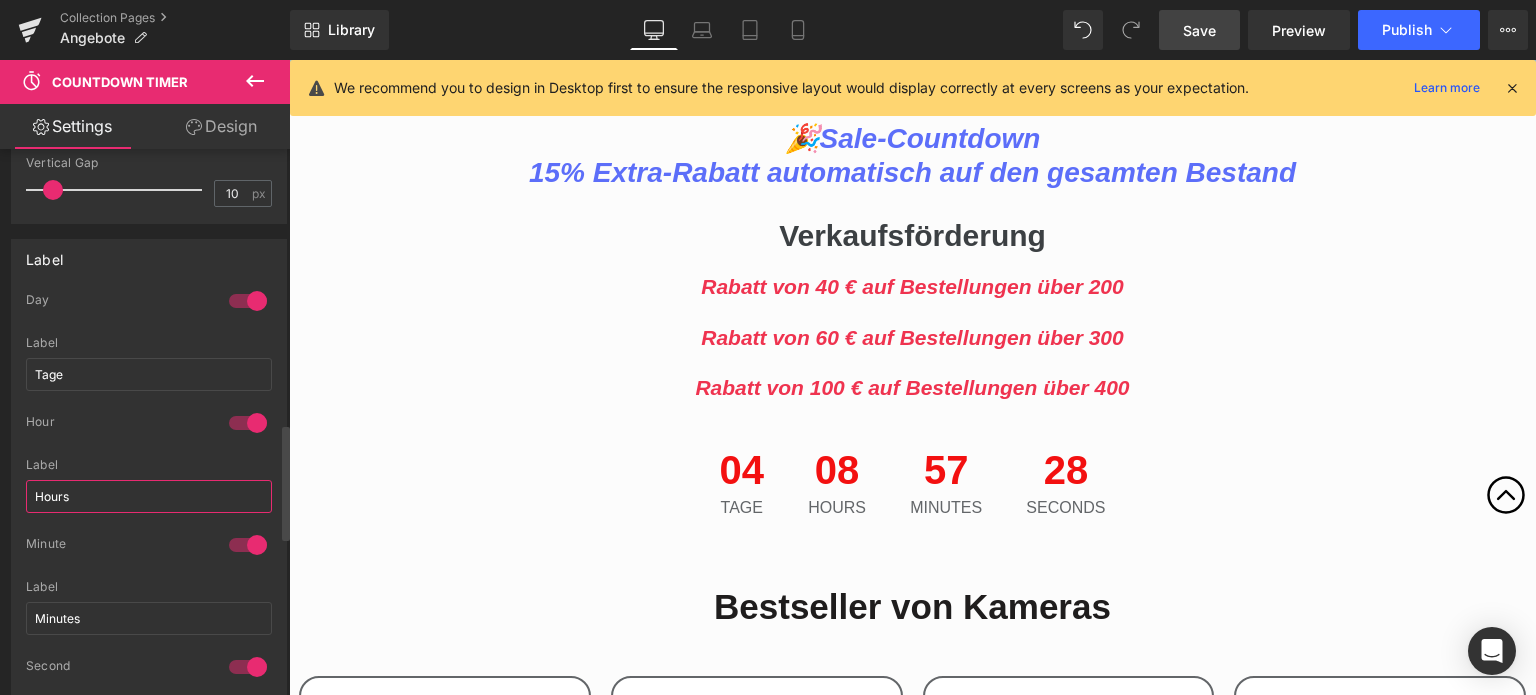 click on "Hours" at bounding box center (149, 496) 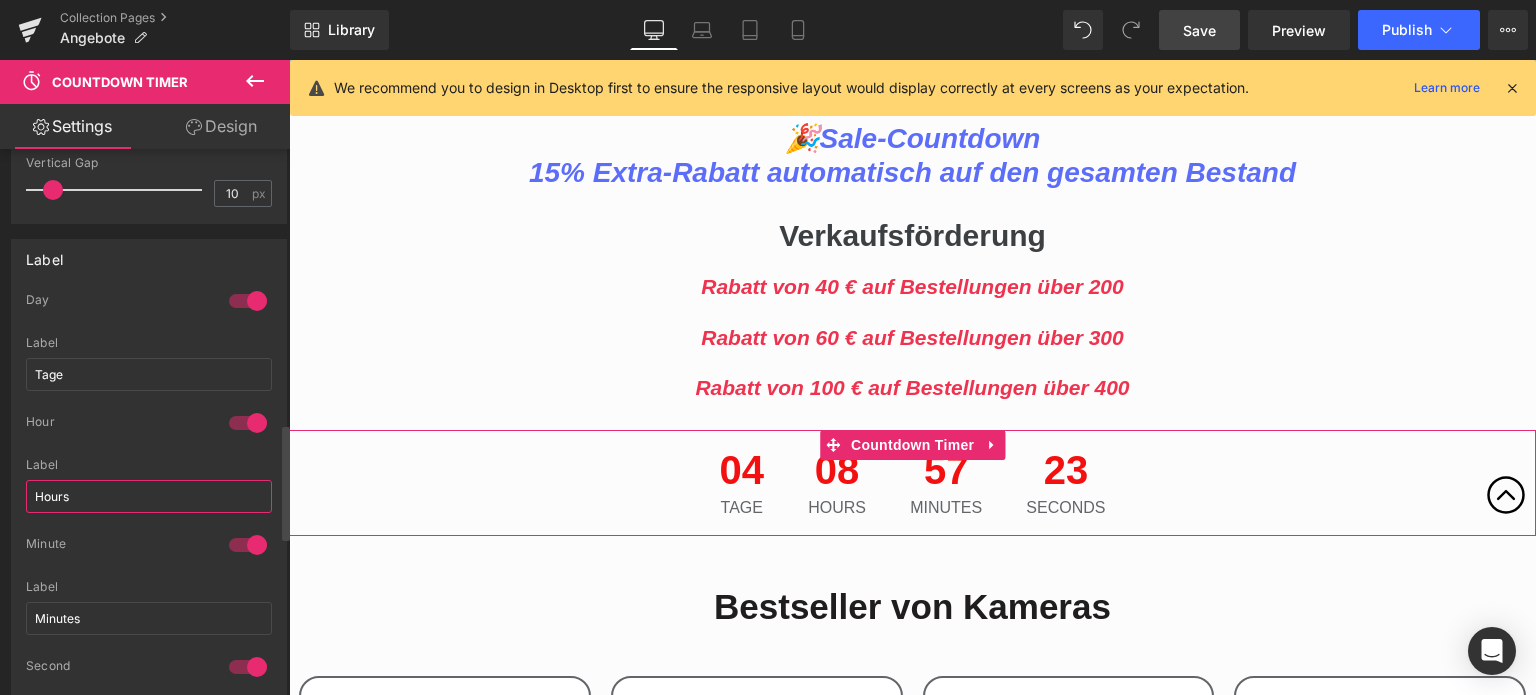 paste on "Stunden" 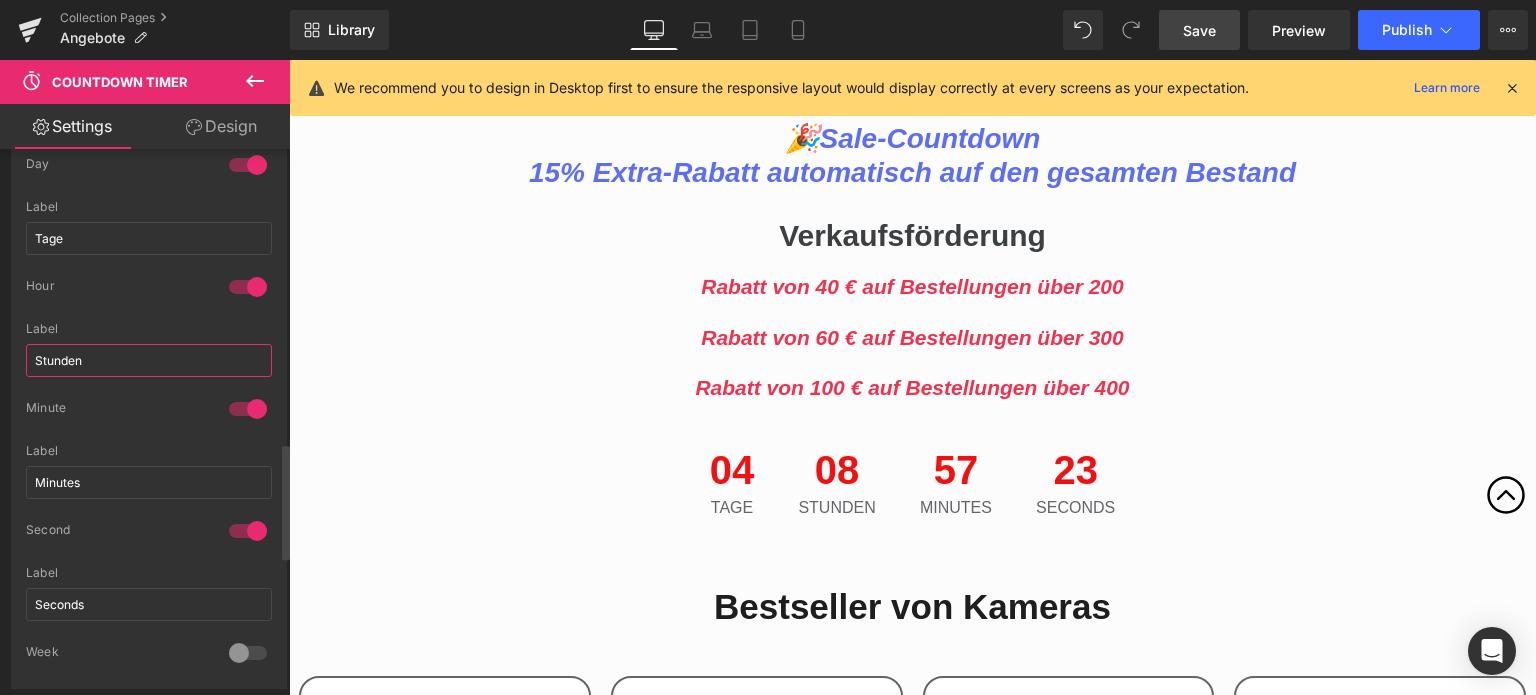 scroll, scrollTop: 1500, scrollLeft: 0, axis: vertical 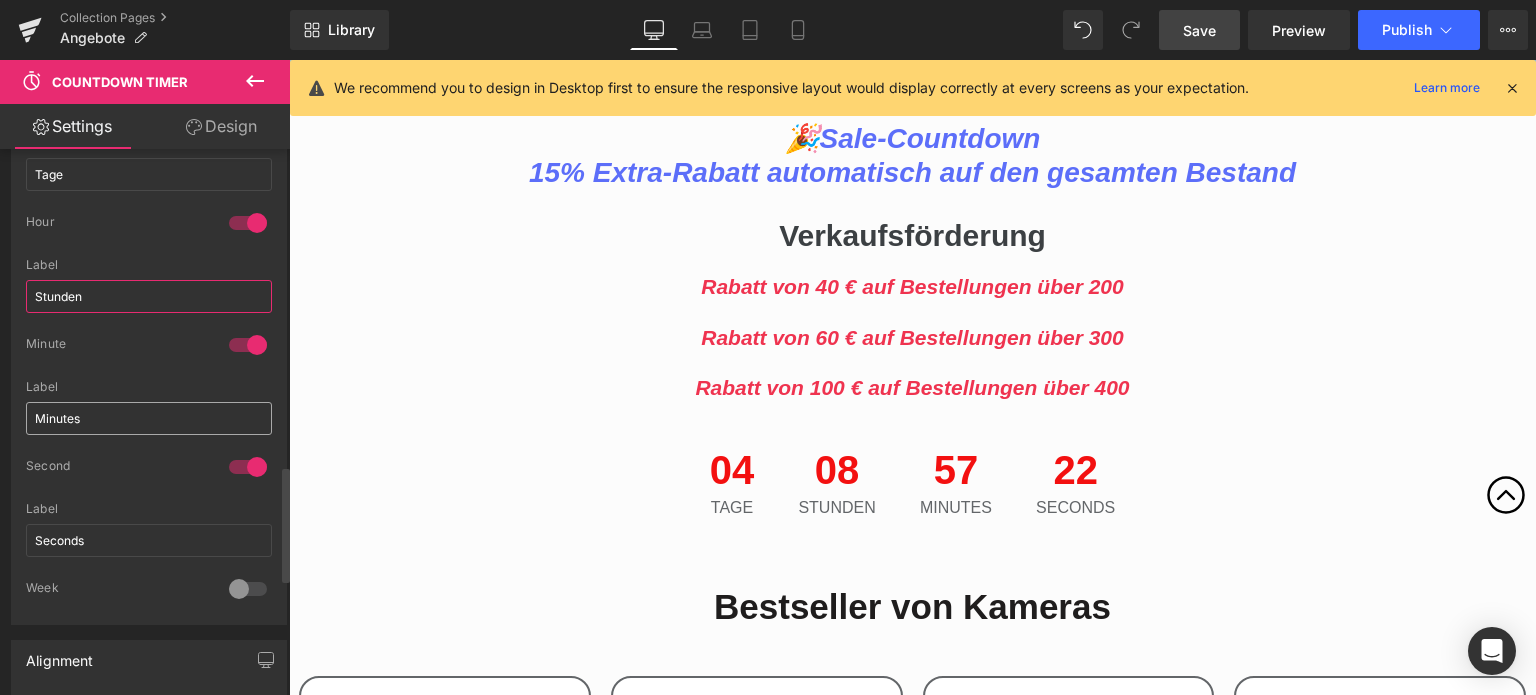 type on "Stunden" 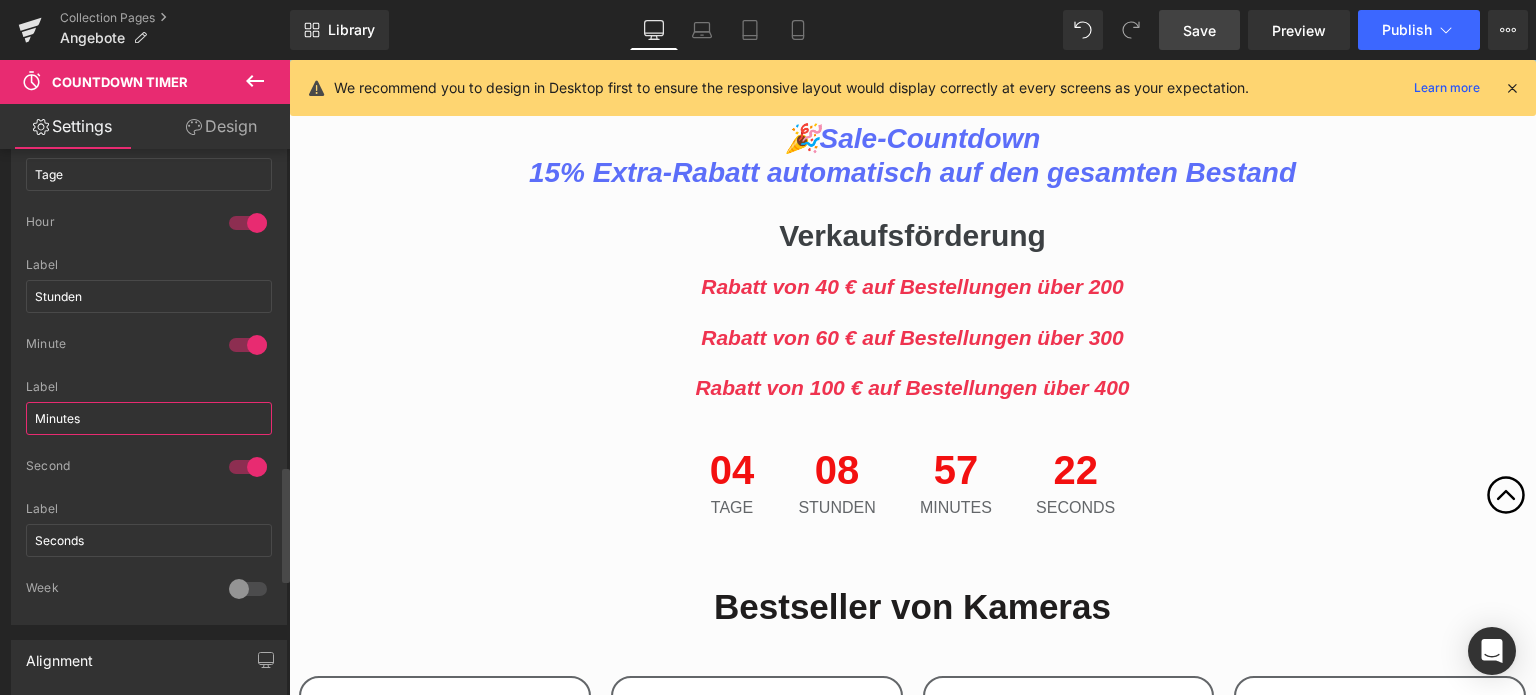 click on "Minutes" at bounding box center [149, 418] 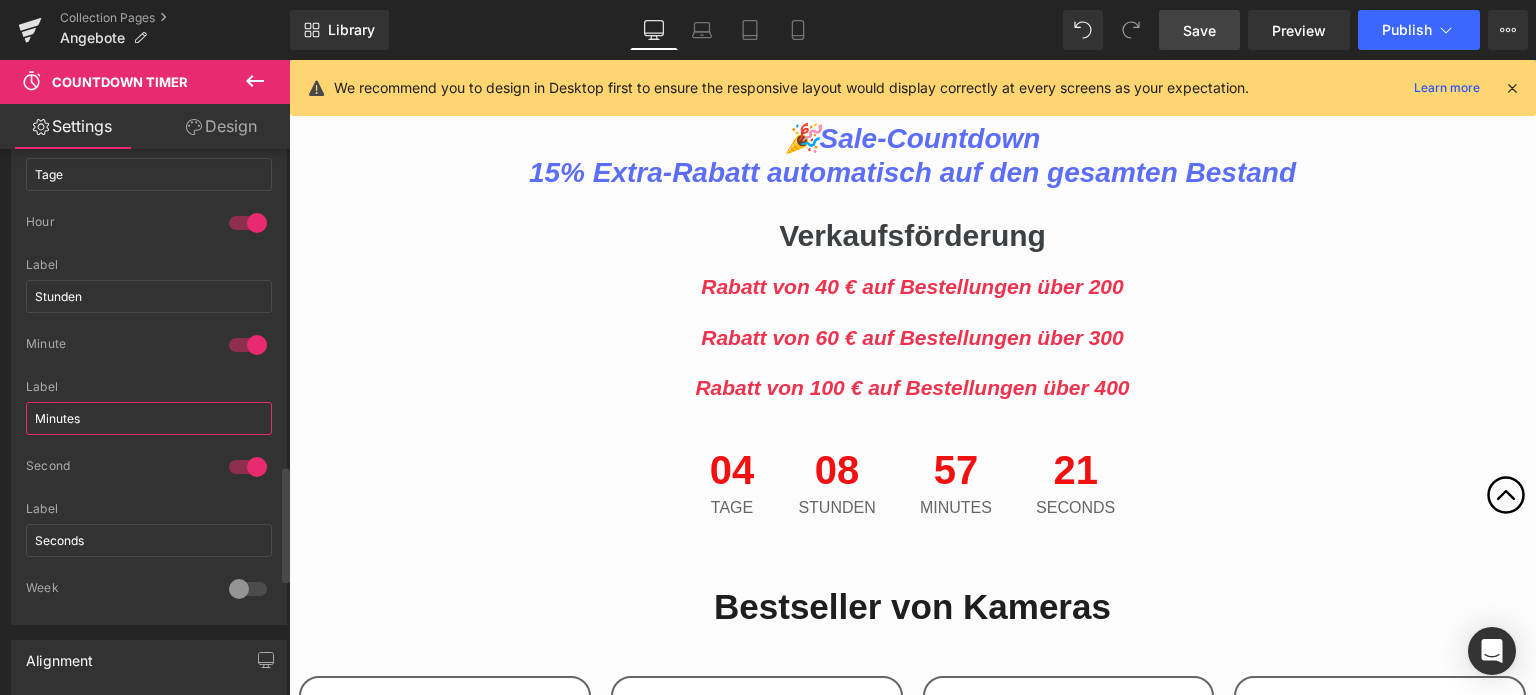 click on "Minutes" at bounding box center (149, 418) 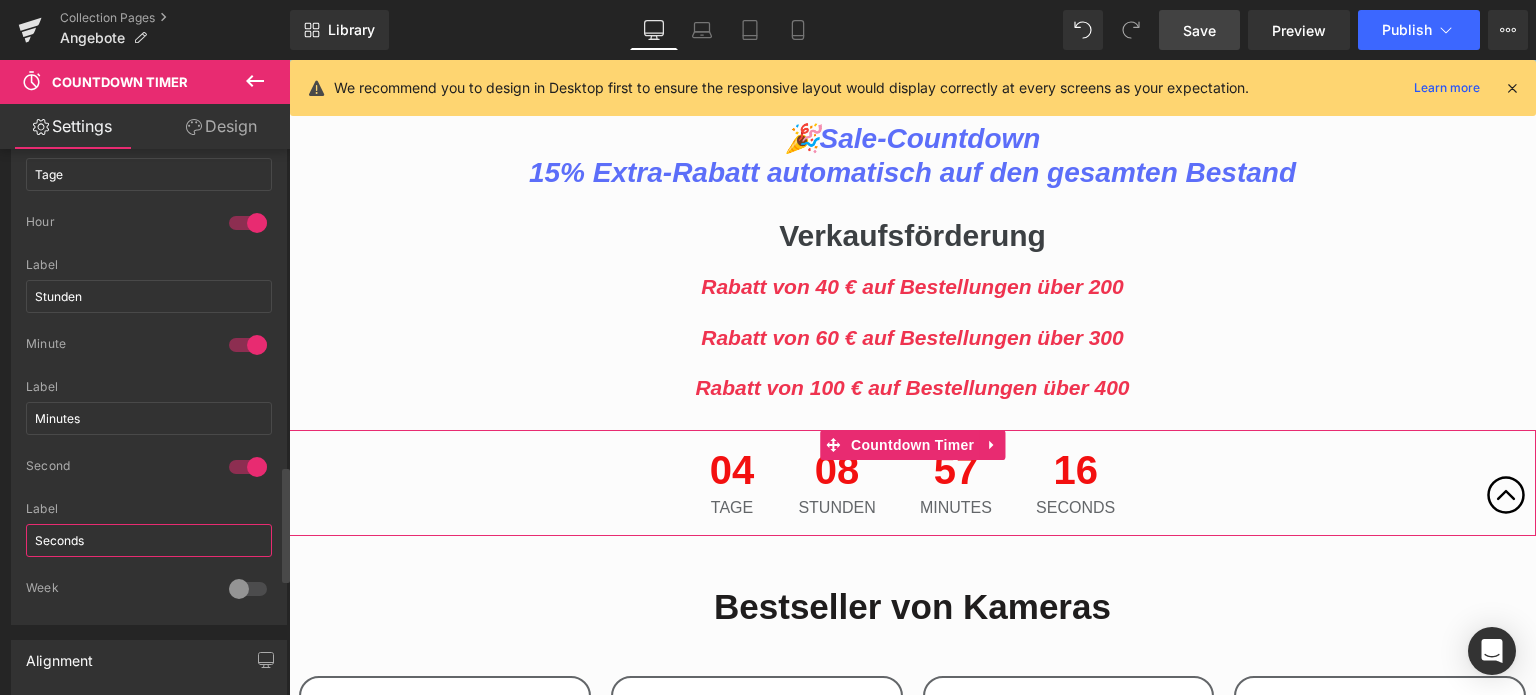 click on "Seconds" at bounding box center [149, 540] 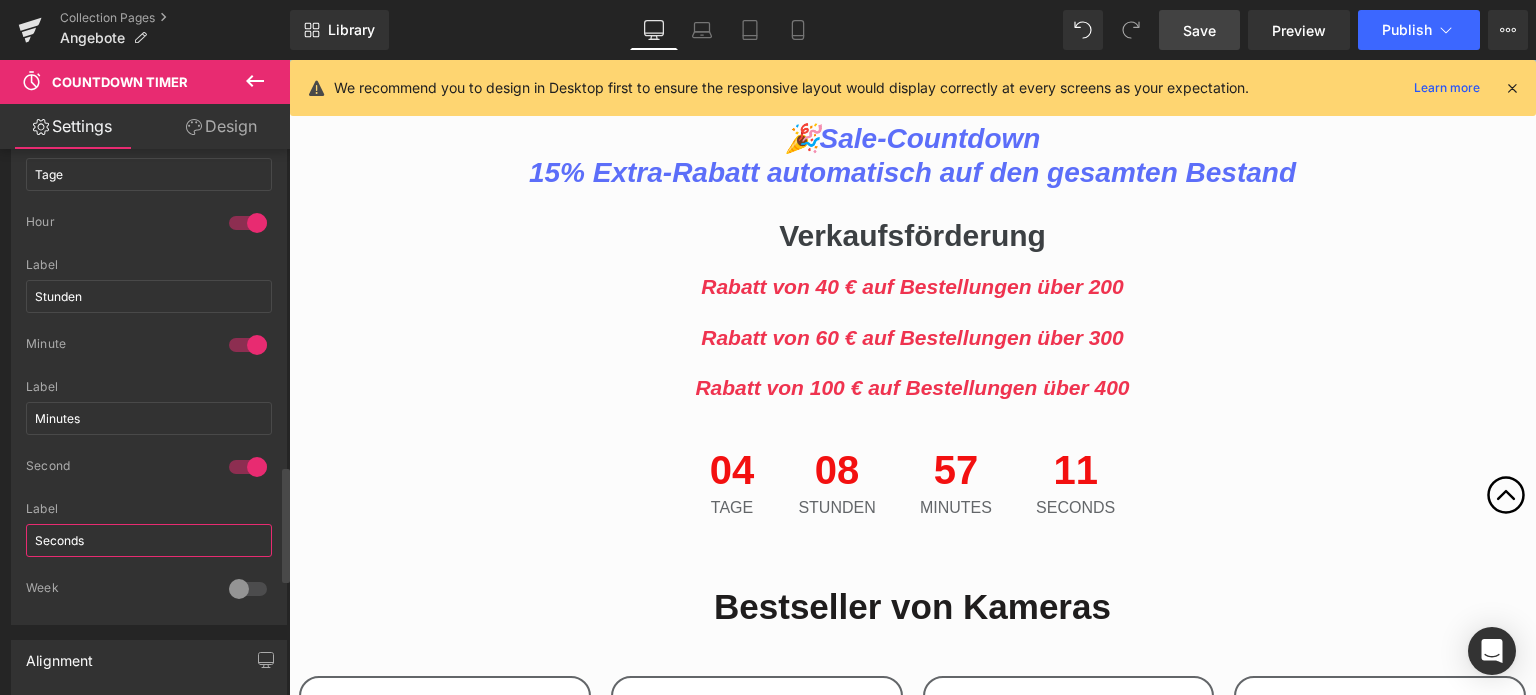 paste on "kunden" 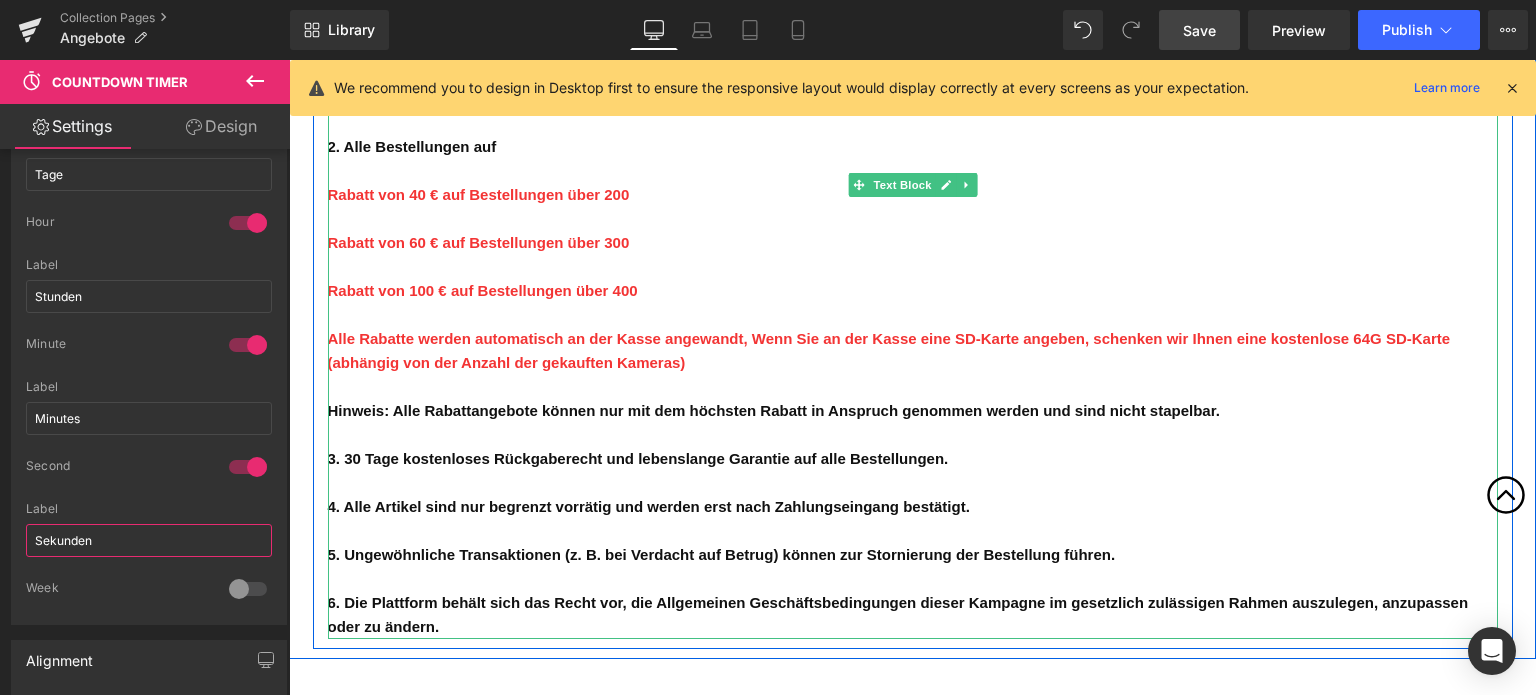 scroll, scrollTop: 4800, scrollLeft: 0, axis: vertical 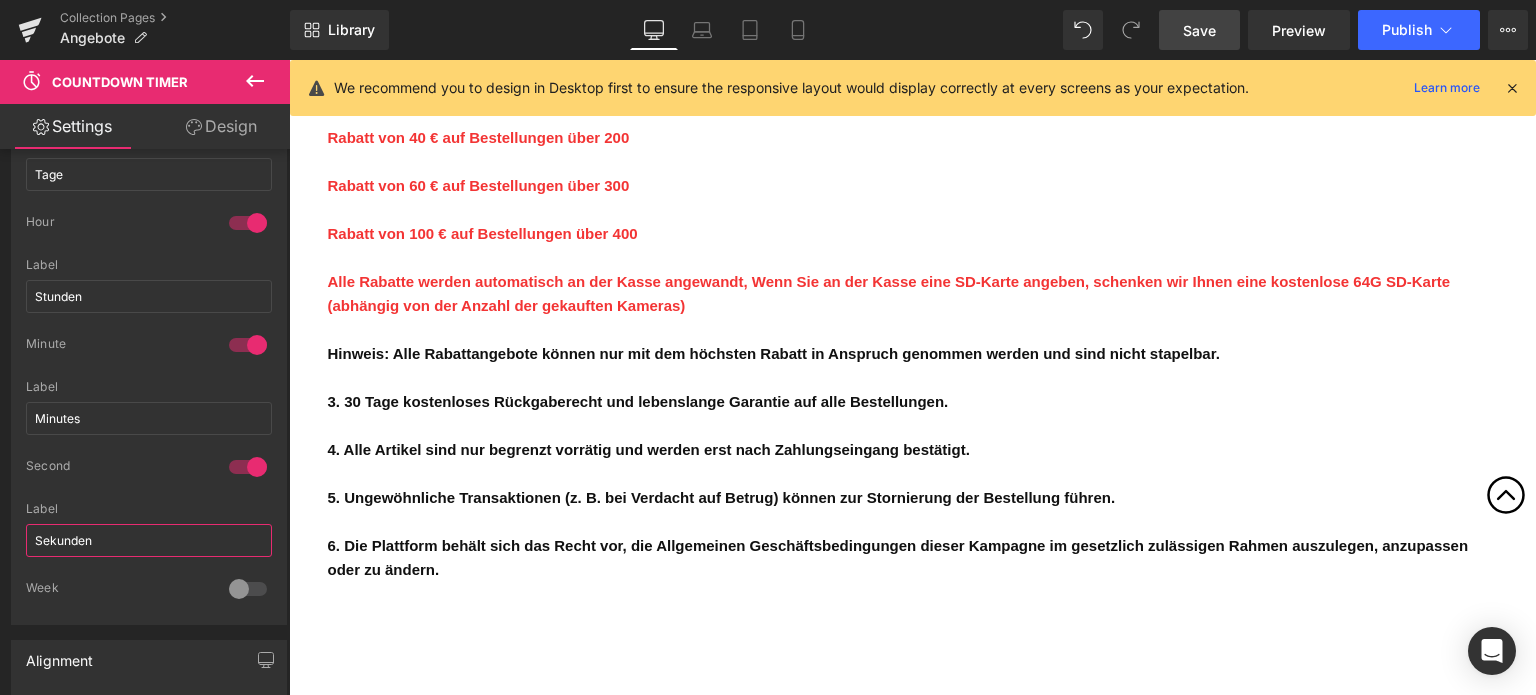 type on "Sekunden" 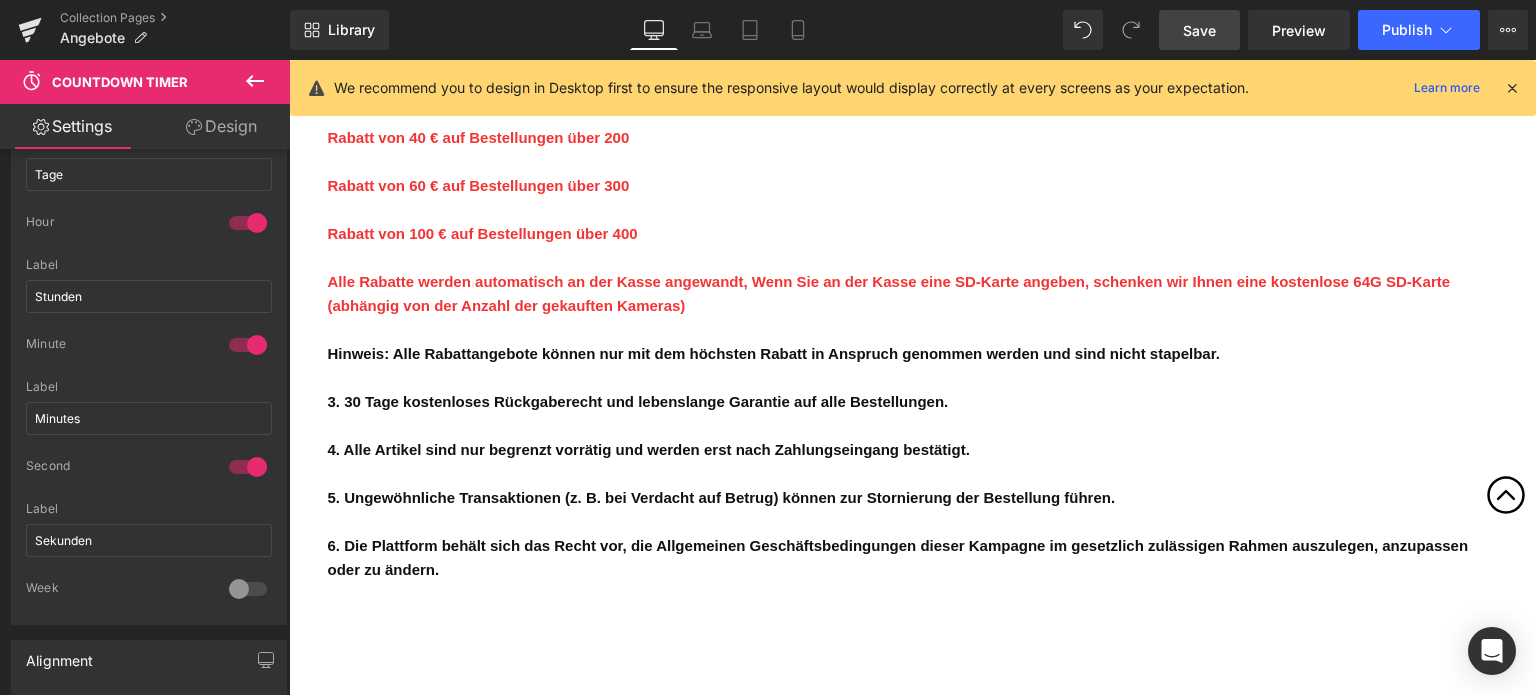drag, startPoint x: 1201, startPoint y: 34, endPoint x: 1204, endPoint y: 45, distance: 11.401754 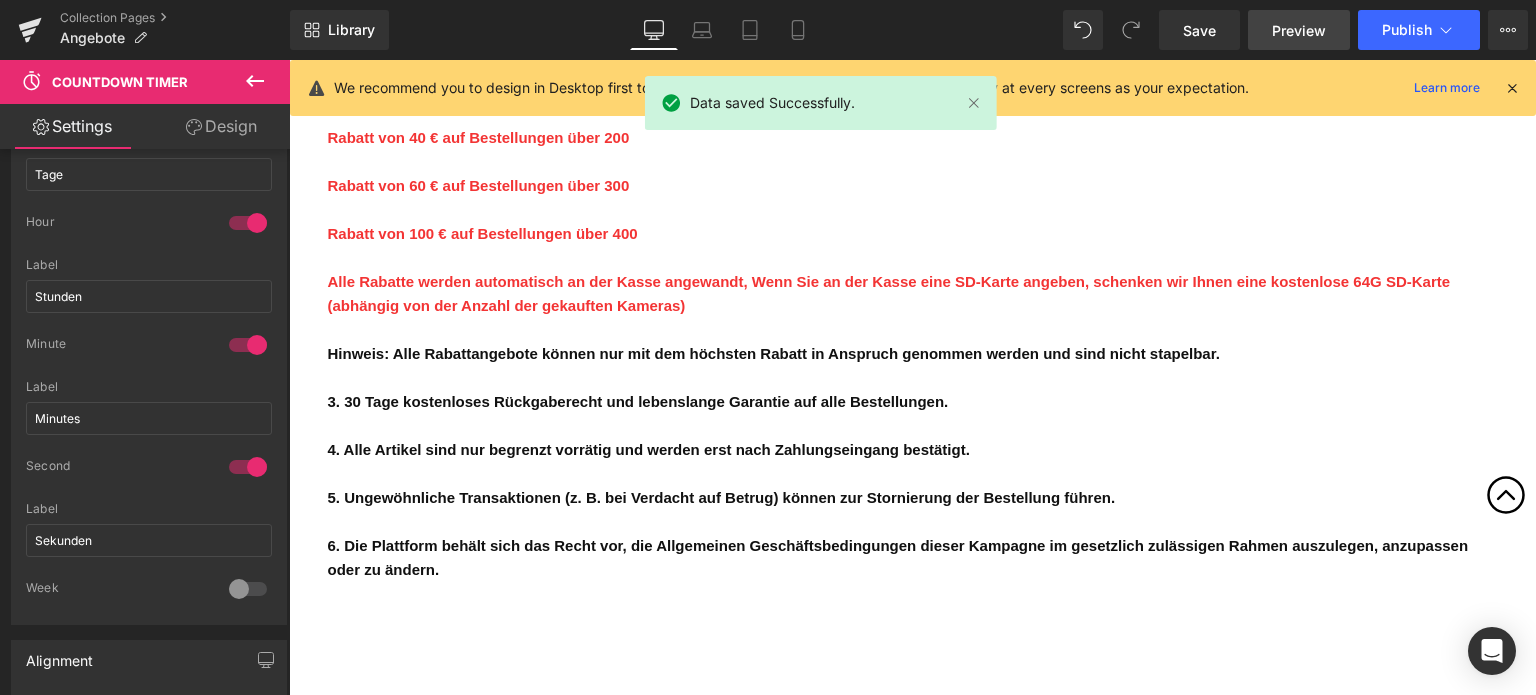 click on "Preview" at bounding box center [1299, 30] 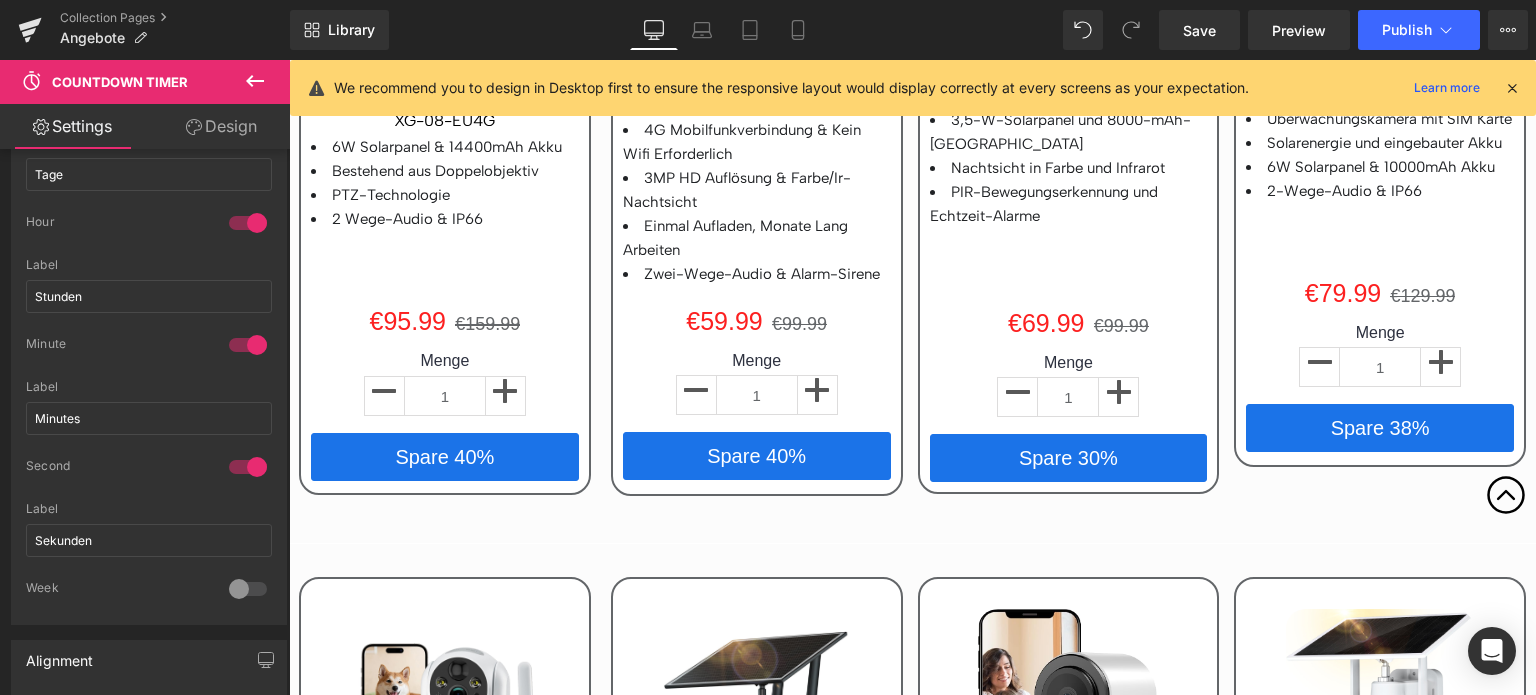 scroll, scrollTop: 3500, scrollLeft: 0, axis: vertical 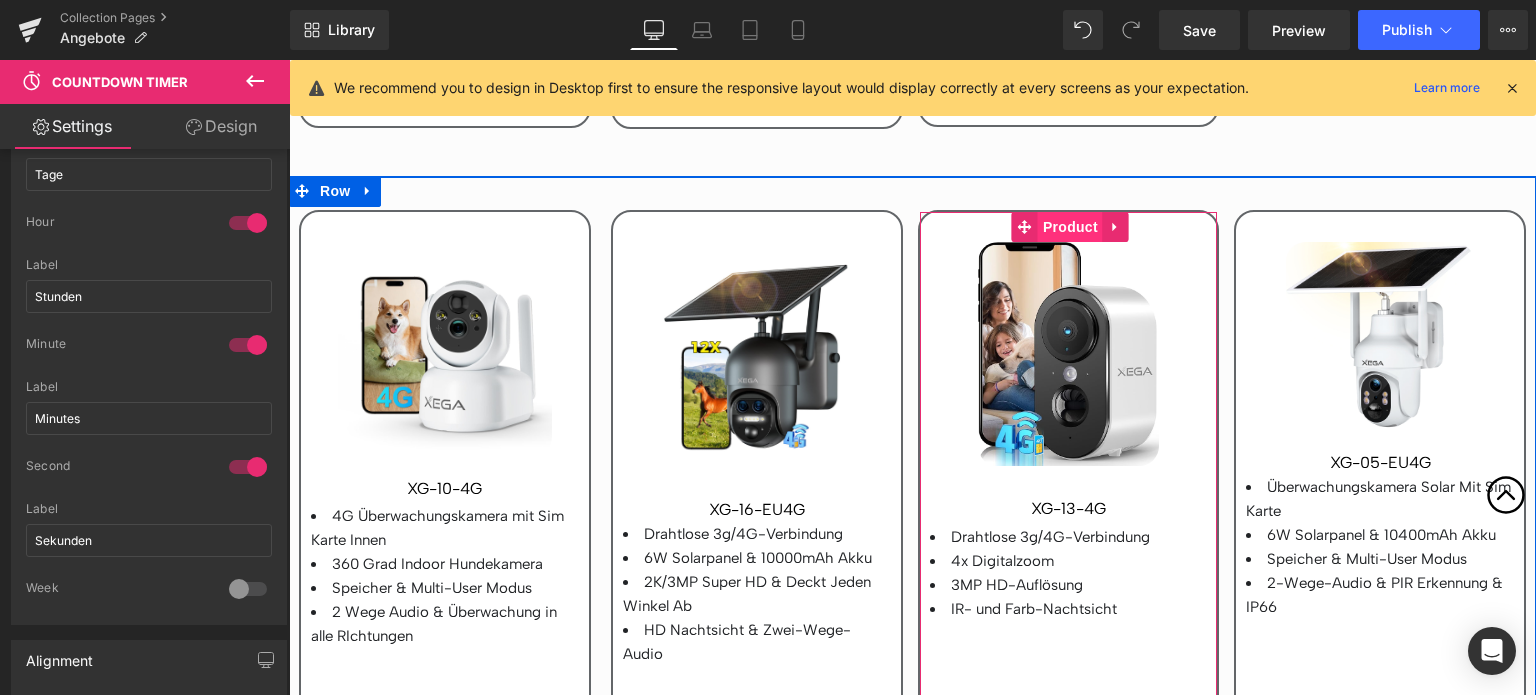 click on "Product" at bounding box center [1070, 227] 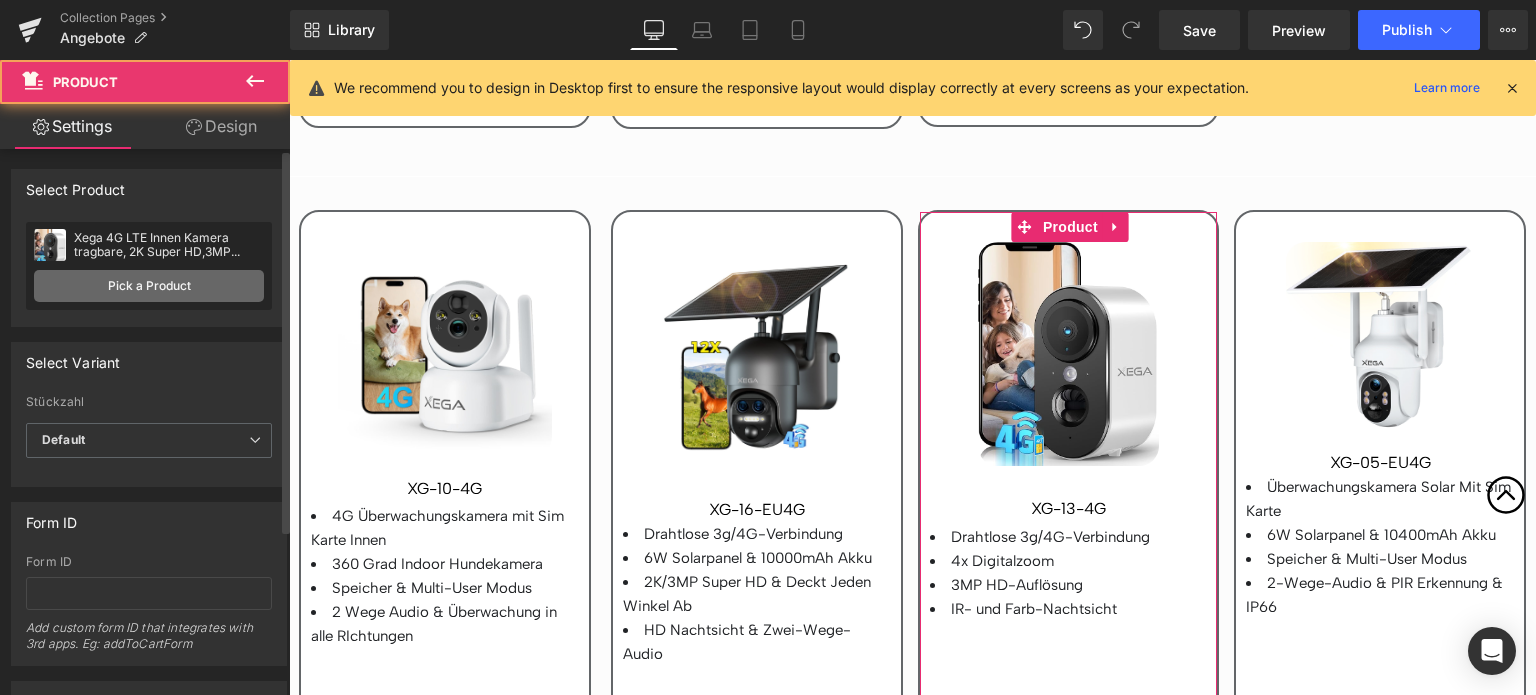 click on "Pick a Product" at bounding box center [149, 286] 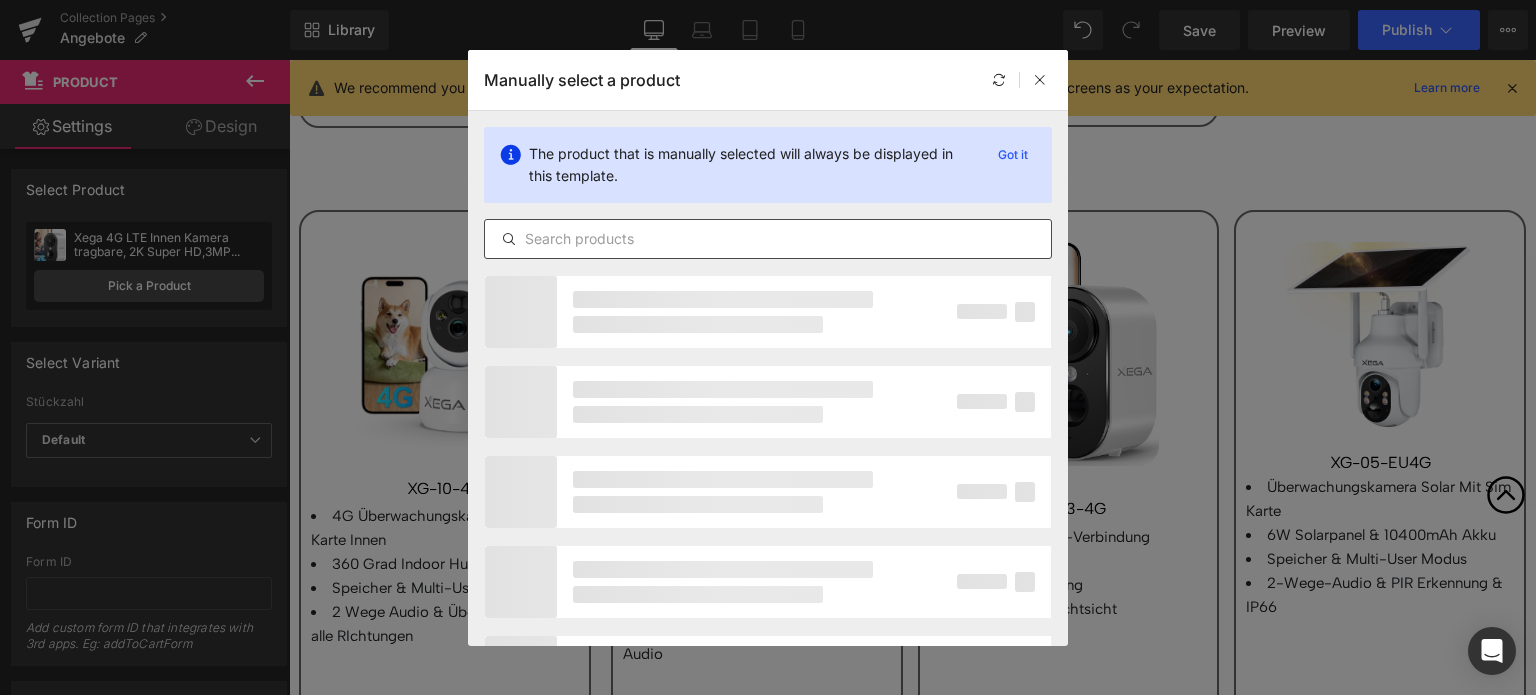 click at bounding box center (768, 239) 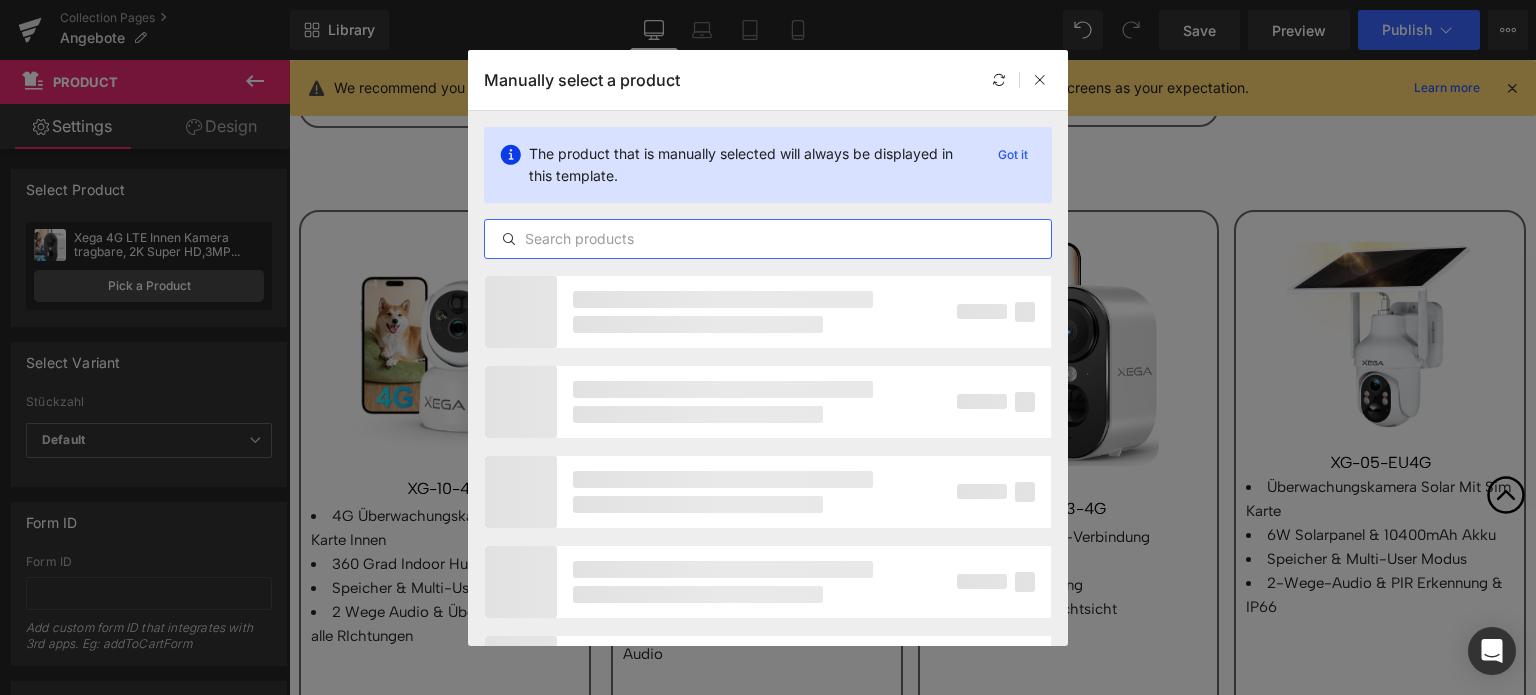 paste on "Xega 4G LTE Überwachungskamera 2K HD & 24/7 Kontinuierliche Aufzeichnung" 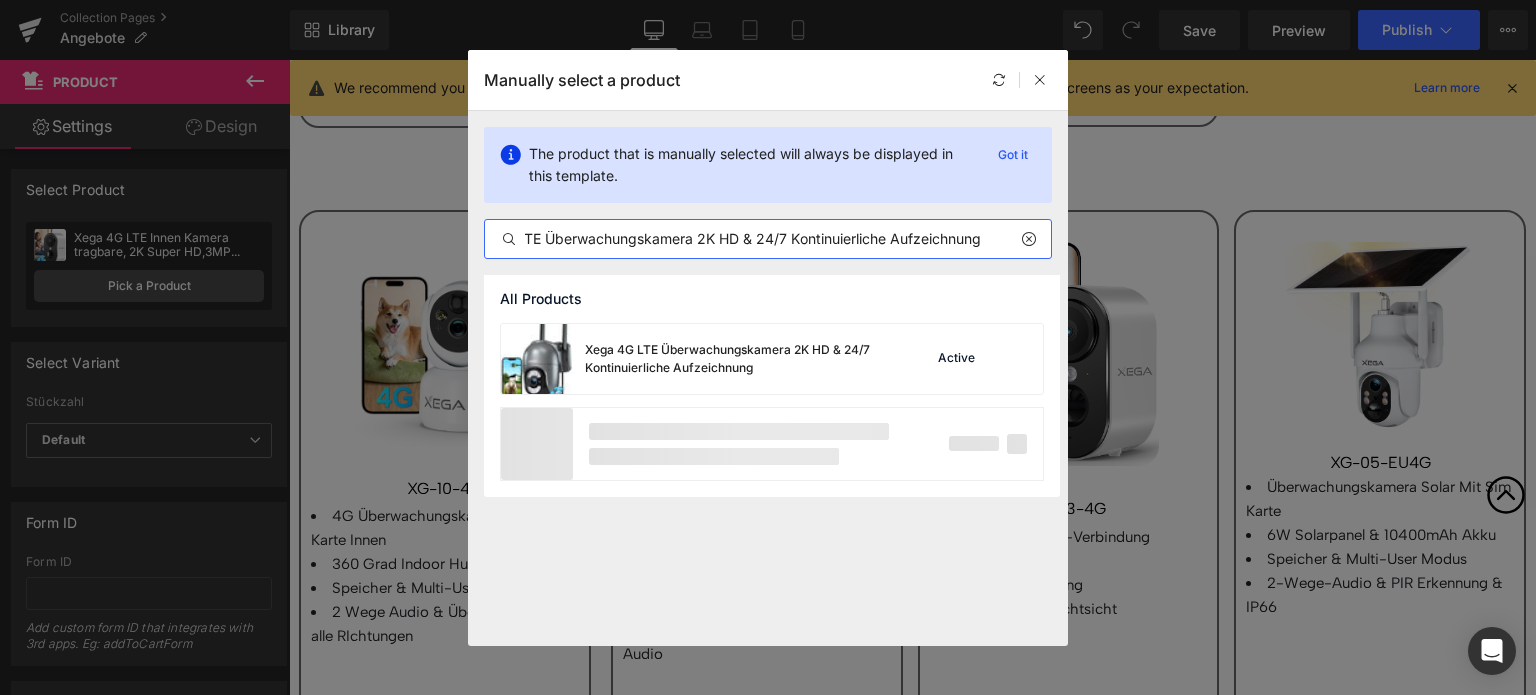 scroll, scrollTop: 0, scrollLeft: 75, axis: horizontal 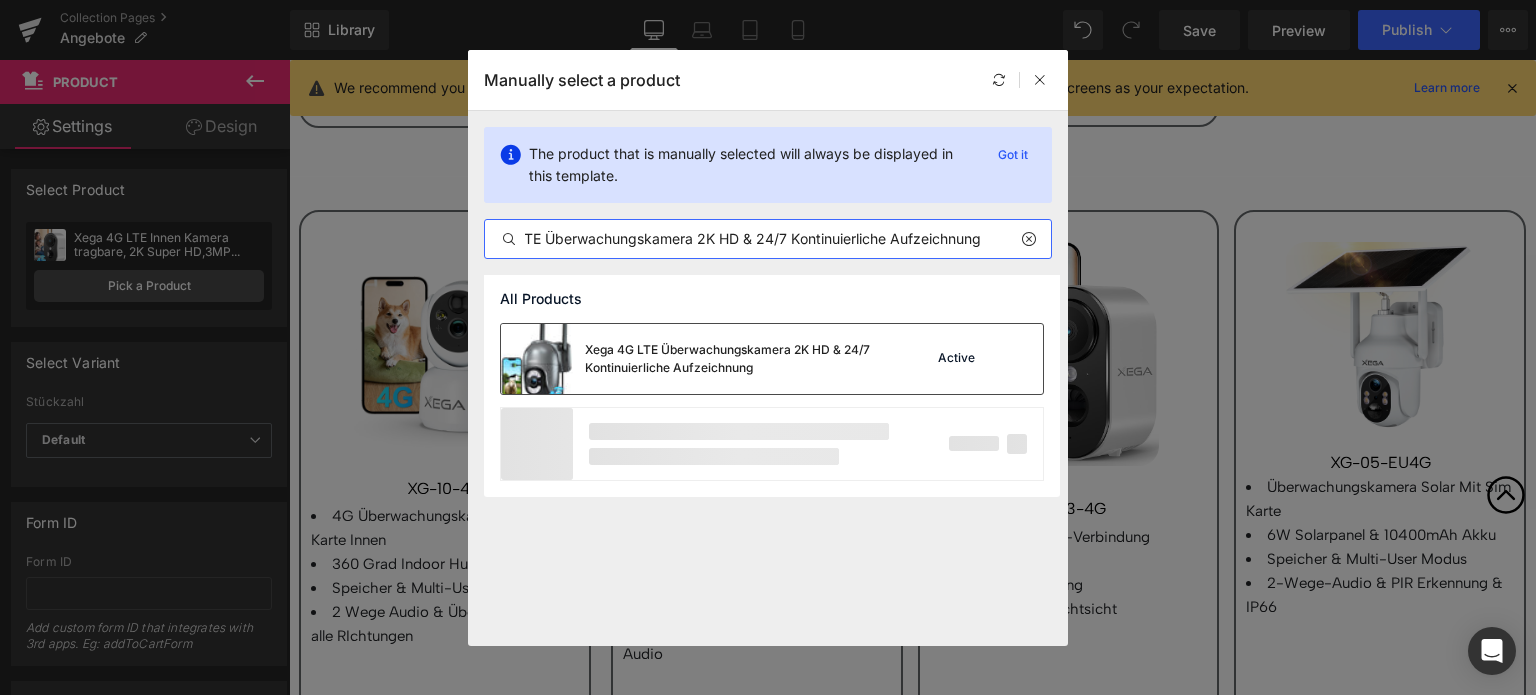 type on "Xega 4G LTE Überwachungskamera 2K HD & 24/7 Kontinuierliche Aufzeichnung" 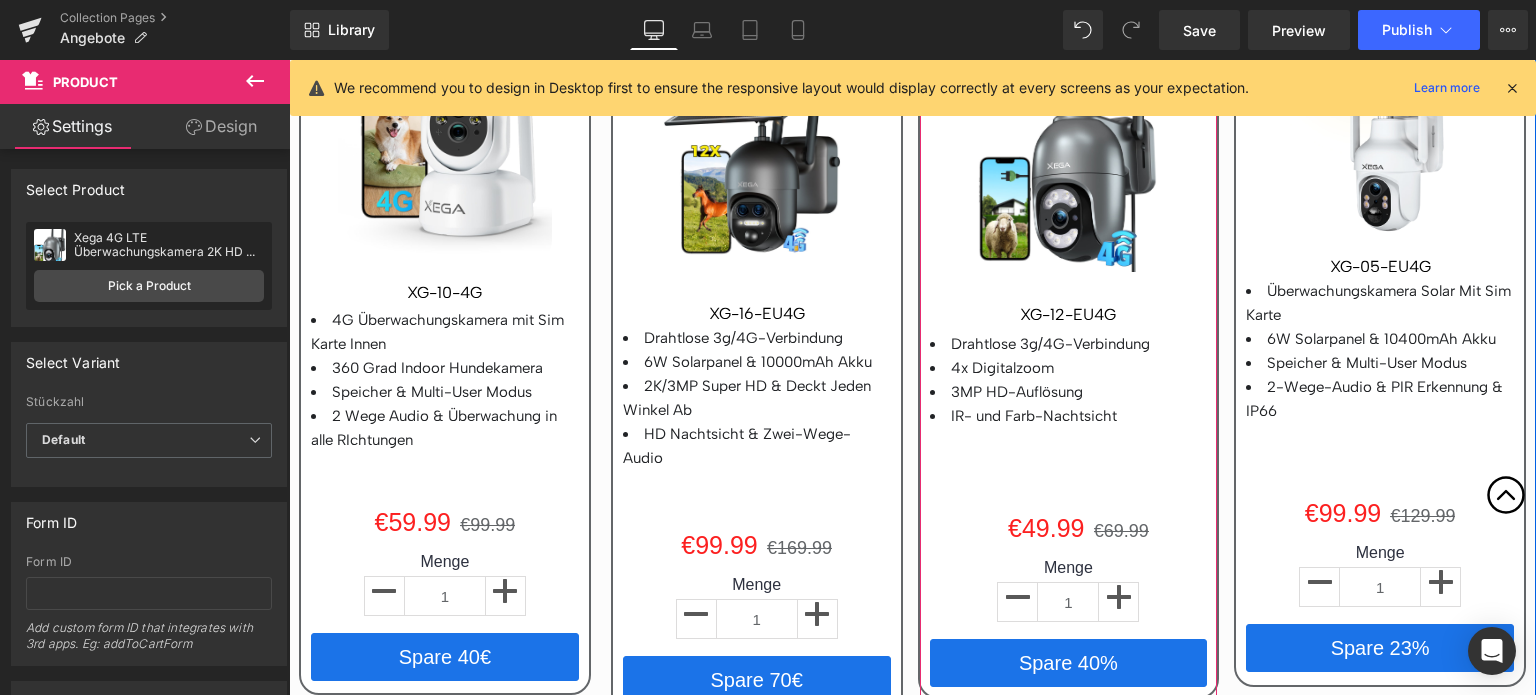 scroll, scrollTop: 3800, scrollLeft: 0, axis: vertical 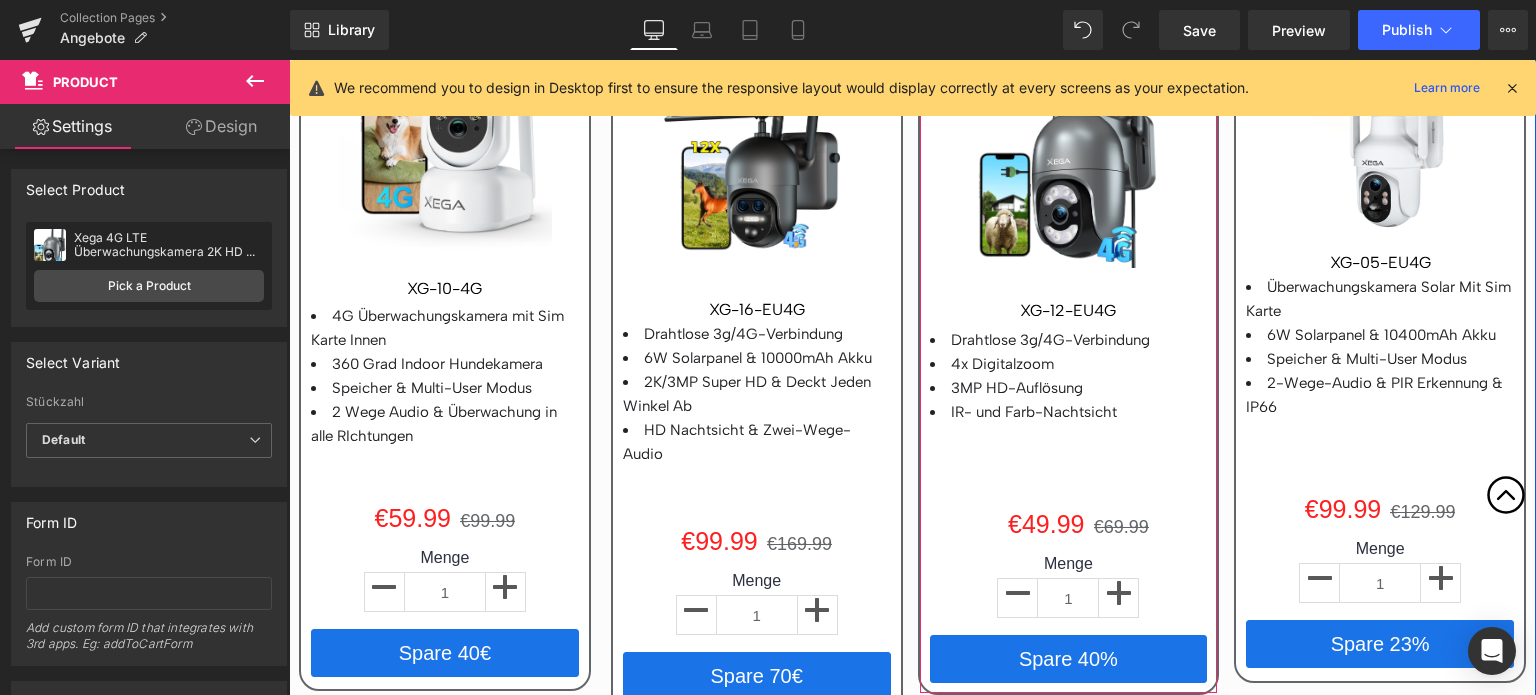 click on "3MP HD-Auflösung" at bounding box center (1017, 388) 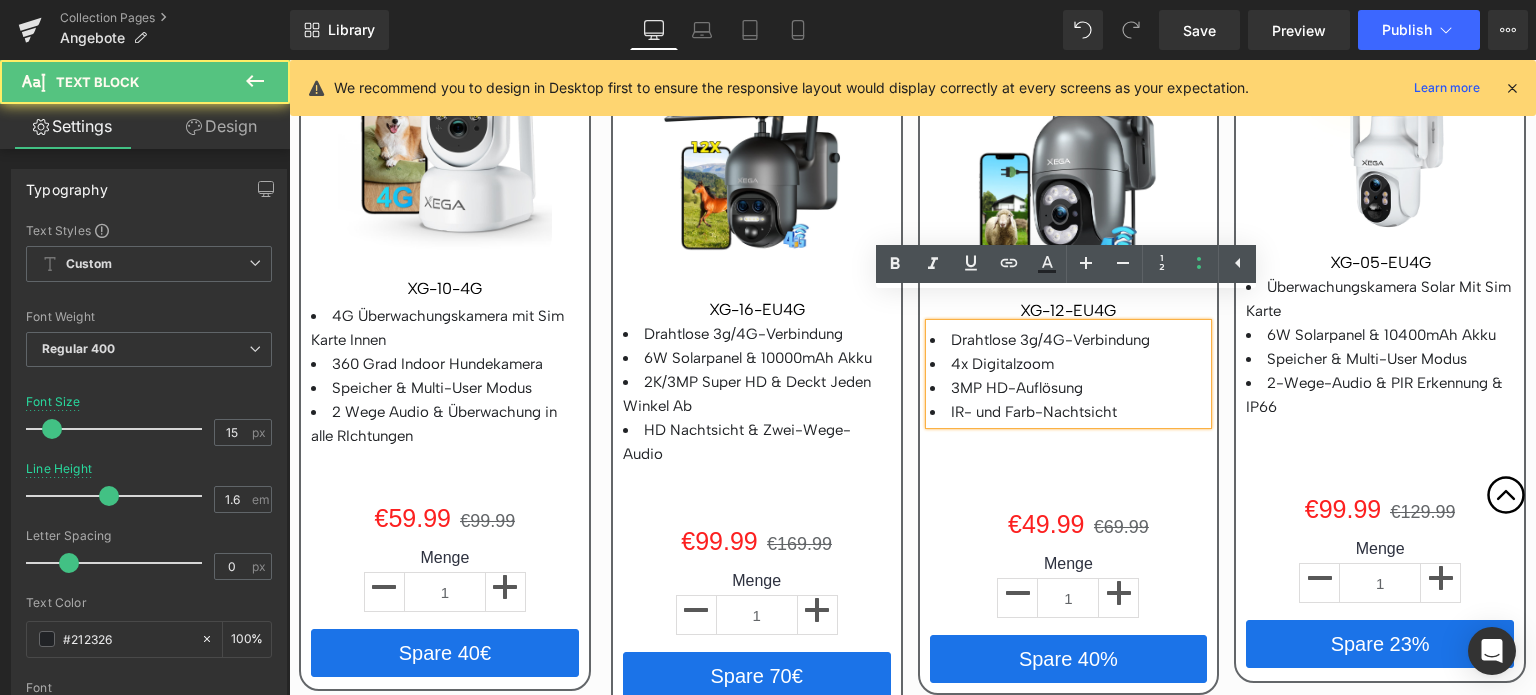 click on "3MP HD-Auflösung" at bounding box center [1017, 388] 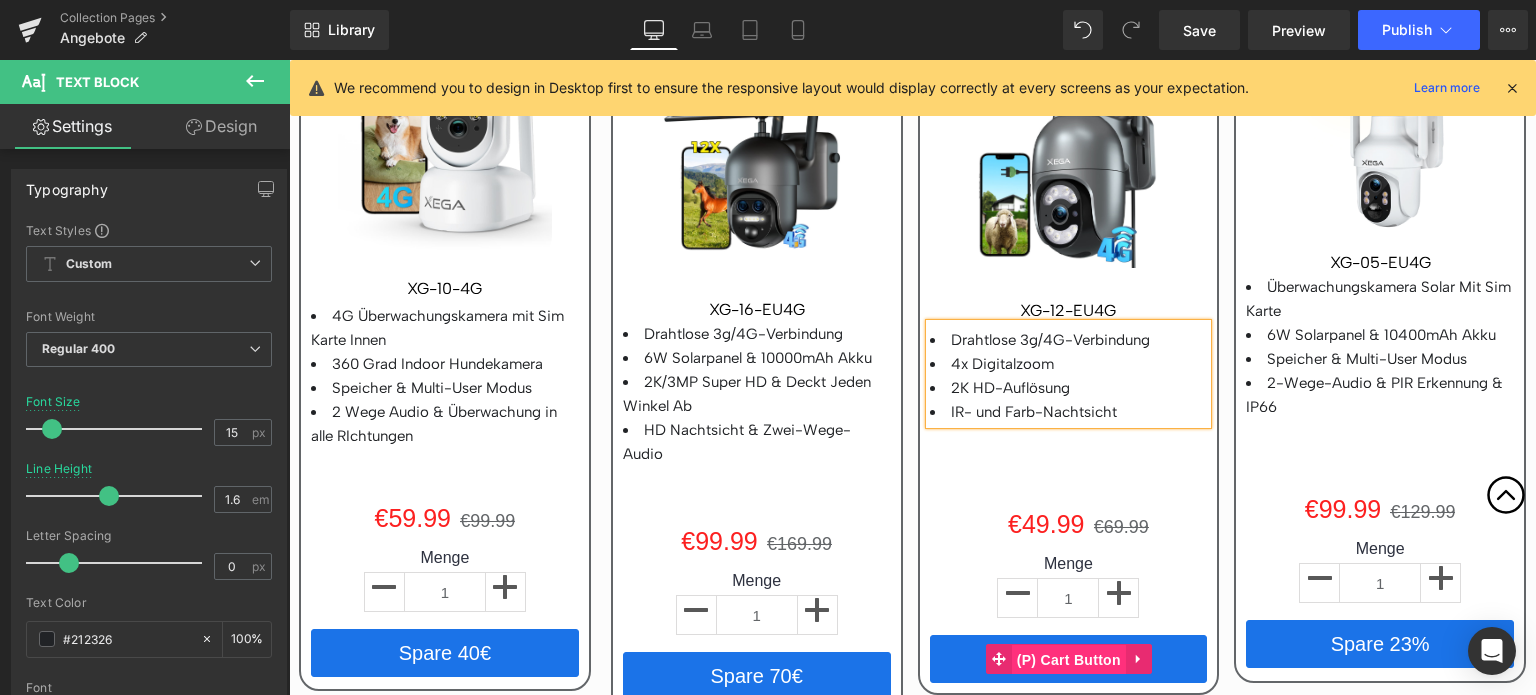 click on "(P) Cart Button" at bounding box center [1069, 660] 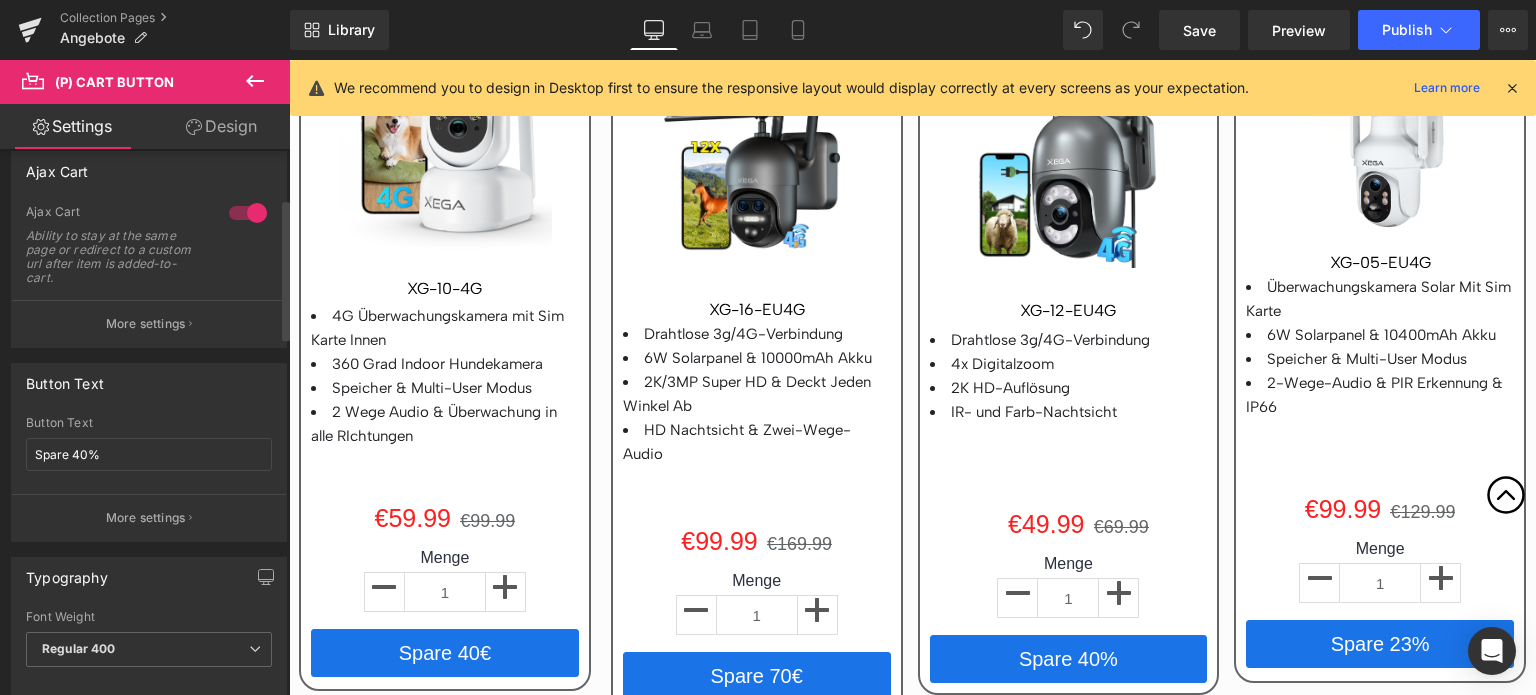 scroll, scrollTop: 200, scrollLeft: 0, axis: vertical 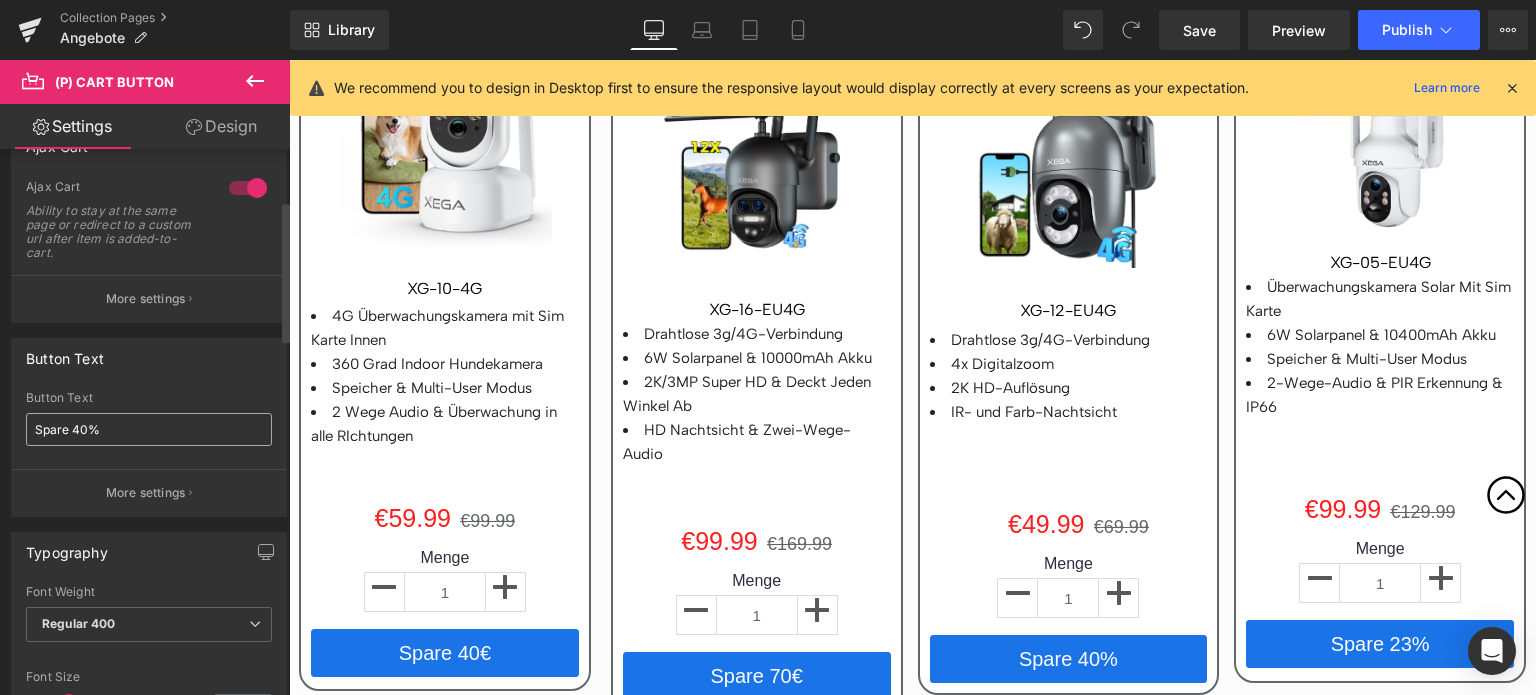 click on "Spare 40%" at bounding box center [149, 429] 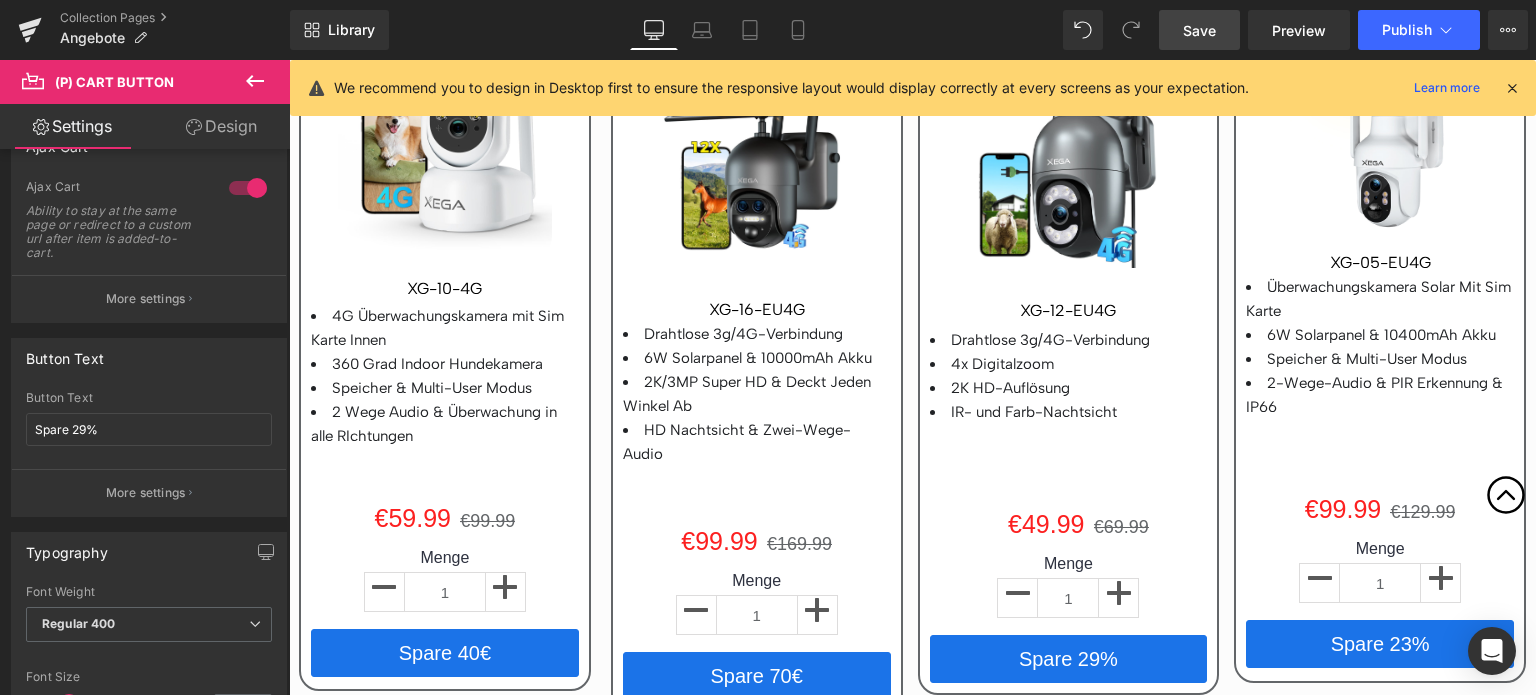 type on "Spare 29%" 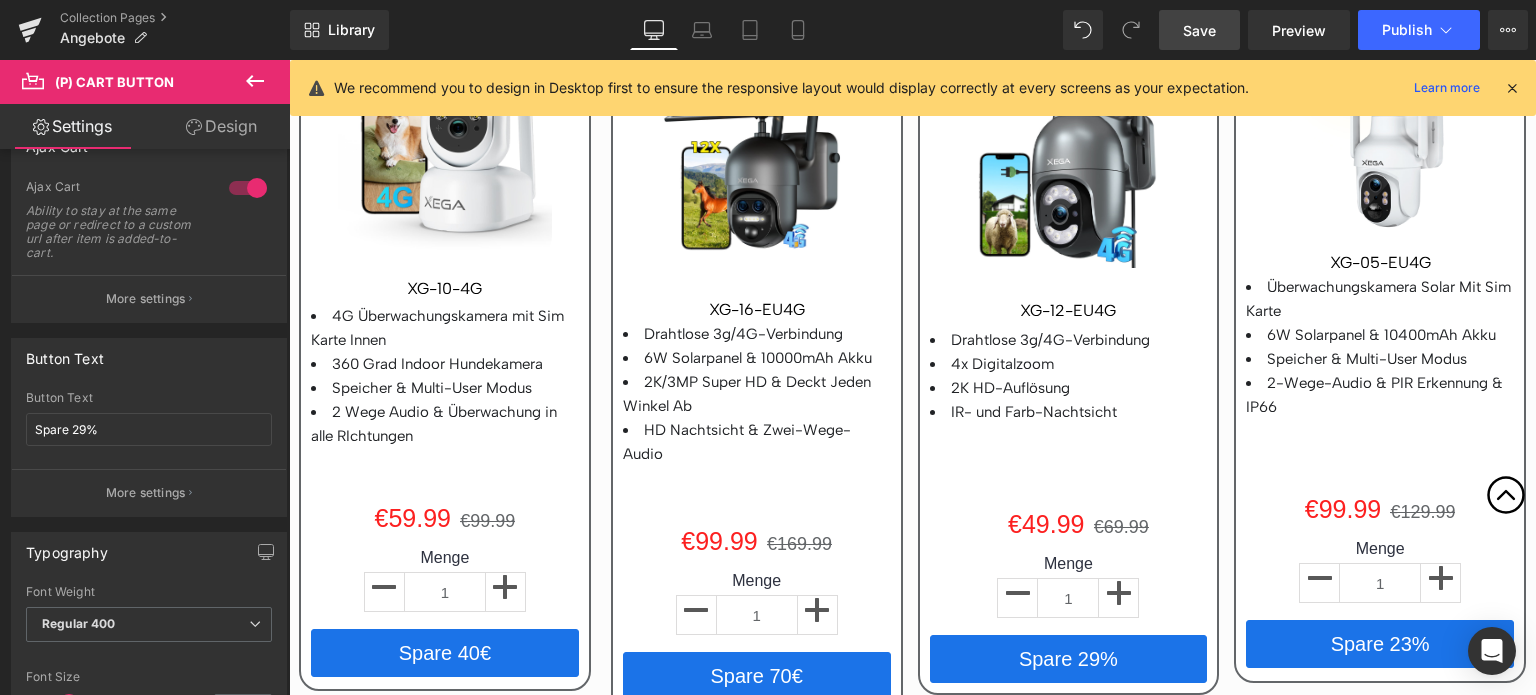 click on "Save" at bounding box center (1199, 30) 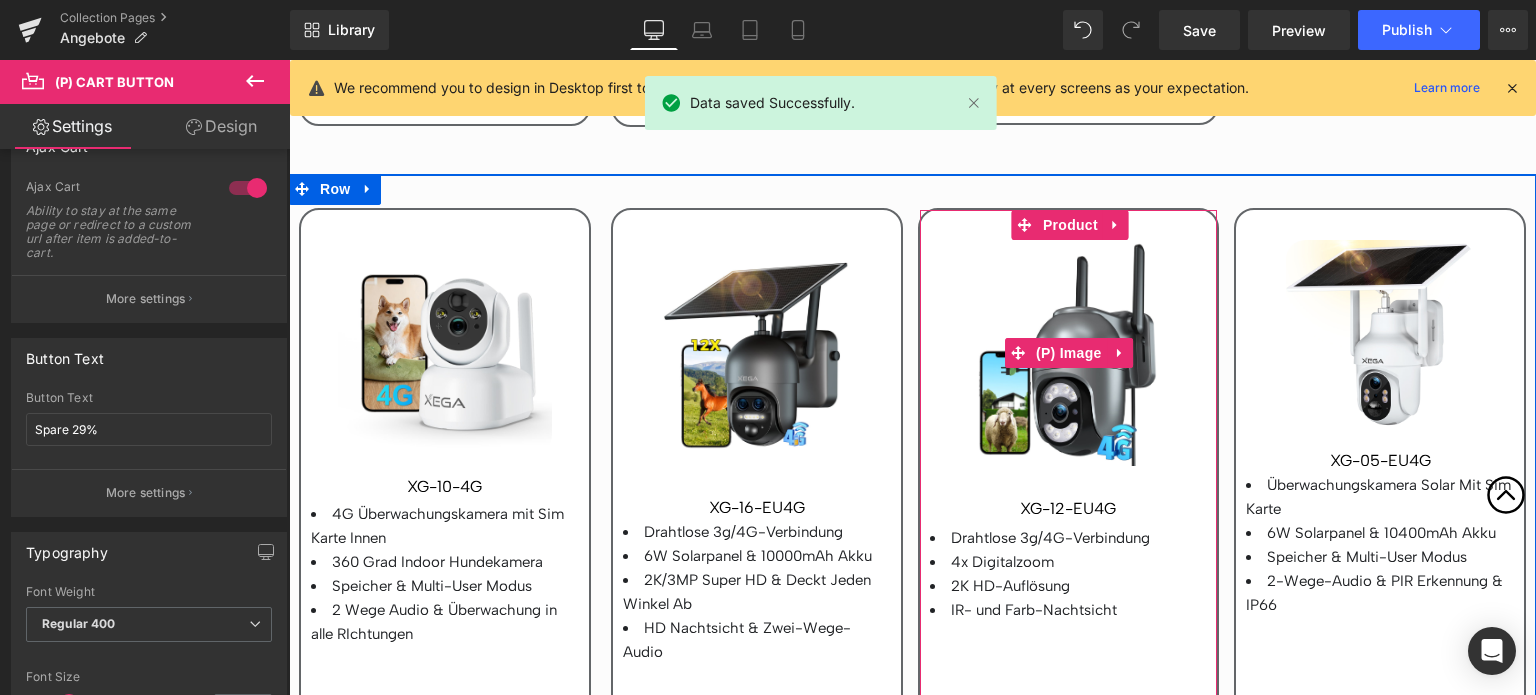 scroll, scrollTop: 3600, scrollLeft: 0, axis: vertical 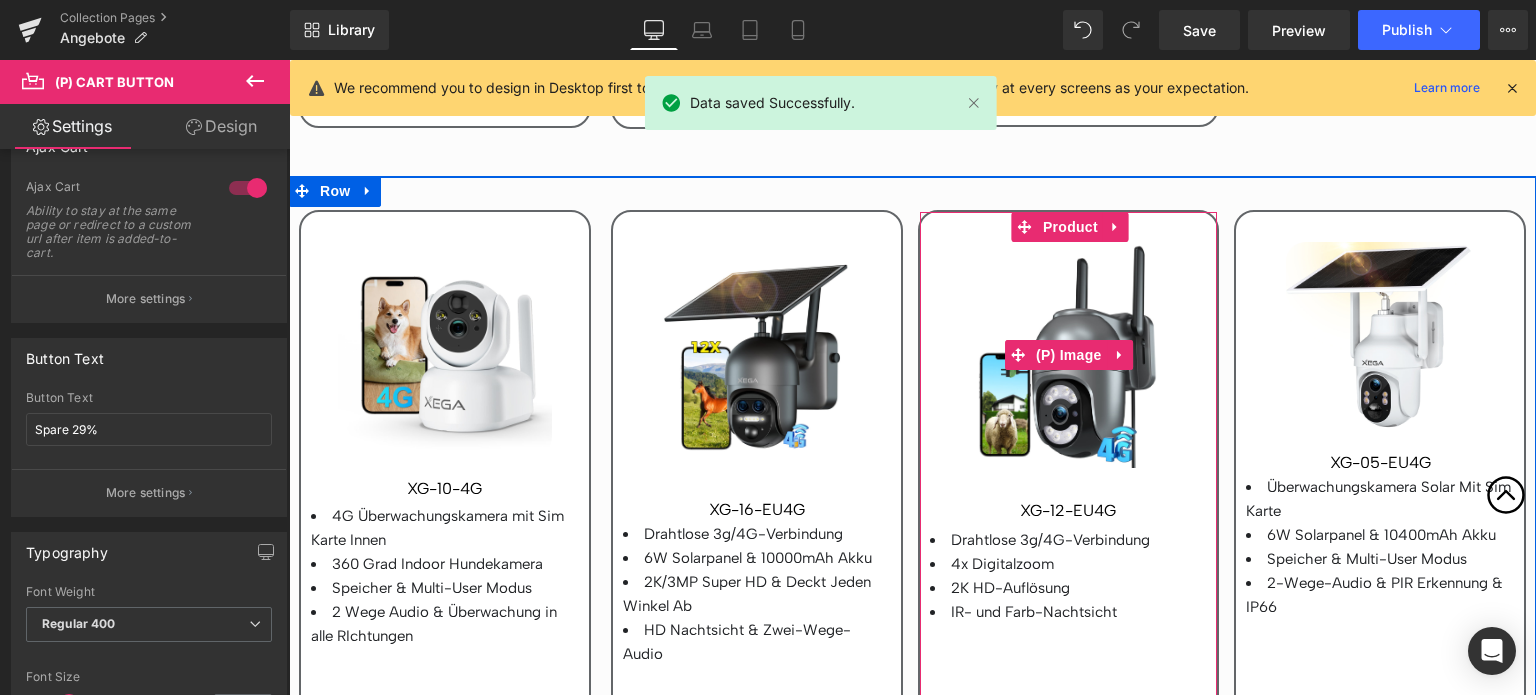 click at bounding box center [1068, 355] 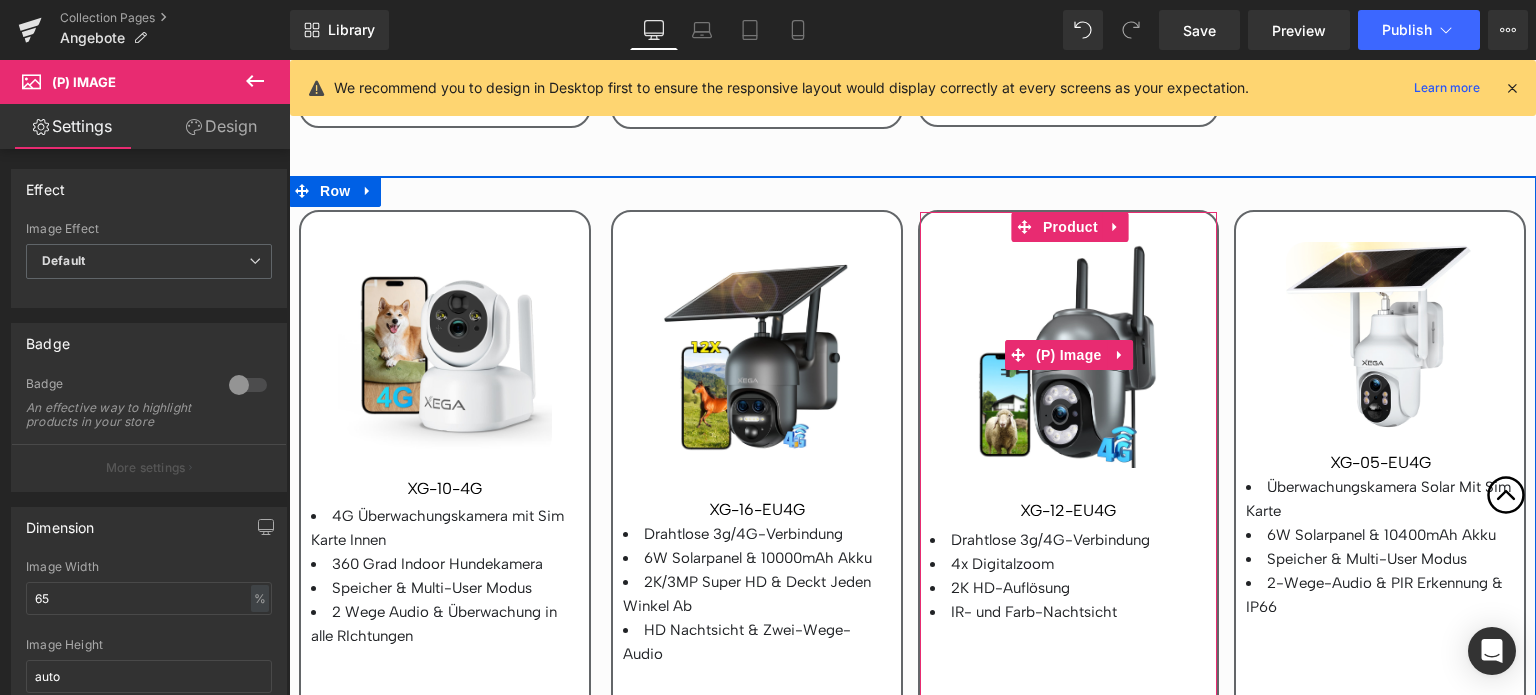click at bounding box center (1068, 355) 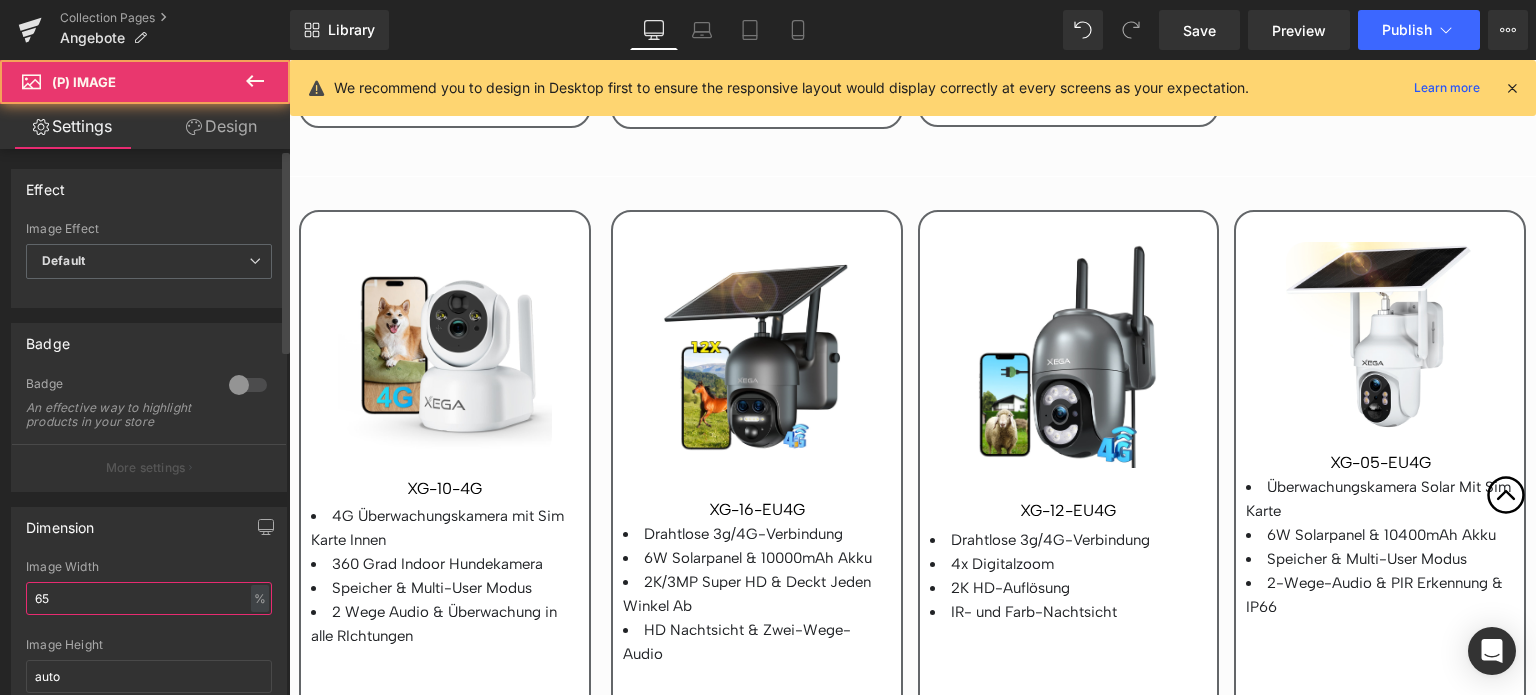 click on "65" at bounding box center (149, 598) 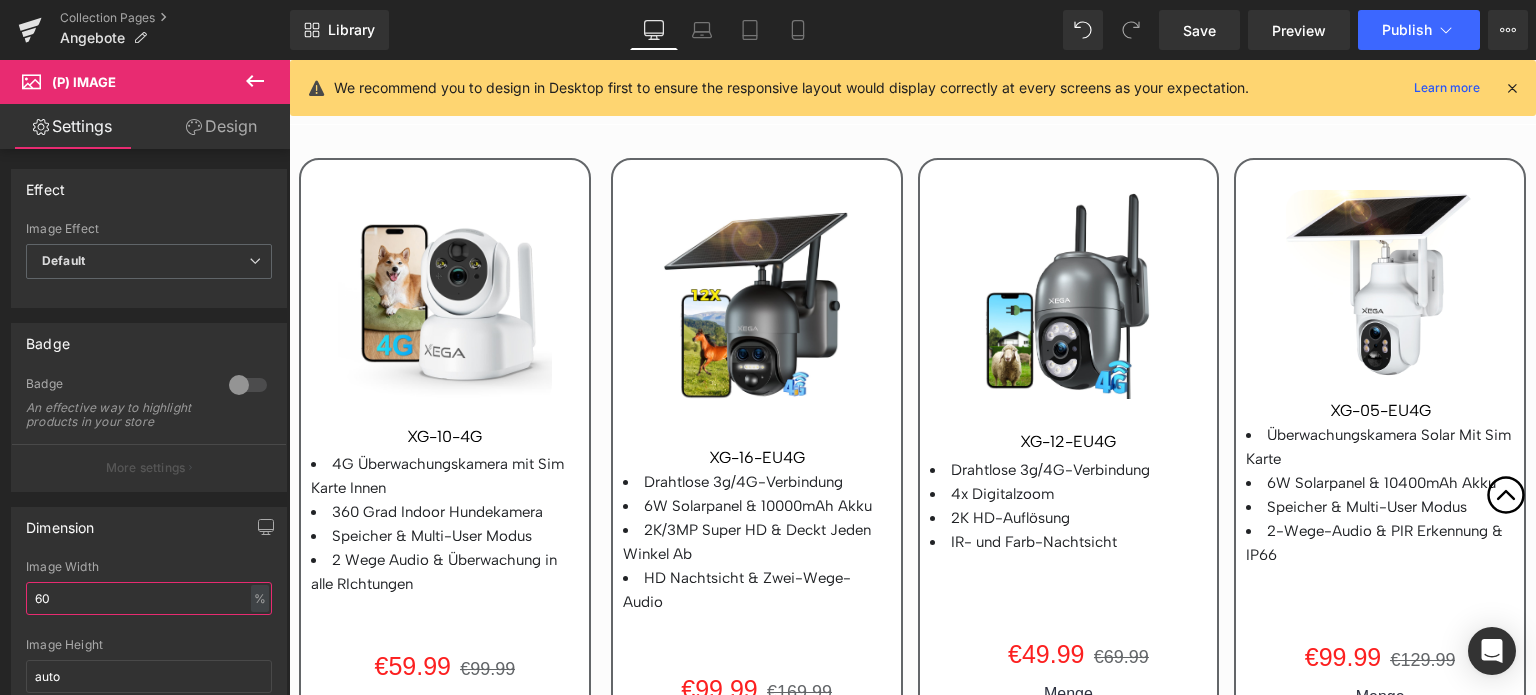 scroll, scrollTop: 3900, scrollLeft: 0, axis: vertical 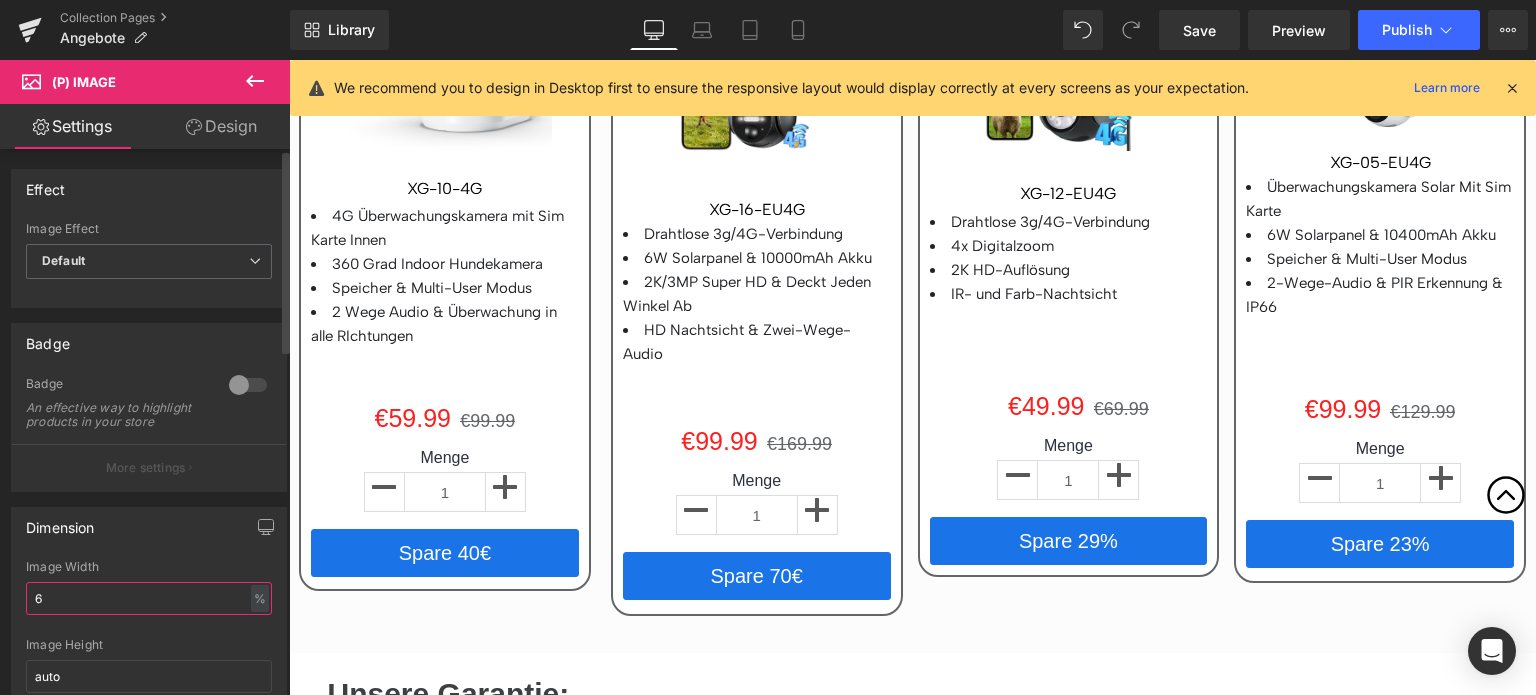type on "65" 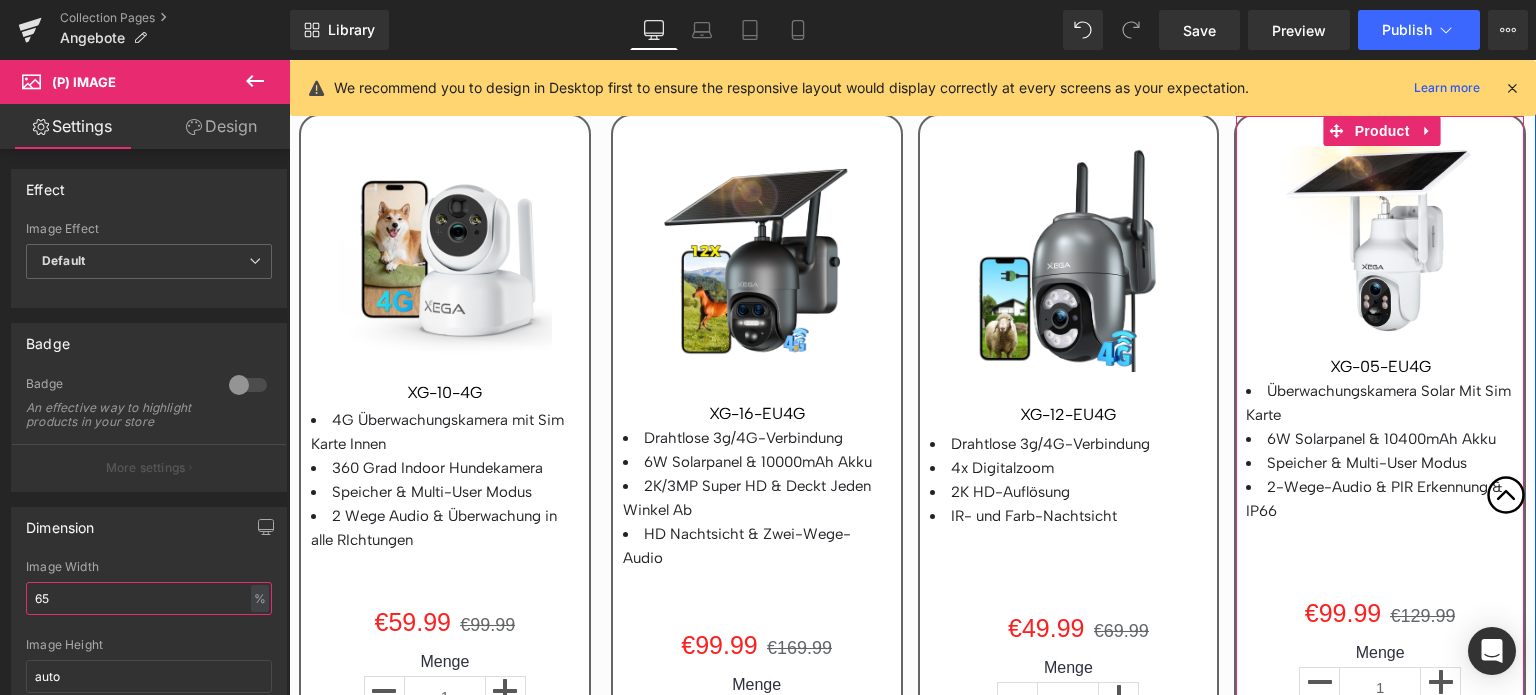 scroll, scrollTop: 3700, scrollLeft: 0, axis: vertical 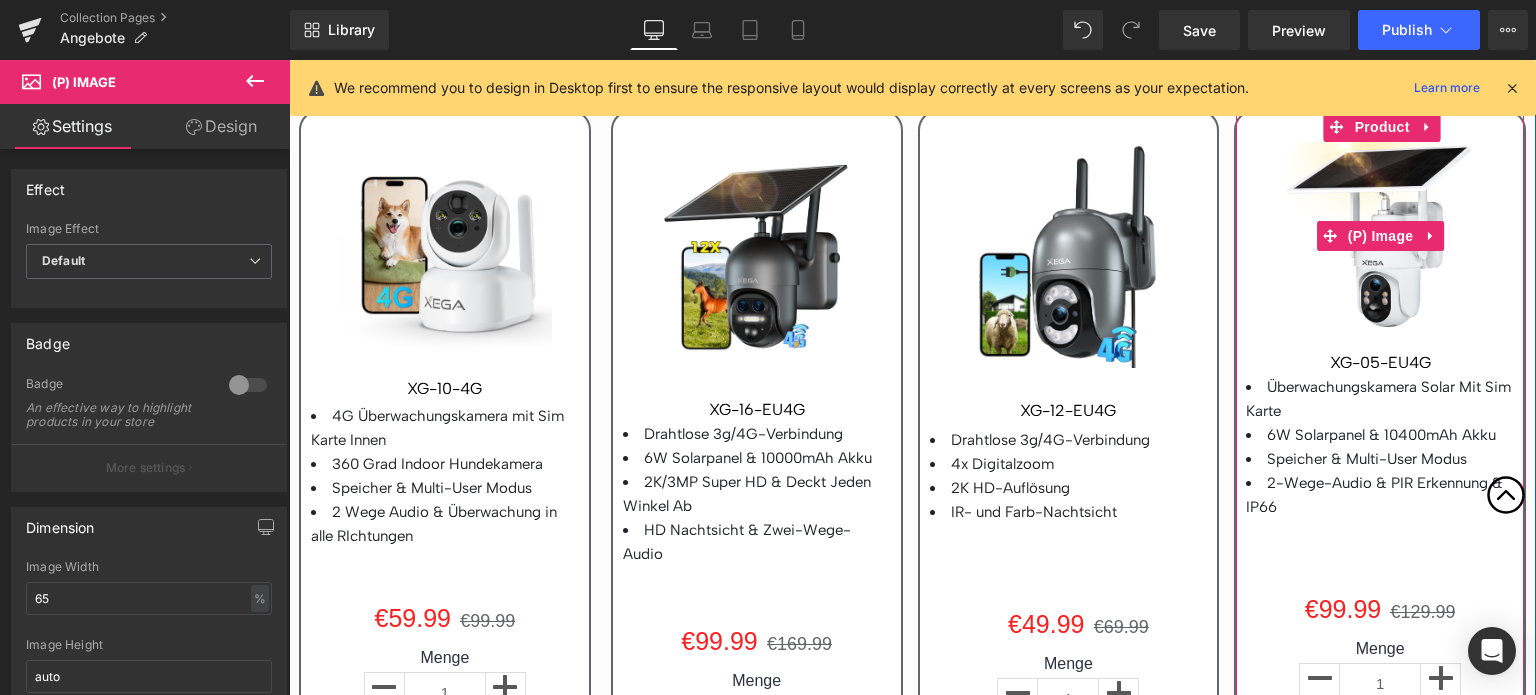 click at bounding box center [1379, 235] 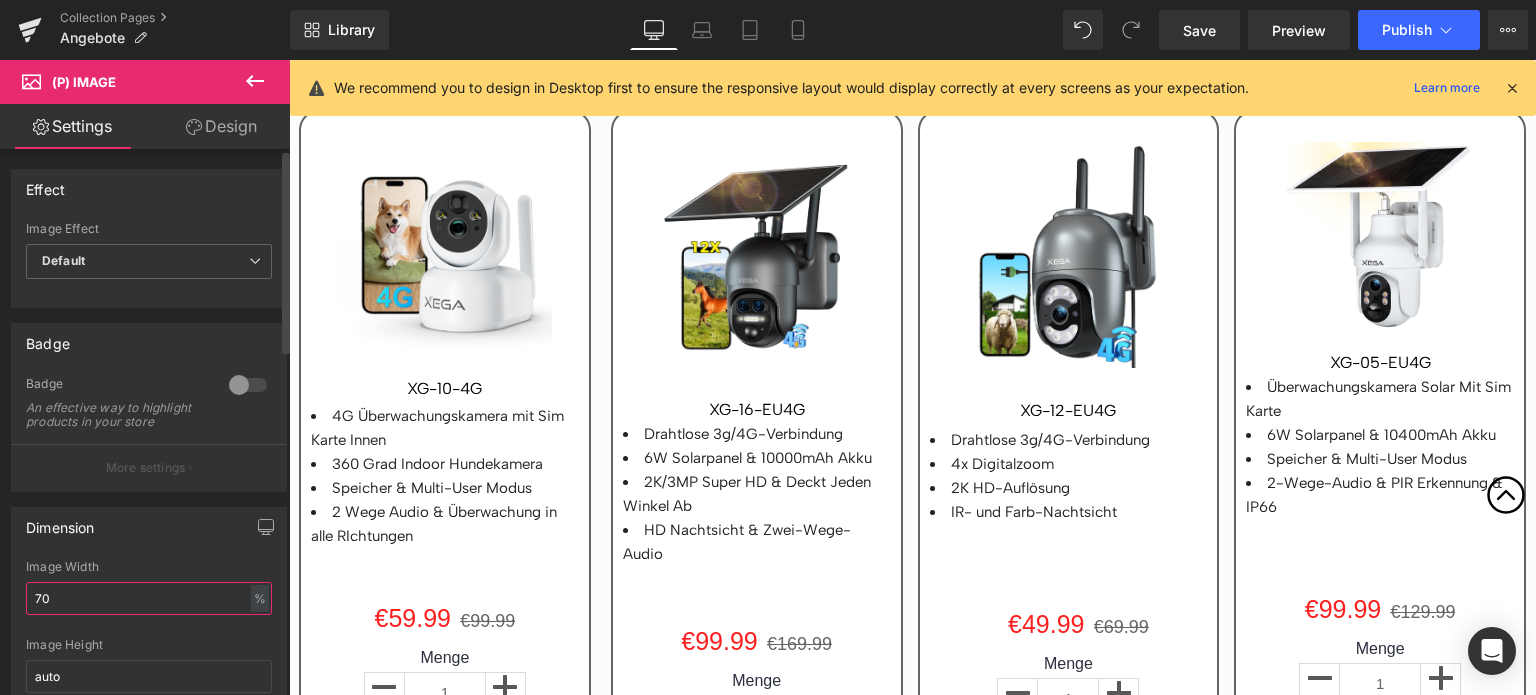 click on "70" at bounding box center [149, 598] 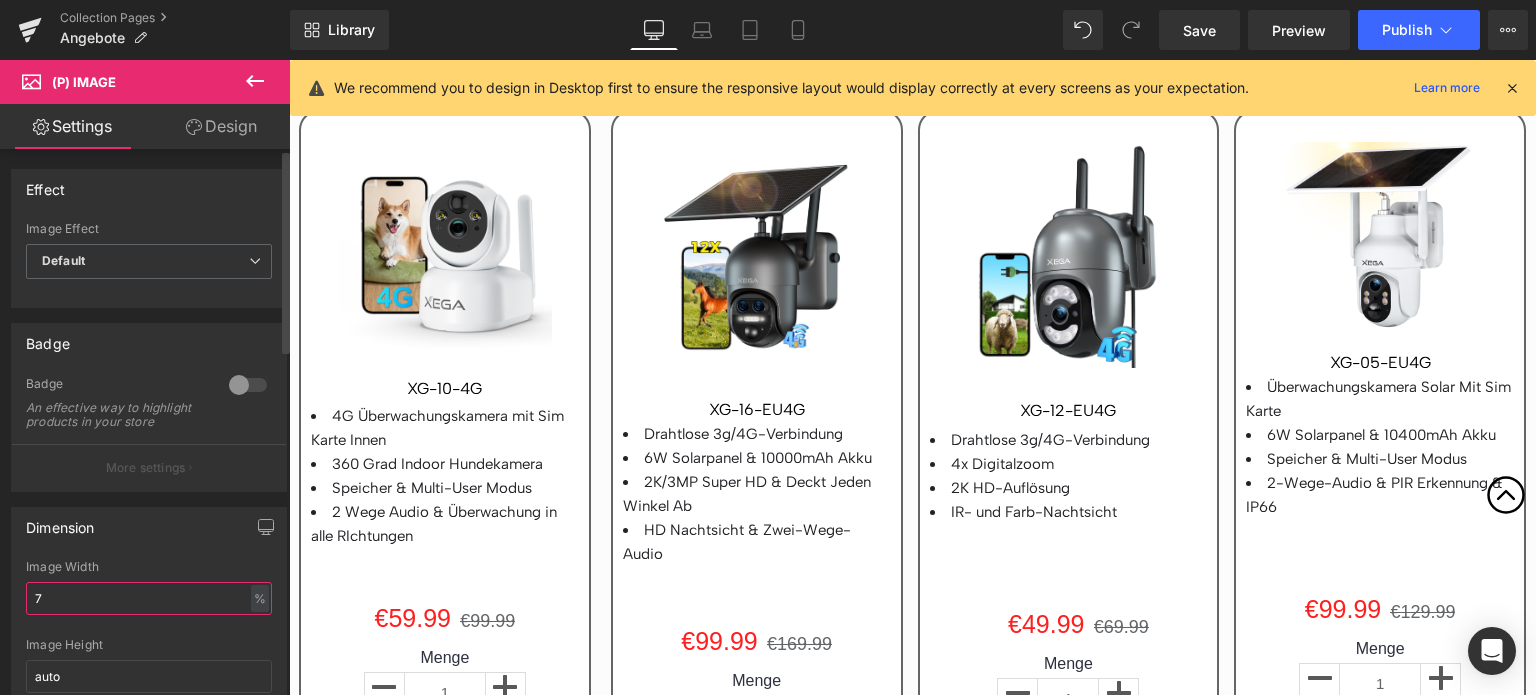 type on "75" 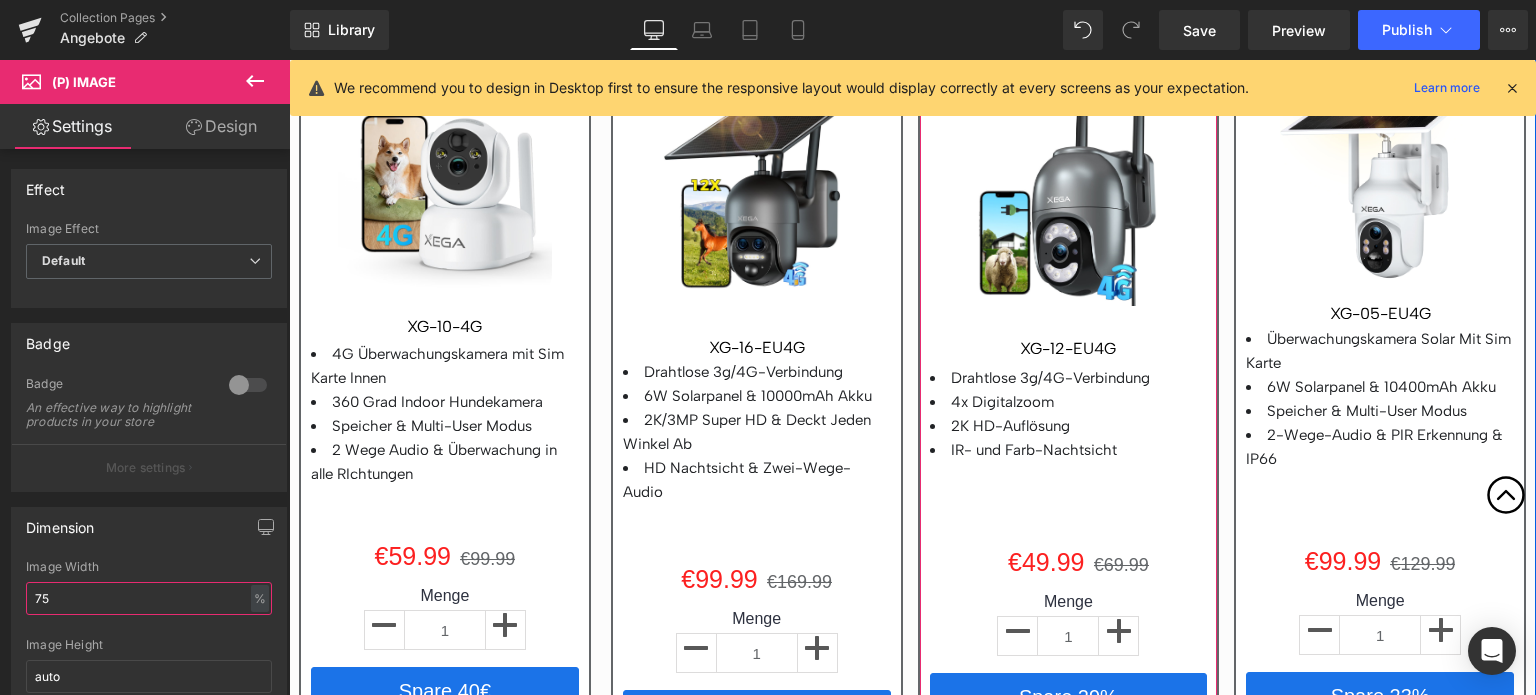 scroll, scrollTop: 4000, scrollLeft: 0, axis: vertical 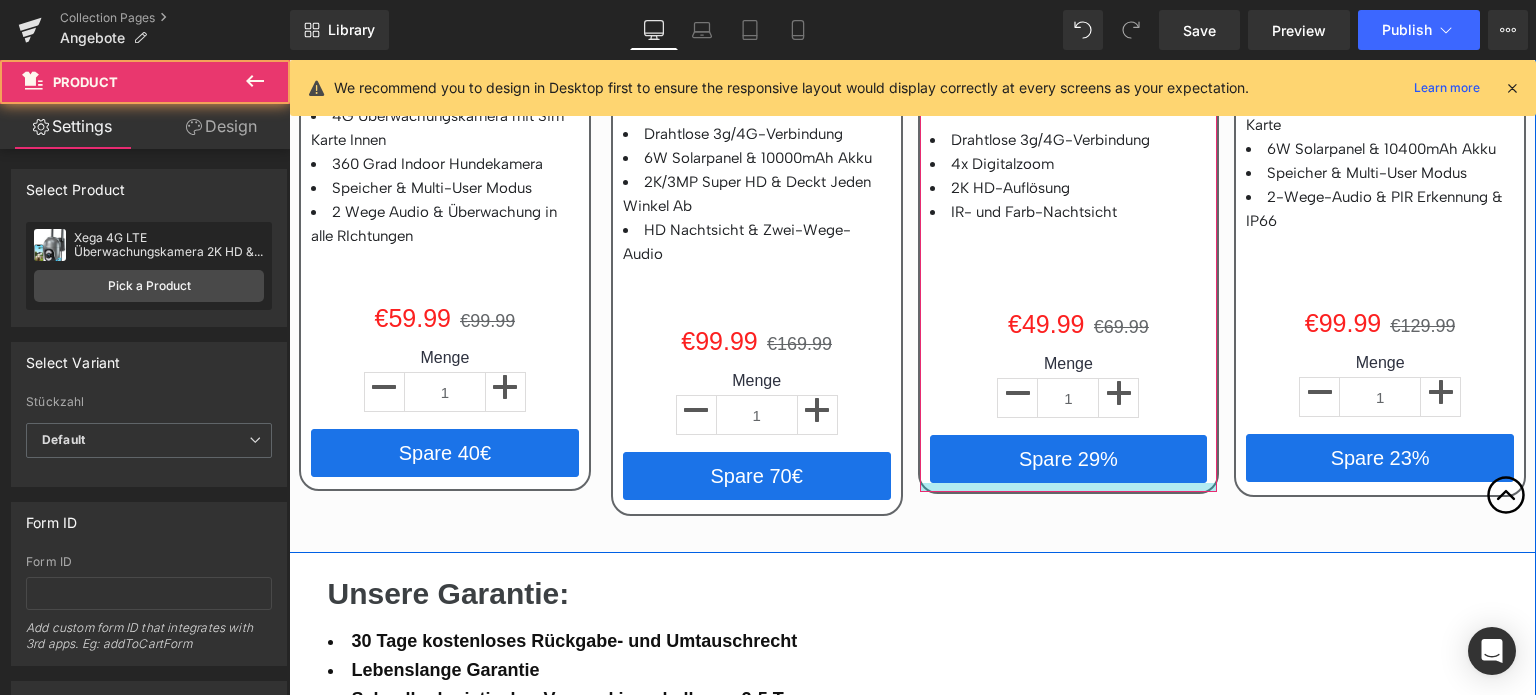 click at bounding box center [1069, 487] 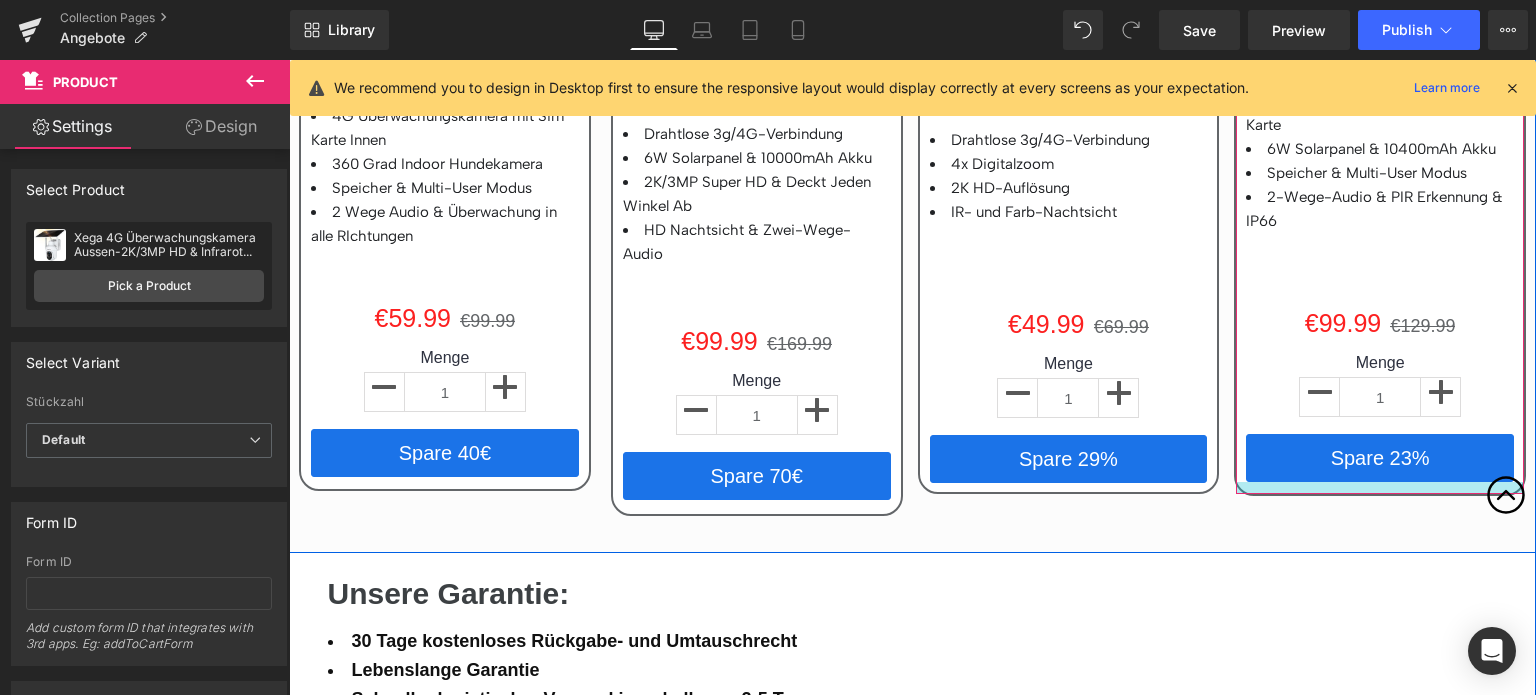 click at bounding box center (1380, 488) 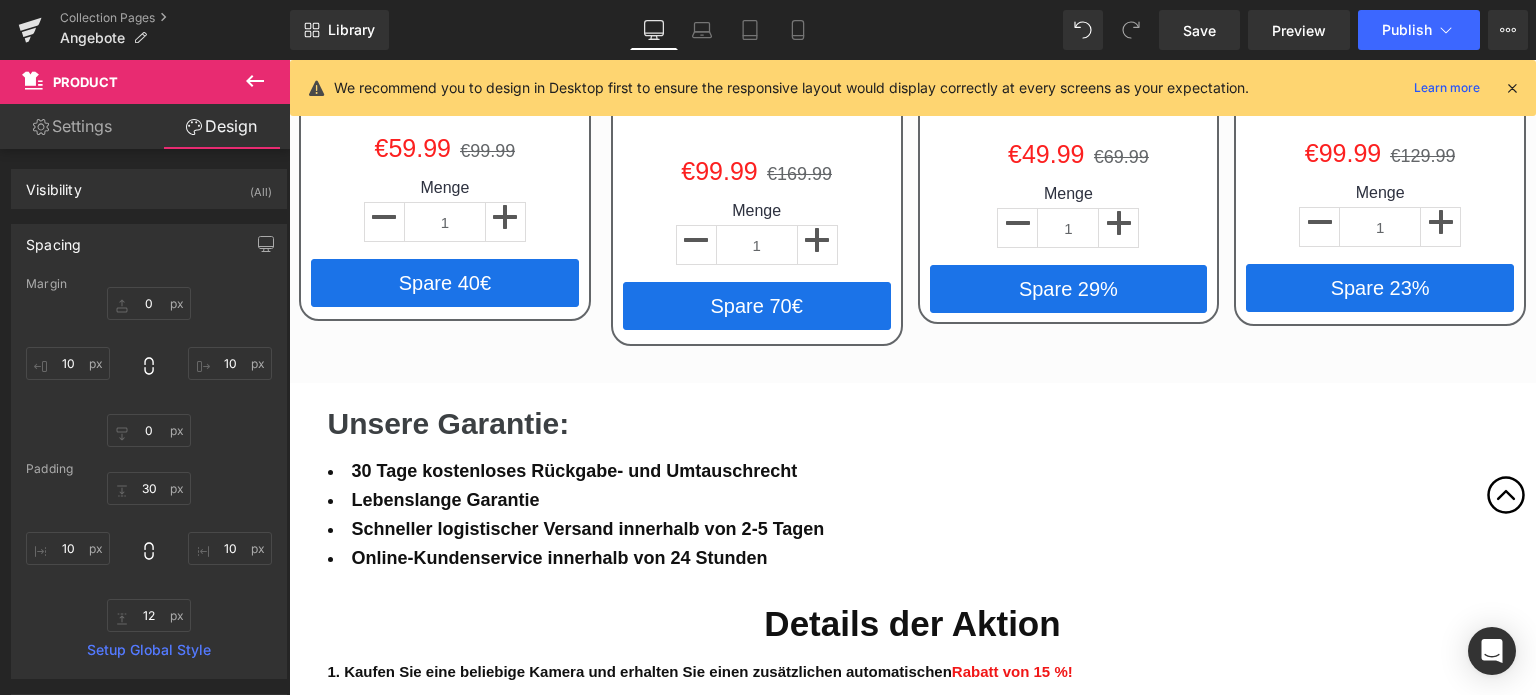scroll, scrollTop: 4400, scrollLeft: 0, axis: vertical 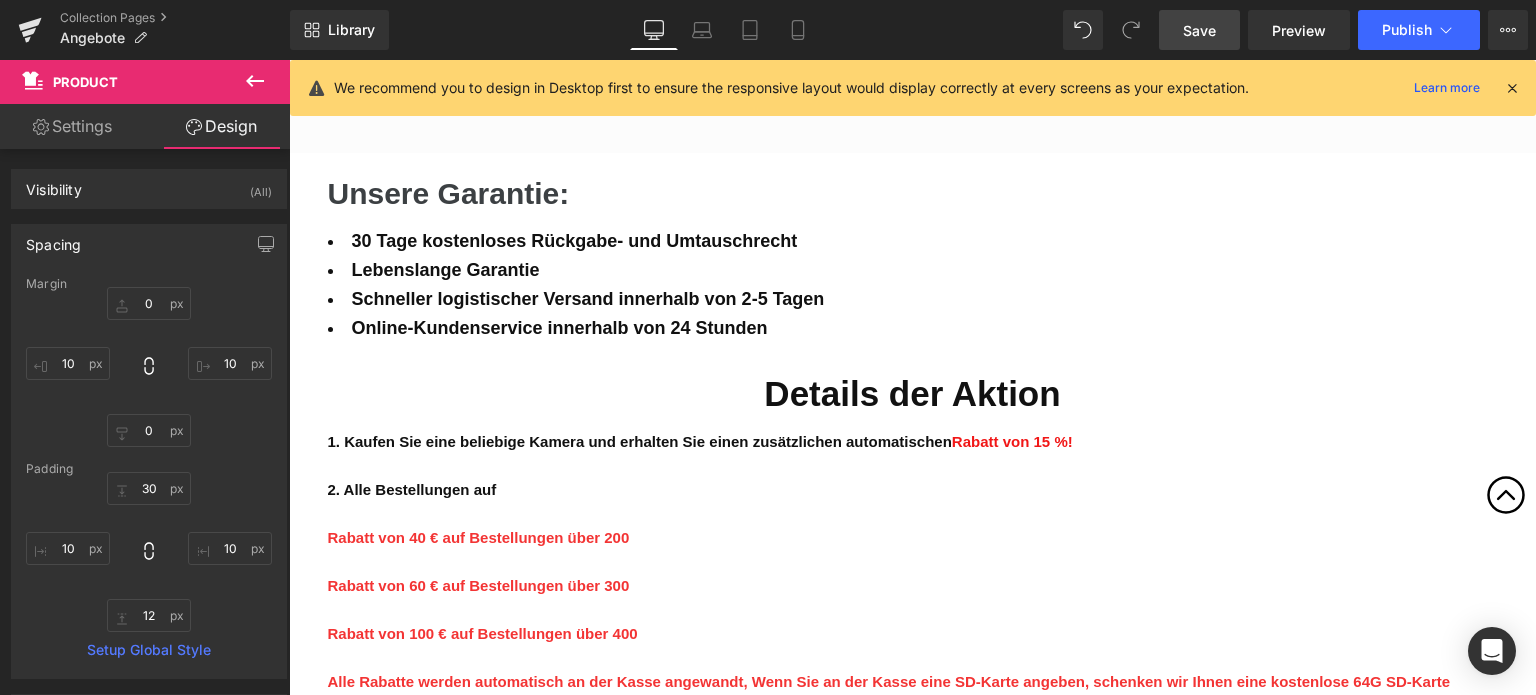 click on "Save" at bounding box center [1199, 30] 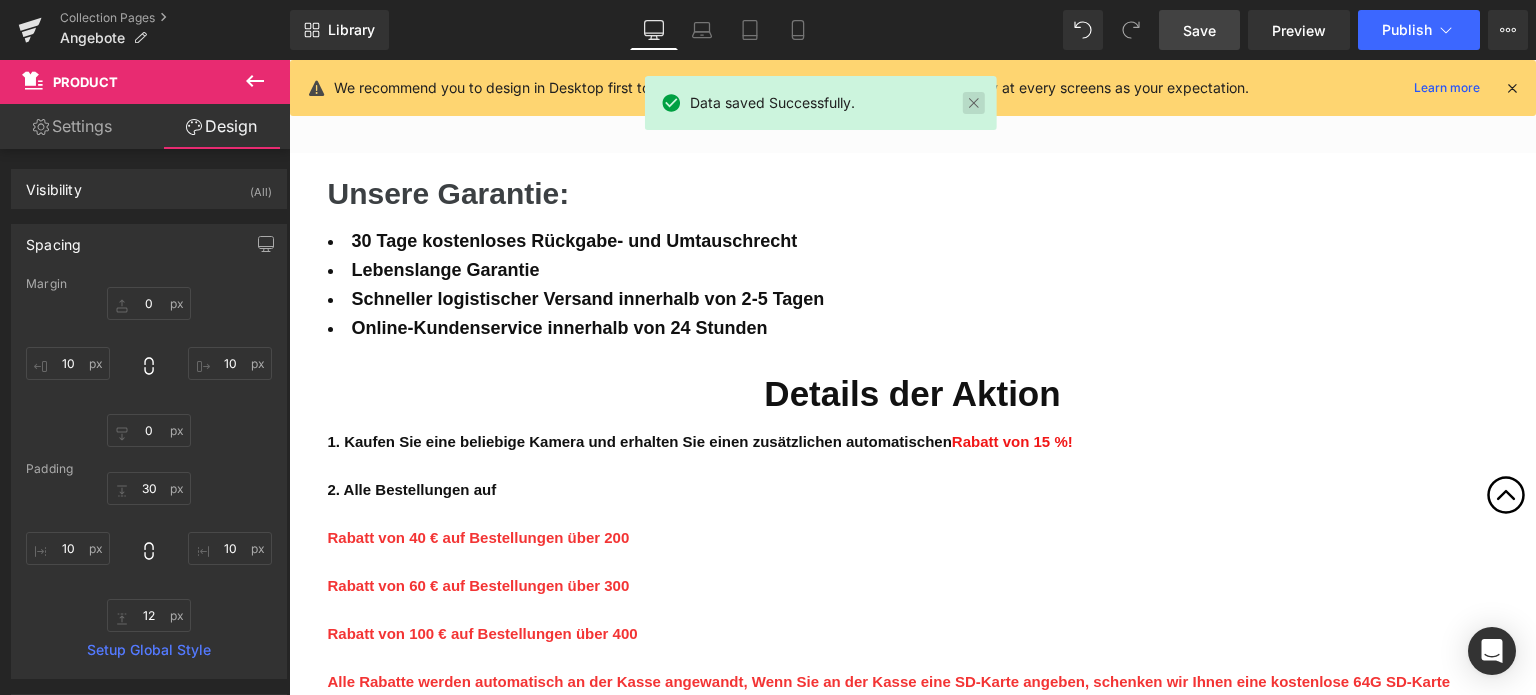 click at bounding box center (974, 103) 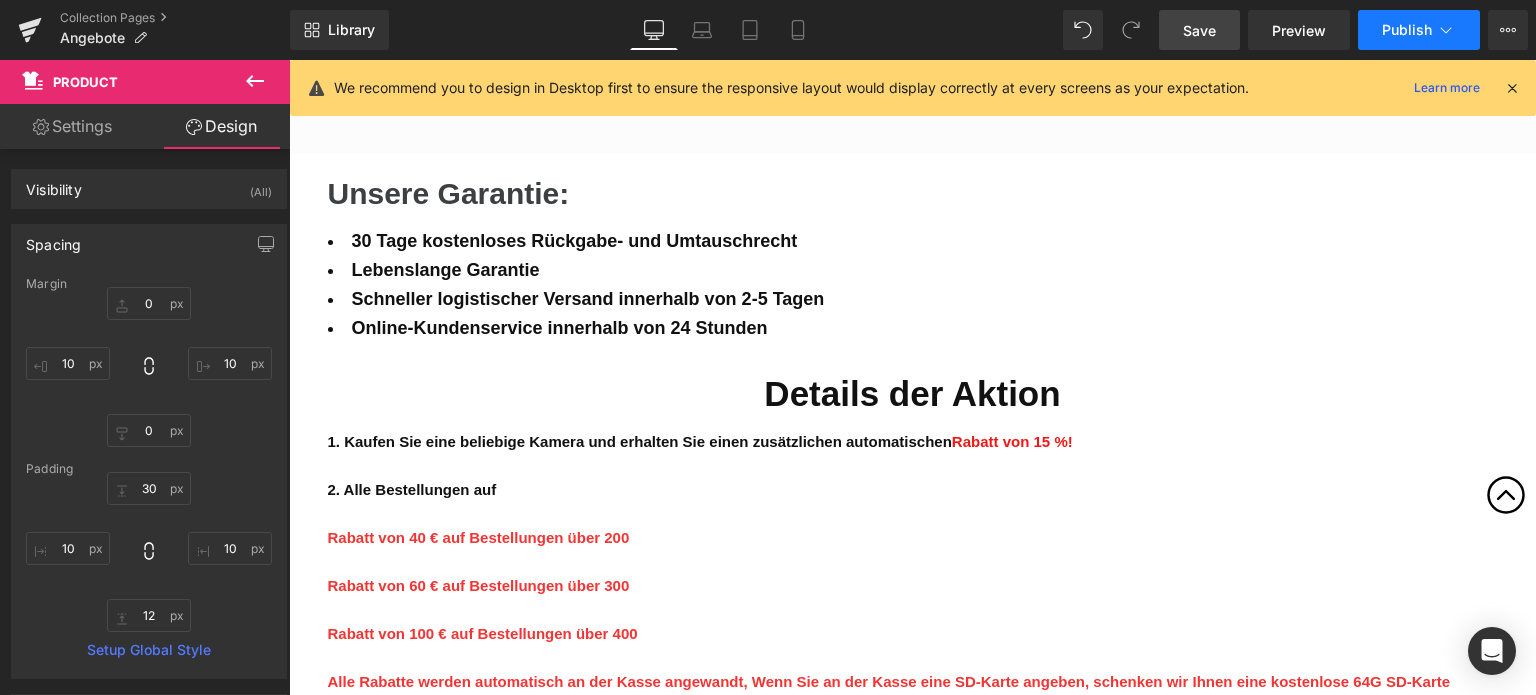 click on "Publish" at bounding box center (1407, 30) 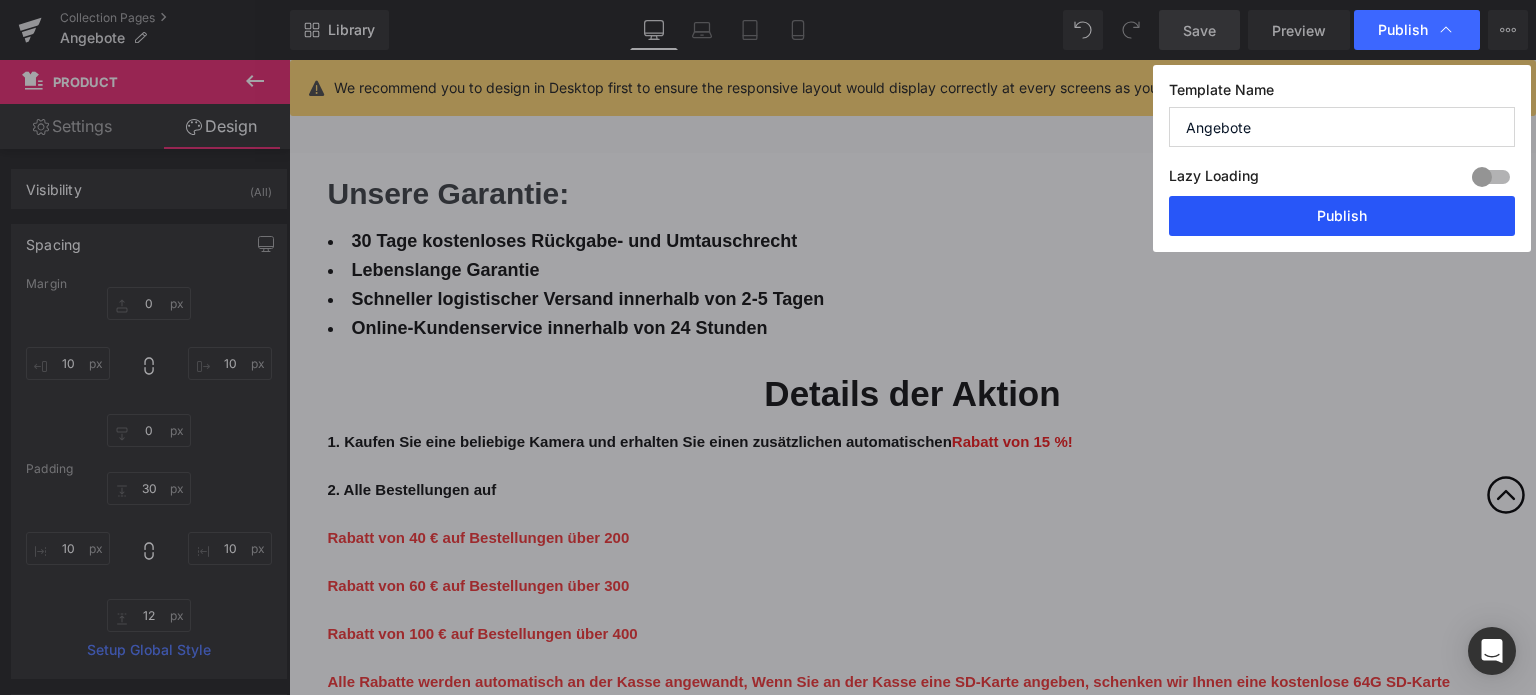 drag, startPoint x: 1370, startPoint y: 207, endPoint x: 1087, endPoint y: 152, distance: 288.29498 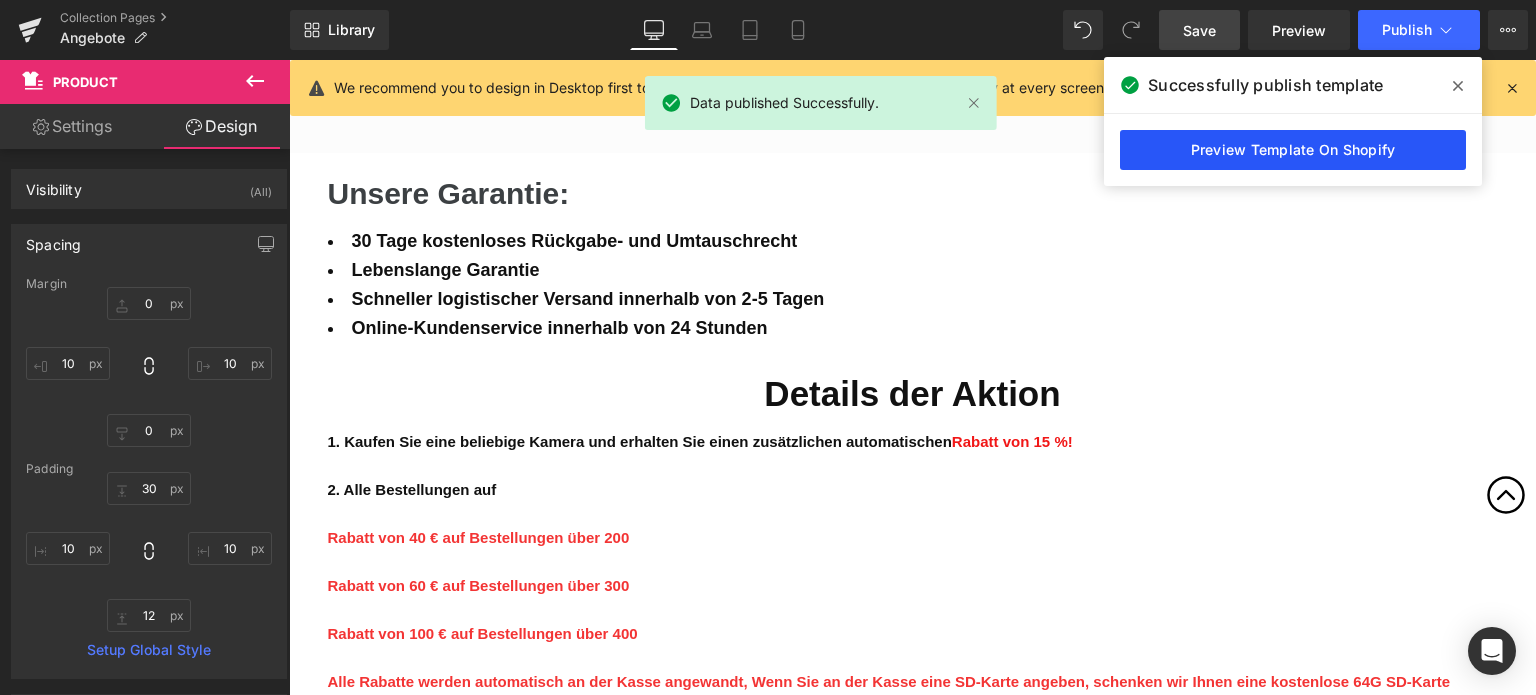 click on "Preview Template On Shopify" at bounding box center [1293, 150] 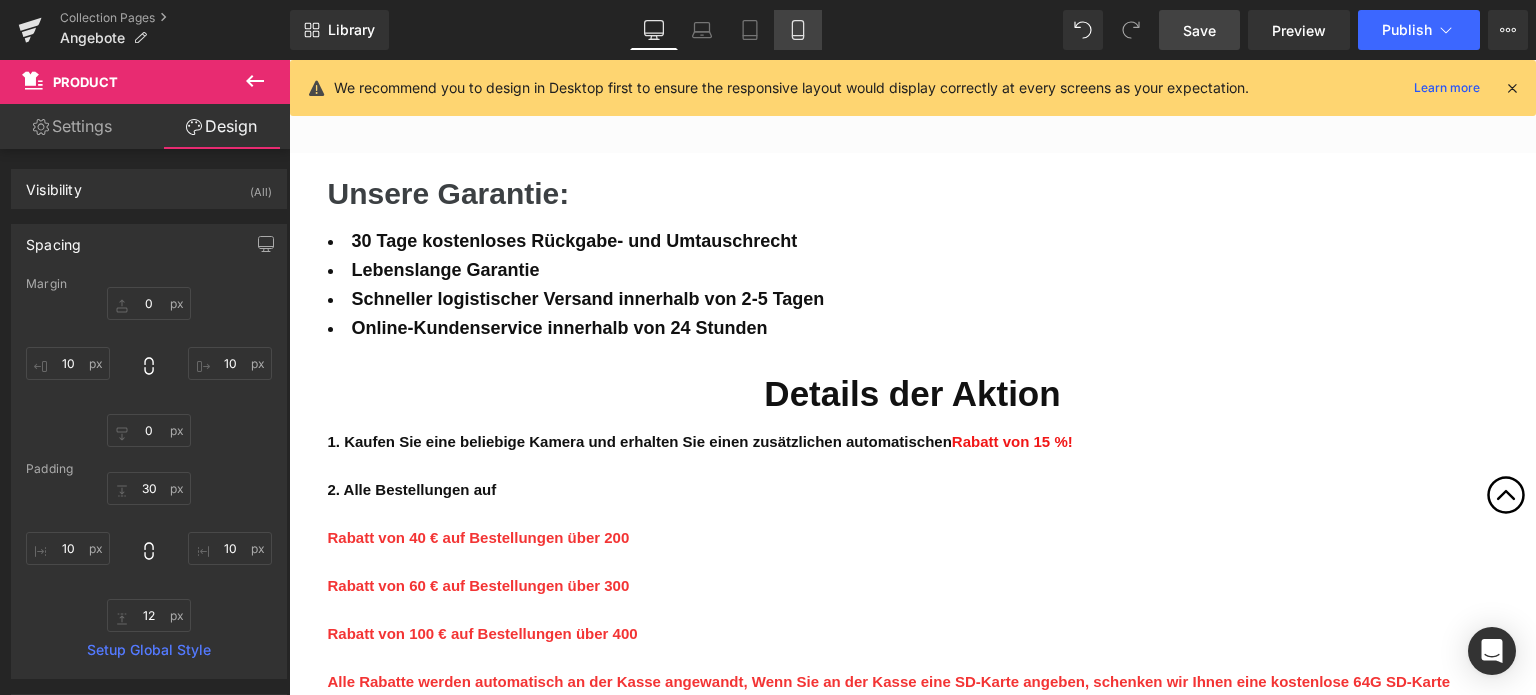 click 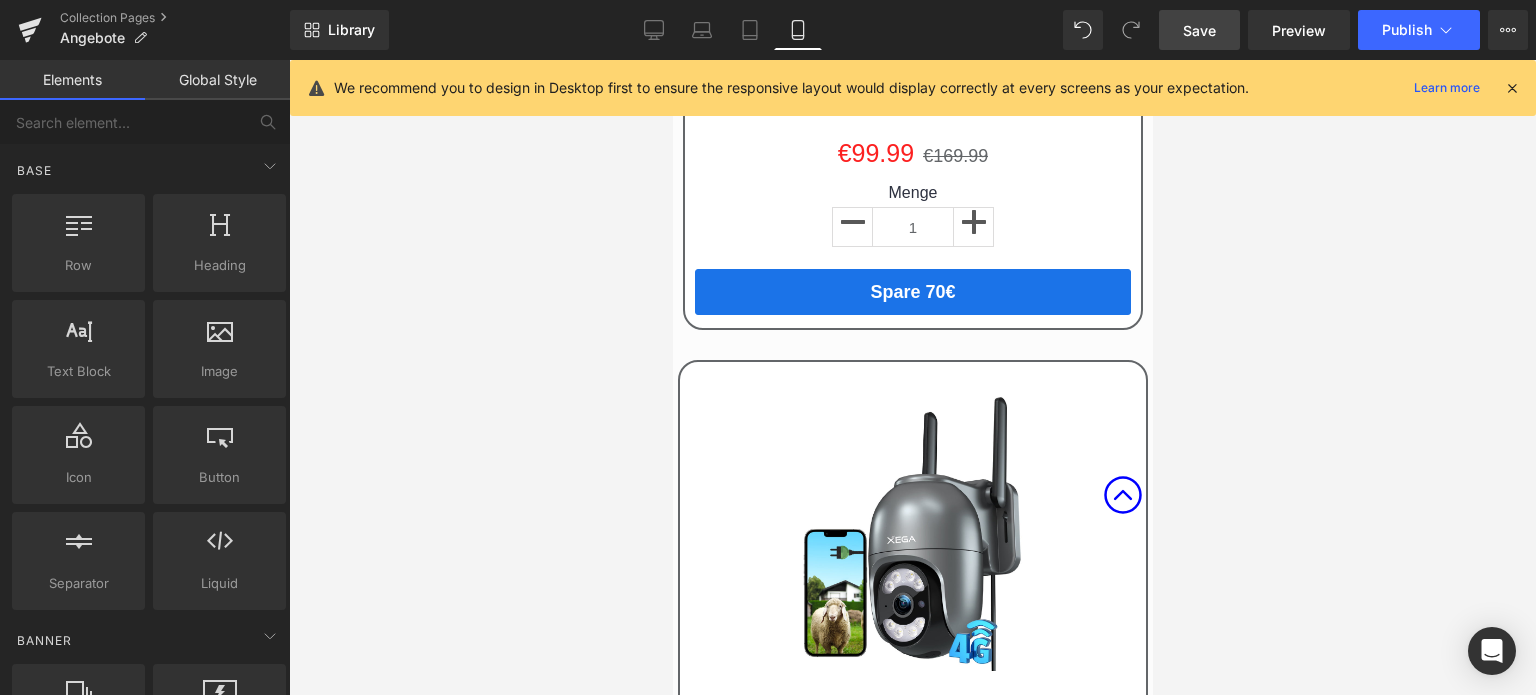 click 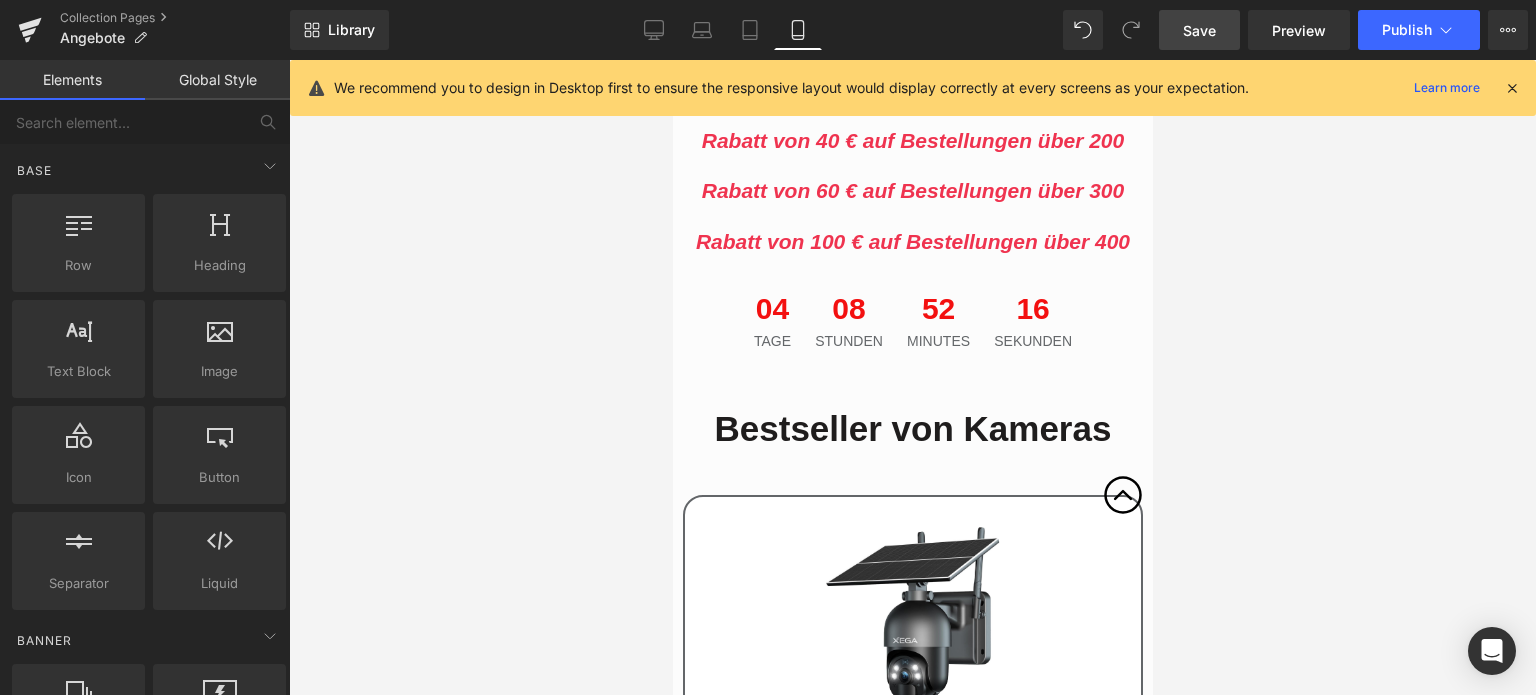 scroll, scrollTop: 0, scrollLeft: 0, axis: both 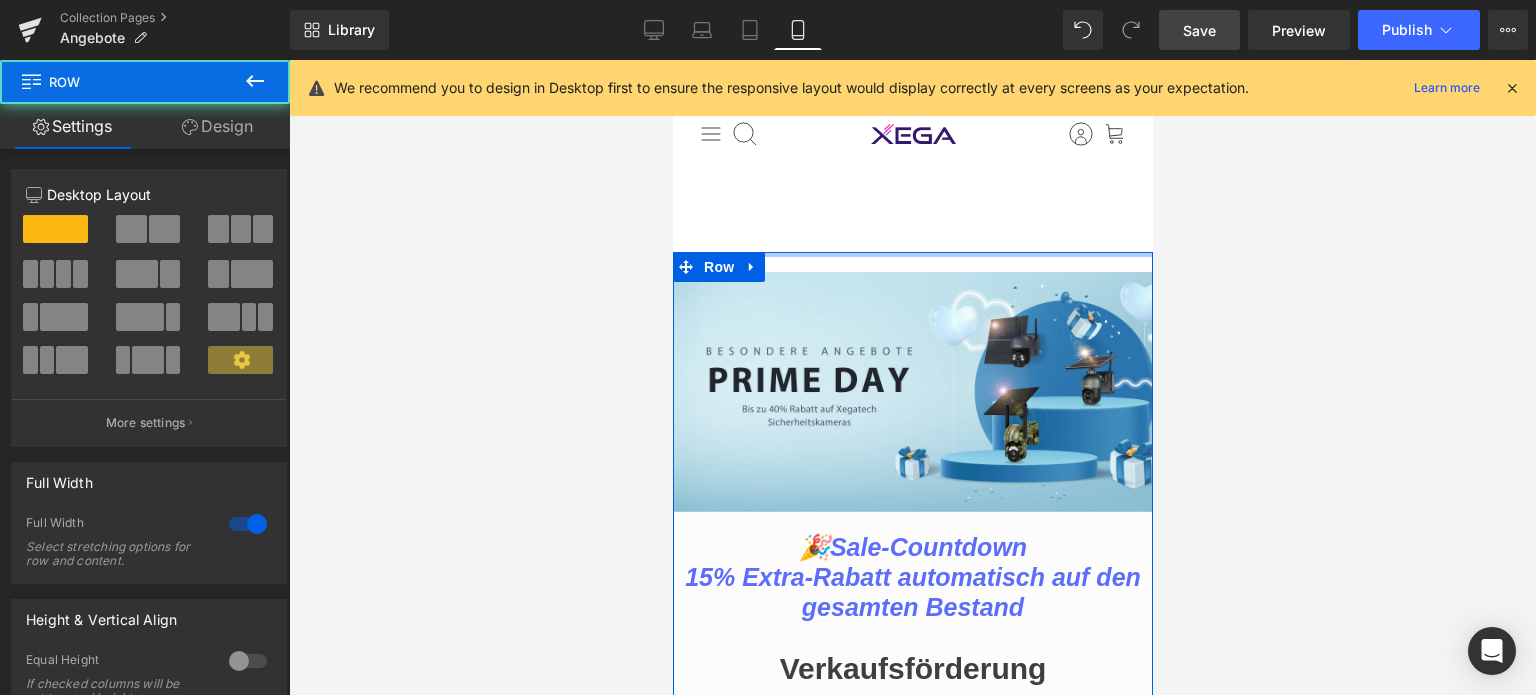 click on "Image         🎉Sale-Countdown  15% Extra-Rabatt automatisch auf den gesamten Bestand Heading
Verkaufsförderung
Heading
Rabatt von 40 € auf Bestellungen über 200 Rabatt von 60 € auf Bestellungen über 300 Rabatt von 100 € auf Bestellungen über 400
Heading
Row
04 Tage
08 Stunden
52 Minutes
13 Sekunden
Countdown Timer           Bestseller von Kameras Heading" at bounding box center [912, 4083] 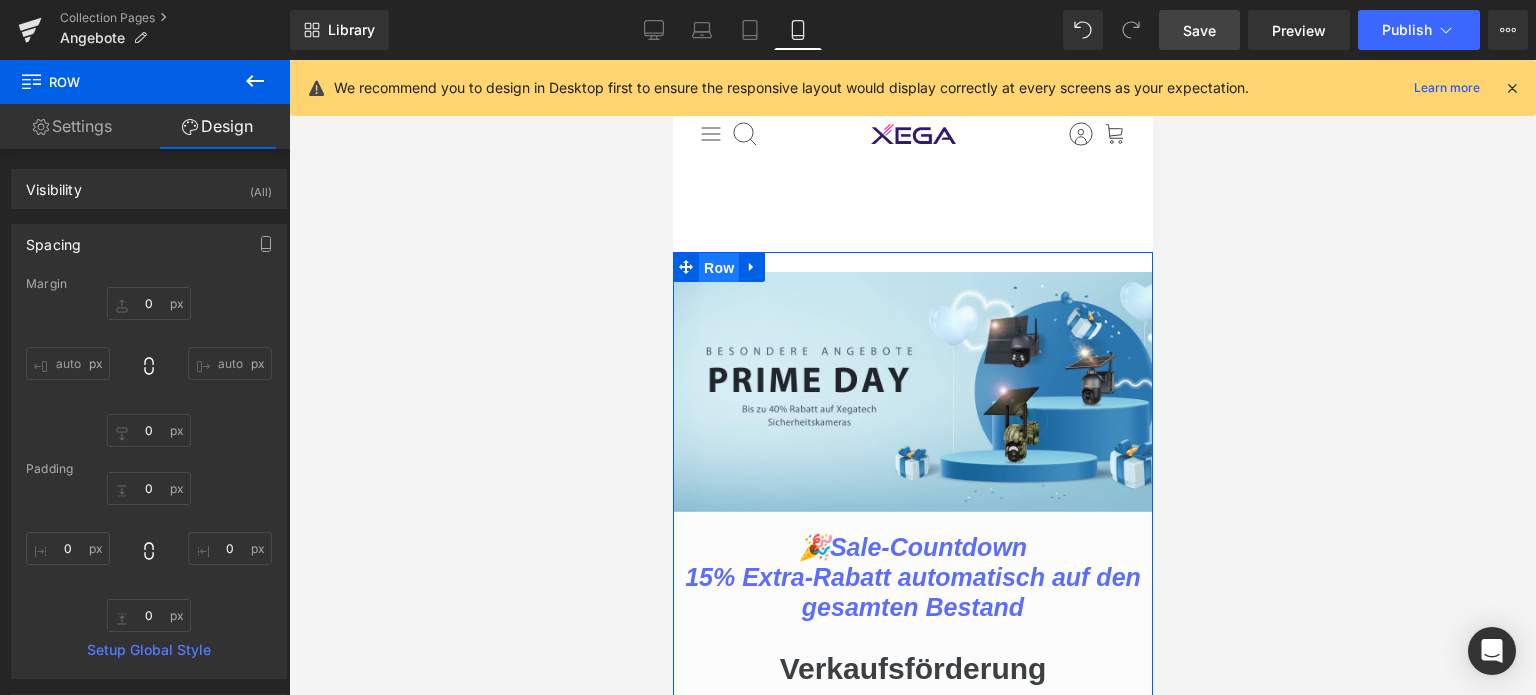 click on "Row" at bounding box center [718, 268] 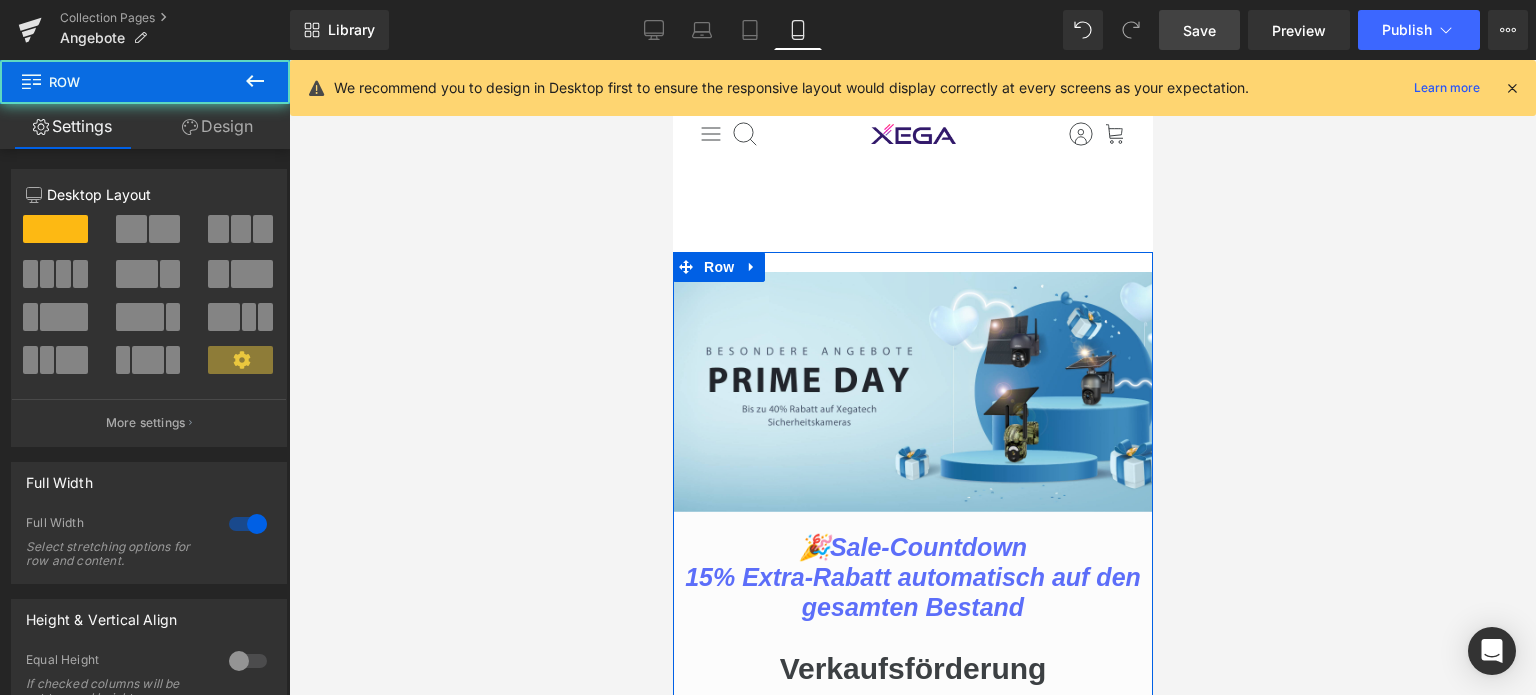 click on "Design" at bounding box center [217, 126] 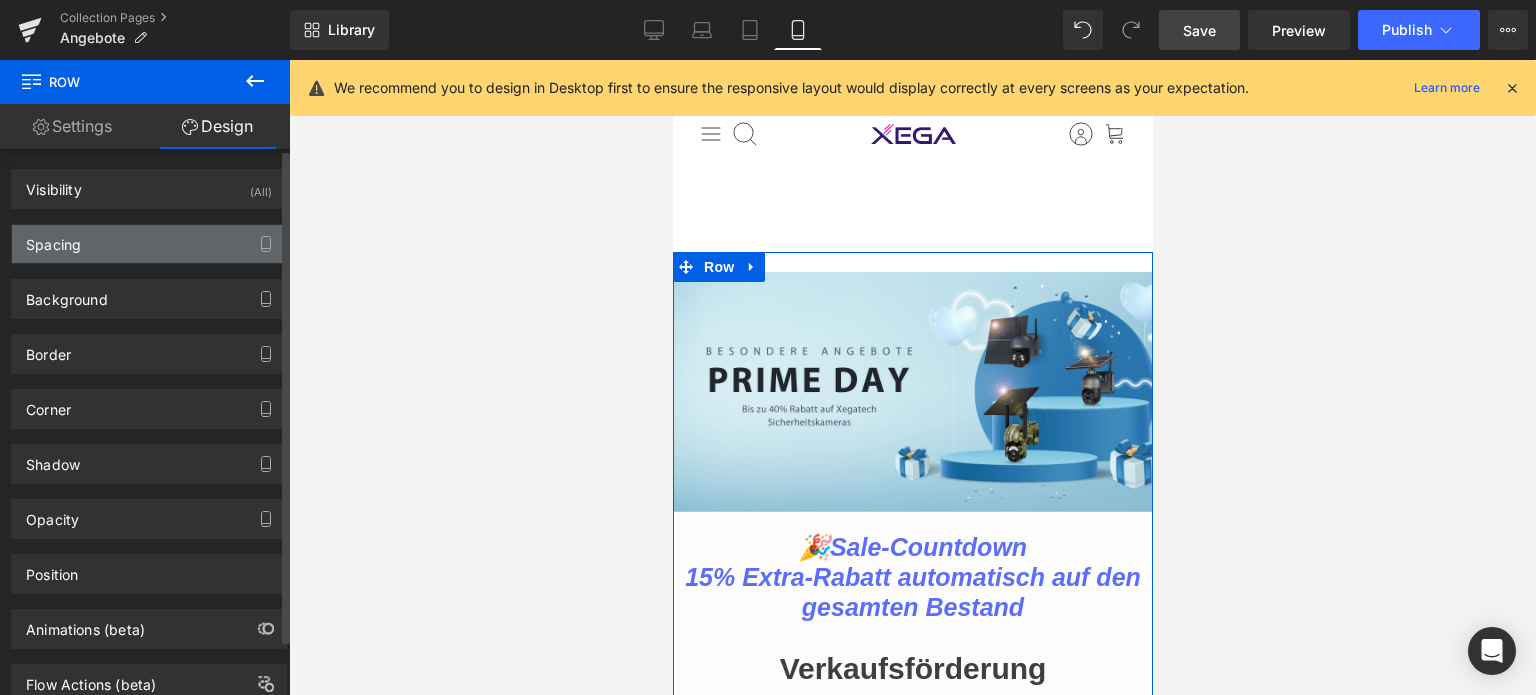 click on "Spacing" at bounding box center [149, 244] 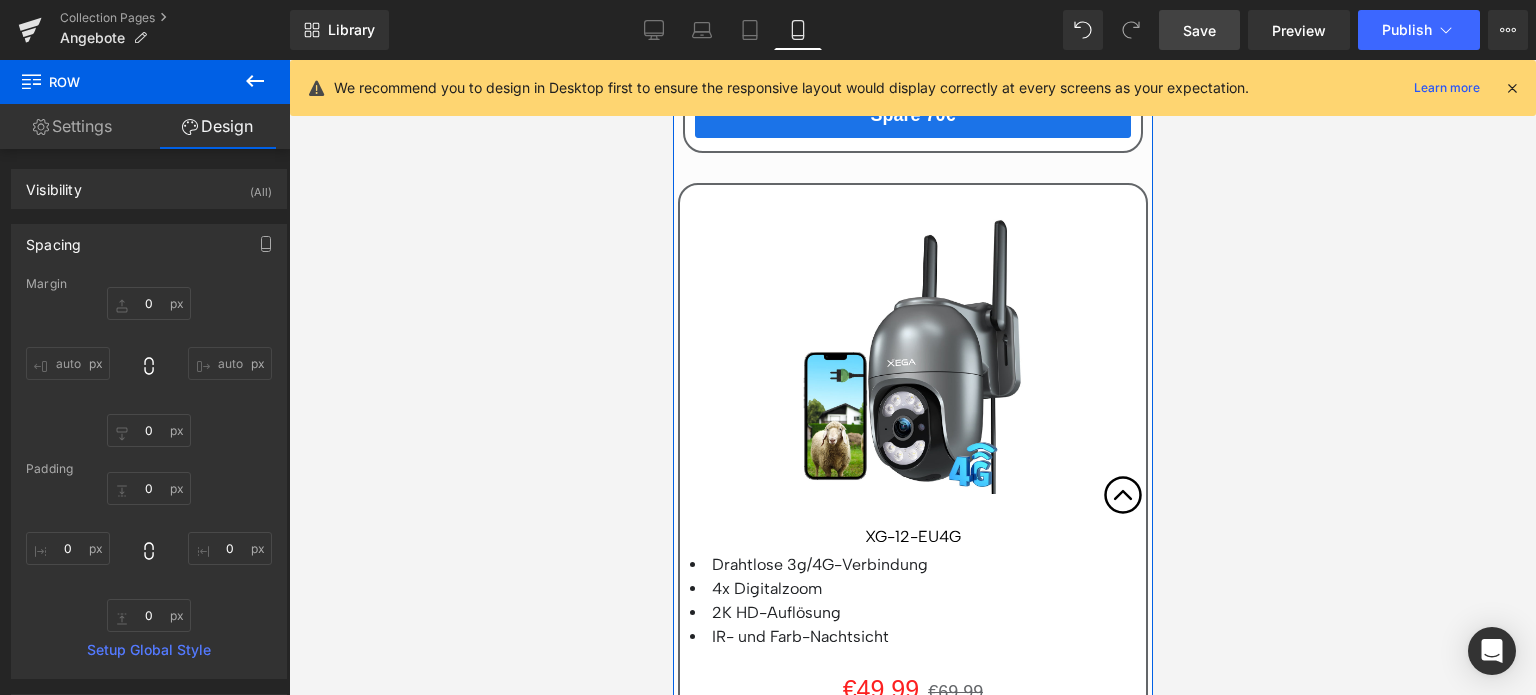 scroll, scrollTop: 9100, scrollLeft: 0, axis: vertical 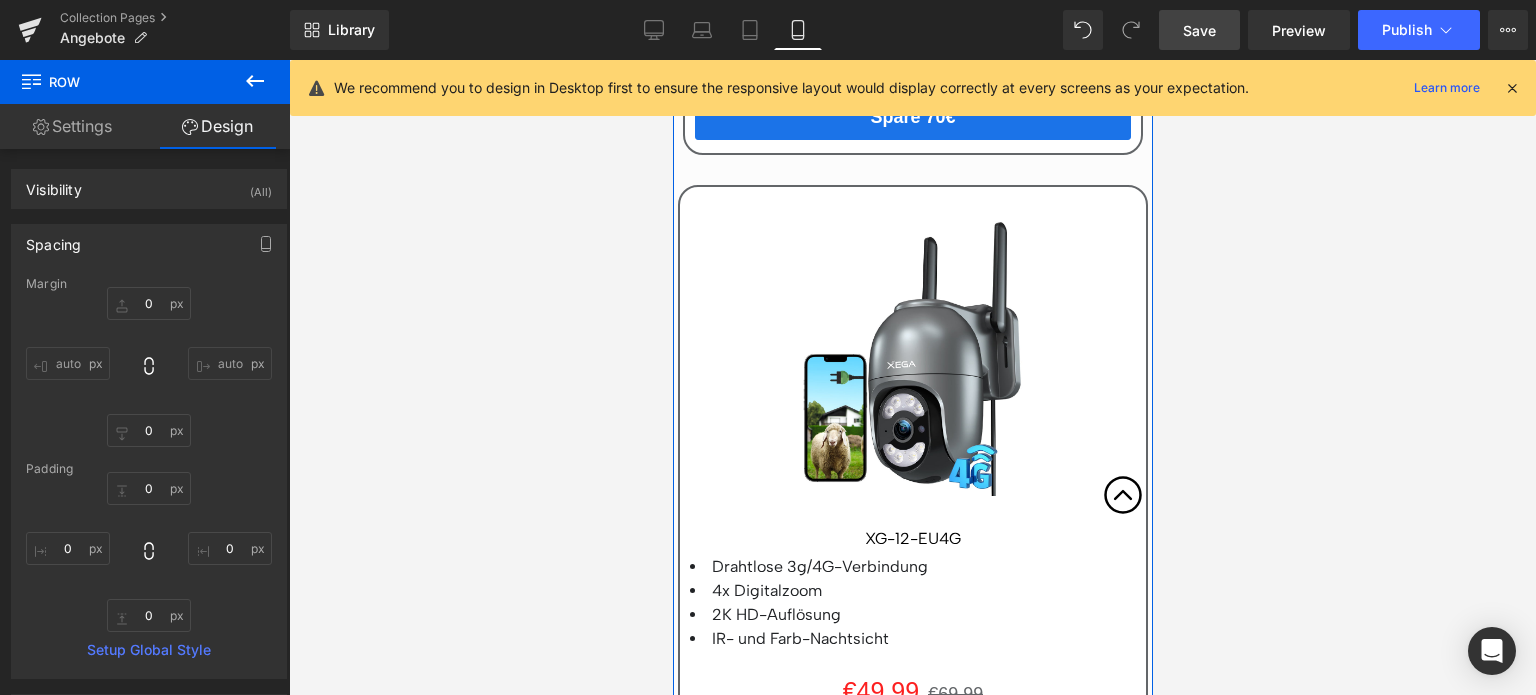 click on "Sale Off
(P) Image" at bounding box center (912, 356) 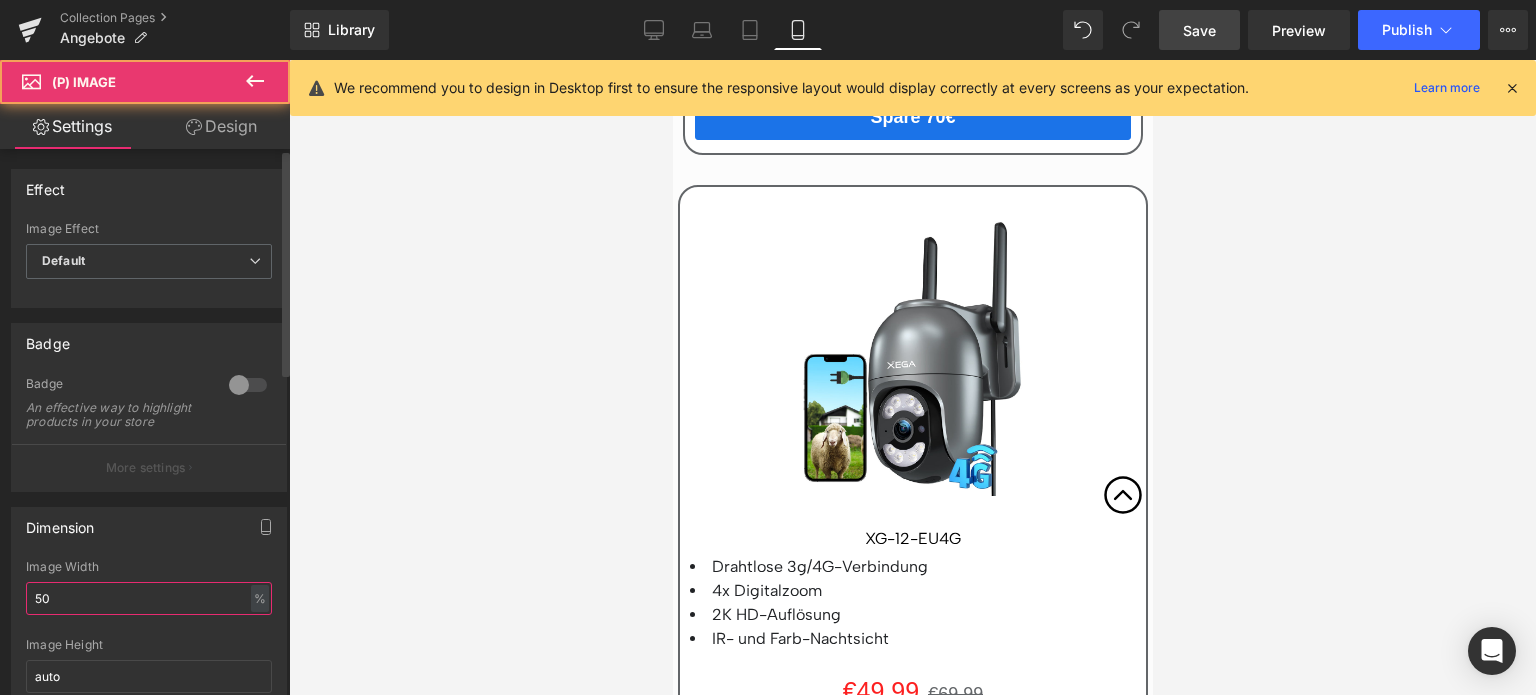 click on "50" at bounding box center (149, 598) 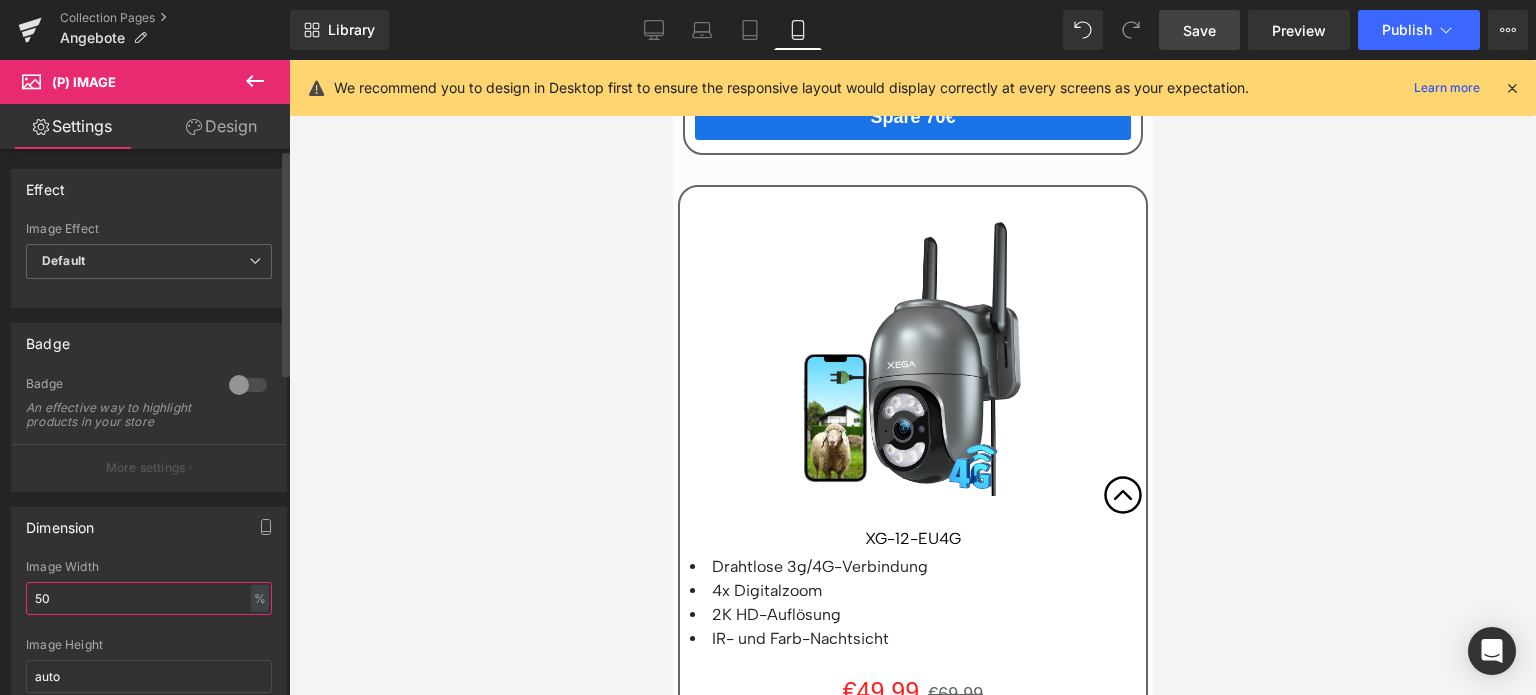 click on "50" at bounding box center (149, 598) 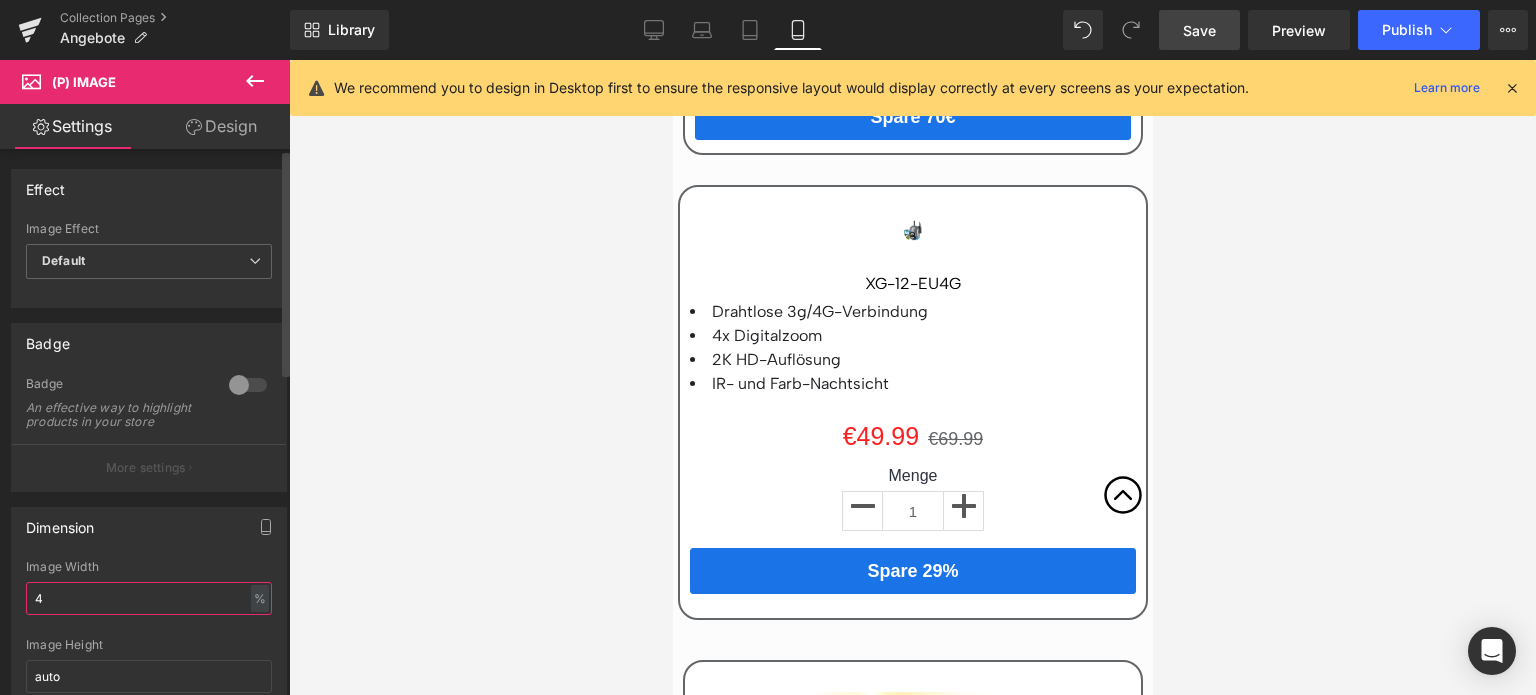 type on "40" 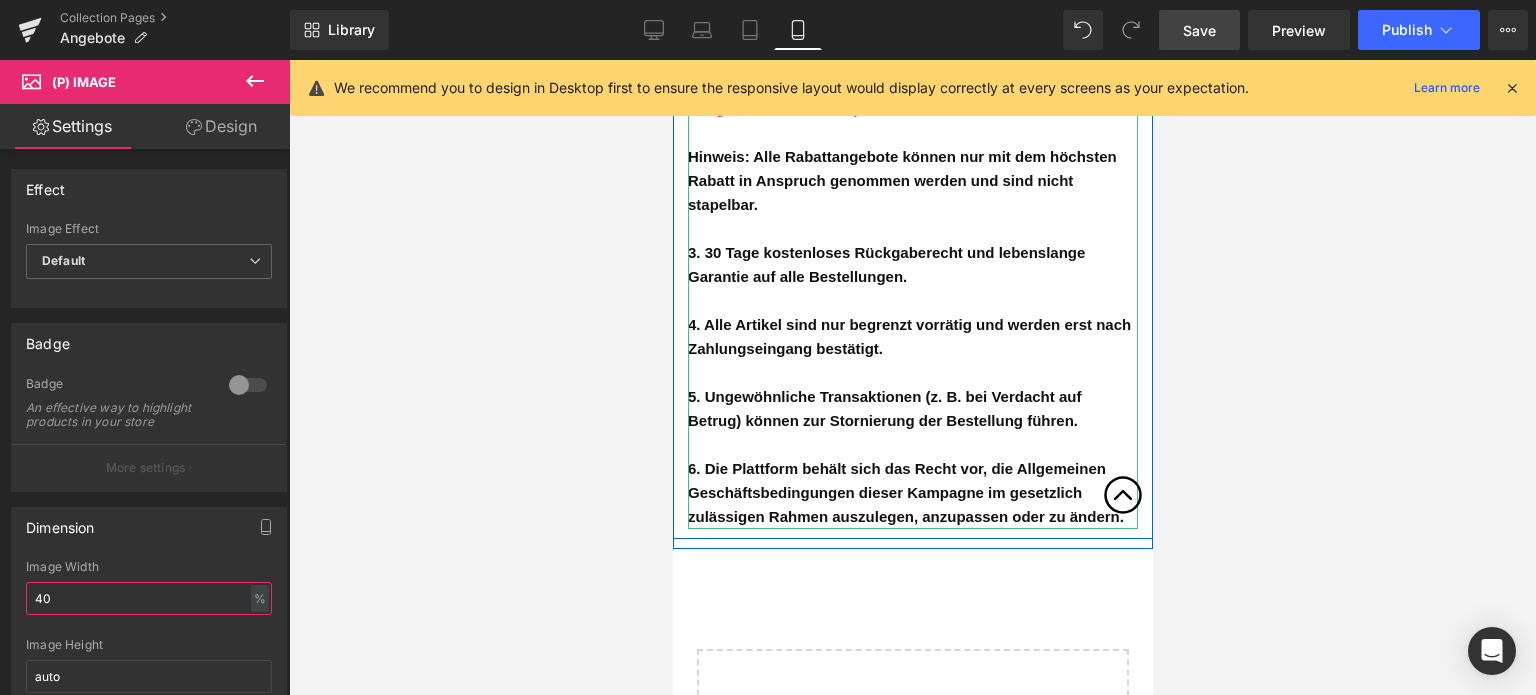 scroll, scrollTop: 11100, scrollLeft: 0, axis: vertical 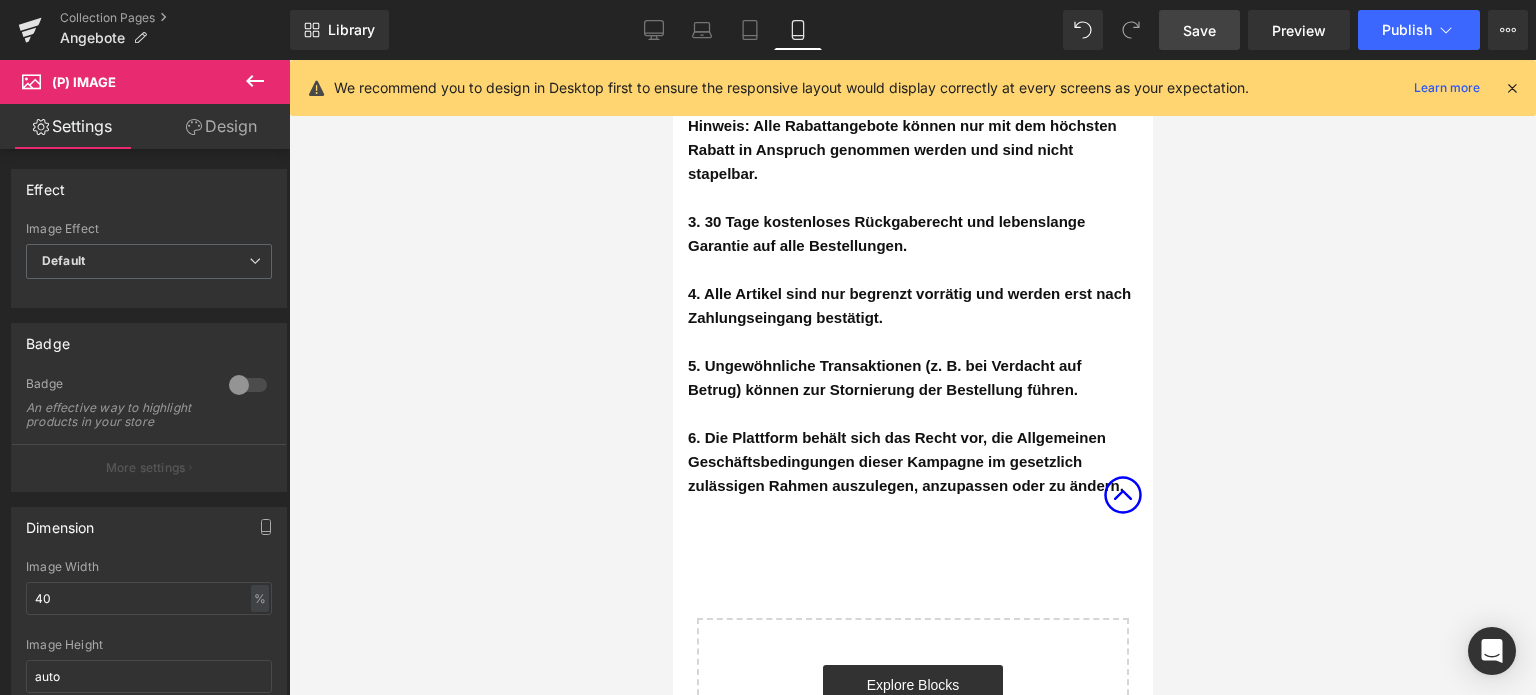 click 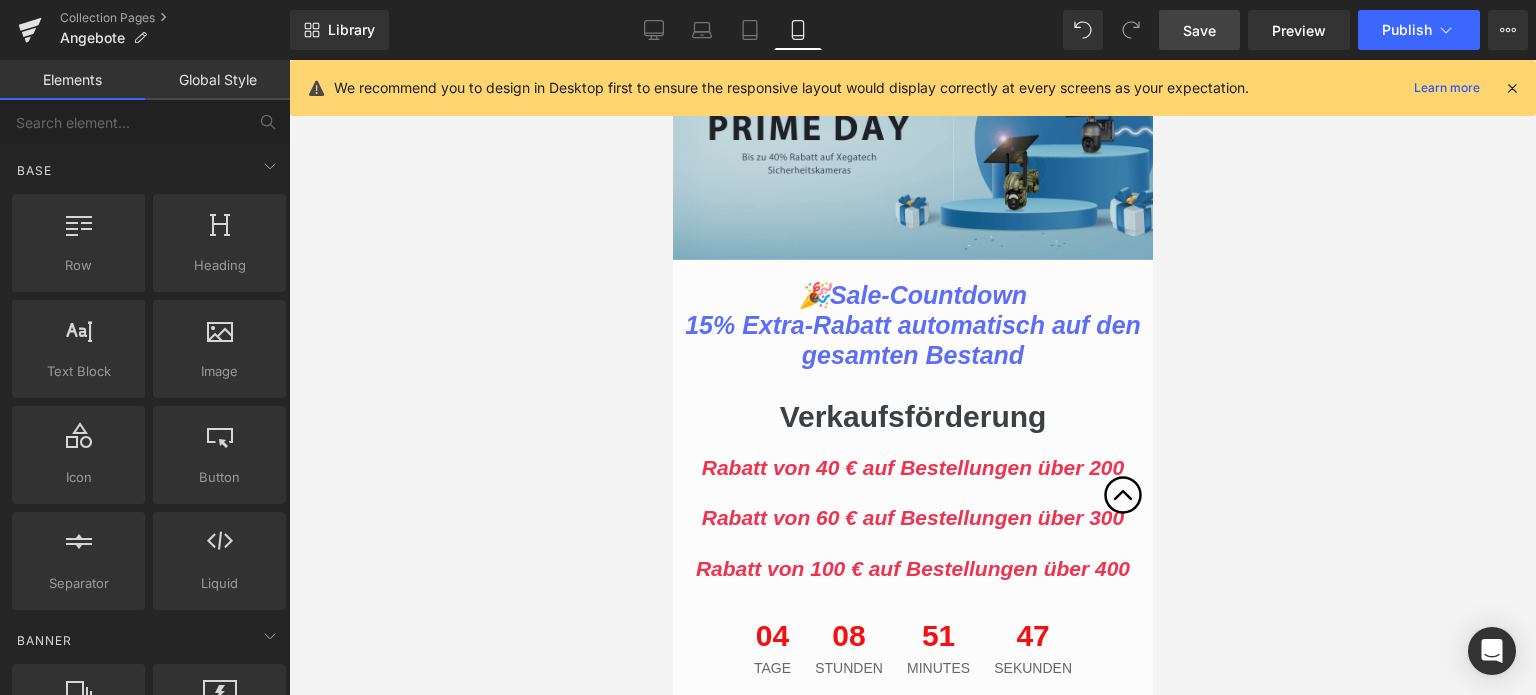 scroll, scrollTop: 0, scrollLeft: 0, axis: both 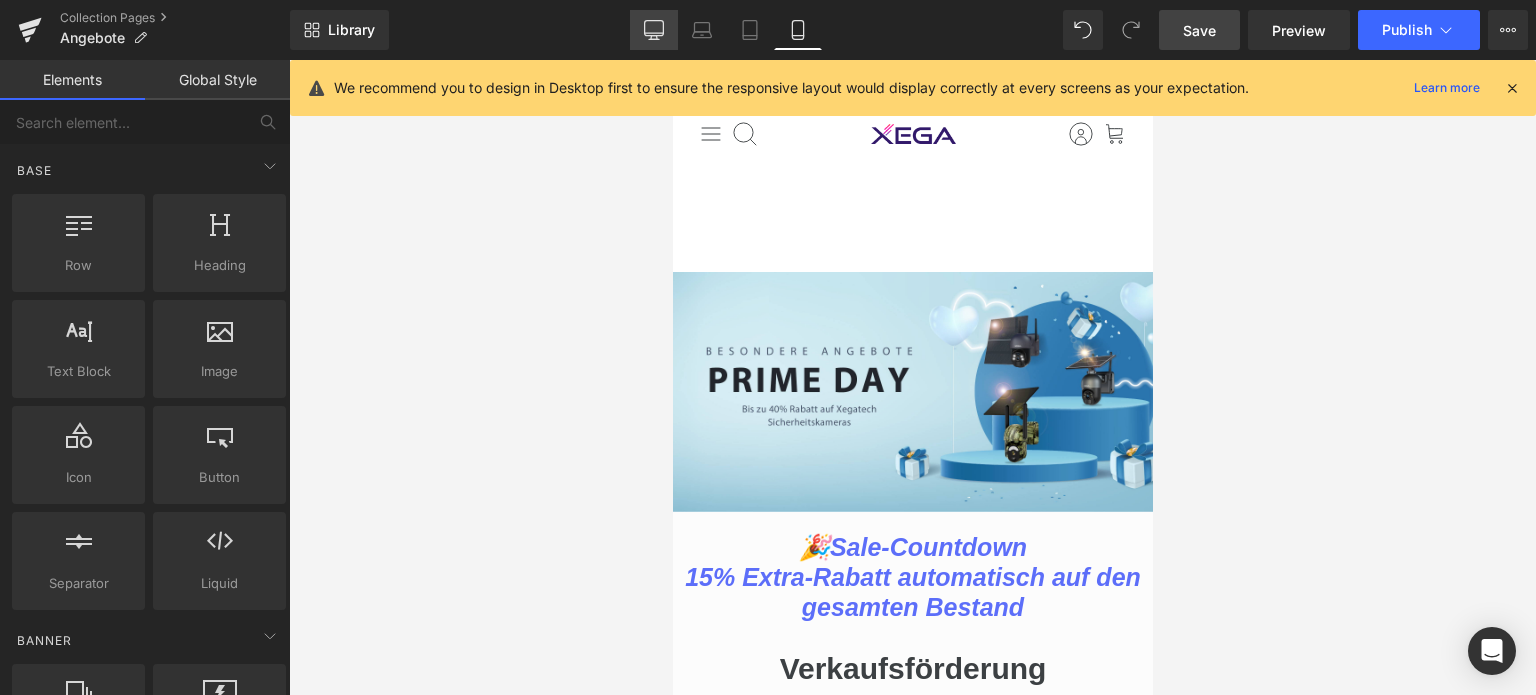 click on "Desktop" at bounding box center [654, 30] 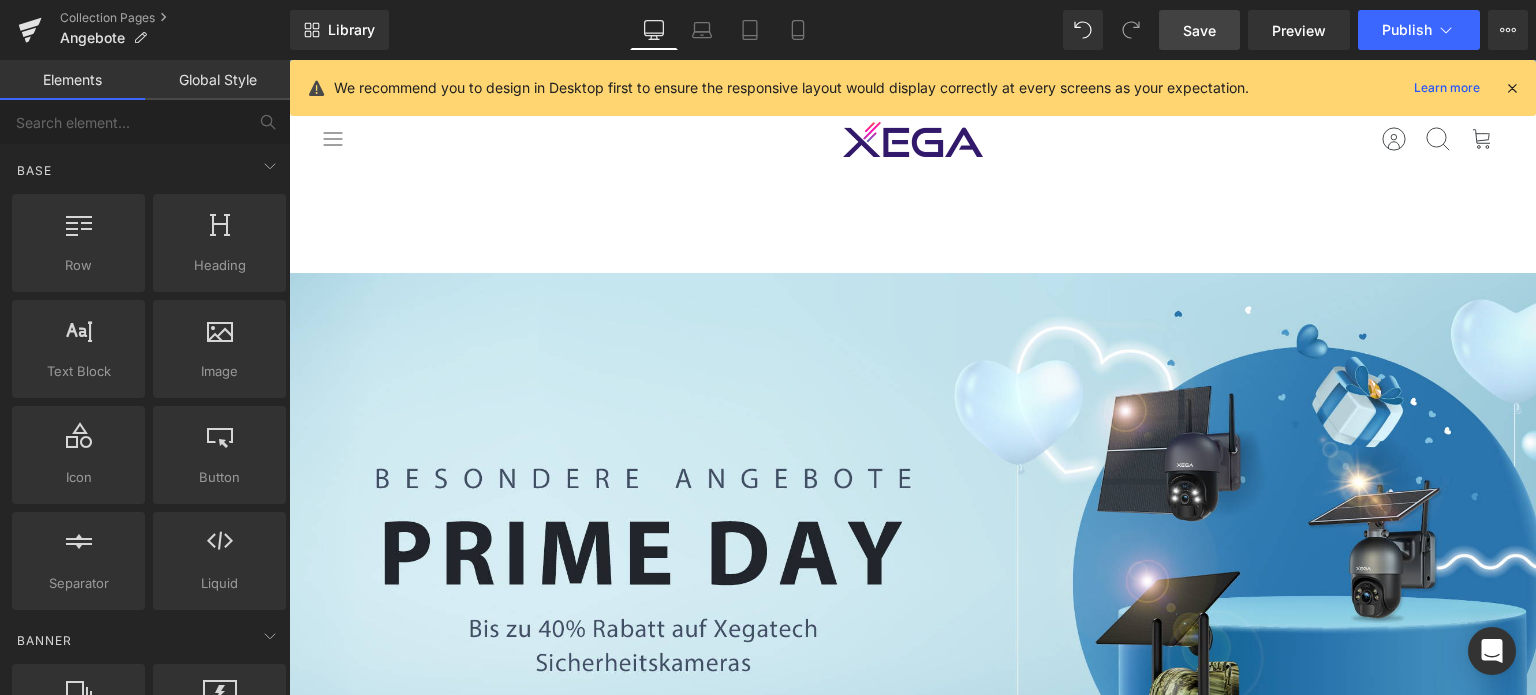 scroll, scrollTop: 202, scrollLeft: 0, axis: vertical 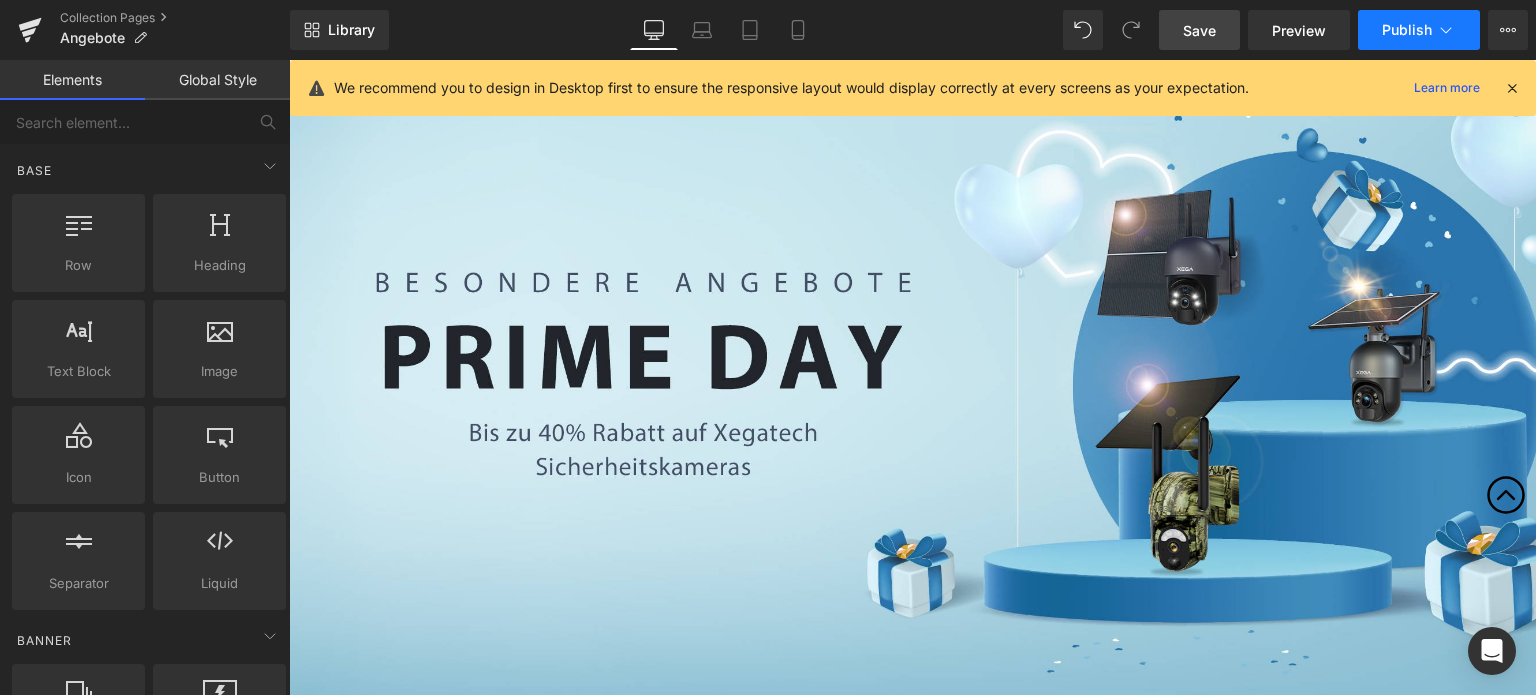 click on "Publish" at bounding box center [1419, 30] 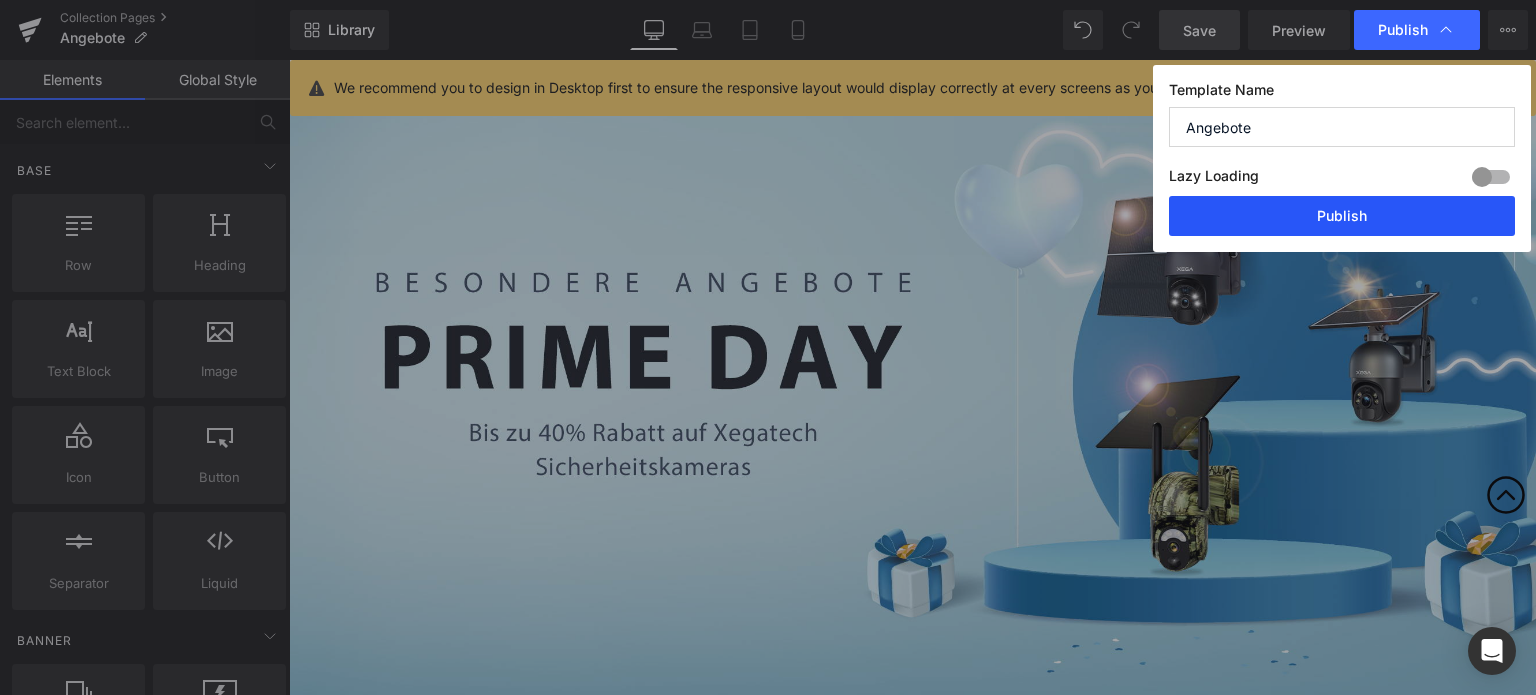 click on "Publish" at bounding box center (1342, 216) 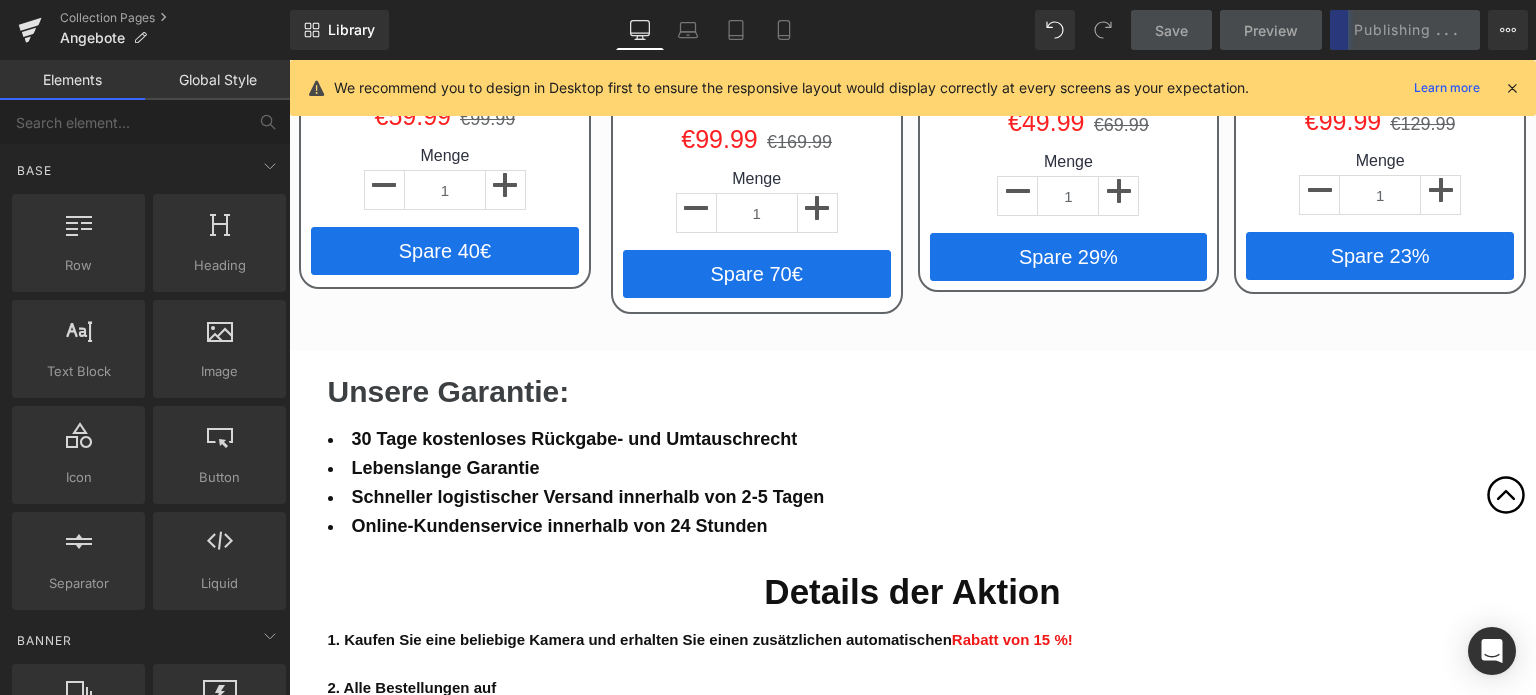 scroll, scrollTop: 3802, scrollLeft: 0, axis: vertical 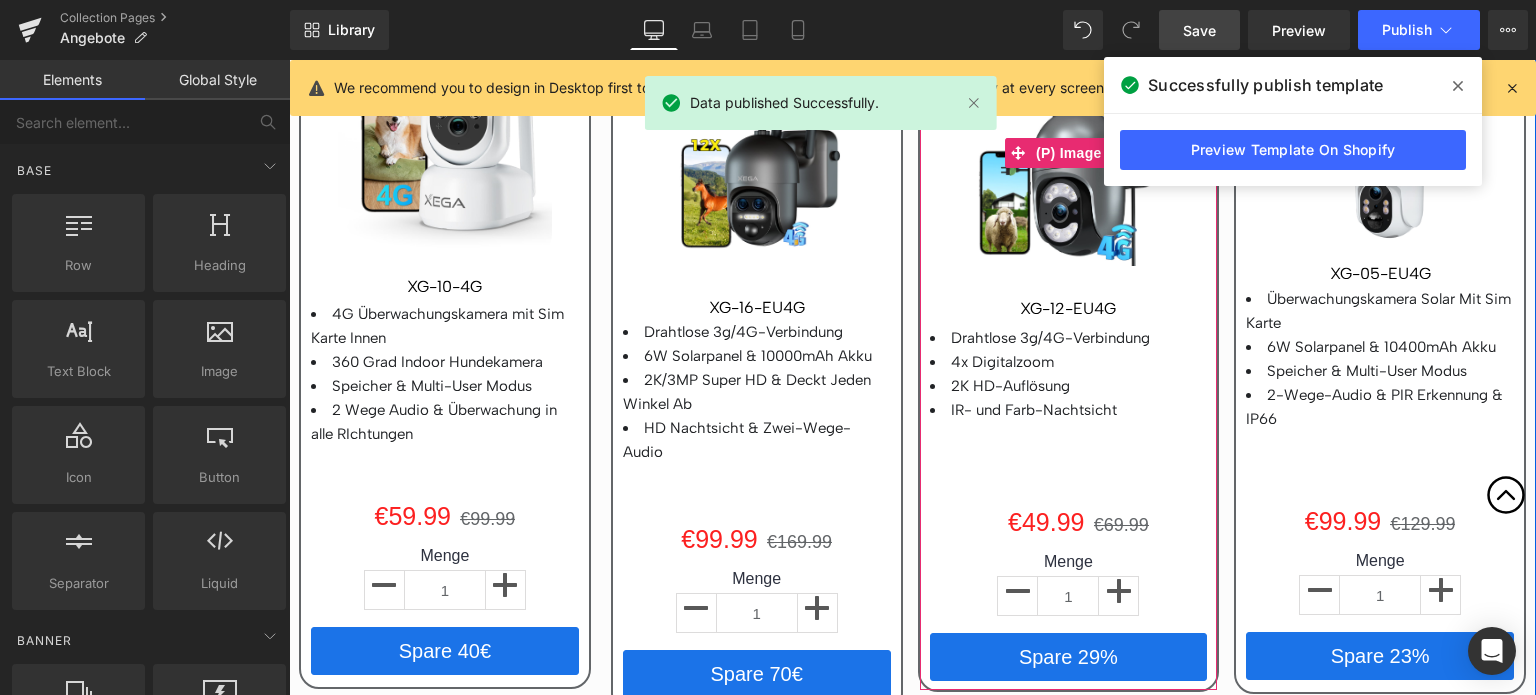 click at bounding box center (1068, 153) 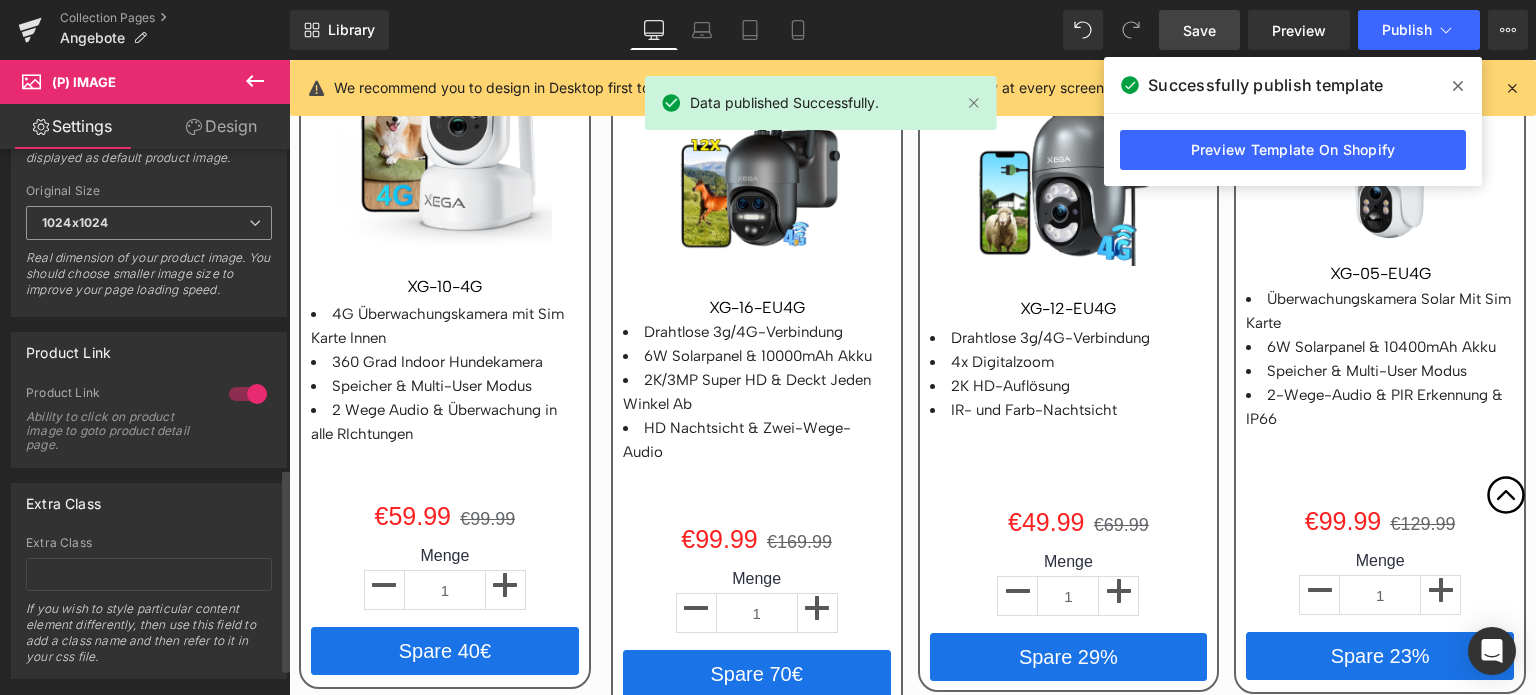 scroll, scrollTop: 929, scrollLeft: 0, axis: vertical 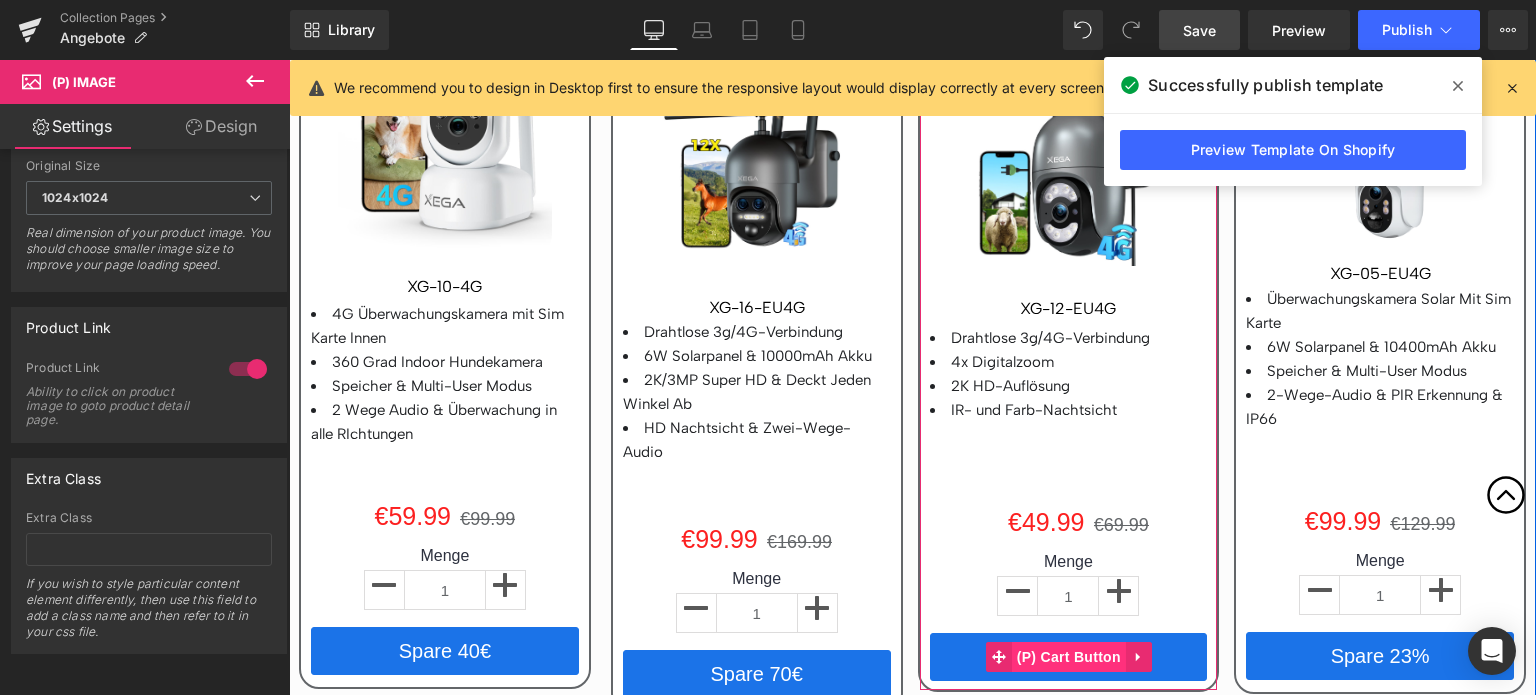 click on "(P) Cart Button" at bounding box center [1069, 657] 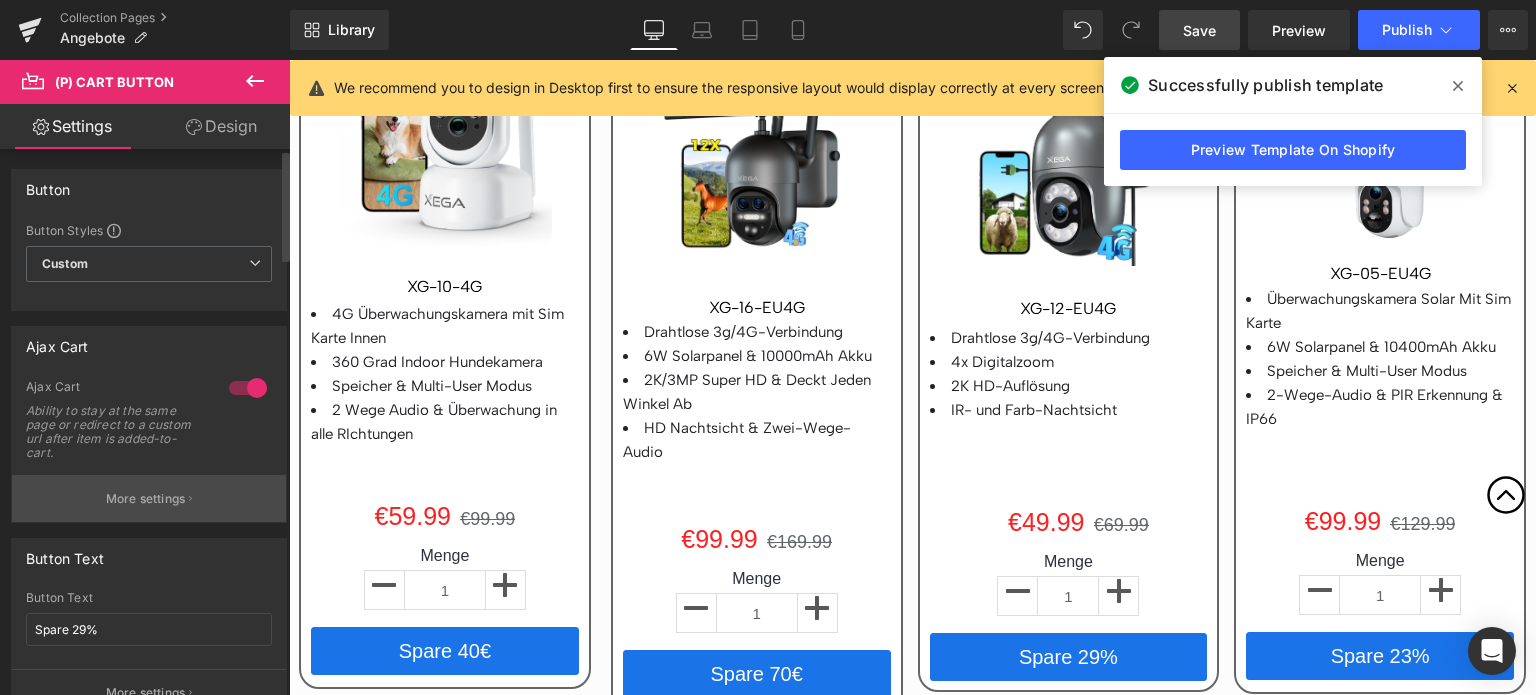 click on "More settings" at bounding box center (146, 499) 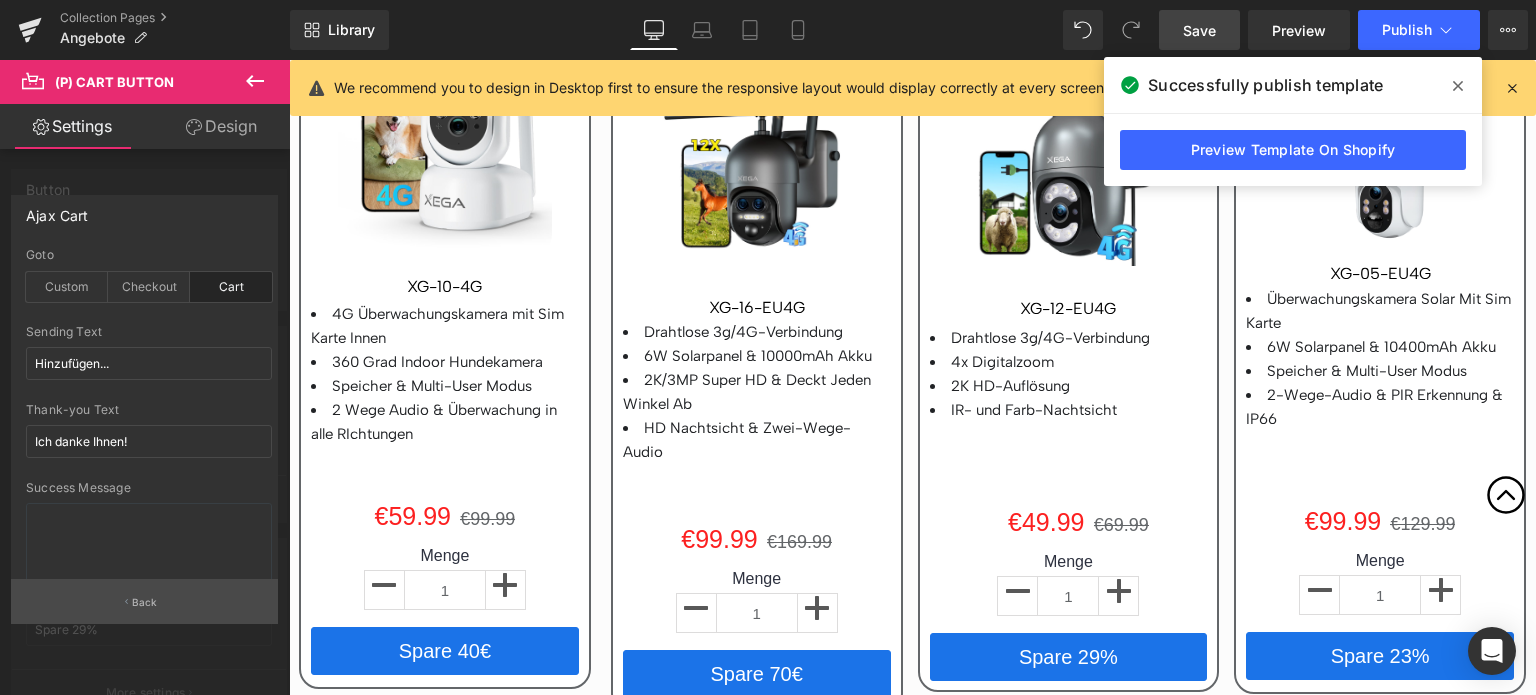 click on "Back" at bounding box center (144, 601) 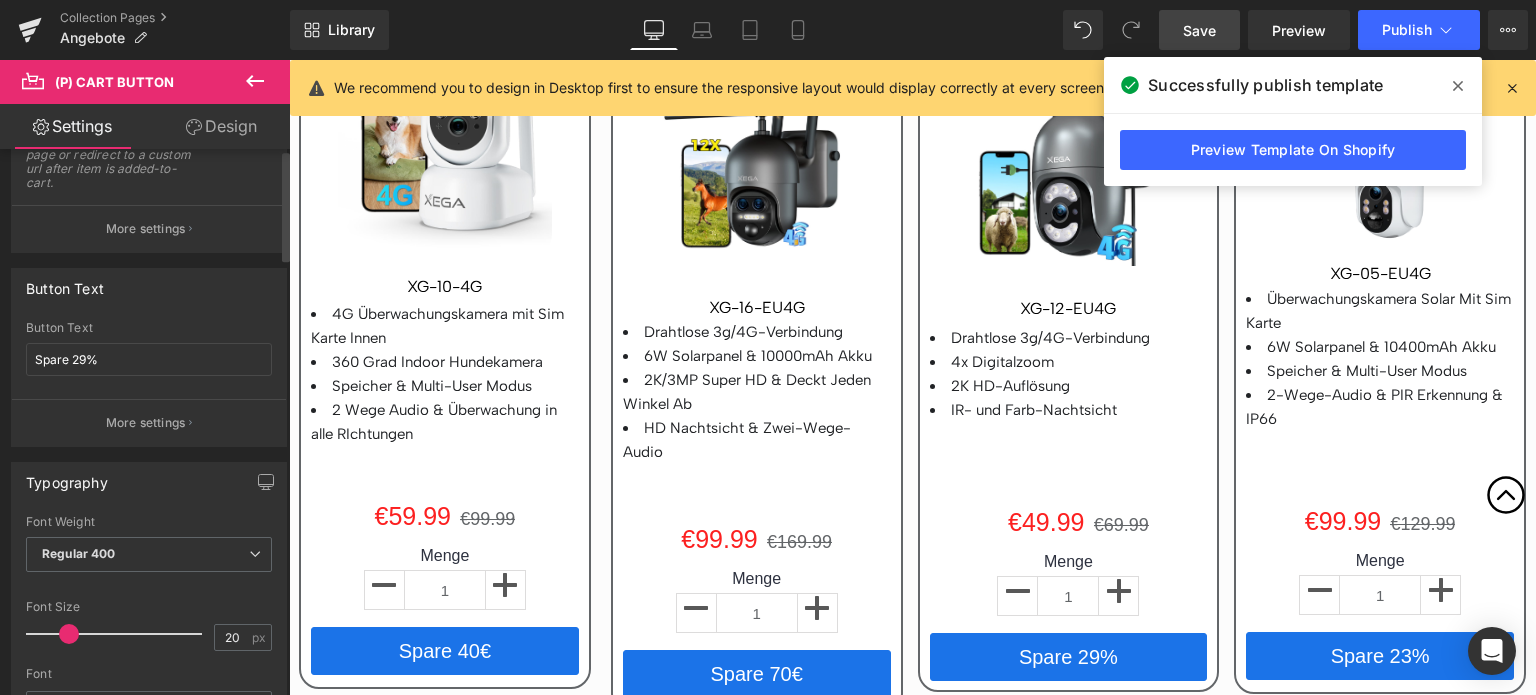 scroll, scrollTop: 300, scrollLeft: 0, axis: vertical 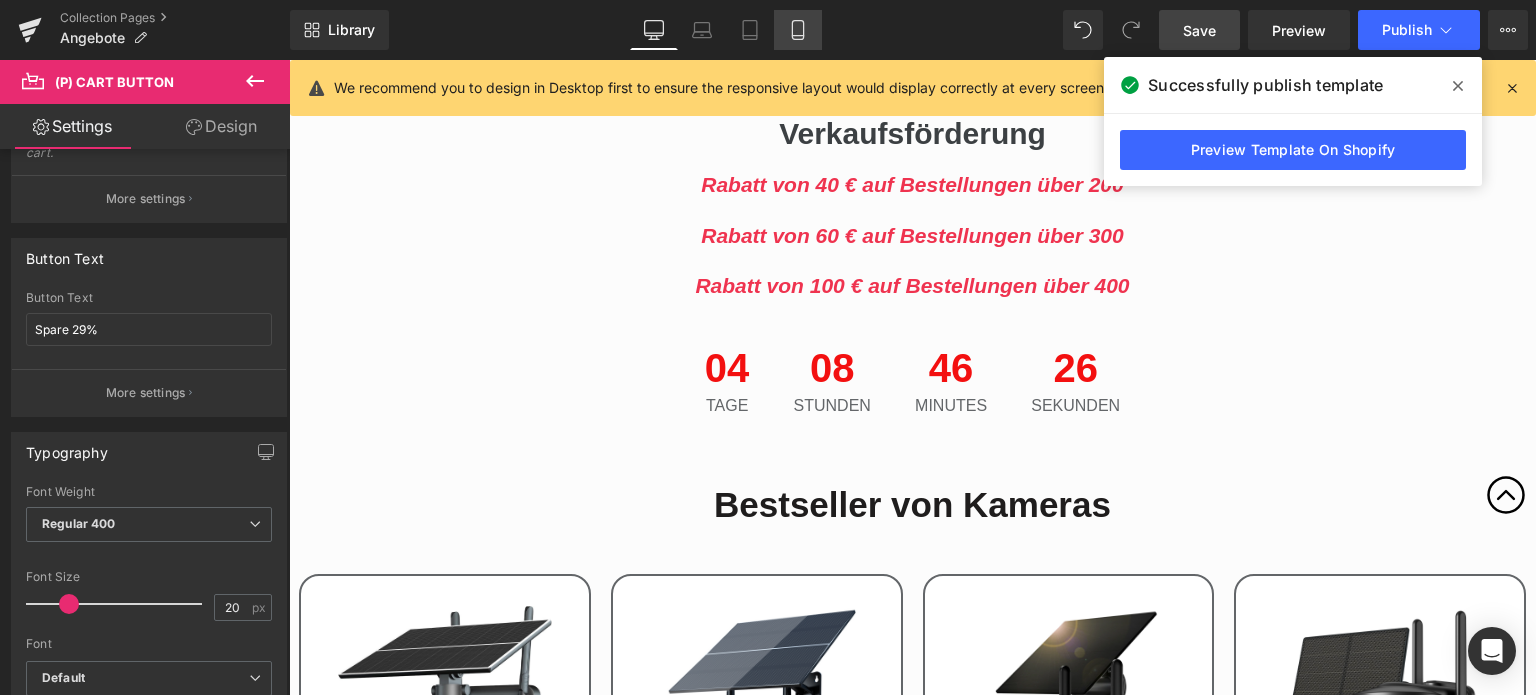 click 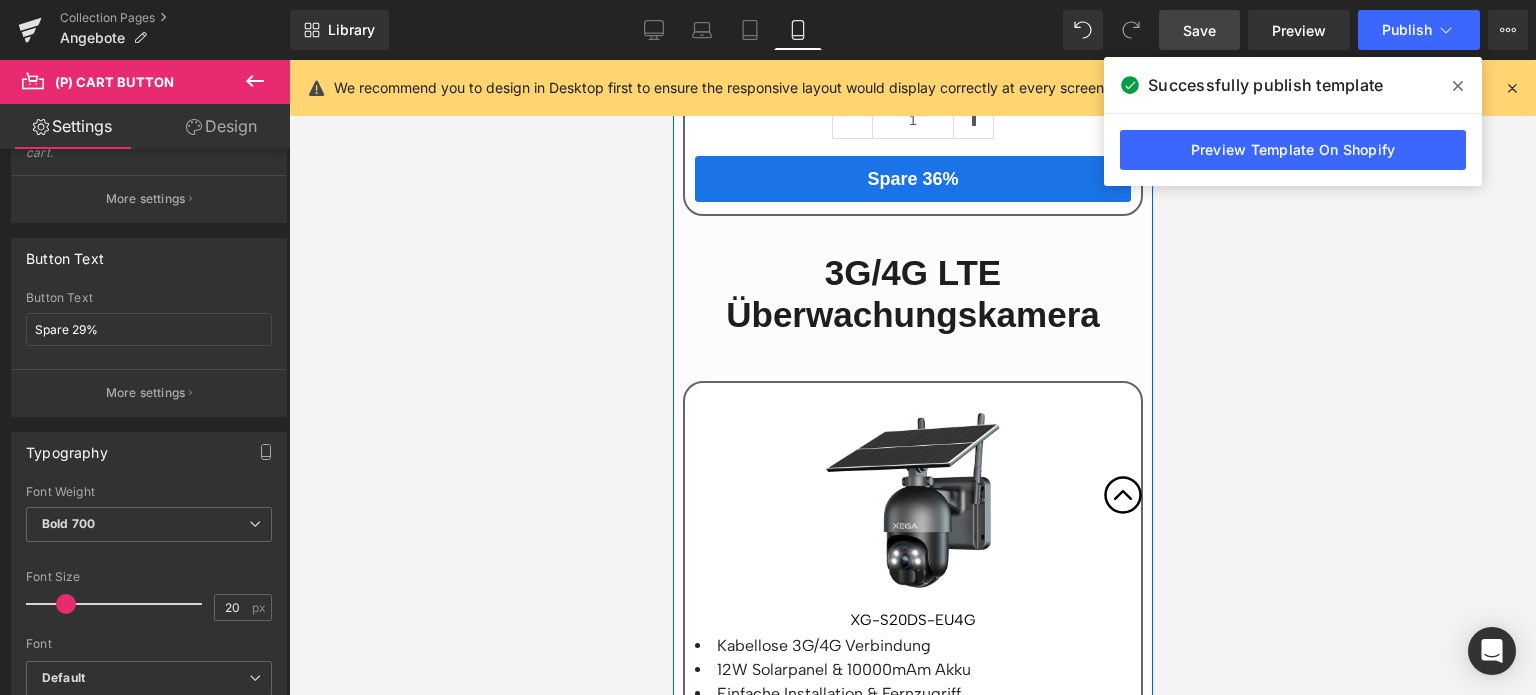 scroll, scrollTop: 2628, scrollLeft: 0, axis: vertical 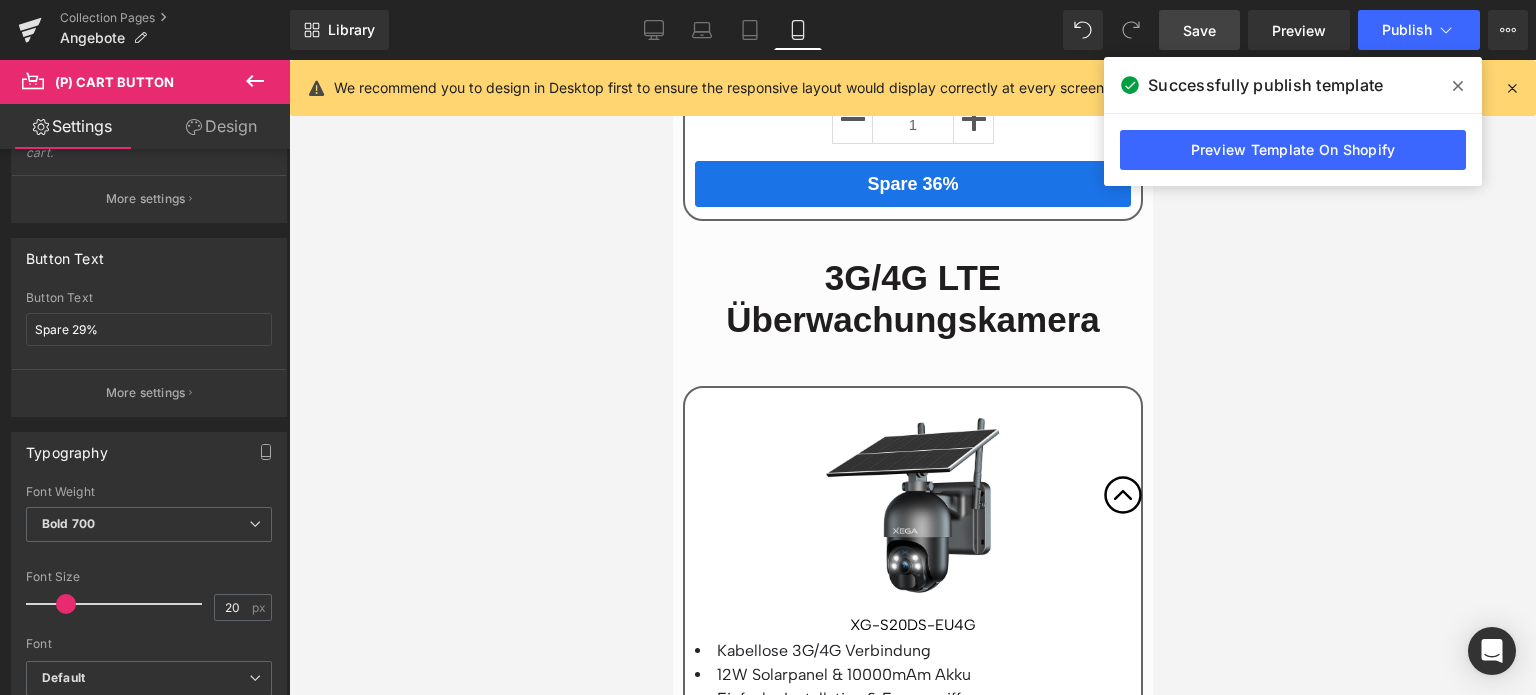 click 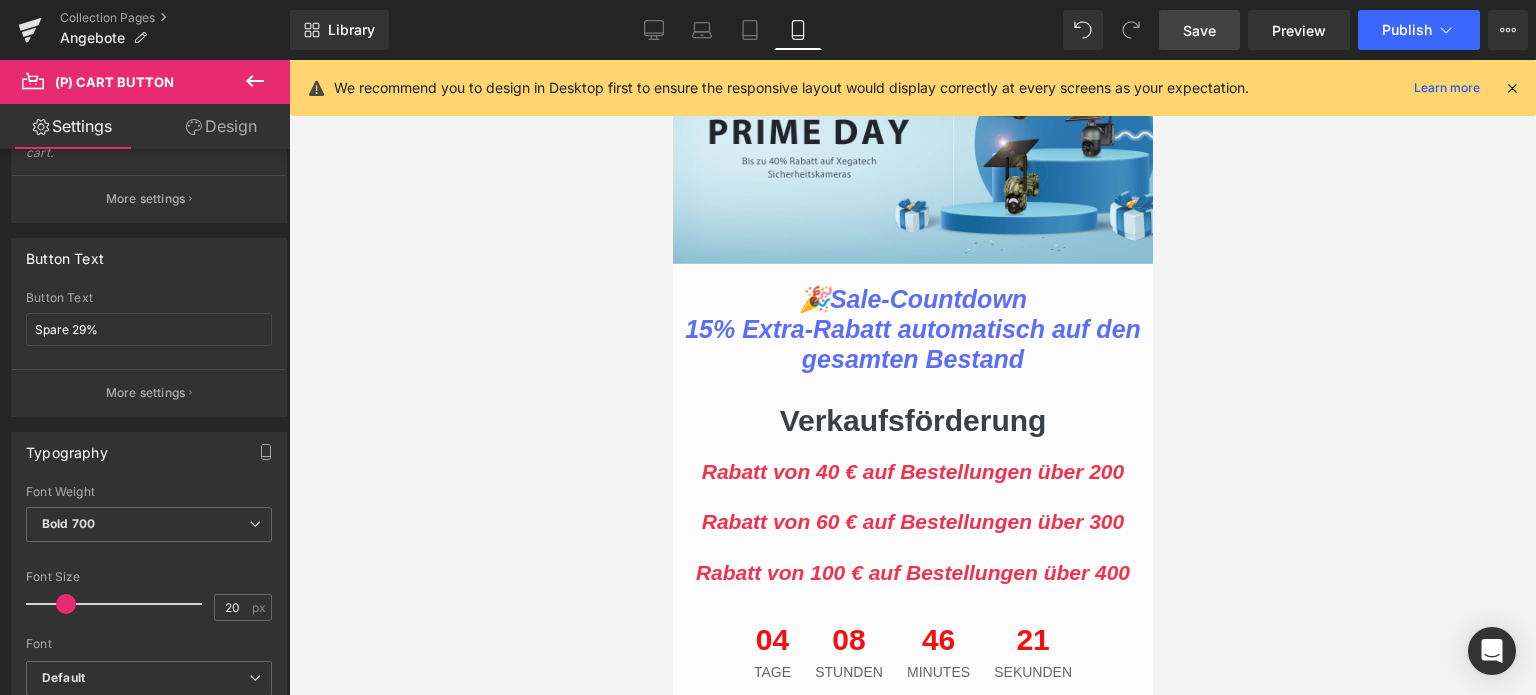 scroll, scrollTop: 300, scrollLeft: 0, axis: vertical 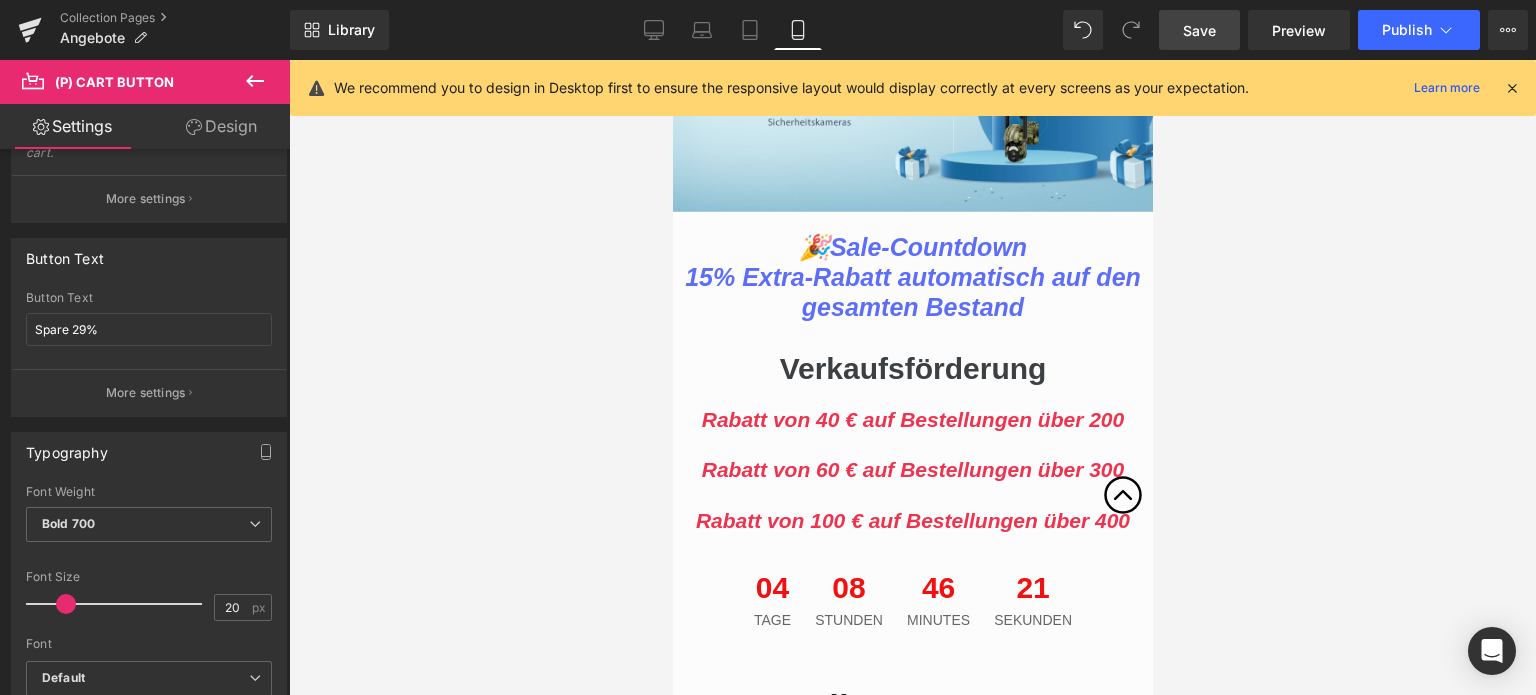 click on "Verkaufsförderung
Heading" at bounding box center (912, 369) 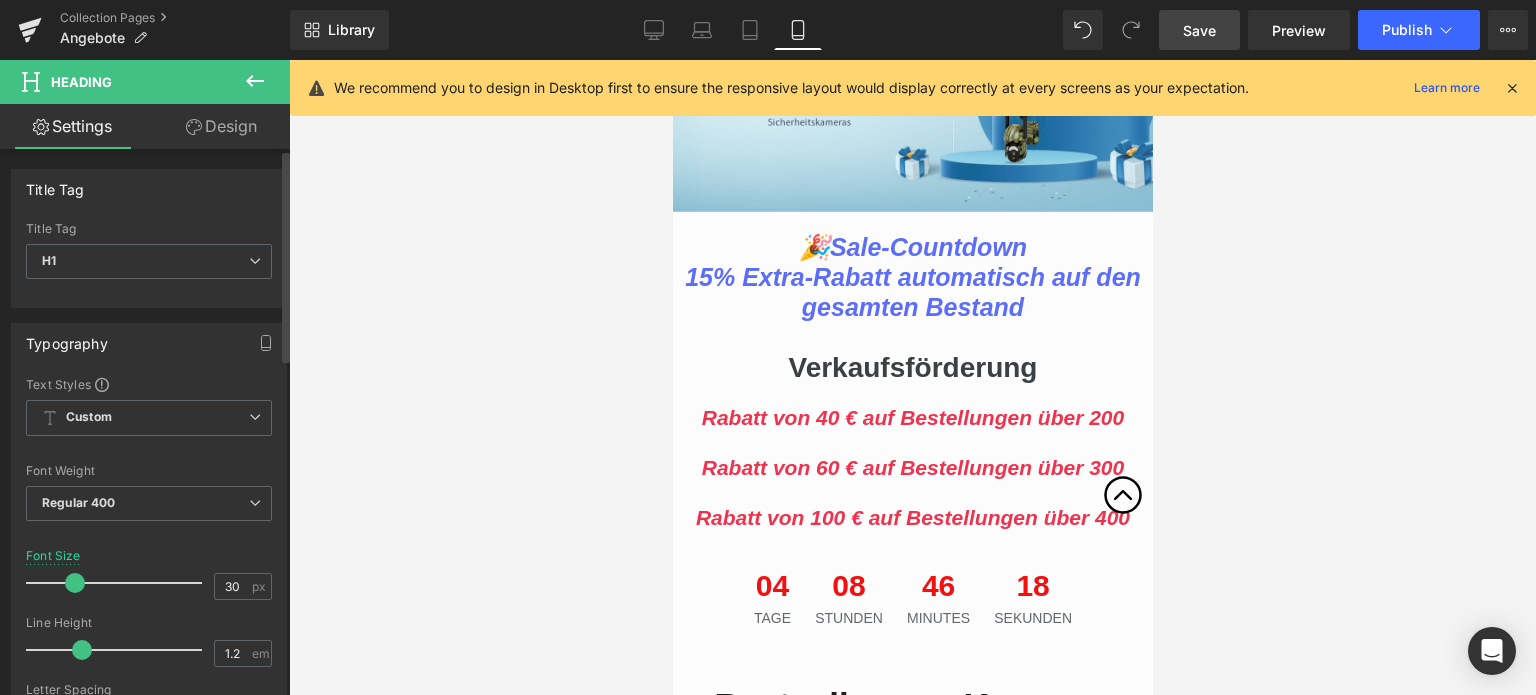 click at bounding box center (75, 583) 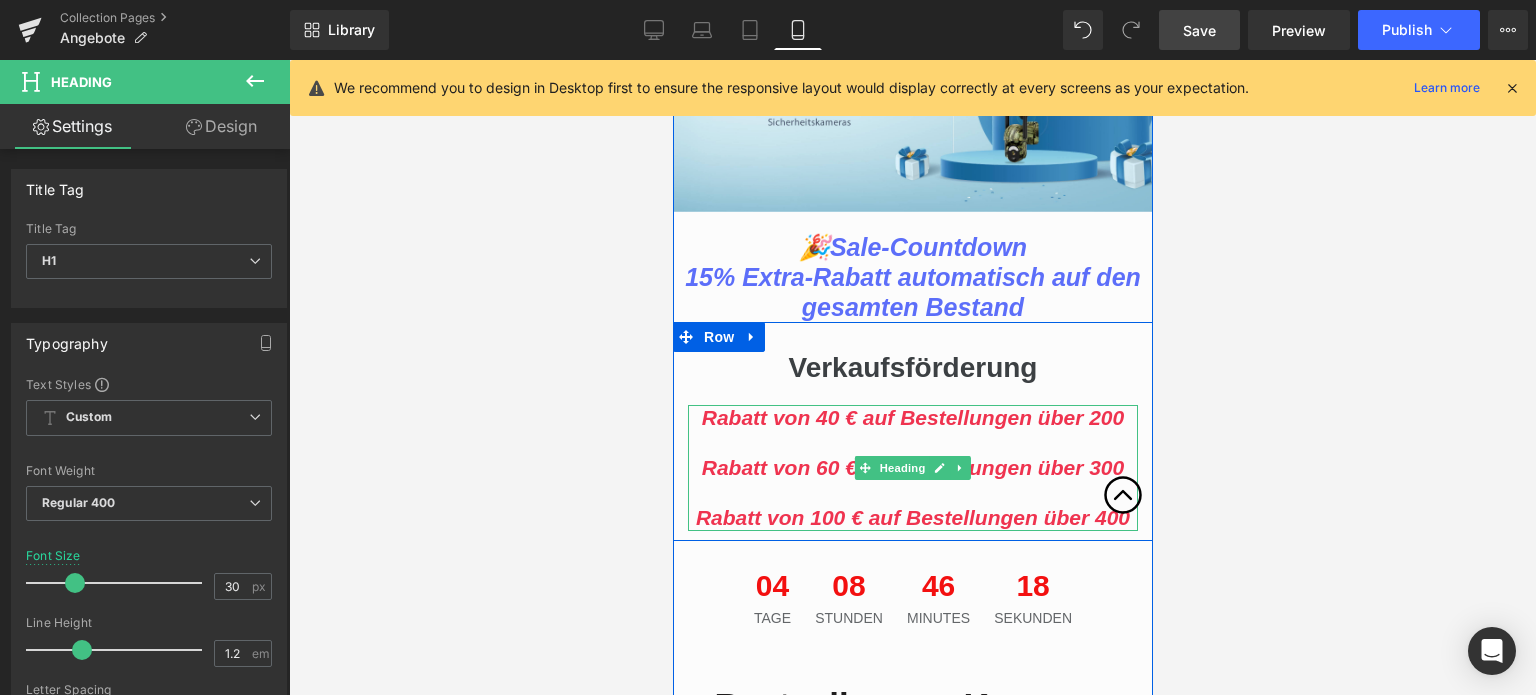 click on "Rabatt von 40 € auf Bestellungen über 200" at bounding box center (912, 417) 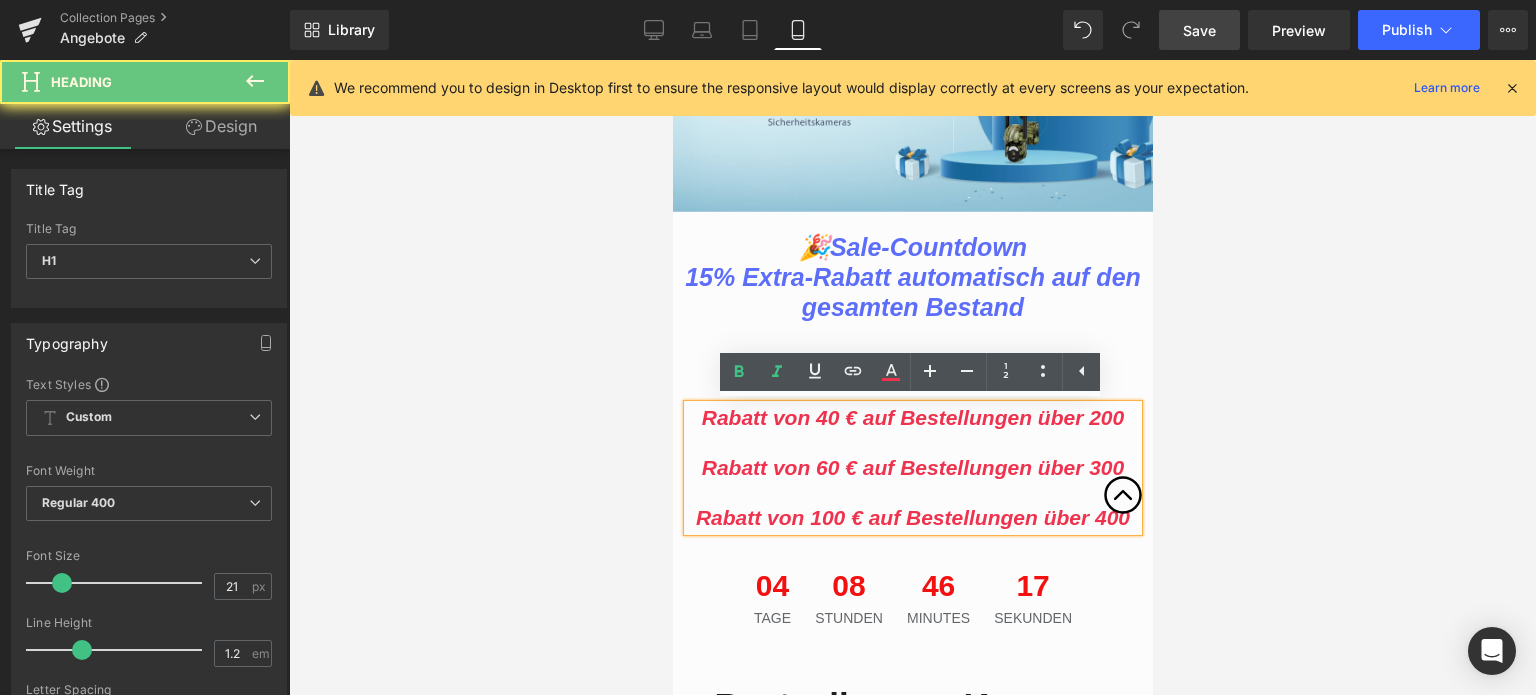 click on "Rabatt von 40 € auf Bestellungen über 200" at bounding box center (912, 417) 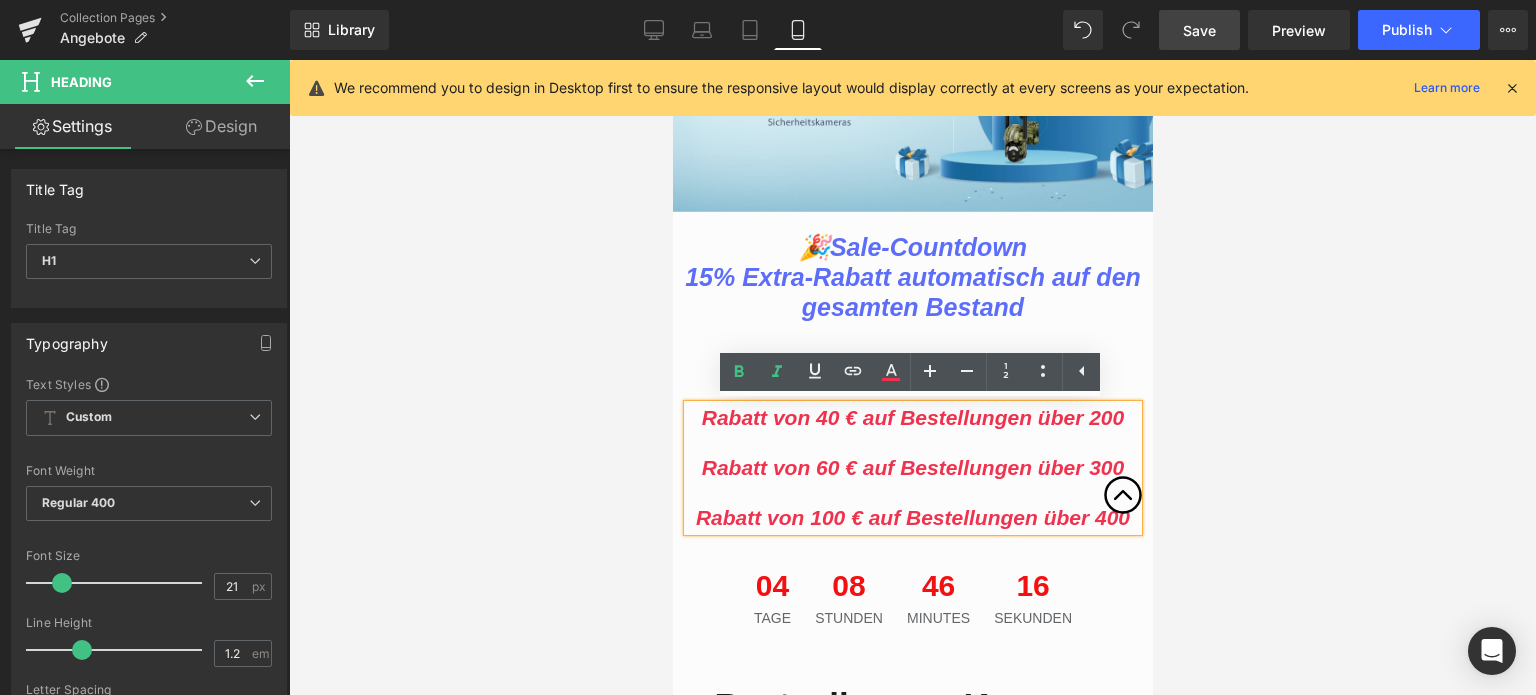 click on "Rabatt von 40 € auf Bestellungen über 200" at bounding box center (912, 417) 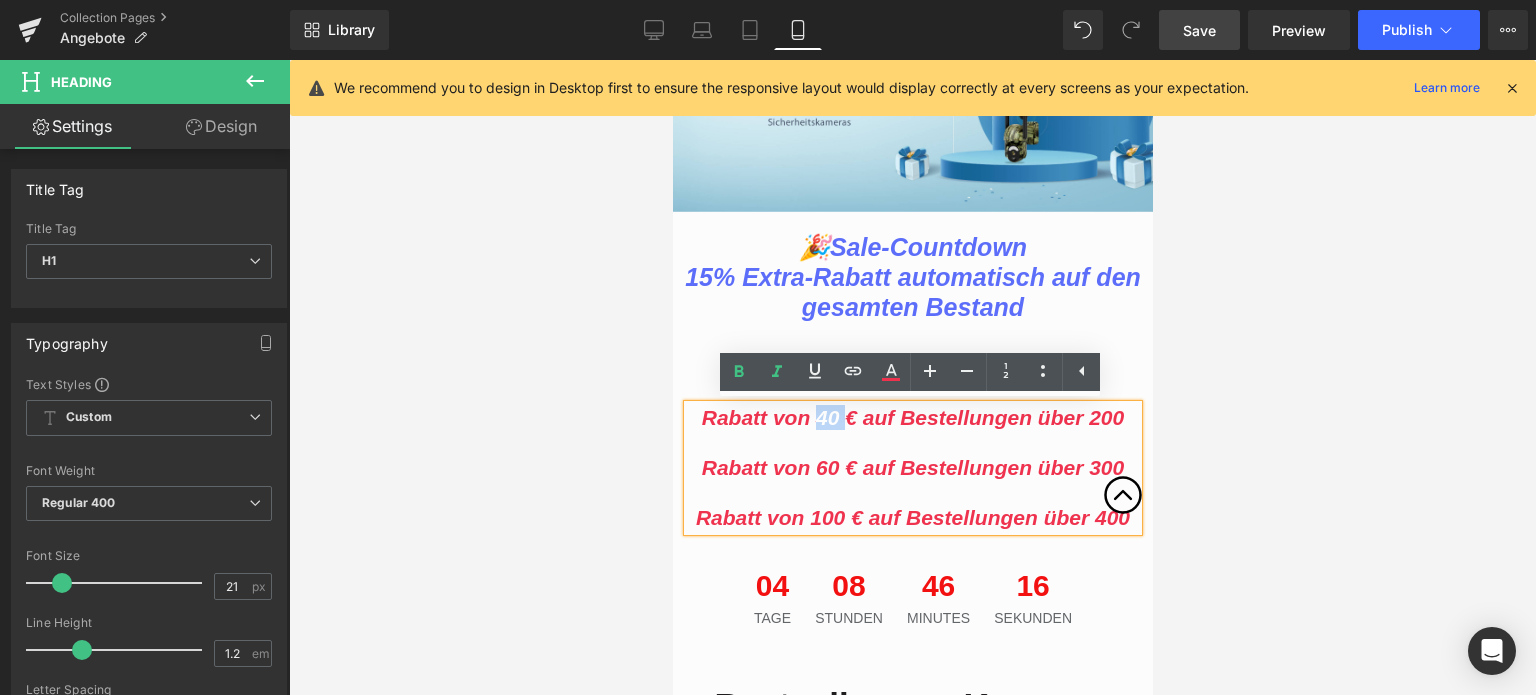 click on "Rabatt von 40 € auf Bestellungen über 200" at bounding box center [912, 417] 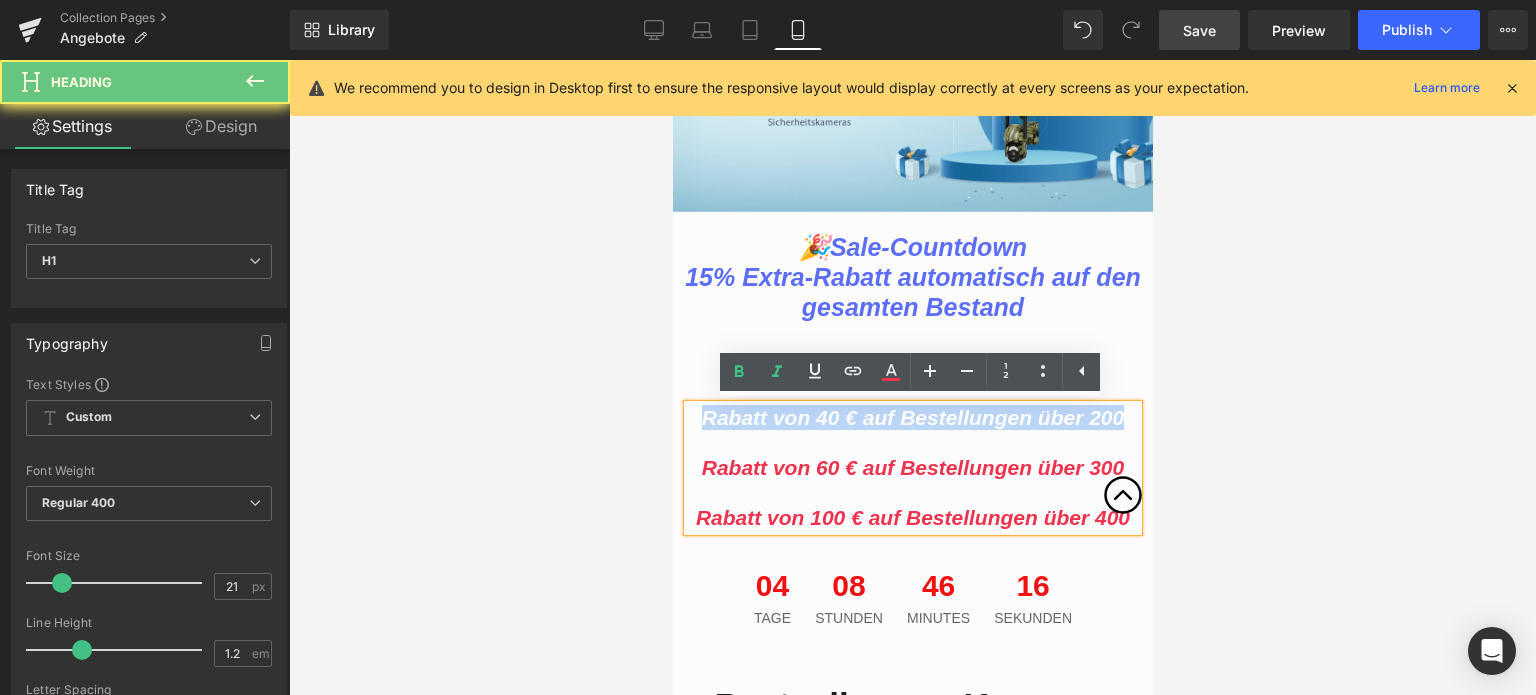 click on "Rabatt von 40 € auf Bestellungen über 200" at bounding box center [912, 417] 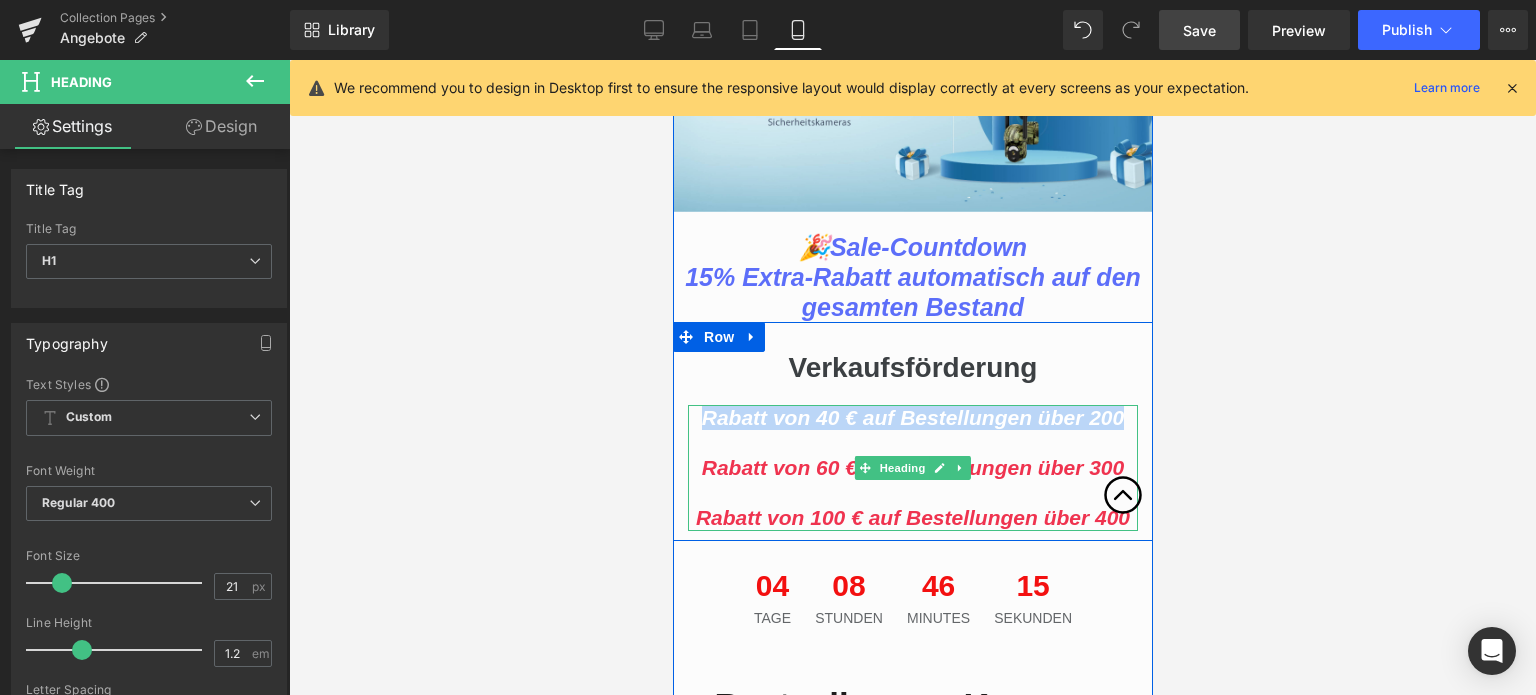 click on "Rabatt von 40 € auf Bestellungen über 200" at bounding box center [912, 417] 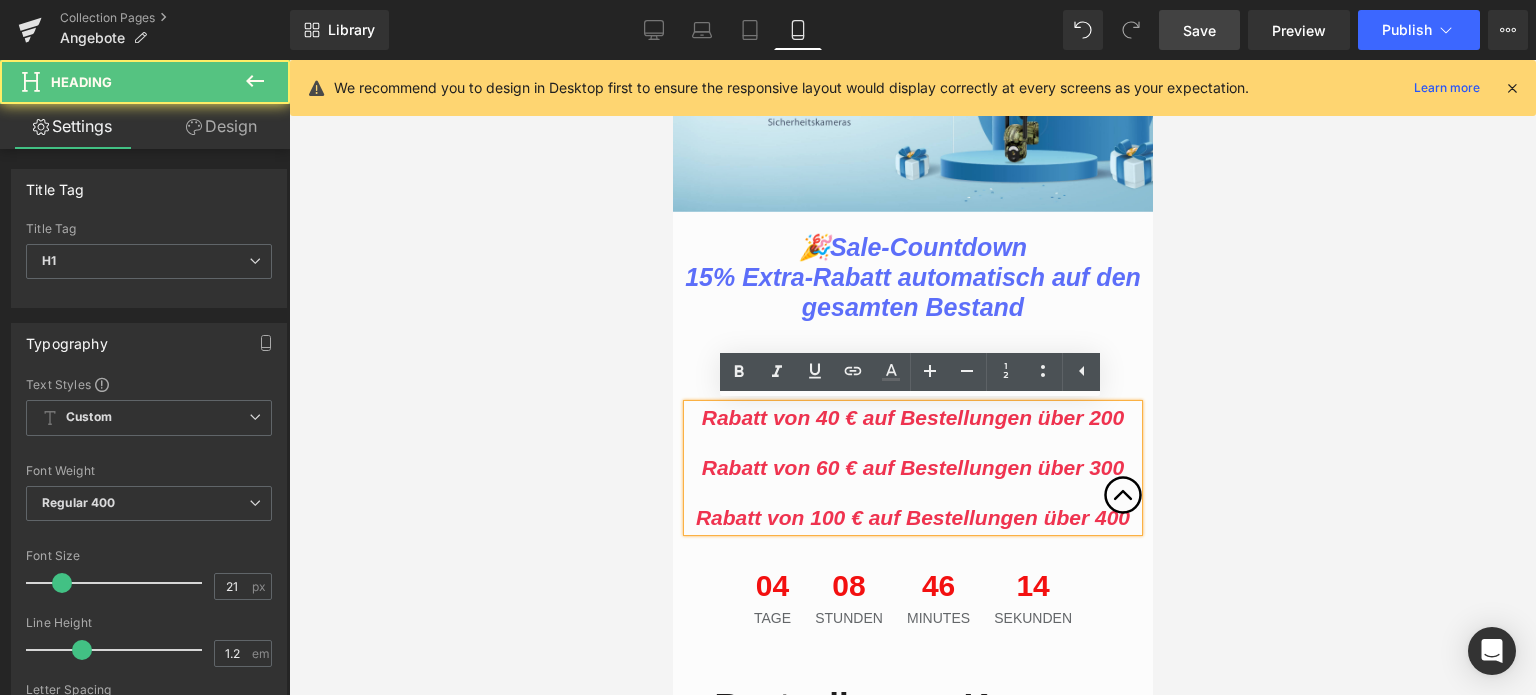 click on "Rabatt von 40 € auf Bestellungen über 200" at bounding box center (912, 417) 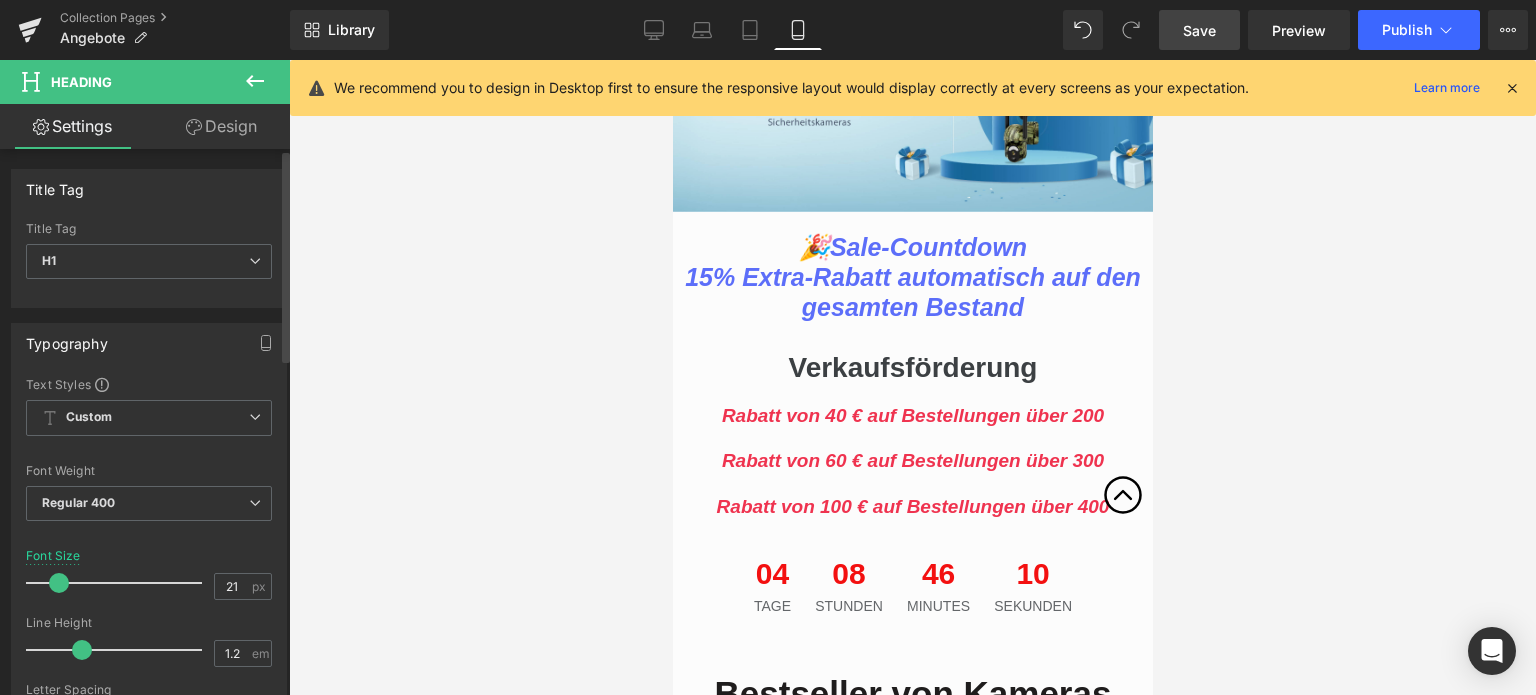 click at bounding box center [59, 583] 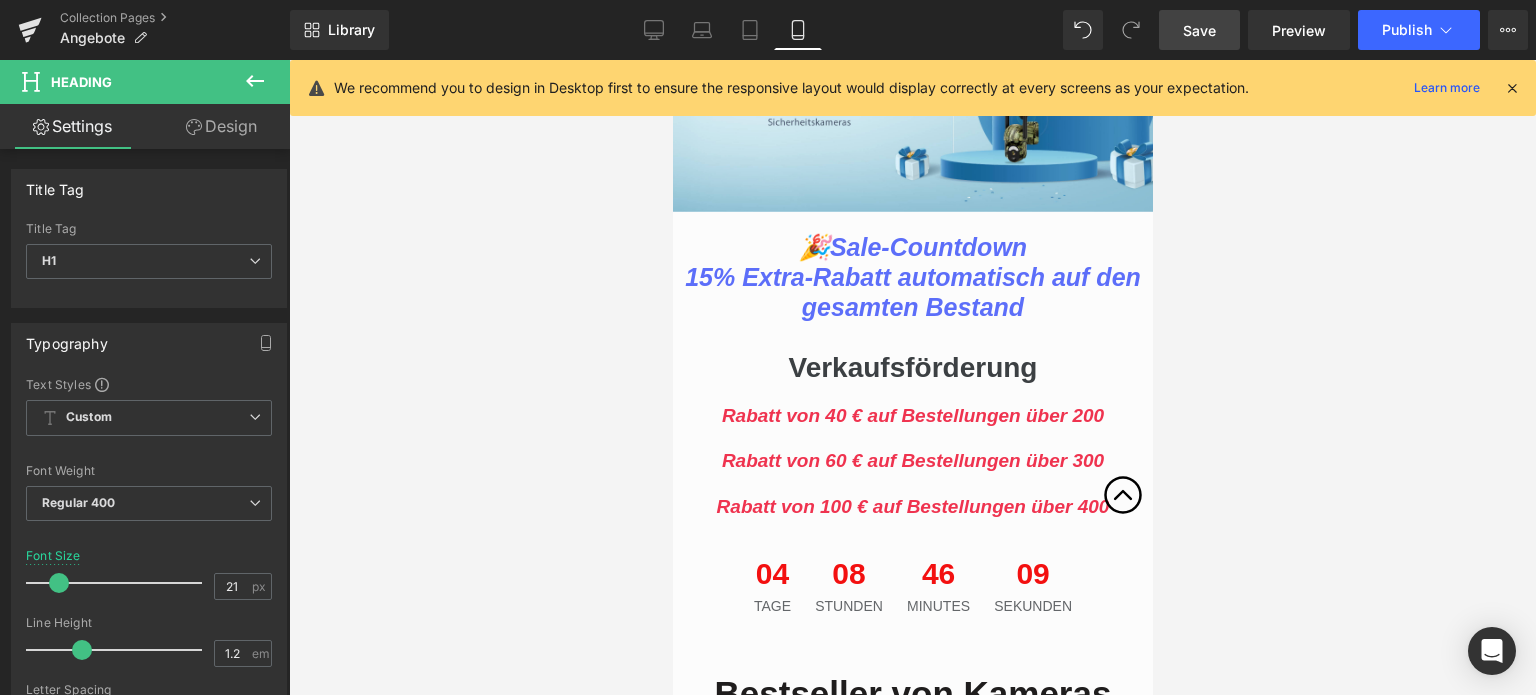 click at bounding box center (912, 377) 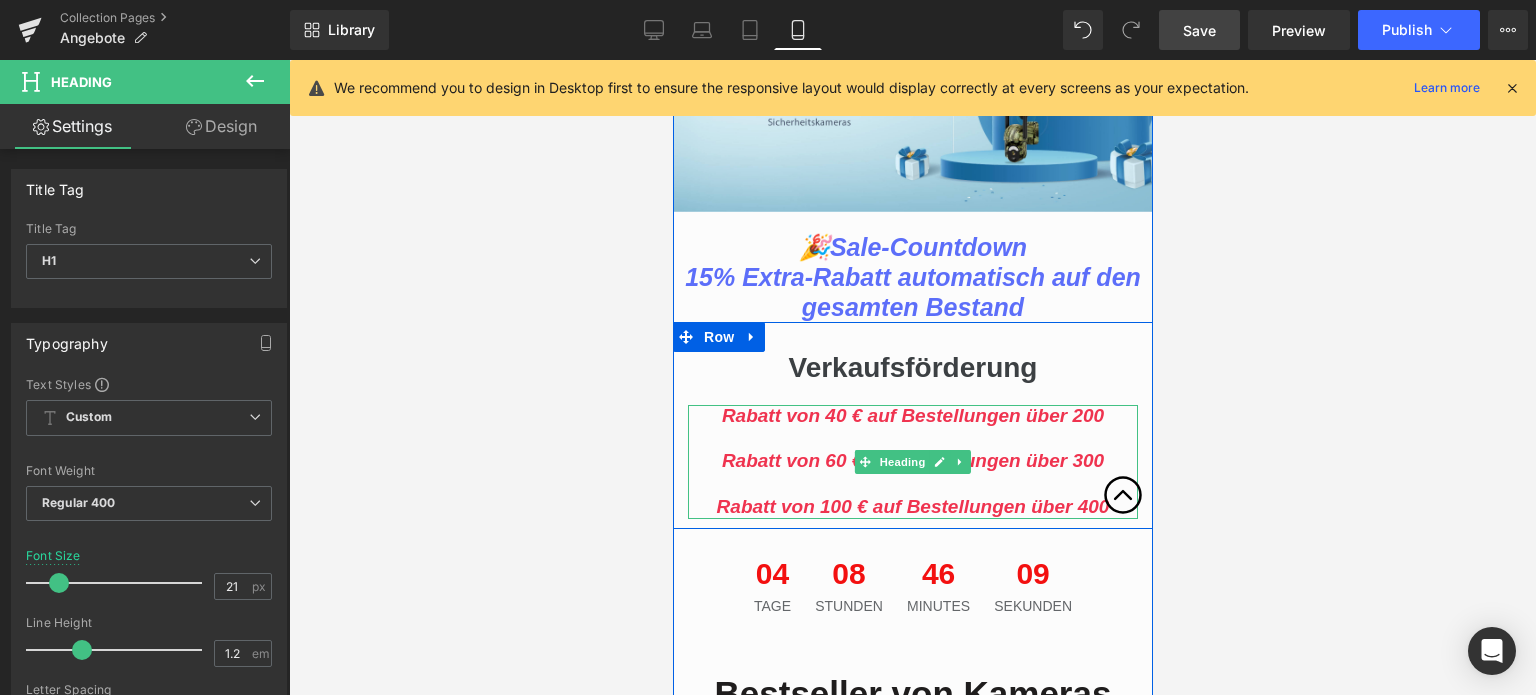 click on "Rabatt von 60 € auf Bestellungen über 300 Rabatt von 100 € auf Bestellungen über 400" at bounding box center (912, 472) 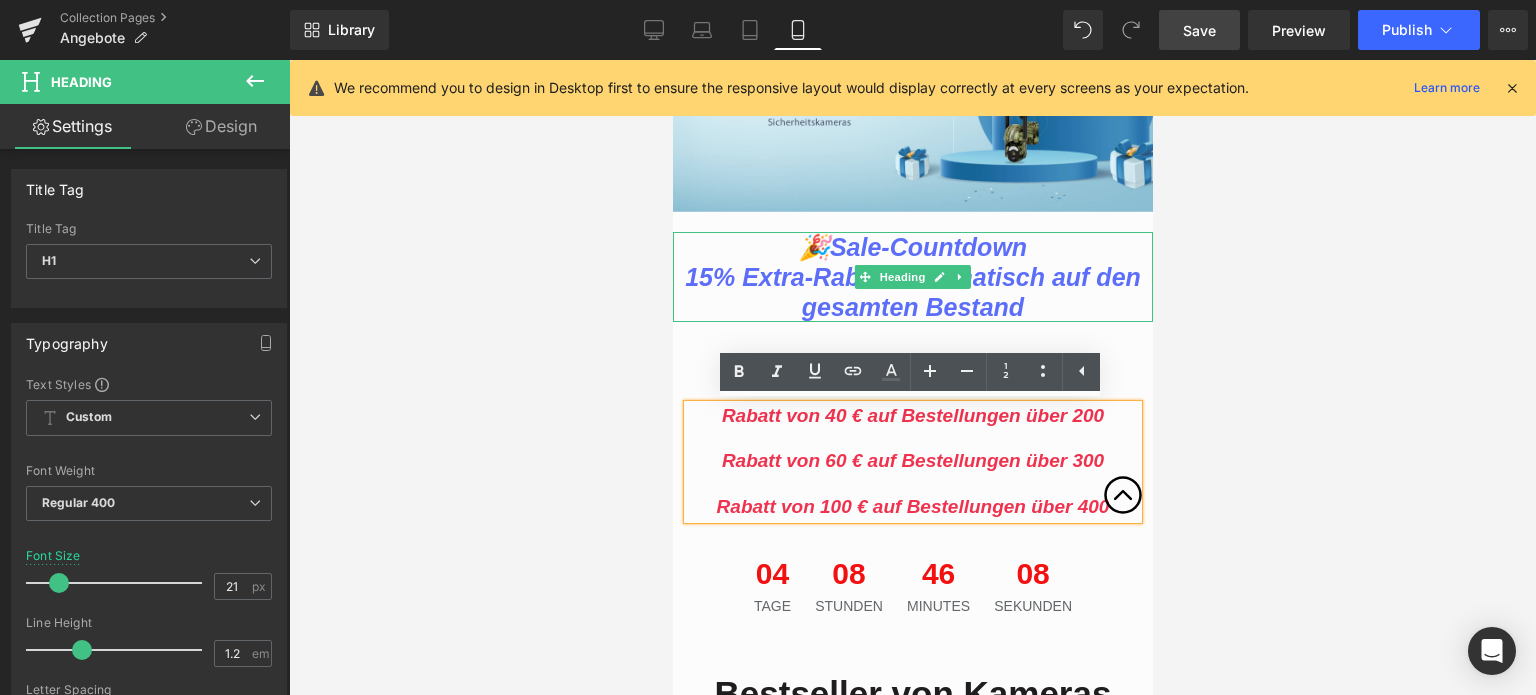 click on "🎉Sale-Countdown" at bounding box center [912, 247] 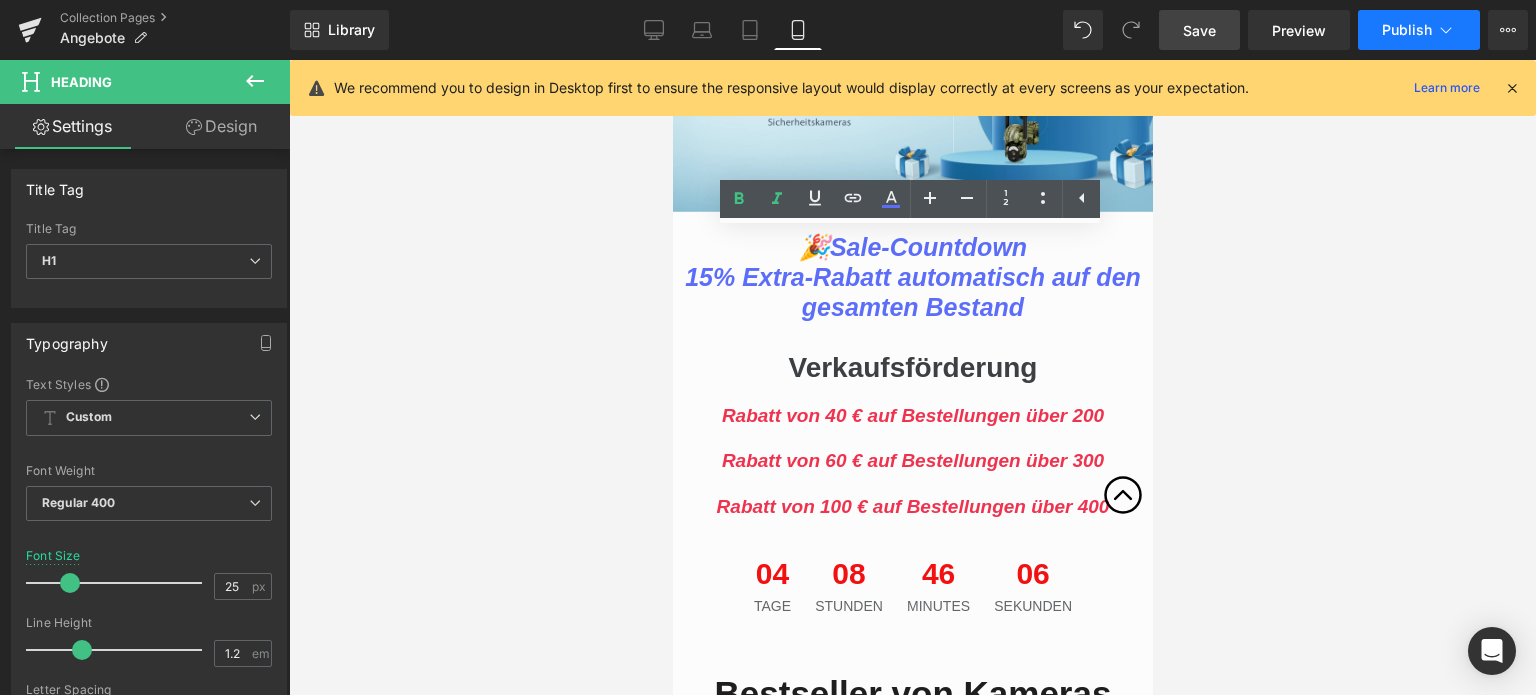 click on "Publish" at bounding box center [1407, 30] 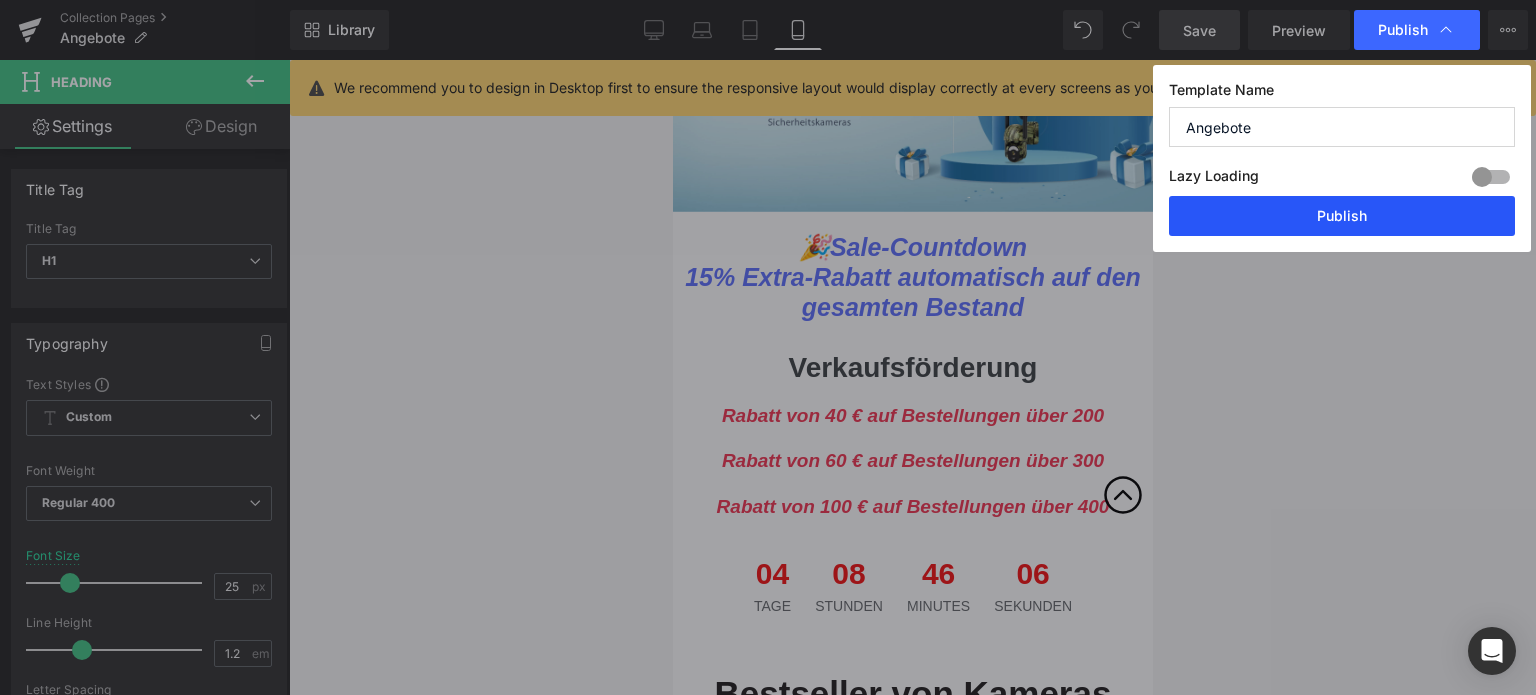 click on "Publish" at bounding box center [1342, 216] 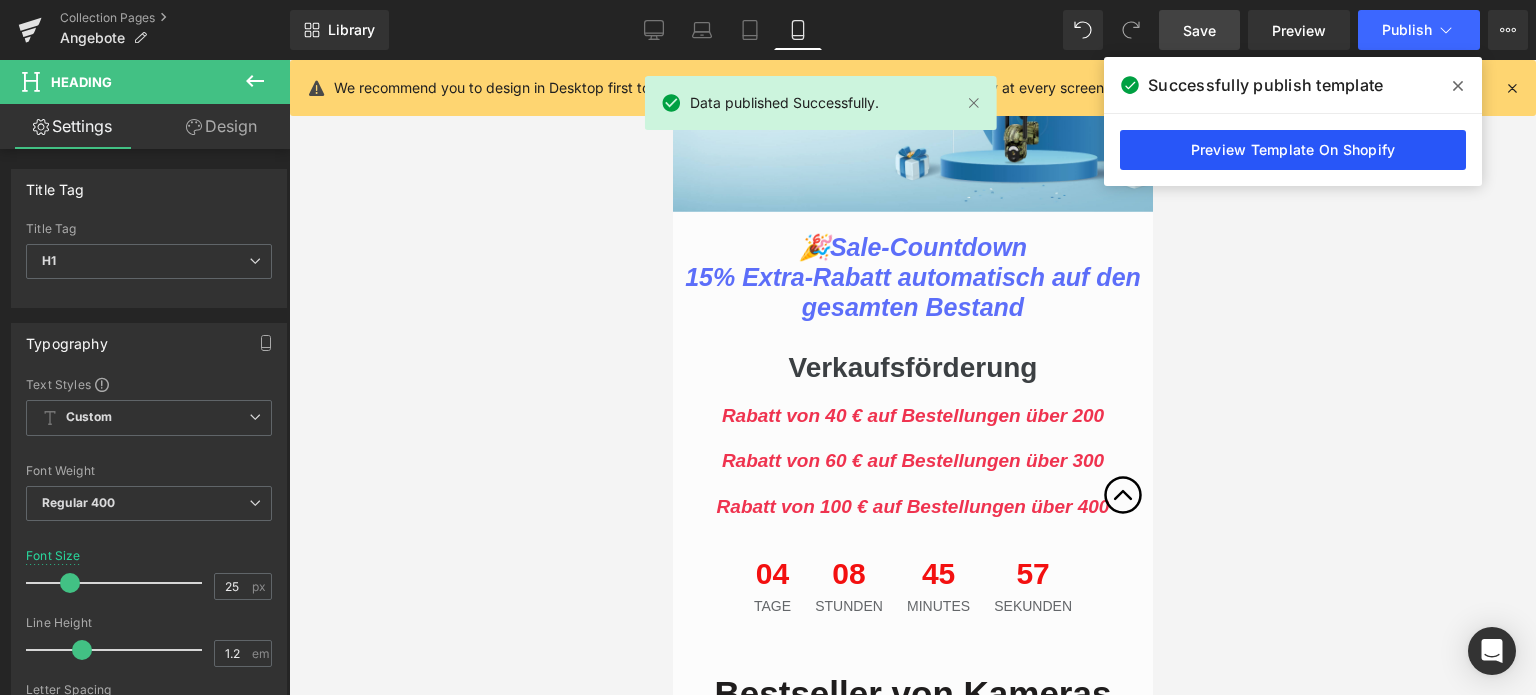 click on "Preview Template On Shopify" at bounding box center [1293, 150] 